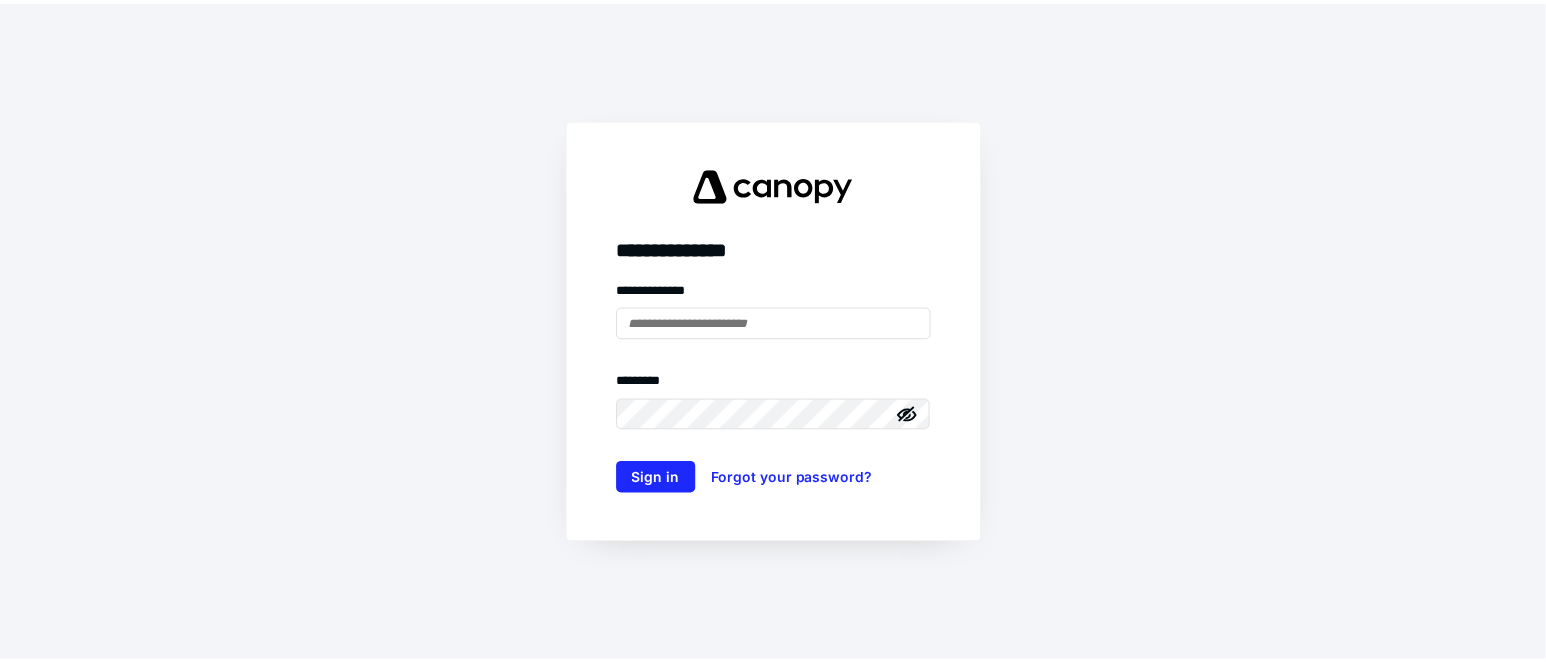 scroll, scrollTop: 0, scrollLeft: 0, axis: both 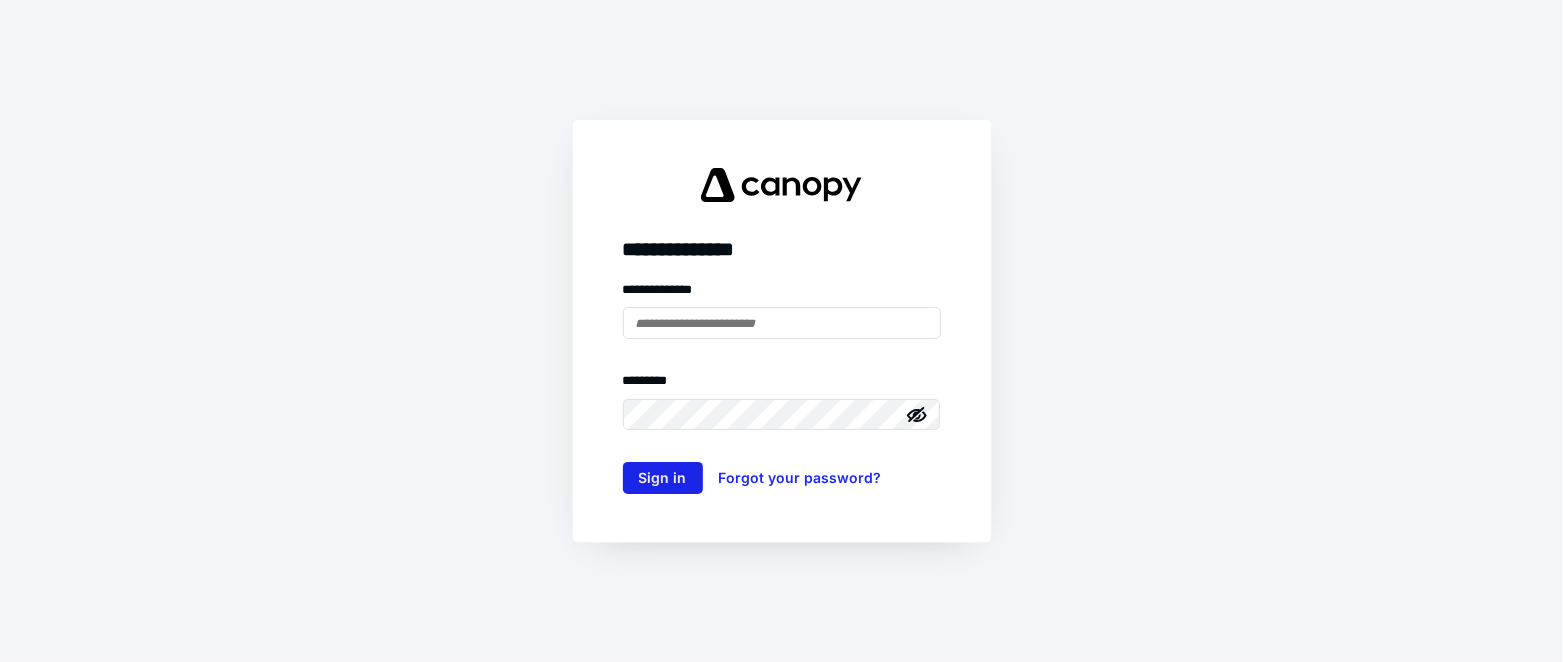 type on "**********" 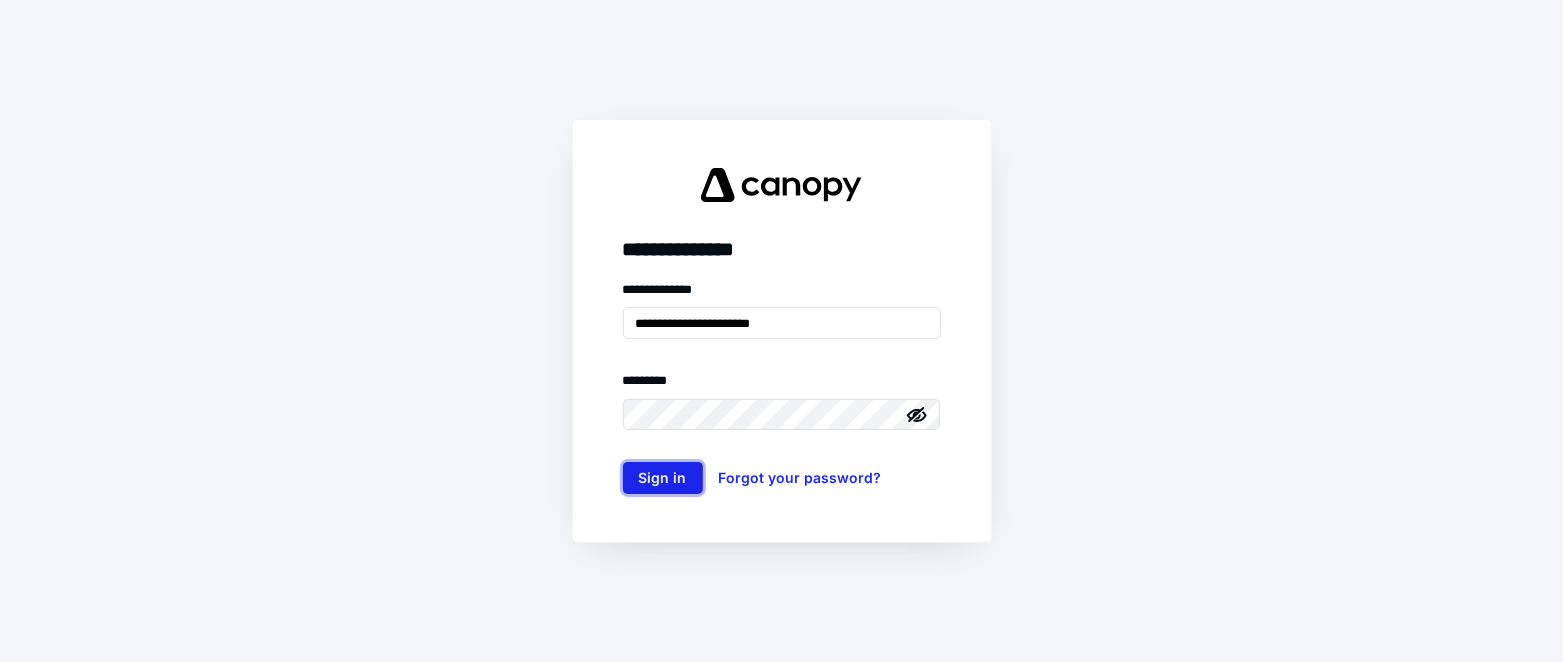 click on "Sign in" at bounding box center (663, 478) 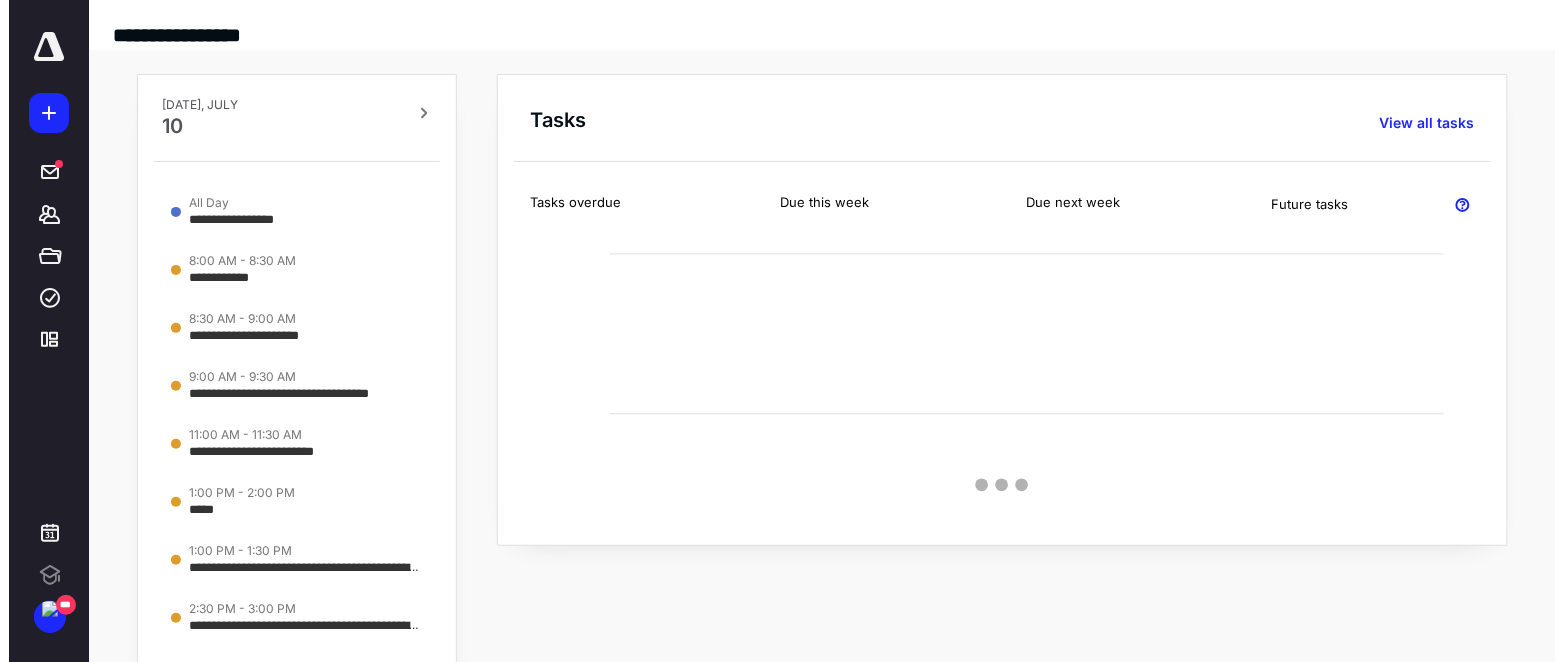 scroll, scrollTop: 0, scrollLeft: 0, axis: both 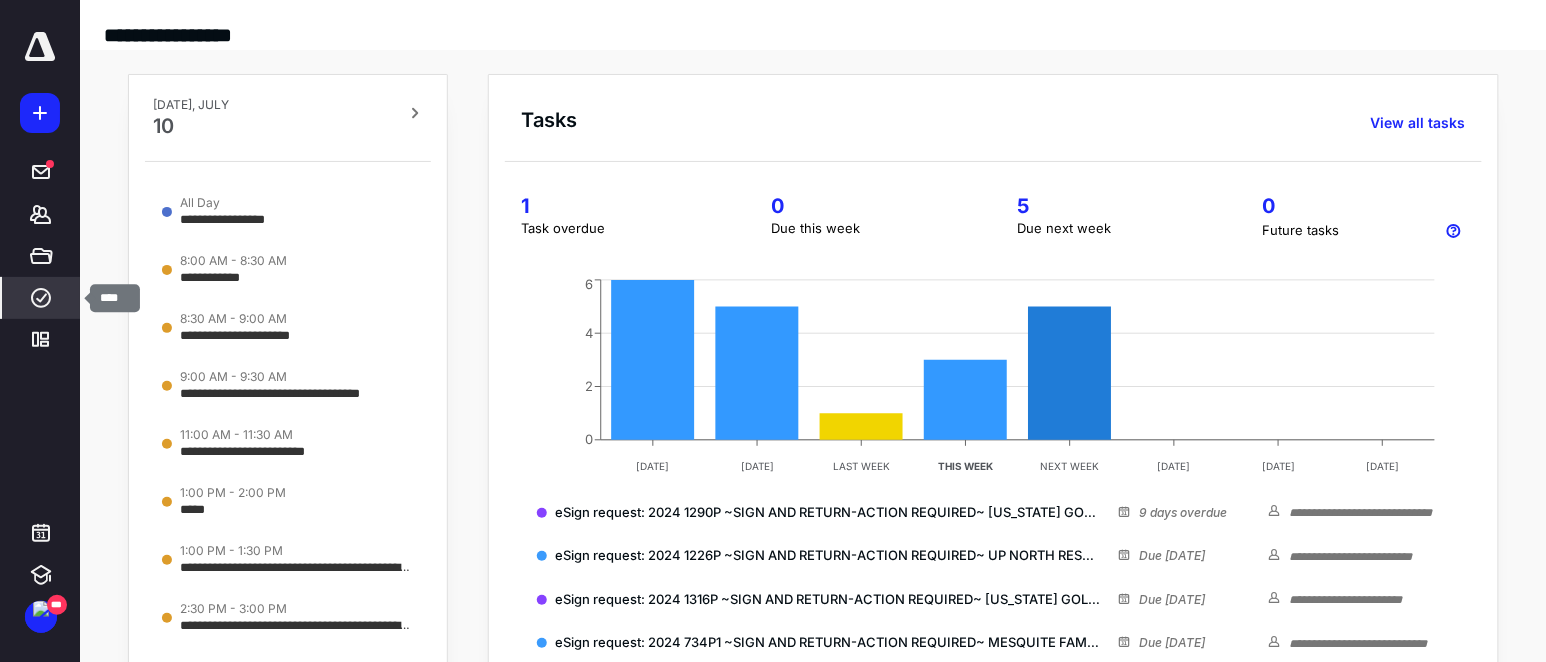 click 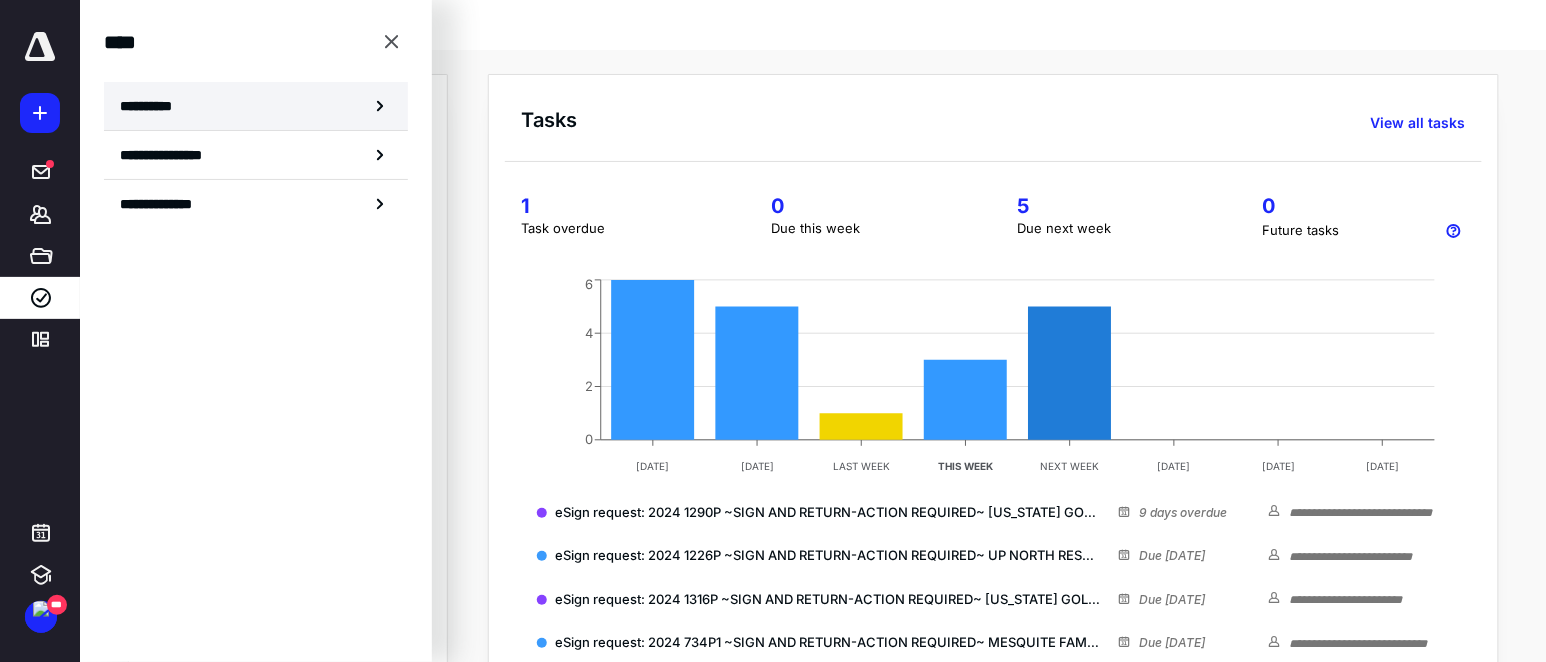 click on "**********" at bounding box center [153, 106] 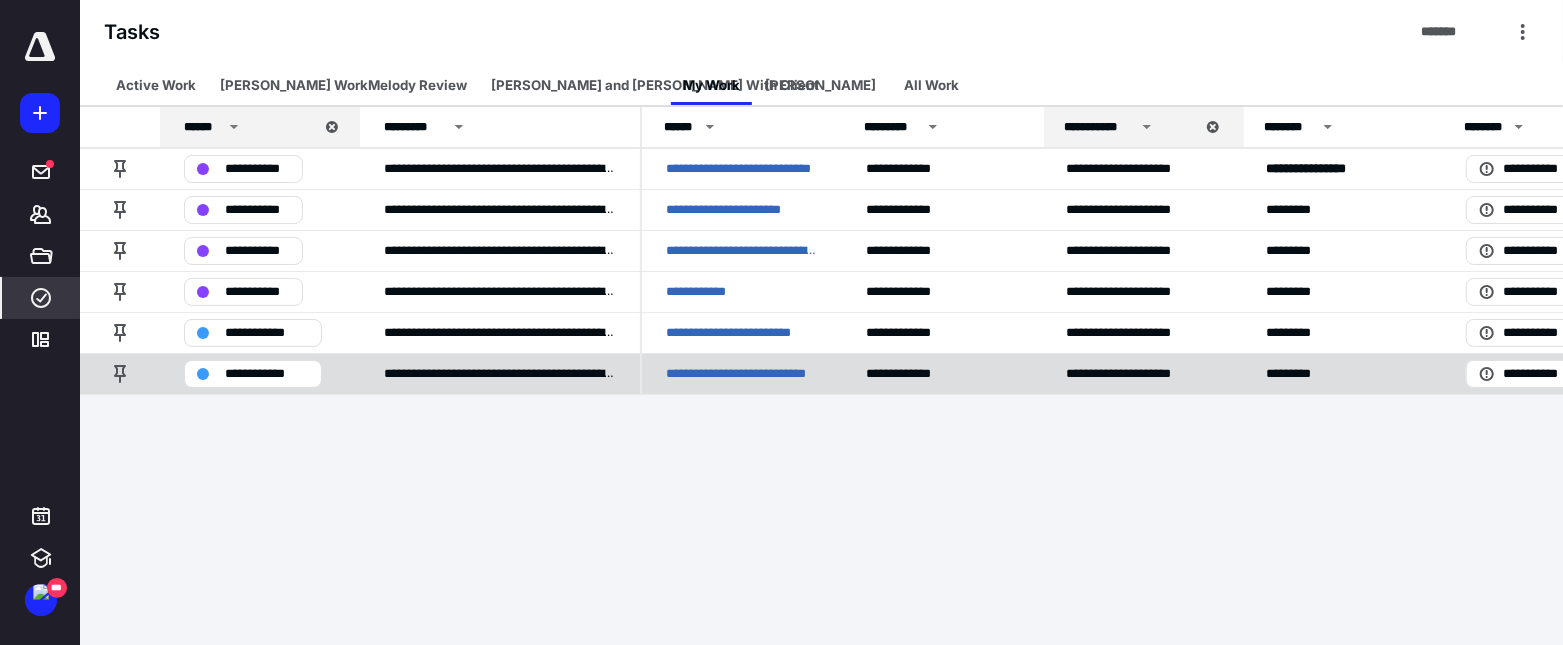 click on "**********" at bounding box center [742, 373] 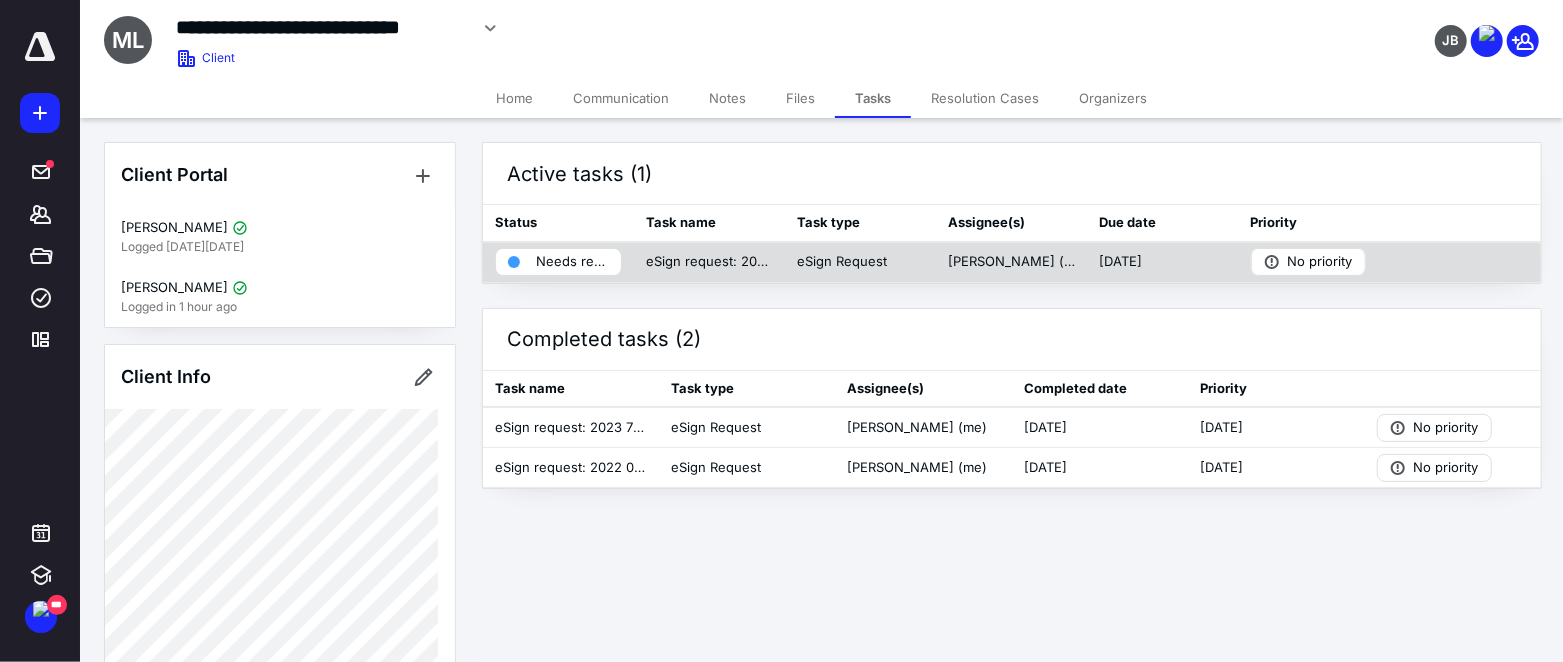 click on "Needs review" at bounding box center [572, 262] 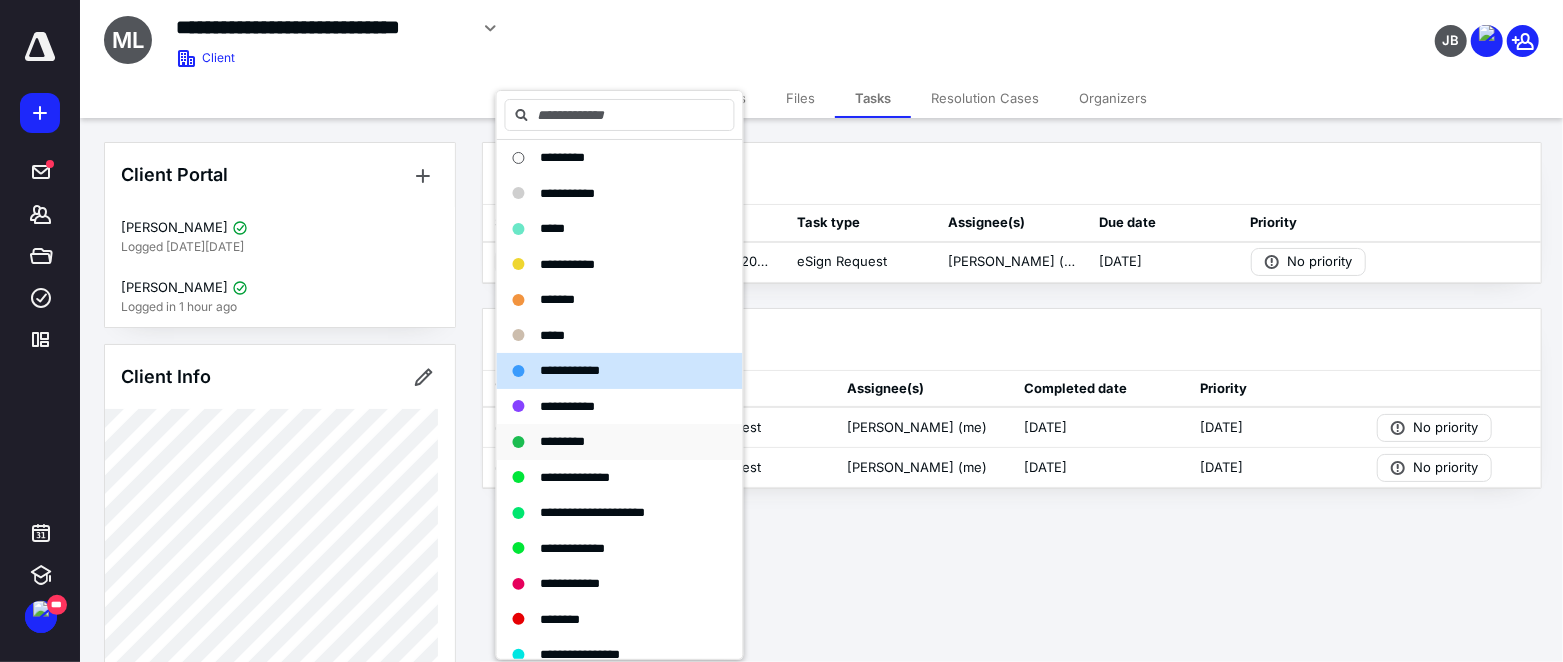 click on "*********" at bounding box center (563, 441) 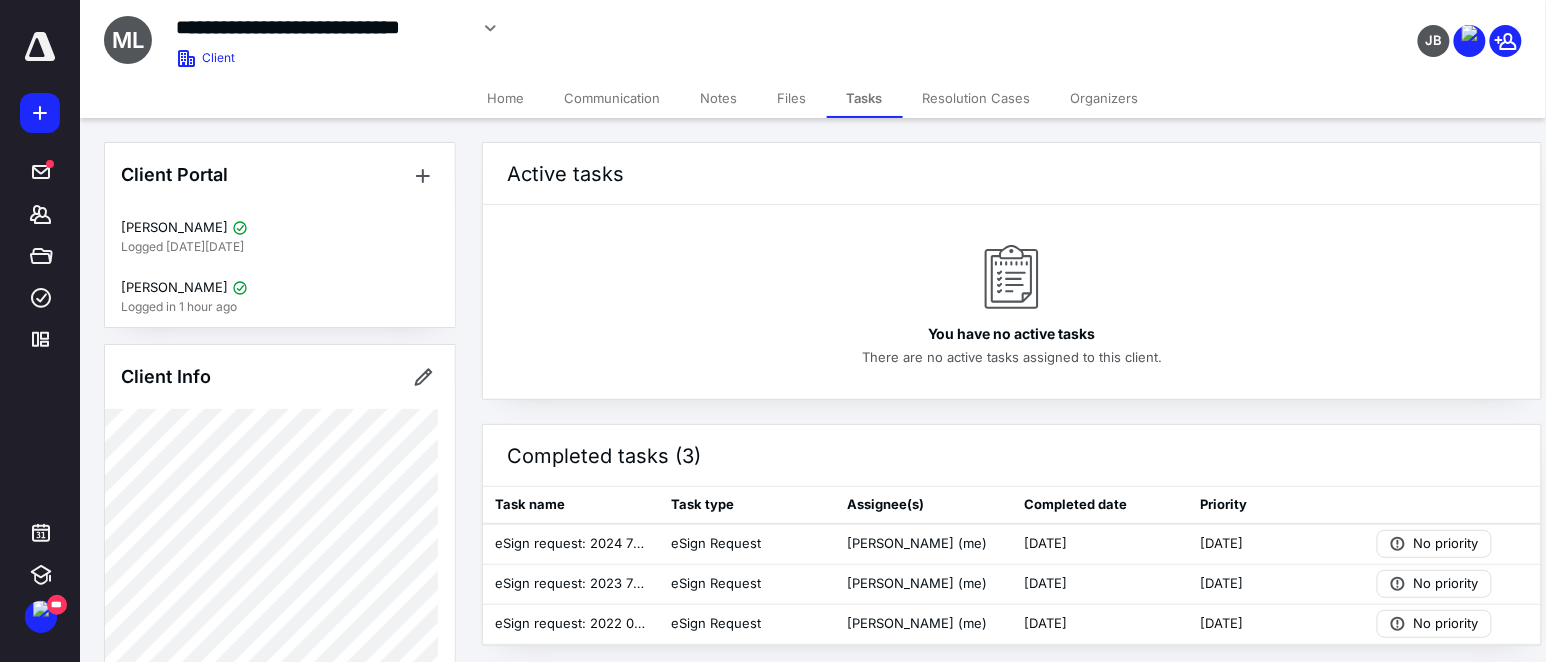 click on "Files" at bounding box center [792, 98] 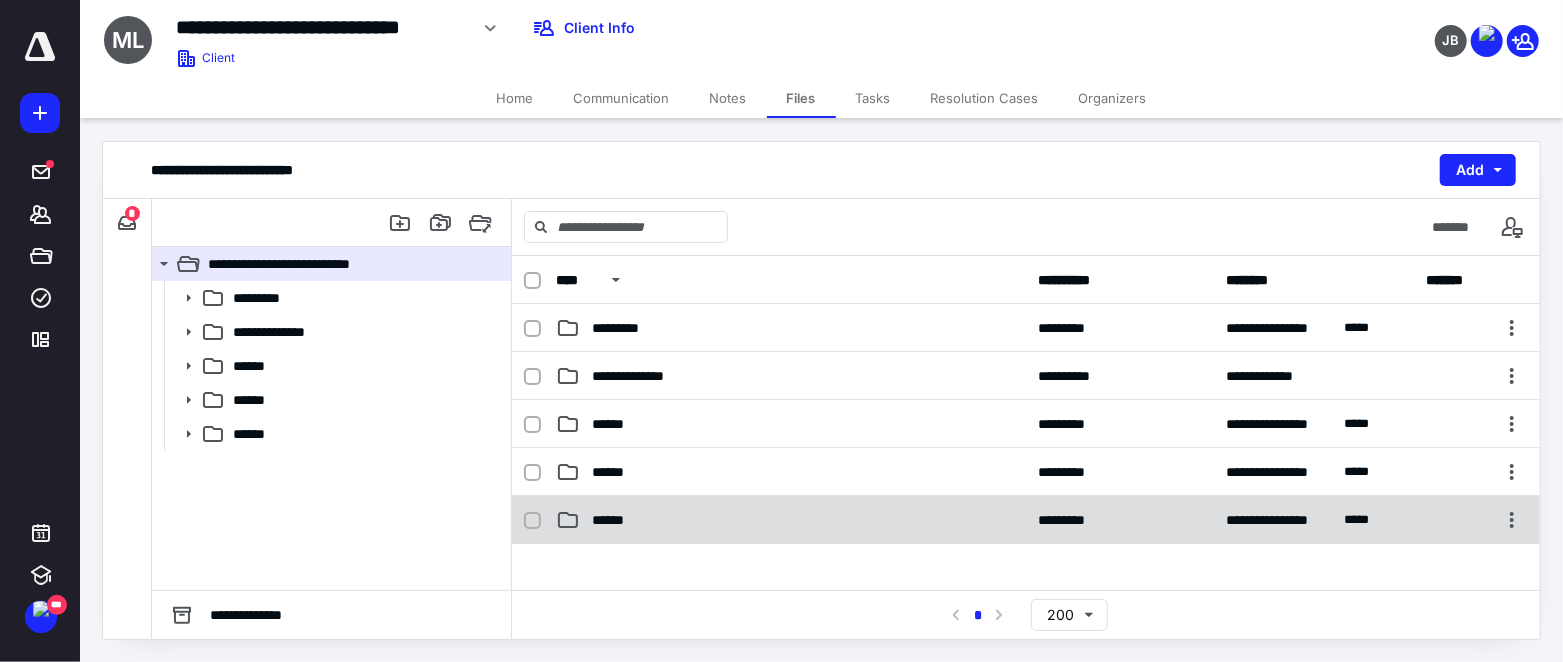 click on "******" at bounding box center (791, 520) 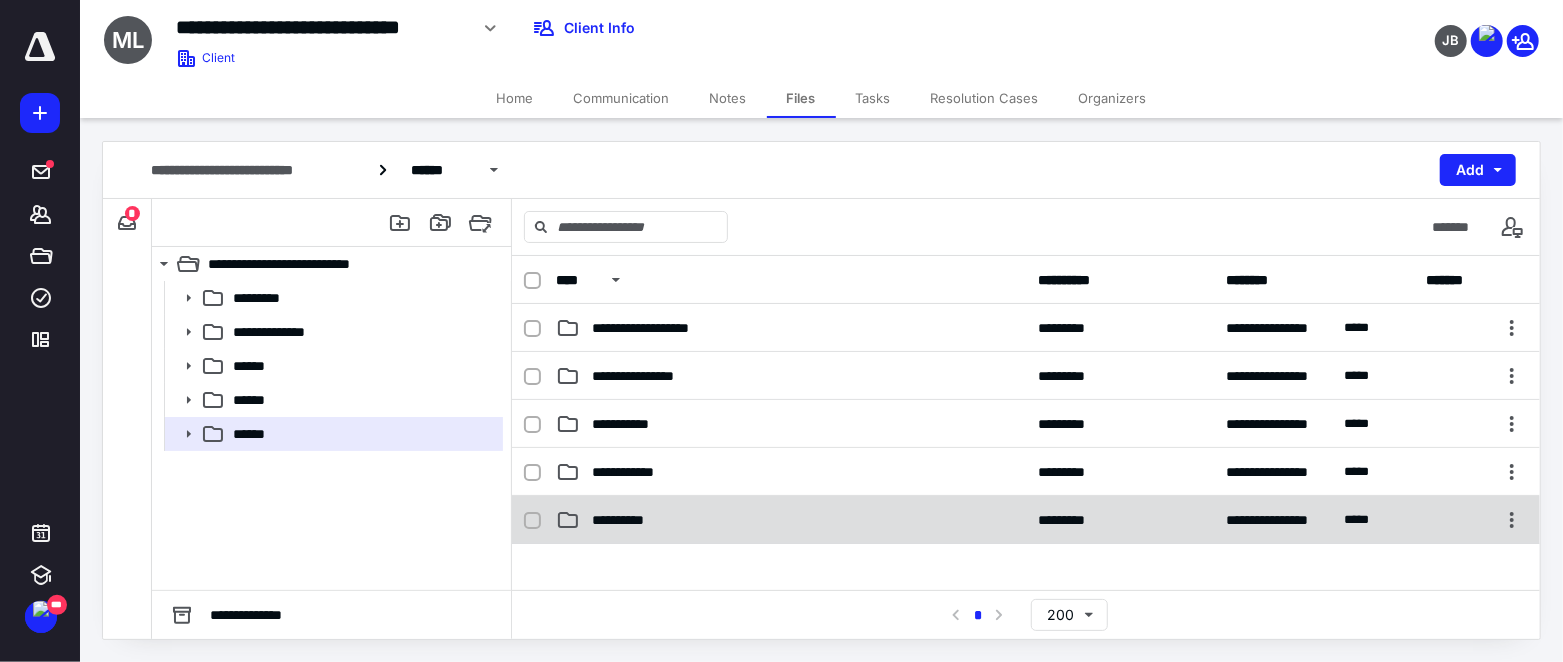 click on "**********" at bounding box center [791, 520] 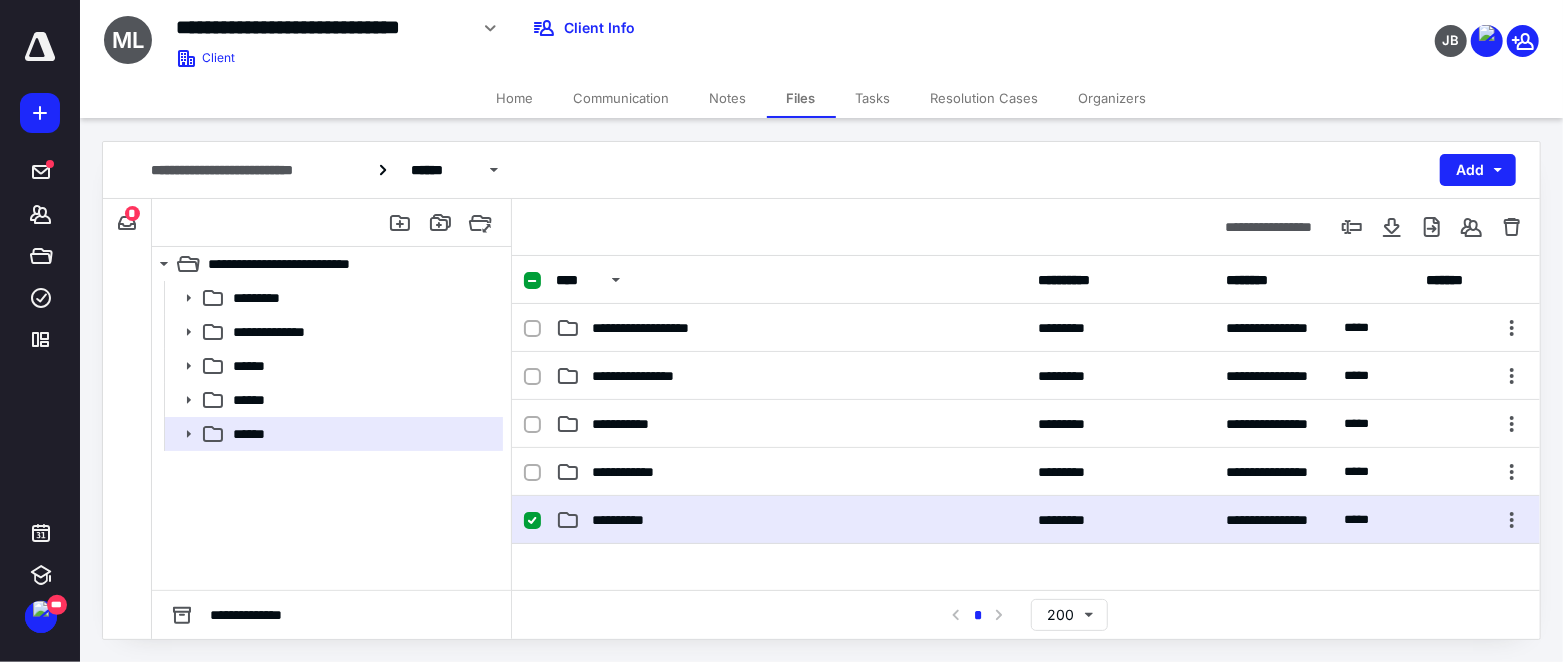 click on "**********" at bounding box center (791, 520) 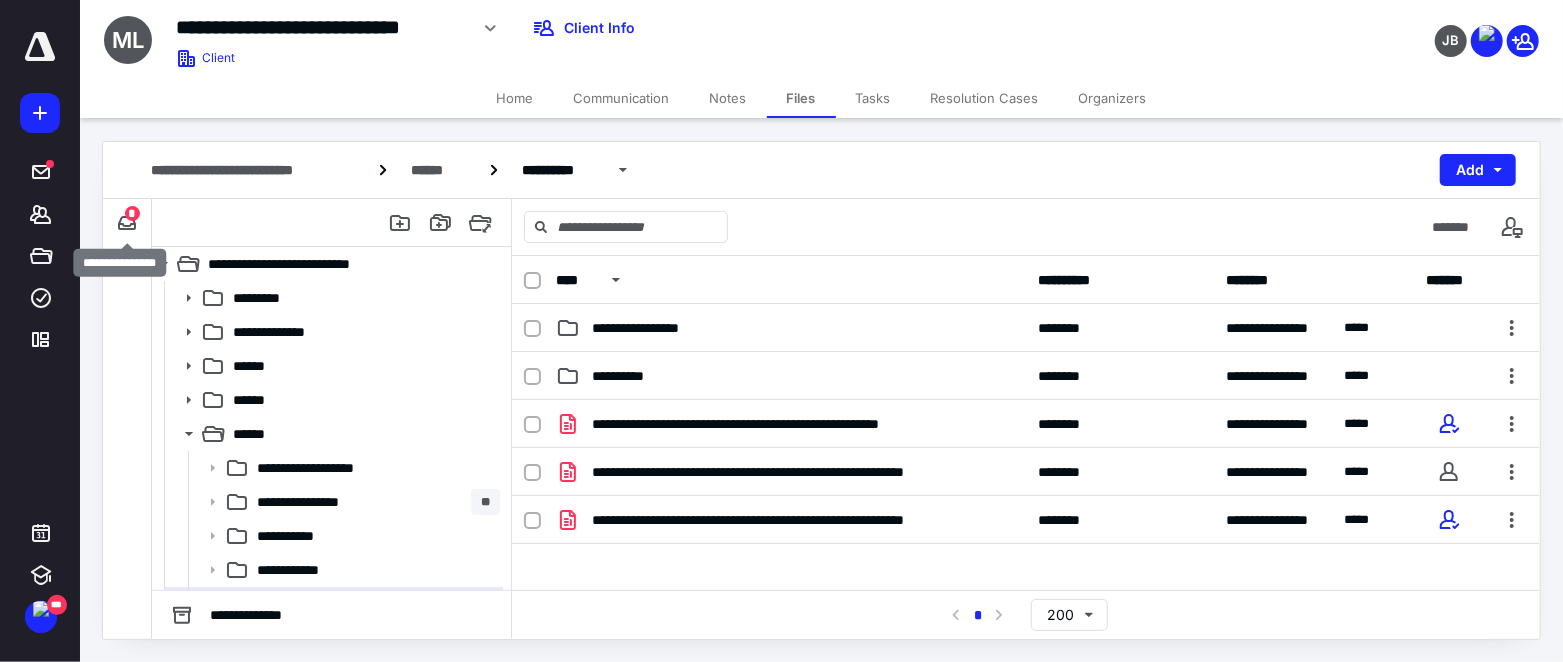 click on "*" at bounding box center (132, 213) 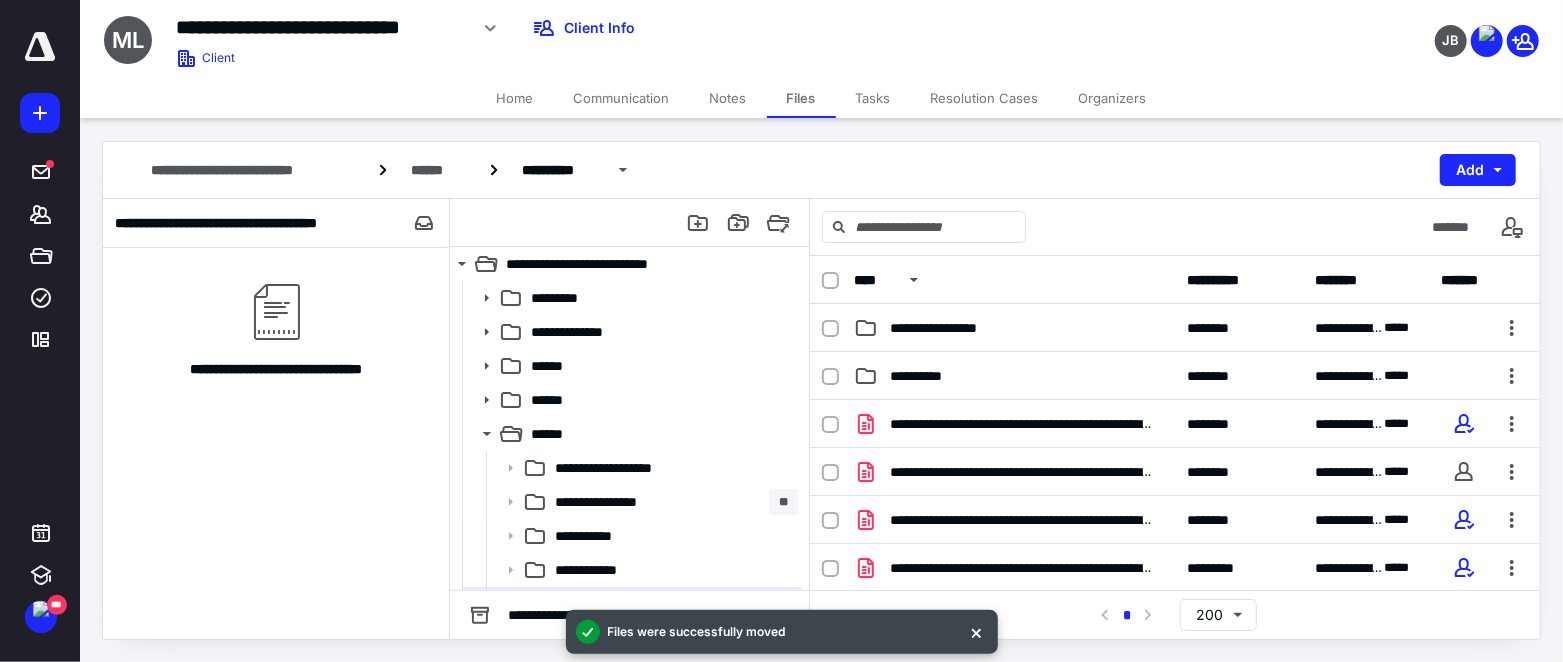 click at bounding box center [976, 632] 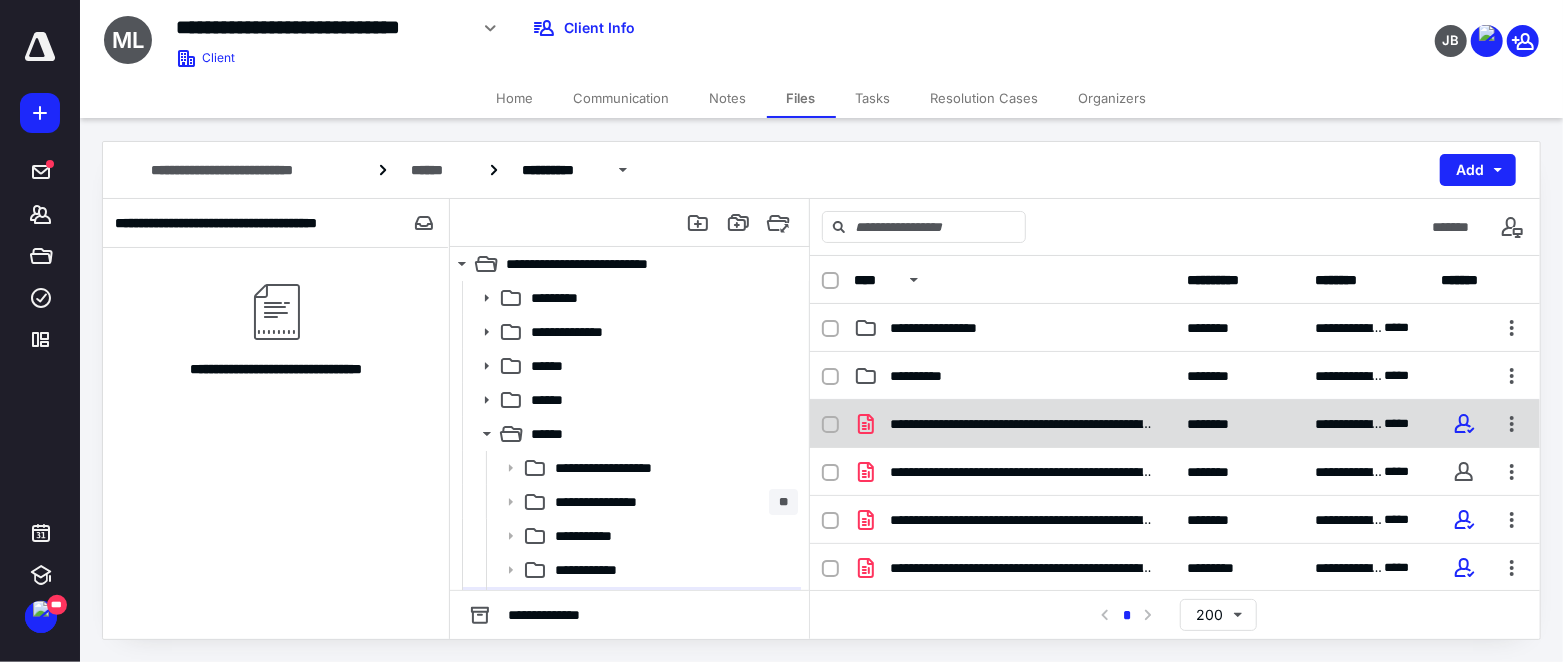 scroll, scrollTop: 110, scrollLeft: 0, axis: vertical 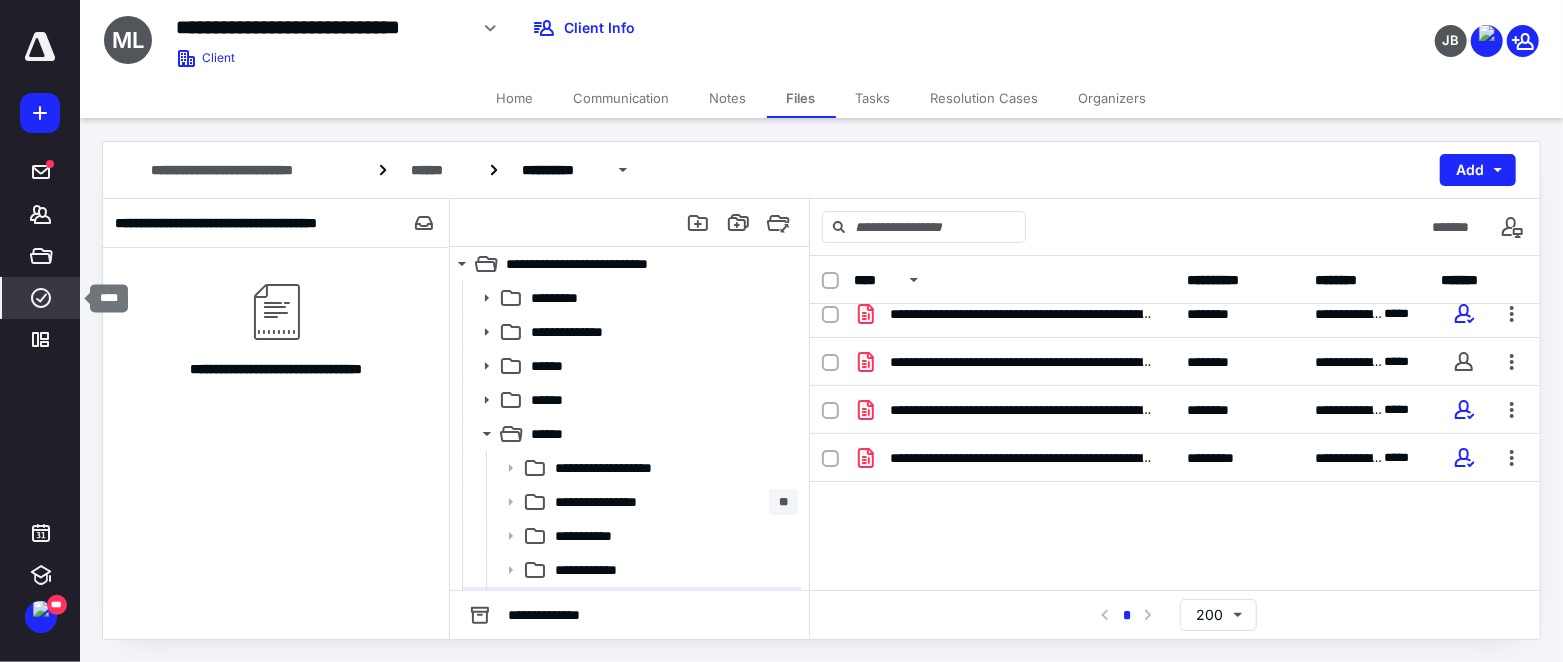 click 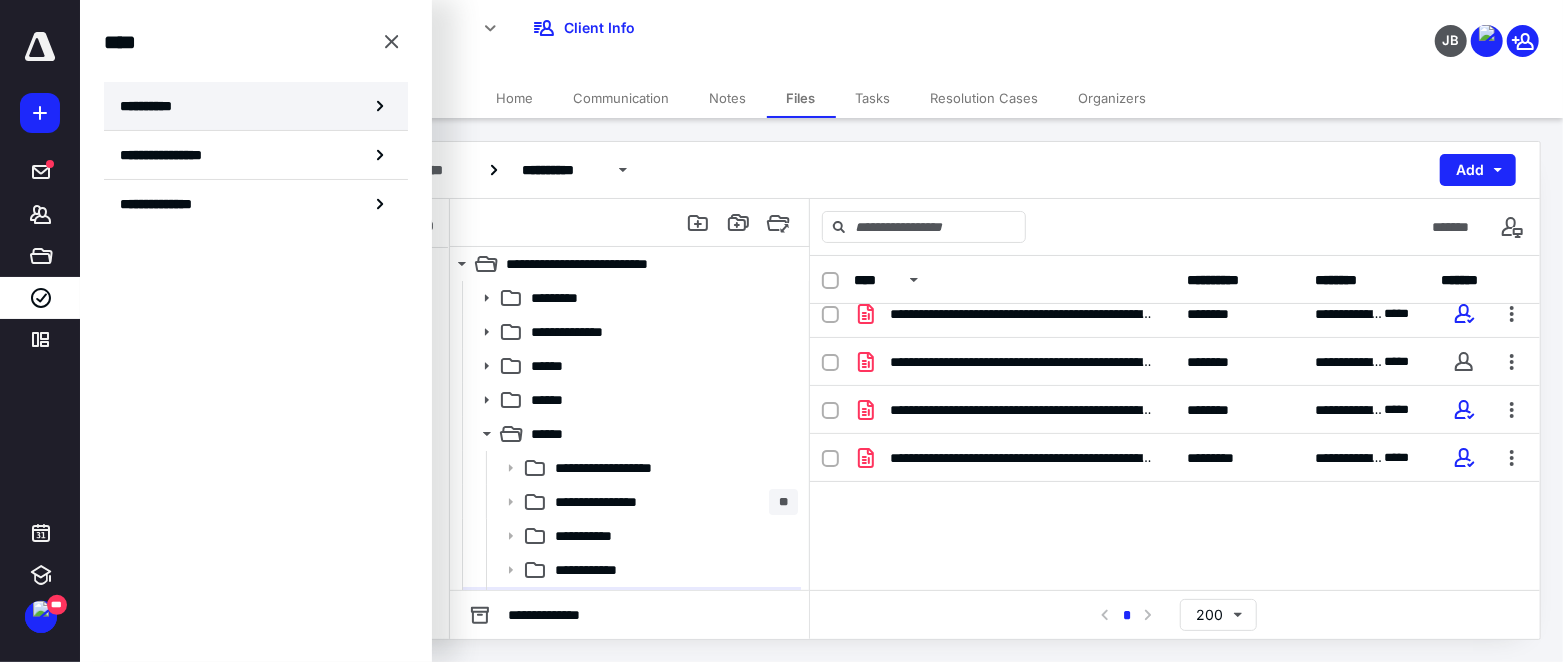 click on "**********" at bounding box center [256, 106] 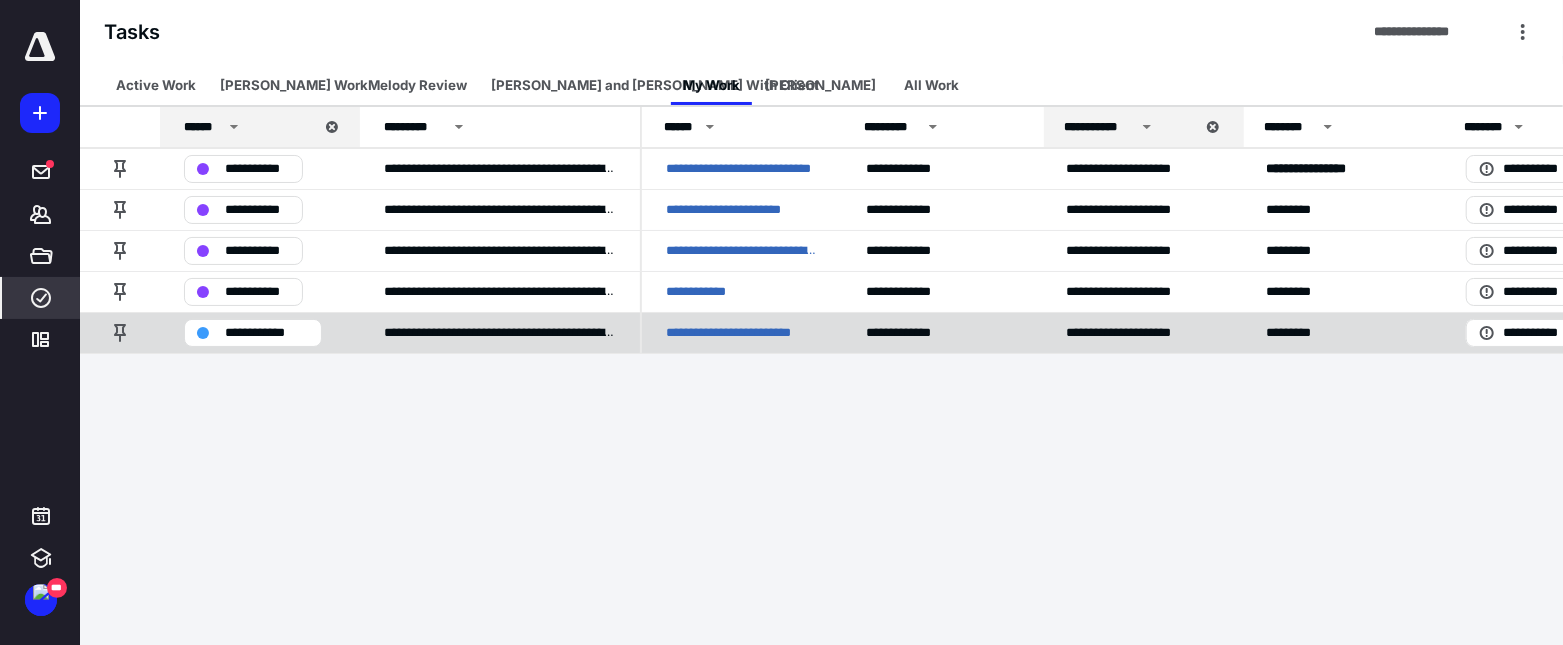 click on "**********" at bounding box center (742, 332) 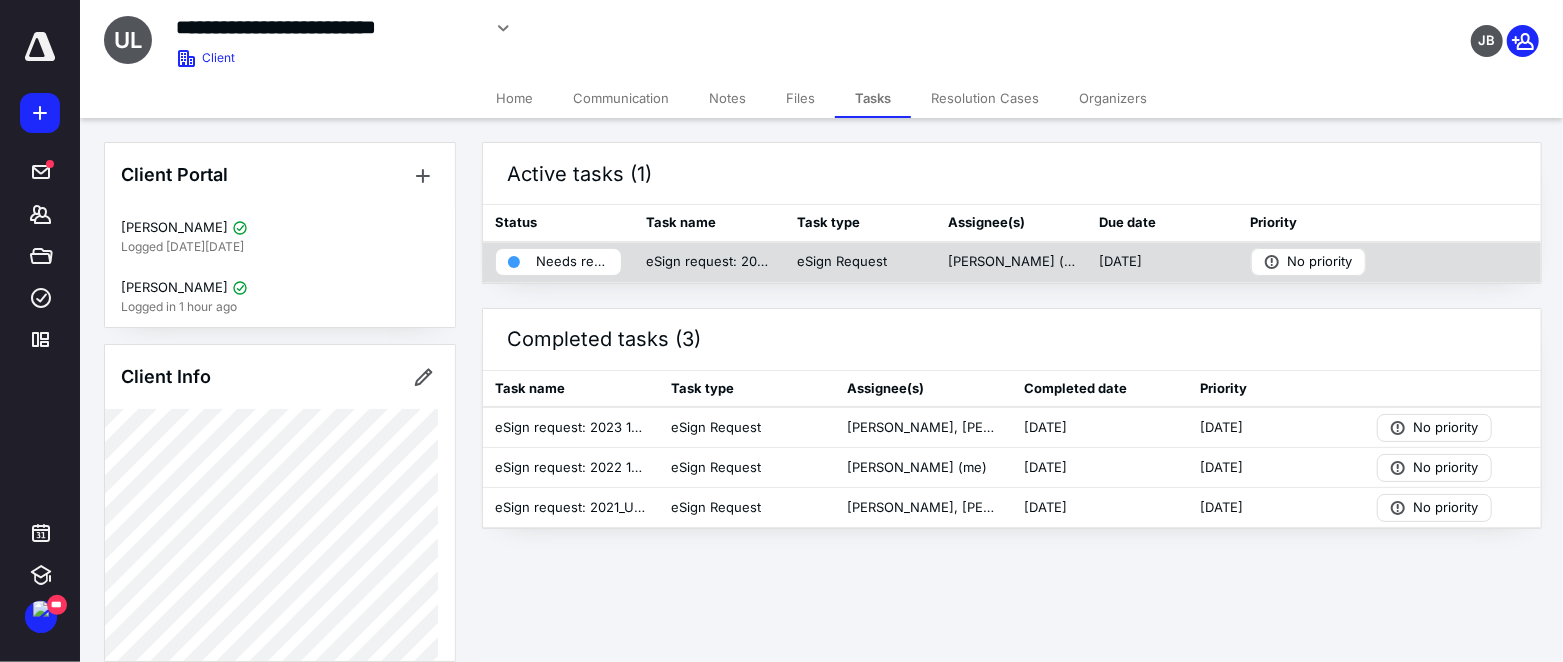 click on "Needs review" at bounding box center (572, 262) 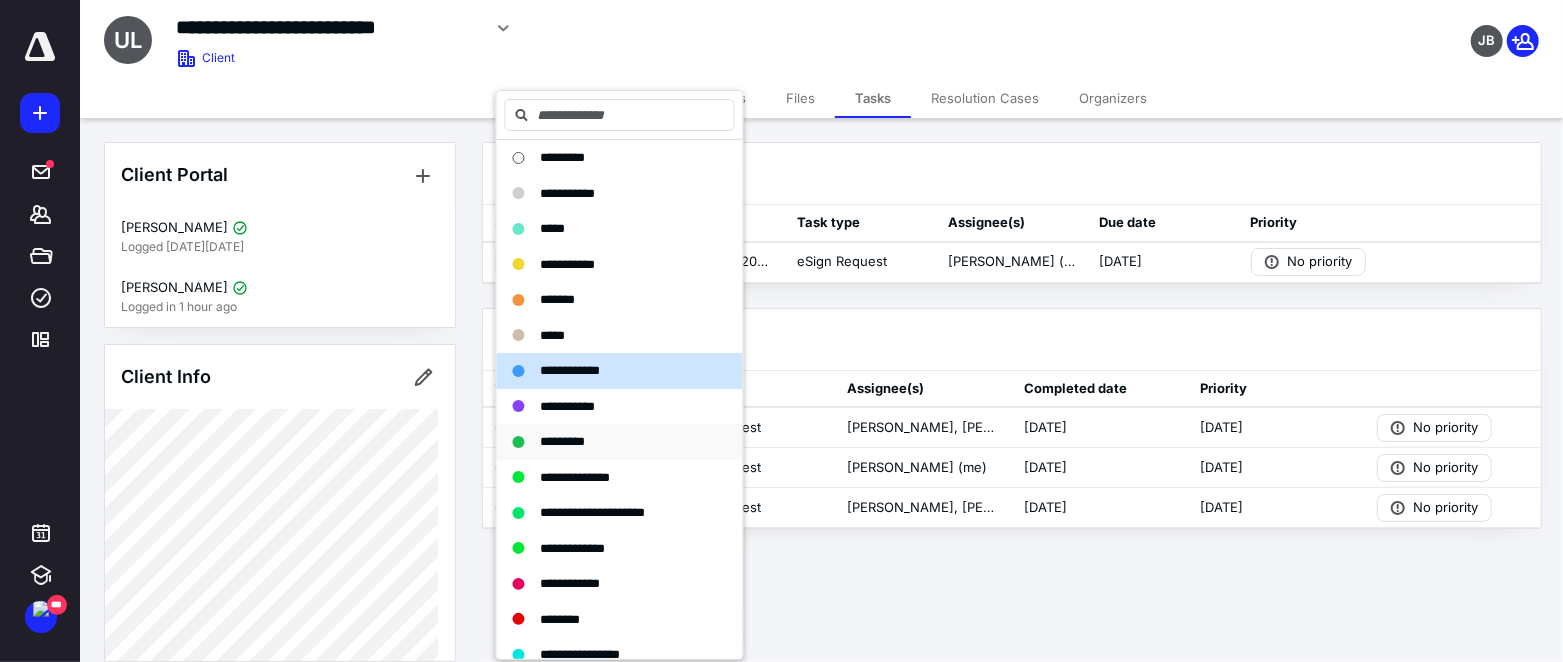 click on "*********" at bounding box center [563, 441] 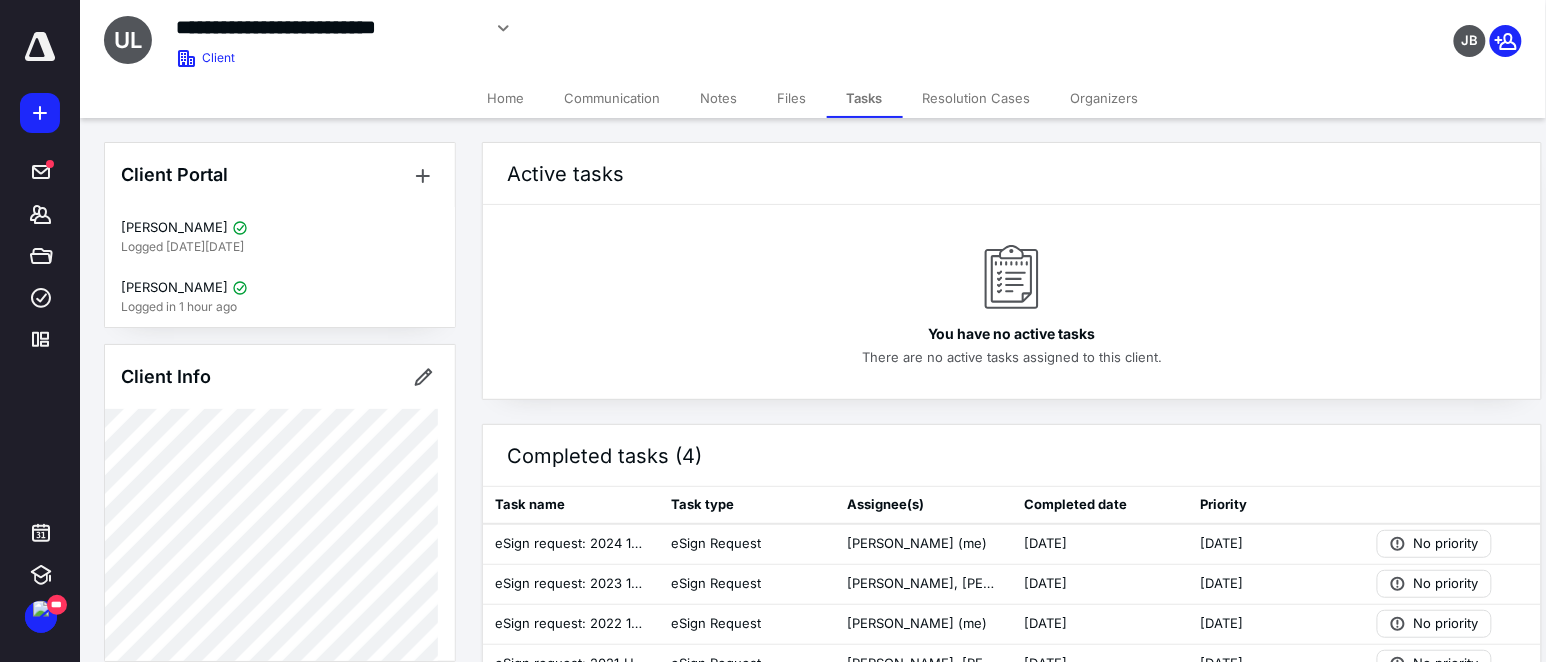 click on "Files" at bounding box center [792, 98] 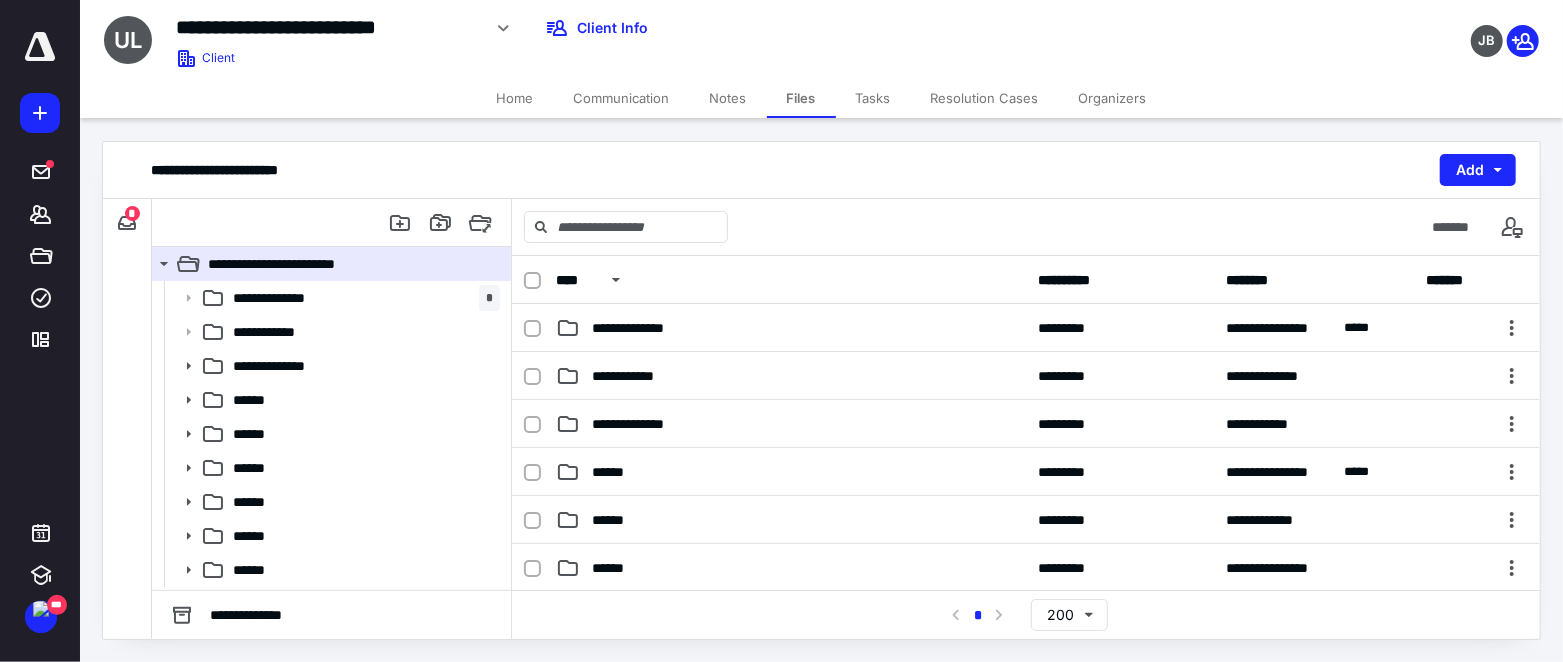 scroll, scrollTop: 222, scrollLeft: 0, axis: vertical 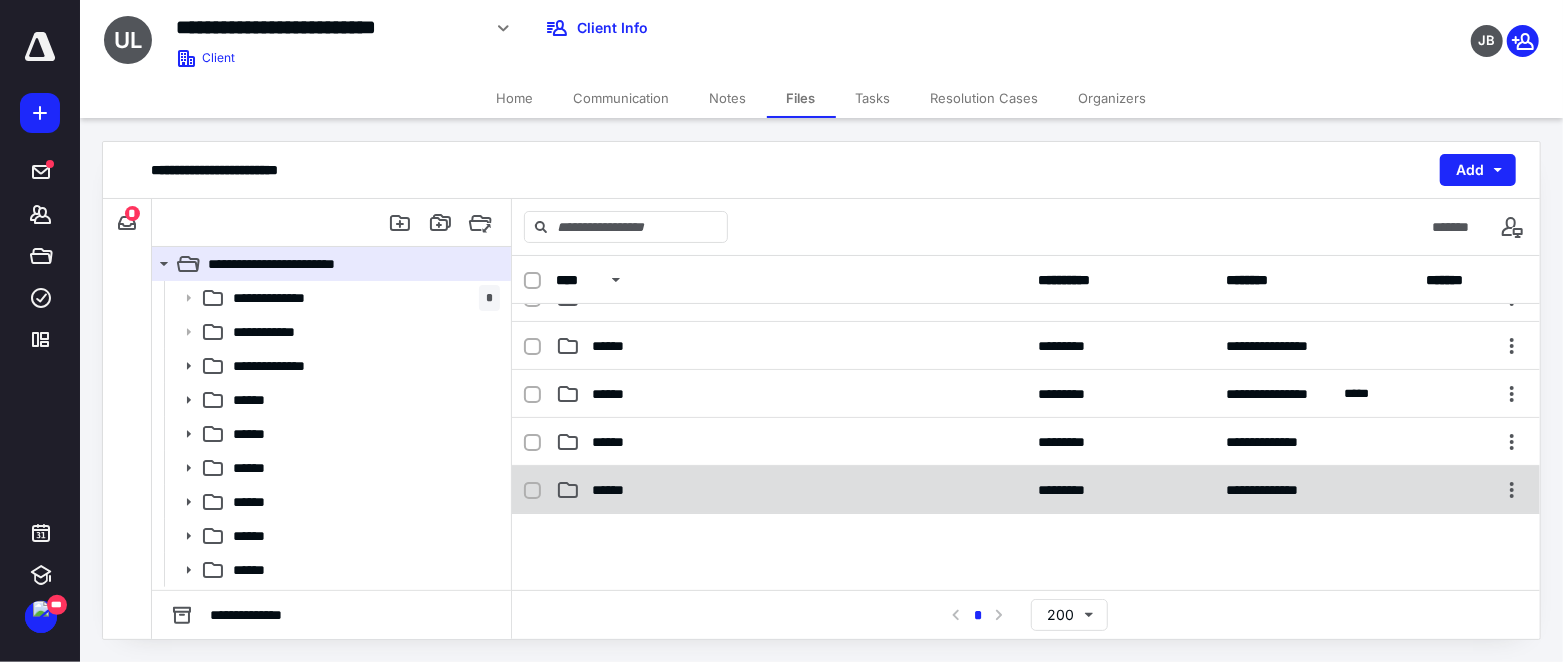 click on "******" at bounding box center [619, 490] 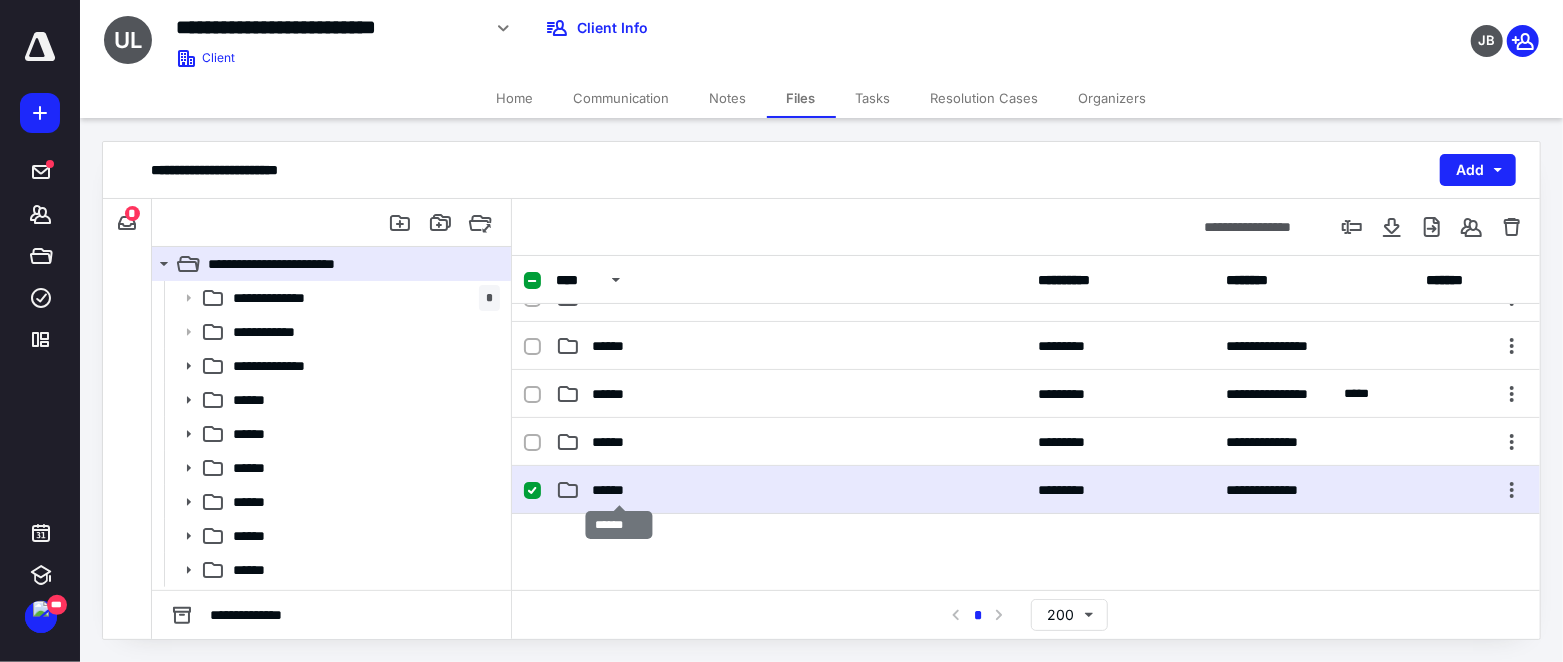 click on "******" at bounding box center [619, 490] 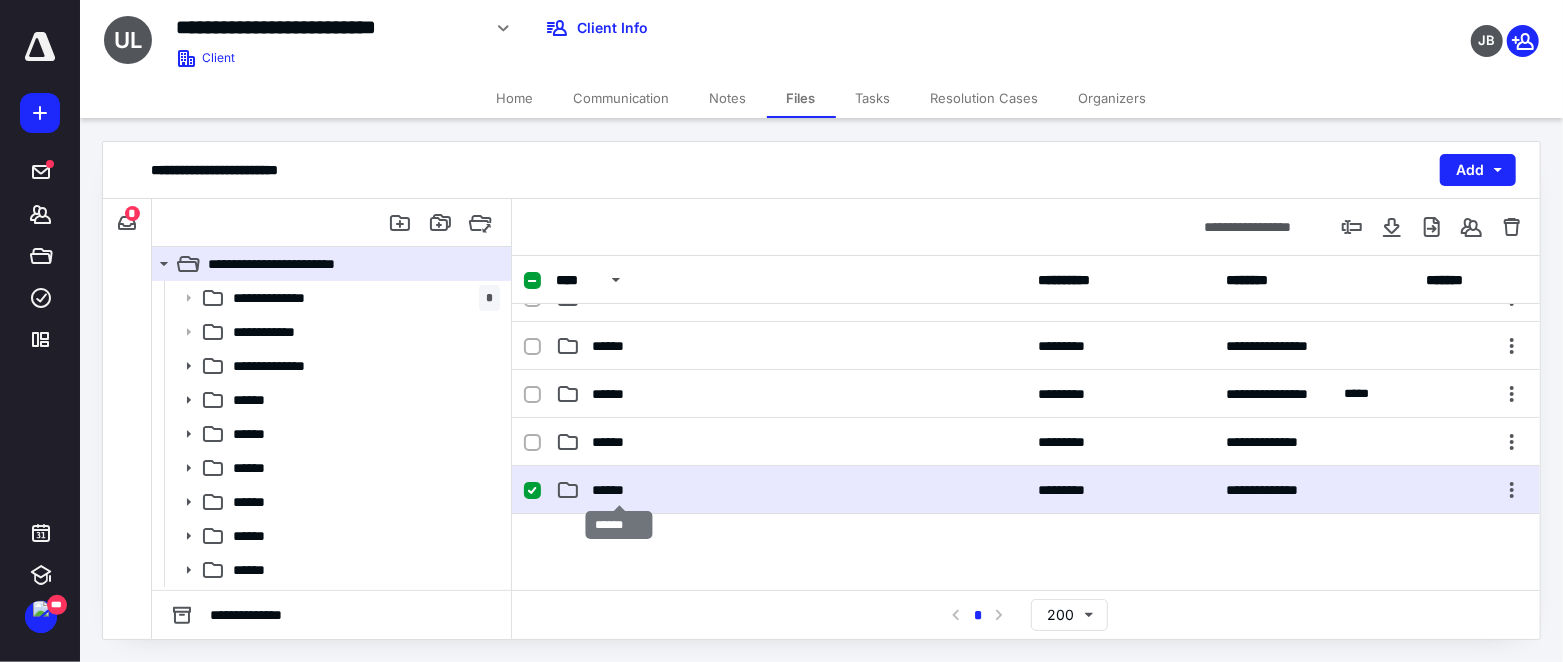 scroll, scrollTop: 0, scrollLeft: 0, axis: both 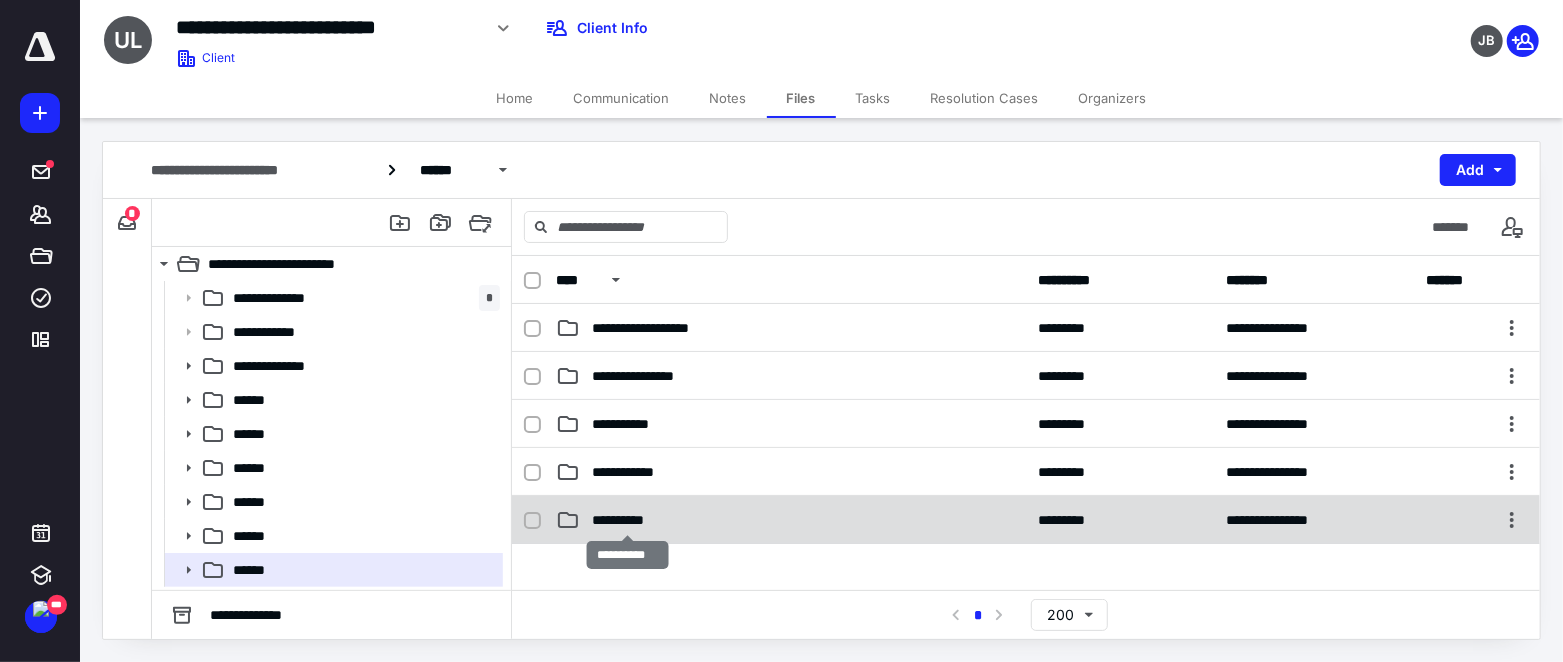 click on "**********" at bounding box center [627, 520] 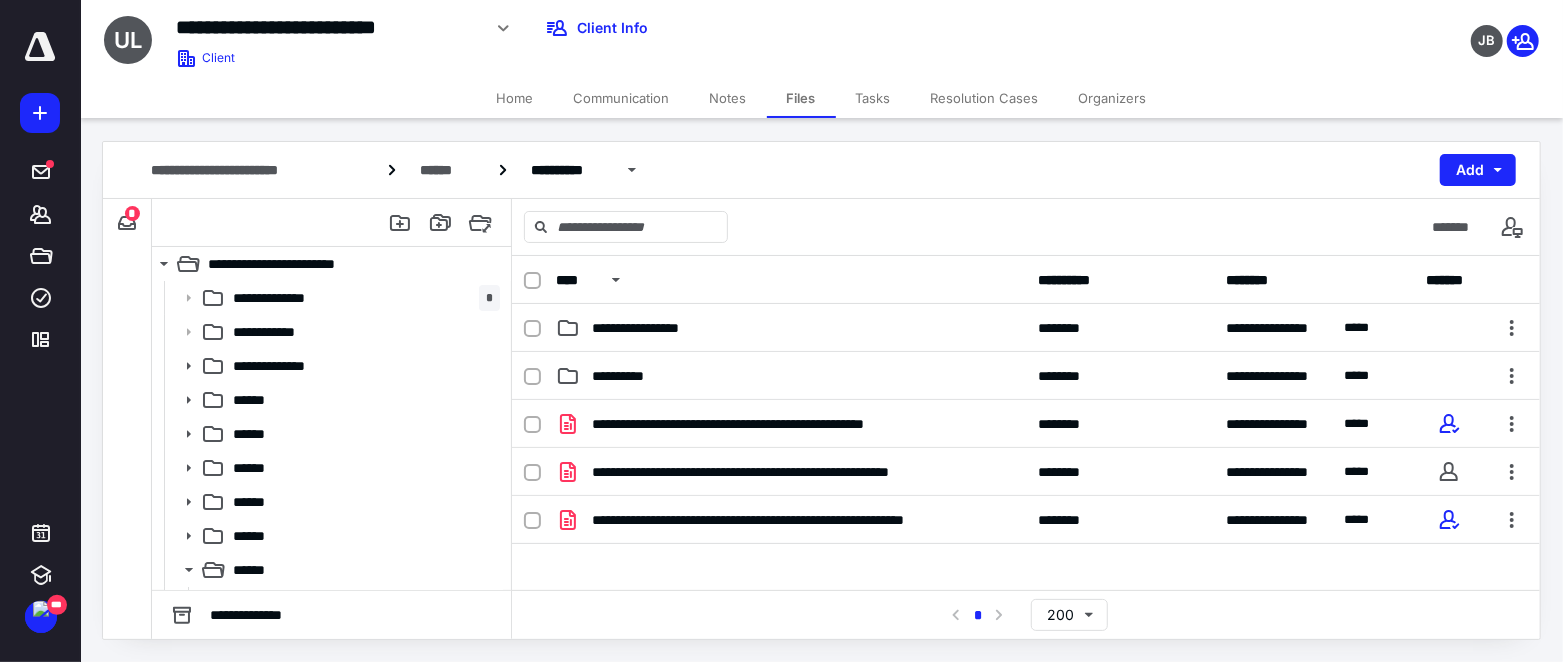 click at bounding box center (127, 223) 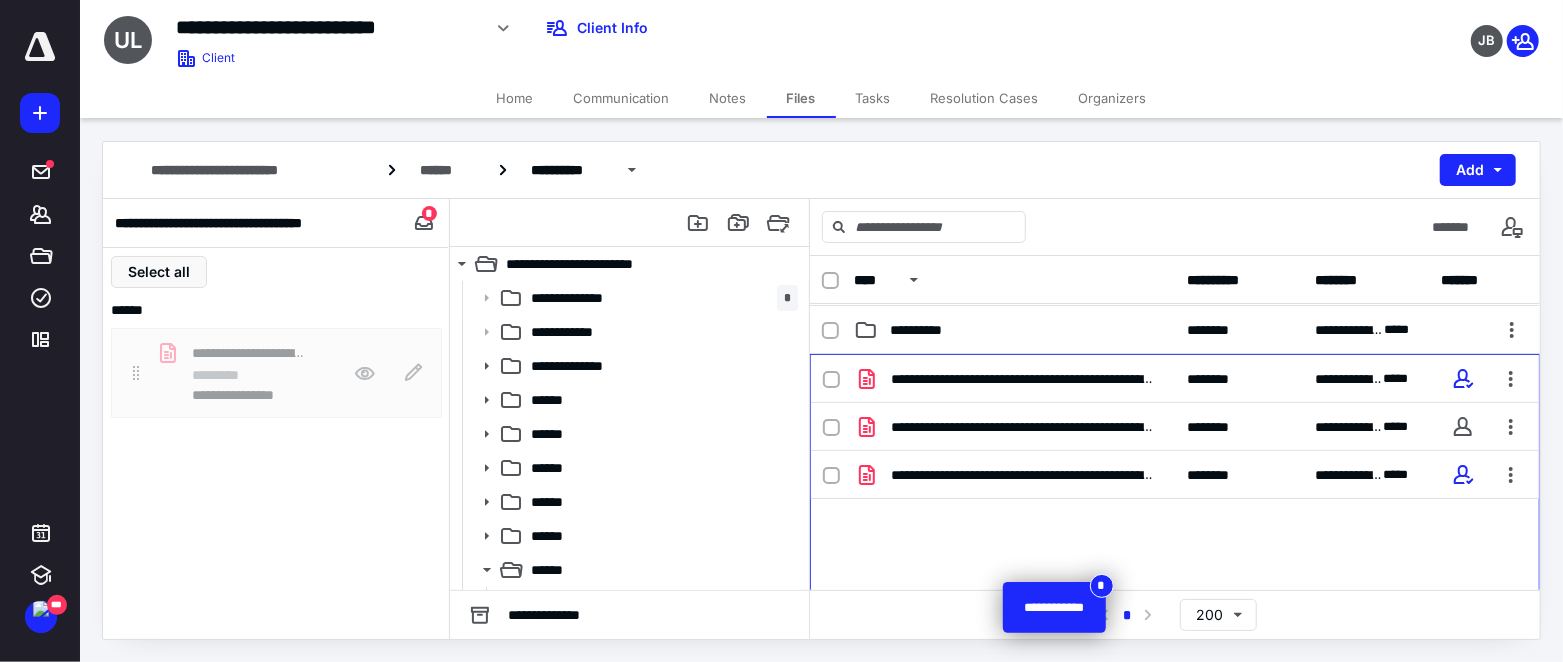 scroll, scrollTop: 87, scrollLeft: 0, axis: vertical 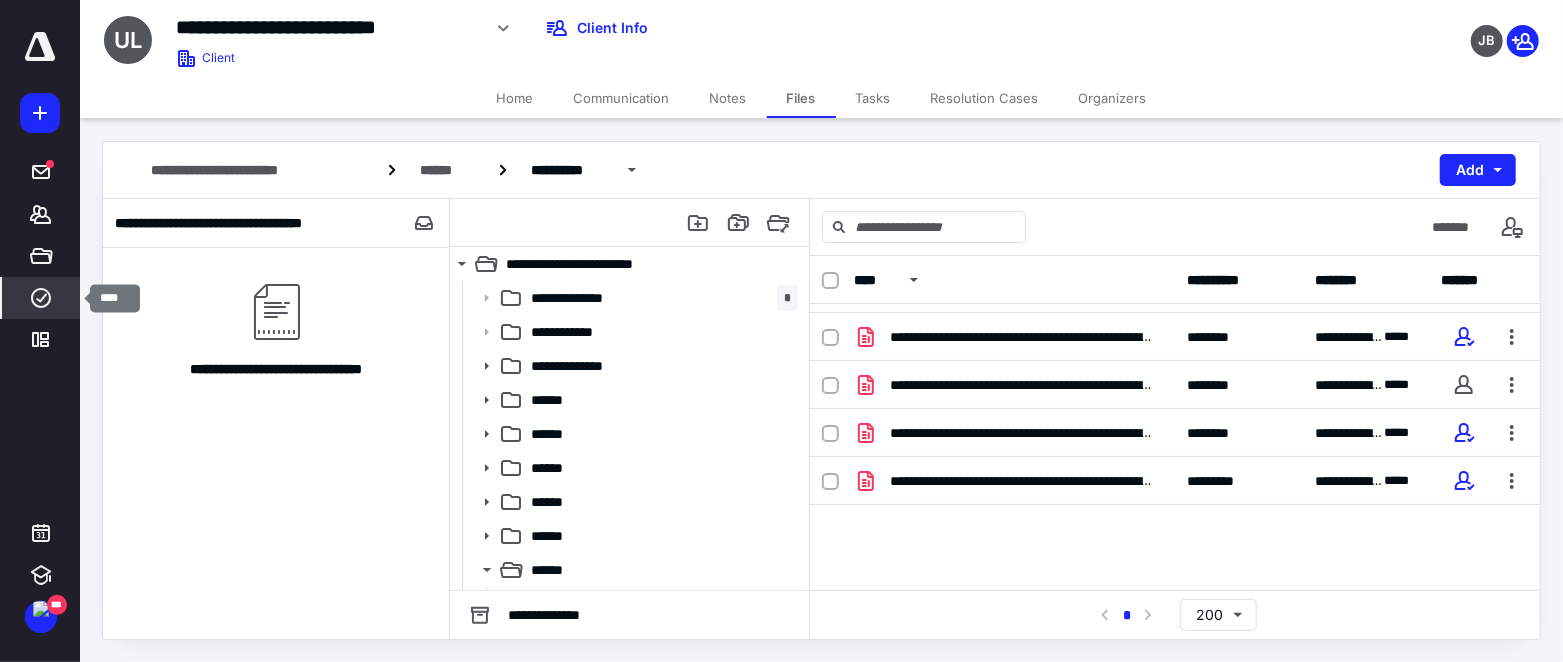 click 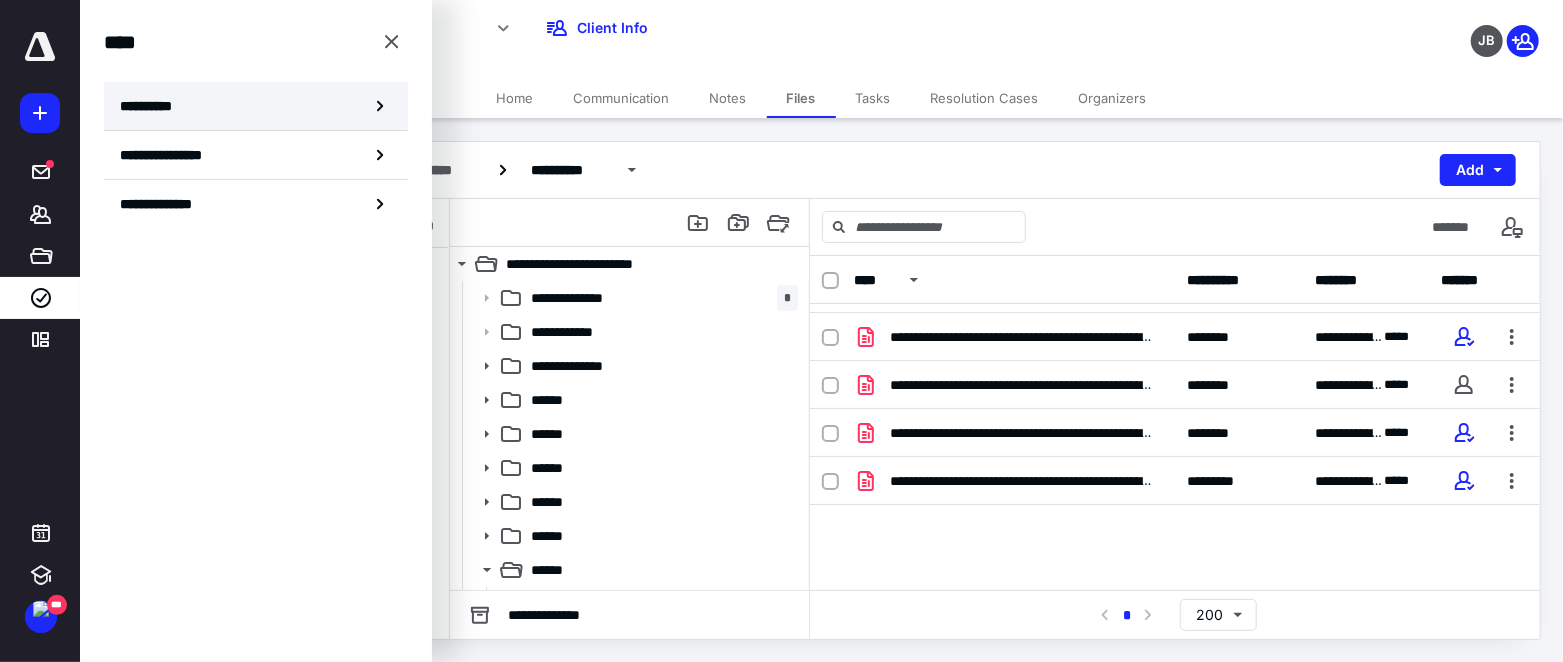 click on "**********" at bounding box center (256, 106) 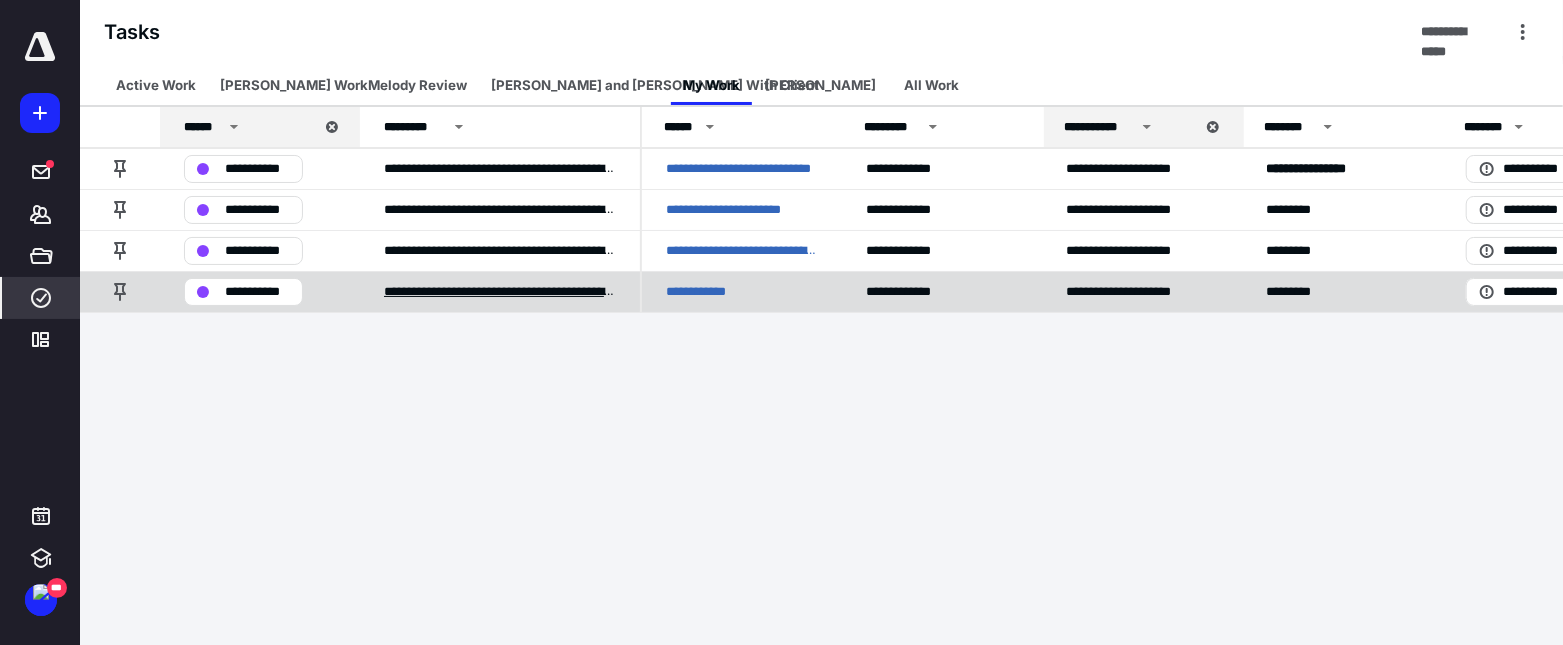 click on "**********" at bounding box center (500, 291) 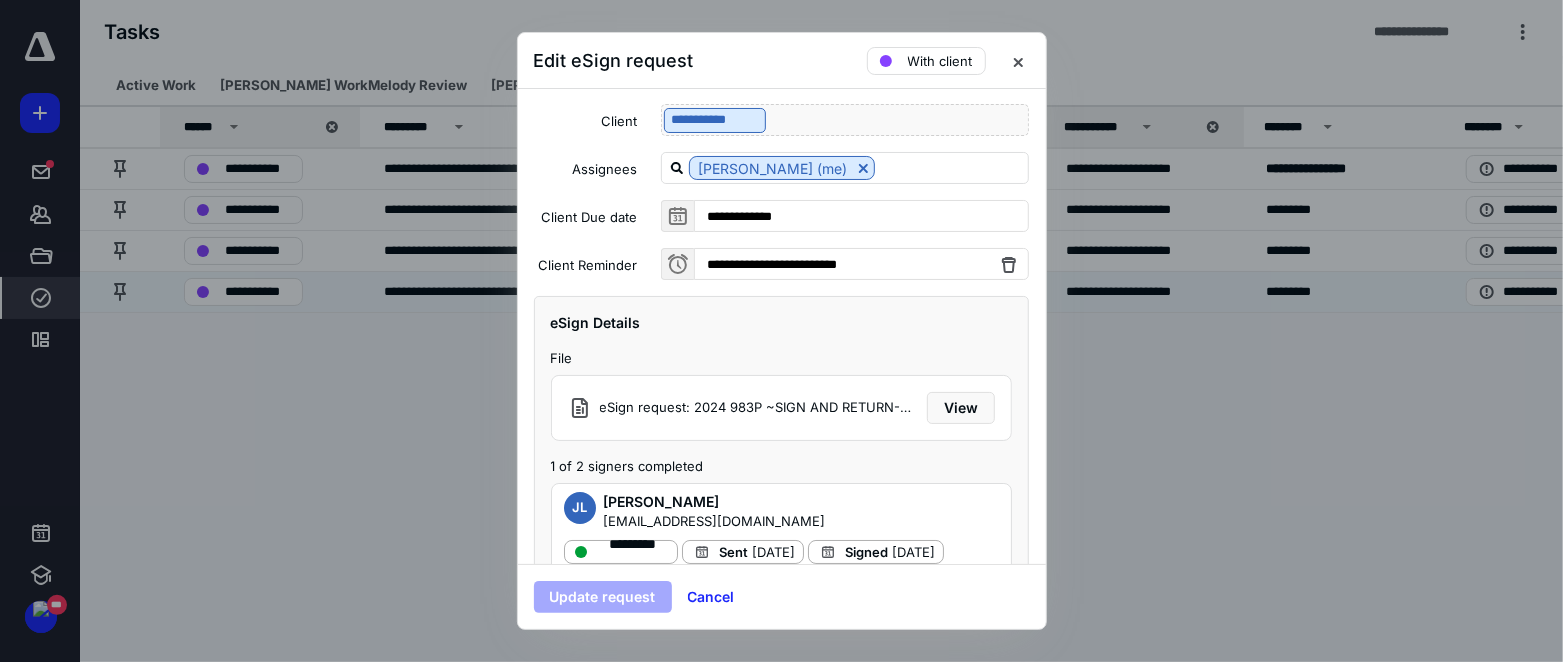scroll, scrollTop: 170, scrollLeft: 0, axis: vertical 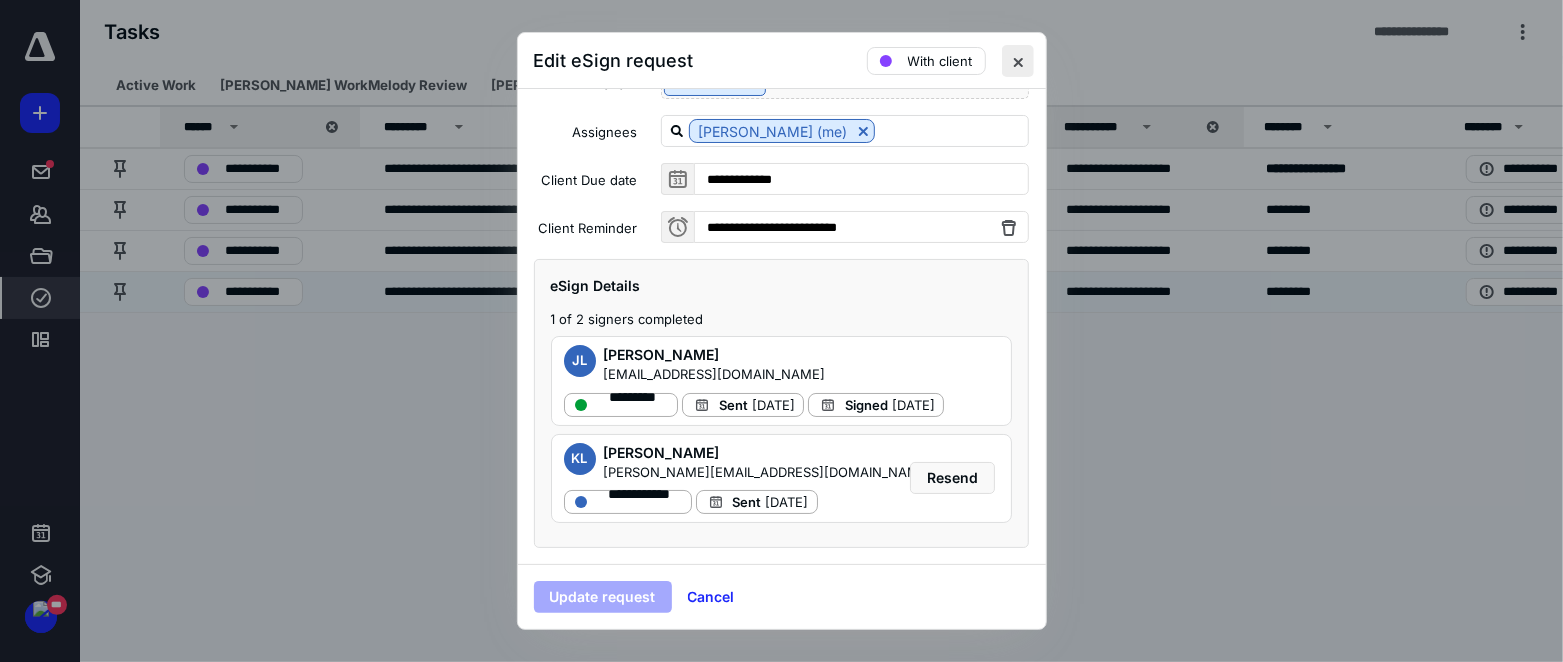 click at bounding box center [1018, 61] 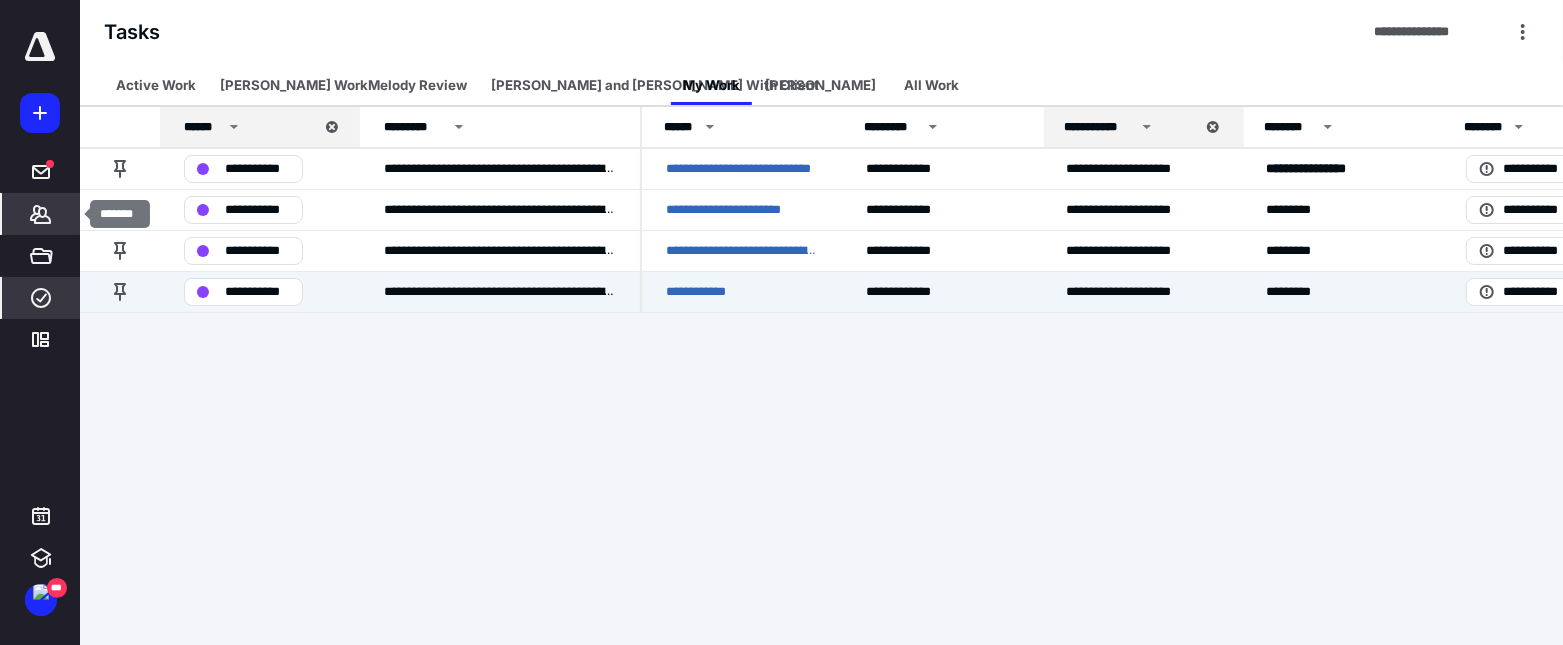 click 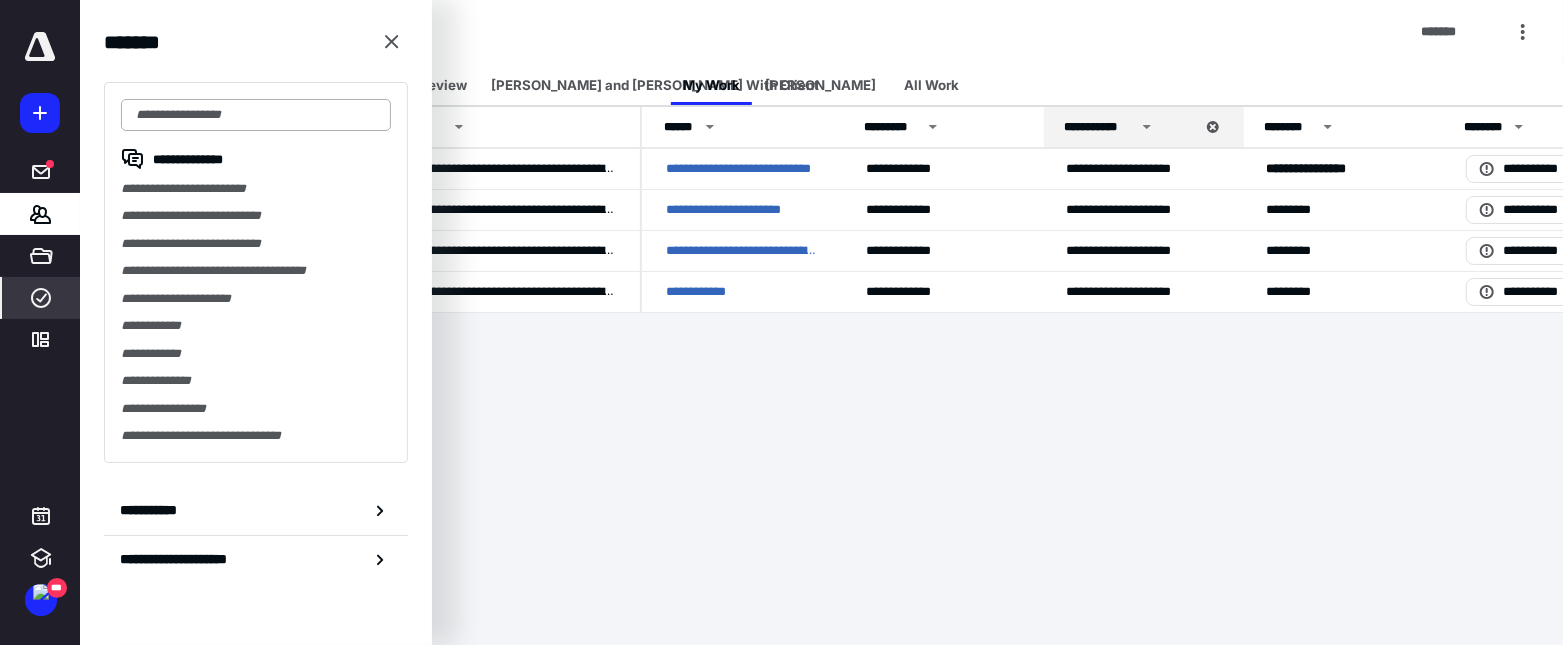 click at bounding box center [256, 115] 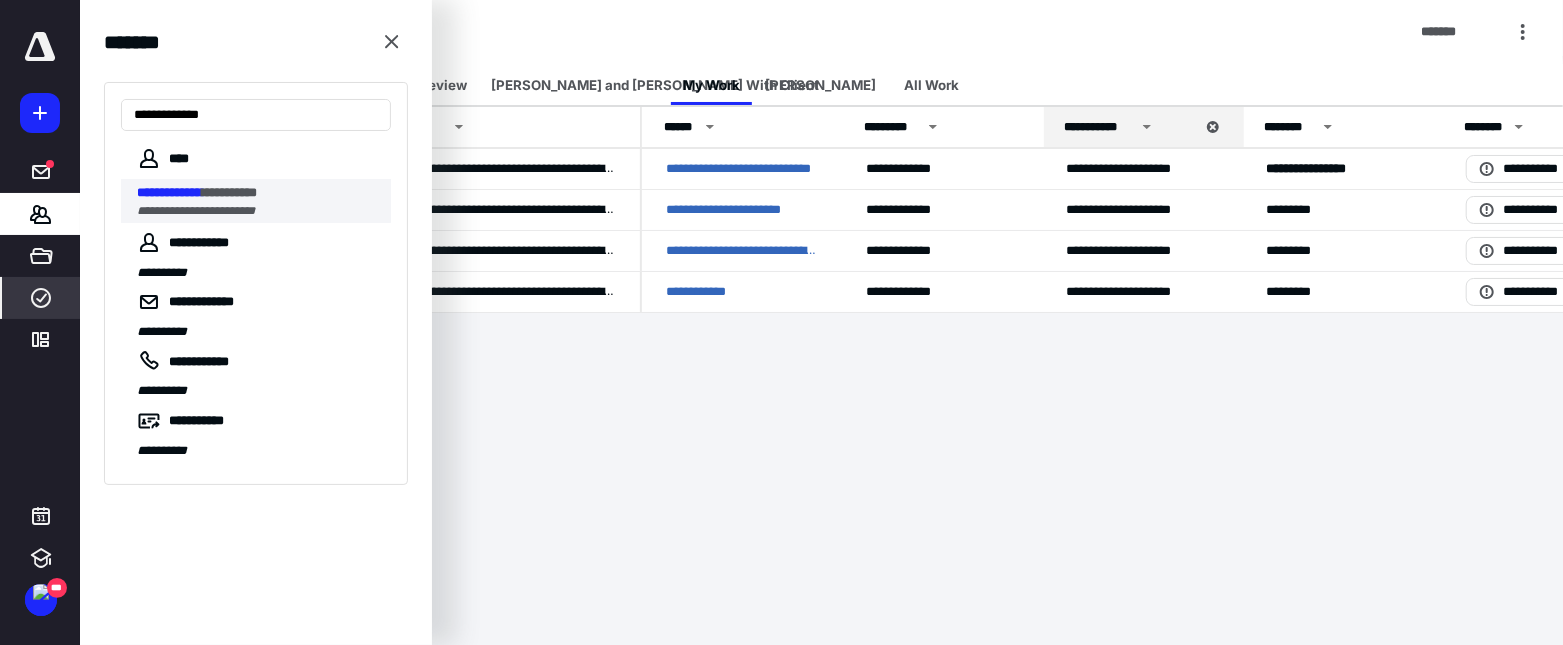 type on "**********" 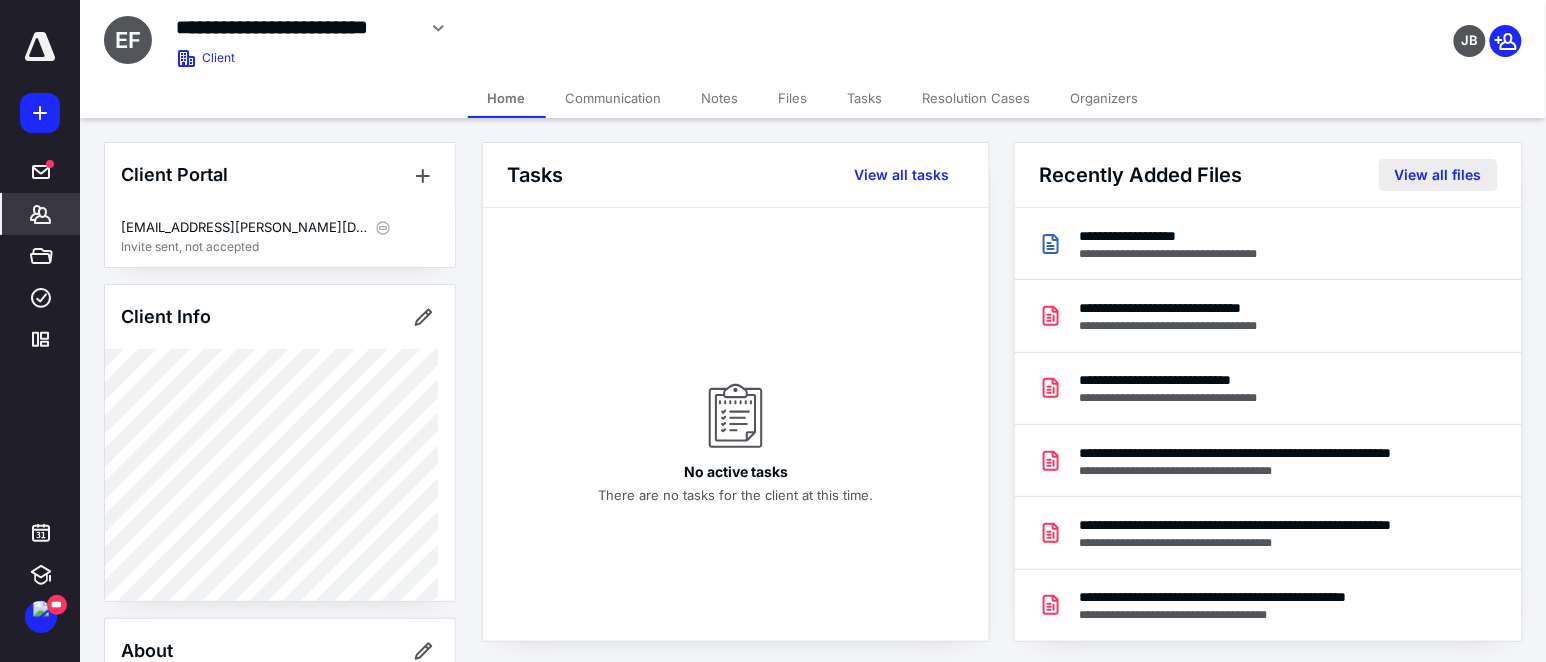 click on "View all files" at bounding box center [1438, 175] 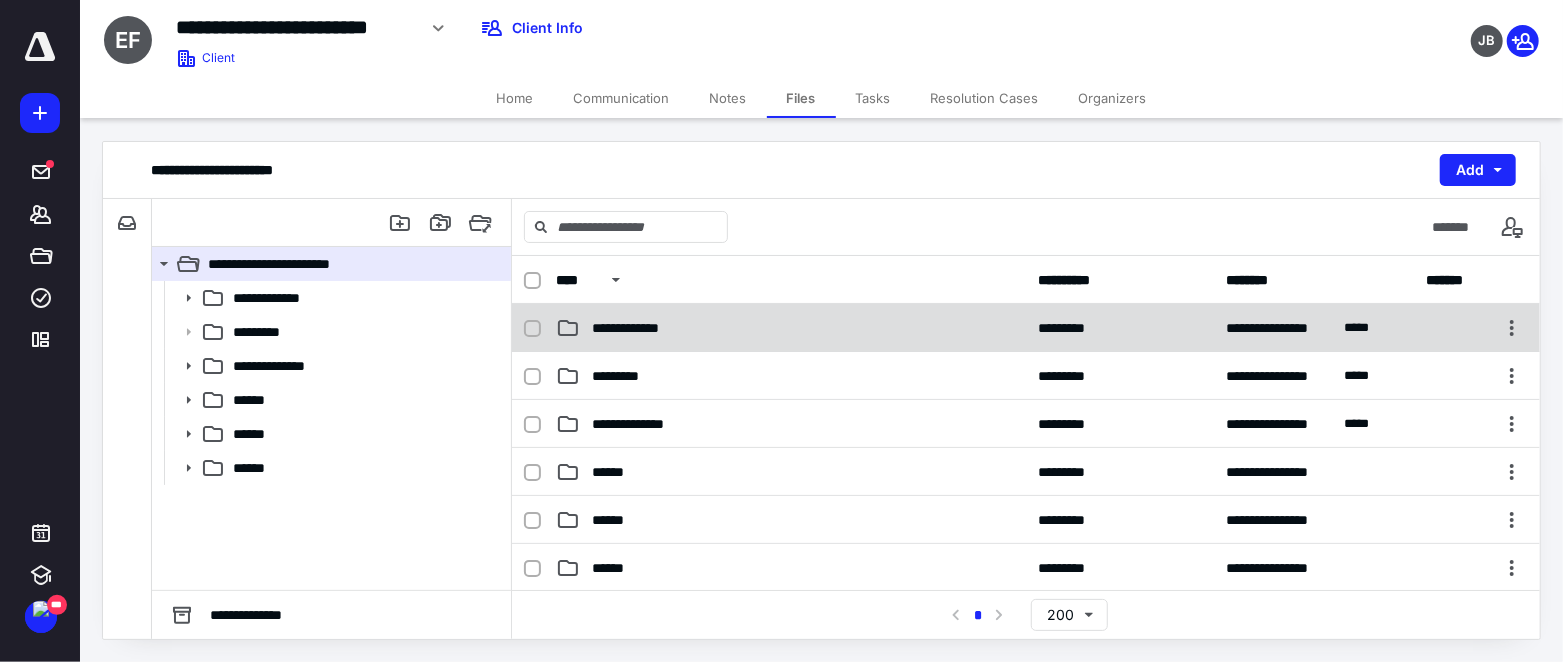 click on "**********" at bounding box center [791, 328] 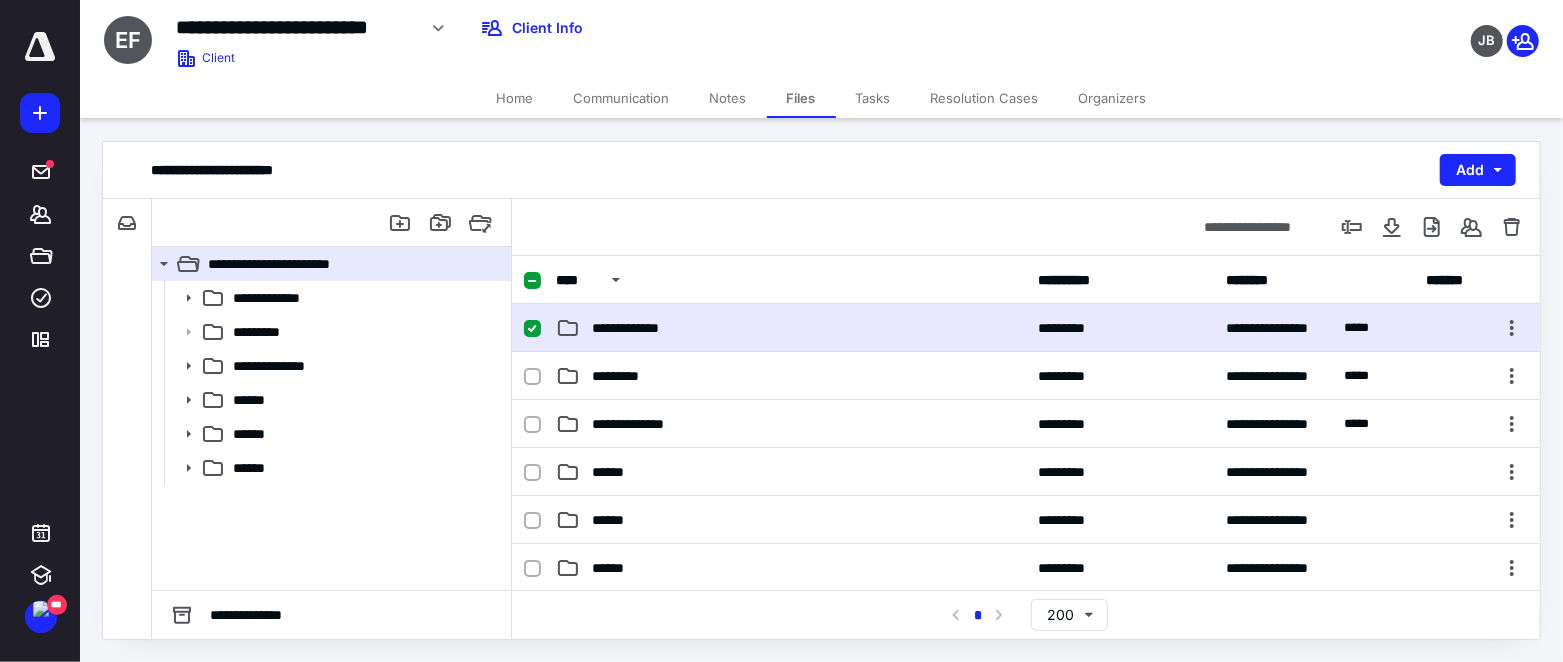 click on "**********" at bounding box center (791, 328) 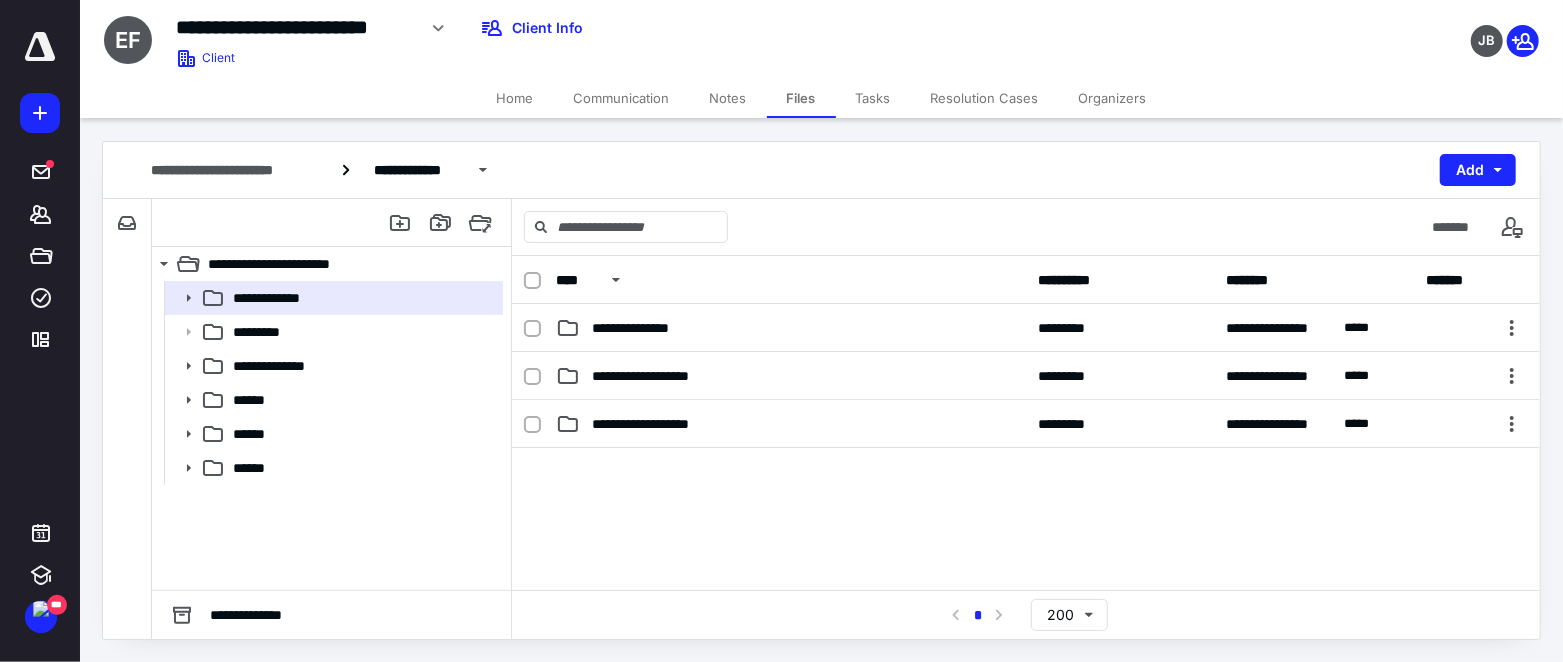 click on "**********" at bounding box center [791, 328] 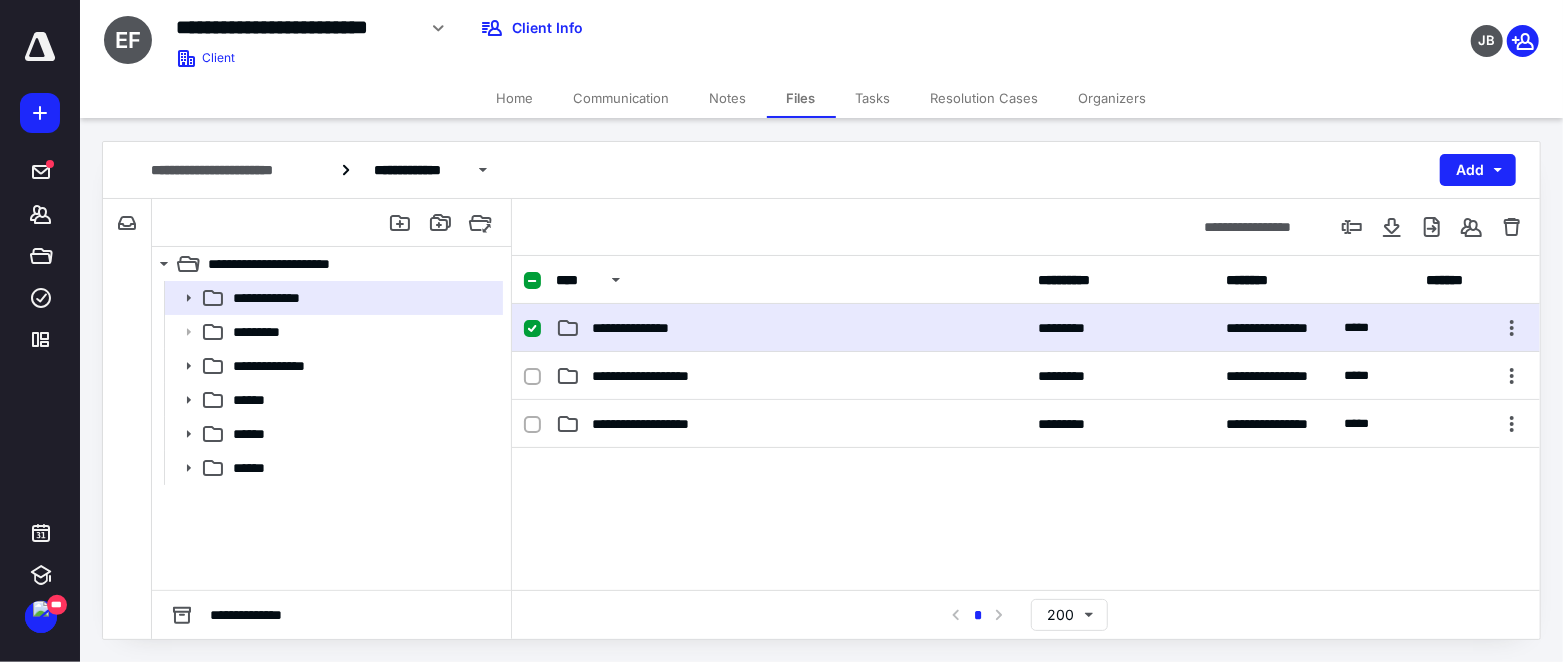 click on "**********" at bounding box center (791, 328) 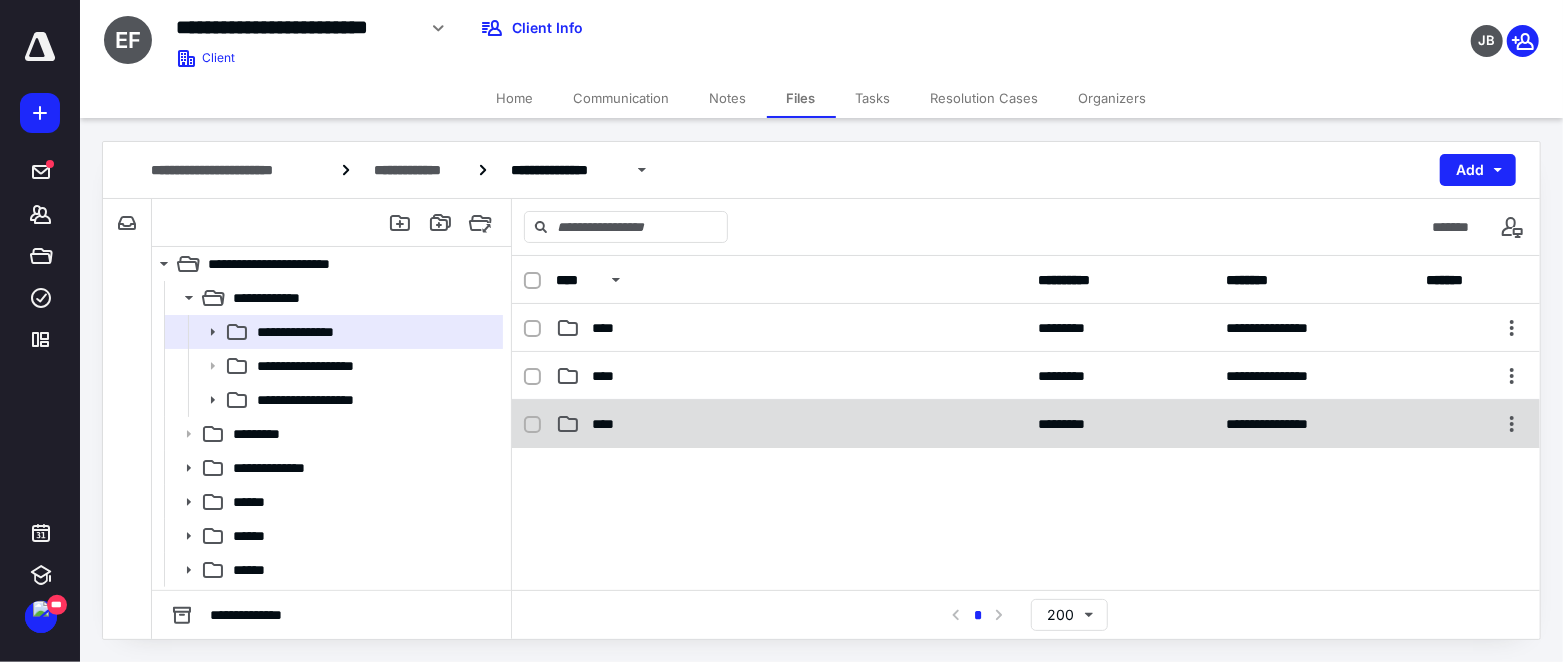 click on "****" at bounding box center (791, 424) 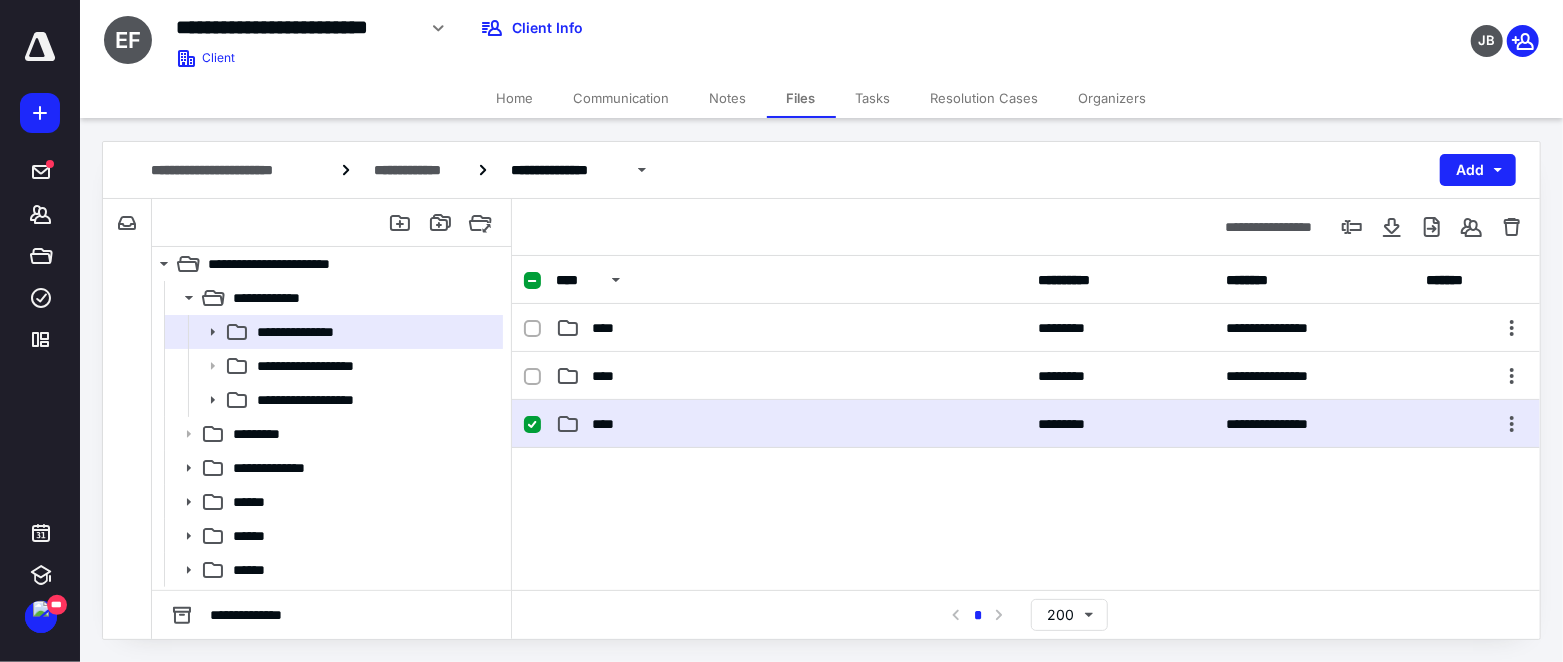 click on "****" at bounding box center [791, 424] 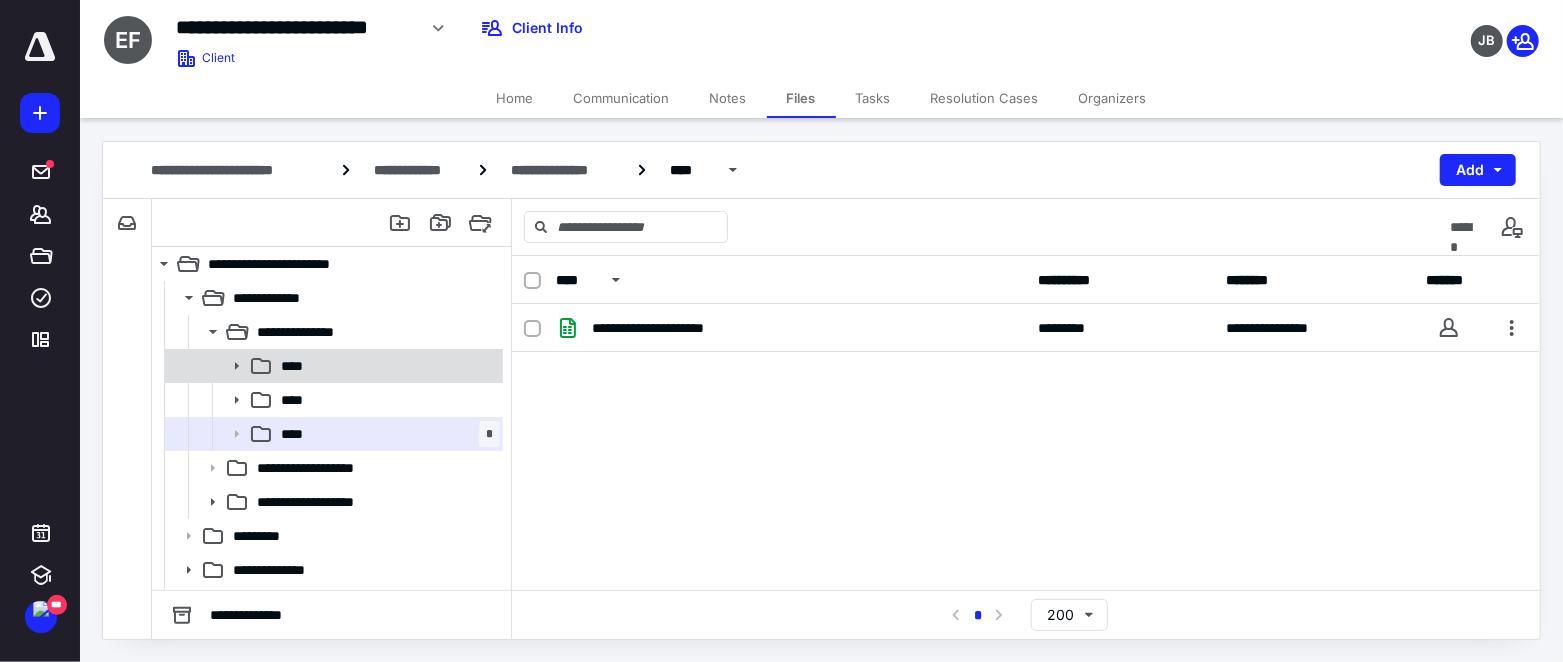click on "****" at bounding box center [386, 366] 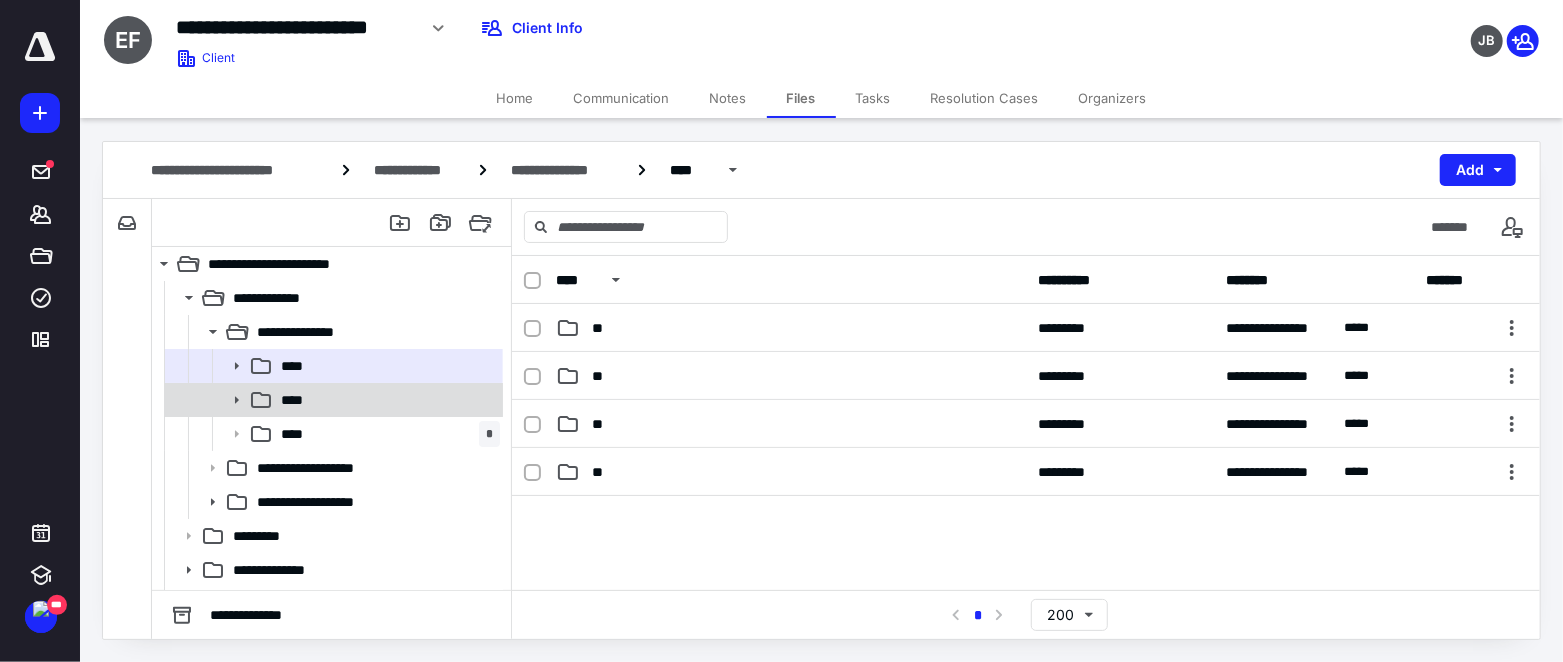 click on "****" at bounding box center (298, 400) 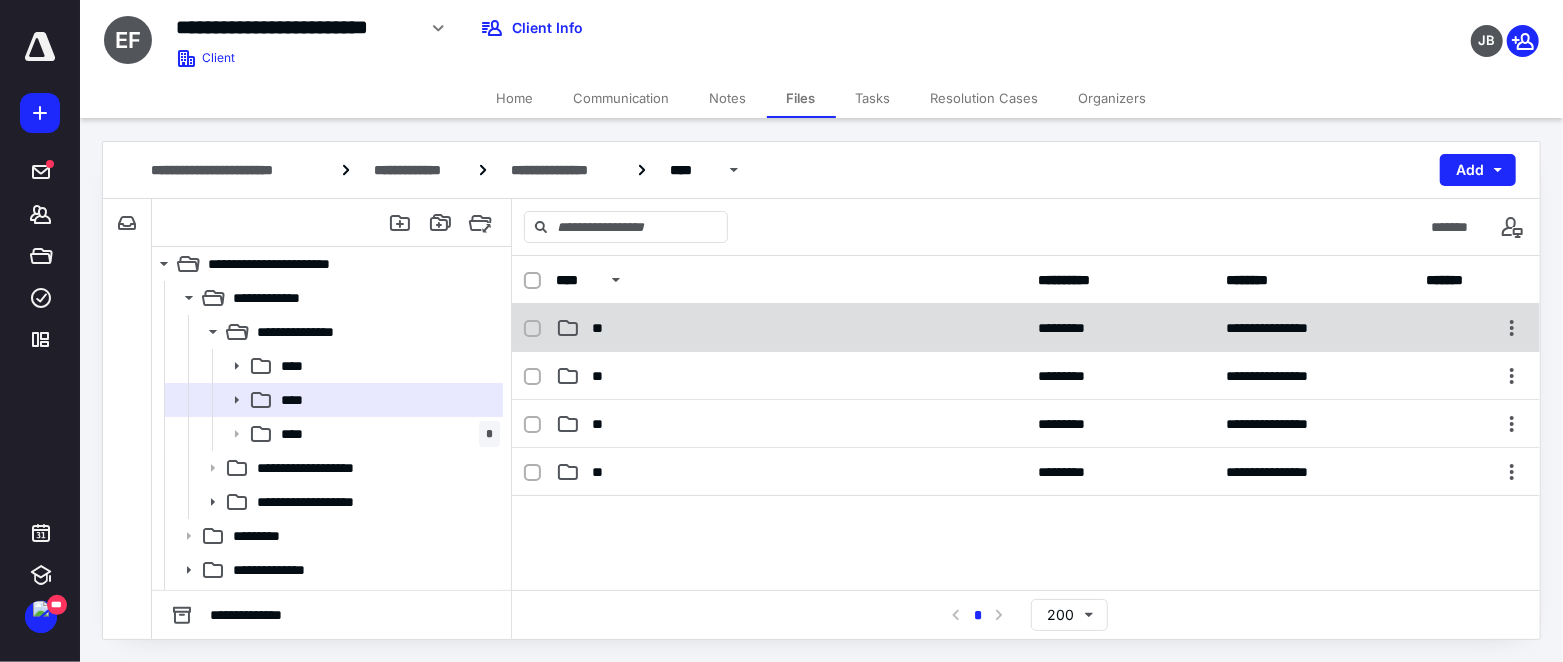 click on "**" at bounding box center (791, 328) 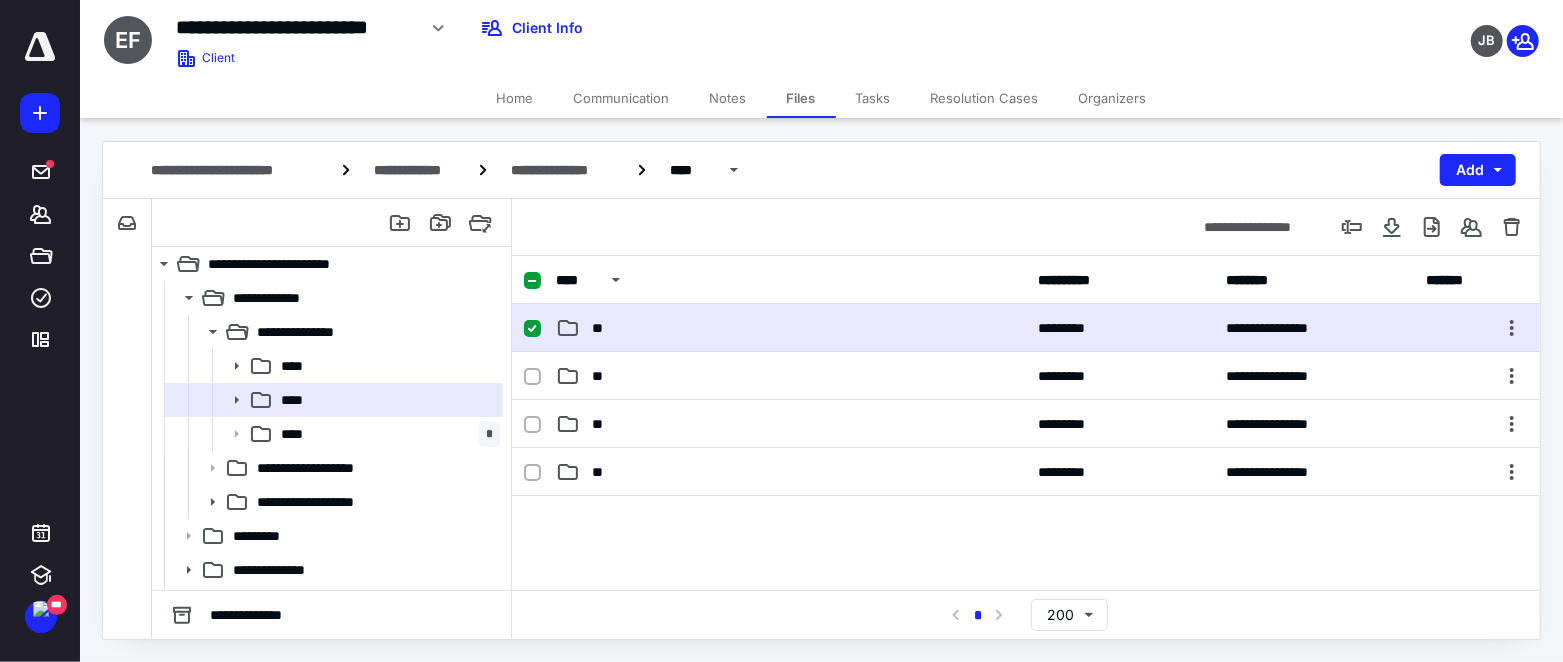 click on "**" at bounding box center [791, 328] 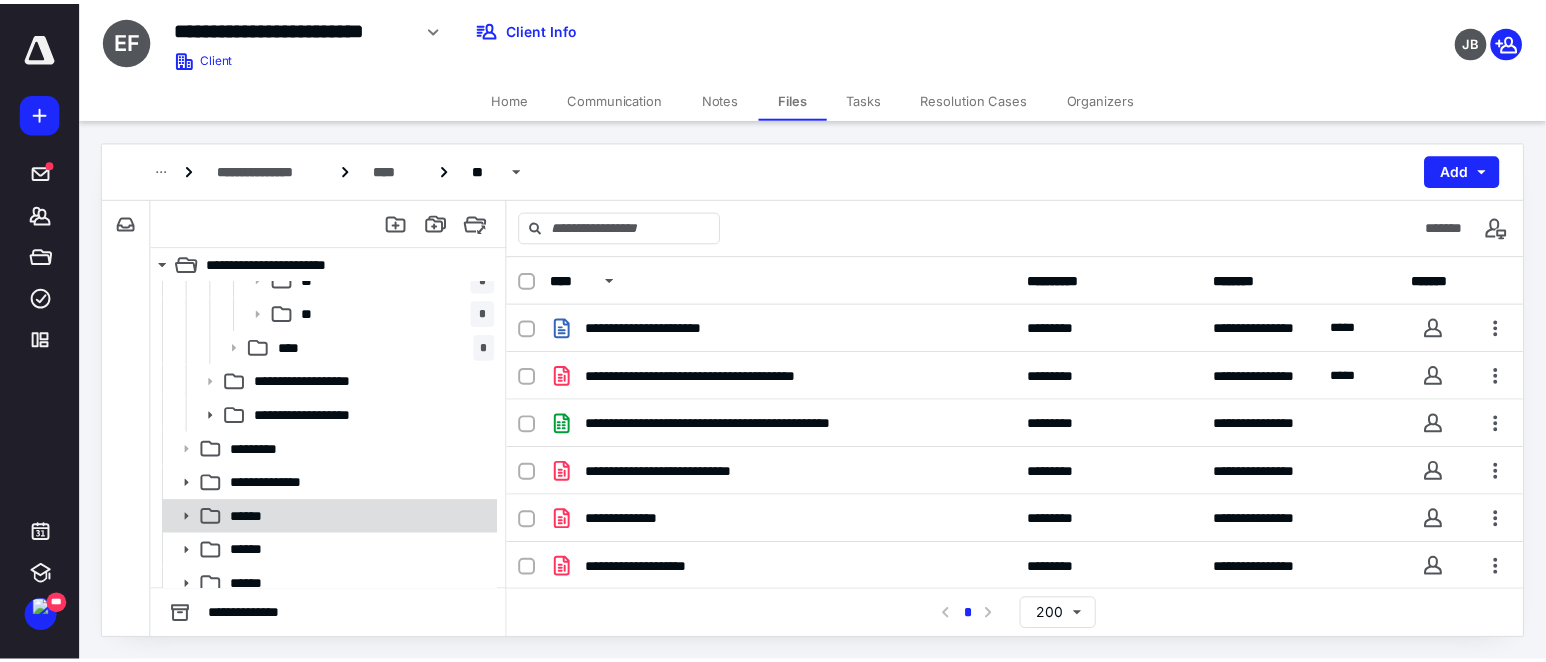 scroll, scrollTop: 235, scrollLeft: 0, axis: vertical 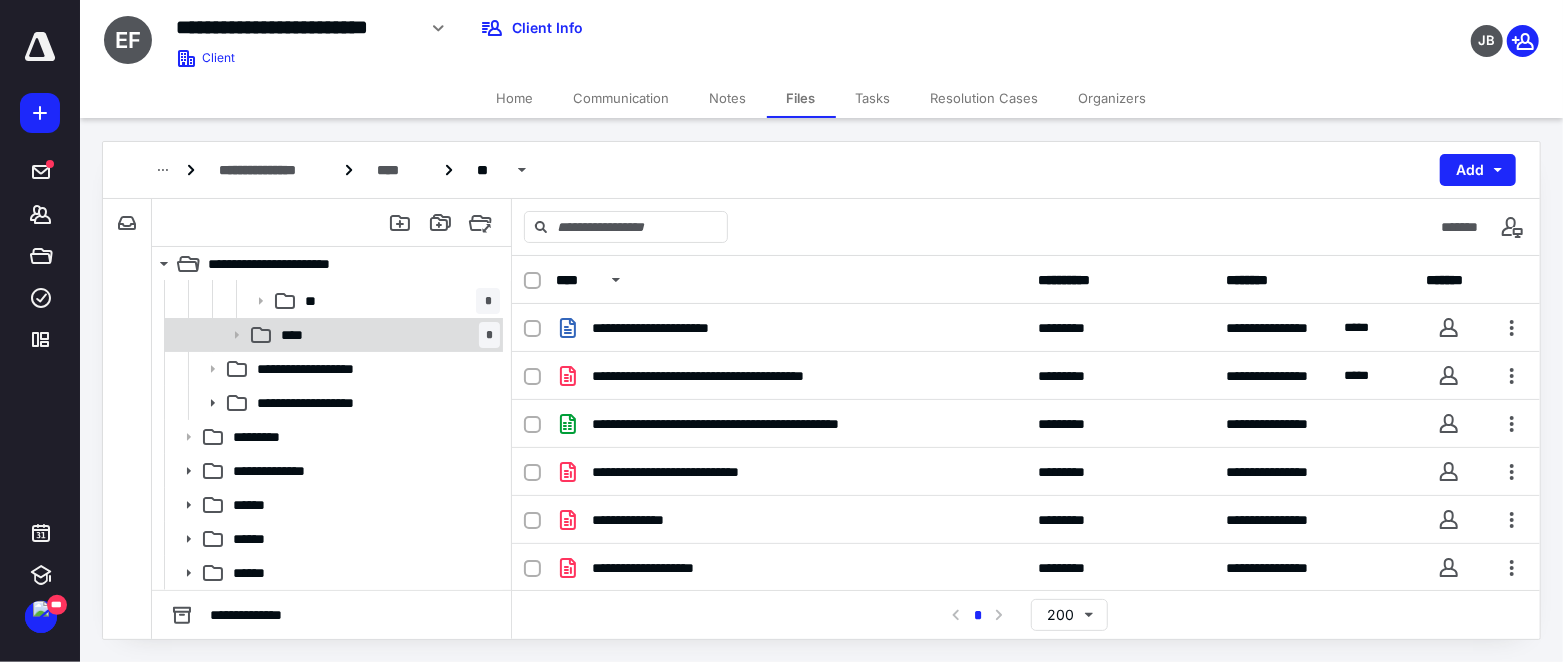 click on "****" at bounding box center [298, 335] 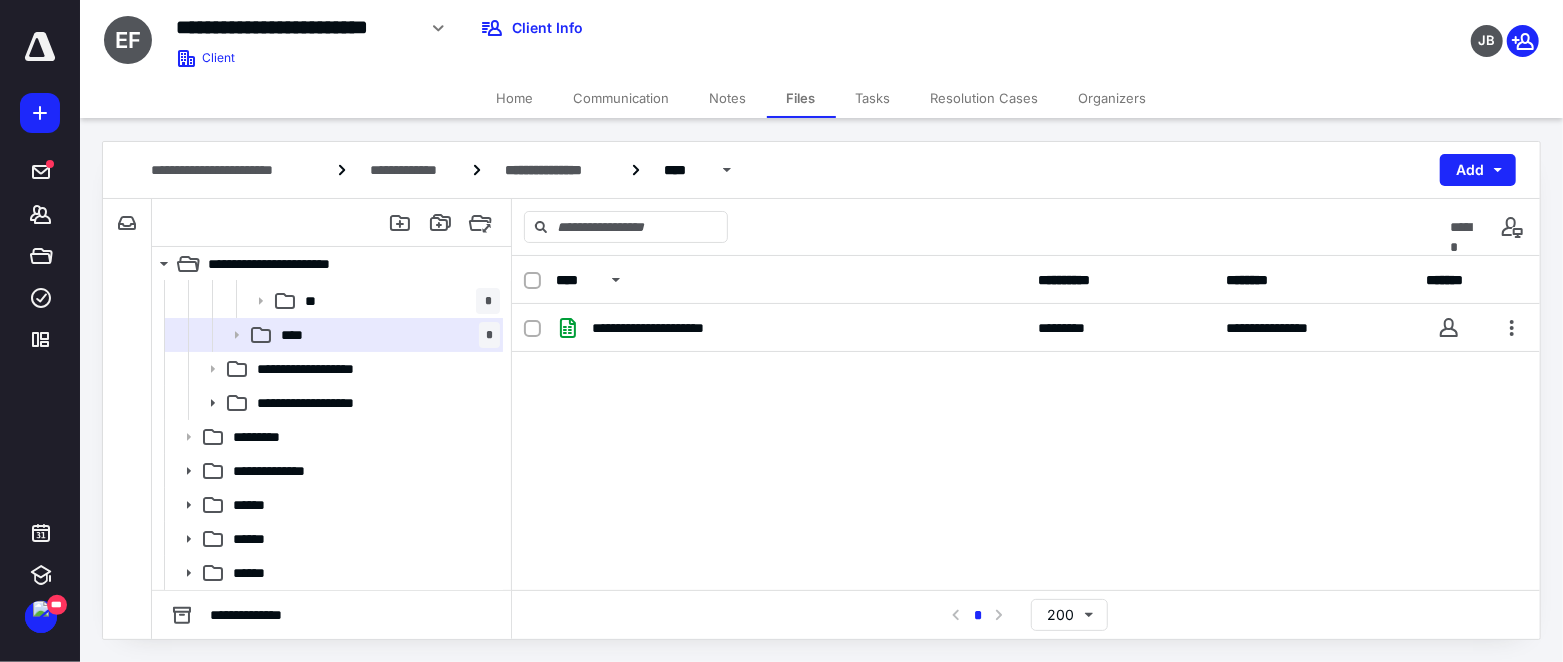 click on "**********" at bounding box center (1026, 454) 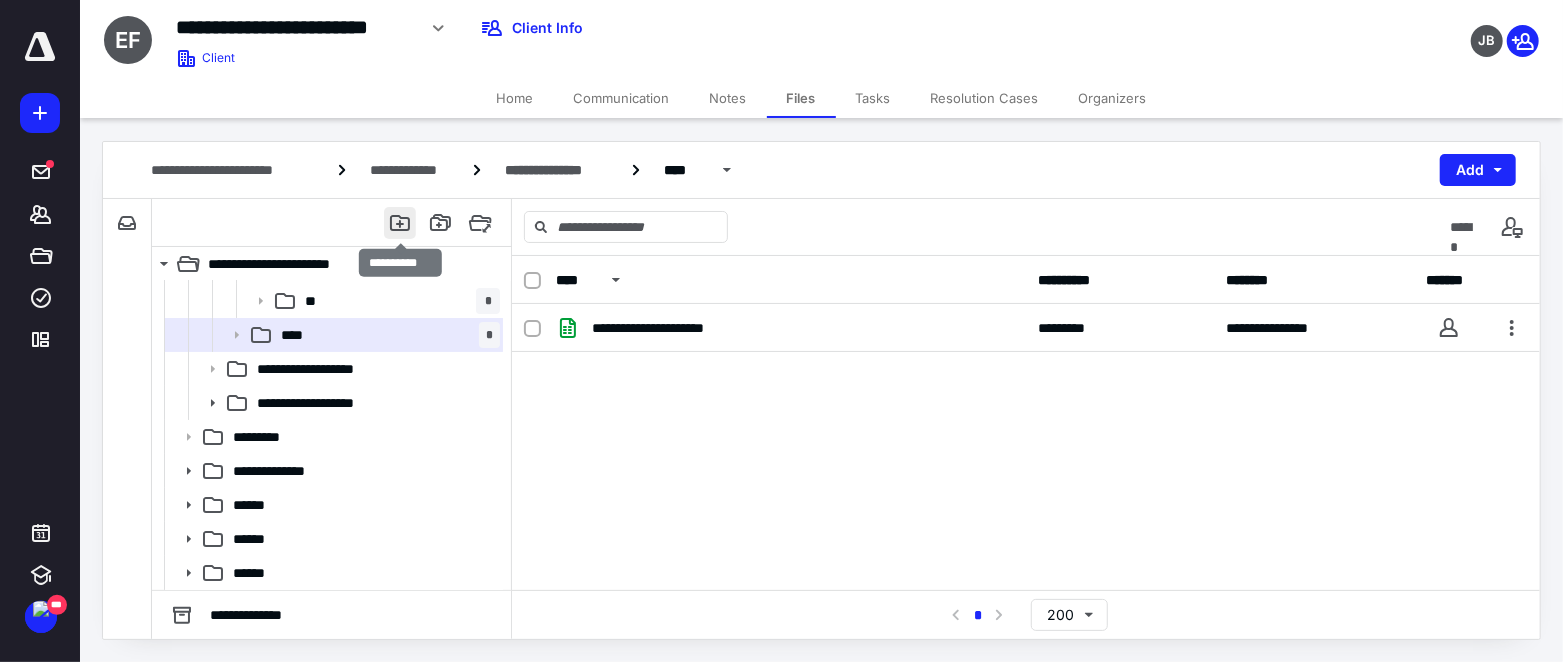 click at bounding box center (400, 223) 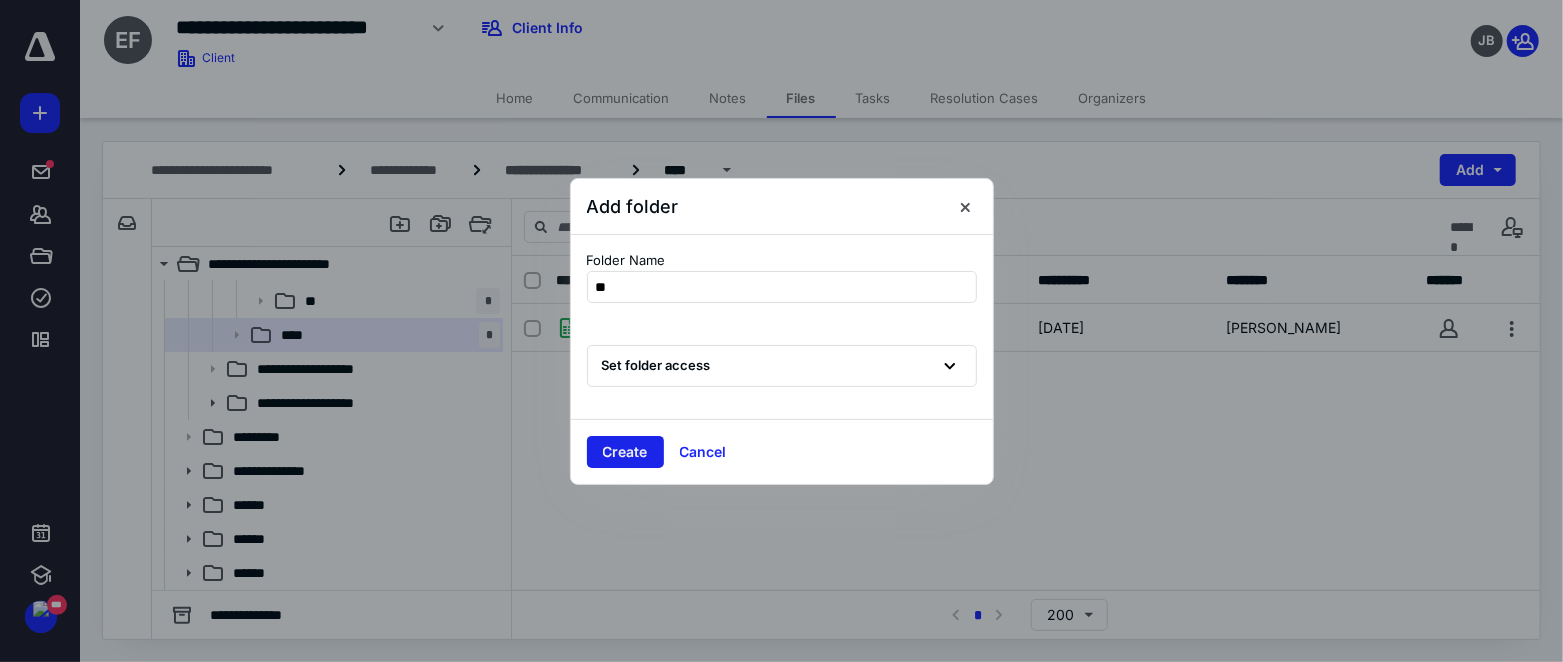 type on "**" 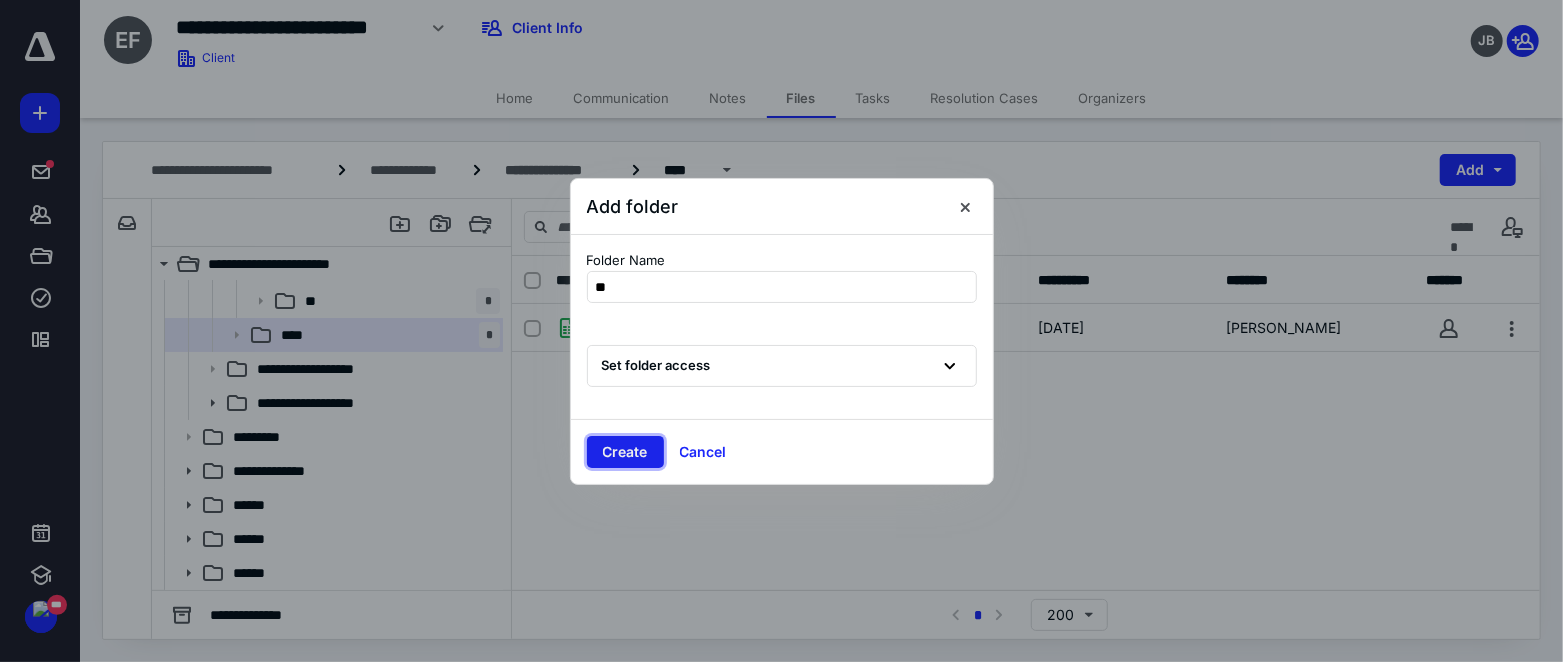 click on "Create" at bounding box center (625, 452) 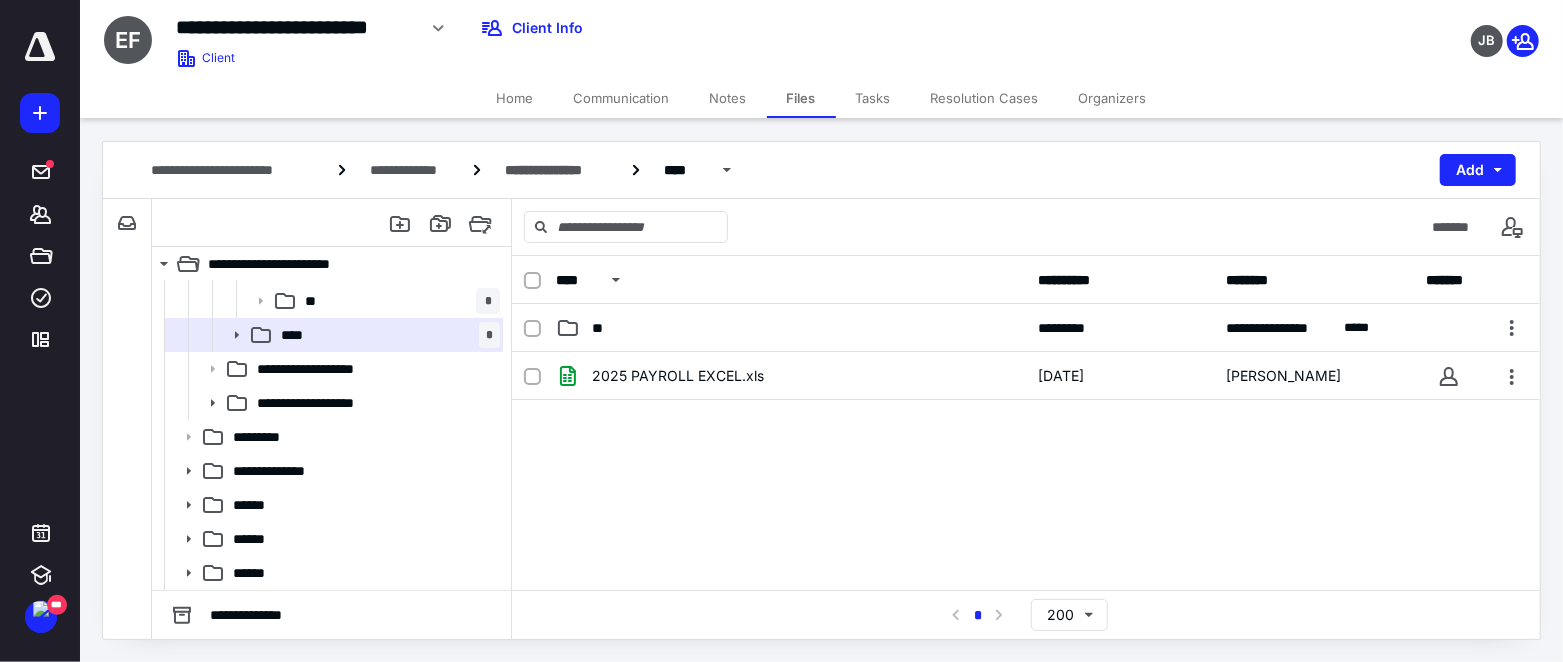 click on "2025 PAYROLL EXCEL.xls [DATE] [PERSON_NAME]" at bounding box center (1026, 502) 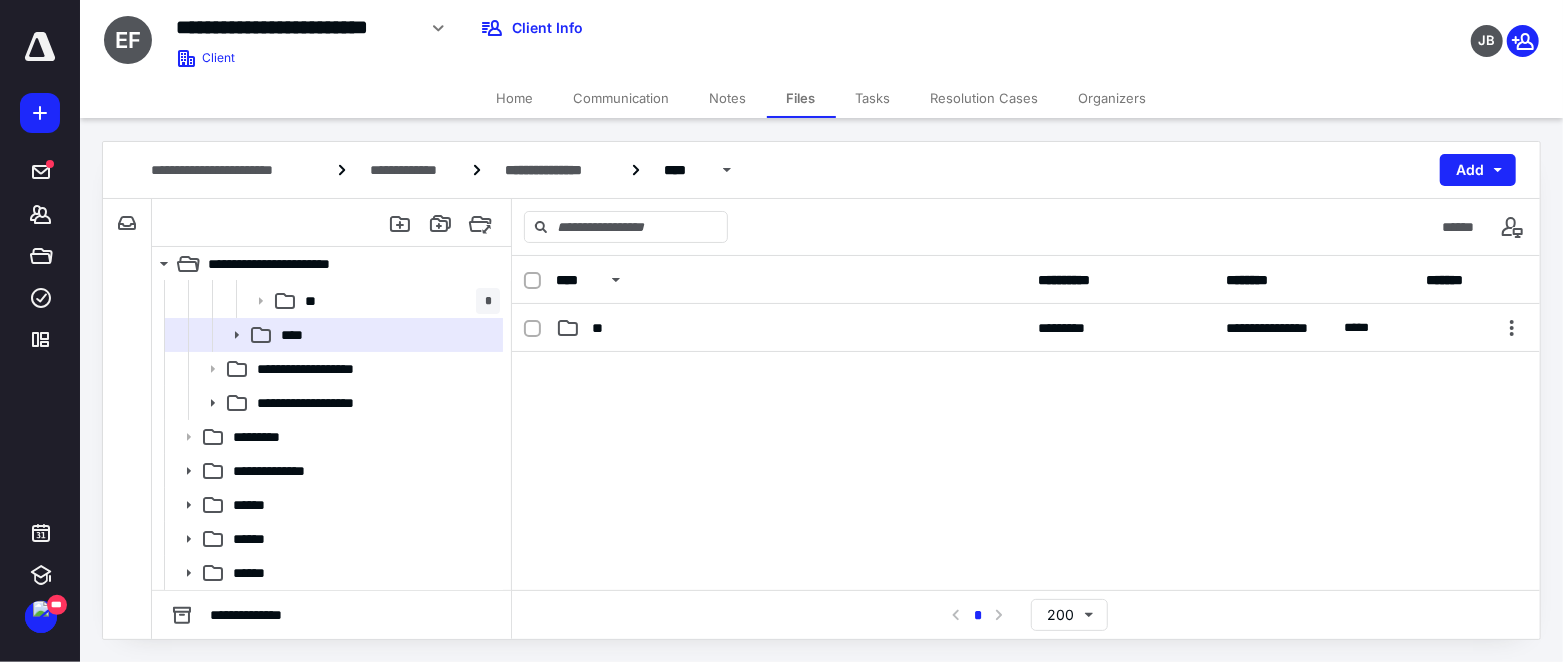 click at bounding box center (1026, 502) 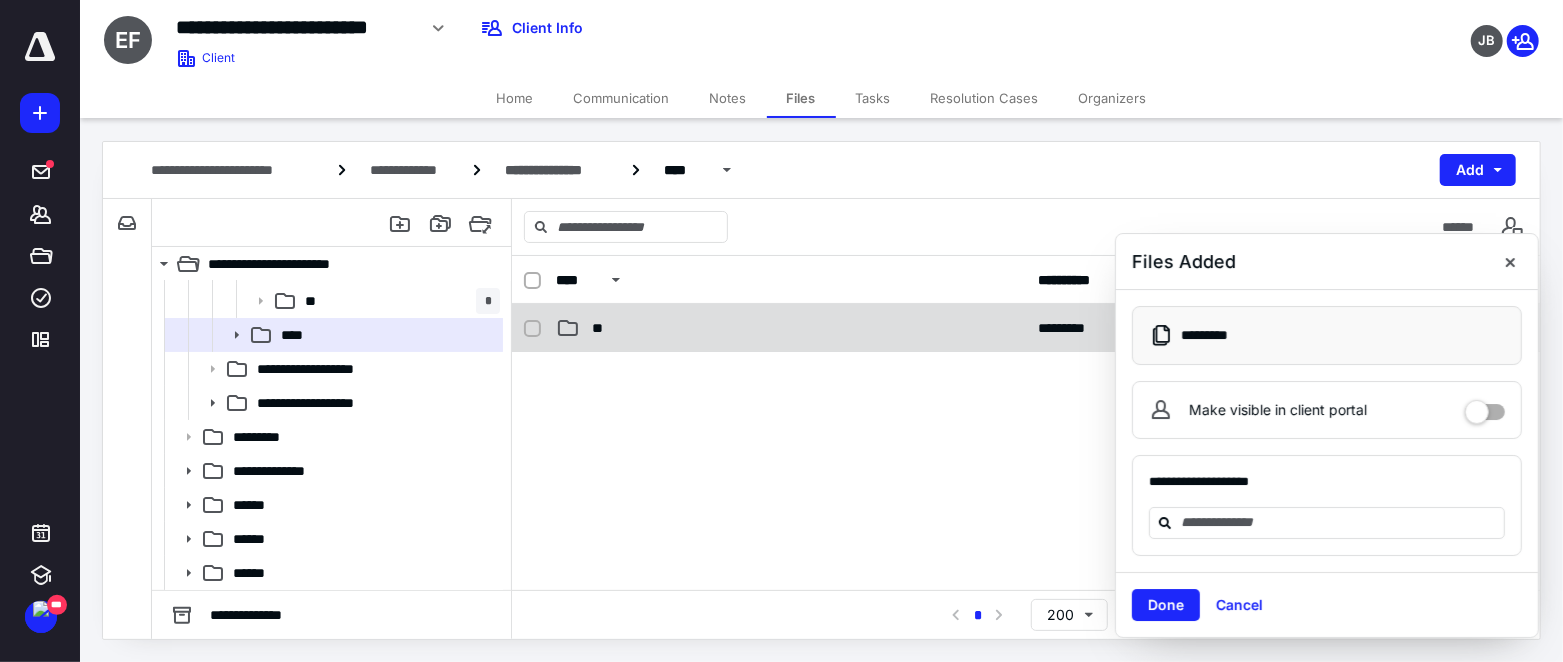 click on "**" at bounding box center [791, 328] 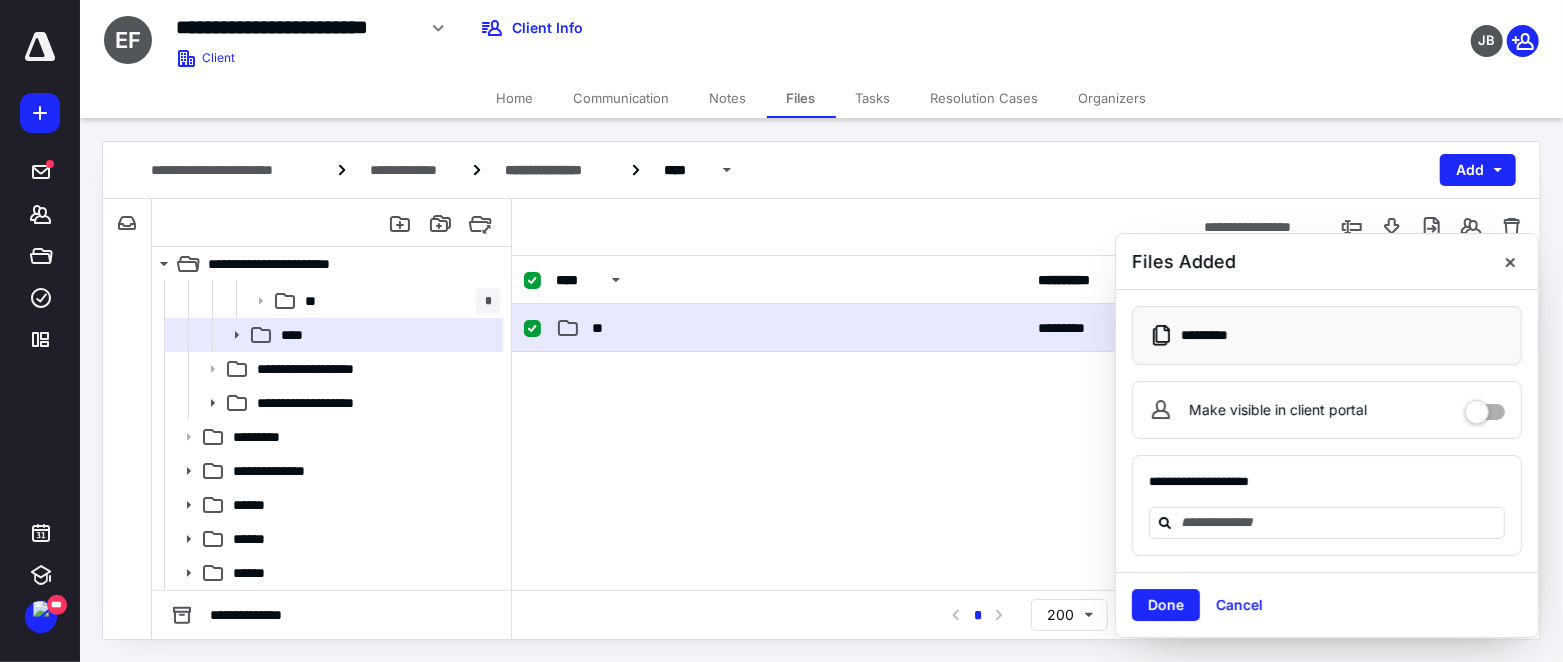 click on "**" at bounding box center (791, 328) 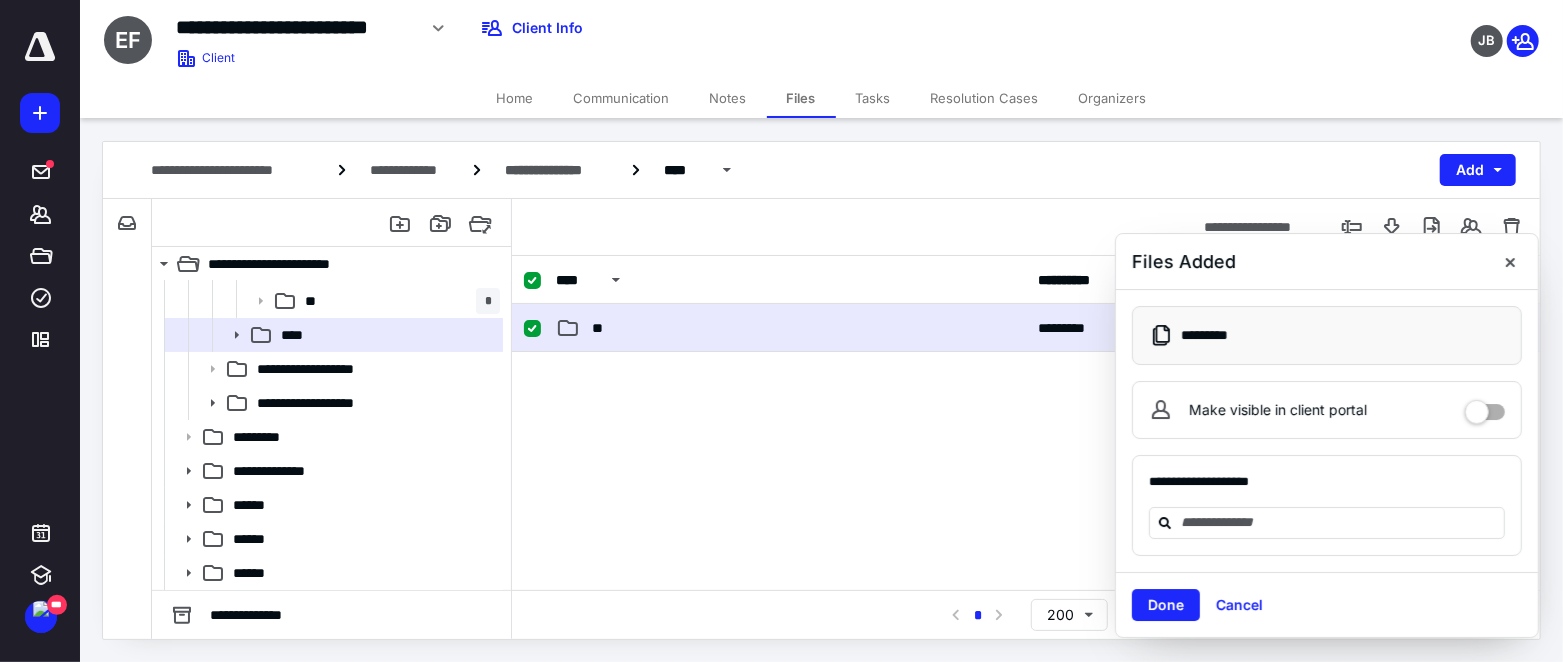 checkbox on "false" 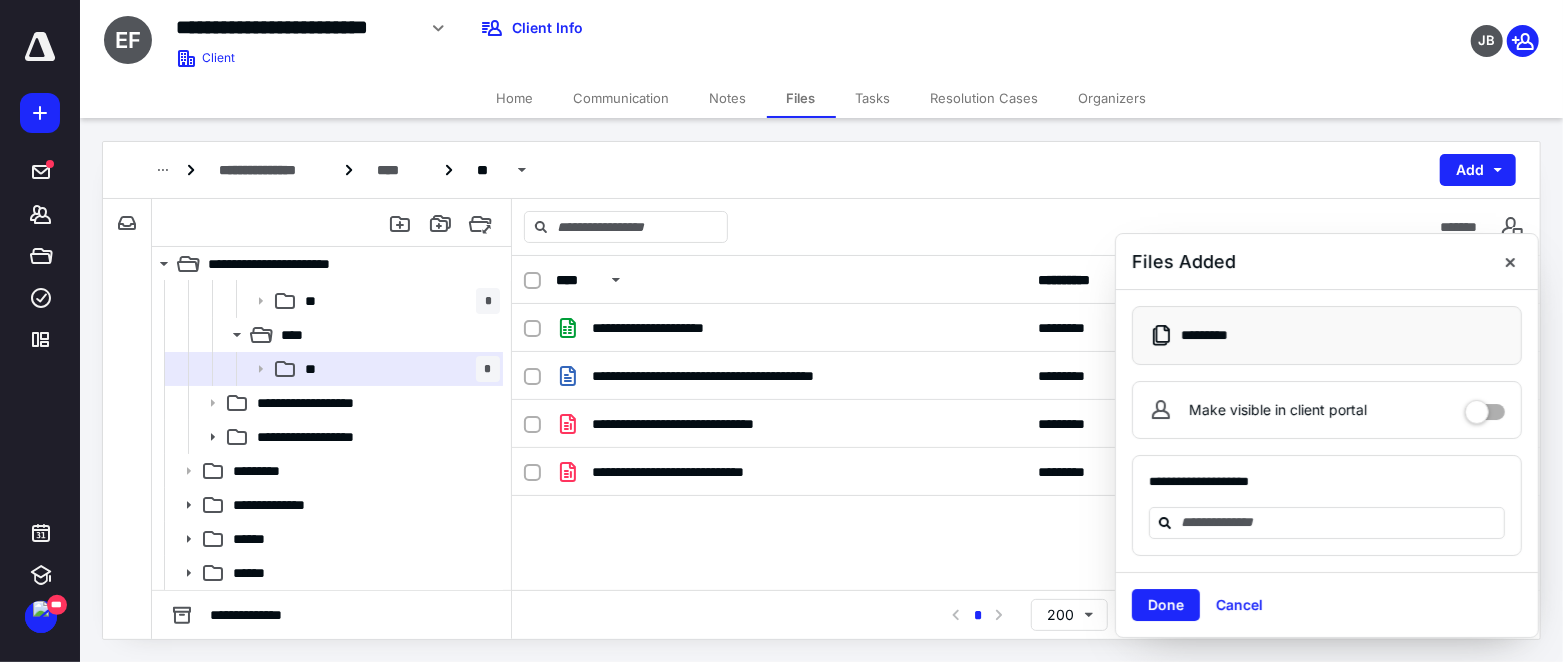 click on "**********" at bounding box center [1026, 454] 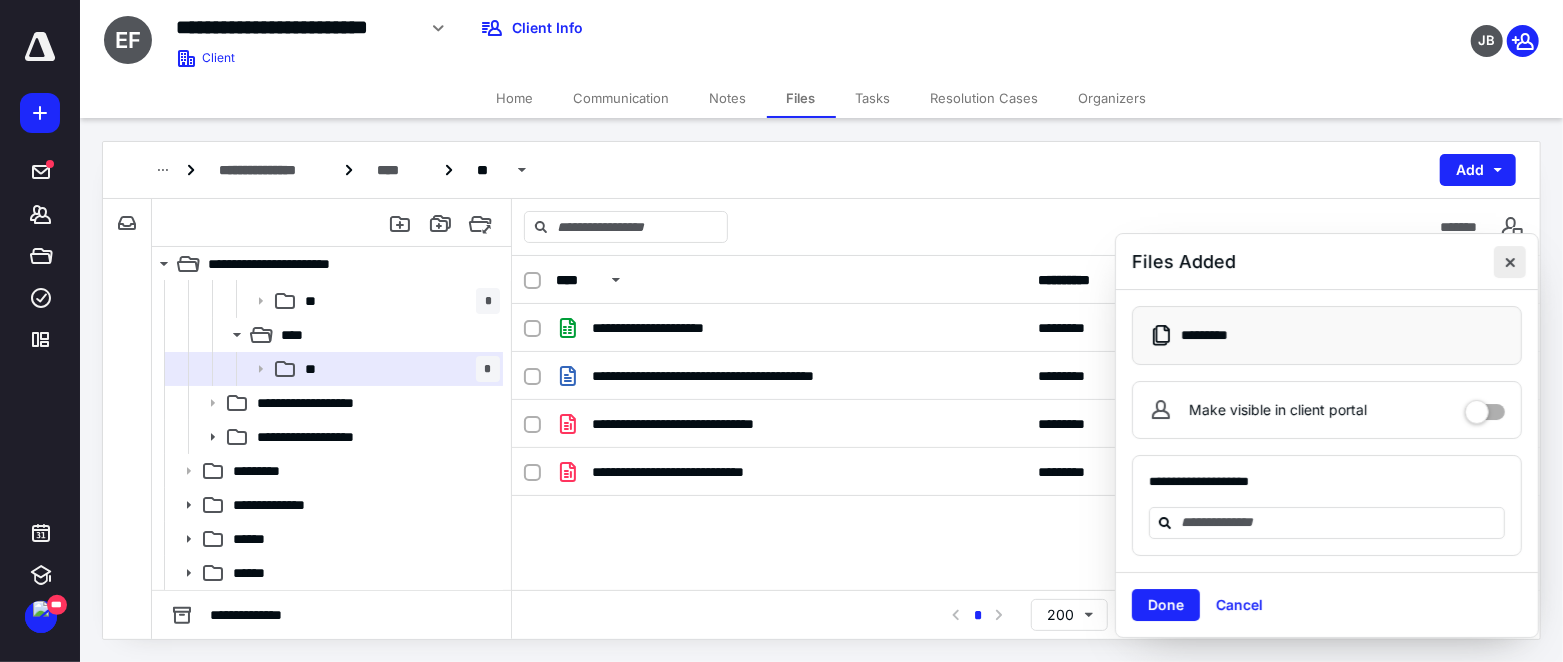 click at bounding box center (1510, 262) 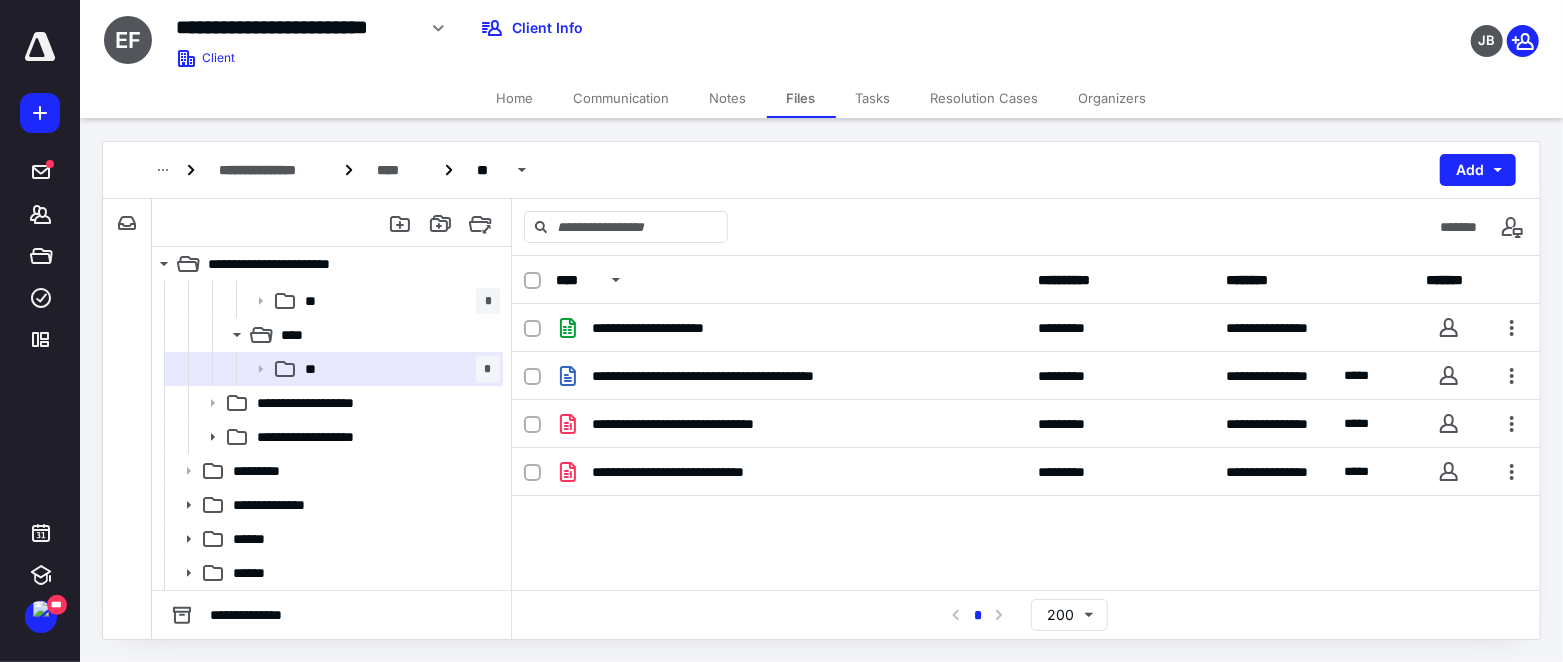 click on "**********" at bounding box center [1026, 454] 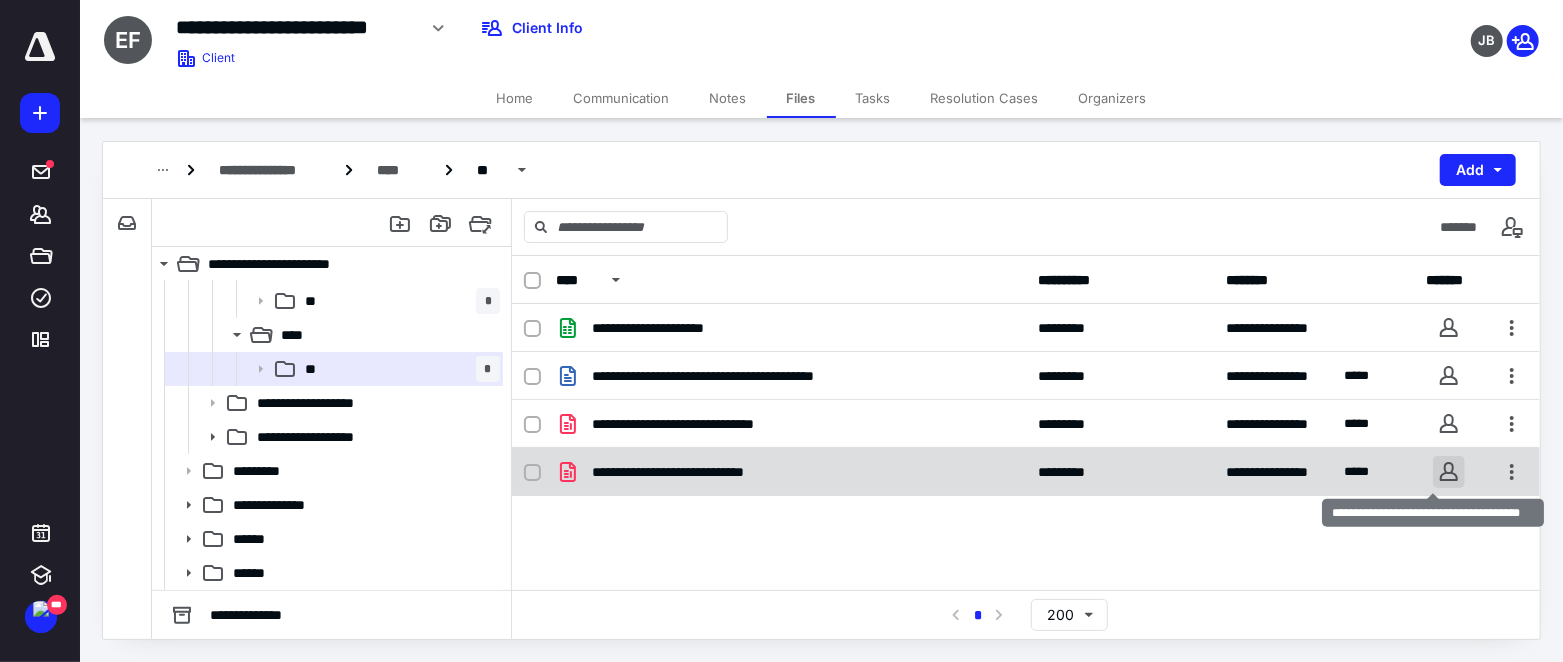 click at bounding box center (1449, 472) 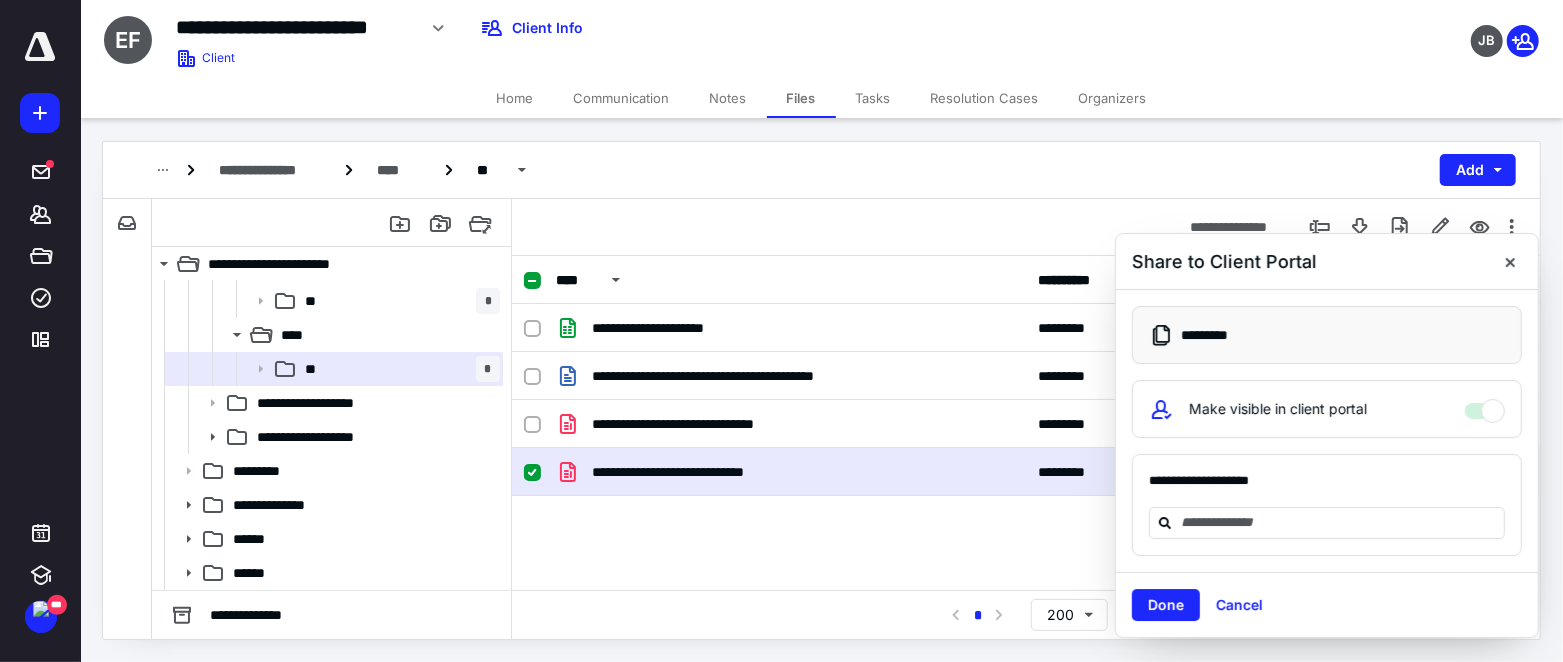 click on "Make visible in client portal" at bounding box center [1327, 410] 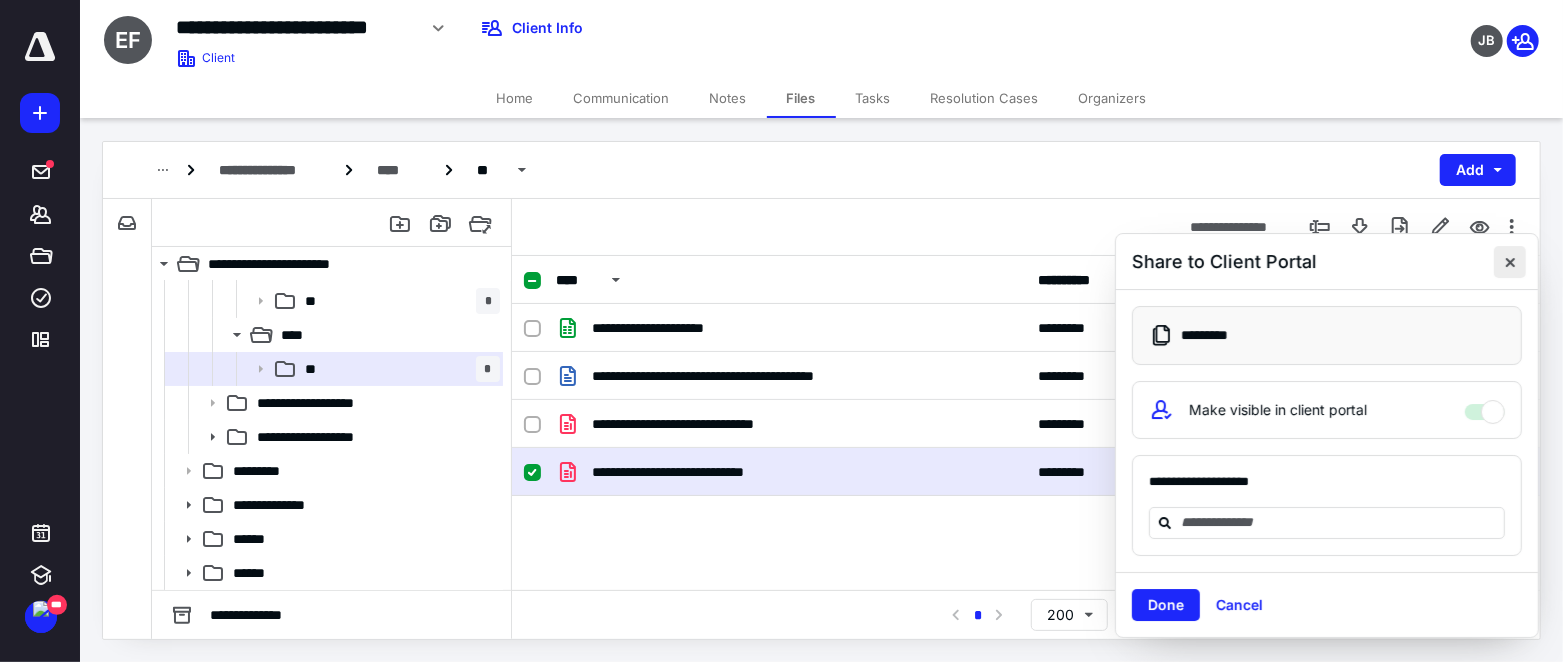 click at bounding box center (1510, 262) 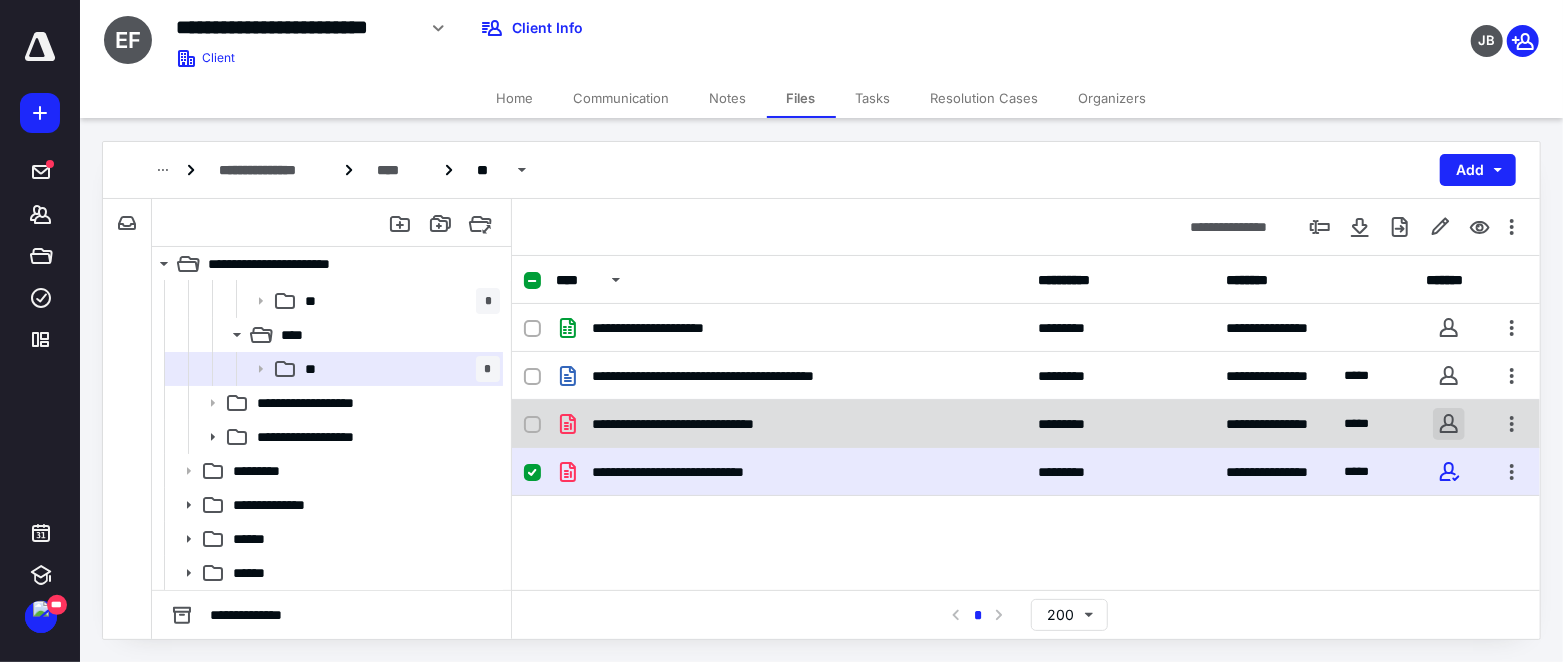 click at bounding box center (1449, 424) 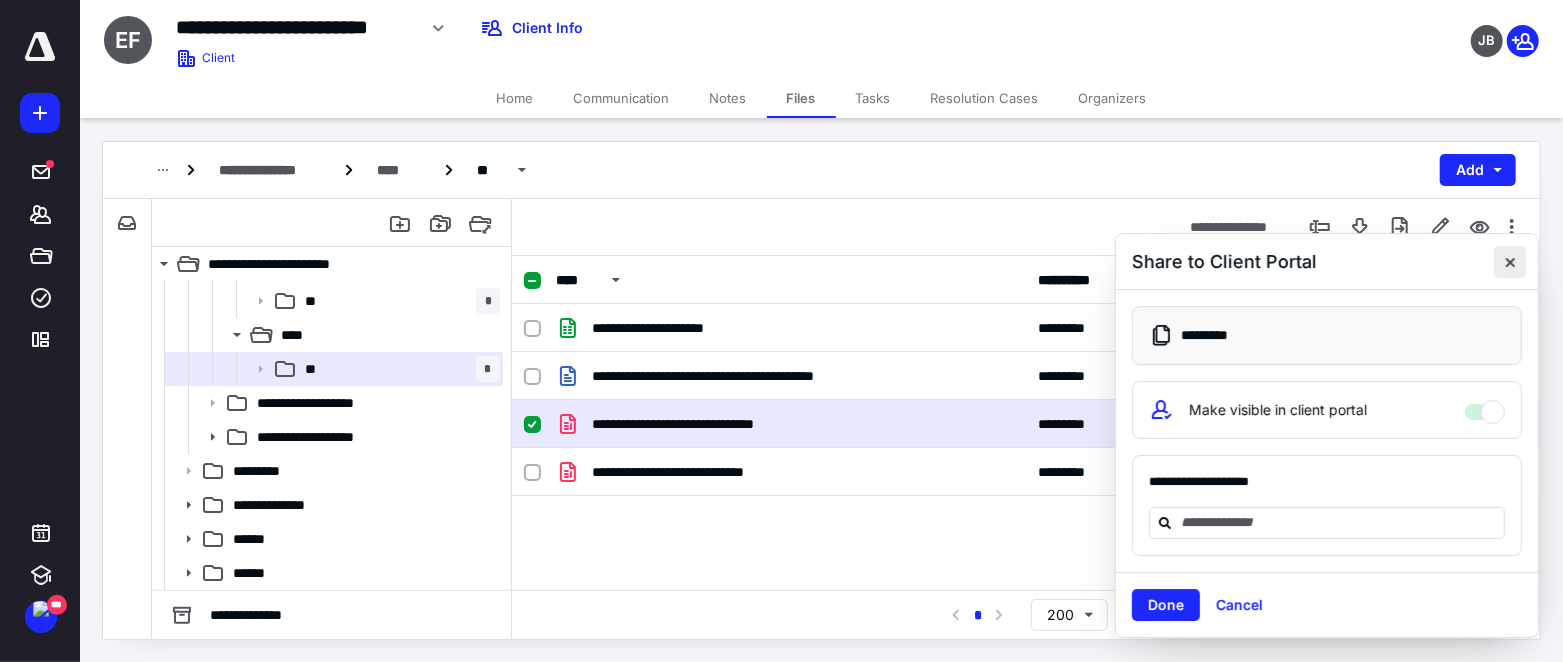 click at bounding box center [1510, 262] 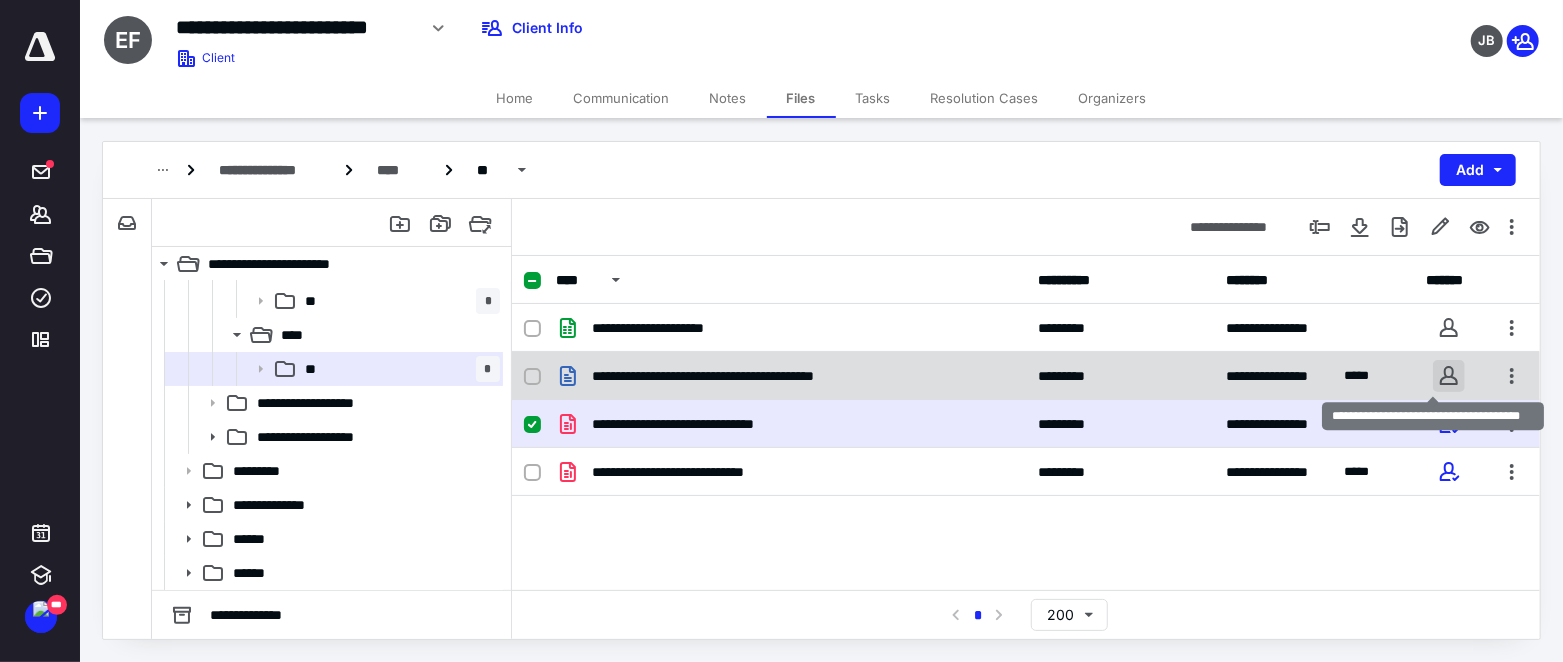 click at bounding box center [1449, 376] 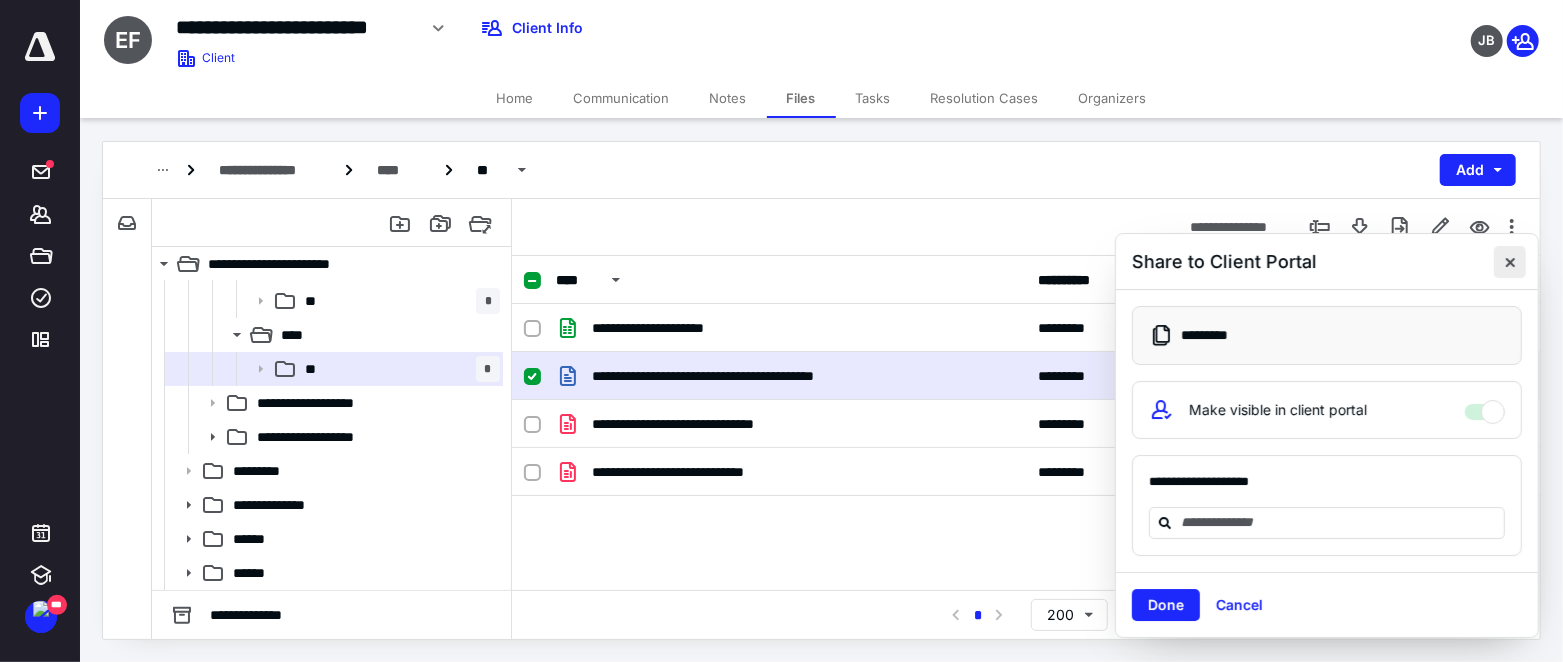 click at bounding box center (1510, 262) 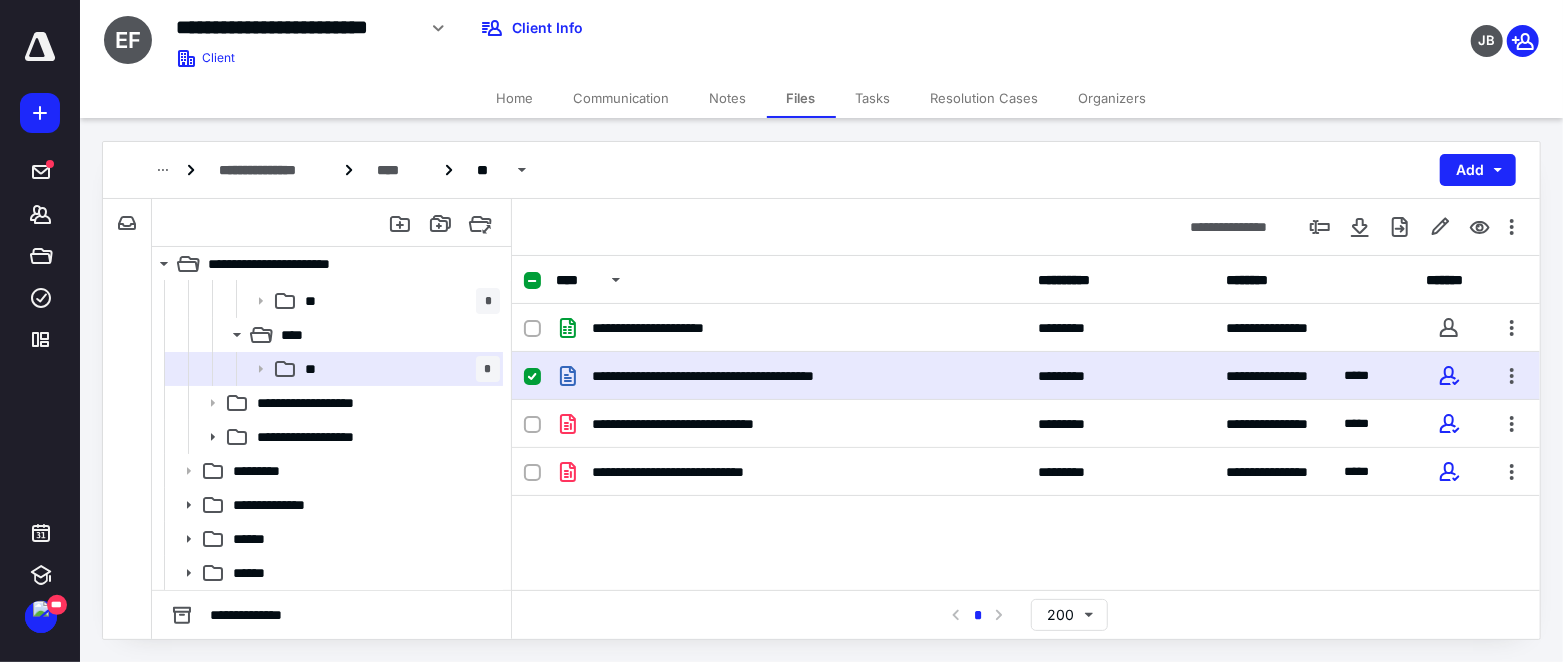 click on "**********" at bounding box center (1026, 454) 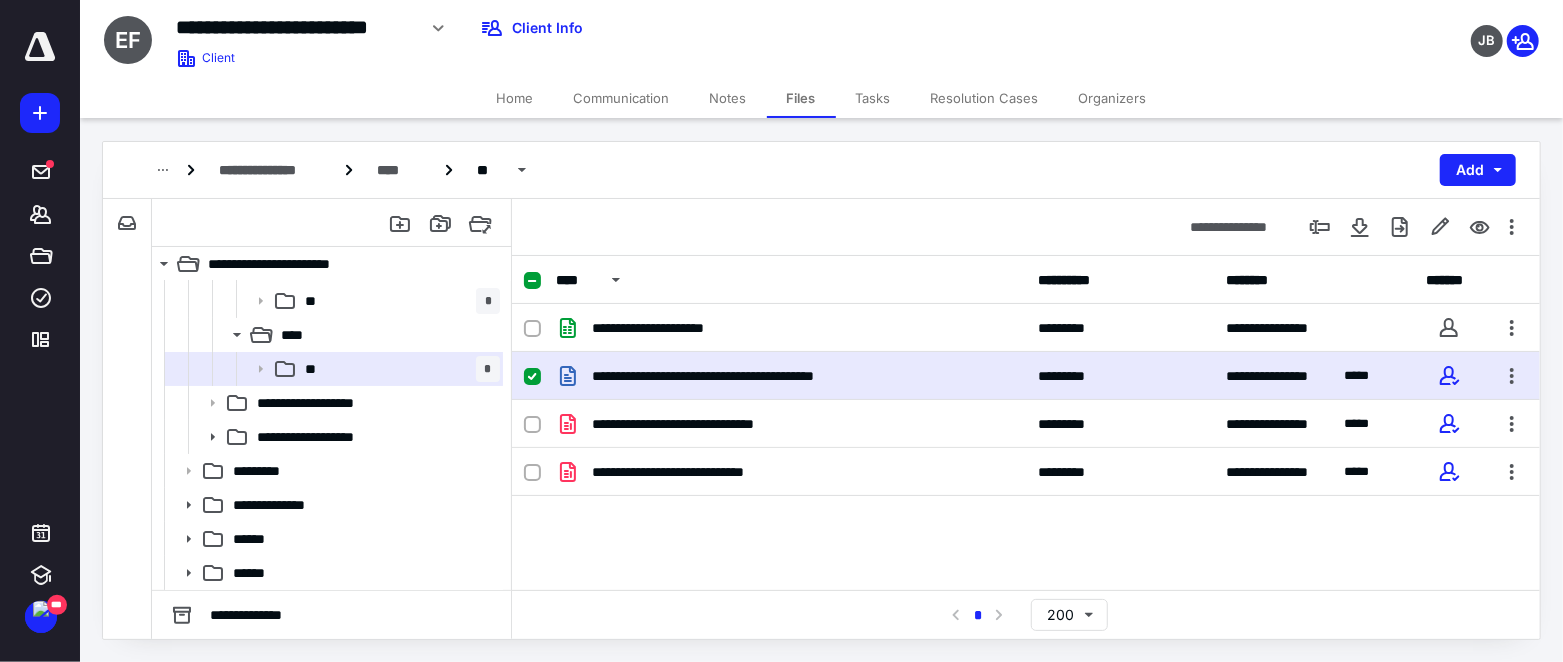 click on "**********" at bounding box center [1026, 454] 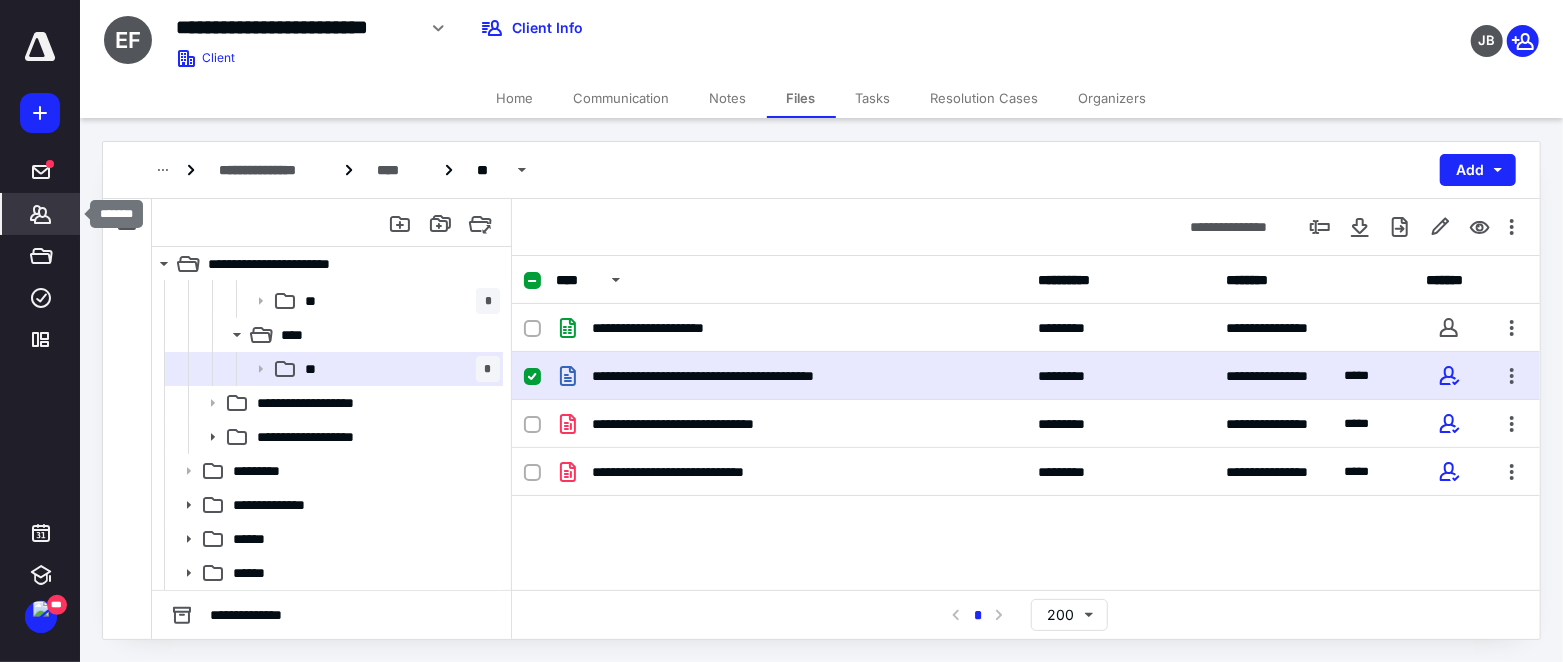 click 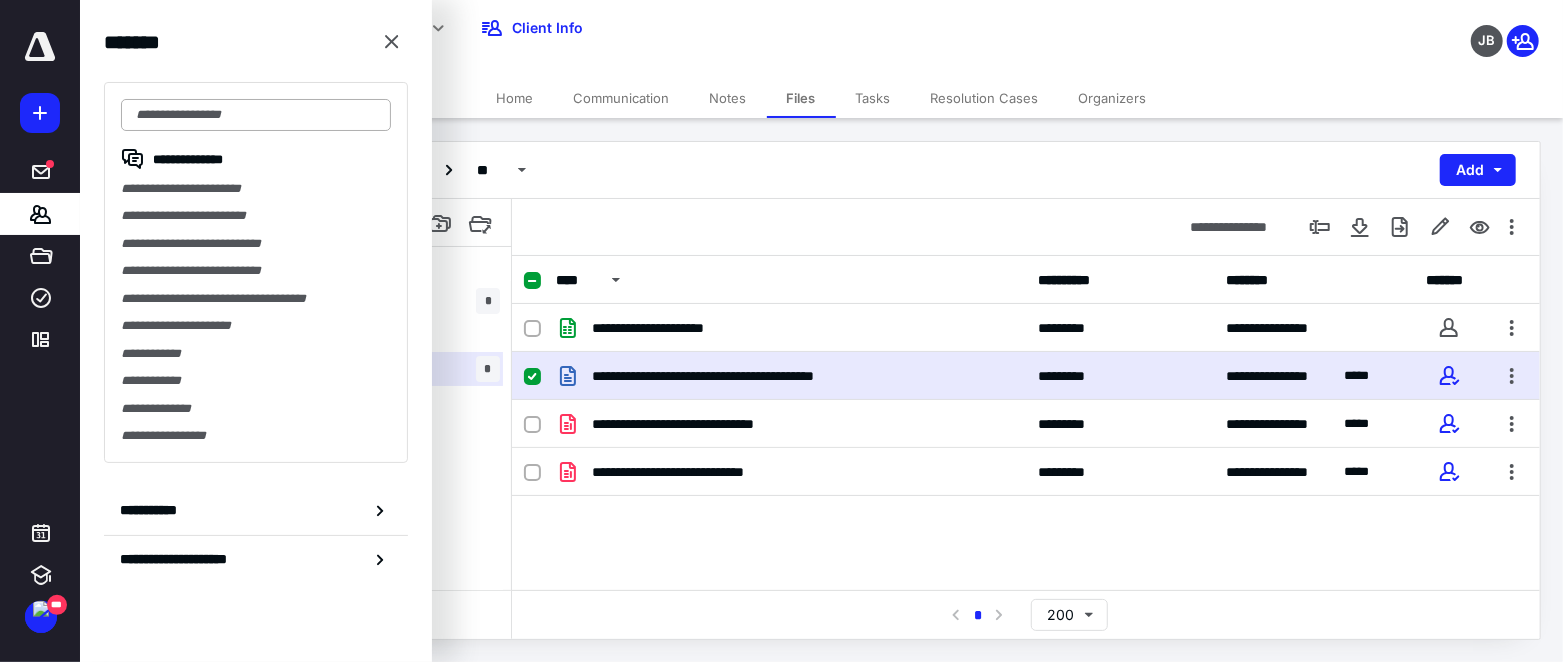 click at bounding box center (256, 115) 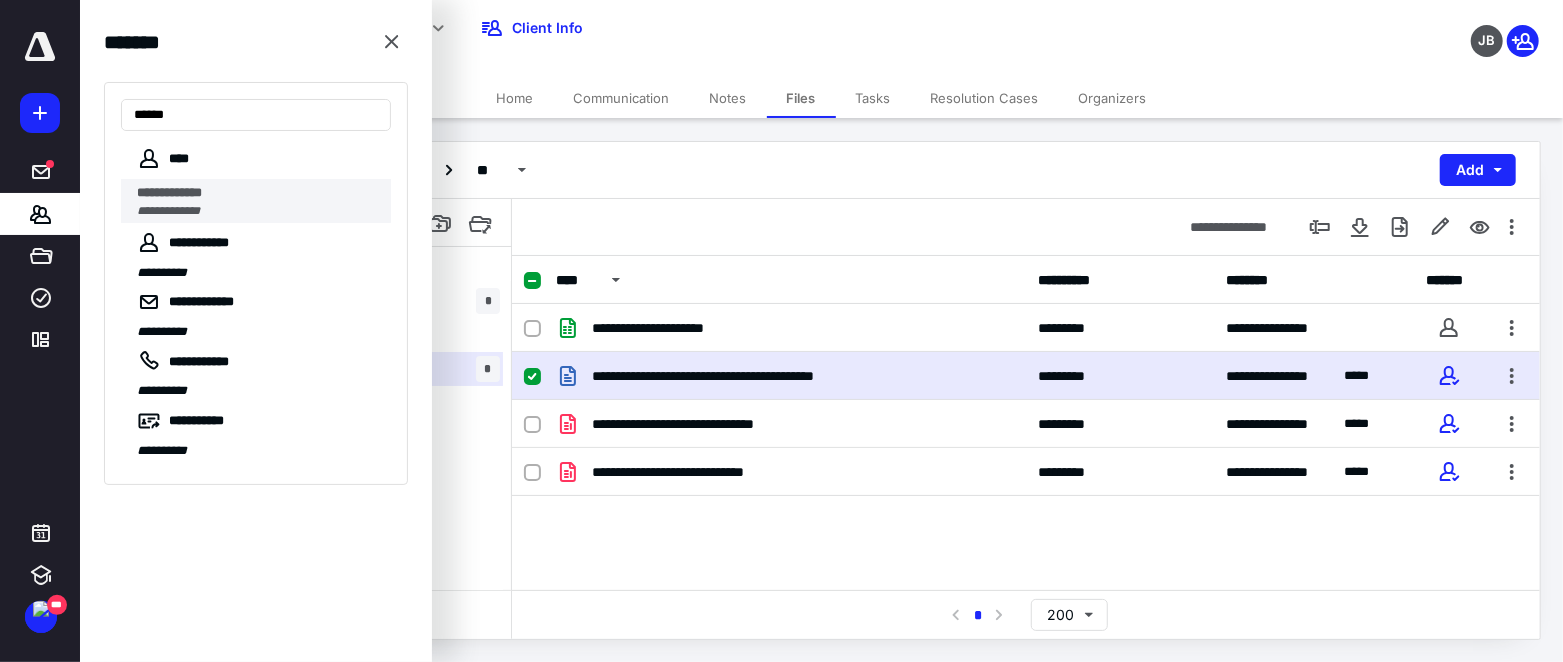 type on "******" 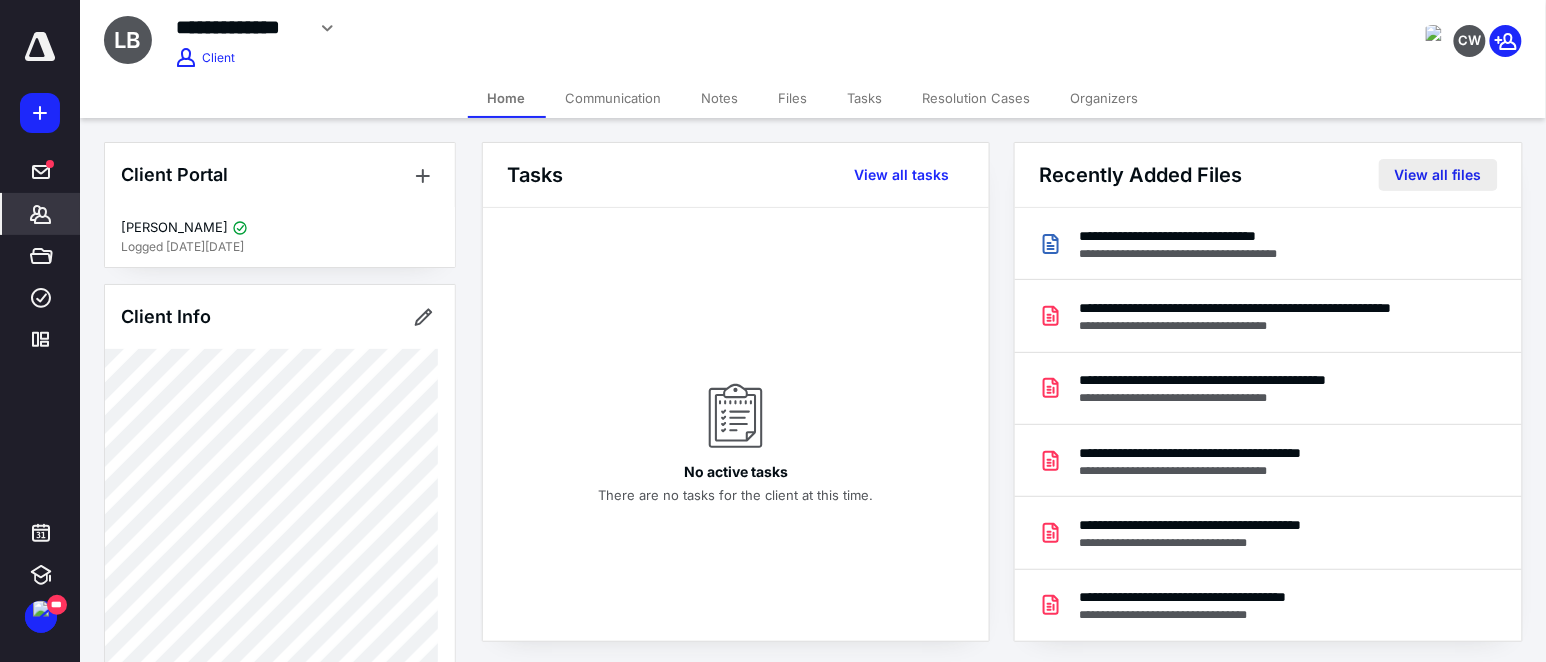 click on "View all files" at bounding box center (1438, 175) 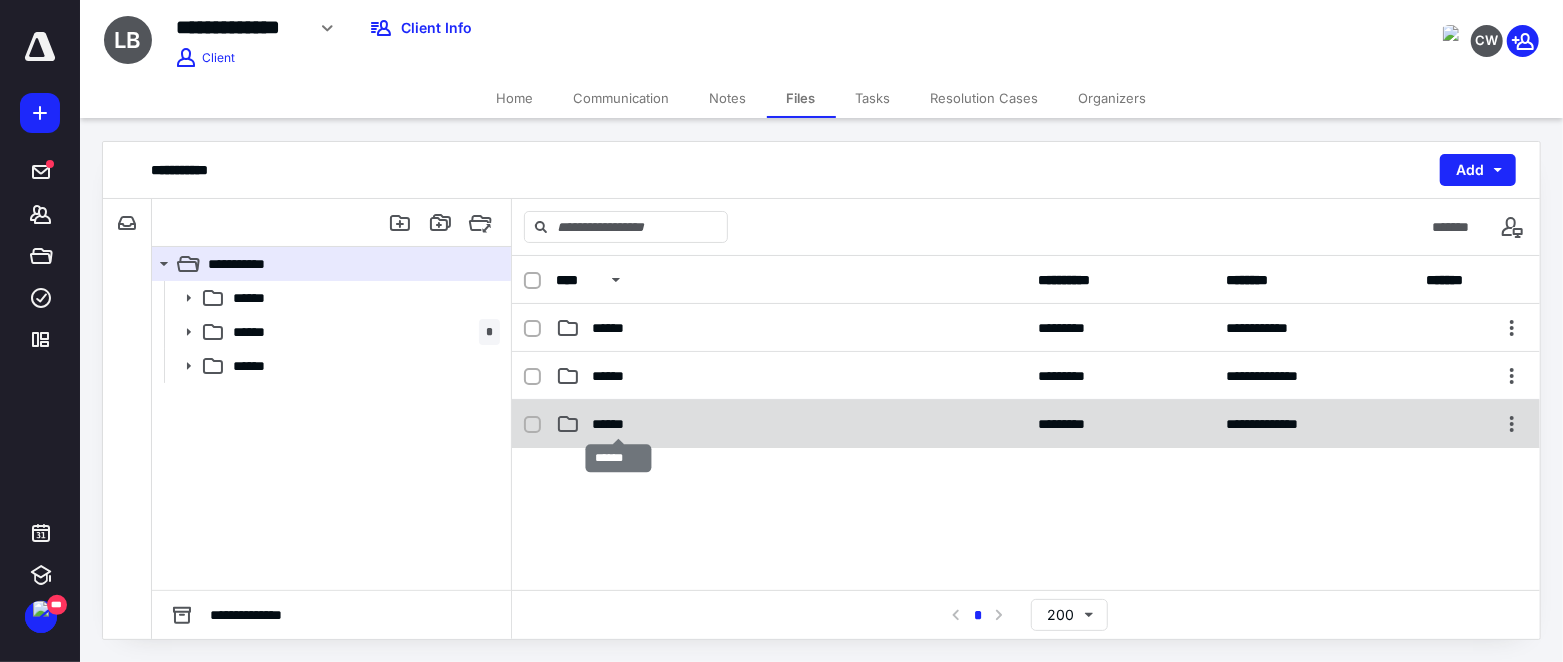click on "******" at bounding box center (618, 424) 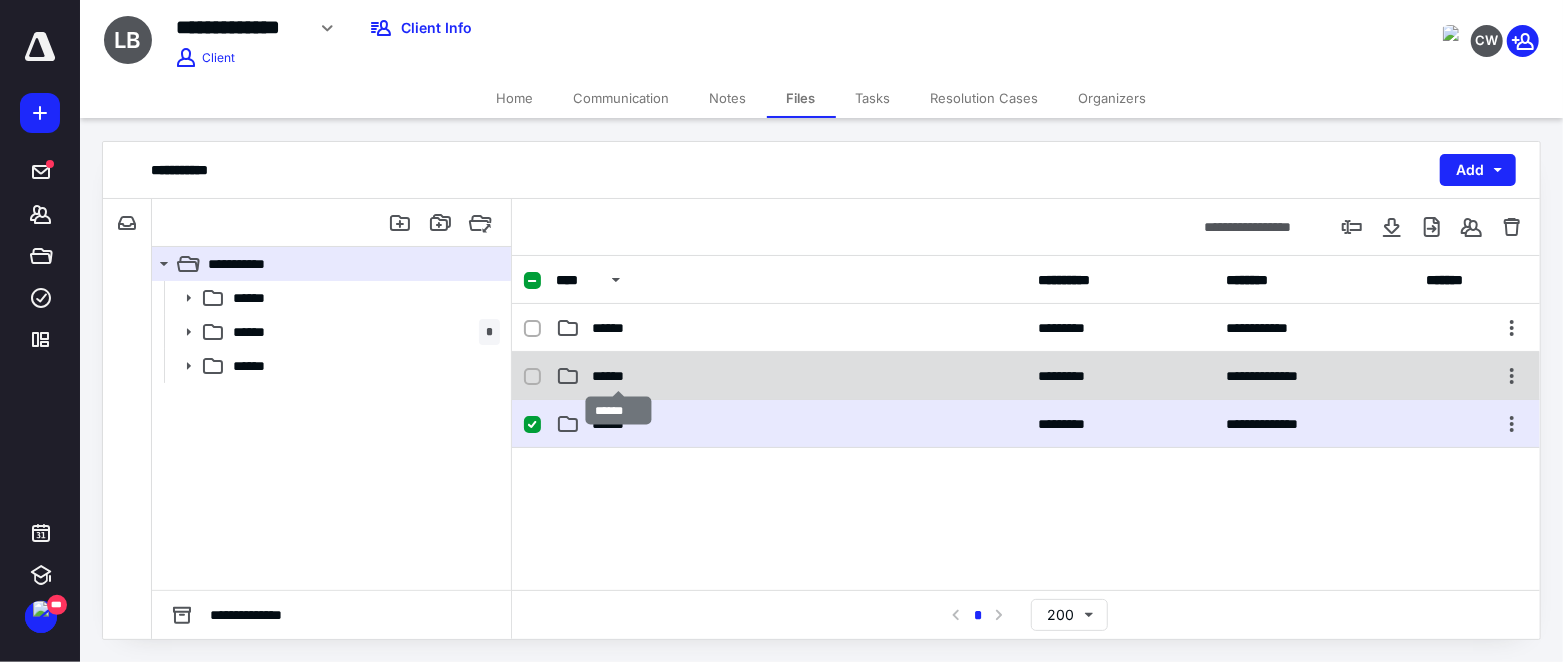 click on "******" at bounding box center [618, 376] 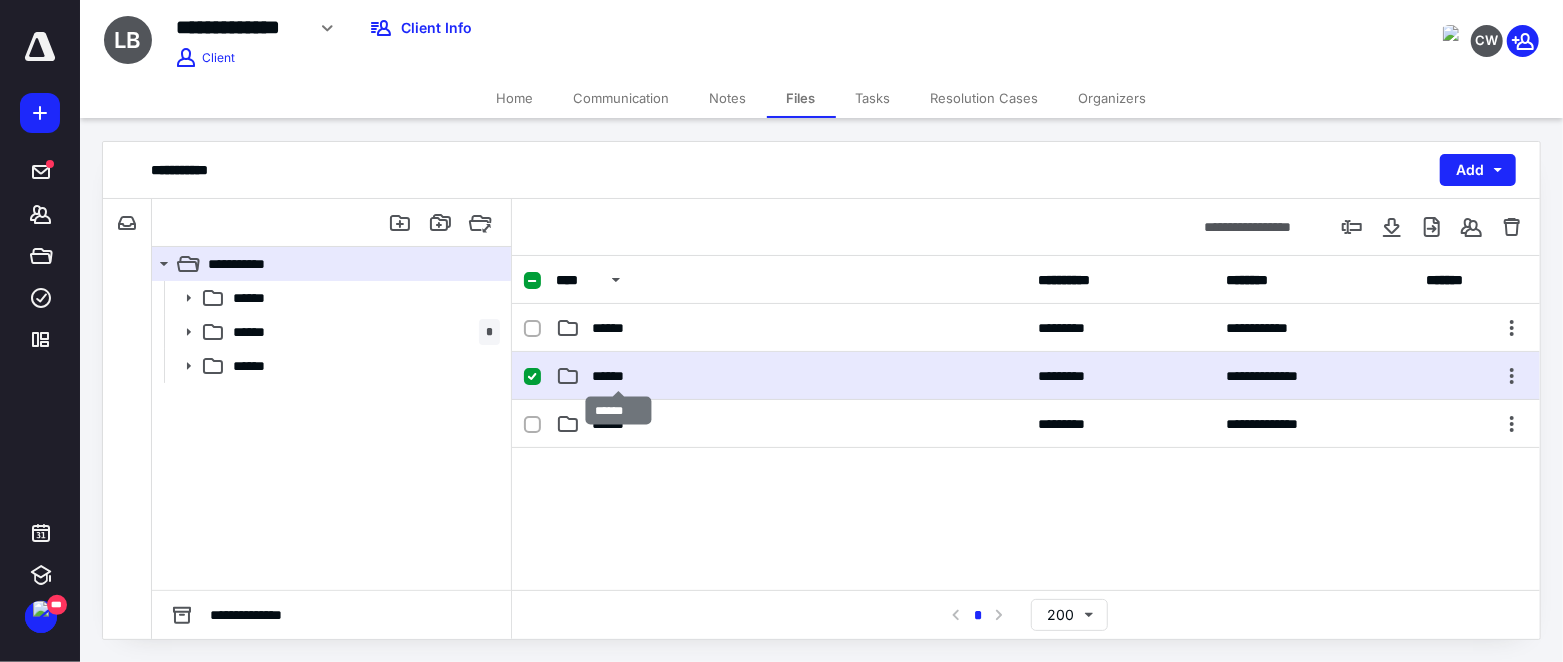click on "******" at bounding box center [618, 376] 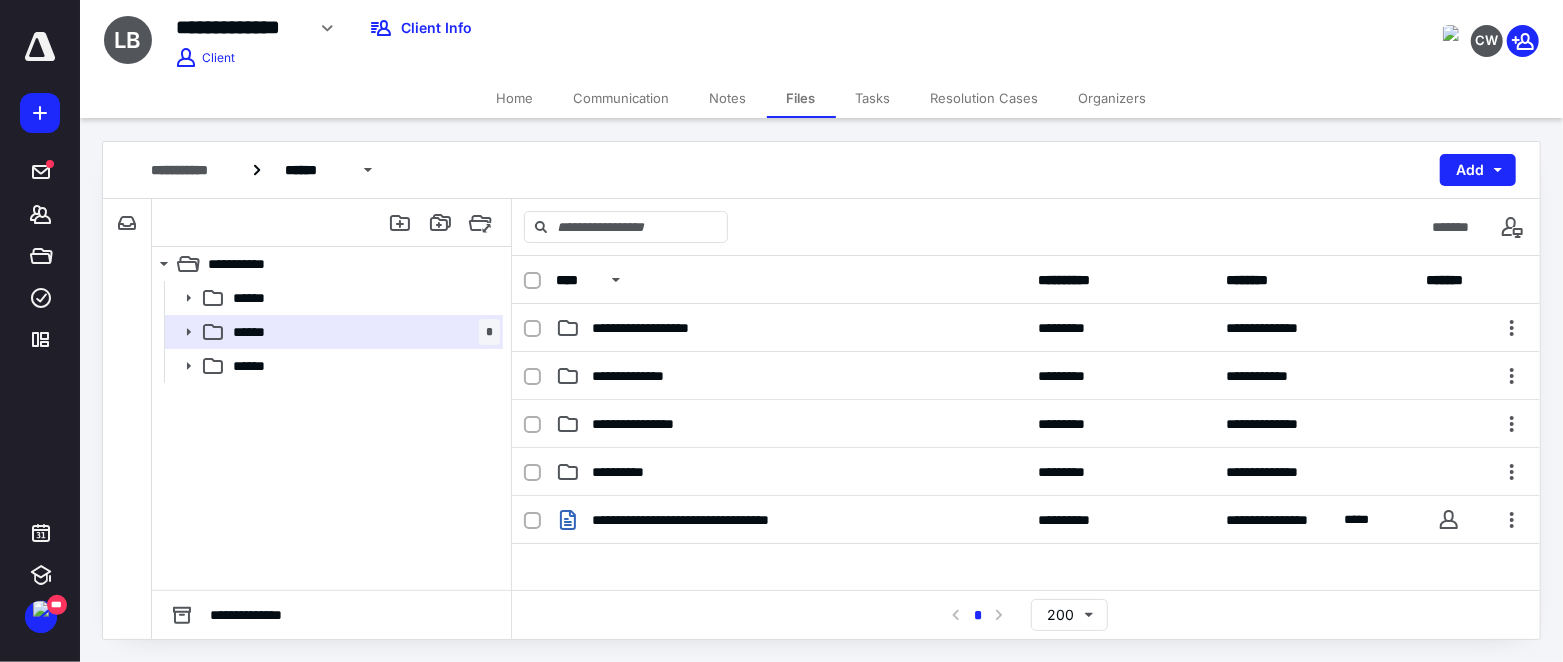 click on "**********" at bounding box center [1026, 646] 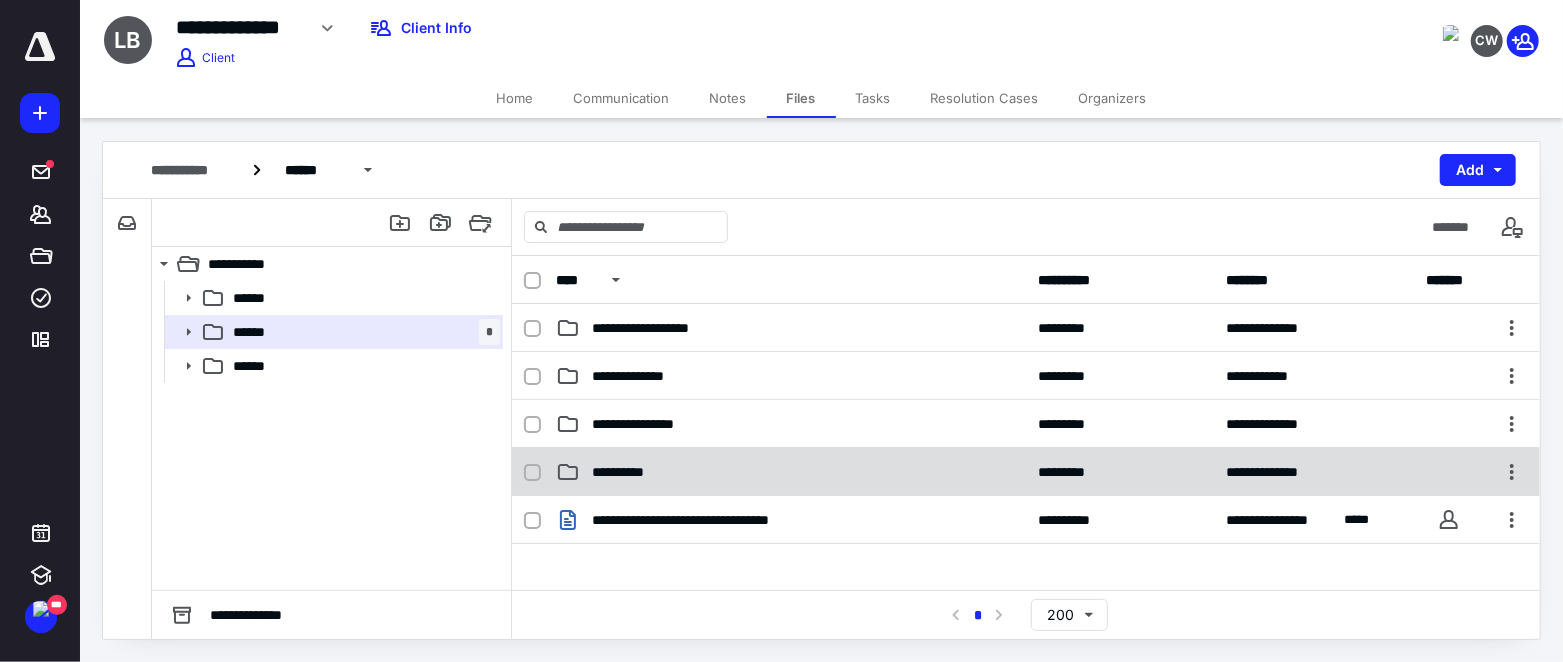 click on "**********" at bounding box center [791, 472] 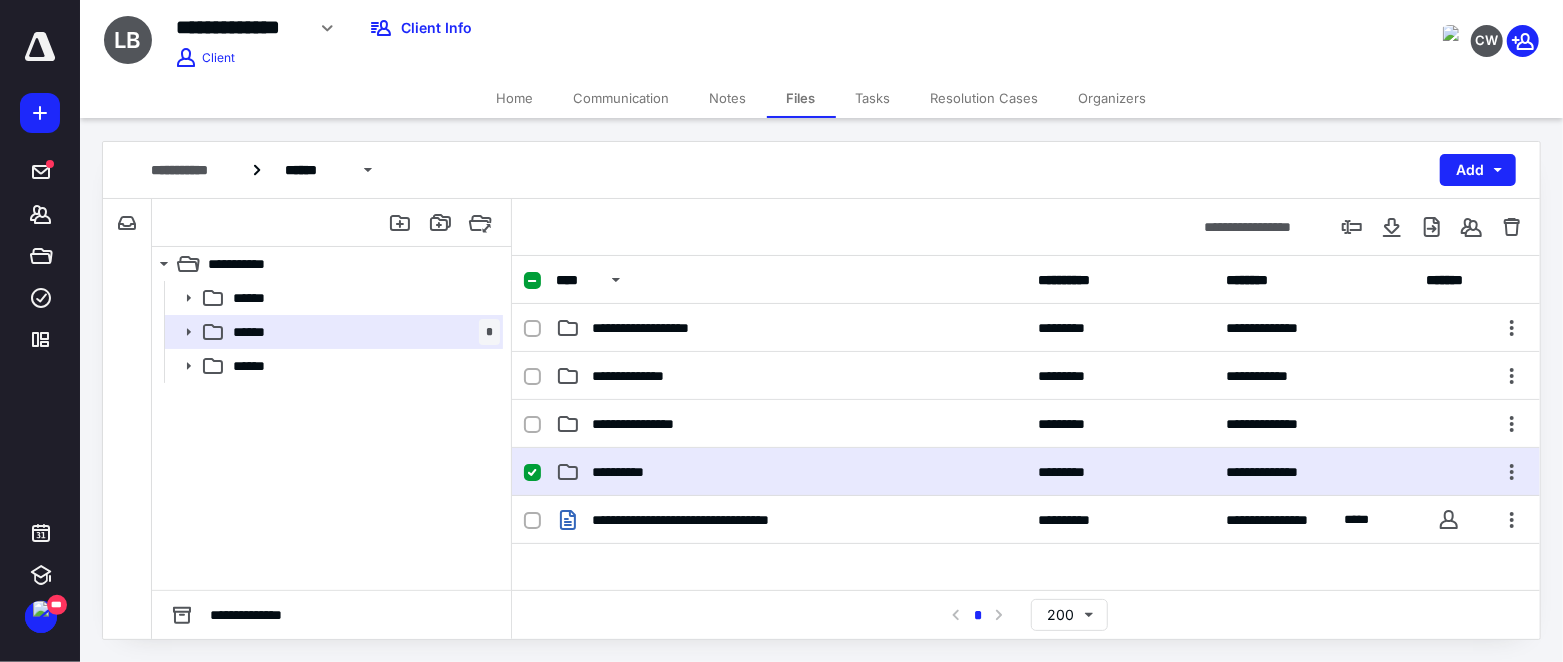 click on "**********" at bounding box center (791, 472) 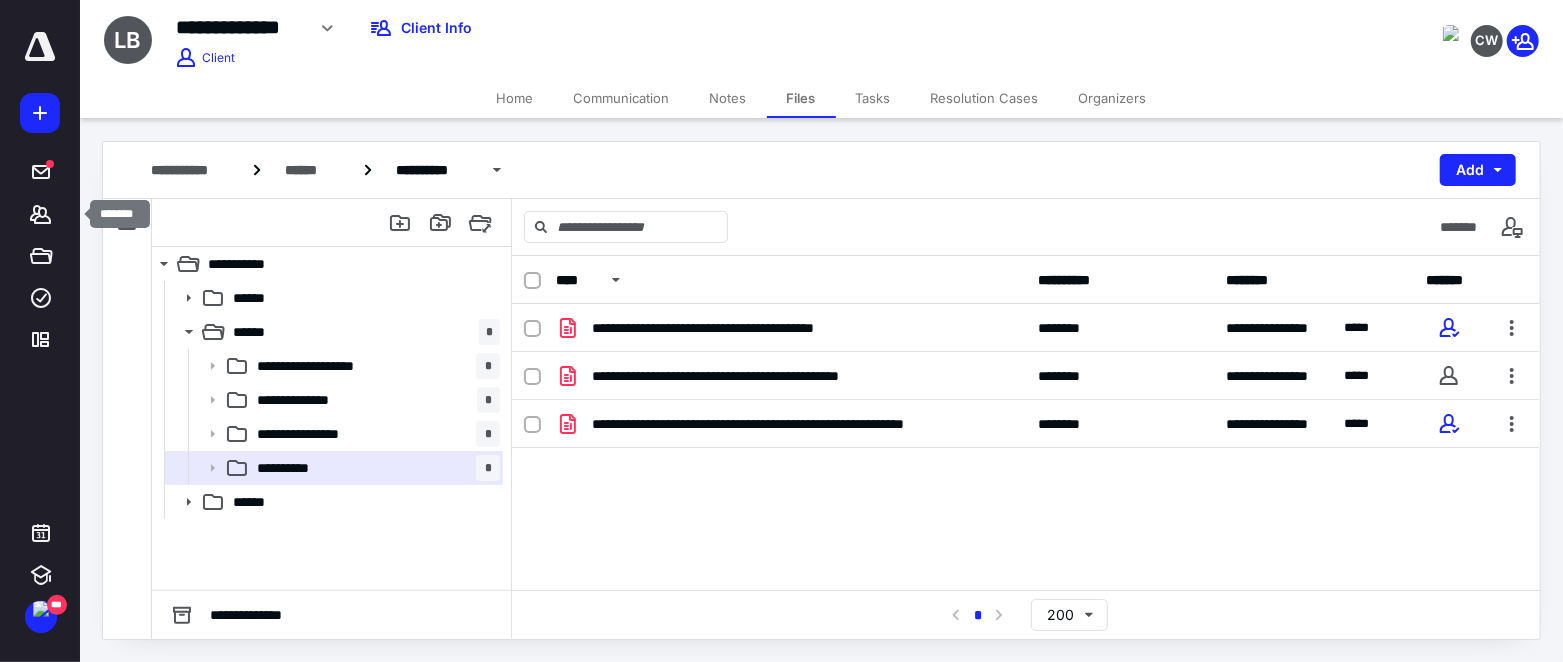 drag, startPoint x: 41, startPoint y: 214, endPoint x: 104, endPoint y: 183, distance: 70.21396 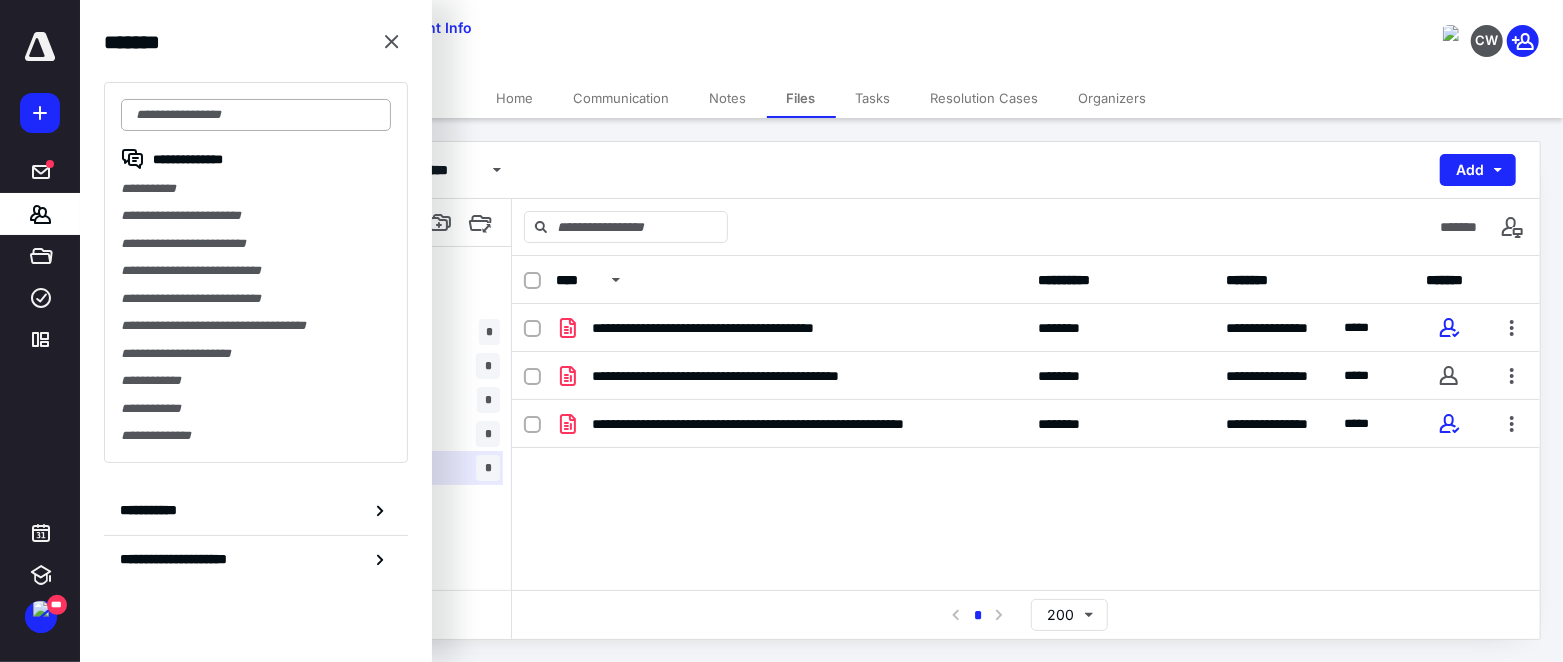 click at bounding box center (256, 115) 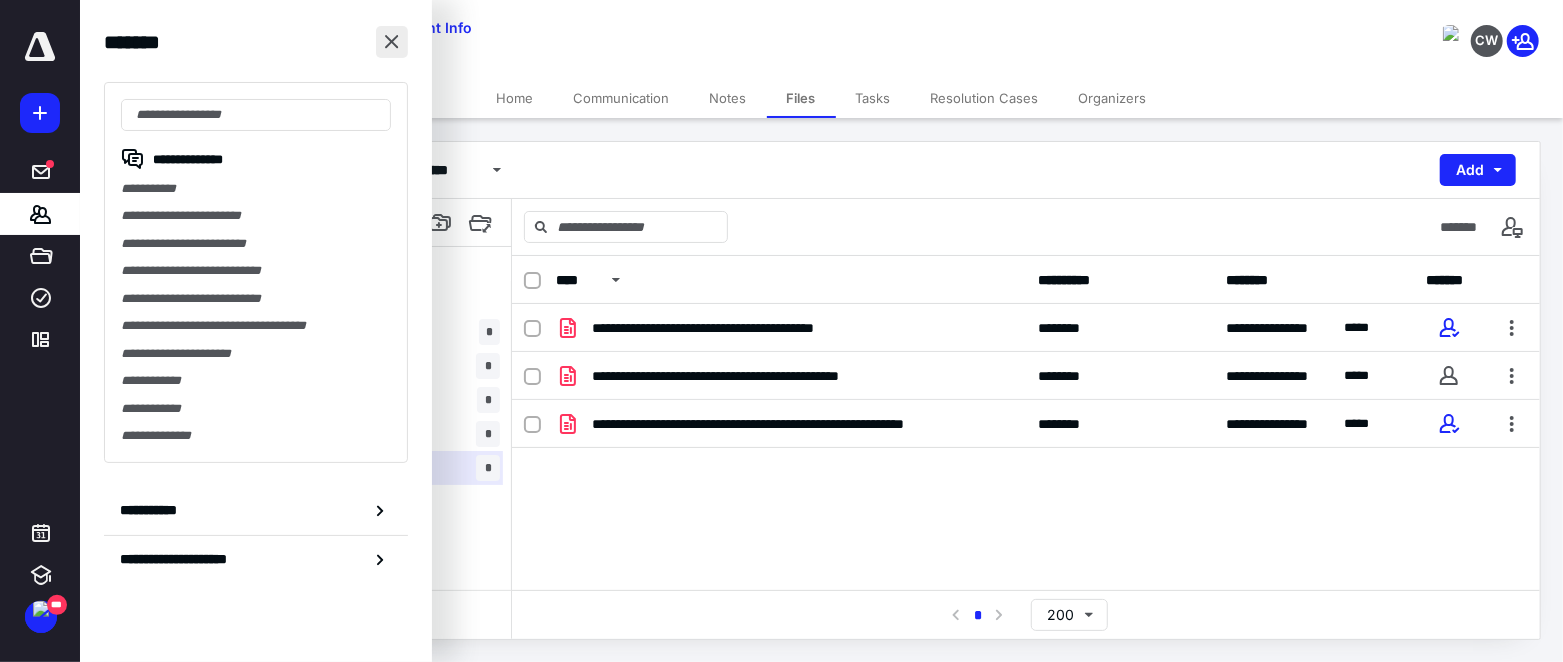 click at bounding box center (392, 42) 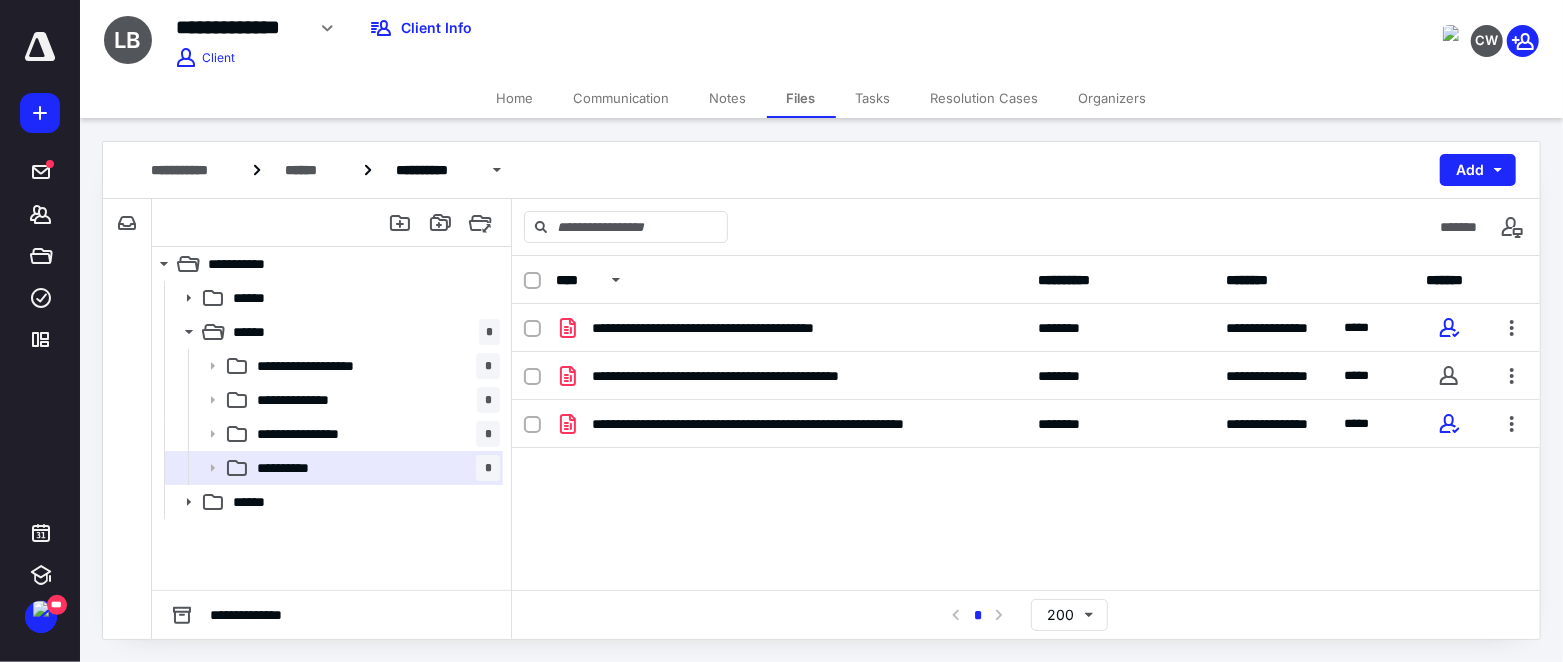 click on "Home" at bounding box center (515, 98) 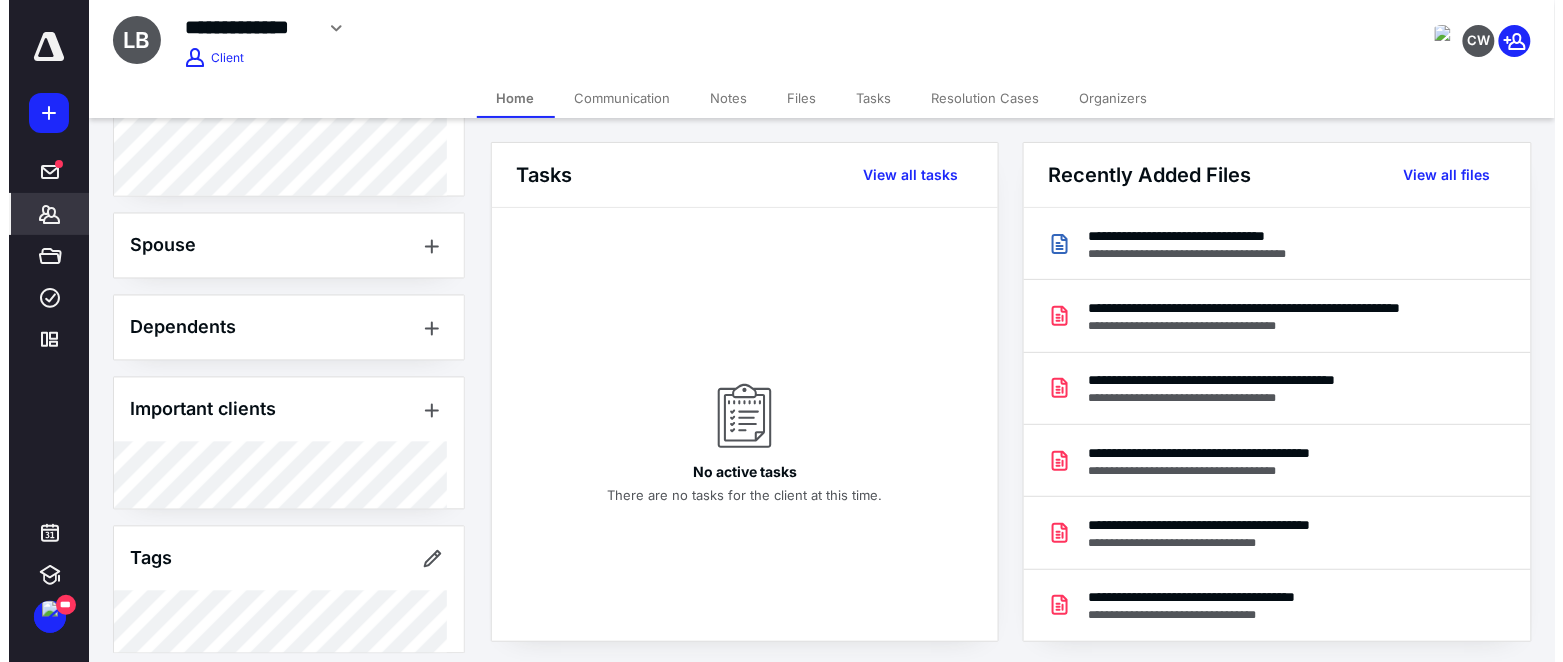 scroll, scrollTop: 1127, scrollLeft: 0, axis: vertical 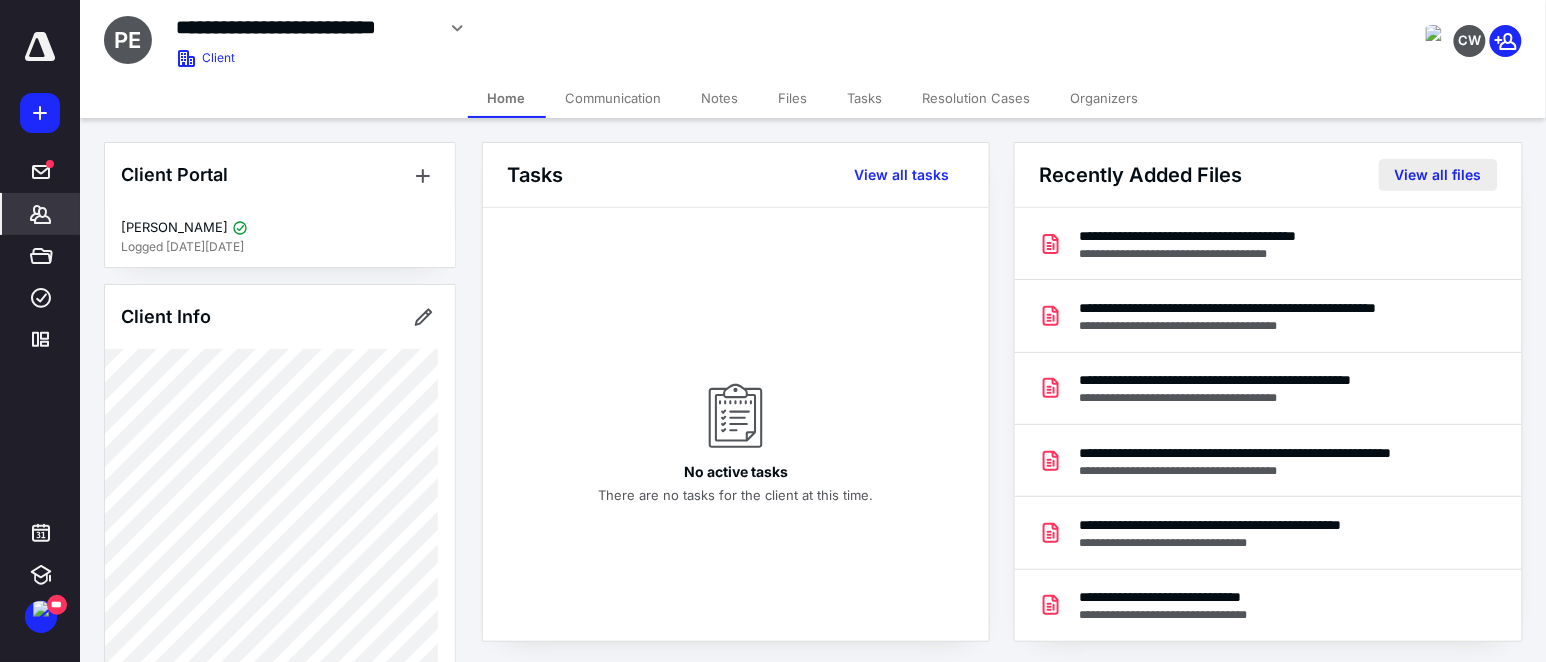 click on "View all files" at bounding box center (1438, 175) 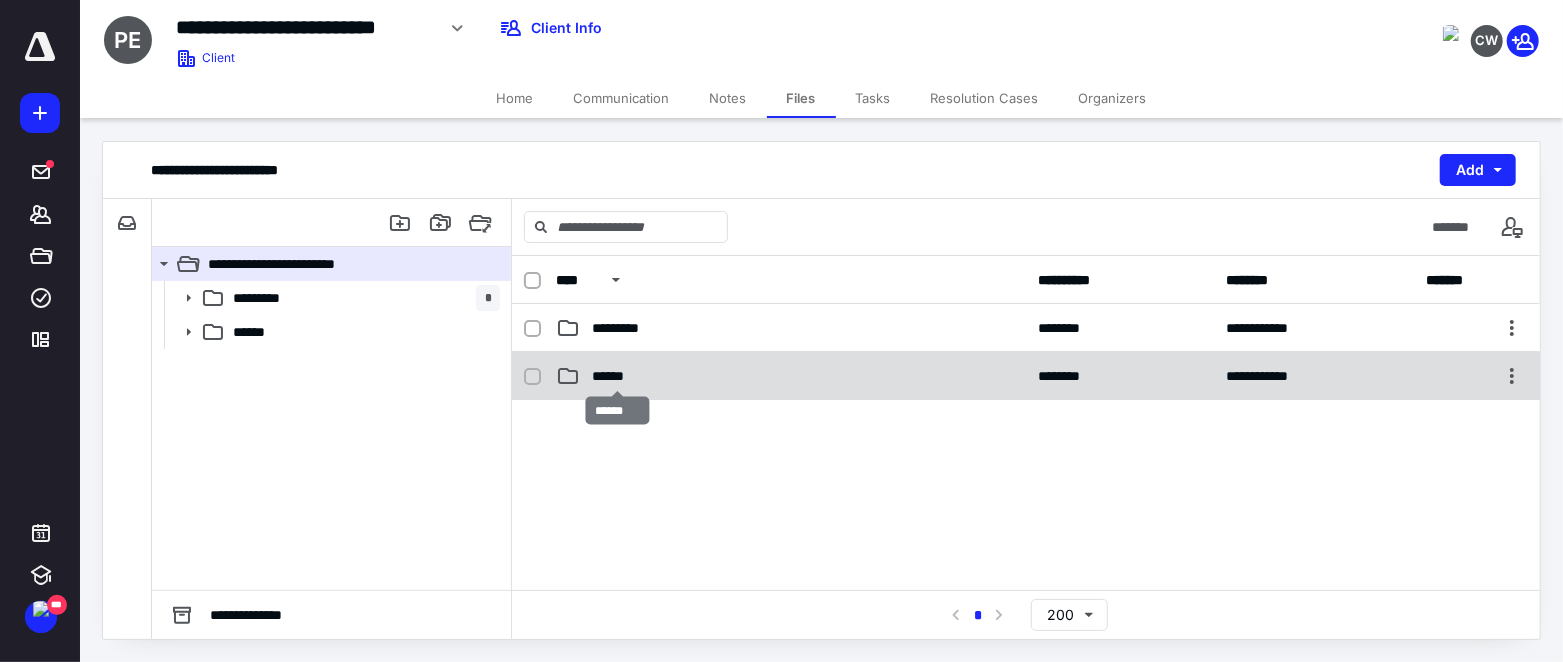 click on "******" at bounding box center [617, 376] 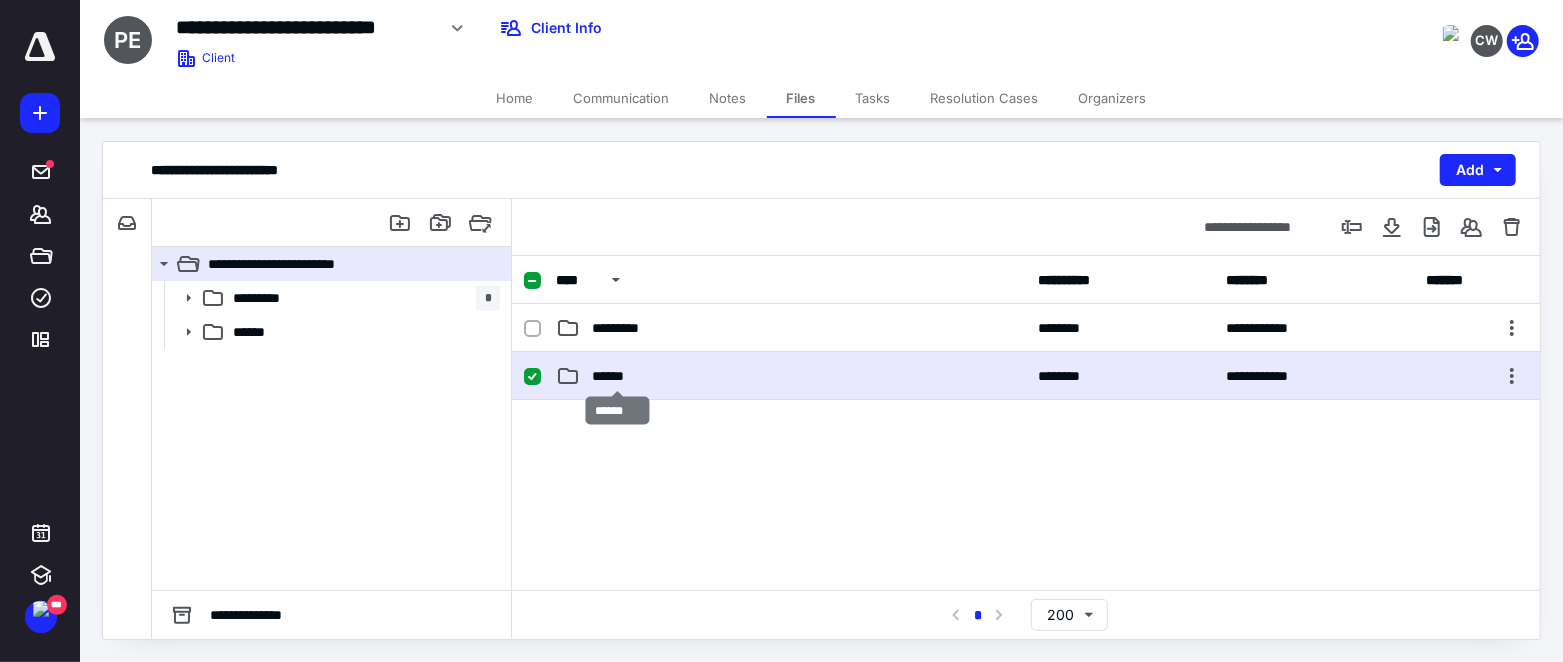 click on "******" at bounding box center [617, 376] 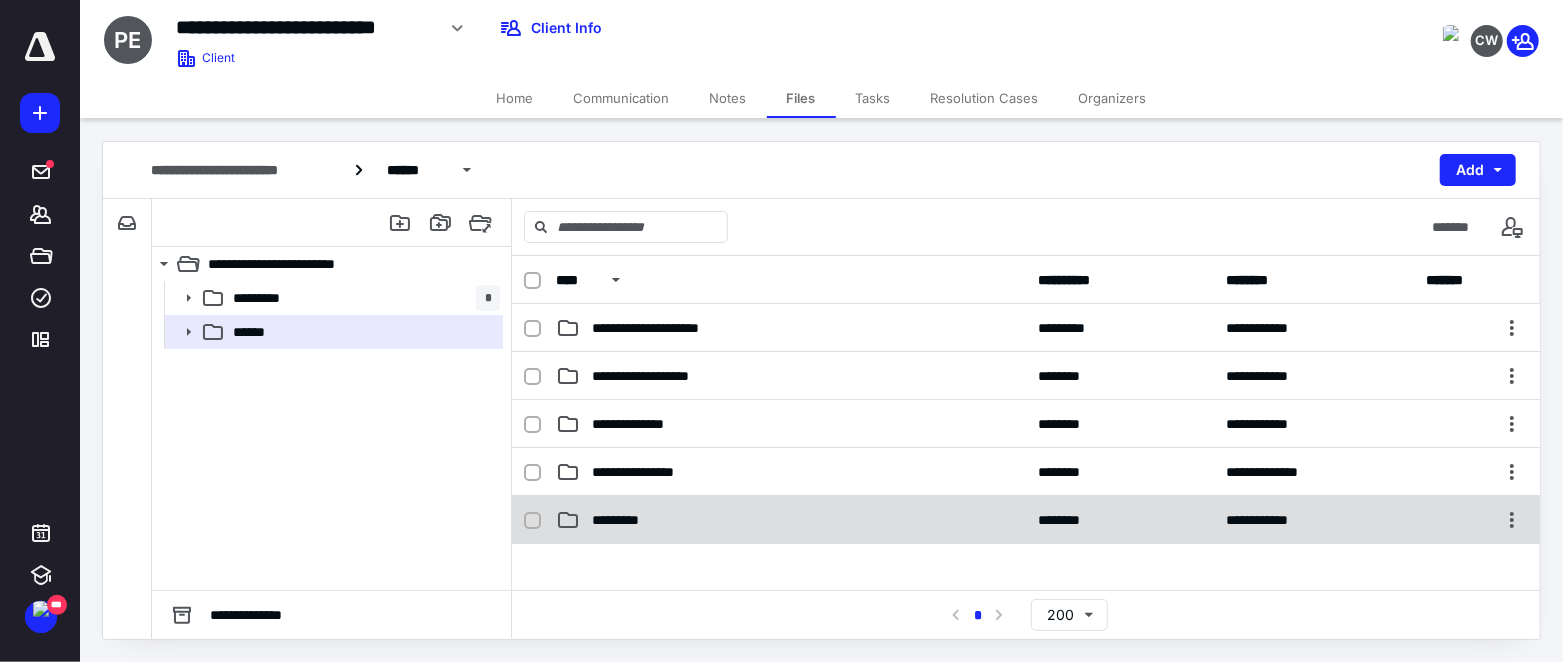 click on "*********" at bounding box center [621, 520] 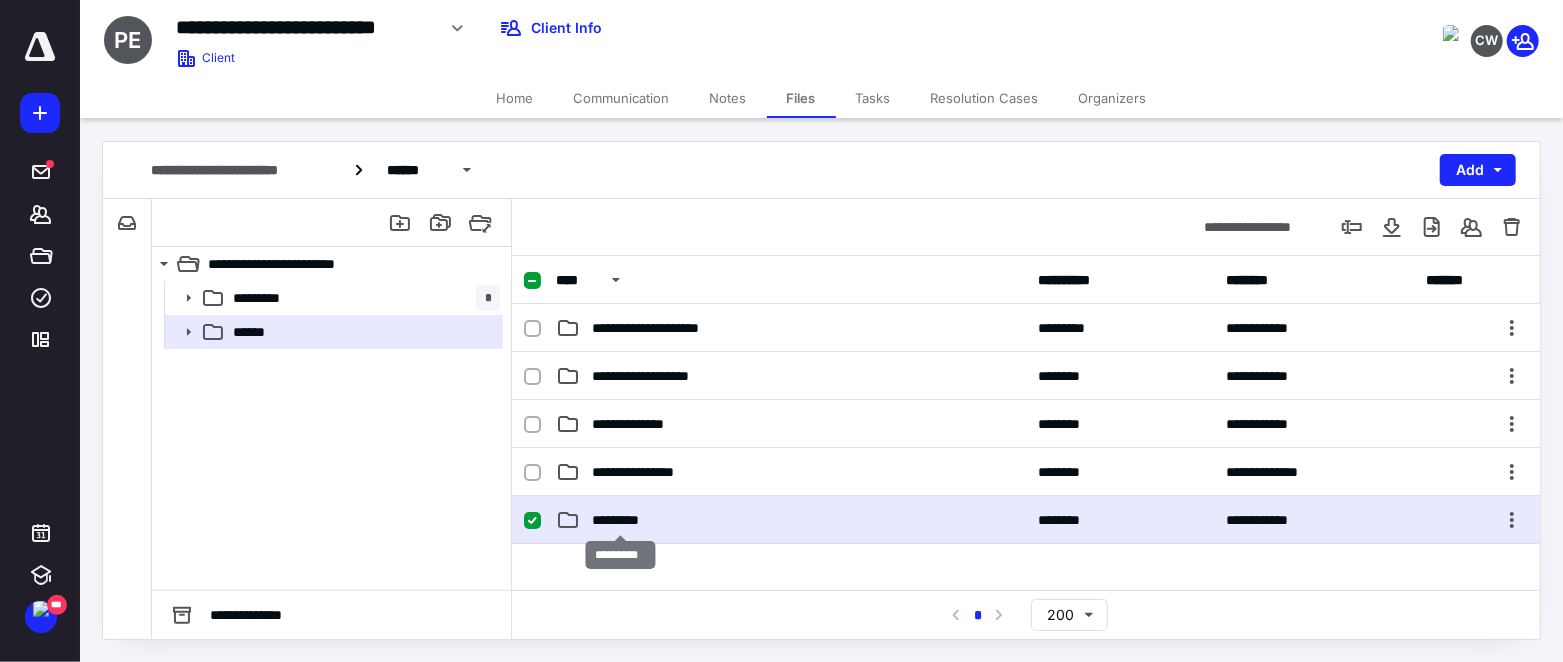 click on "*********" at bounding box center [621, 520] 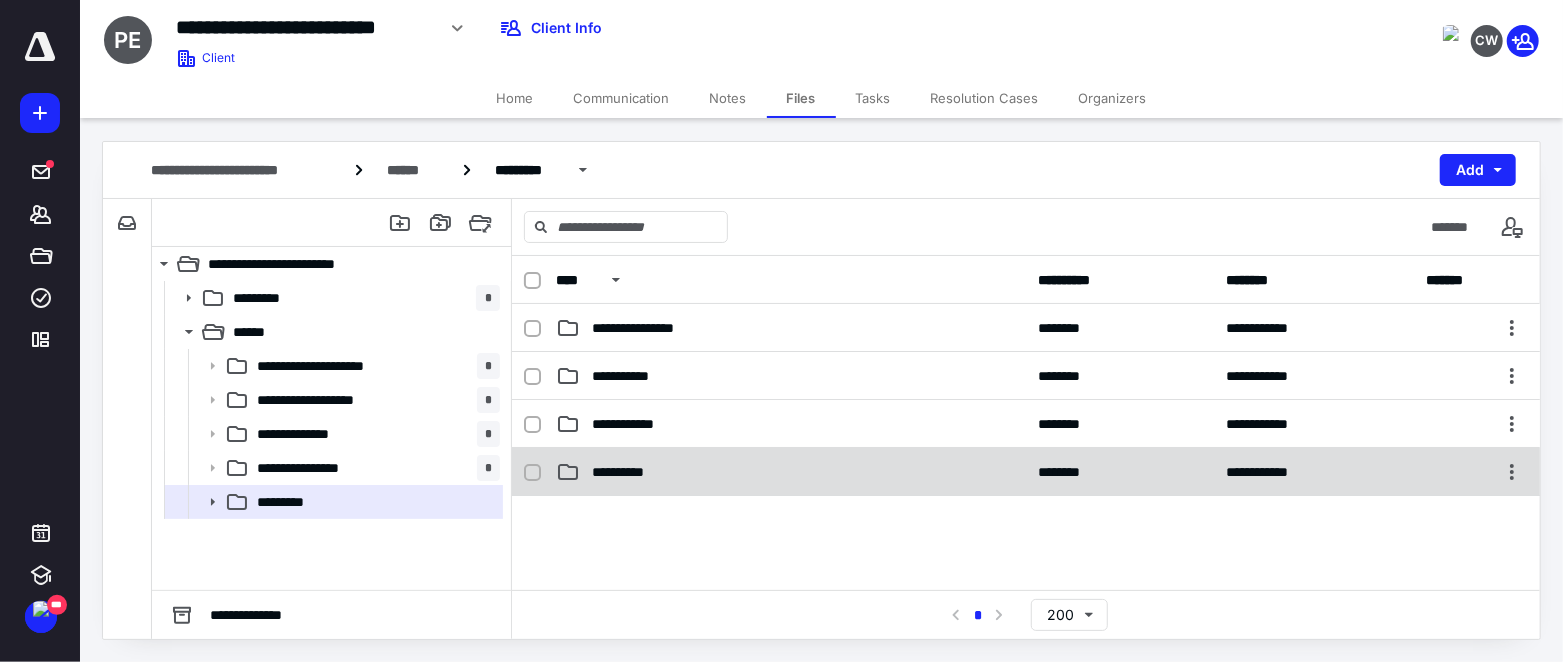 click on "**********" at bounding box center [791, 472] 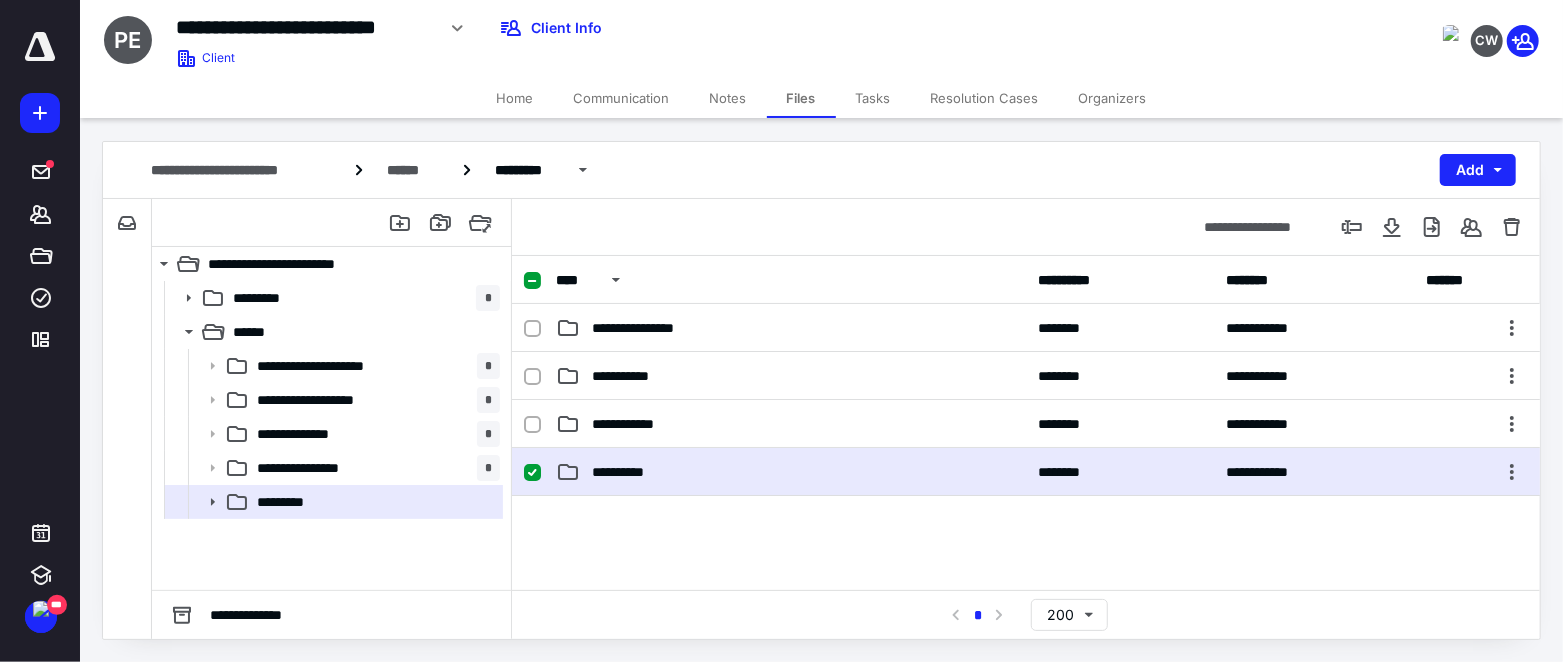 click on "**********" at bounding box center [791, 472] 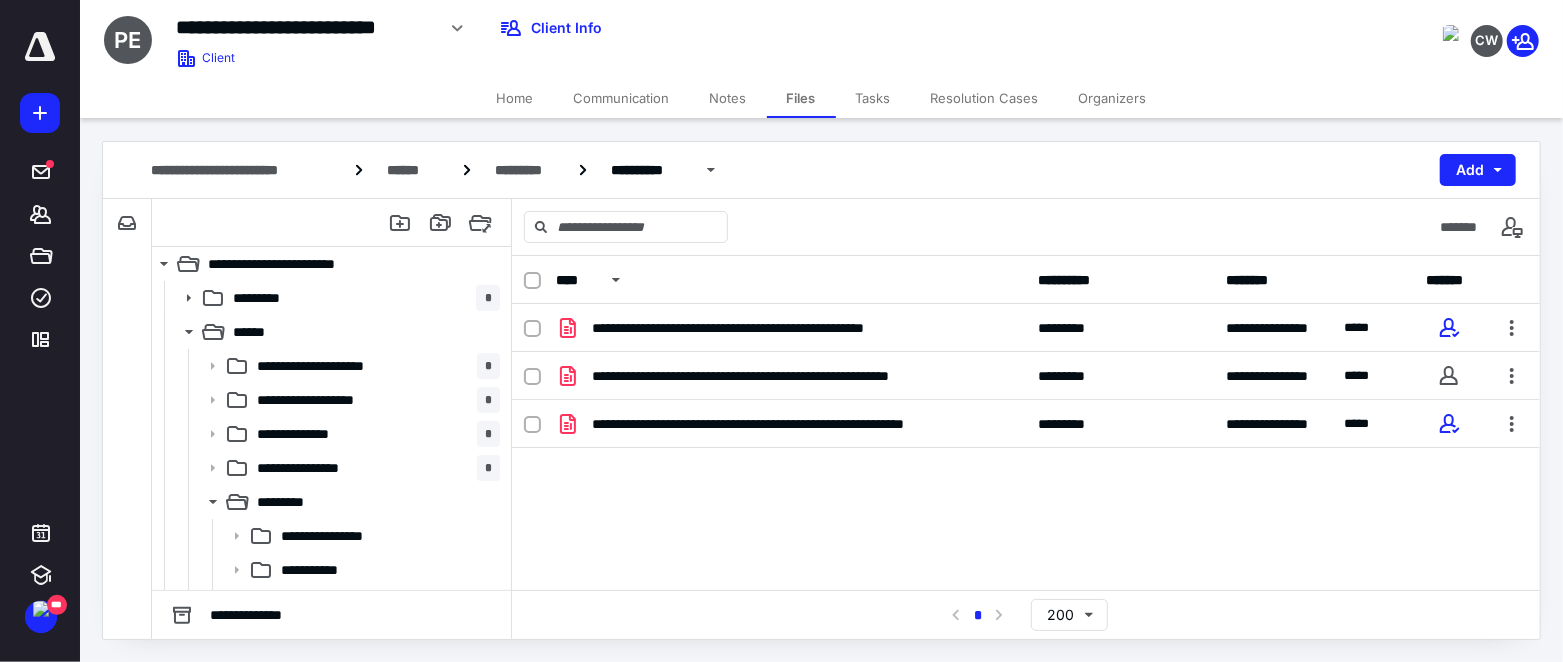 click on "**********" at bounding box center [1026, 454] 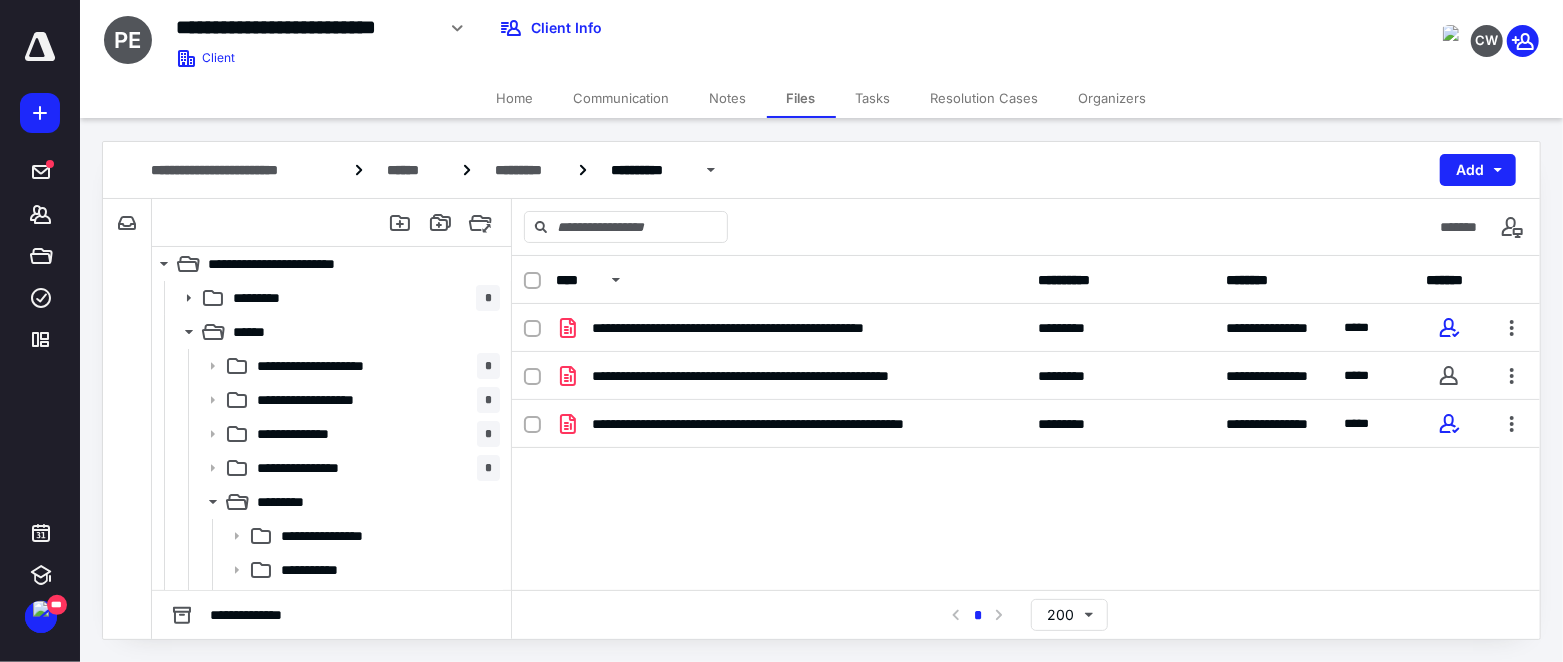 click on "Home" at bounding box center [515, 98] 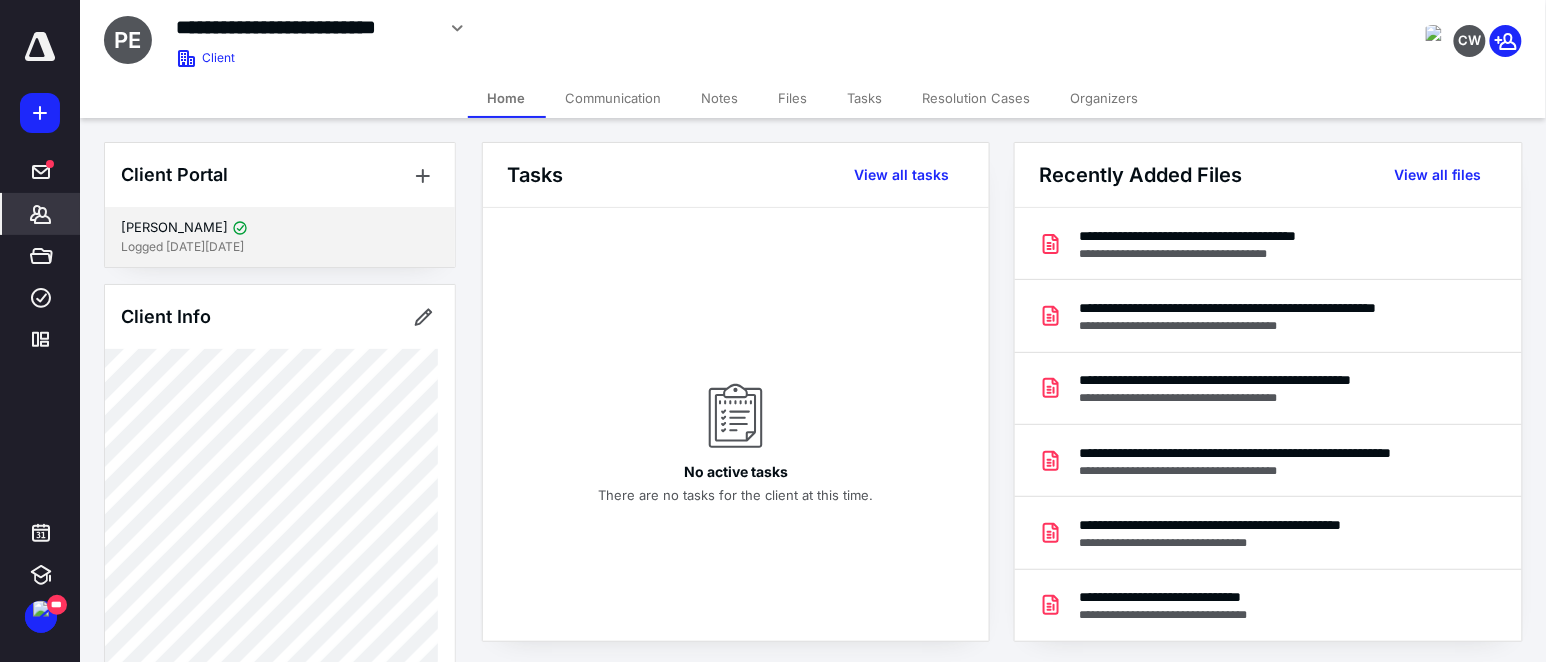 click on "[PERSON_NAME]" at bounding box center (280, 228) 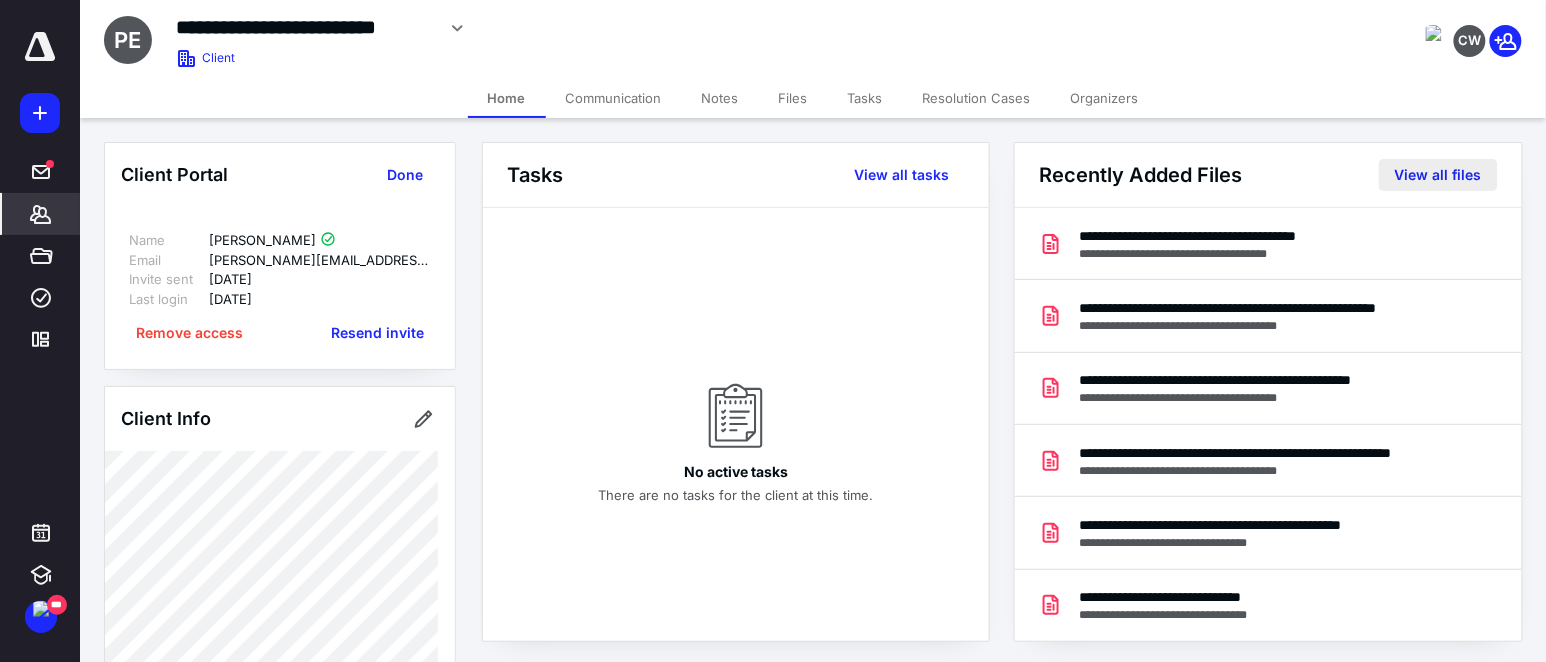 click on "View all files" at bounding box center [1438, 175] 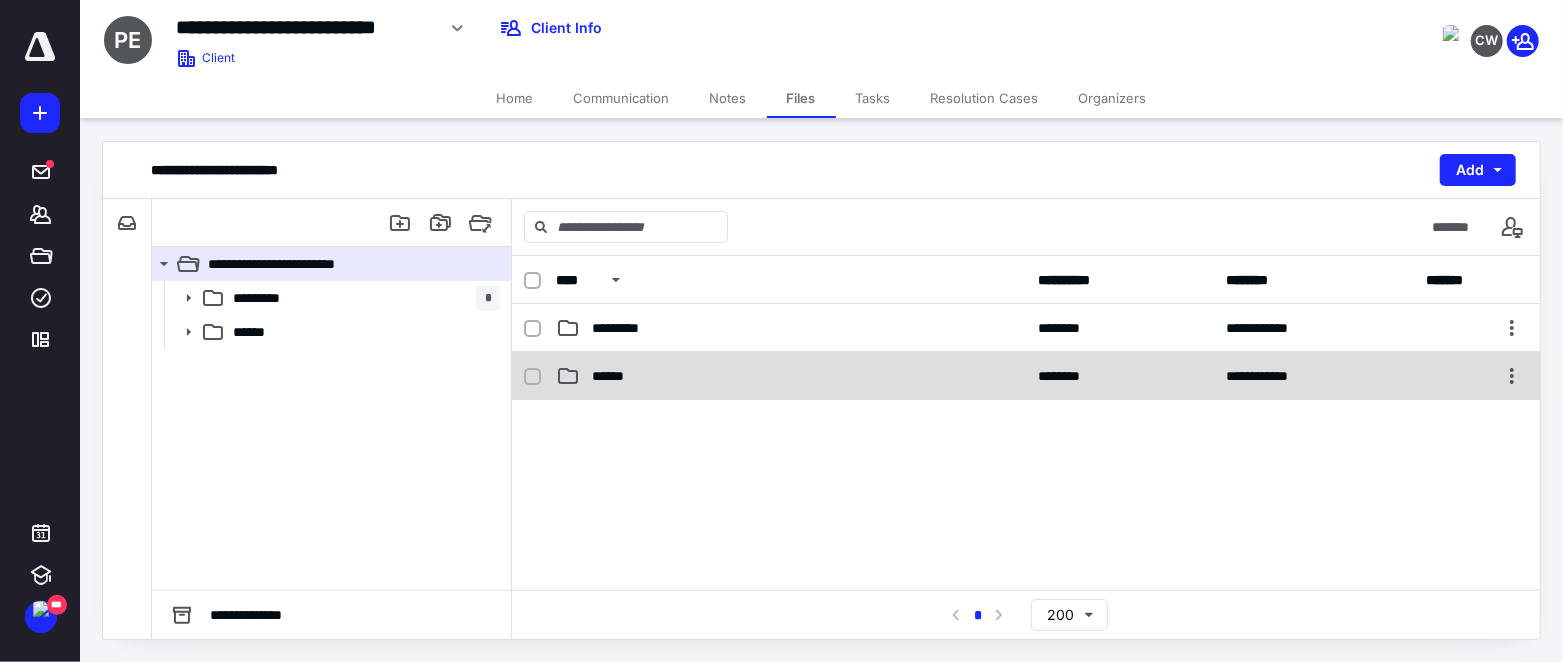 click on "******" at bounding box center [617, 376] 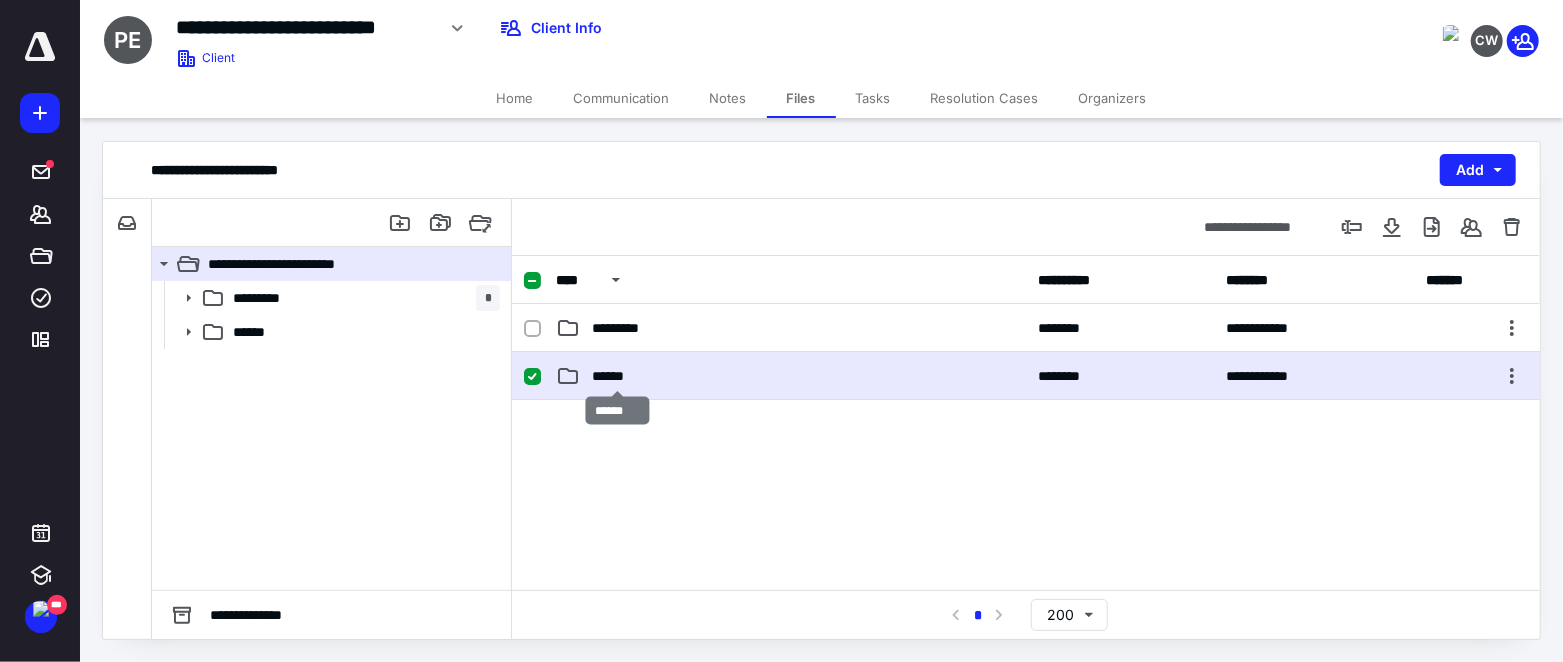 click on "******" at bounding box center (617, 376) 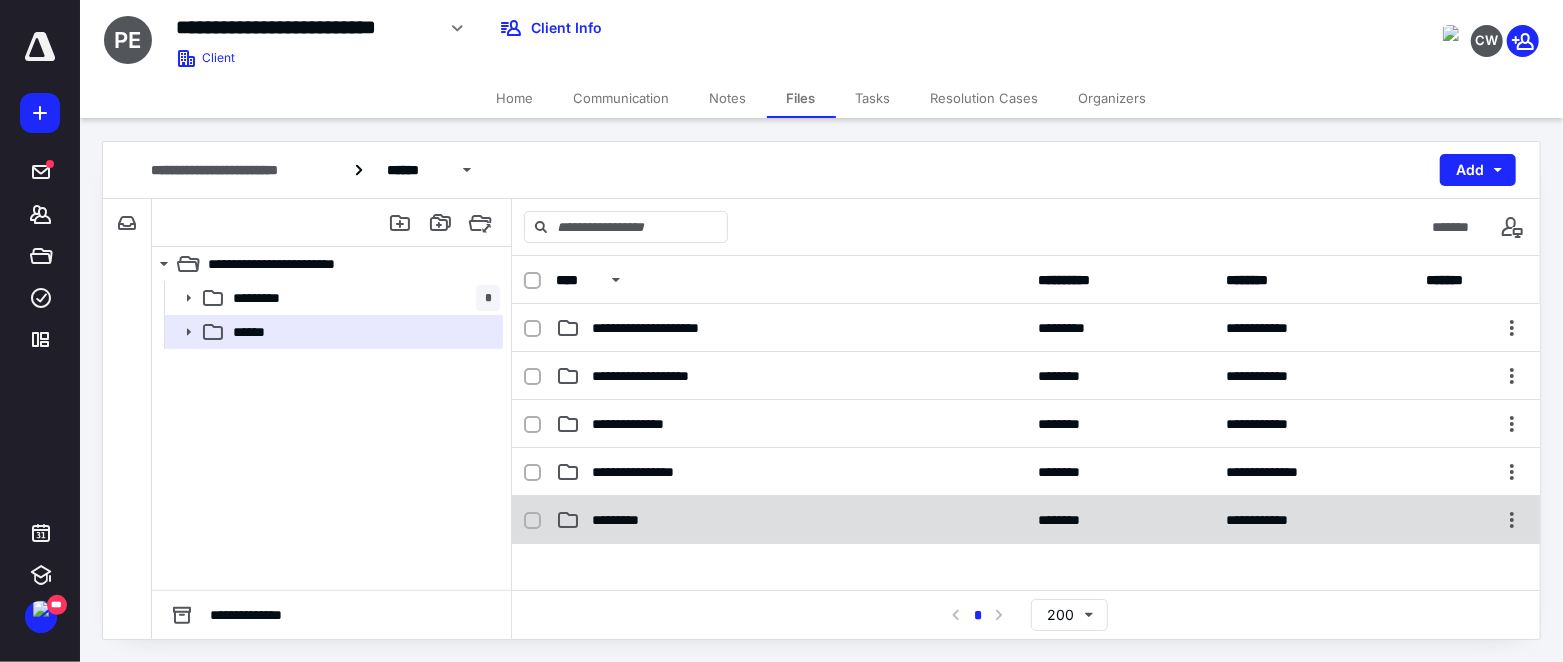 click on "*********" at bounding box center [791, 520] 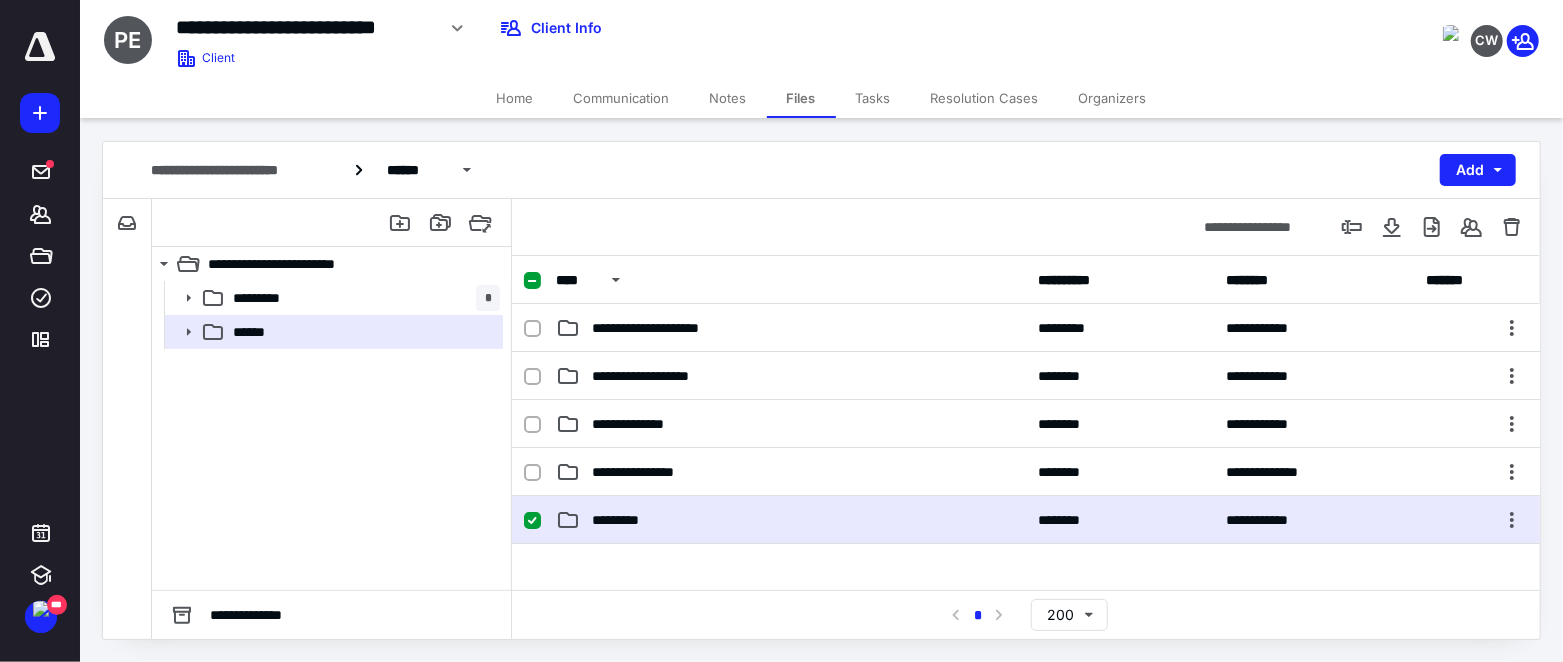 click on "*********" at bounding box center (791, 520) 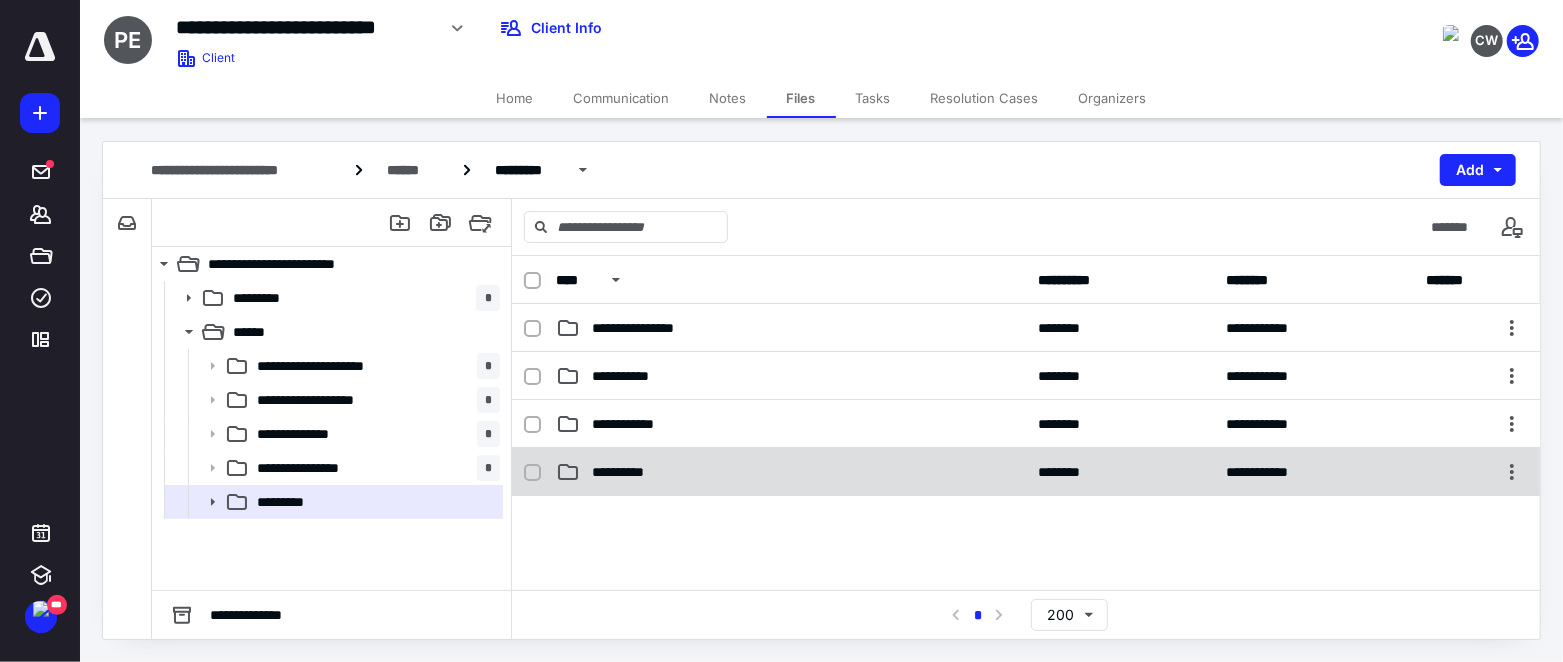 click on "**********" at bounding box center [791, 472] 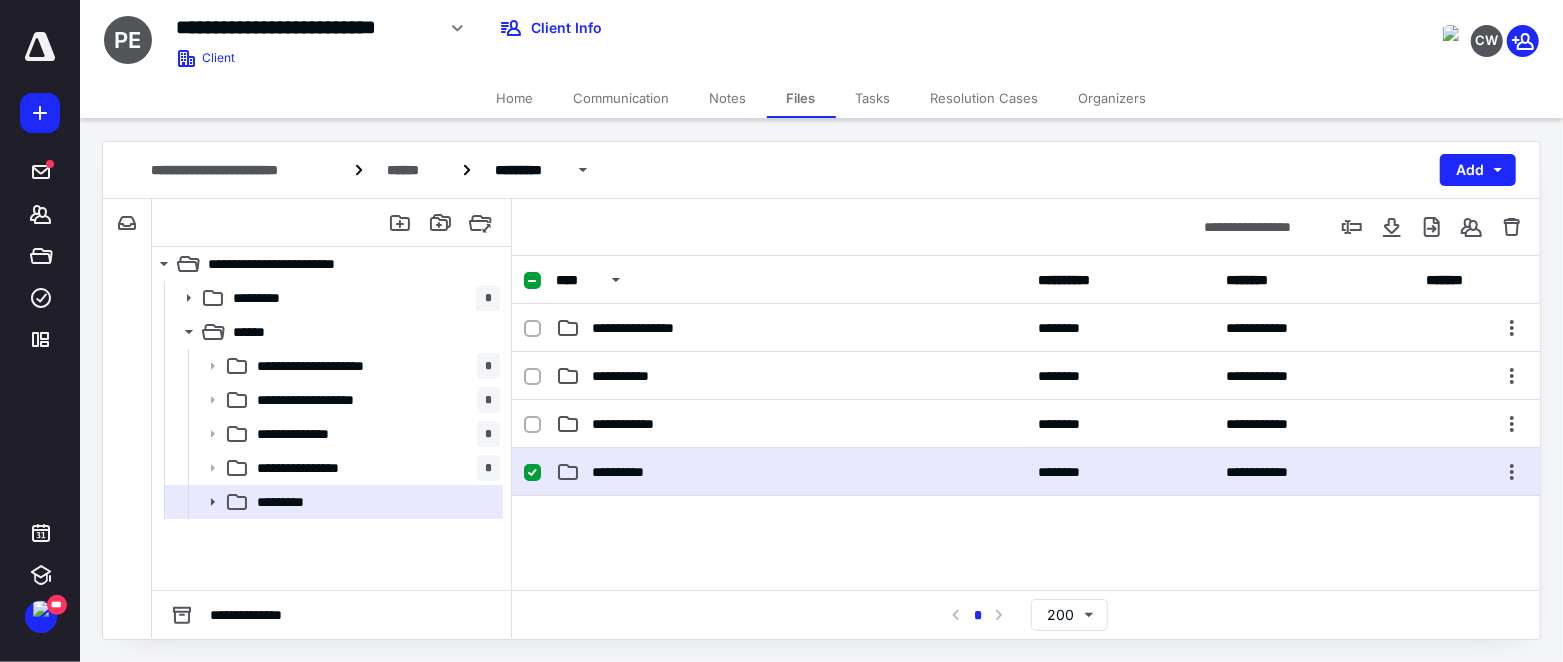 click on "**********" at bounding box center [791, 472] 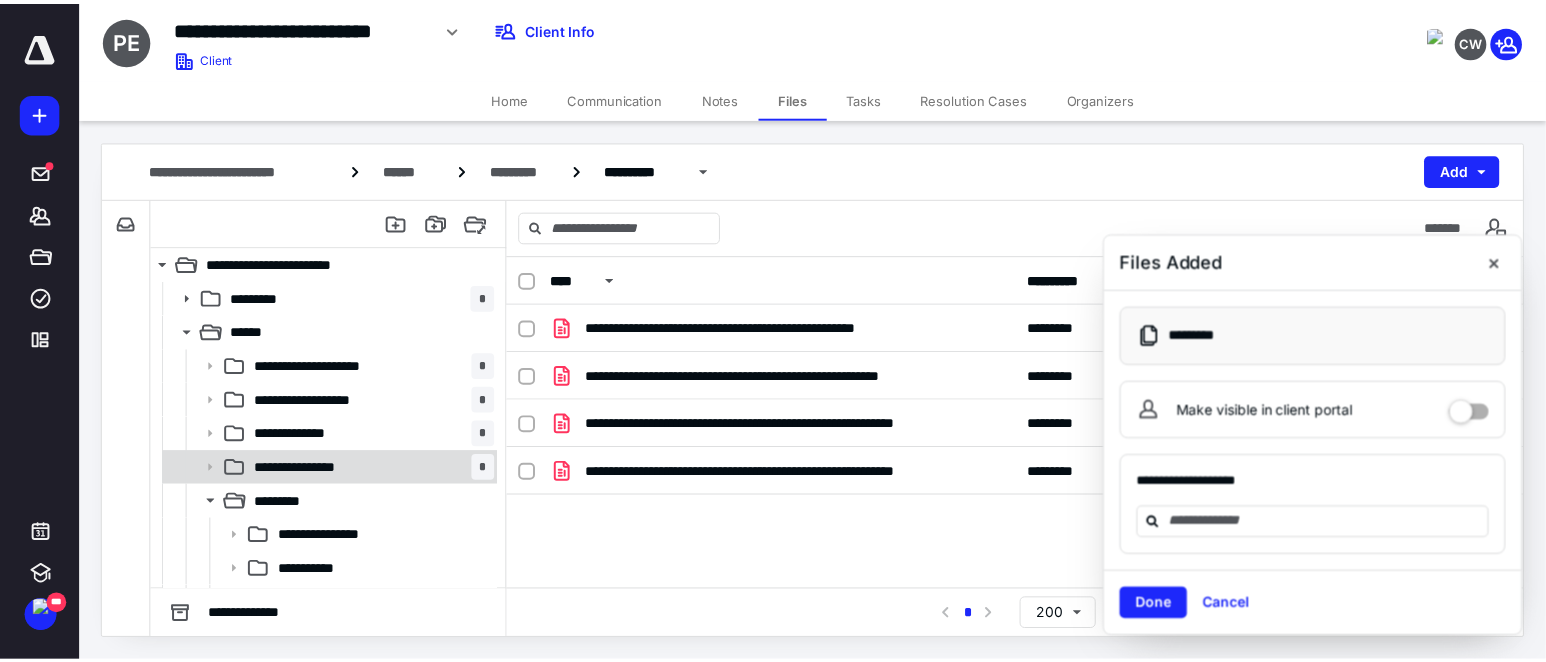 scroll, scrollTop: 65, scrollLeft: 0, axis: vertical 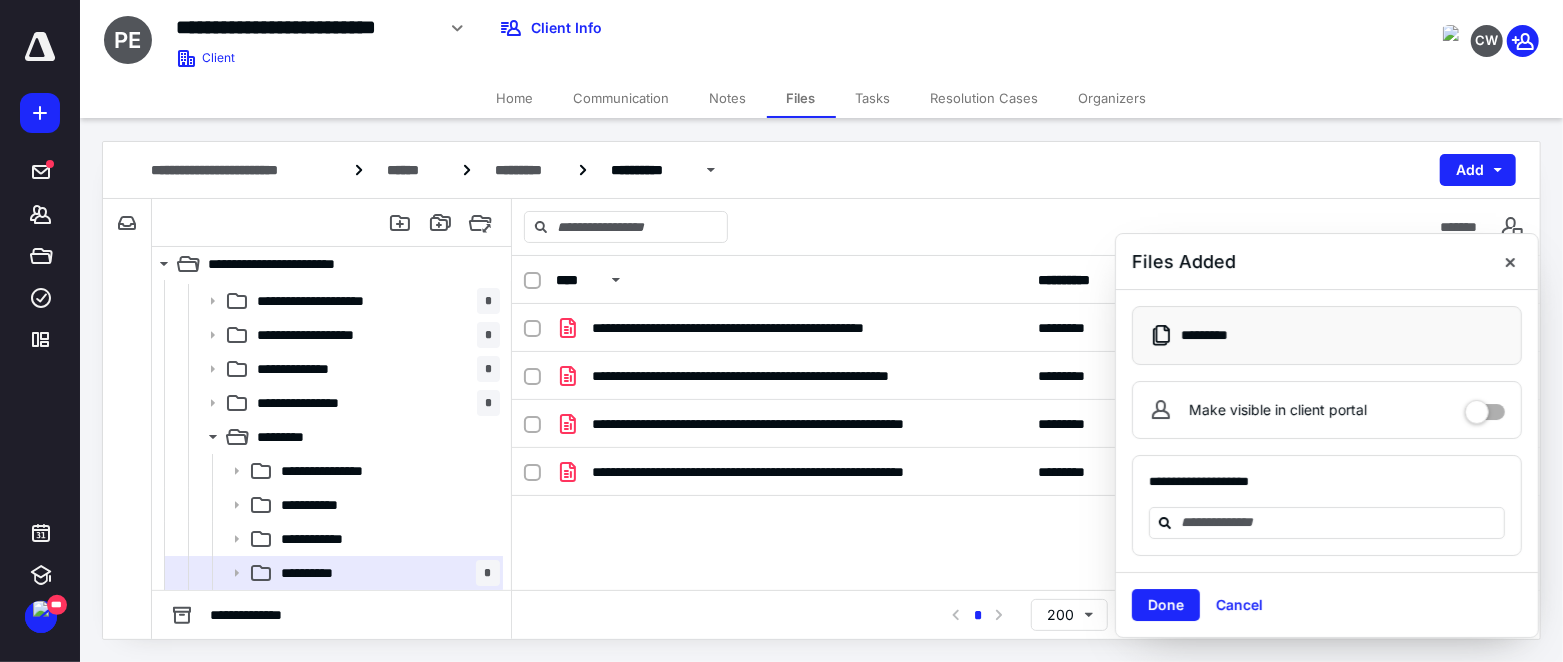 click on "Home" at bounding box center (515, 98) 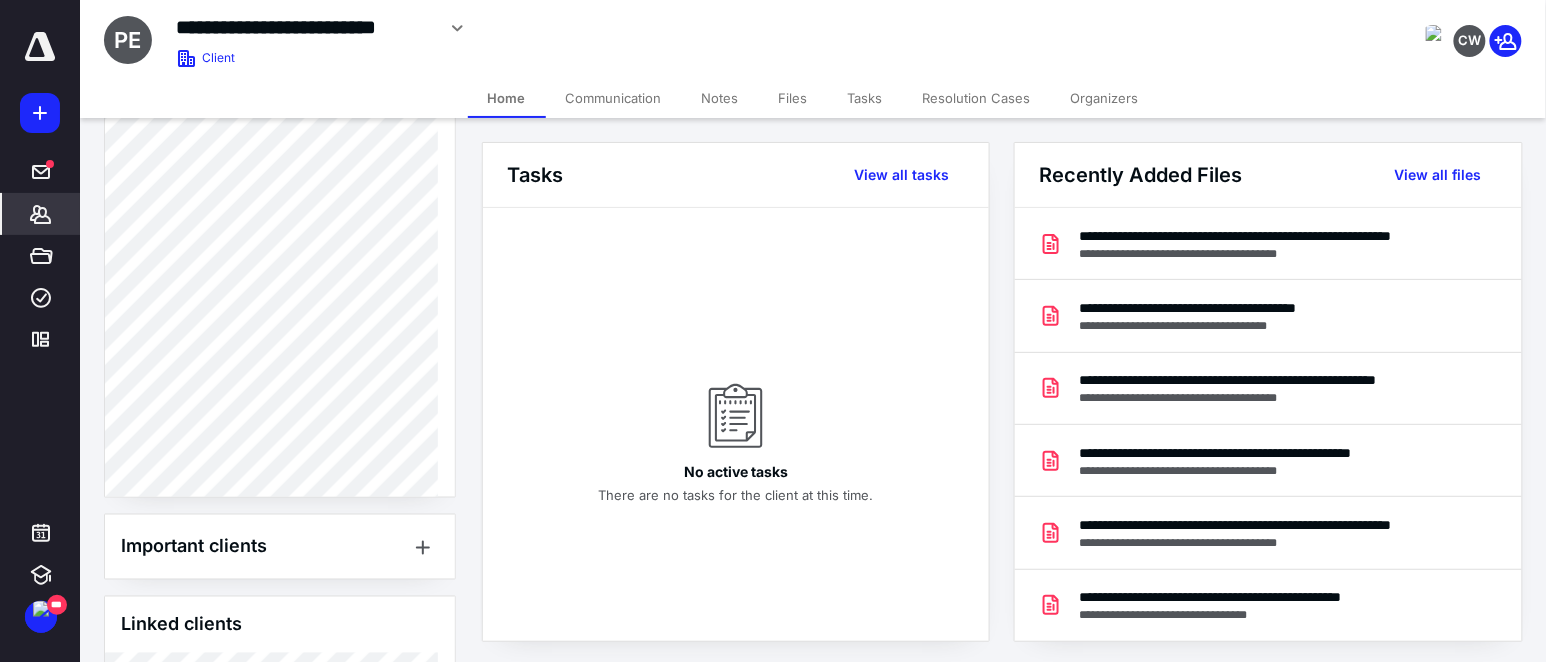 scroll, scrollTop: 1000, scrollLeft: 0, axis: vertical 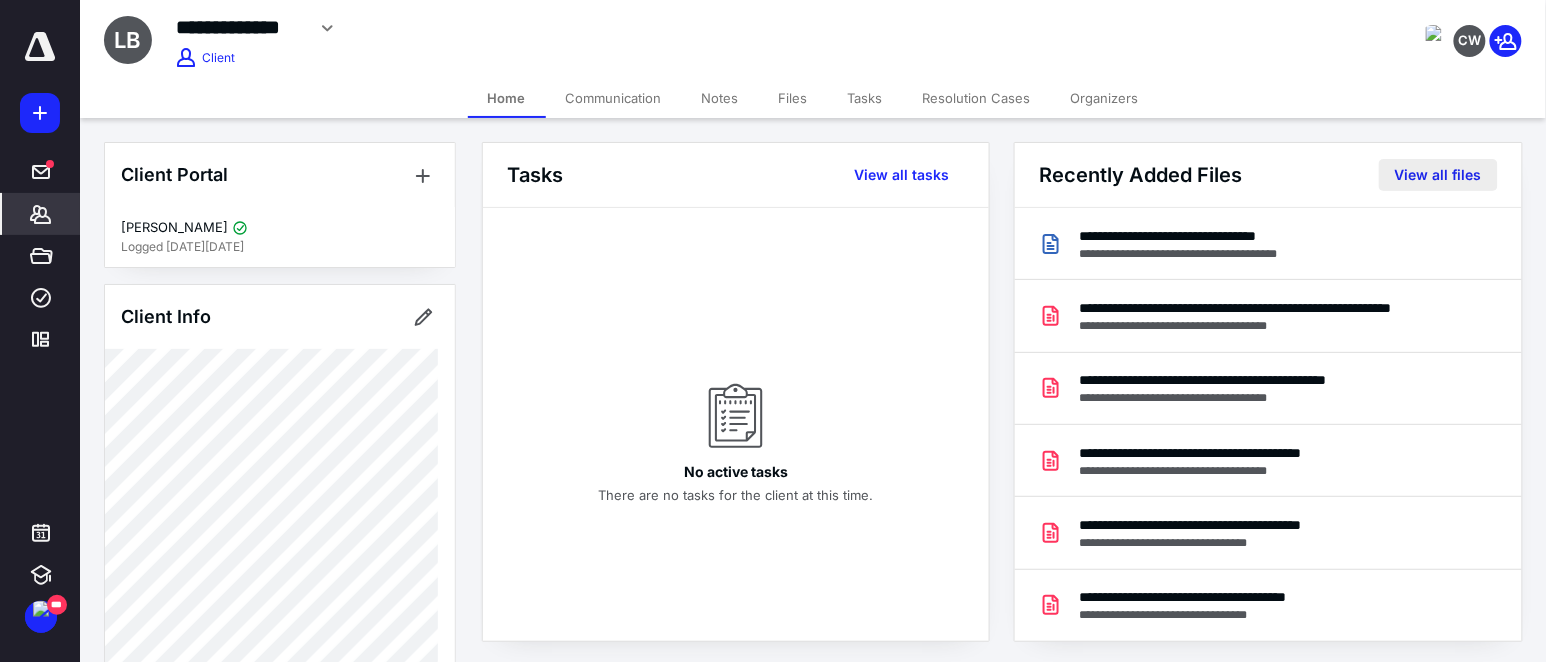 click on "View all files" at bounding box center [1438, 175] 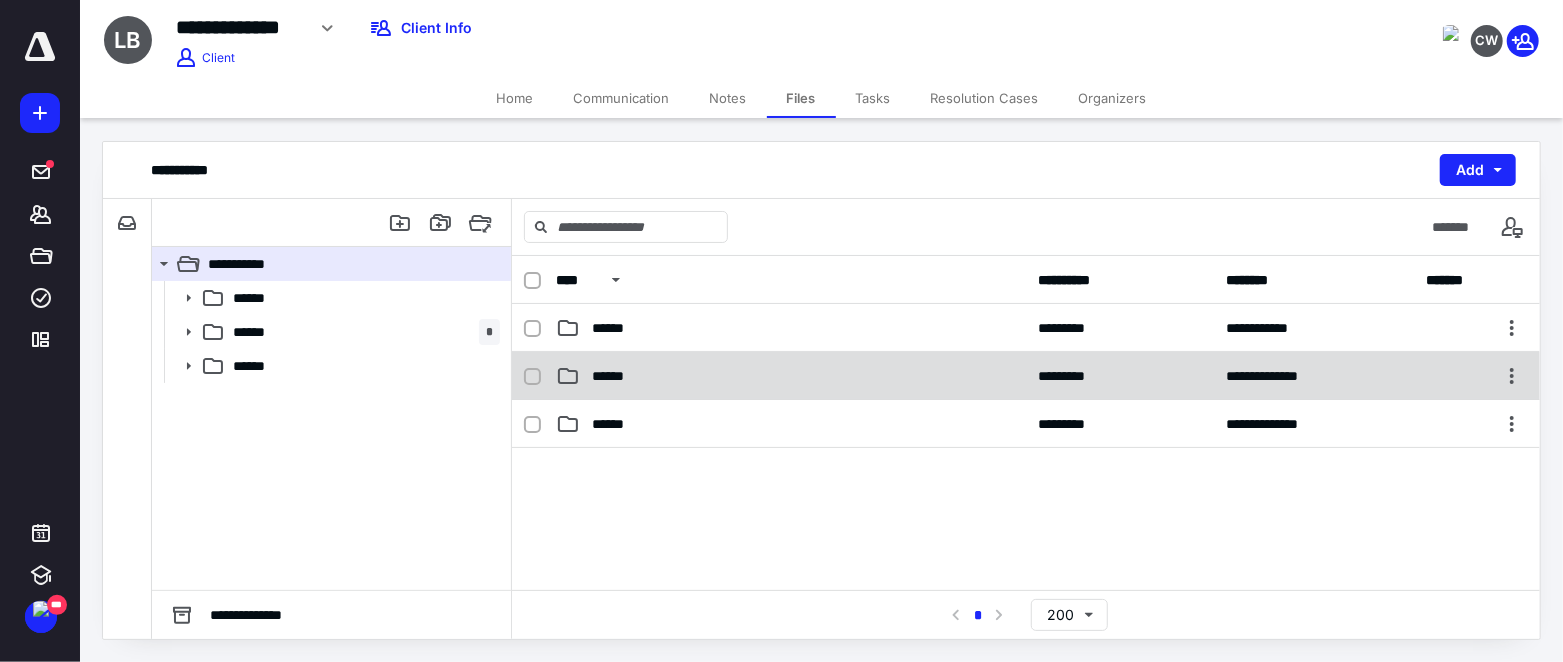 click on "******" at bounding box center [618, 376] 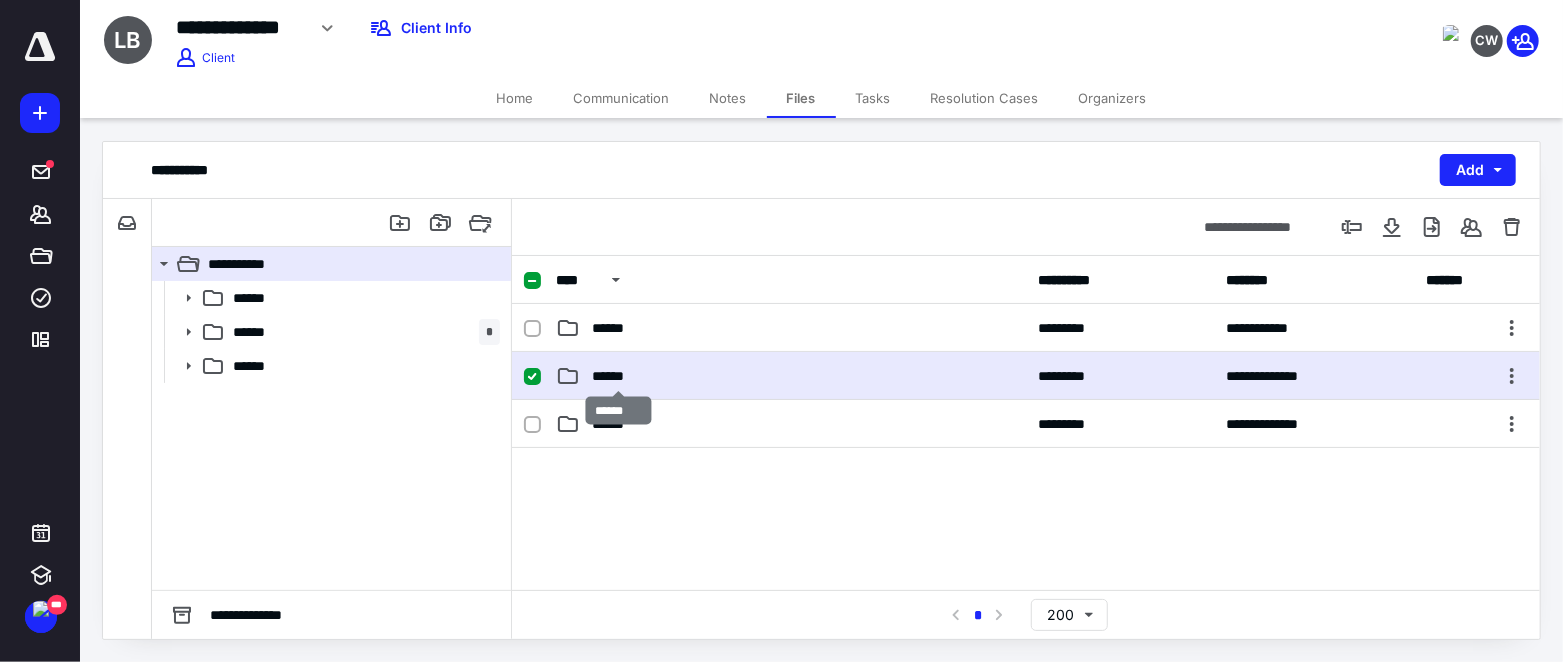 click on "******" at bounding box center (618, 376) 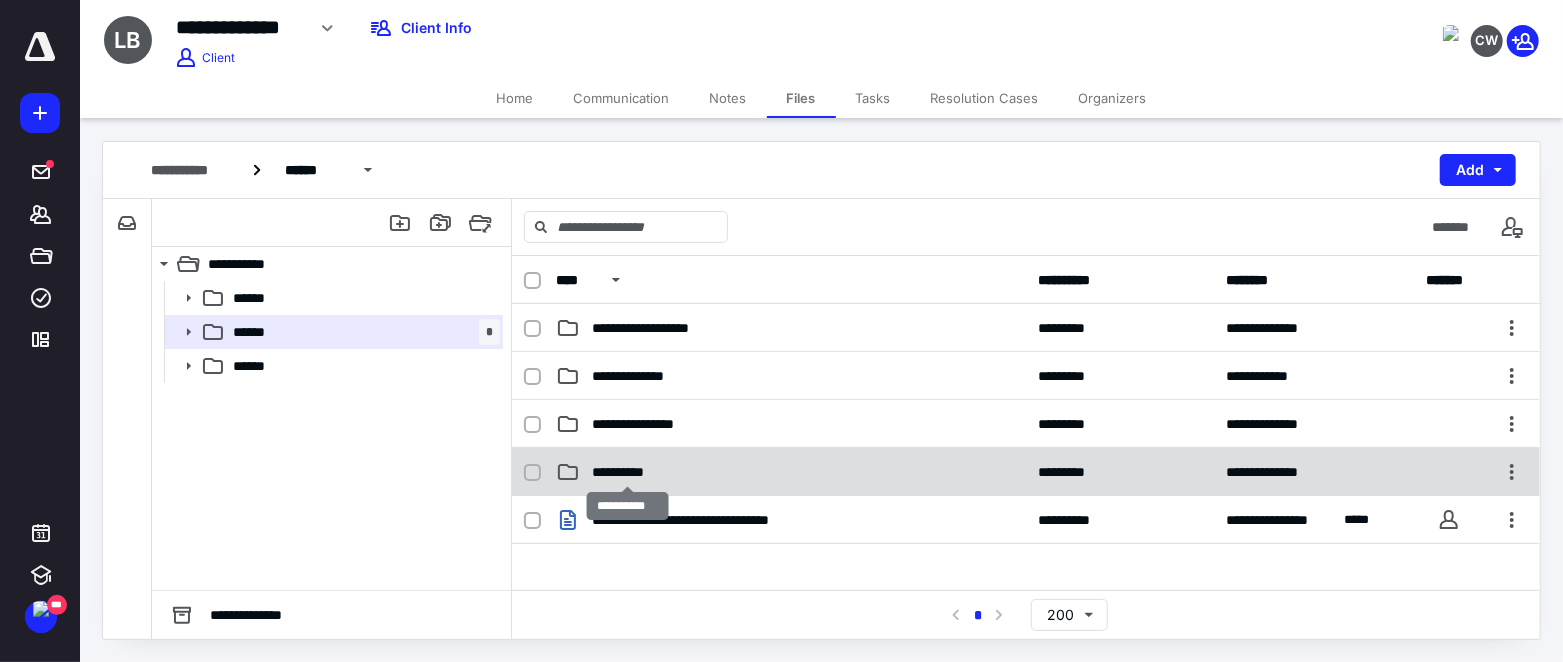 click on "**********" at bounding box center [627, 472] 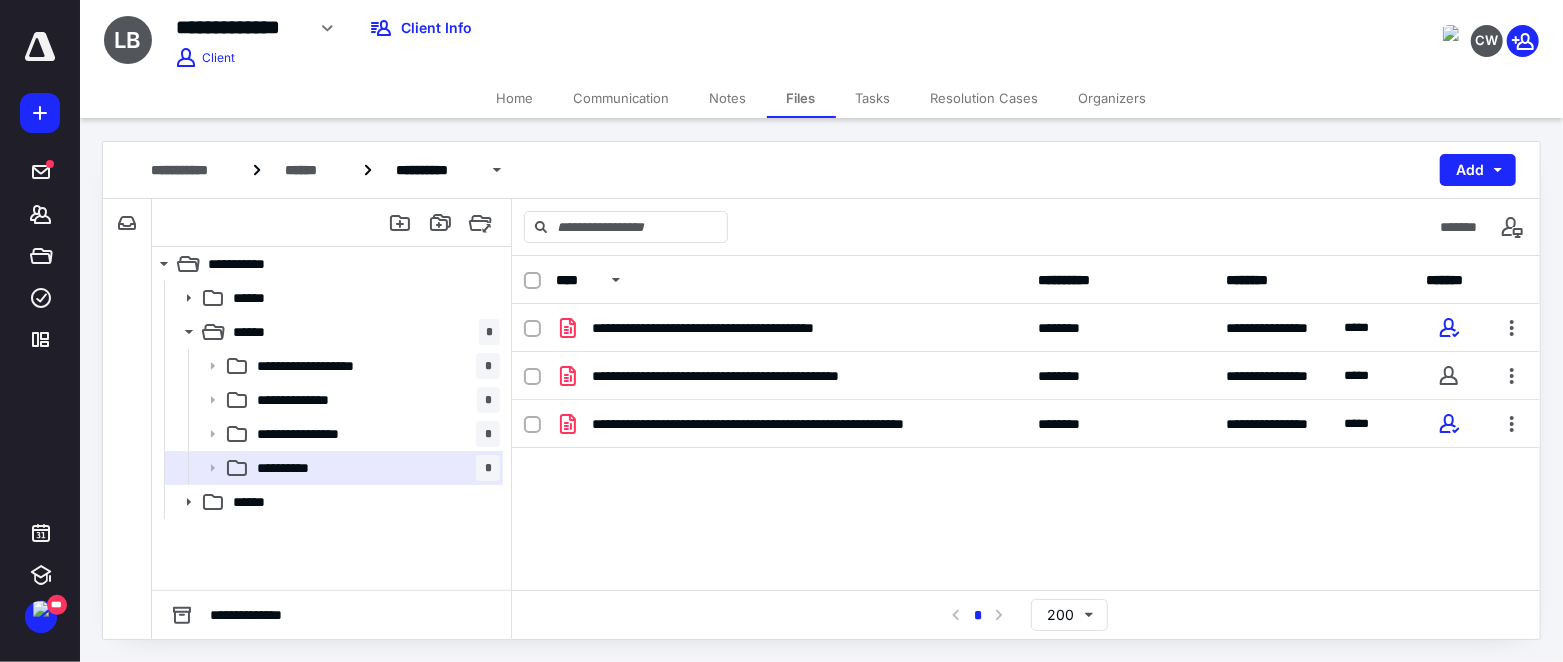 click on "**********" at bounding box center [1026, 454] 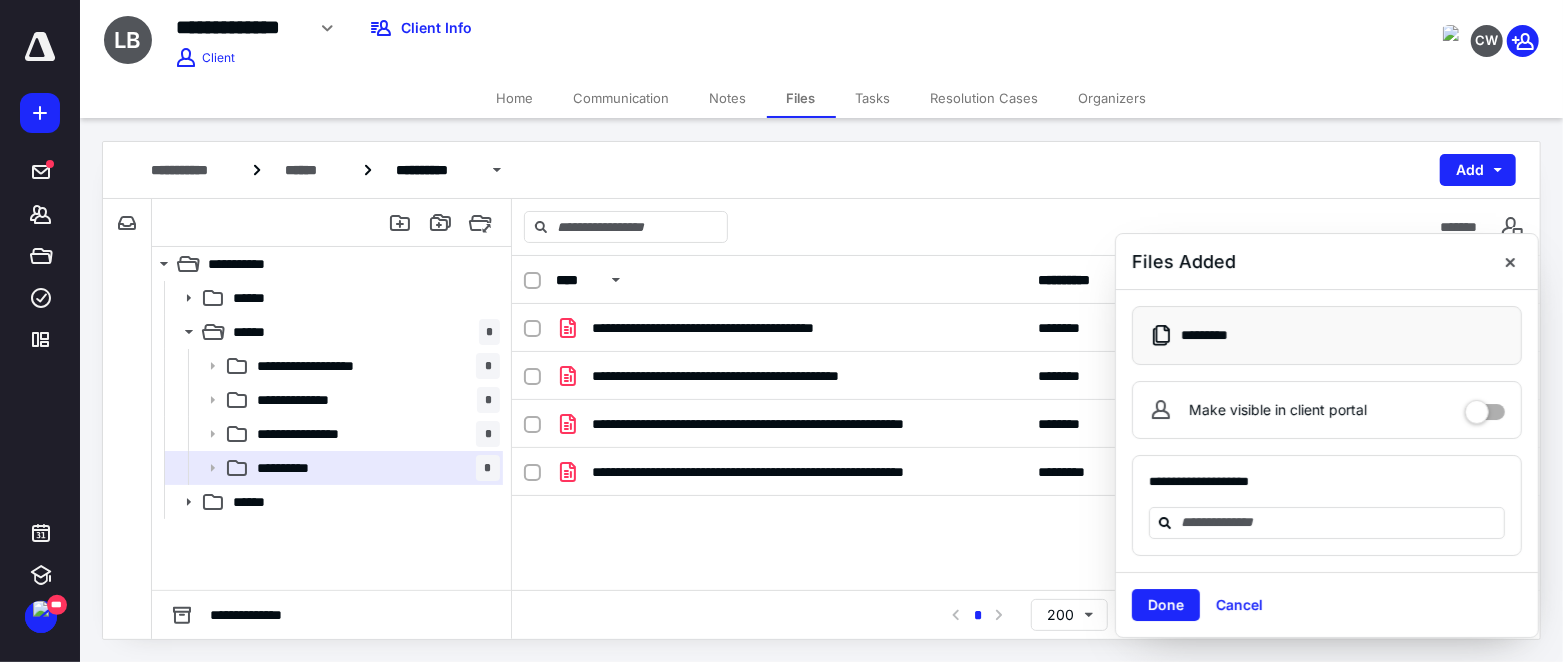 click on "Home" at bounding box center (515, 98) 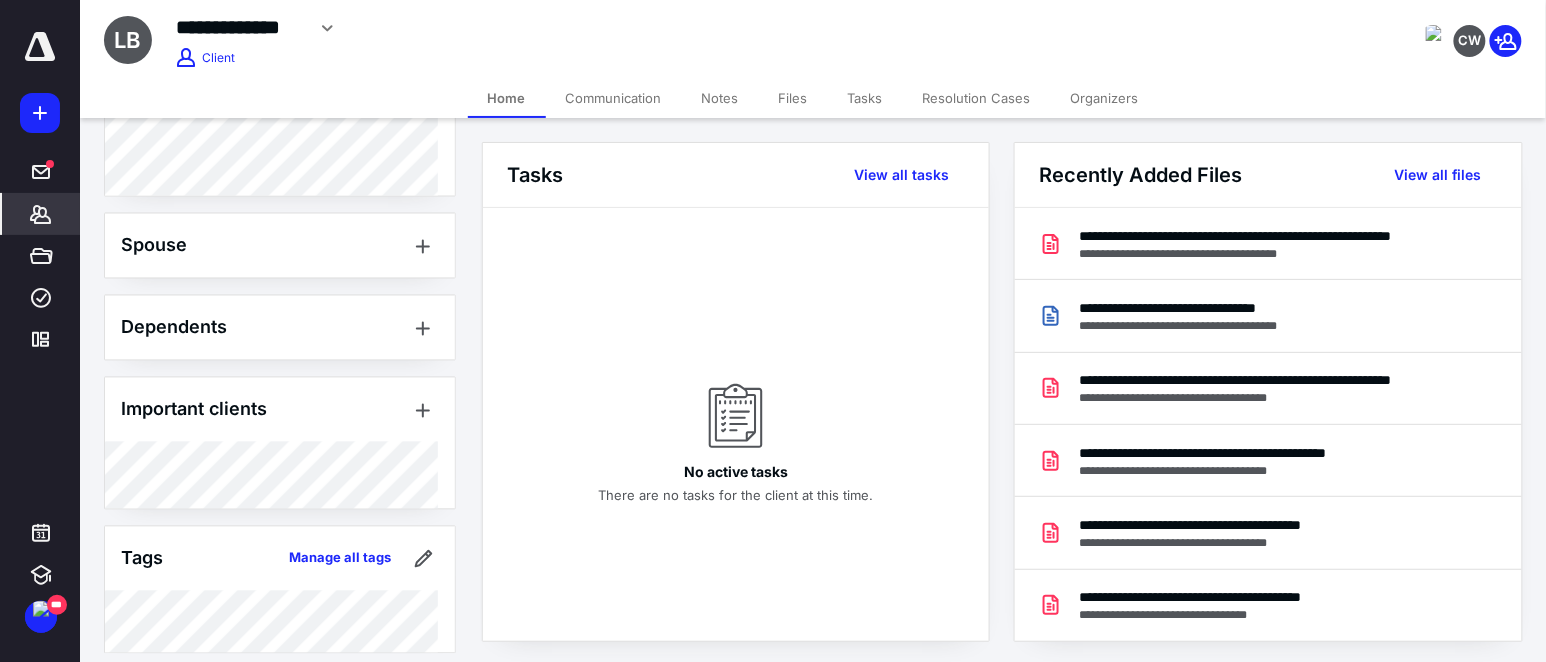 scroll, scrollTop: 1127, scrollLeft: 0, axis: vertical 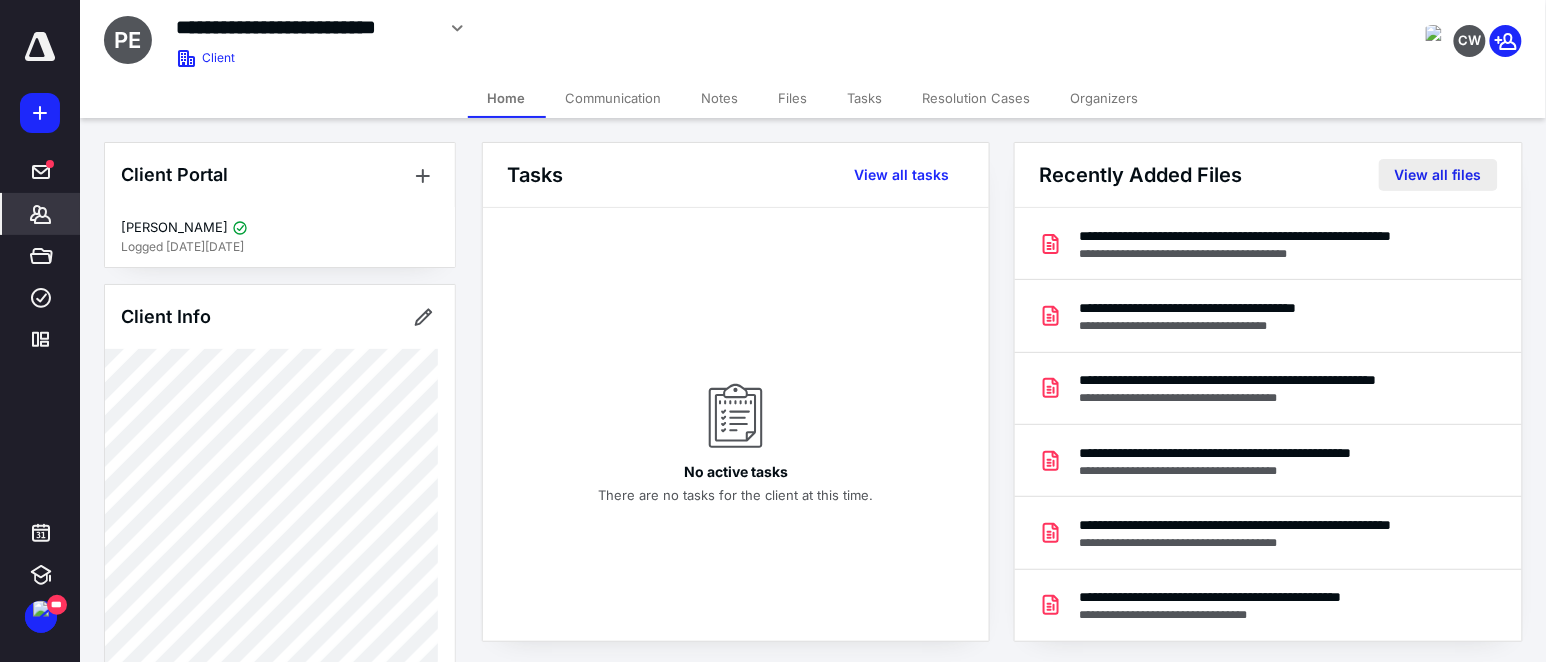 click on "View all files" at bounding box center [1438, 175] 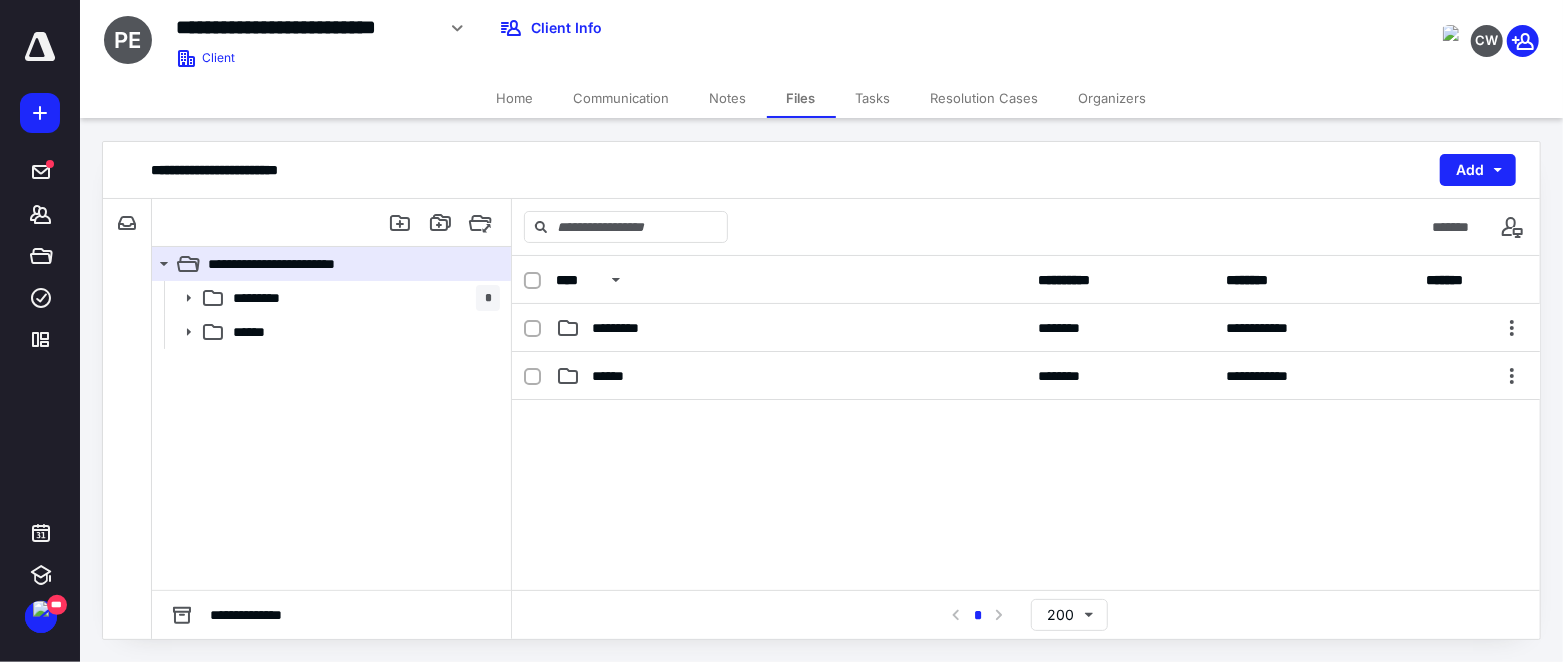 click at bounding box center [1026, 550] 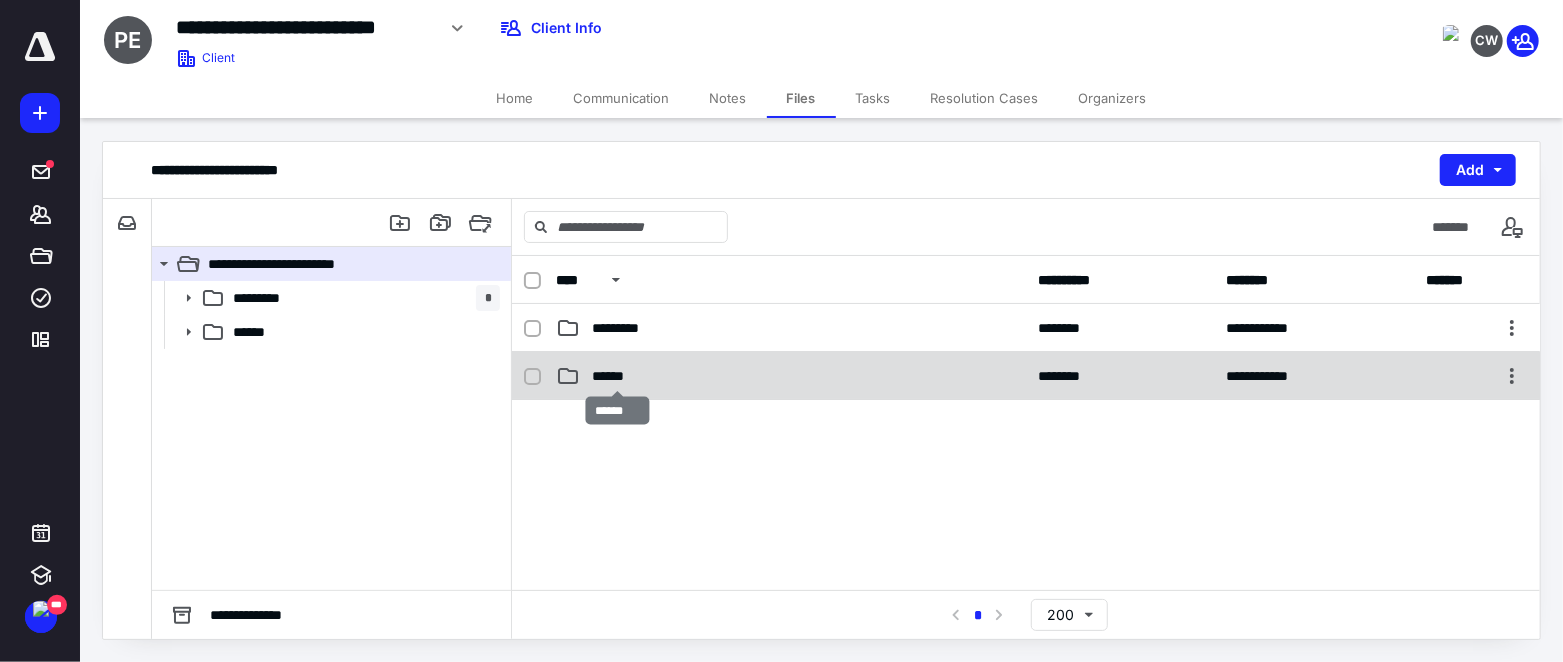 click on "******" at bounding box center (617, 376) 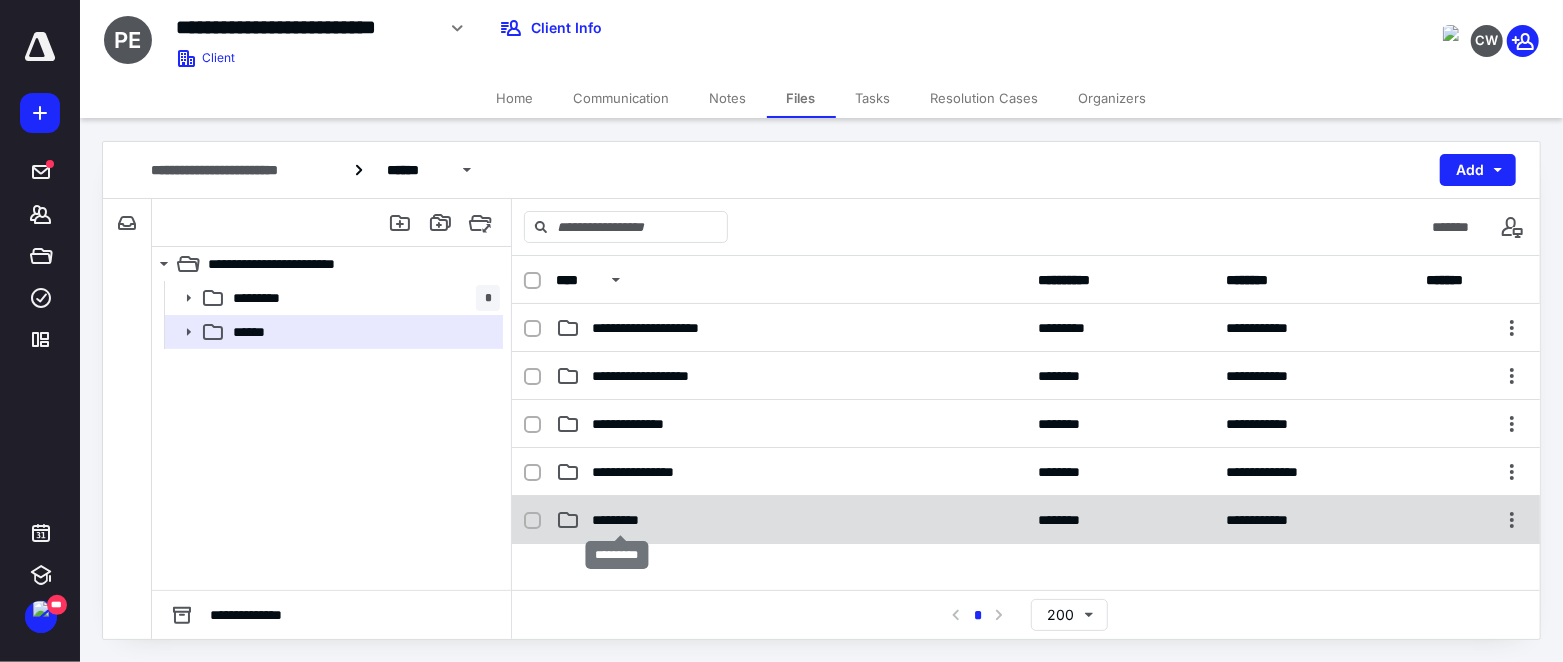 click on "*********" at bounding box center [621, 520] 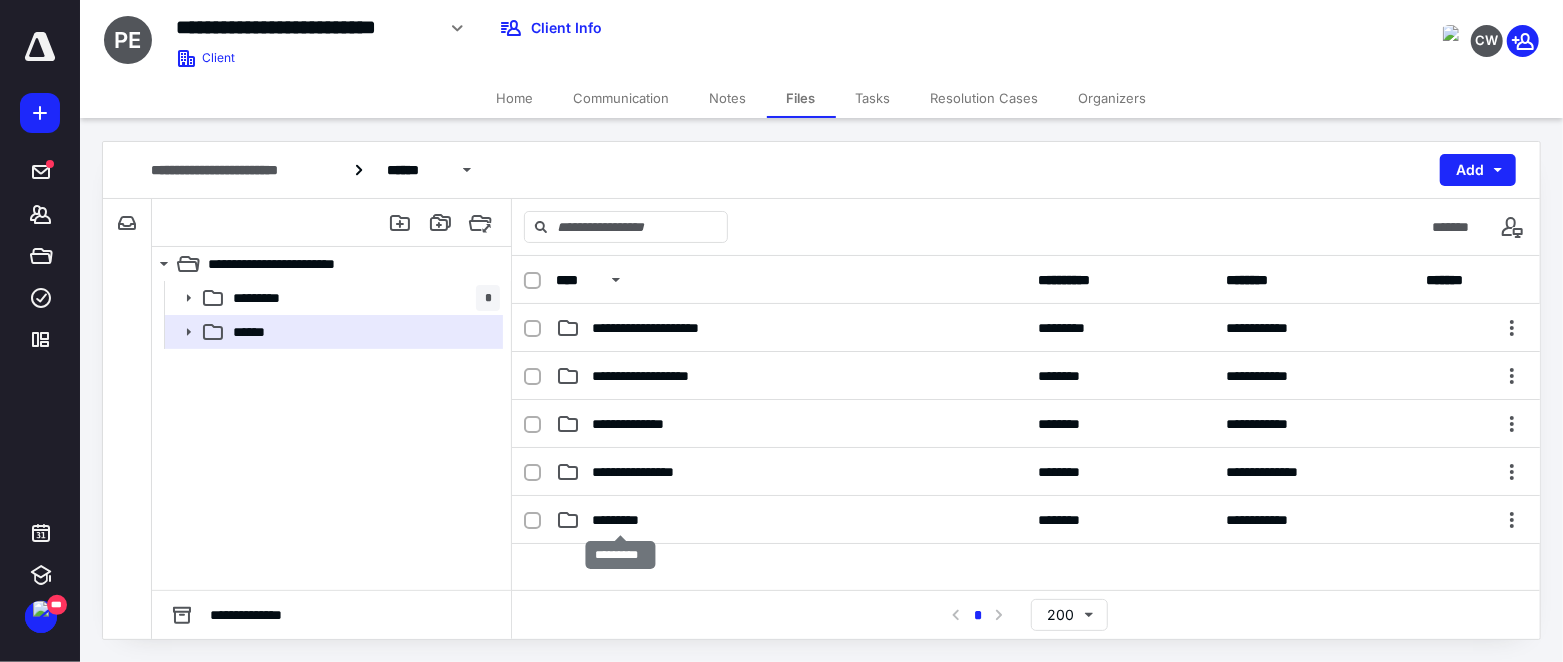 click on "*********" at bounding box center [621, 520] 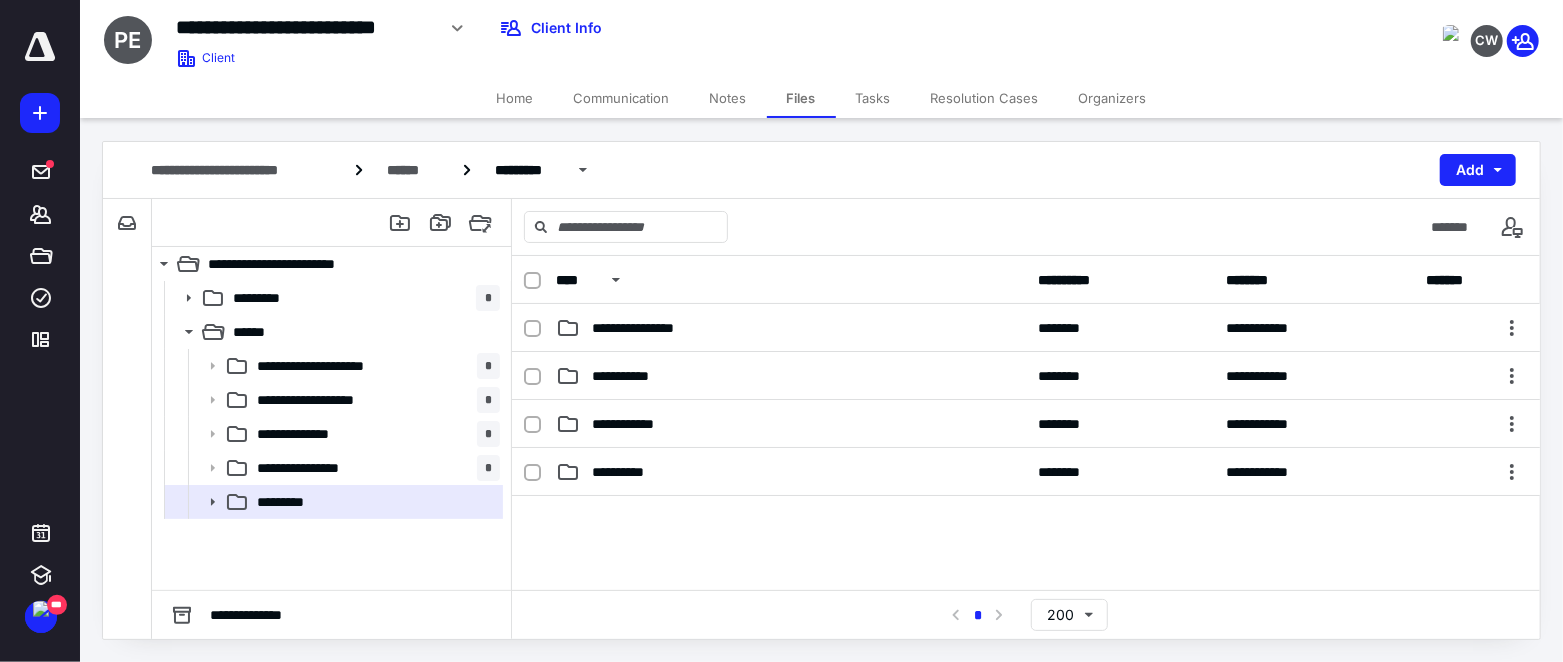 click at bounding box center [1026, 646] 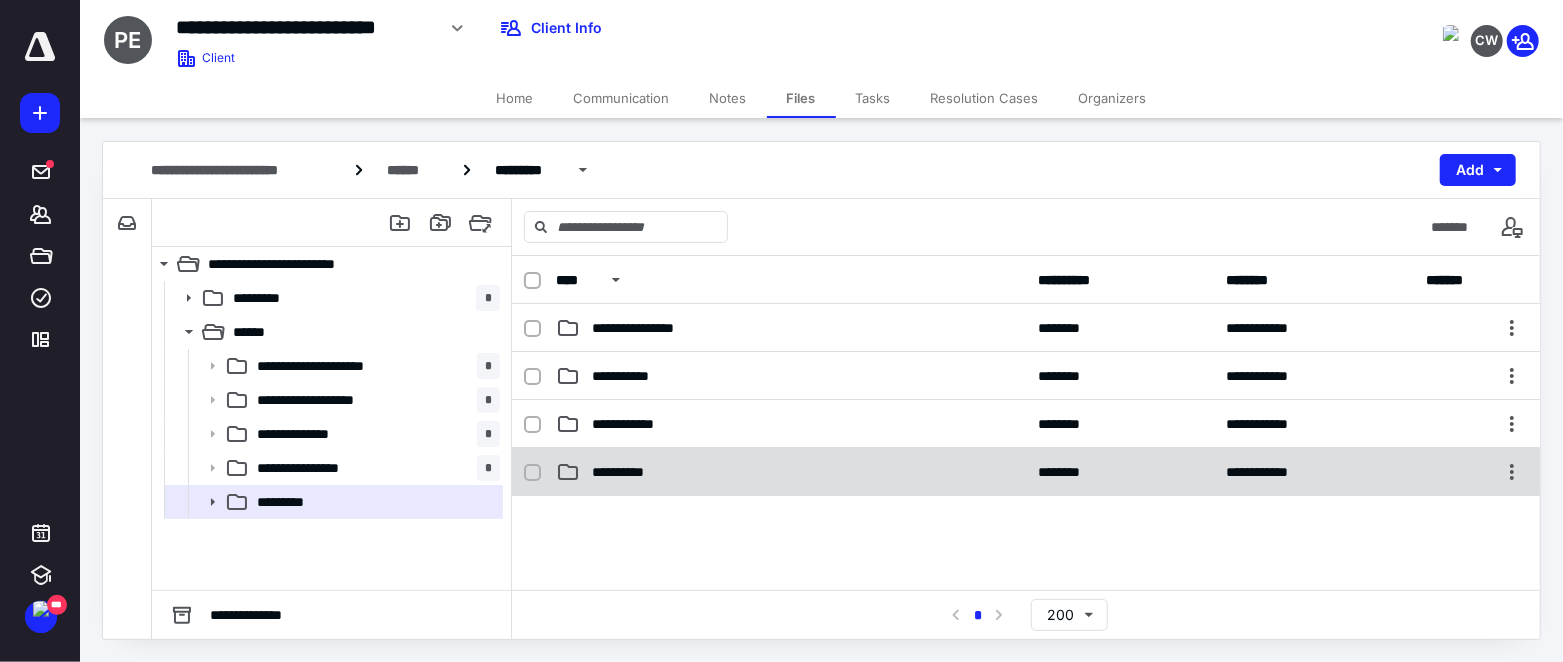 click on "**********" at bounding box center [627, 472] 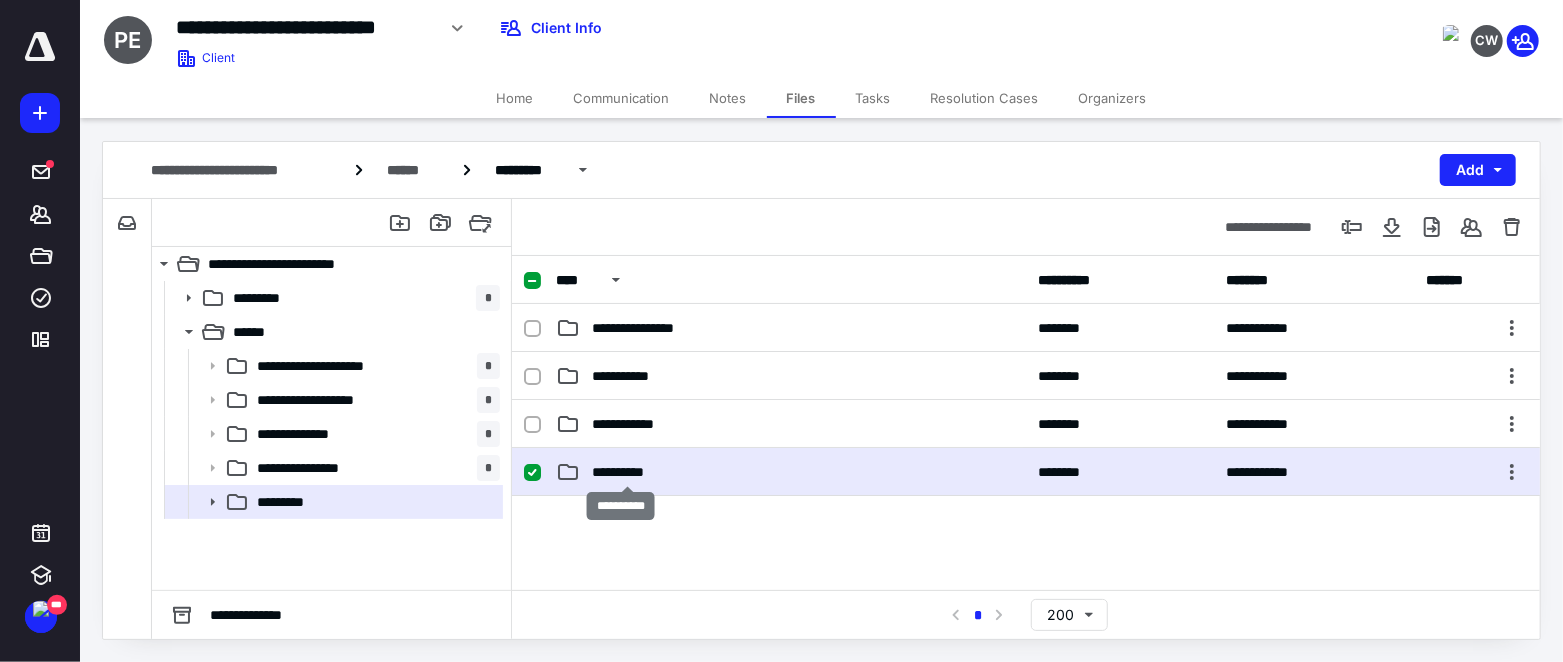click on "**********" at bounding box center (627, 472) 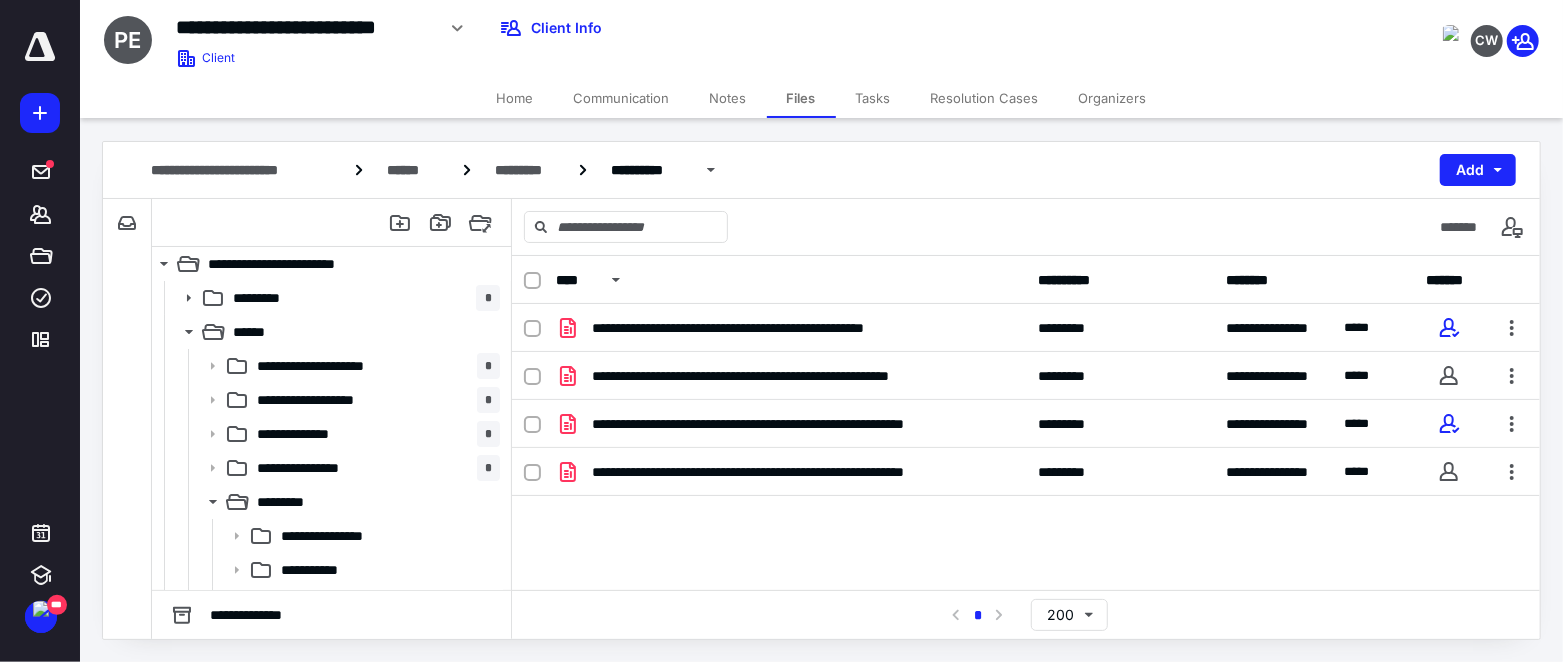 click on "**********" at bounding box center (1026, 454) 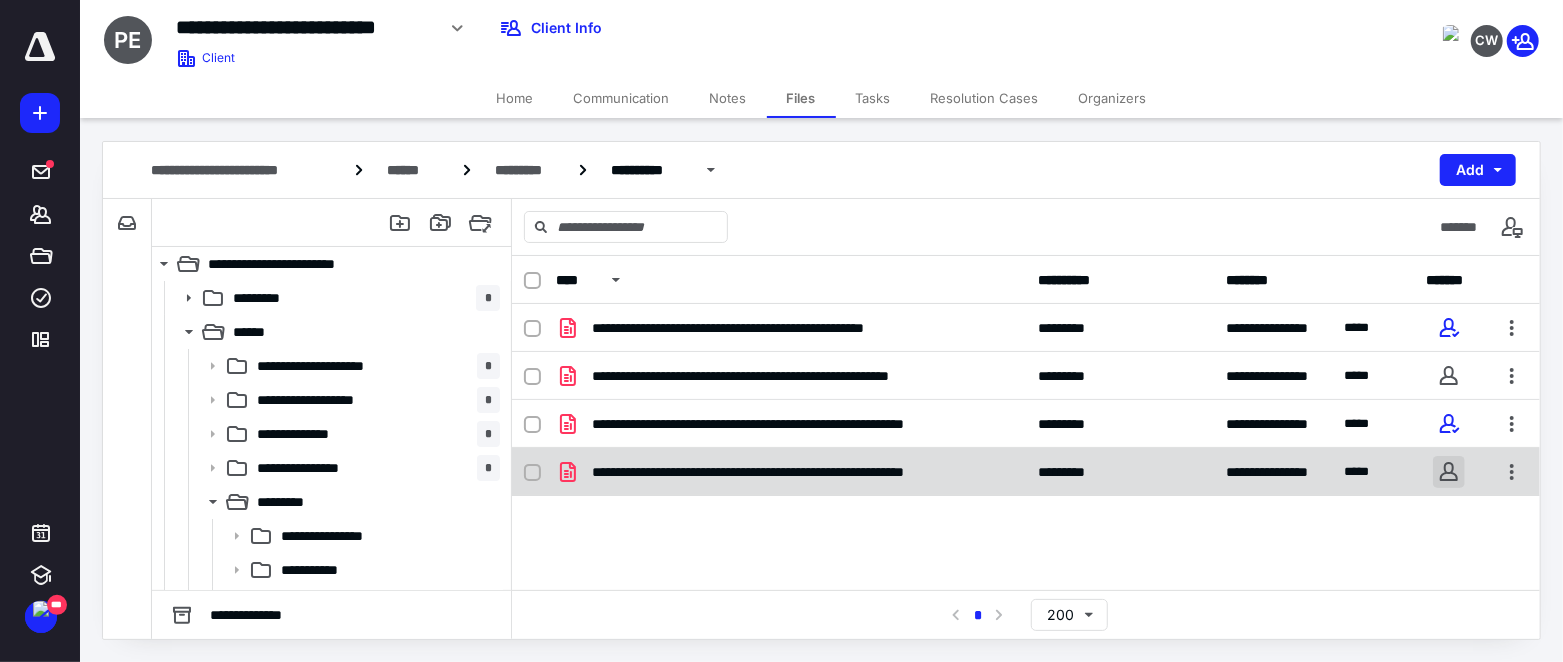 click at bounding box center [1449, 472] 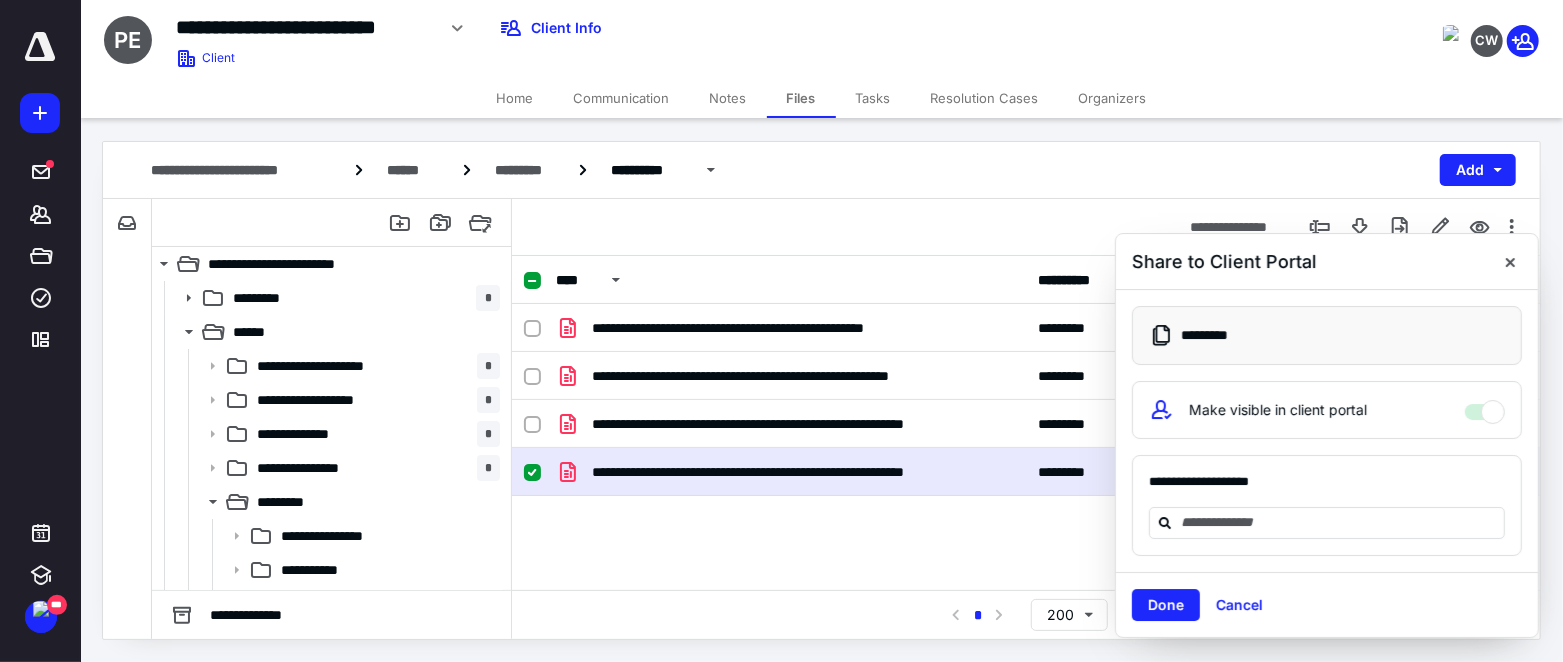 click on "**********" at bounding box center (1026, 454) 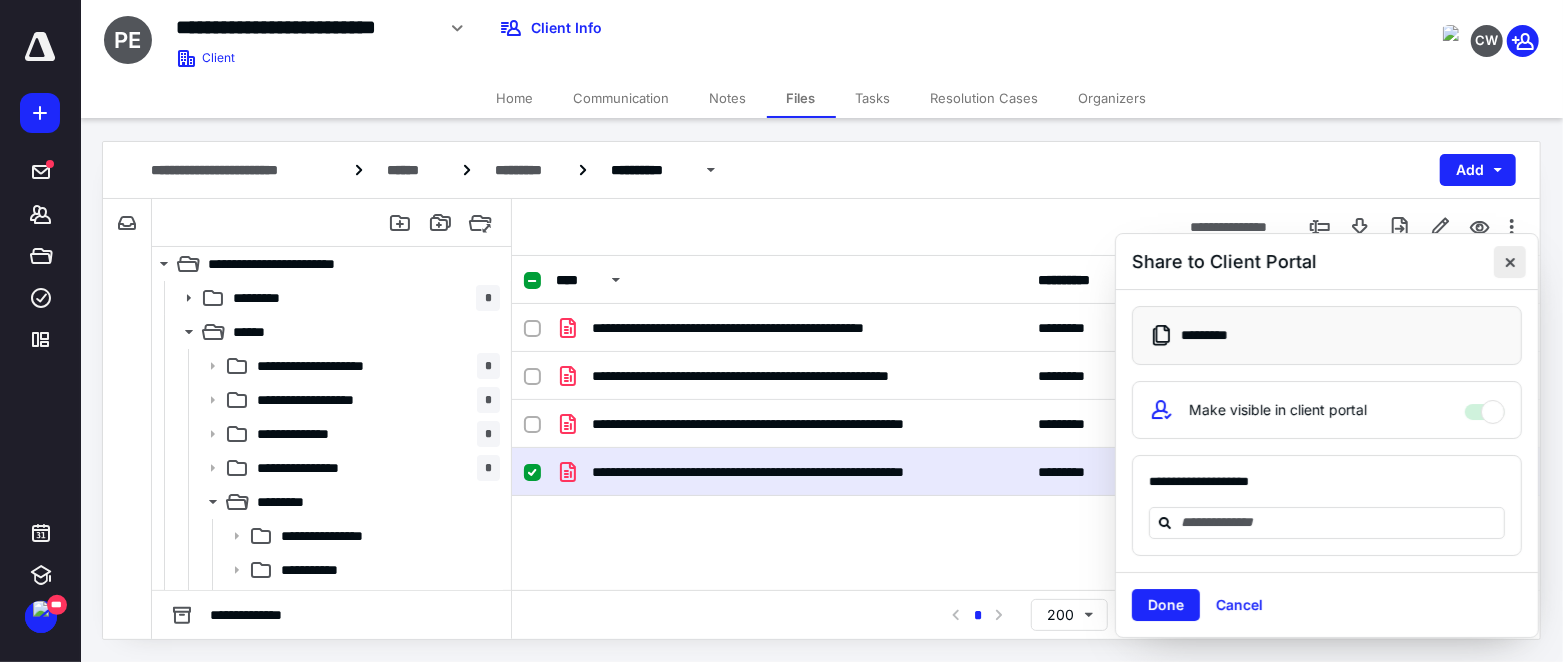 click at bounding box center (1510, 262) 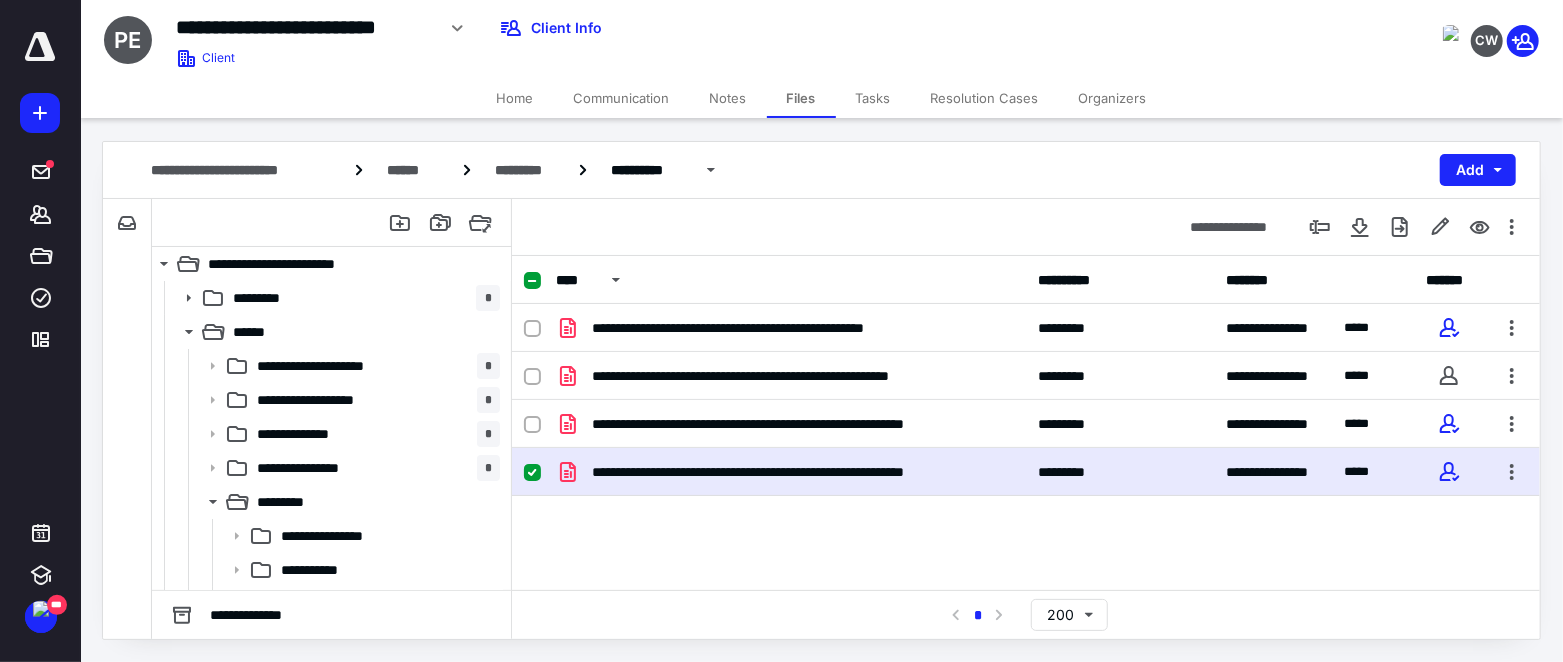 click on "**********" at bounding box center (1026, 454) 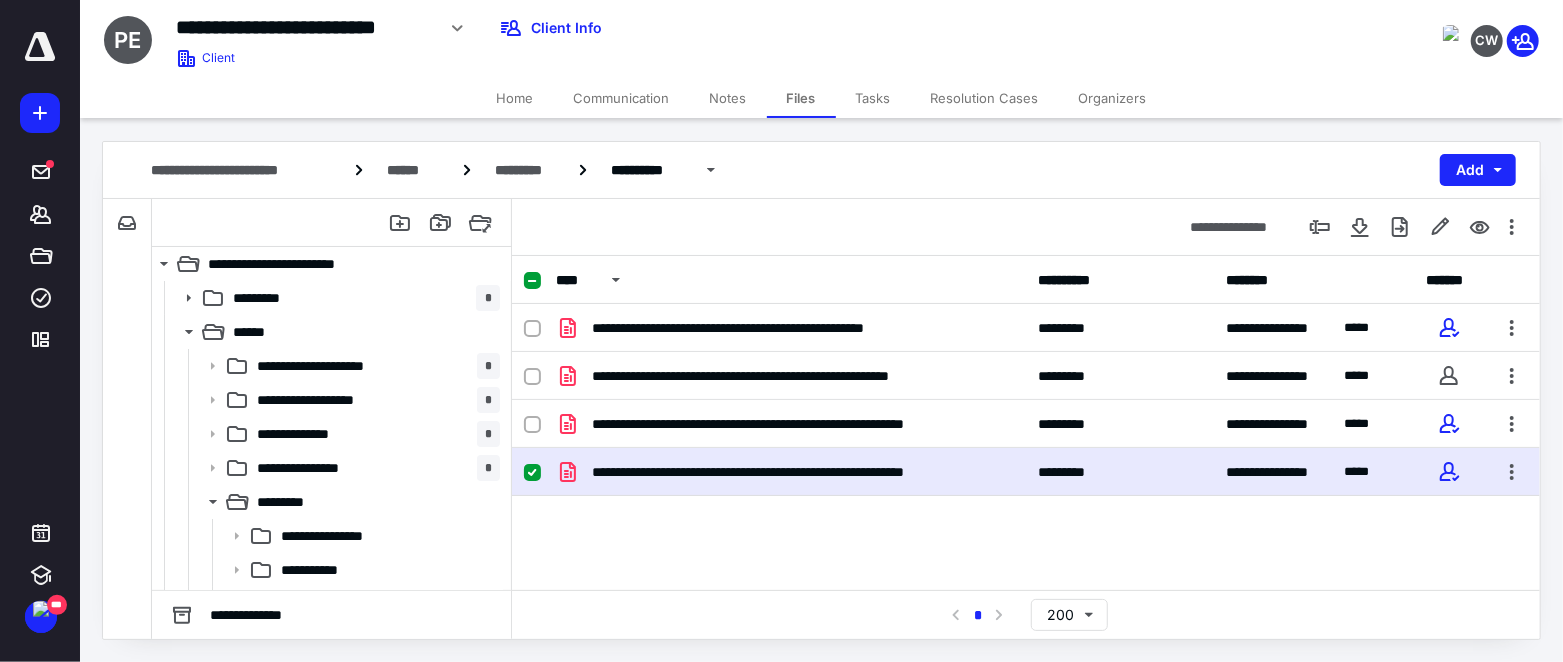 click on "**********" at bounding box center [579, 35] 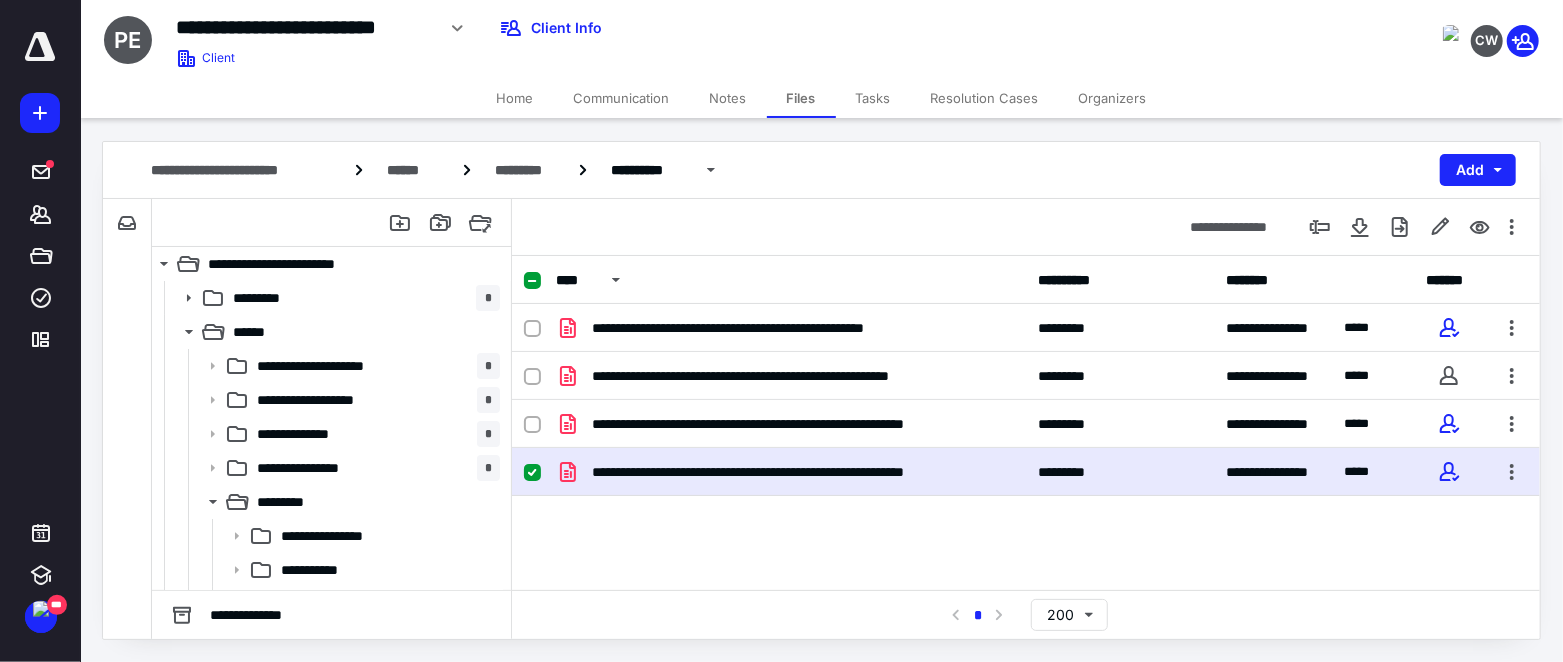 click on "**********" at bounding box center [615, 28] 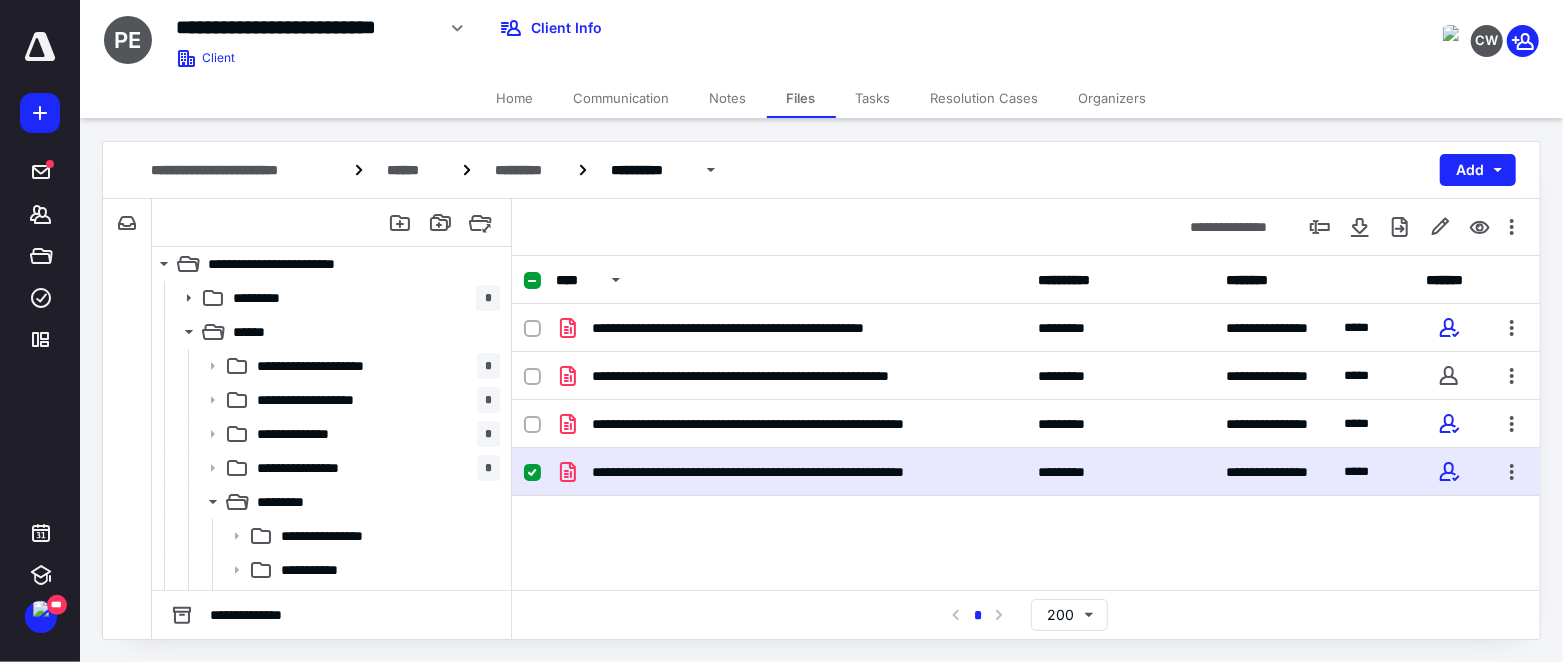 click on "**********" at bounding box center [1026, 454] 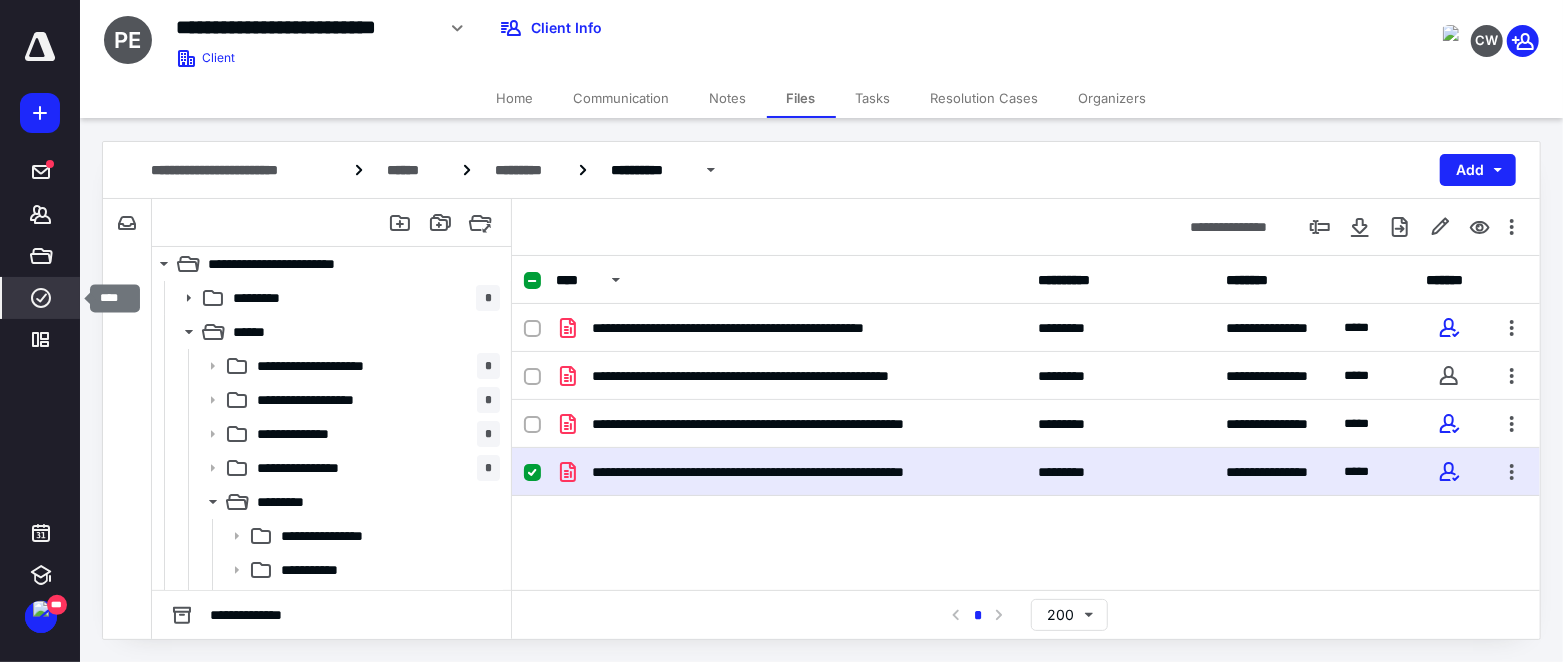 click 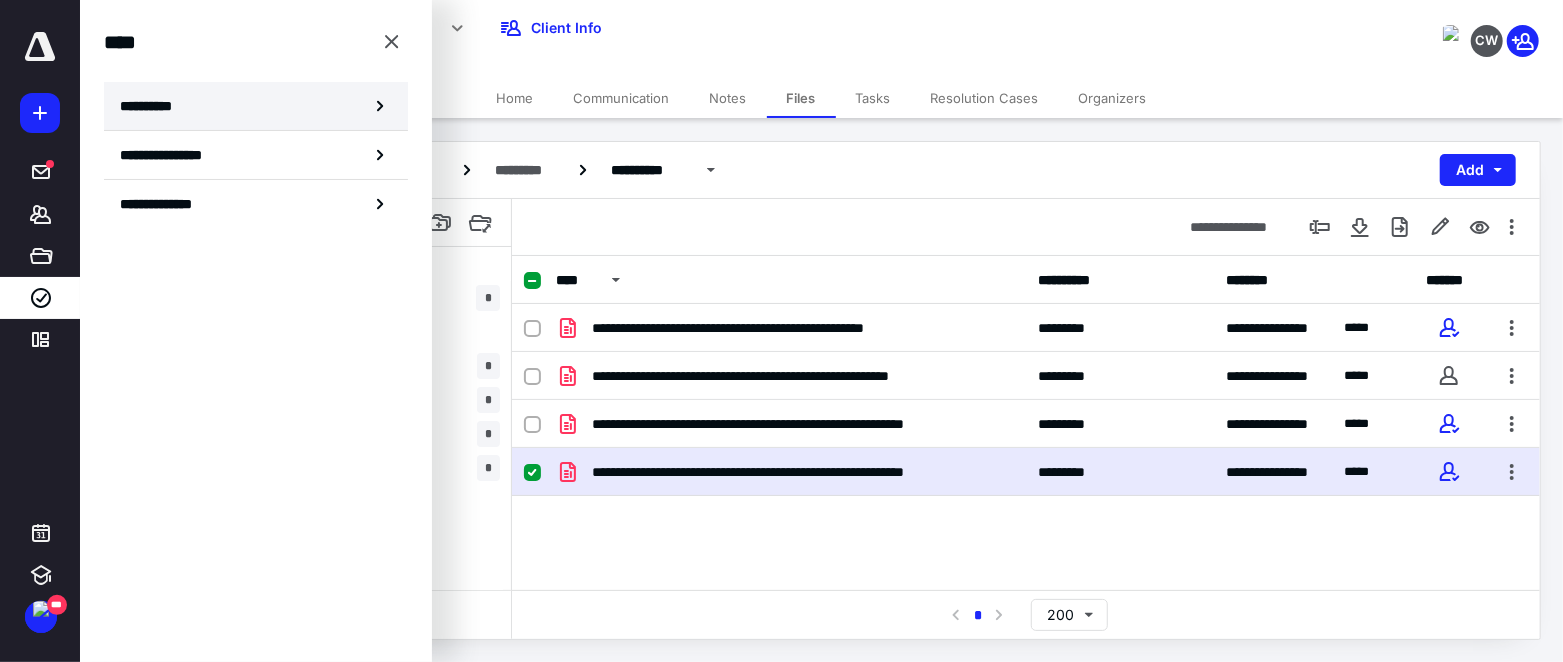 click on "**********" at bounding box center (256, 106) 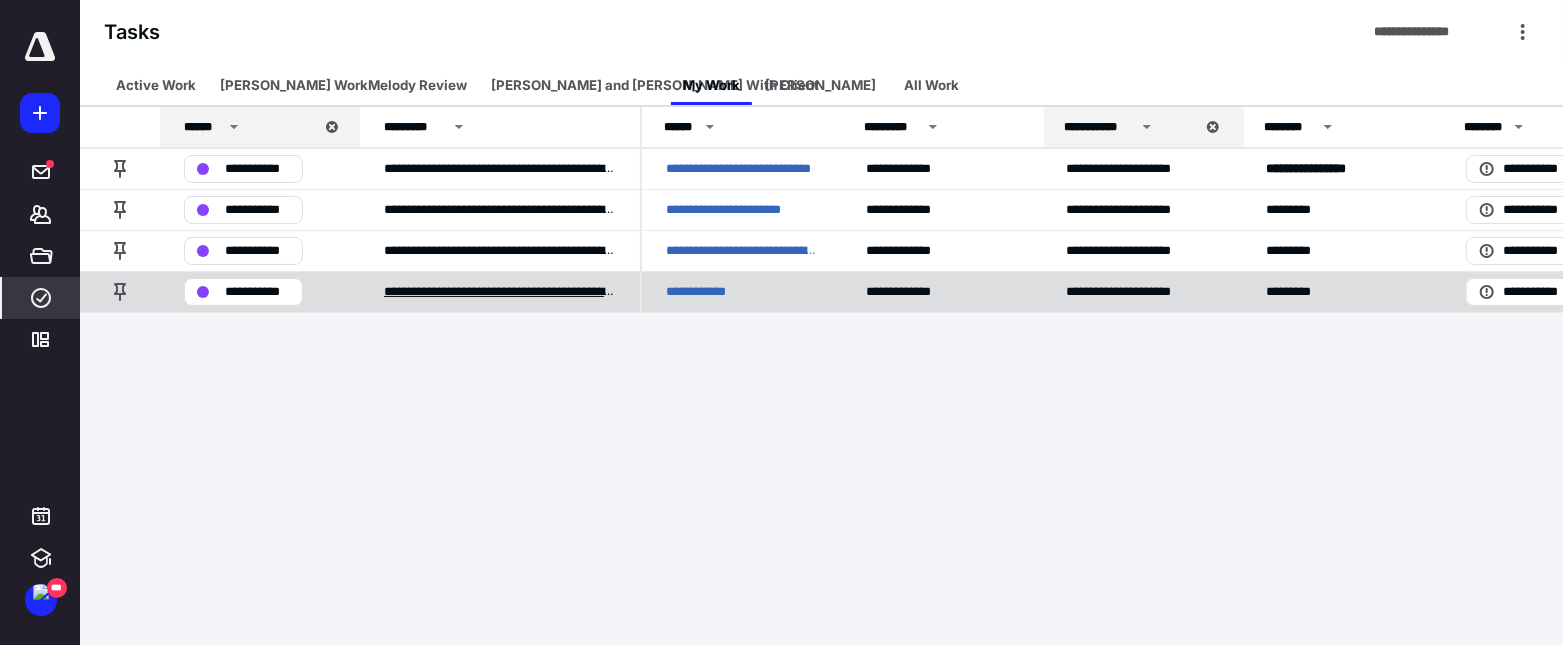 click on "**********" at bounding box center [500, 291] 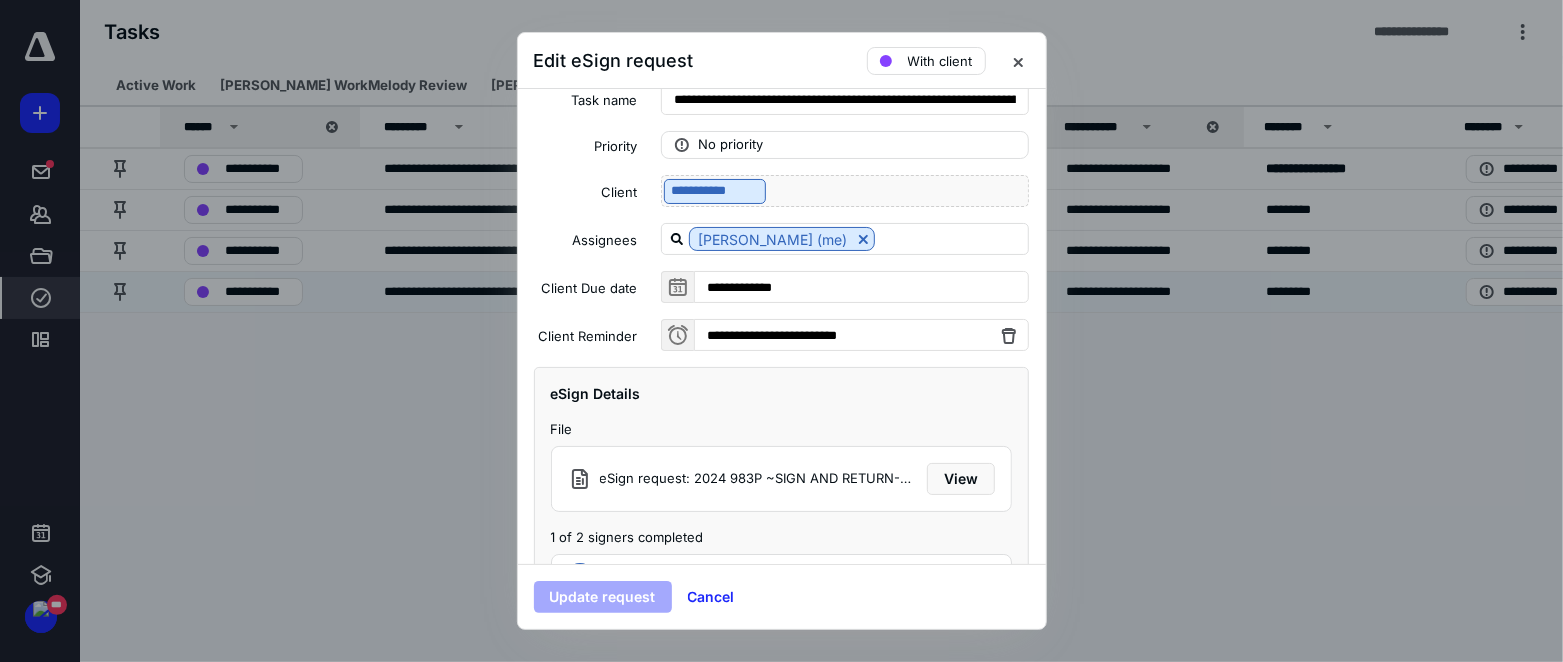 scroll, scrollTop: 170, scrollLeft: 0, axis: vertical 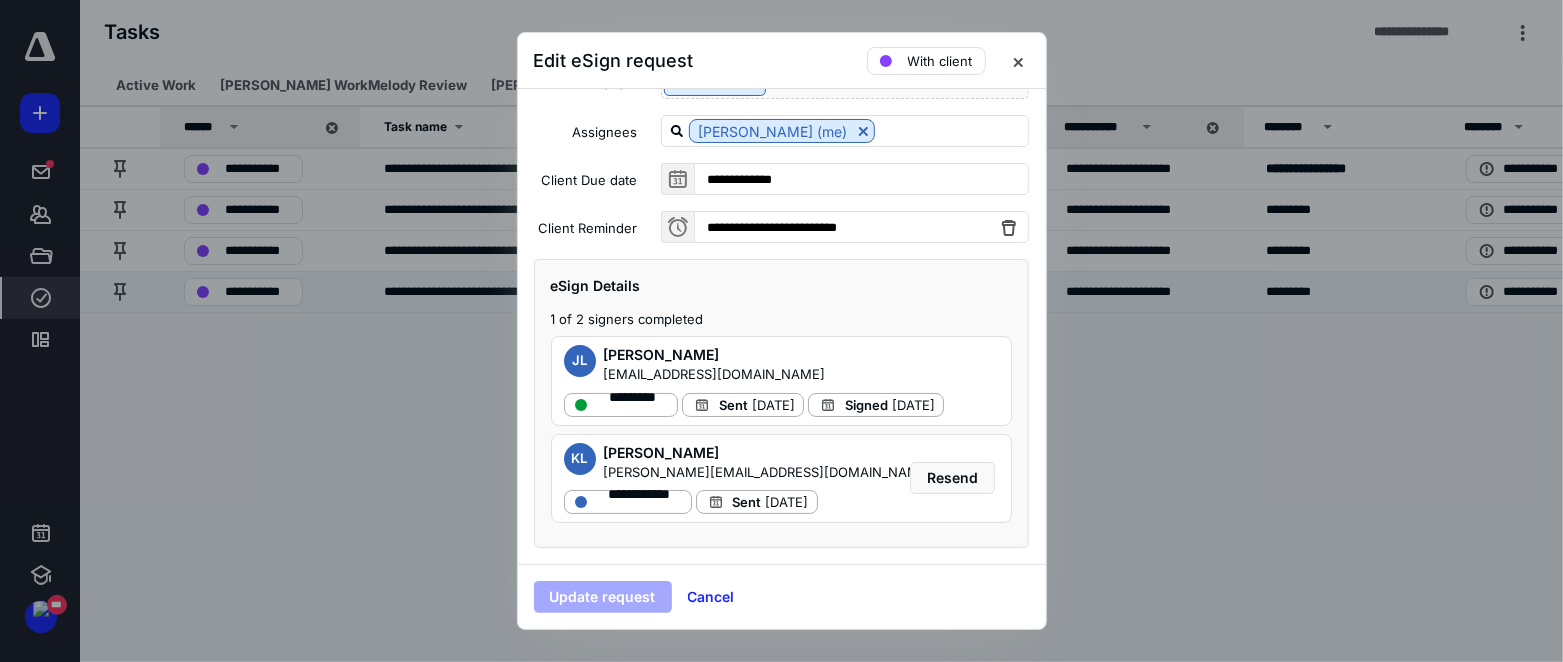 click at bounding box center [1018, 61] 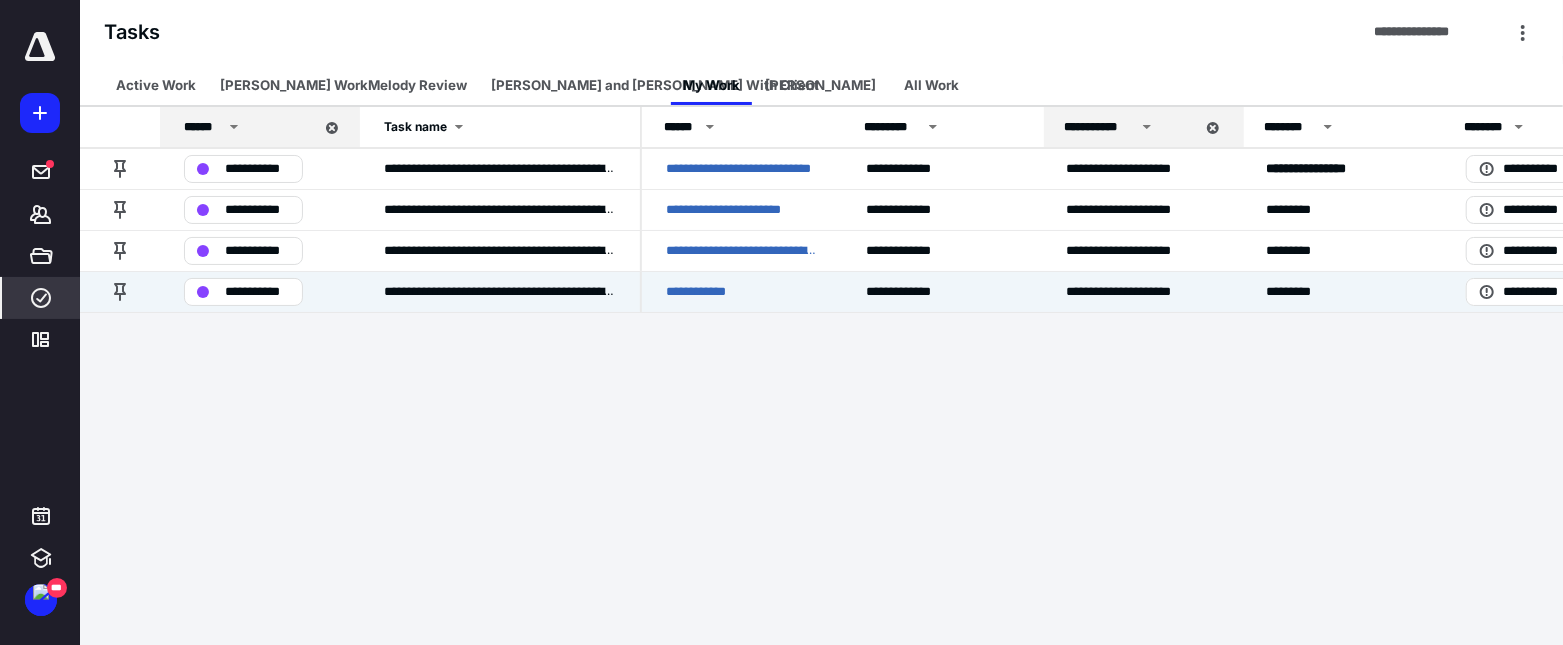 click on "**********" at bounding box center [781, 323] 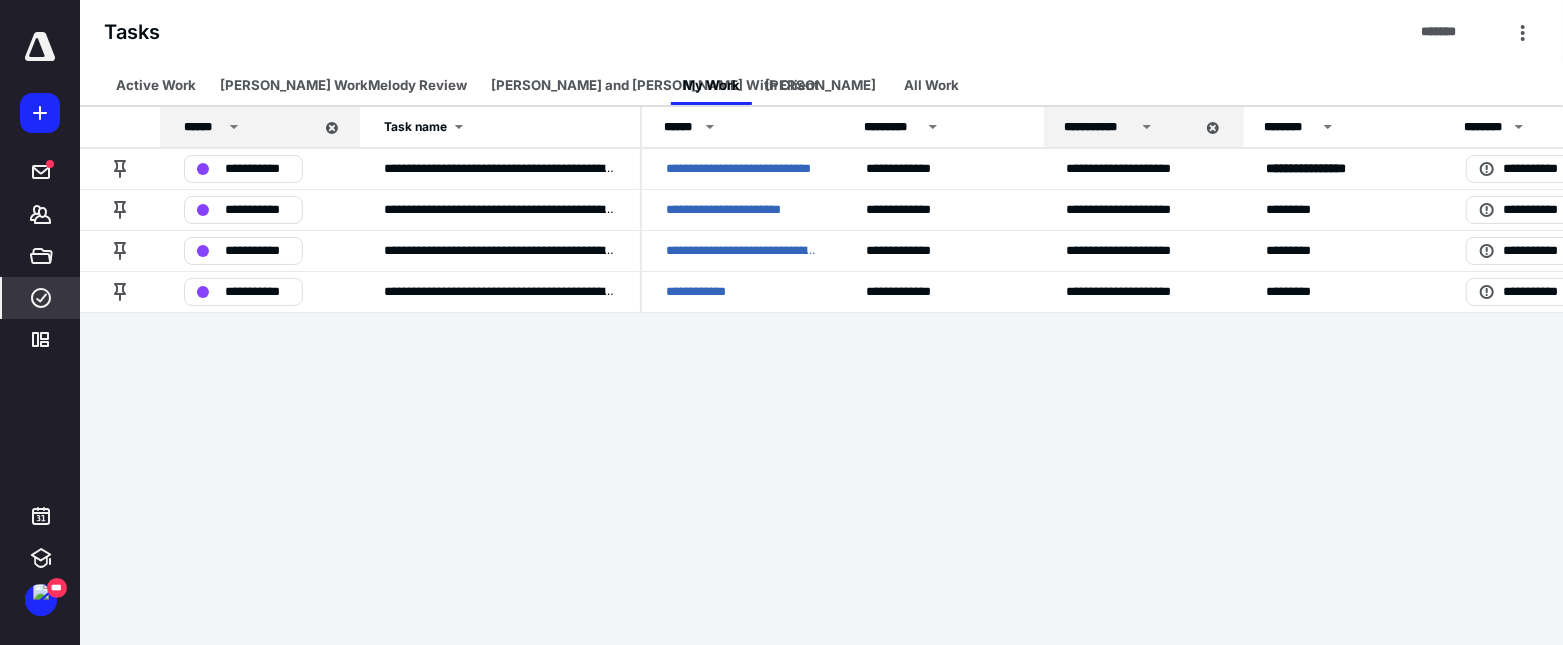 click on "**********" at bounding box center (781, 323) 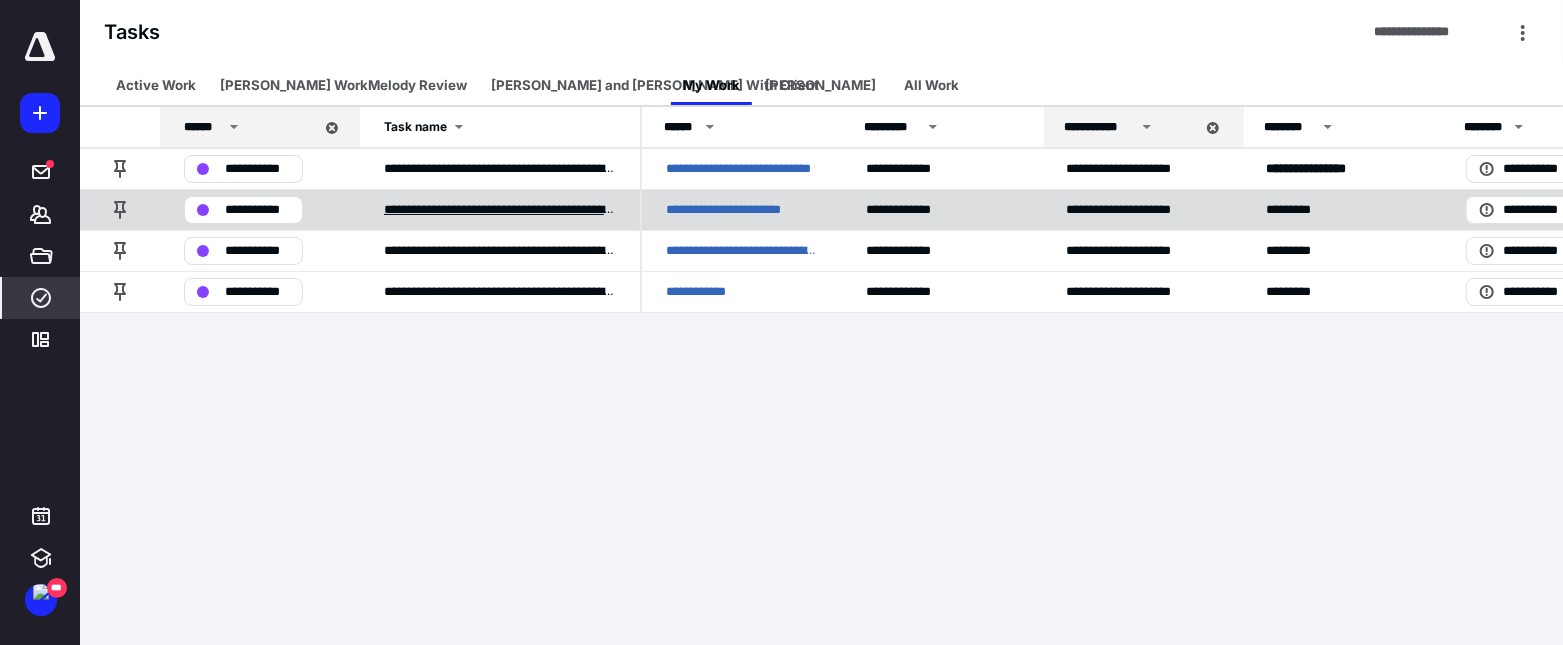 click on "**********" at bounding box center (500, 209) 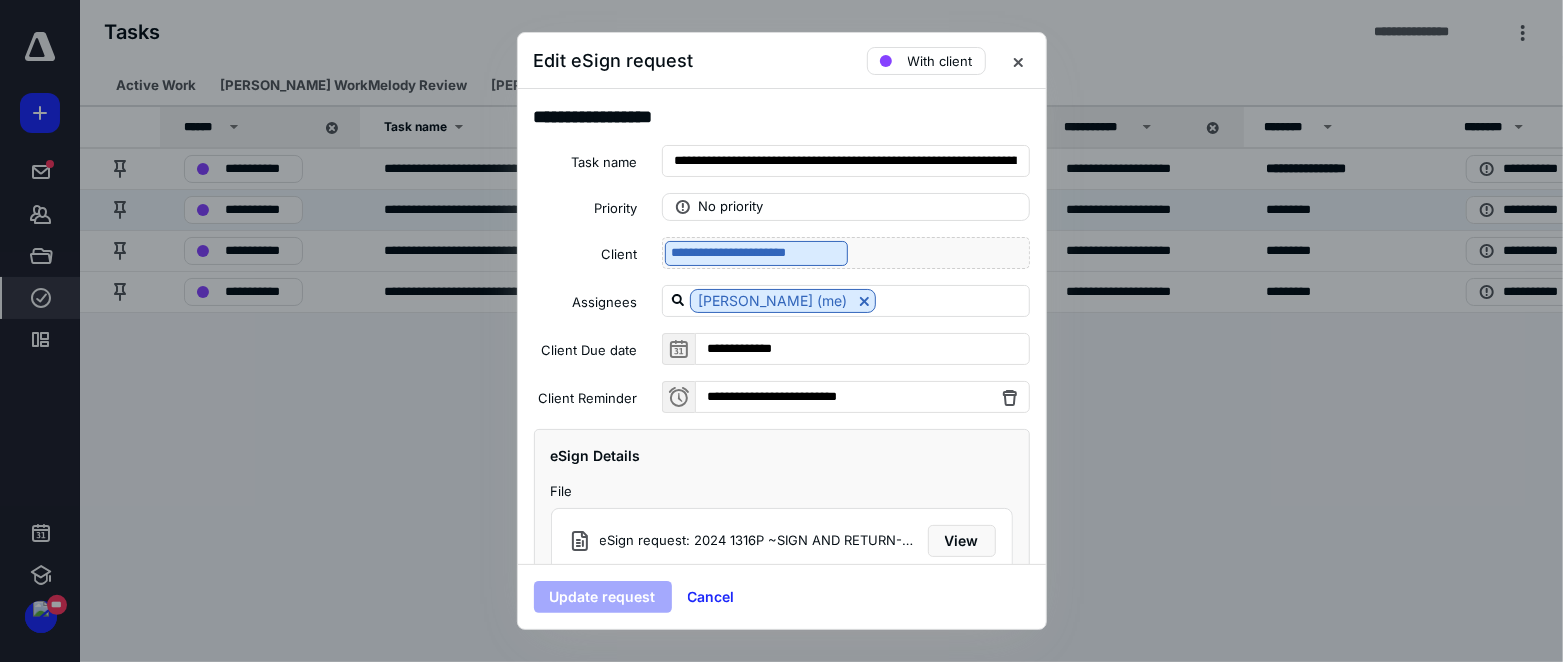scroll, scrollTop: 170, scrollLeft: 0, axis: vertical 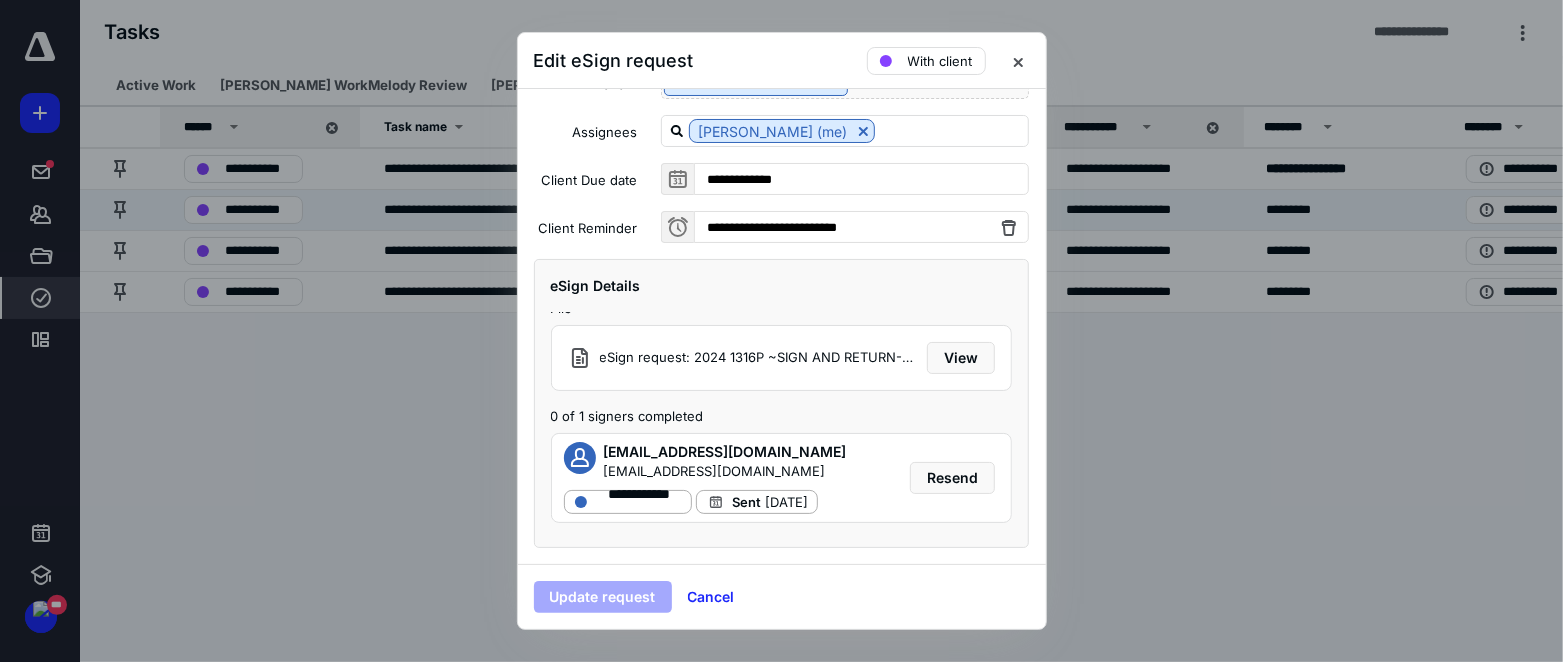 drag, startPoint x: 1014, startPoint y: 57, endPoint x: 1001, endPoint y: 57, distance: 13 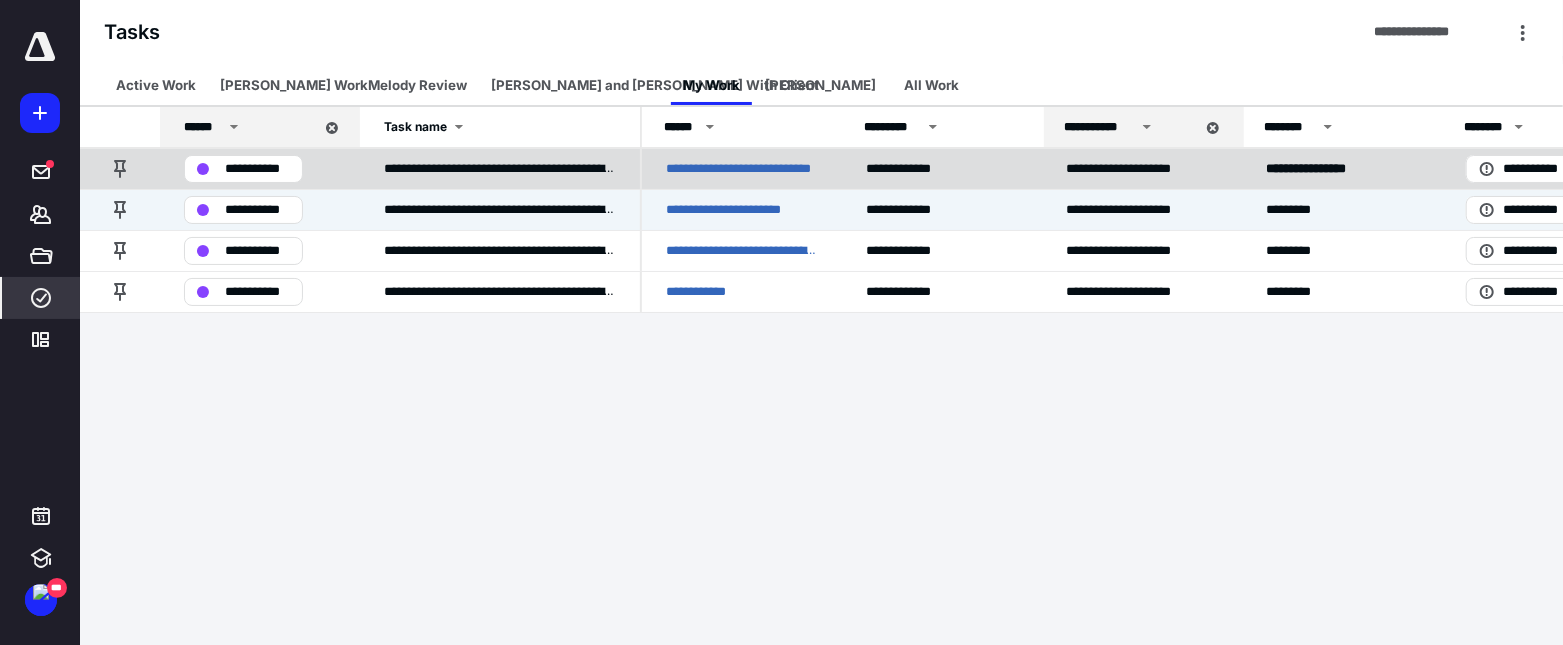 click on "**********" at bounding box center [742, 168] 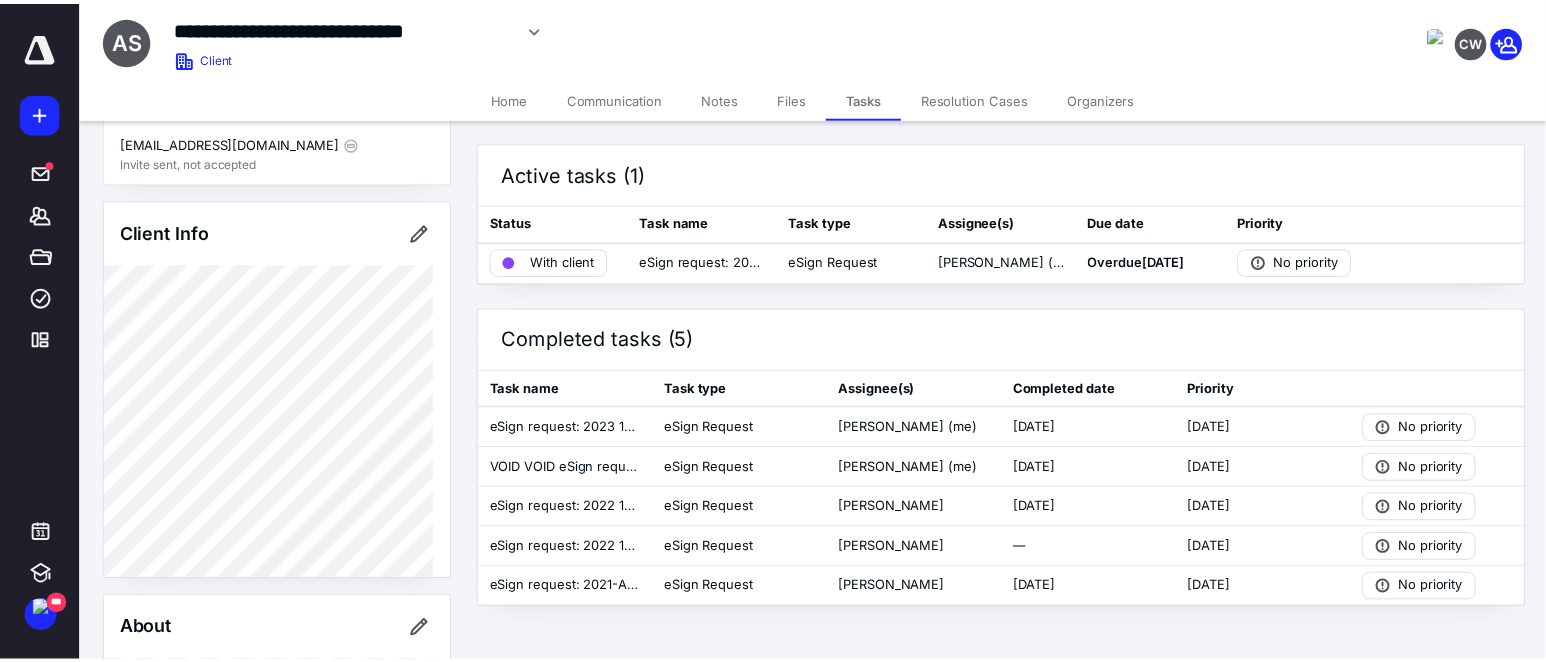 scroll, scrollTop: 0, scrollLeft: 0, axis: both 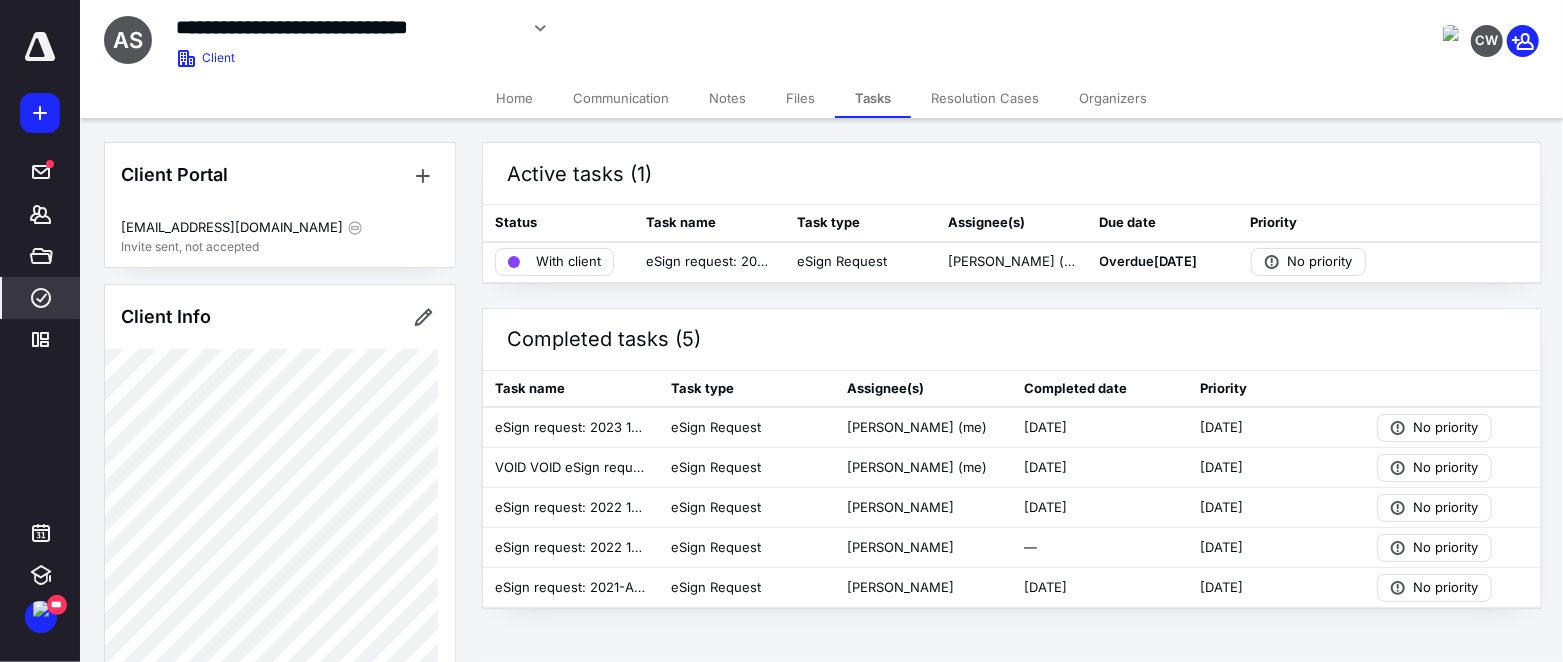 click on "****" at bounding box center [41, 298] 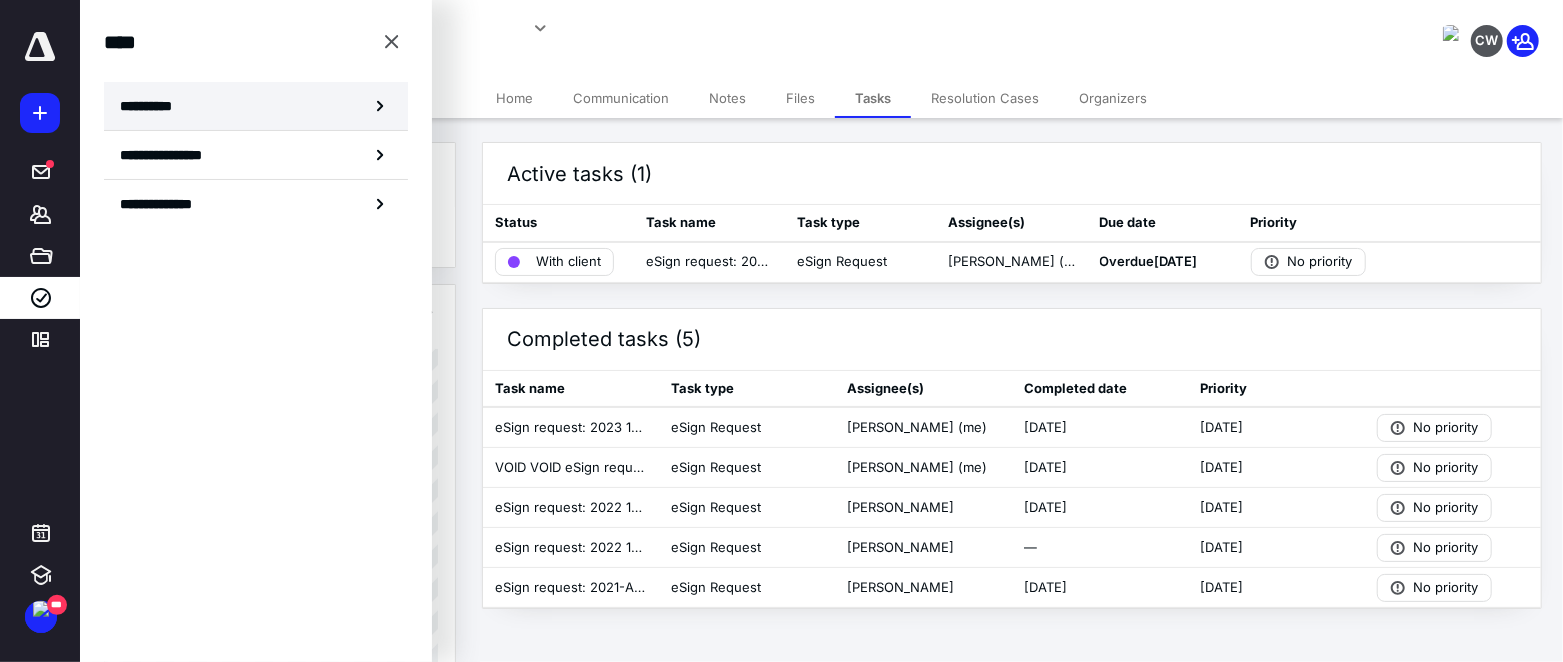 click on "**********" at bounding box center (256, 106) 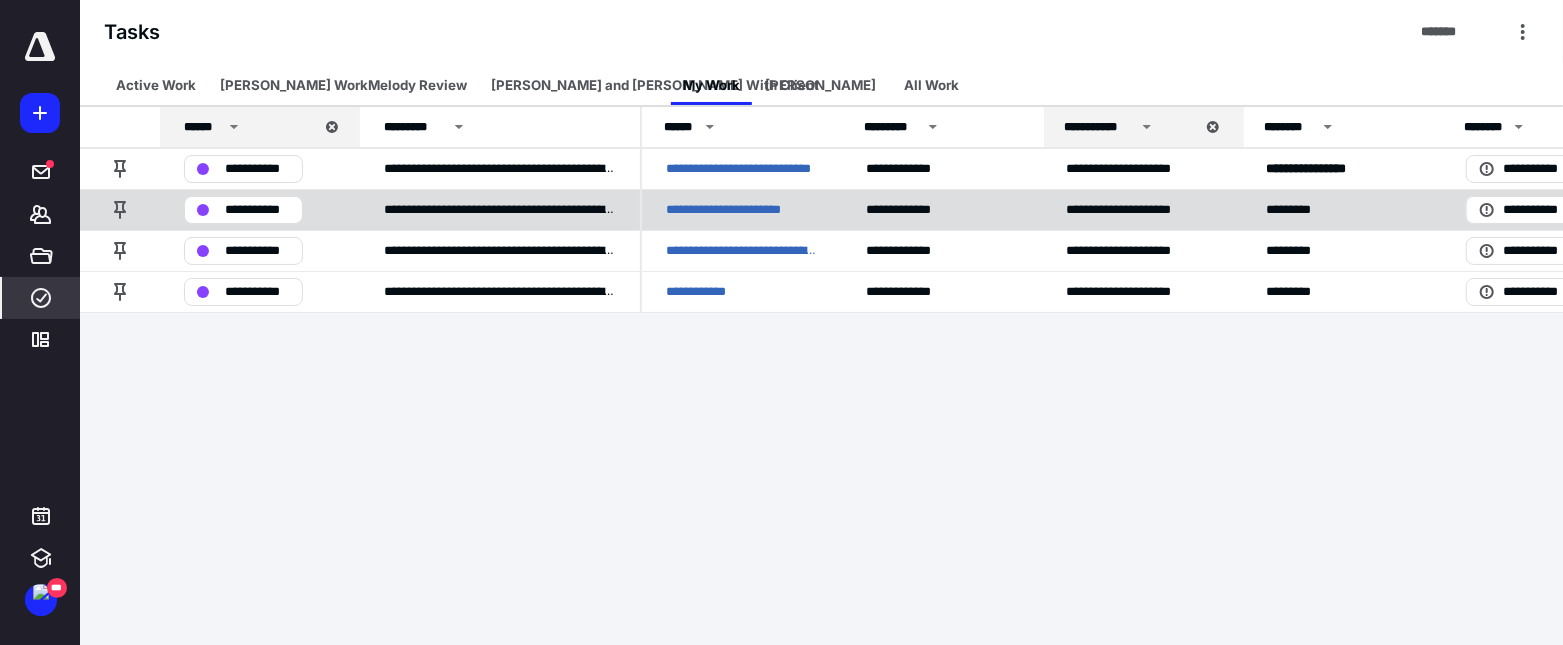 click on "**********" at bounding box center [742, 209] 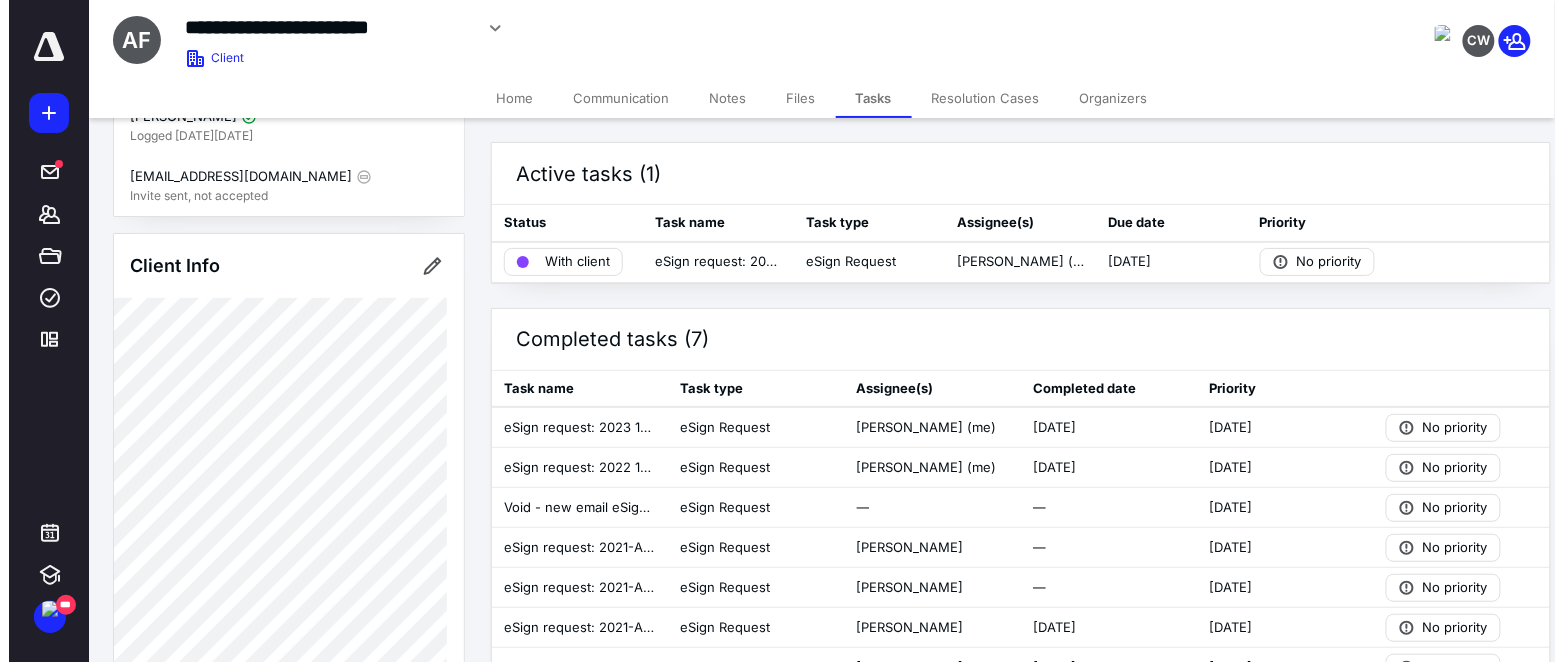 scroll, scrollTop: 0, scrollLeft: 0, axis: both 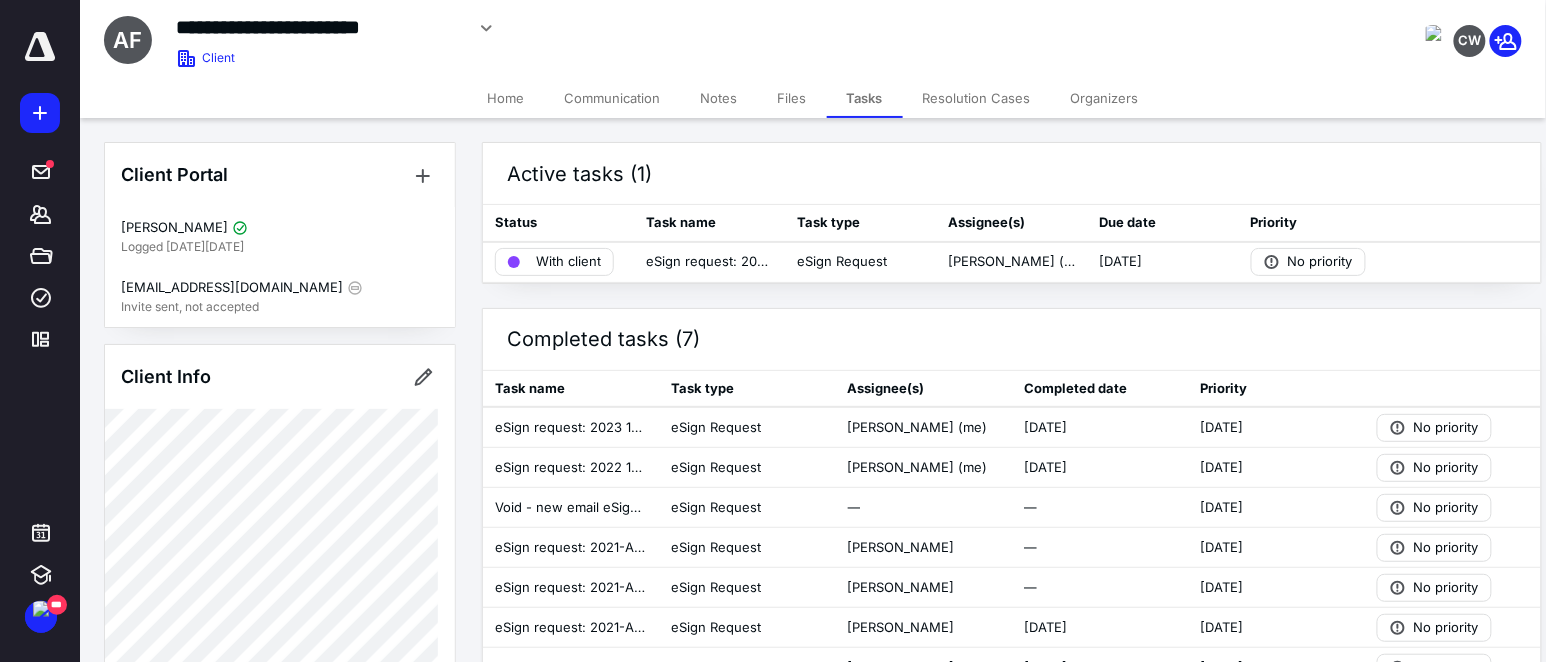 click on "**********" at bounding box center (609, 39) 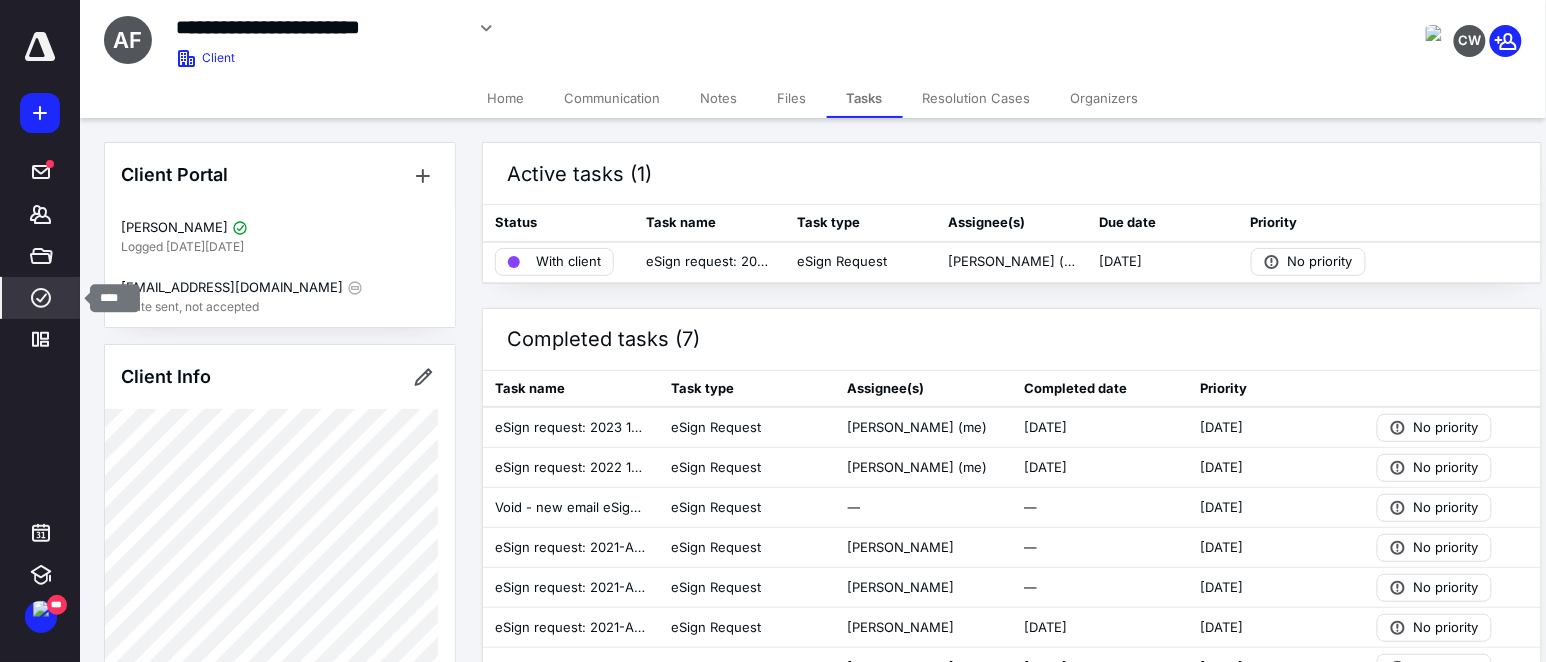 click 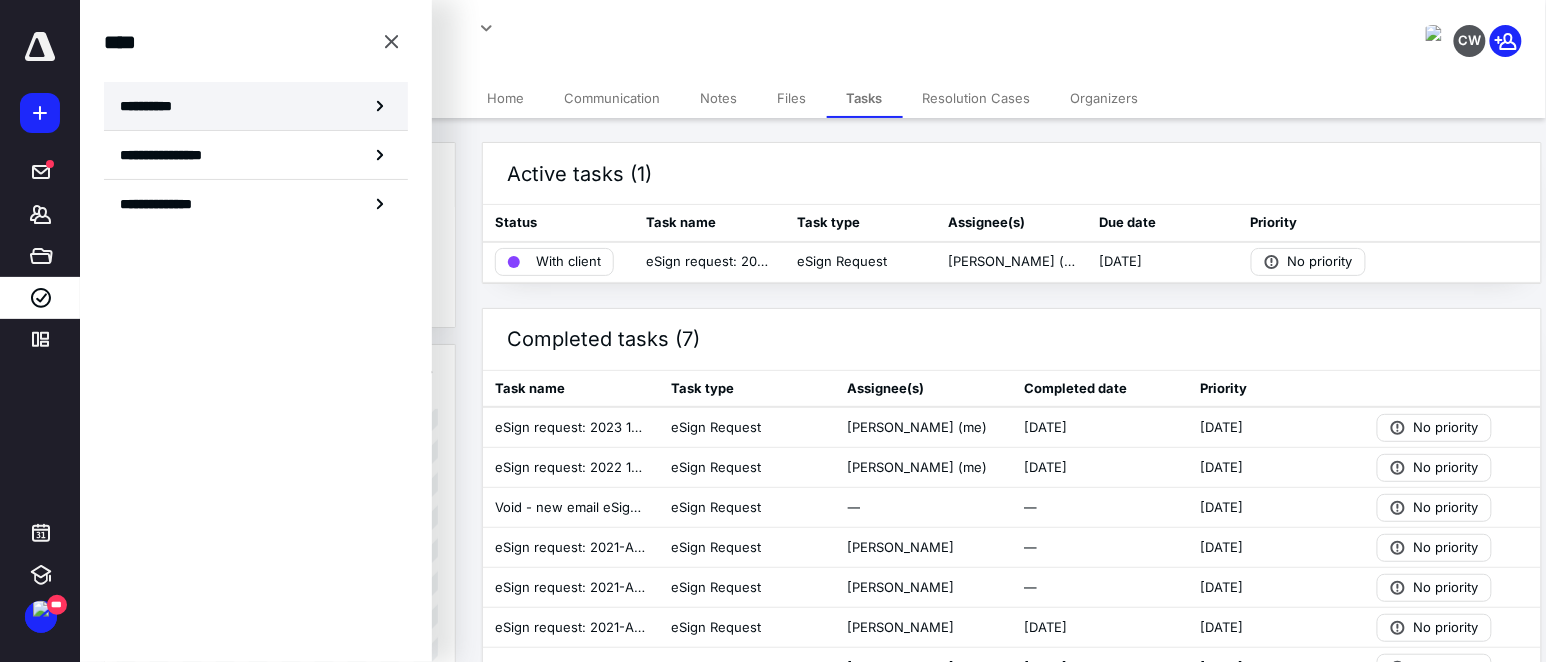 click on "**********" at bounding box center [153, 106] 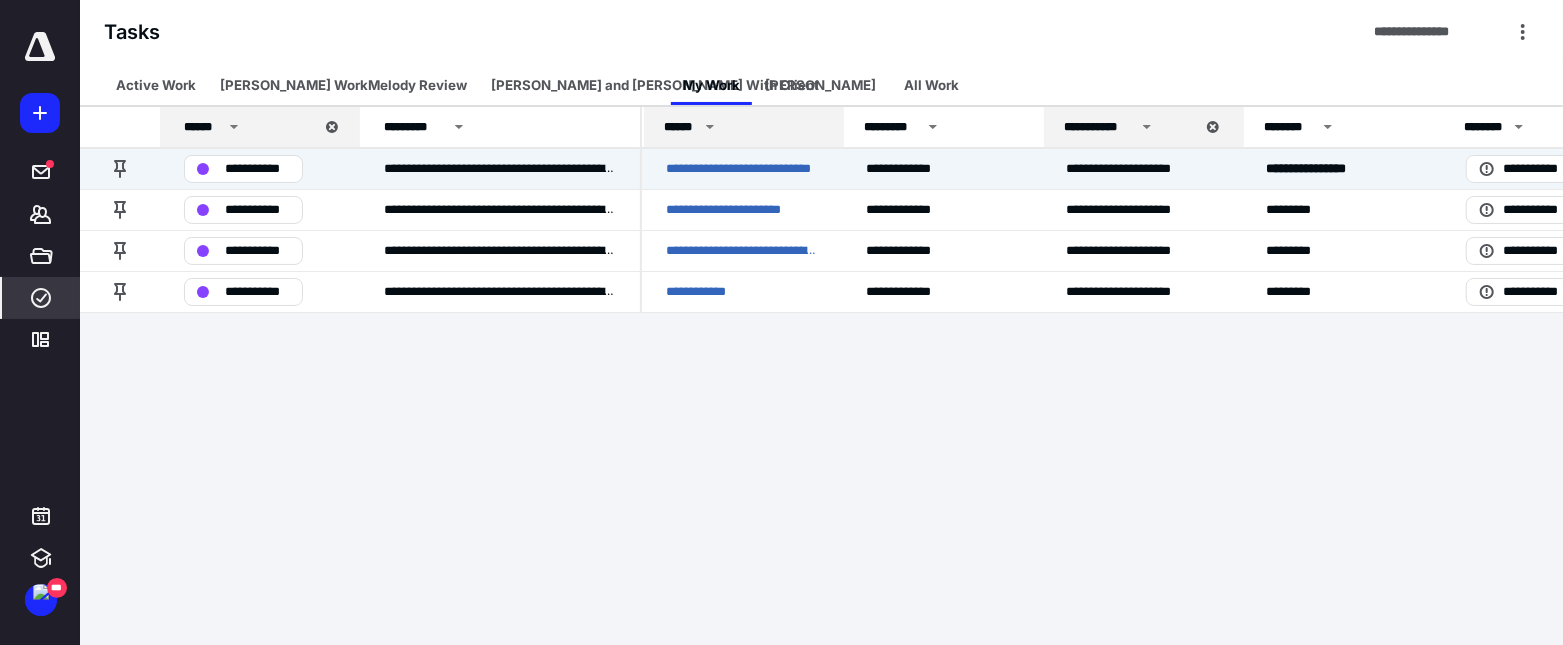click on "**********" at bounding box center [742, 168] 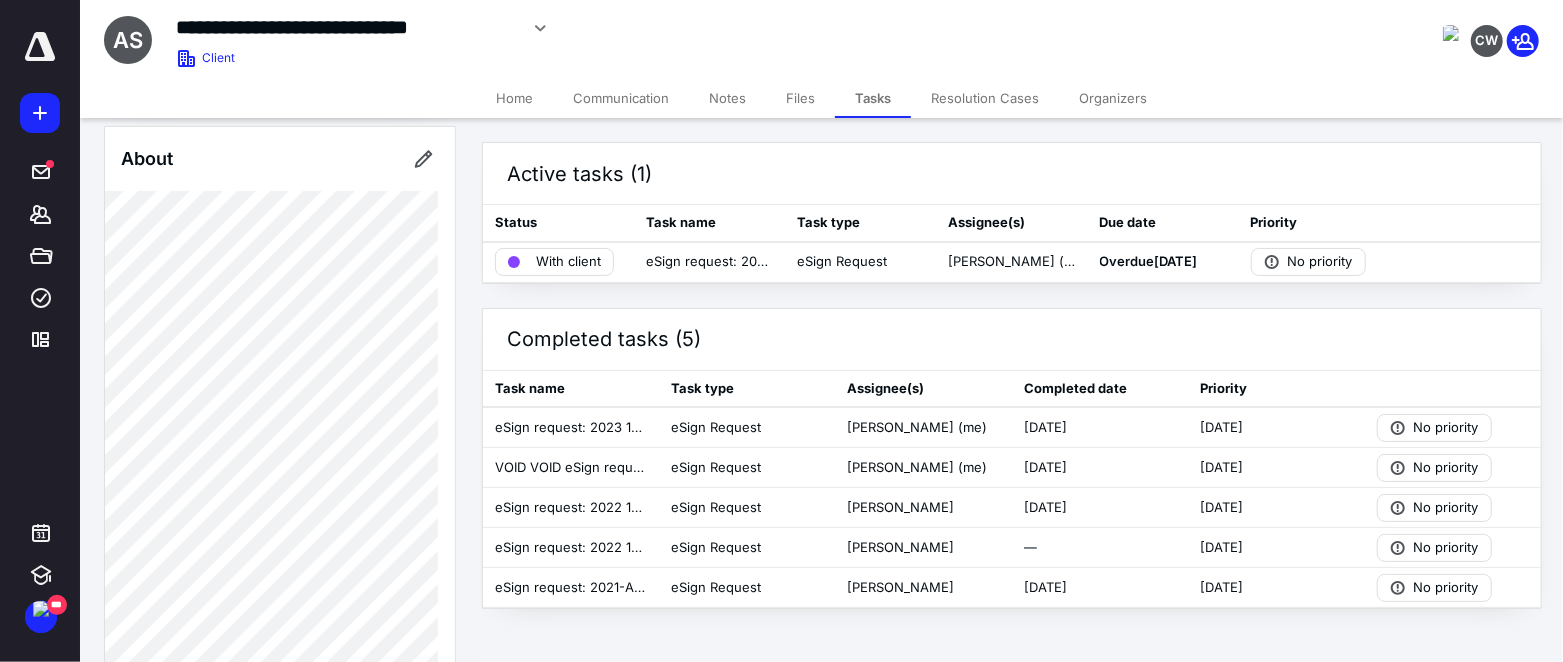 scroll, scrollTop: 0, scrollLeft: 0, axis: both 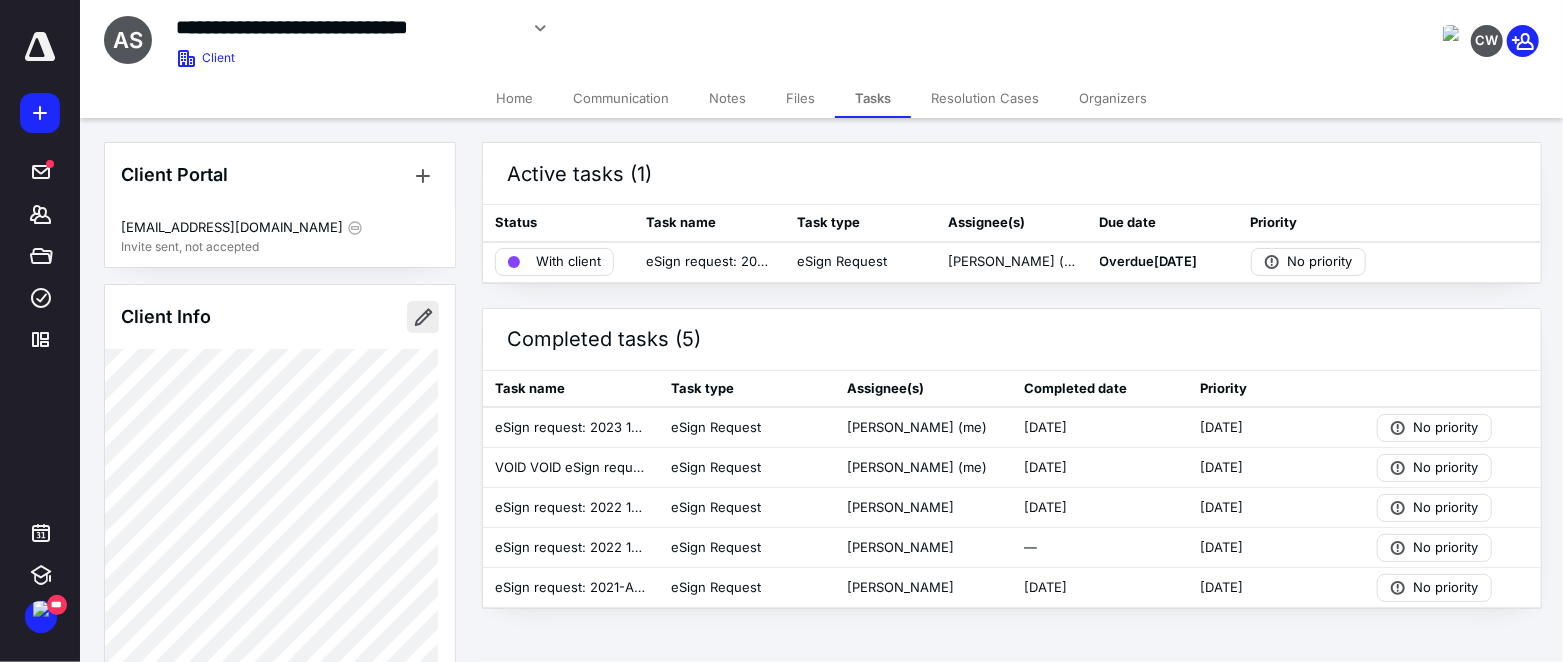 click at bounding box center (423, 317) 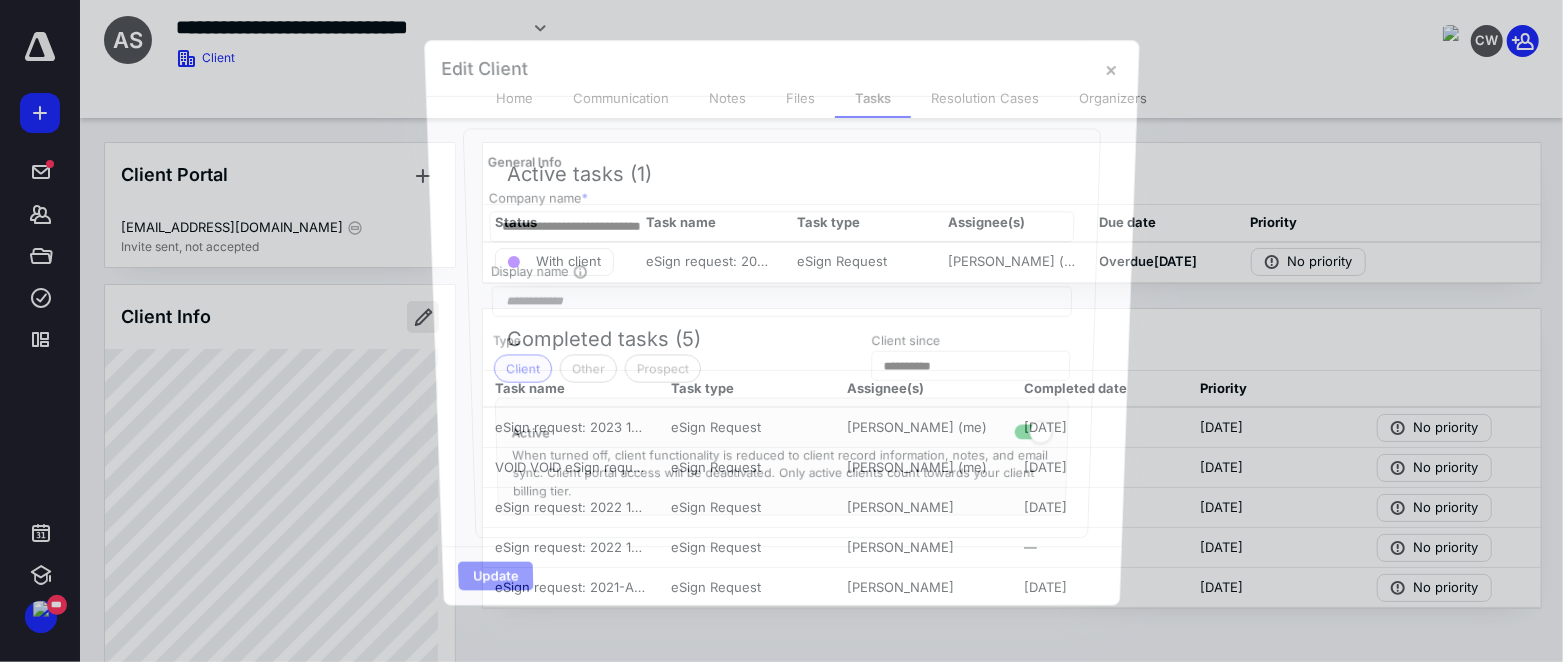type on "**********" 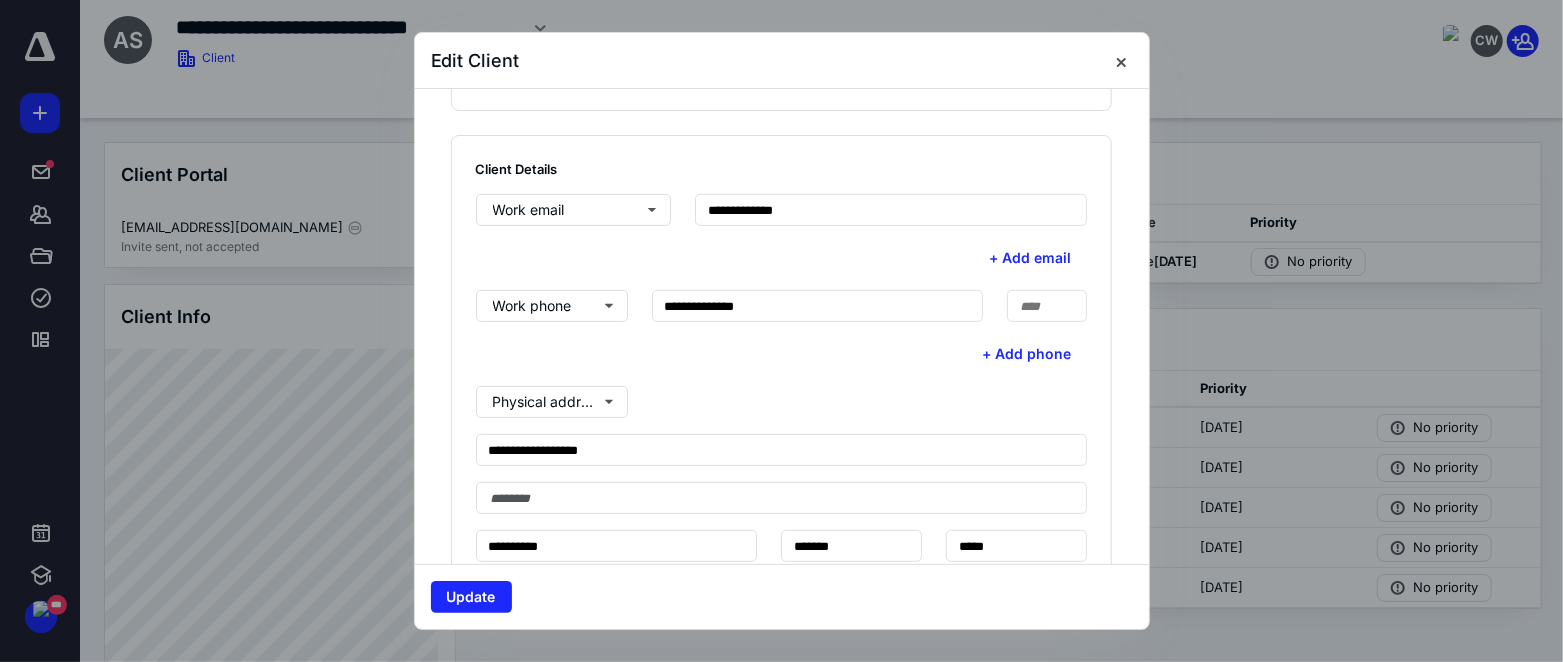 scroll, scrollTop: 555, scrollLeft: 0, axis: vertical 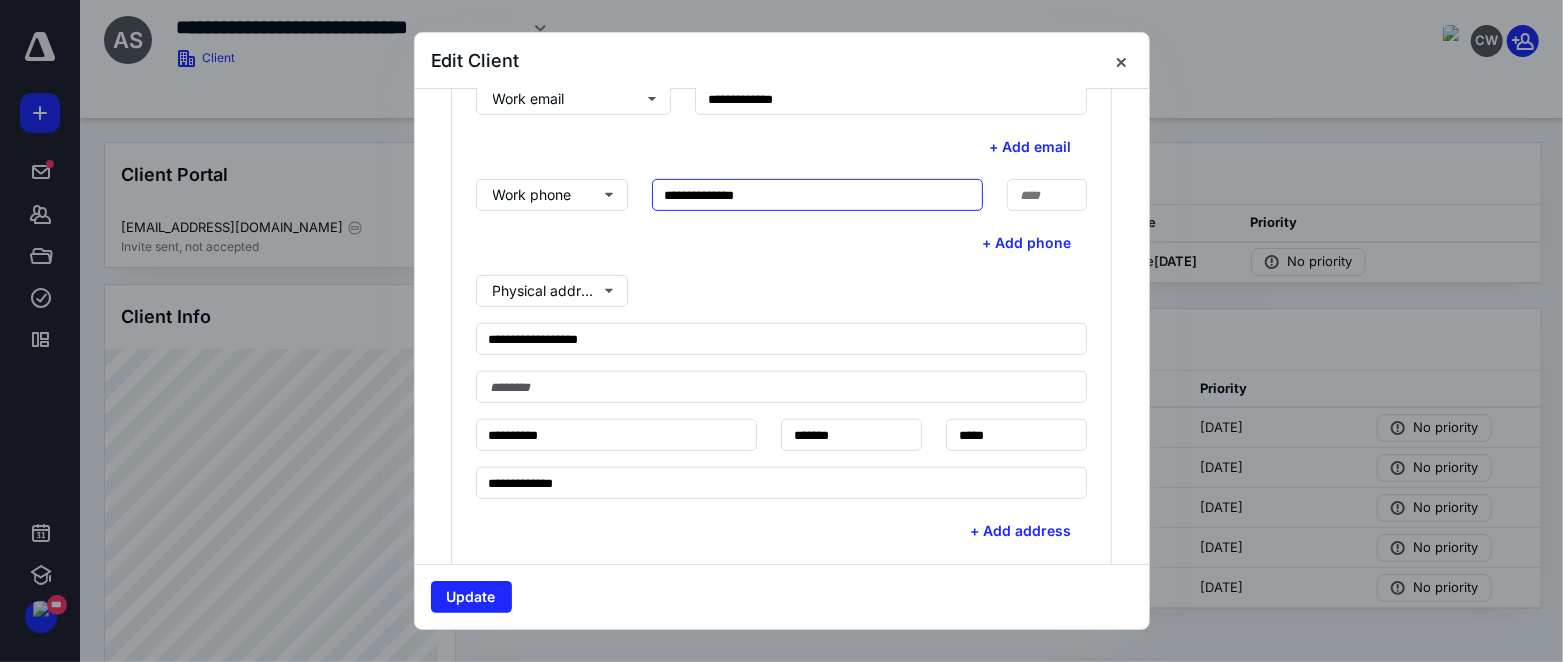drag, startPoint x: 741, startPoint y: 201, endPoint x: 762, endPoint y: 200, distance: 21.023796 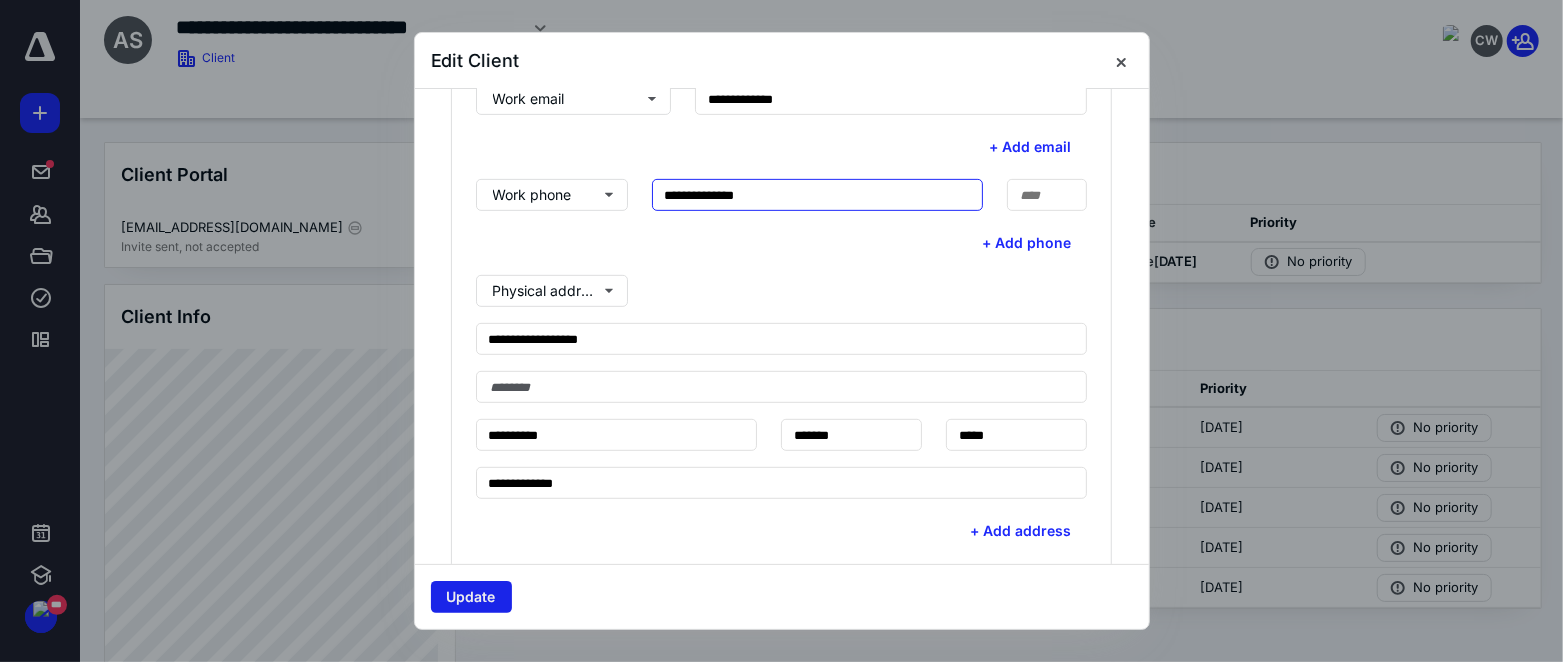 type on "**********" 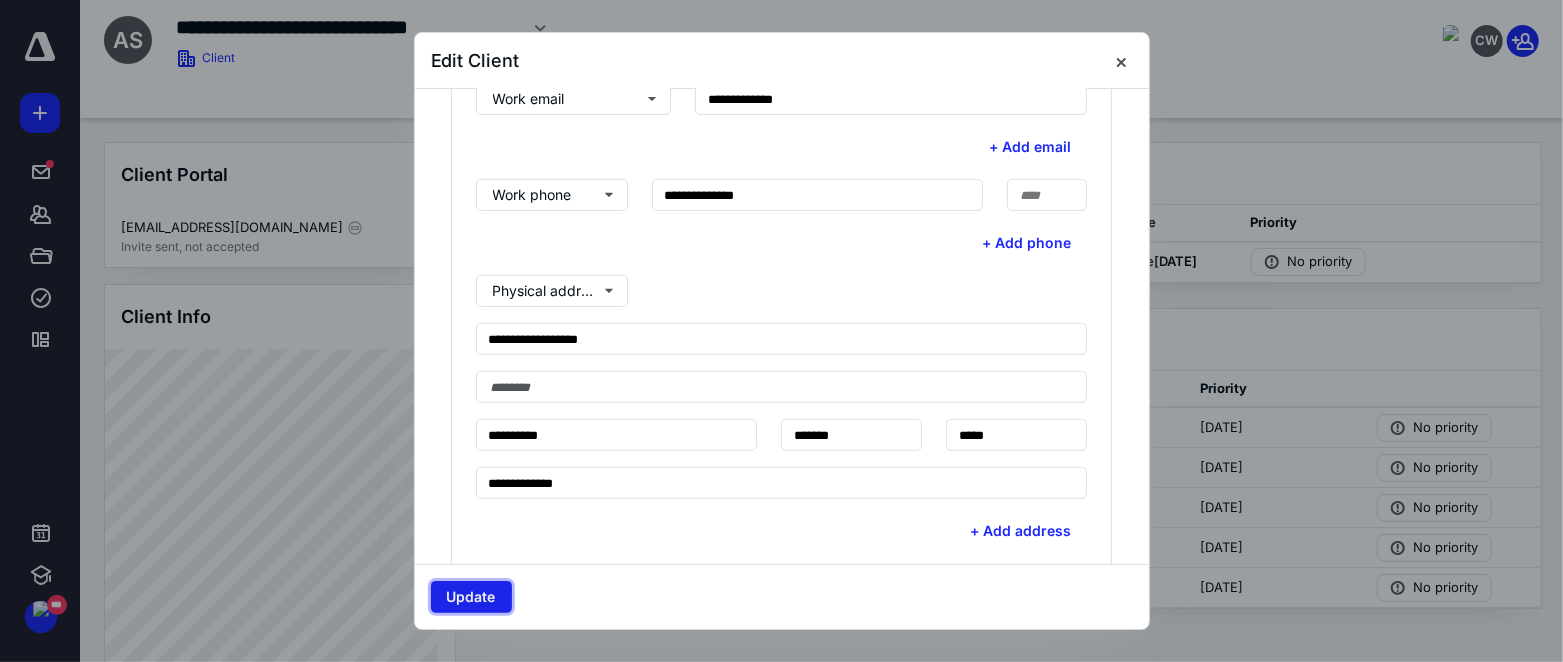 click on "Update" at bounding box center [471, 597] 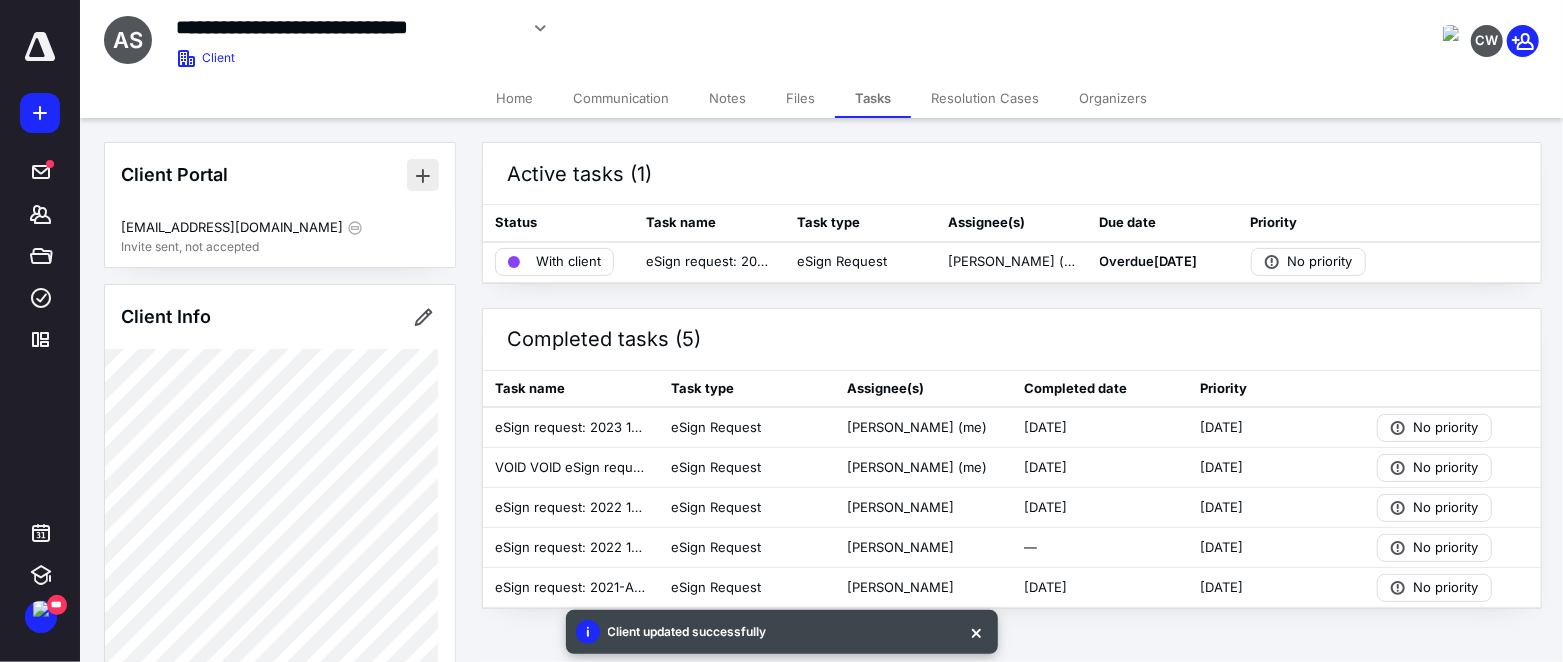click at bounding box center (423, 175) 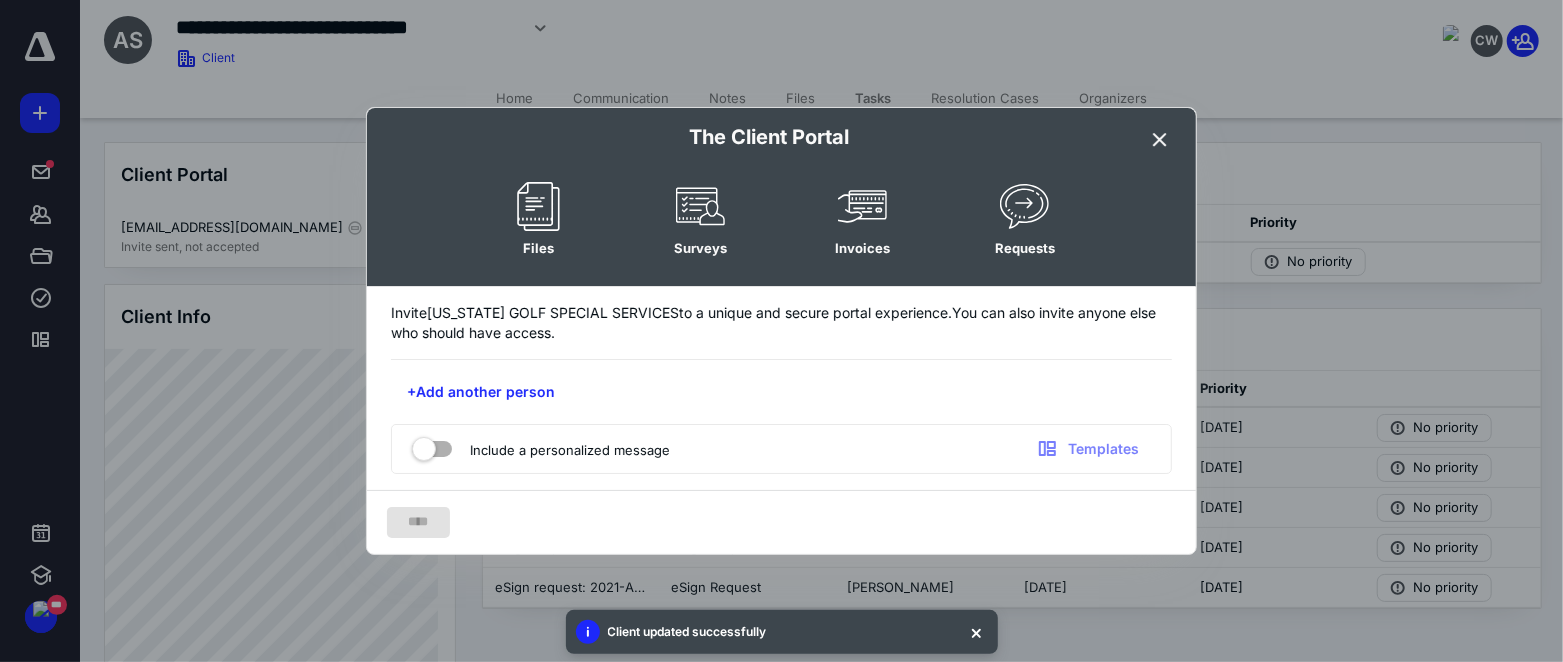drag, startPoint x: 1157, startPoint y: 131, endPoint x: 1135, endPoint y: 135, distance: 22.36068 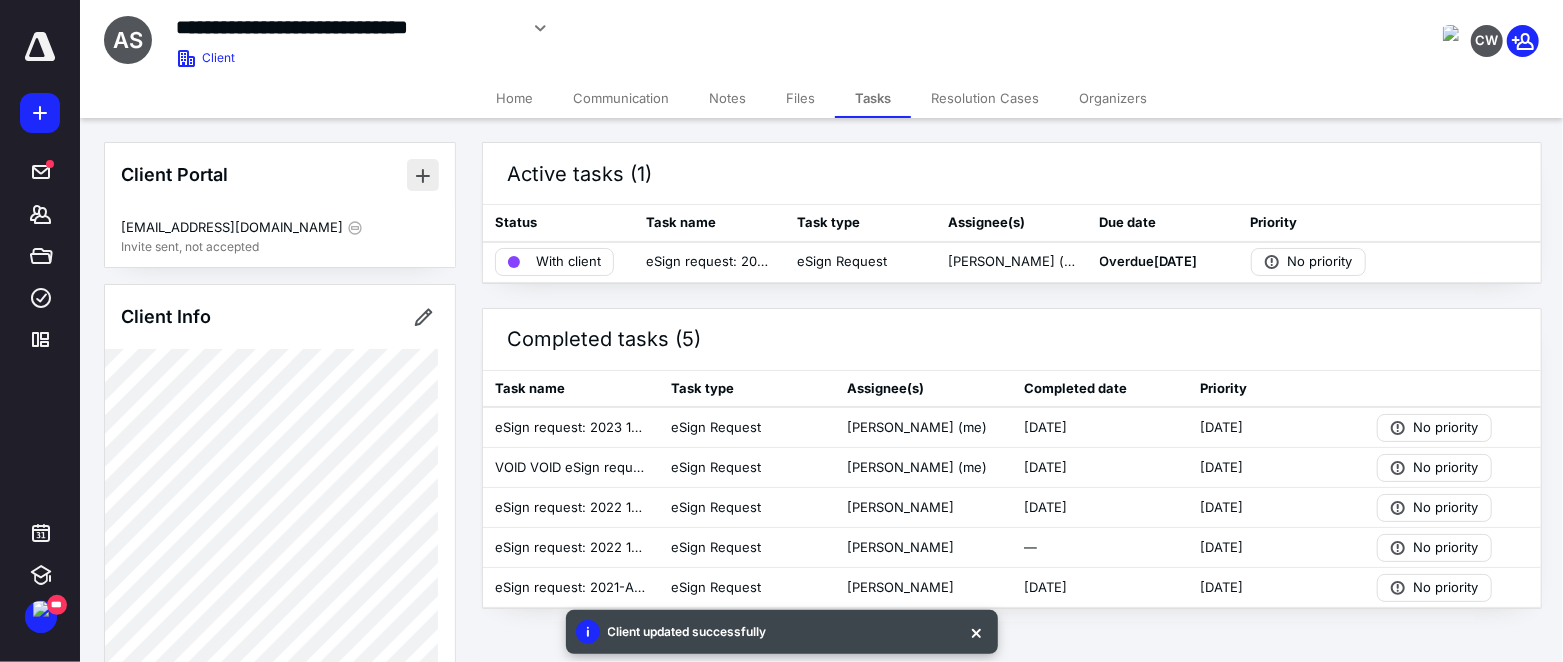 click at bounding box center (423, 175) 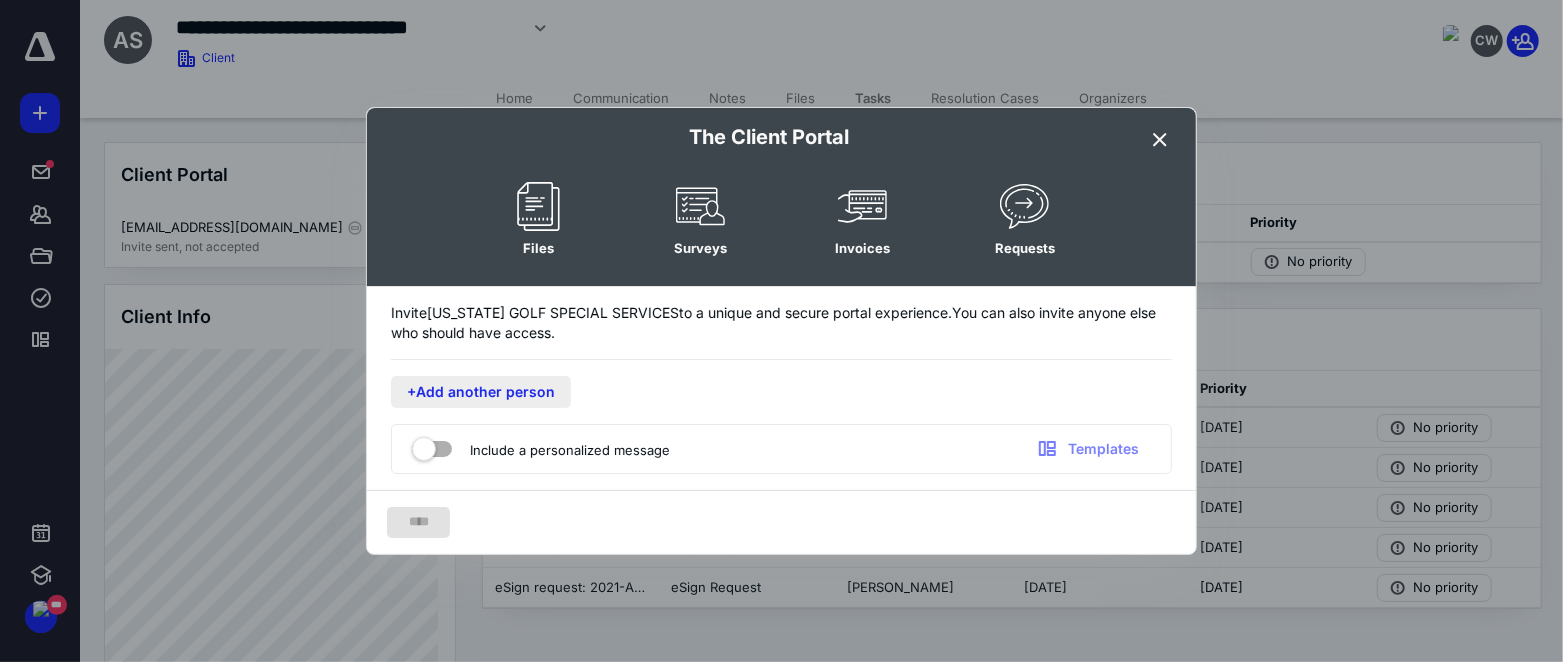 click on "+Add another person" at bounding box center [481, 392] 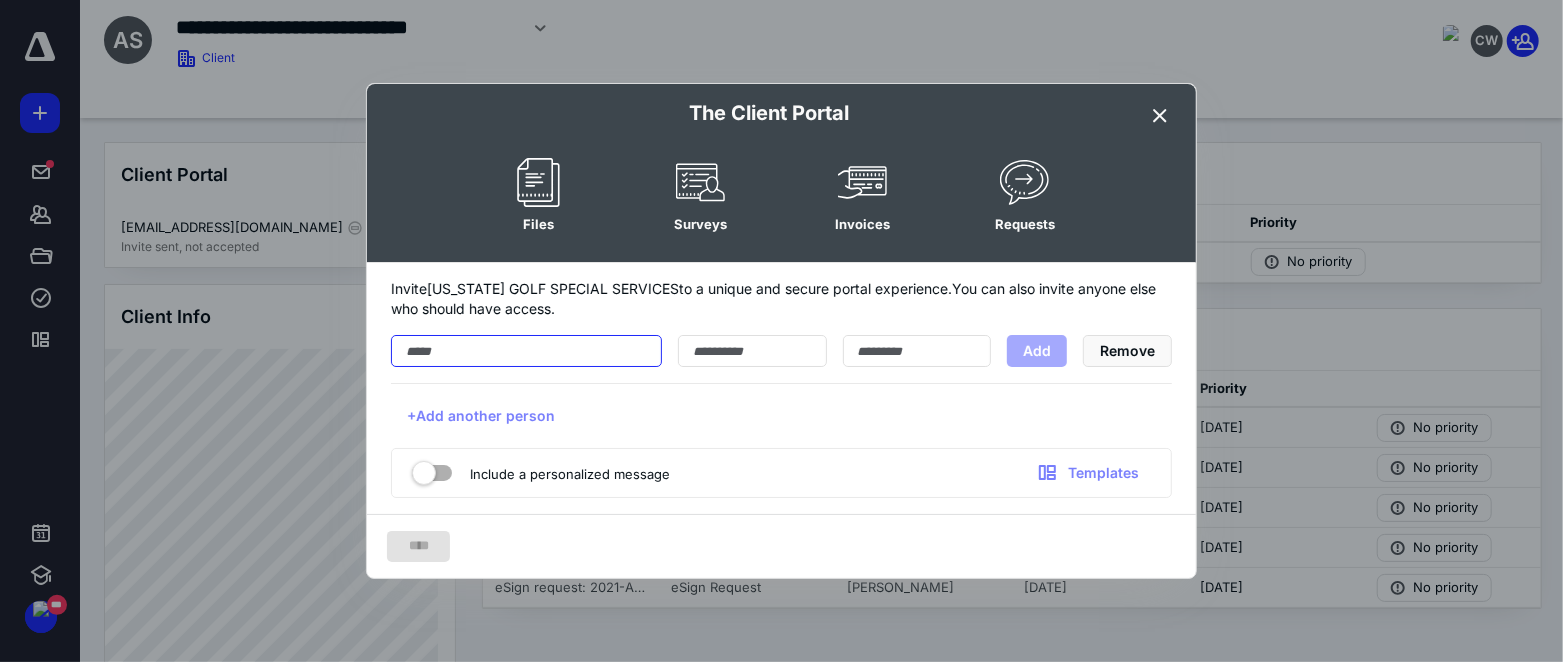 click at bounding box center (526, 351) 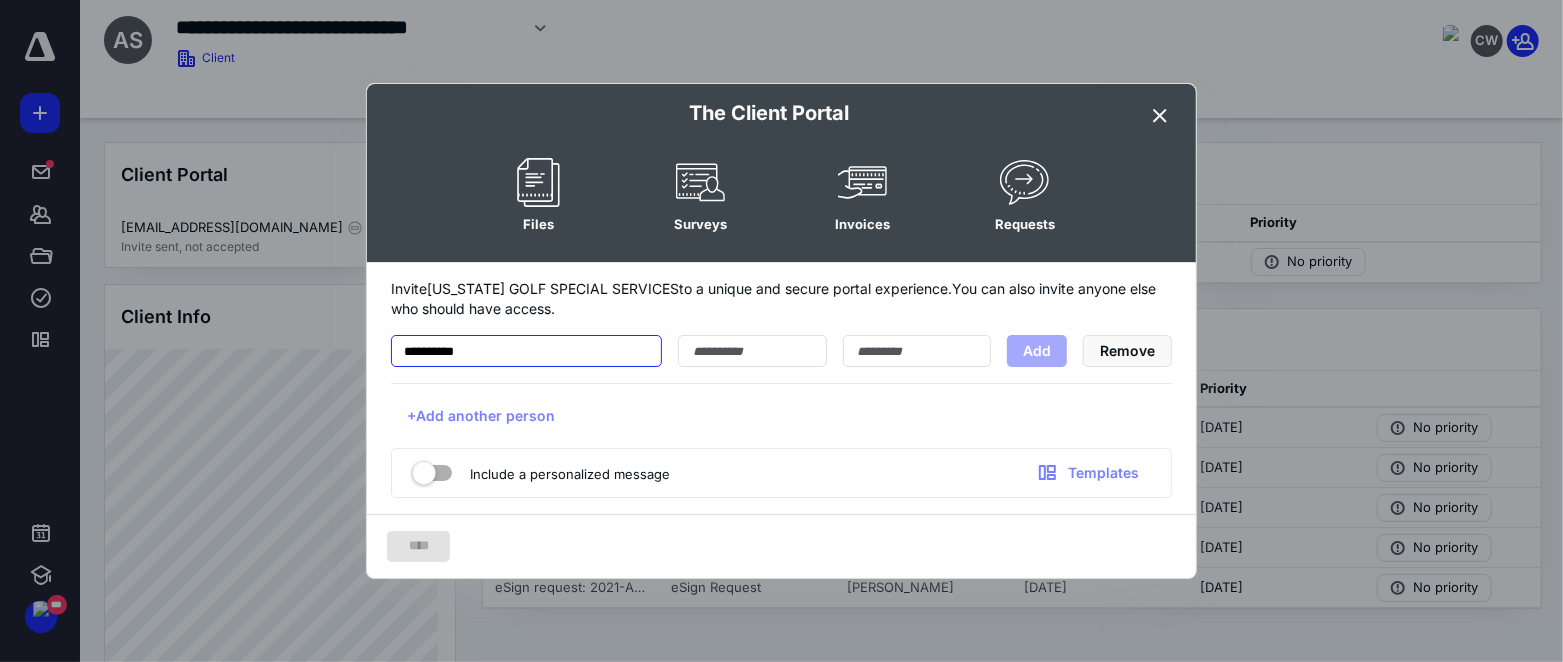 click on "**********" at bounding box center (526, 351) 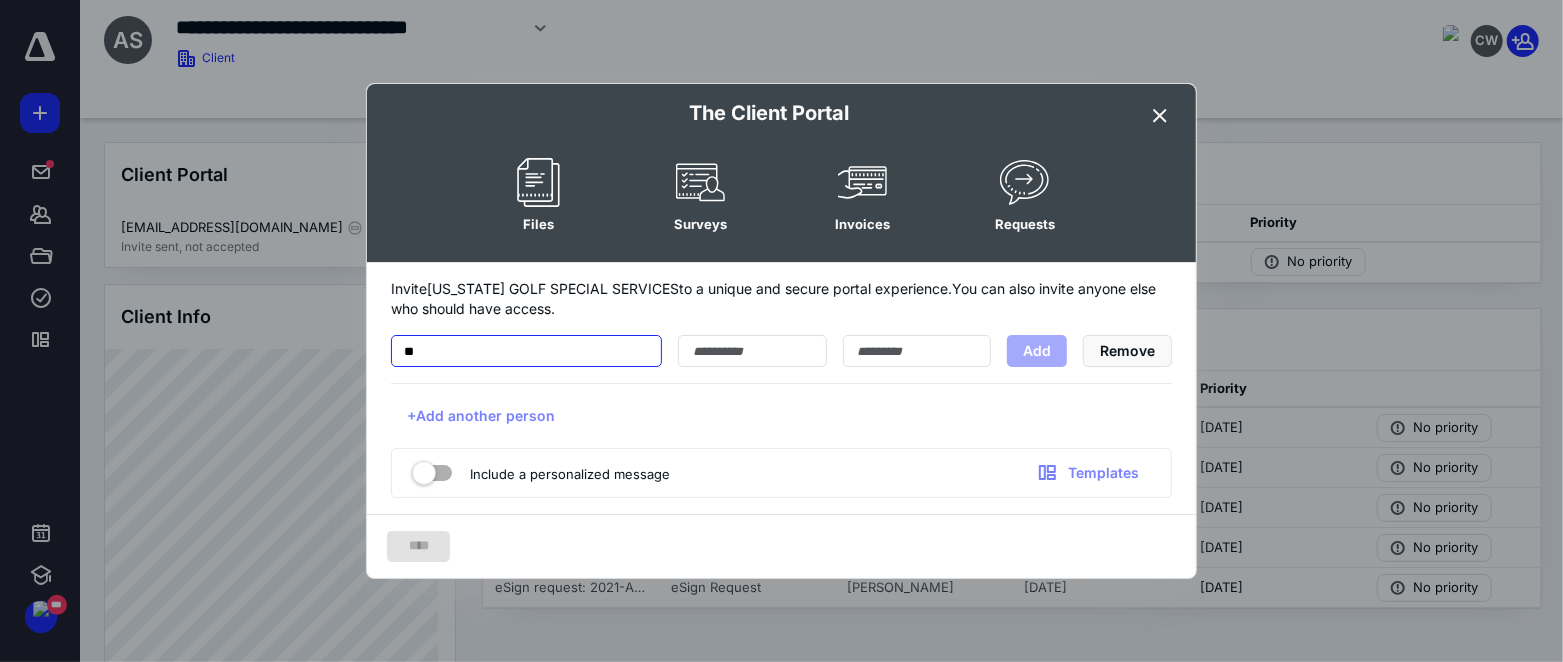 type on "*" 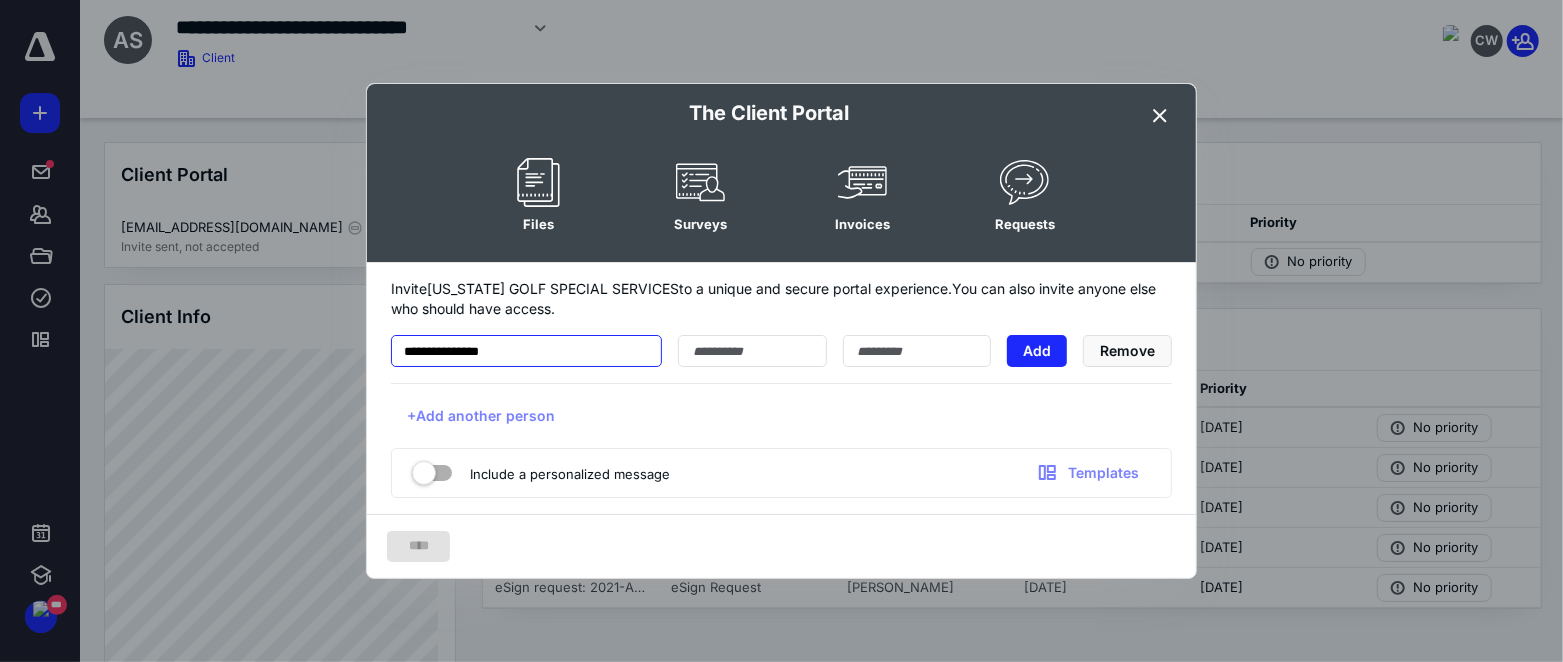 type on "**********" 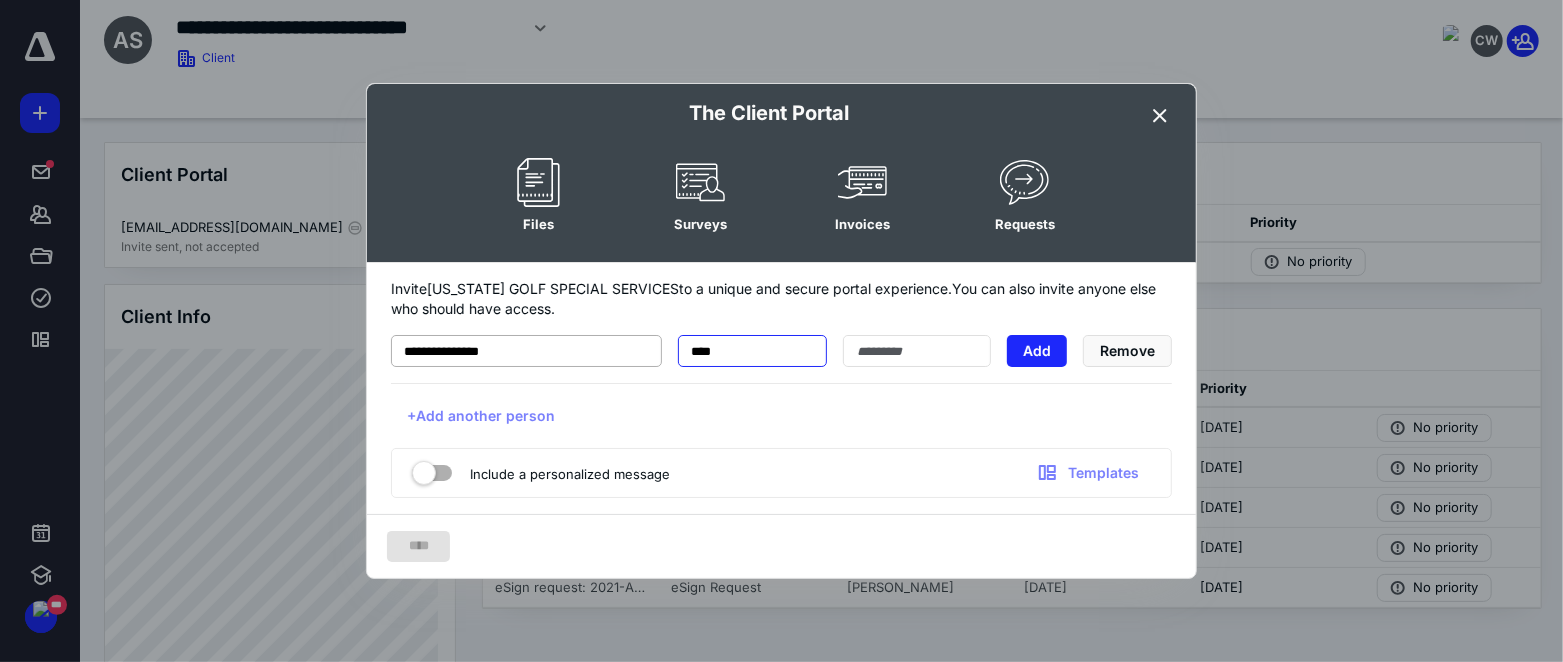 type on "****" 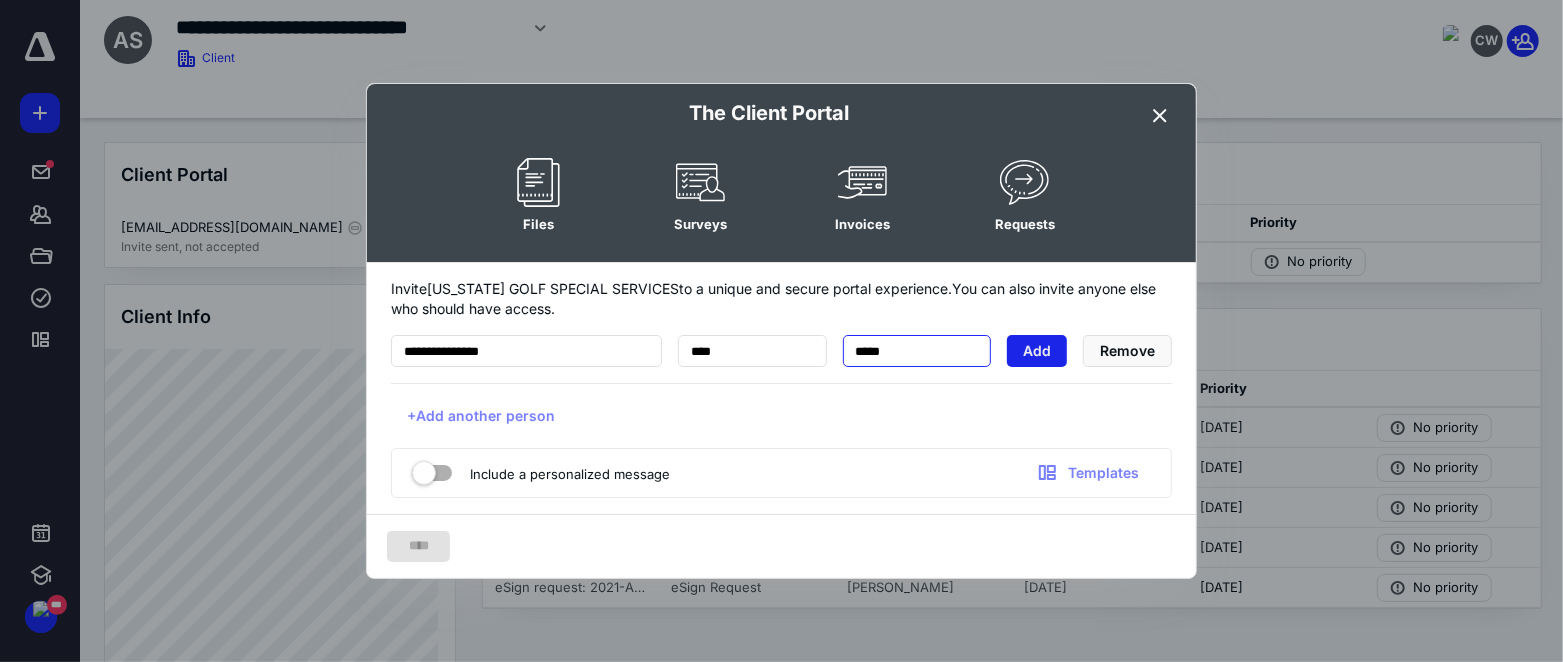 type on "*****" 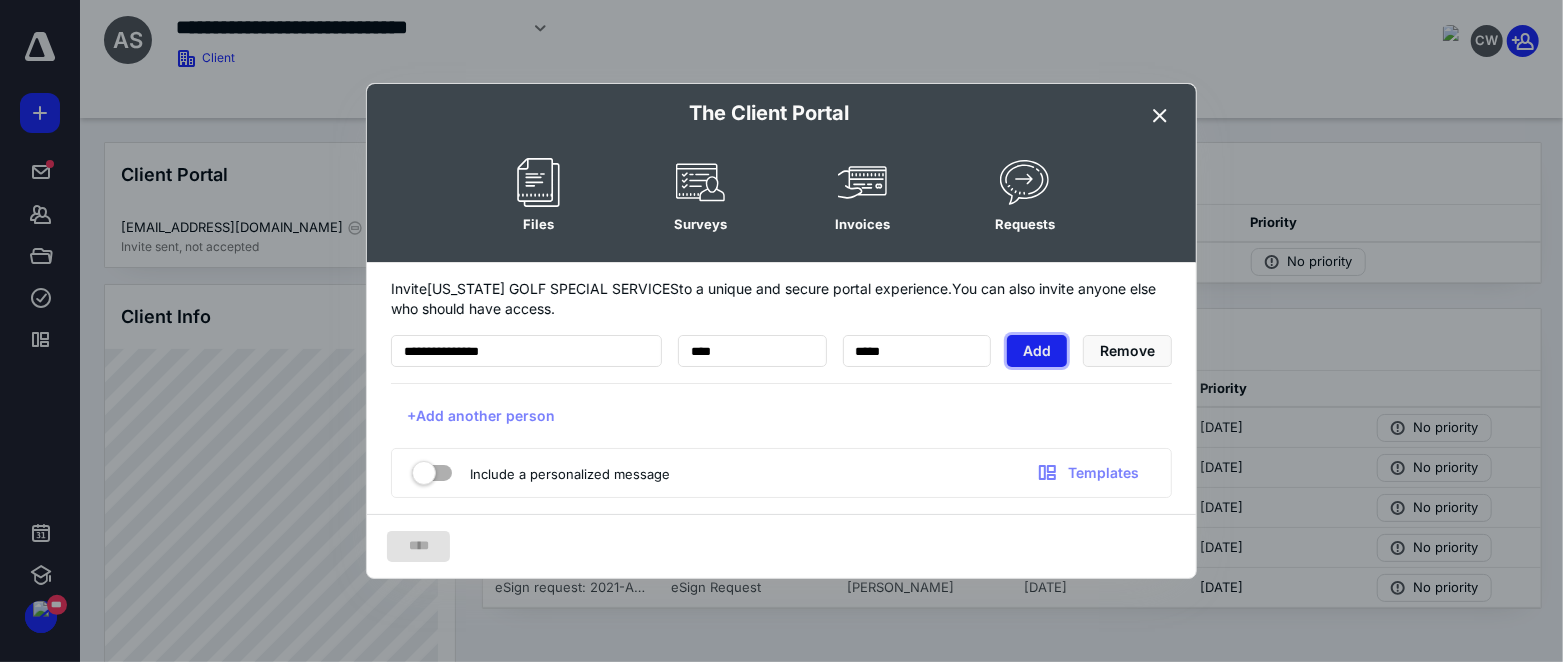click on "Add" at bounding box center (1037, 351) 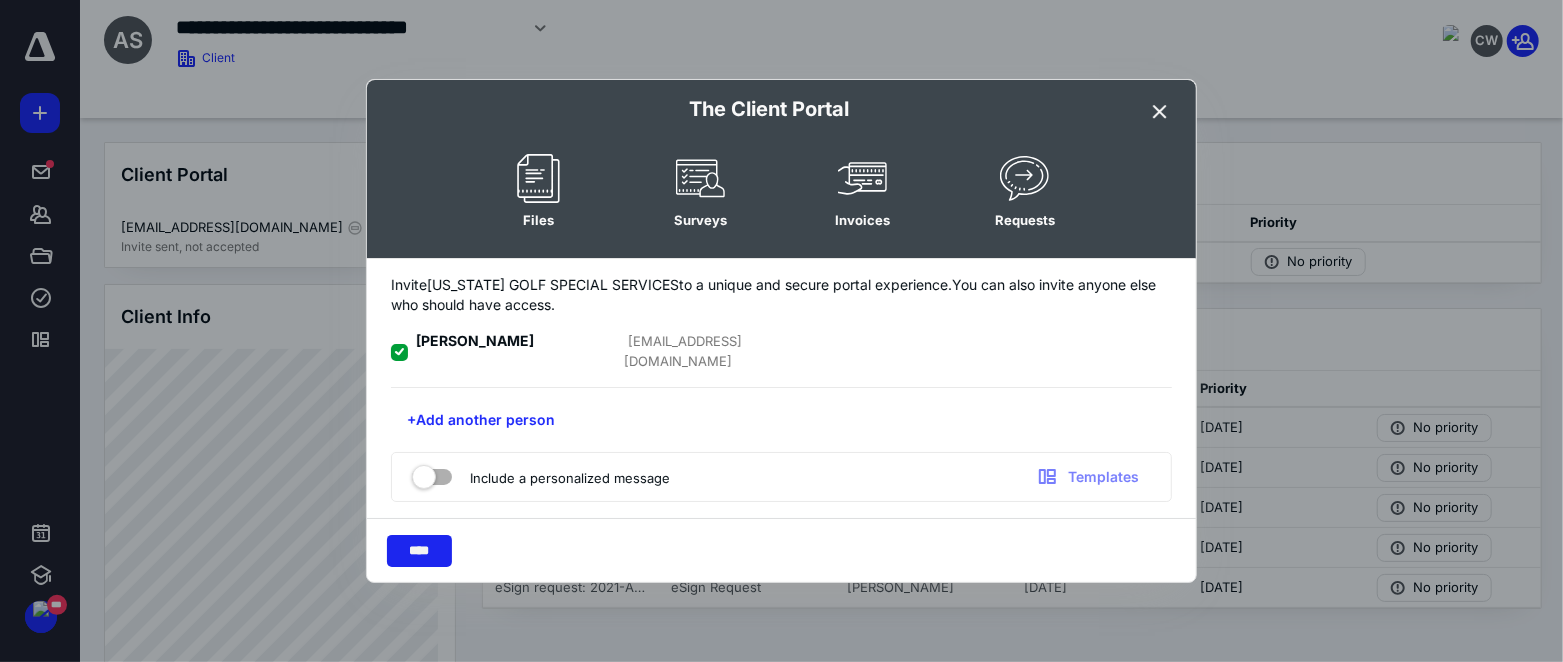 drag, startPoint x: 436, startPoint y: 546, endPoint x: 505, endPoint y: 495, distance: 85.8021 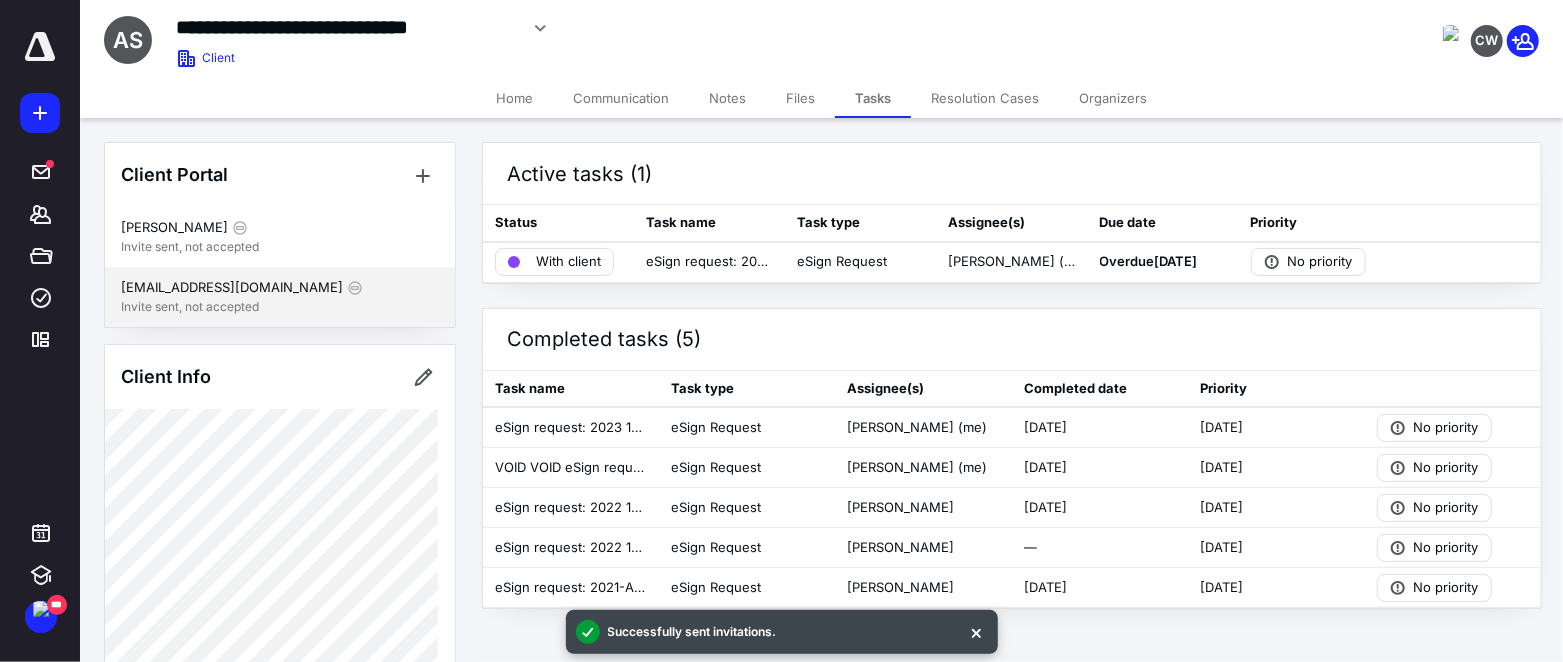click on "[EMAIL_ADDRESS][DOMAIN_NAME]" at bounding box center (280, 288) 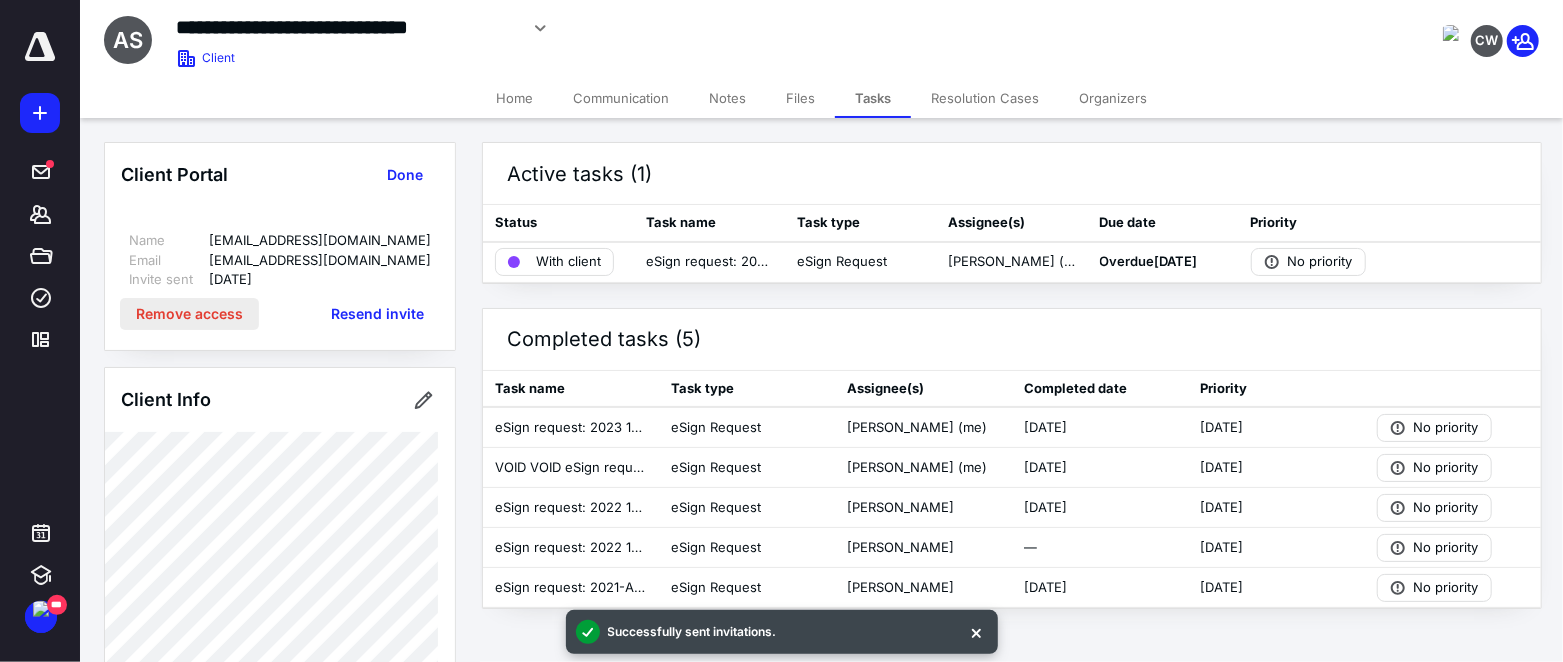 click on "Remove access" at bounding box center (189, 314) 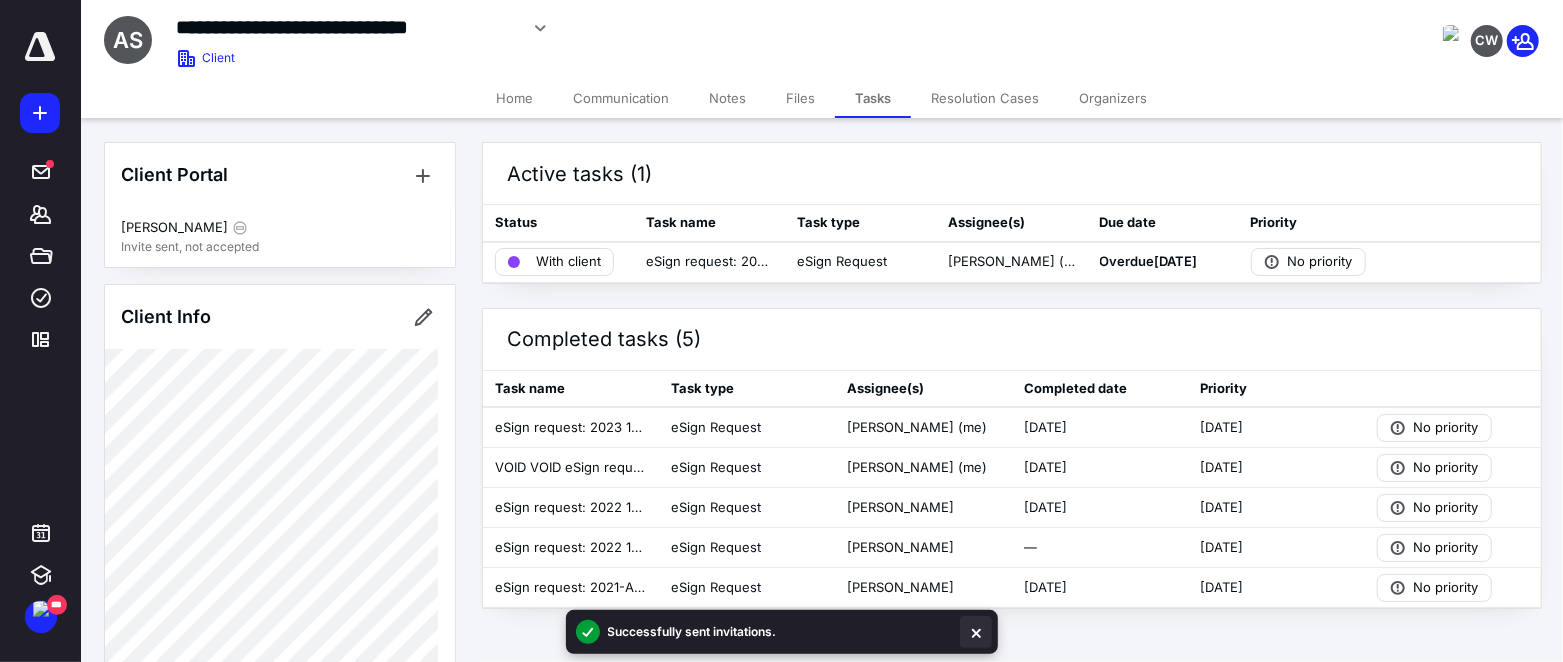 click at bounding box center [976, 632] 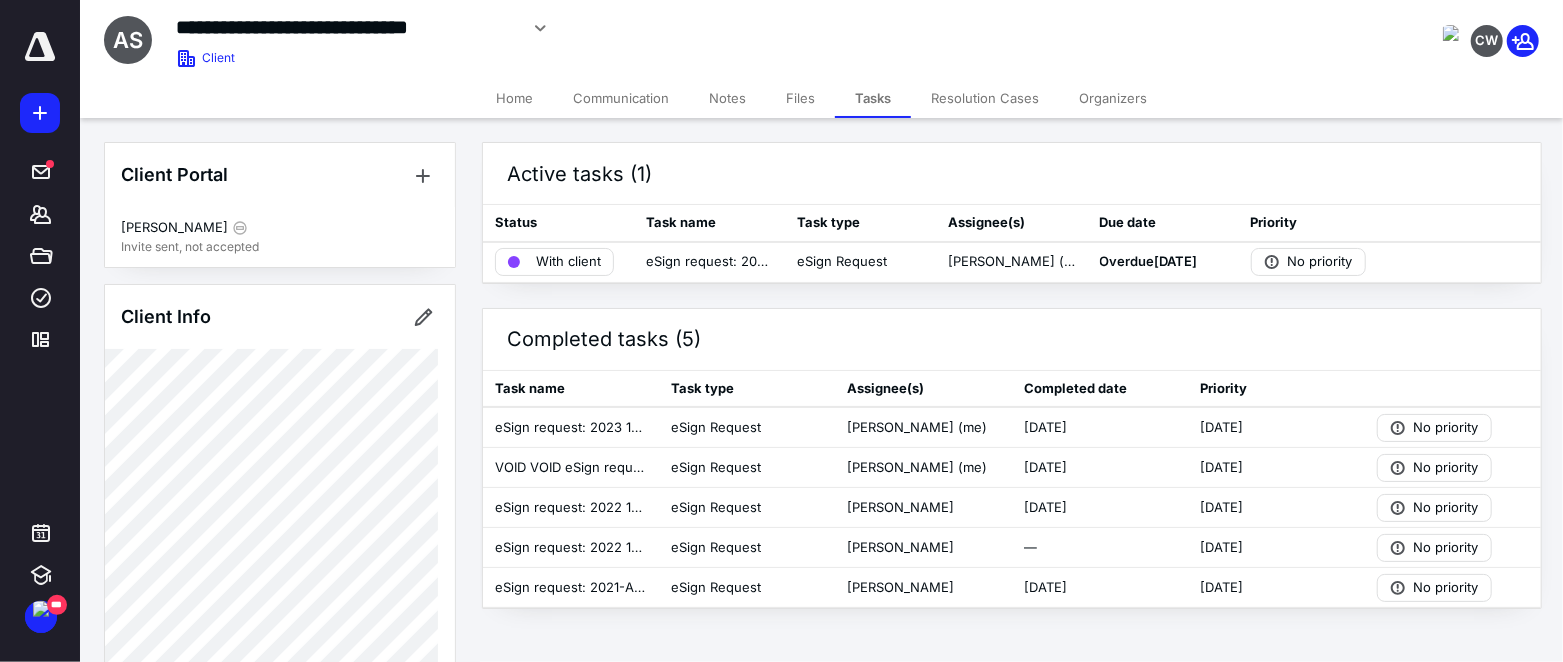 click on "Notes" at bounding box center [727, 98] 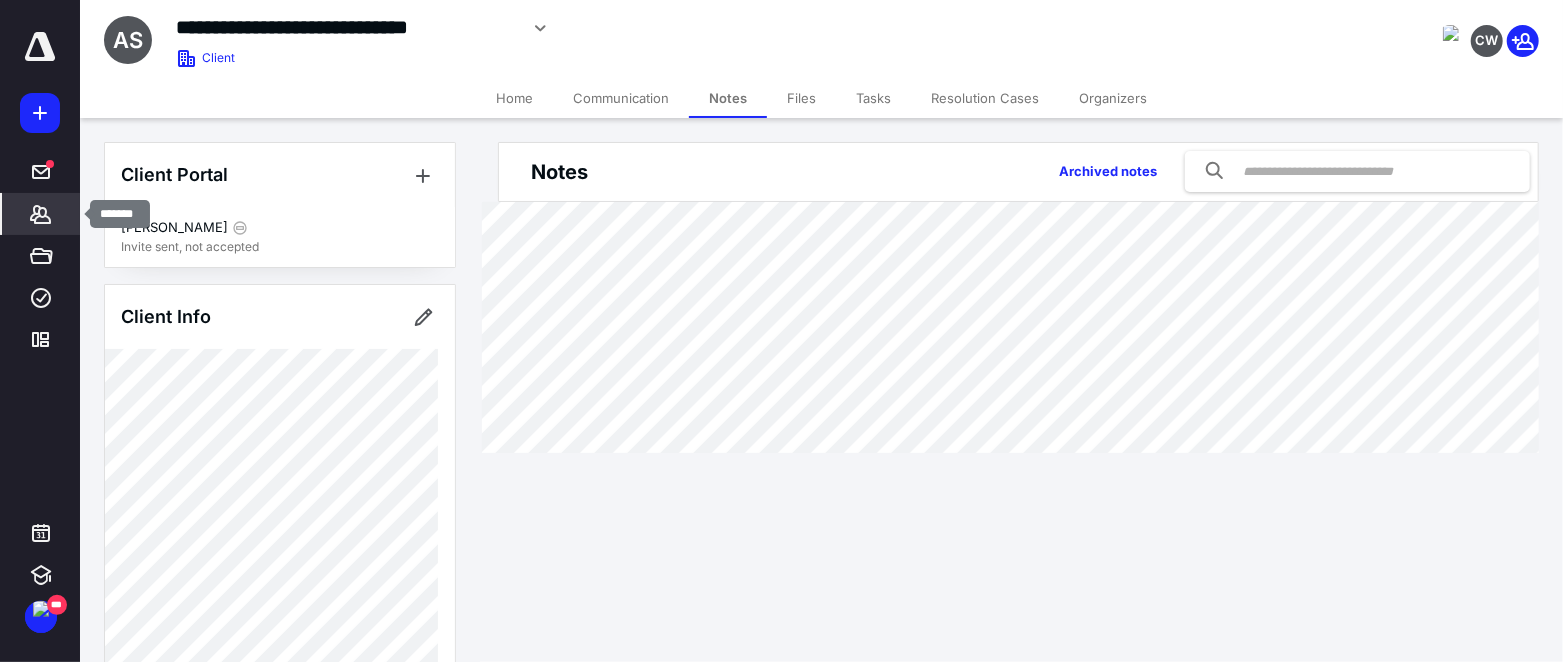click on "*******" at bounding box center [41, 214] 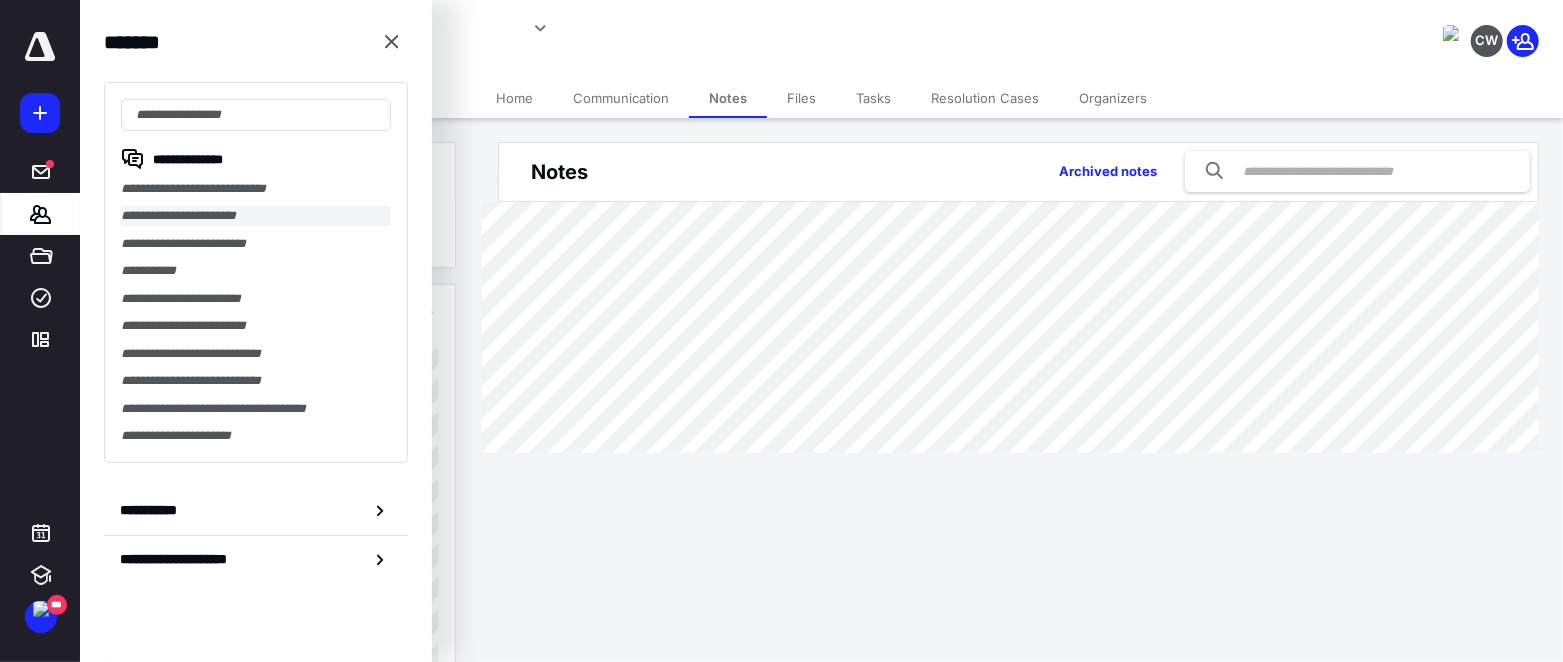 click on "**********" at bounding box center [256, 215] 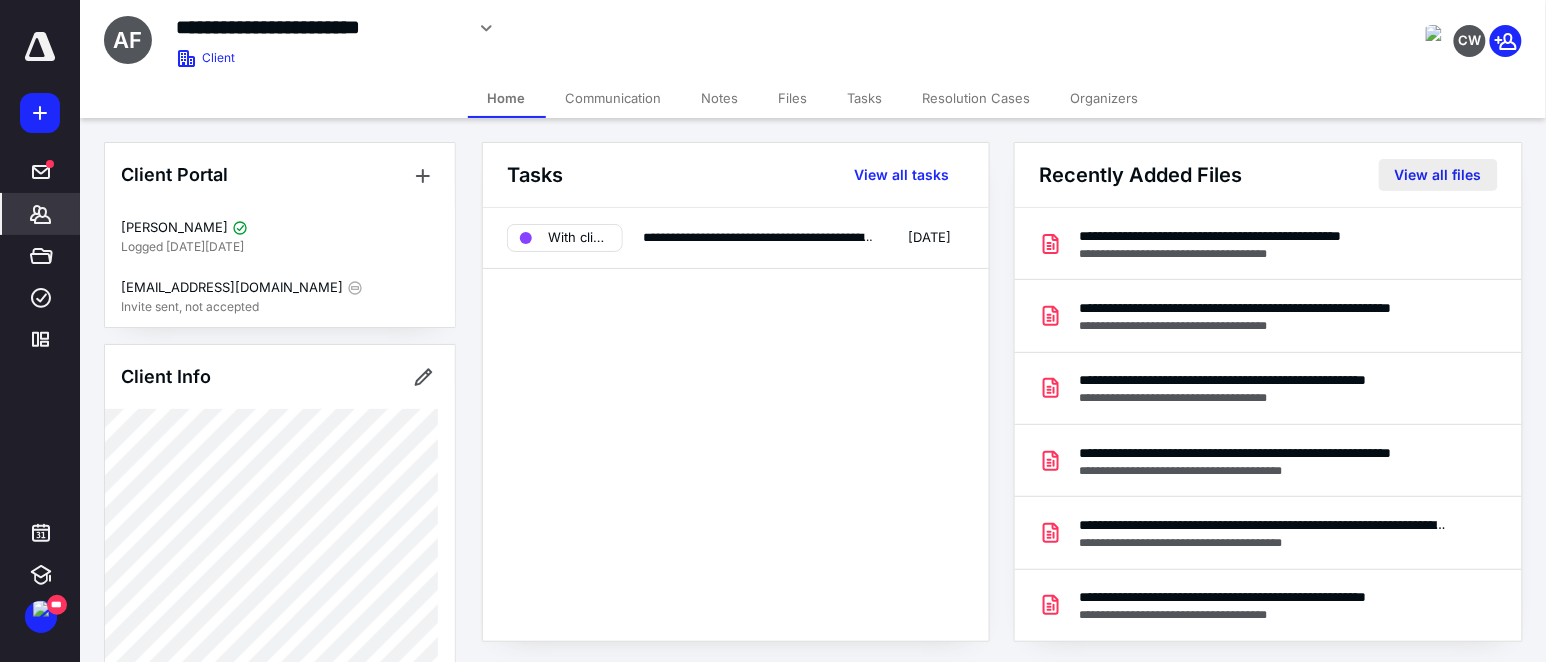 click on "View all files" at bounding box center (1438, 175) 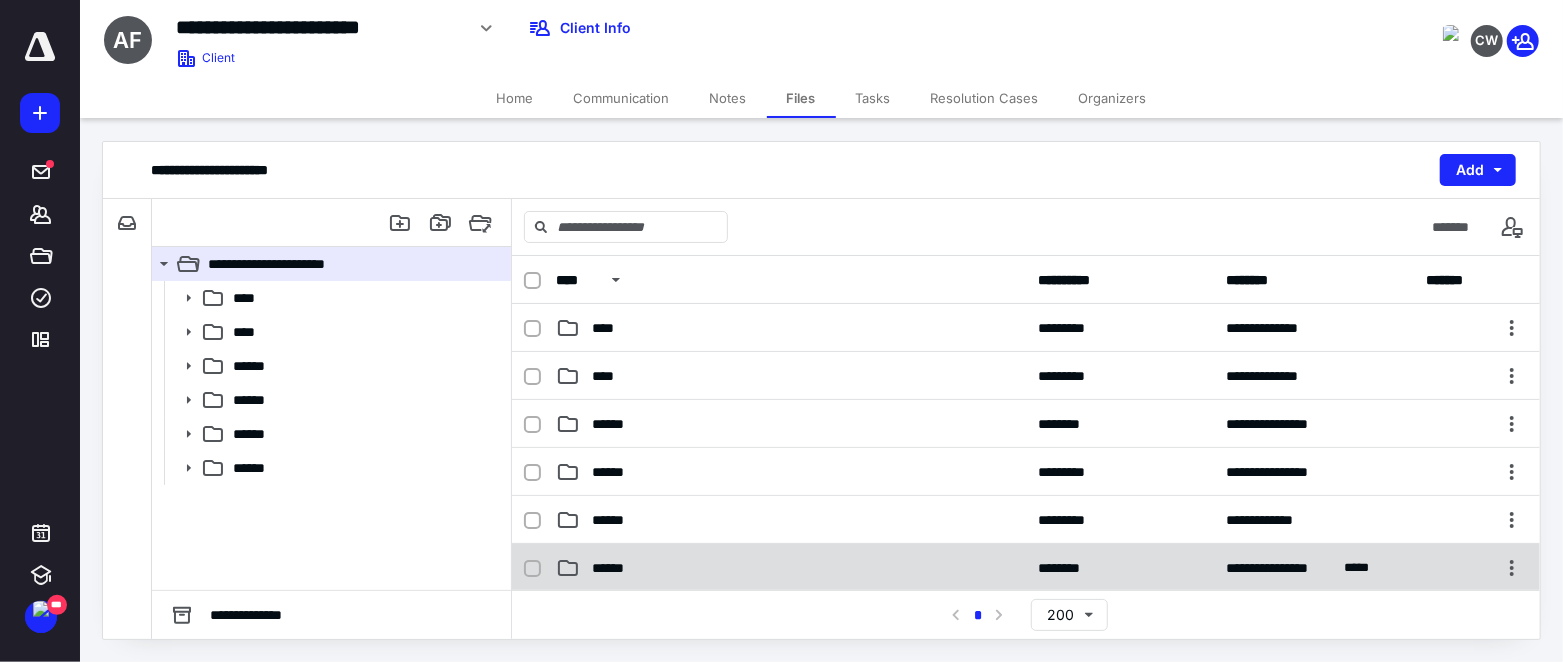 click on "******" at bounding box center [791, 568] 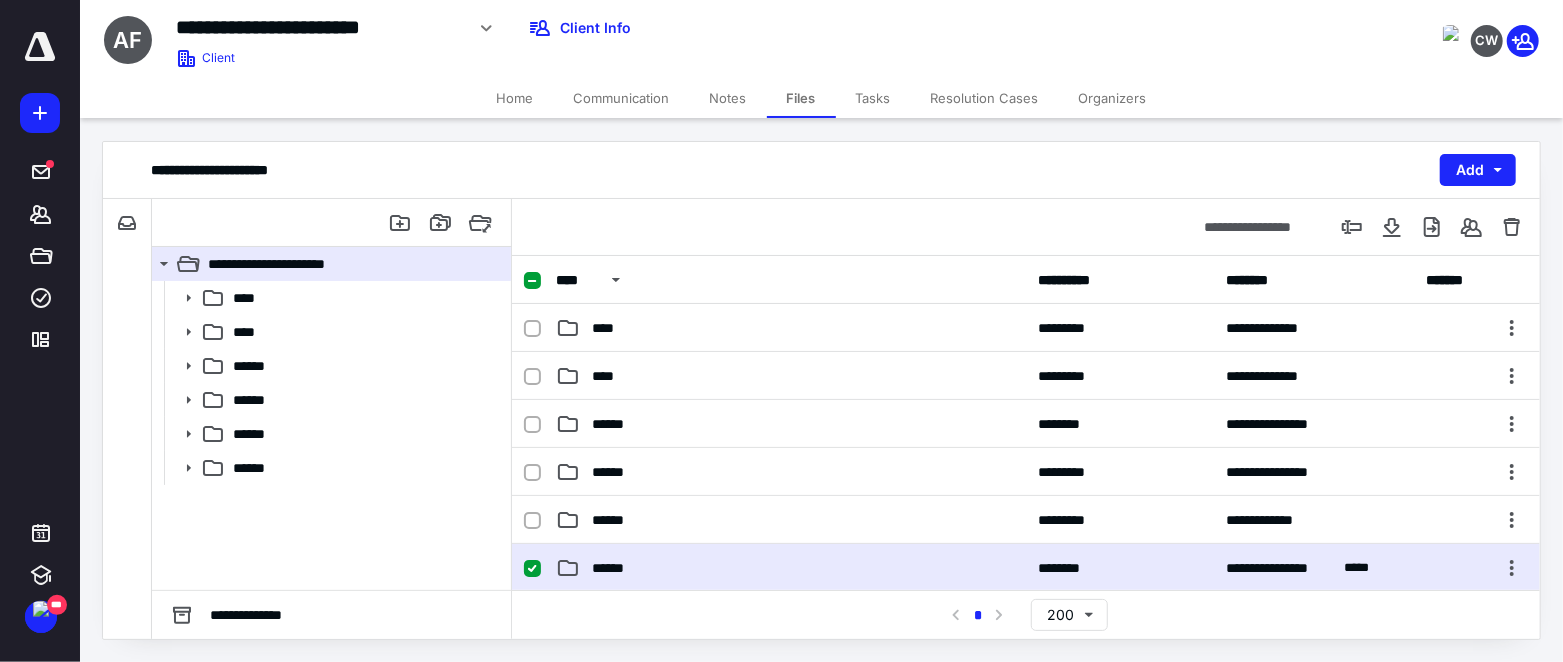 click on "******" at bounding box center [791, 568] 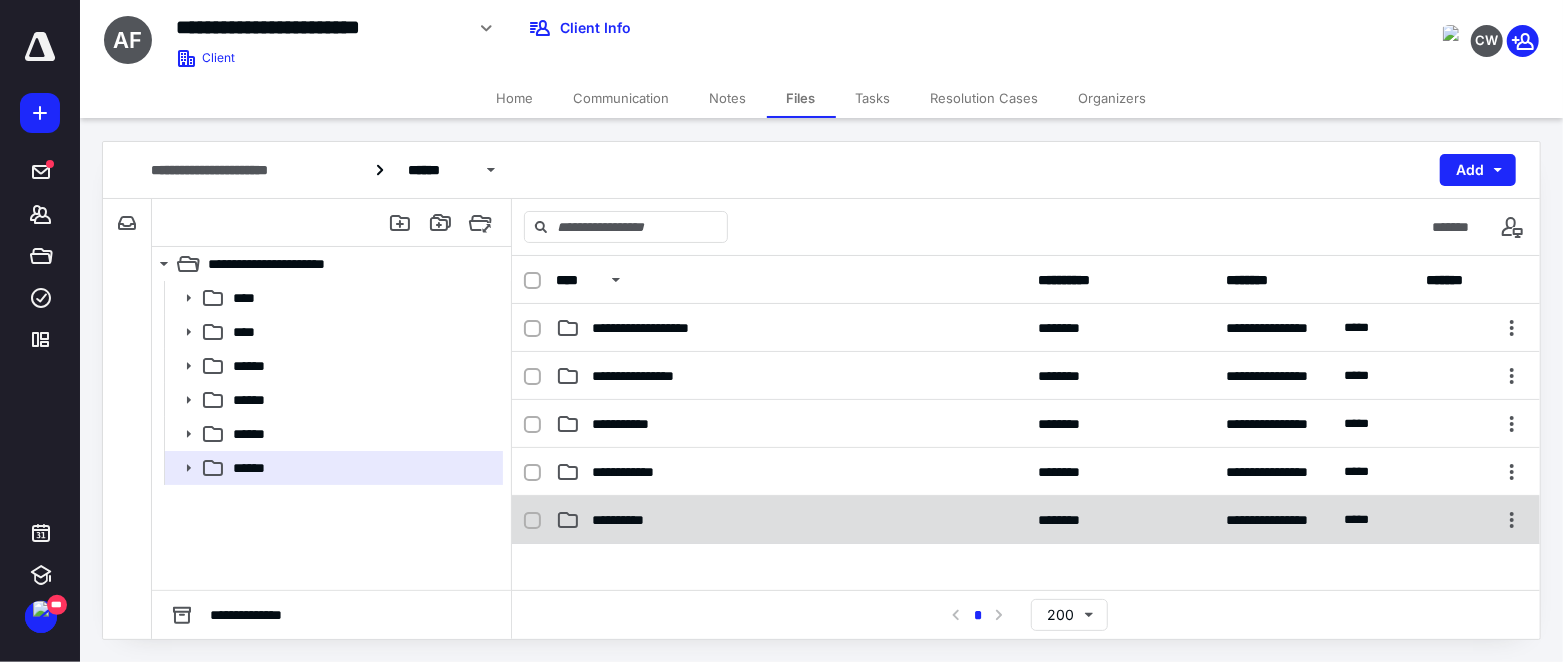 click on "**********" at bounding box center [791, 520] 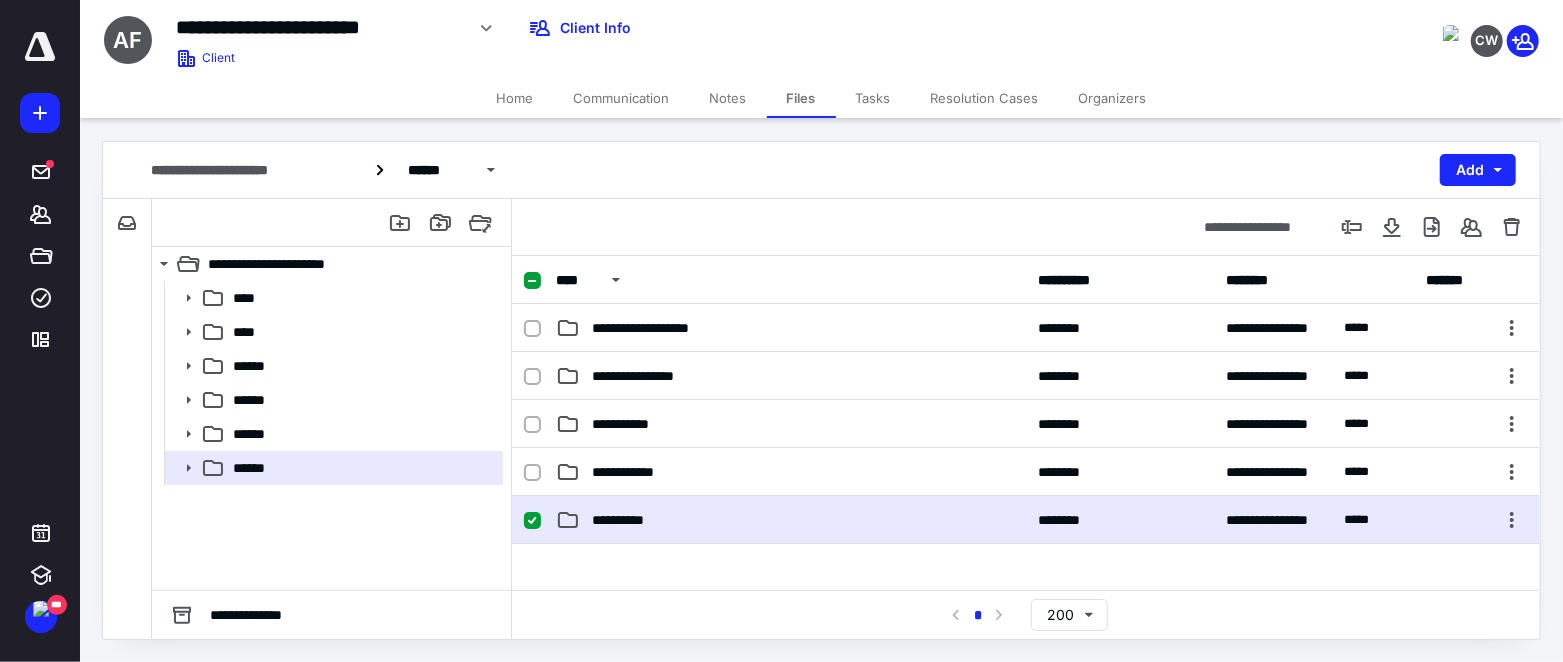click on "**********" at bounding box center (791, 520) 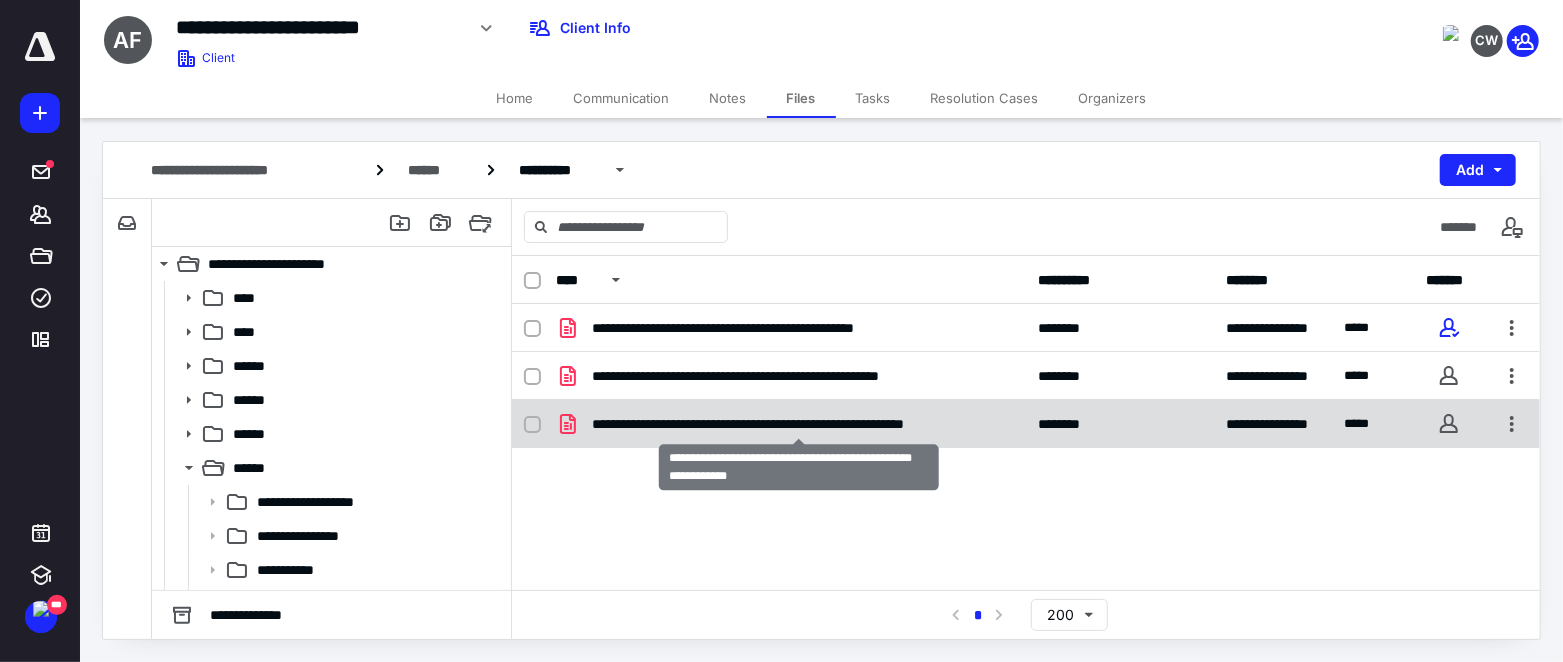 click on "**********" at bounding box center [799, 424] 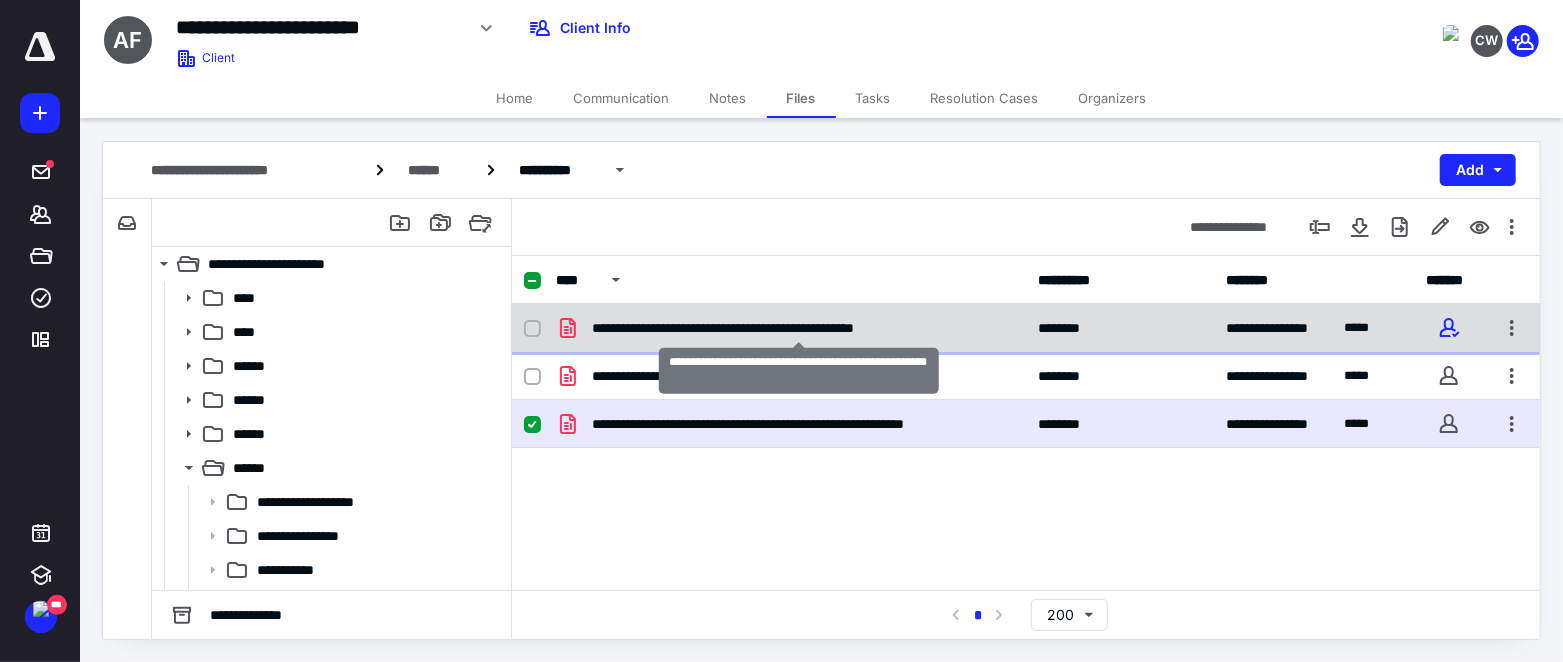 click on "**********" at bounding box center [799, 328] 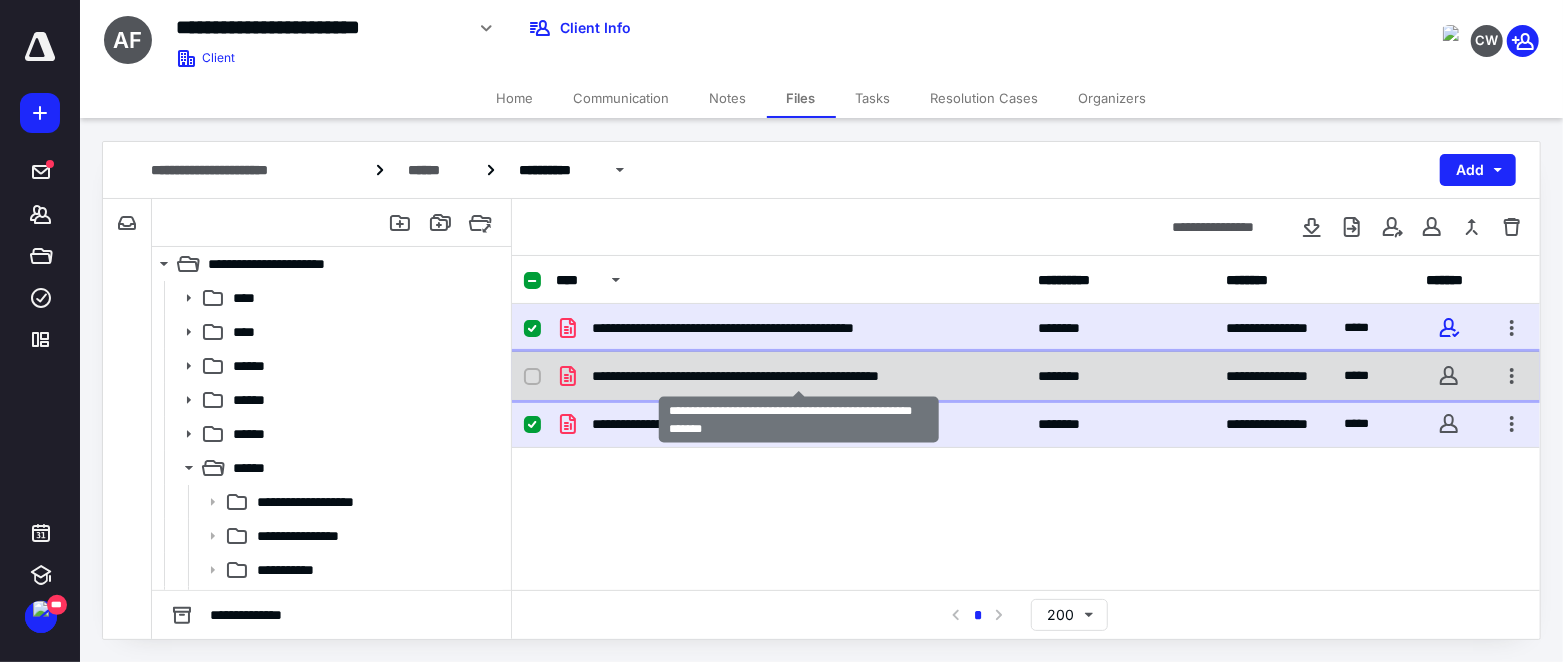 click on "**********" at bounding box center [799, 376] 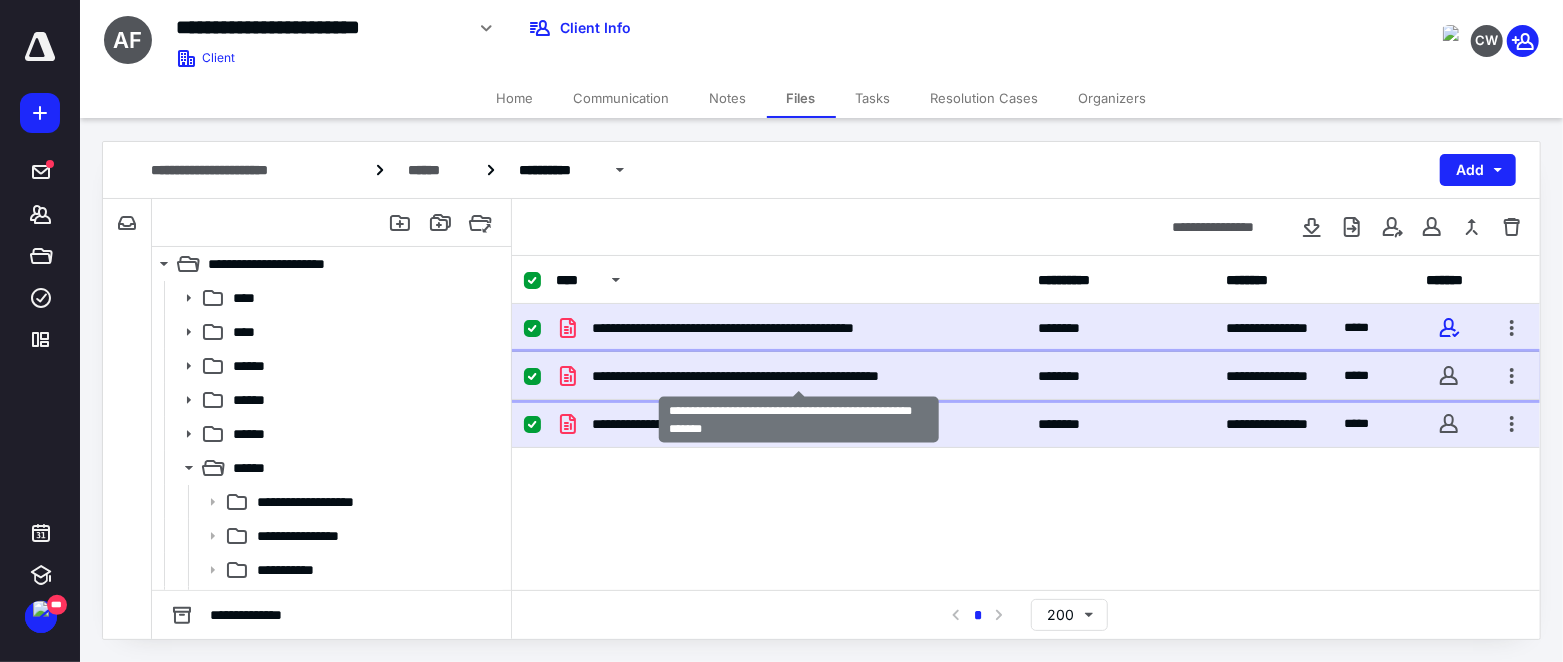 checkbox on "true" 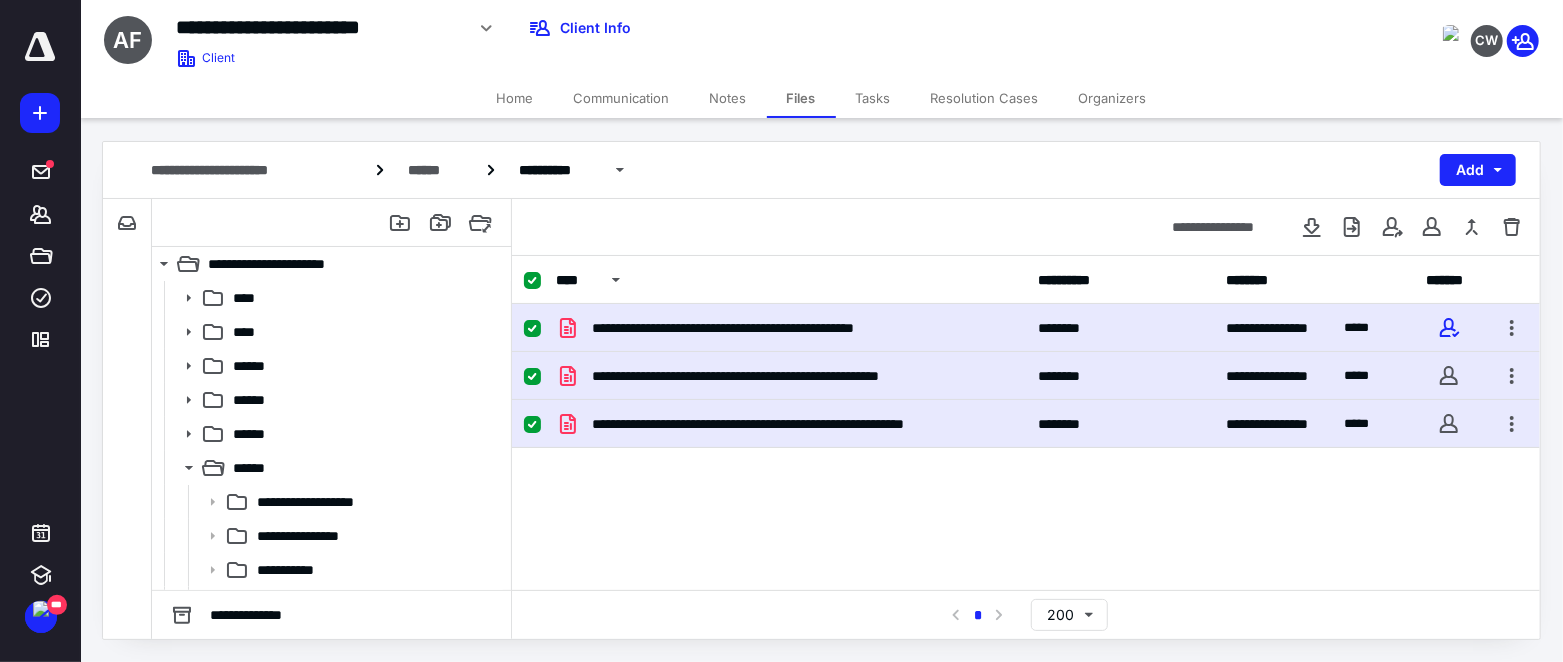click on "**********" at bounding box center [1026, 454] 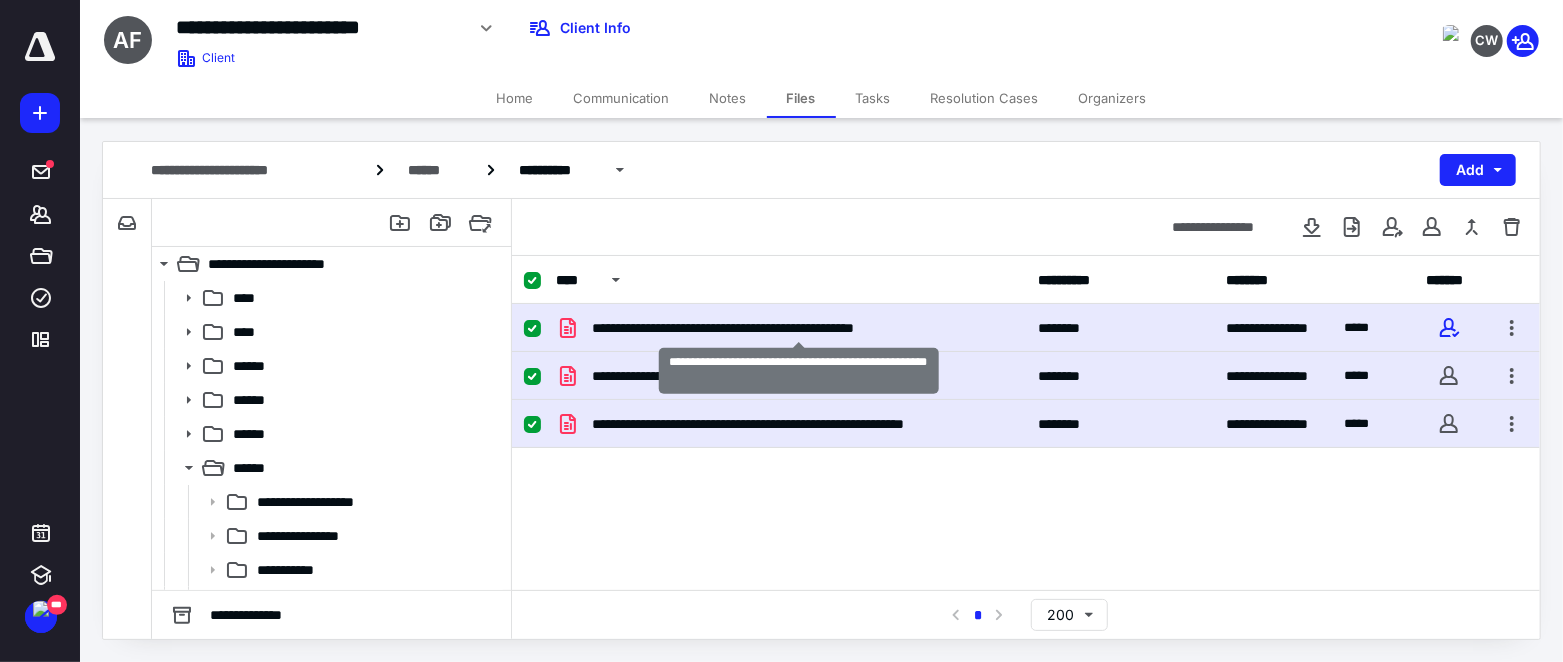 click on "**********" at bounding box center [799, 328] 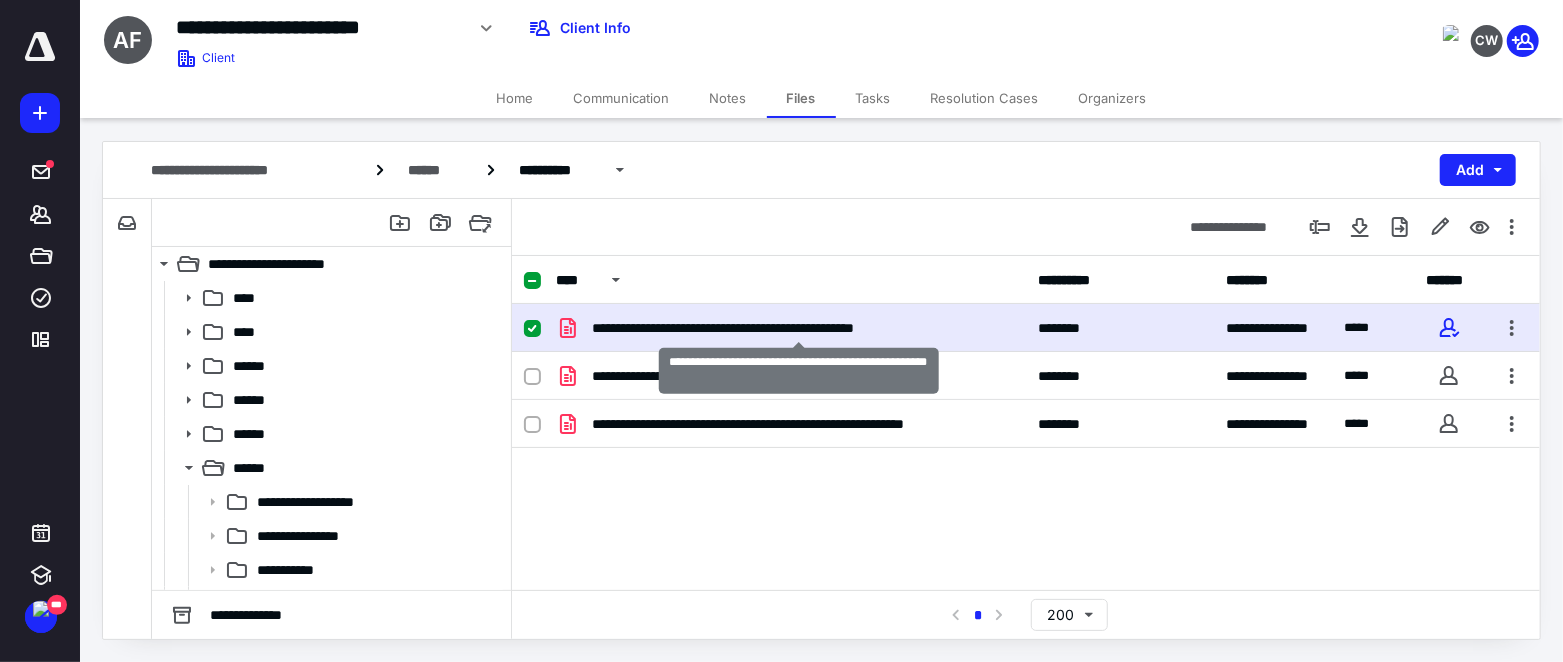 click on "**********" at bounding box center [799, 328] 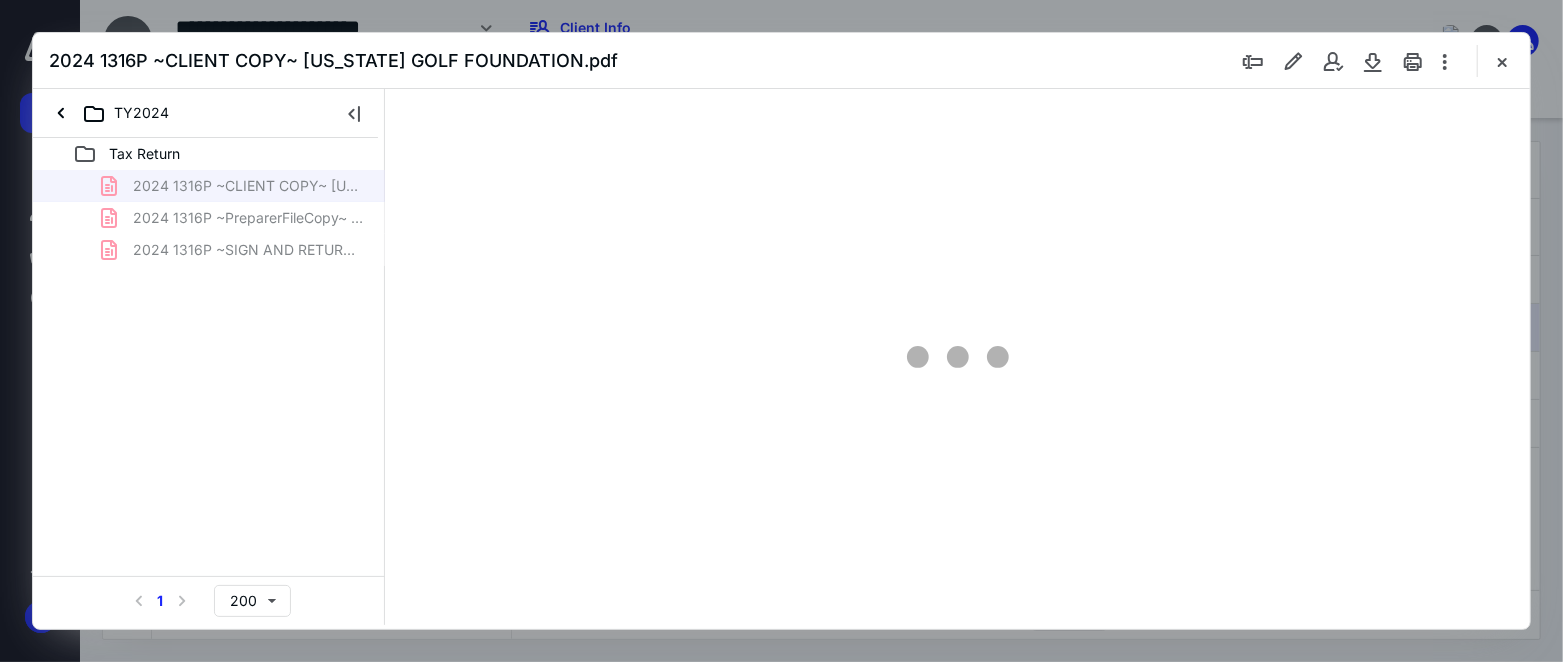 scroll, scrollTop: 0, scrollLeft: 0, axis: both 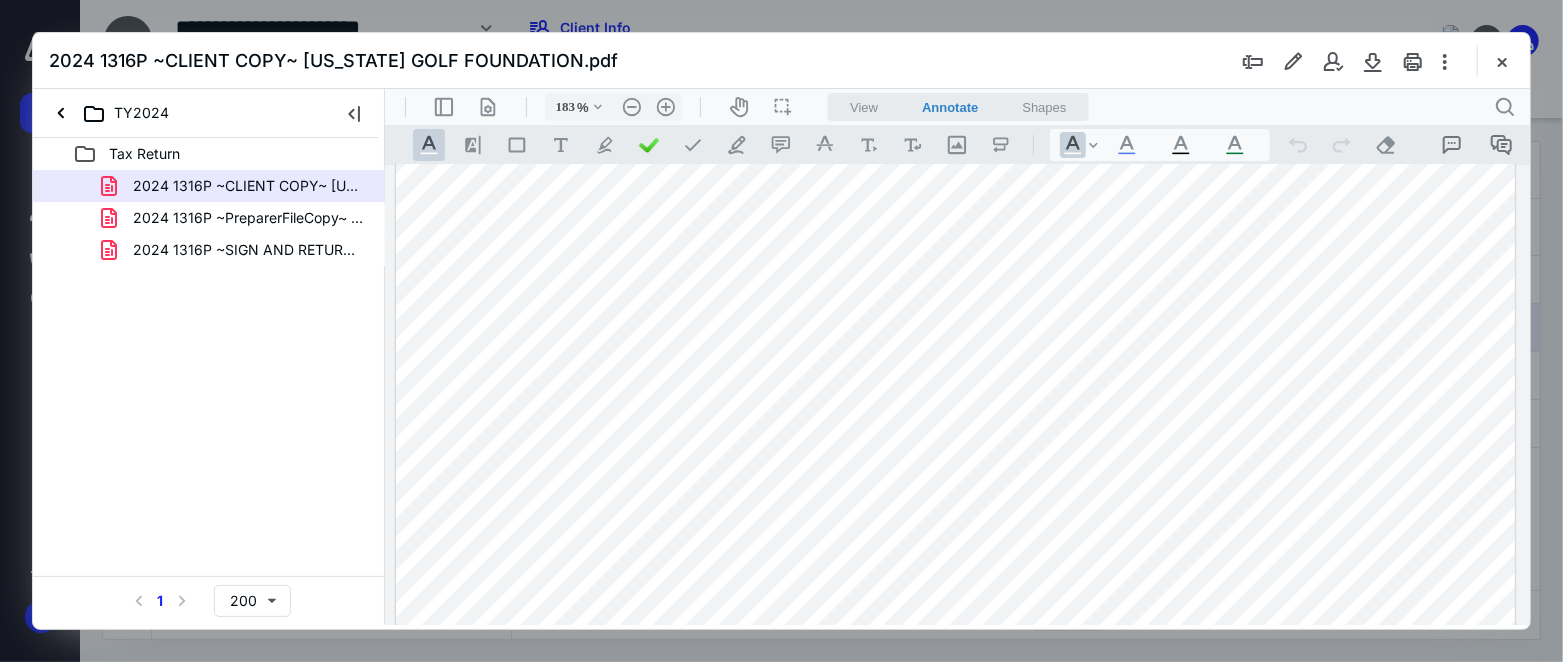 type on "274" 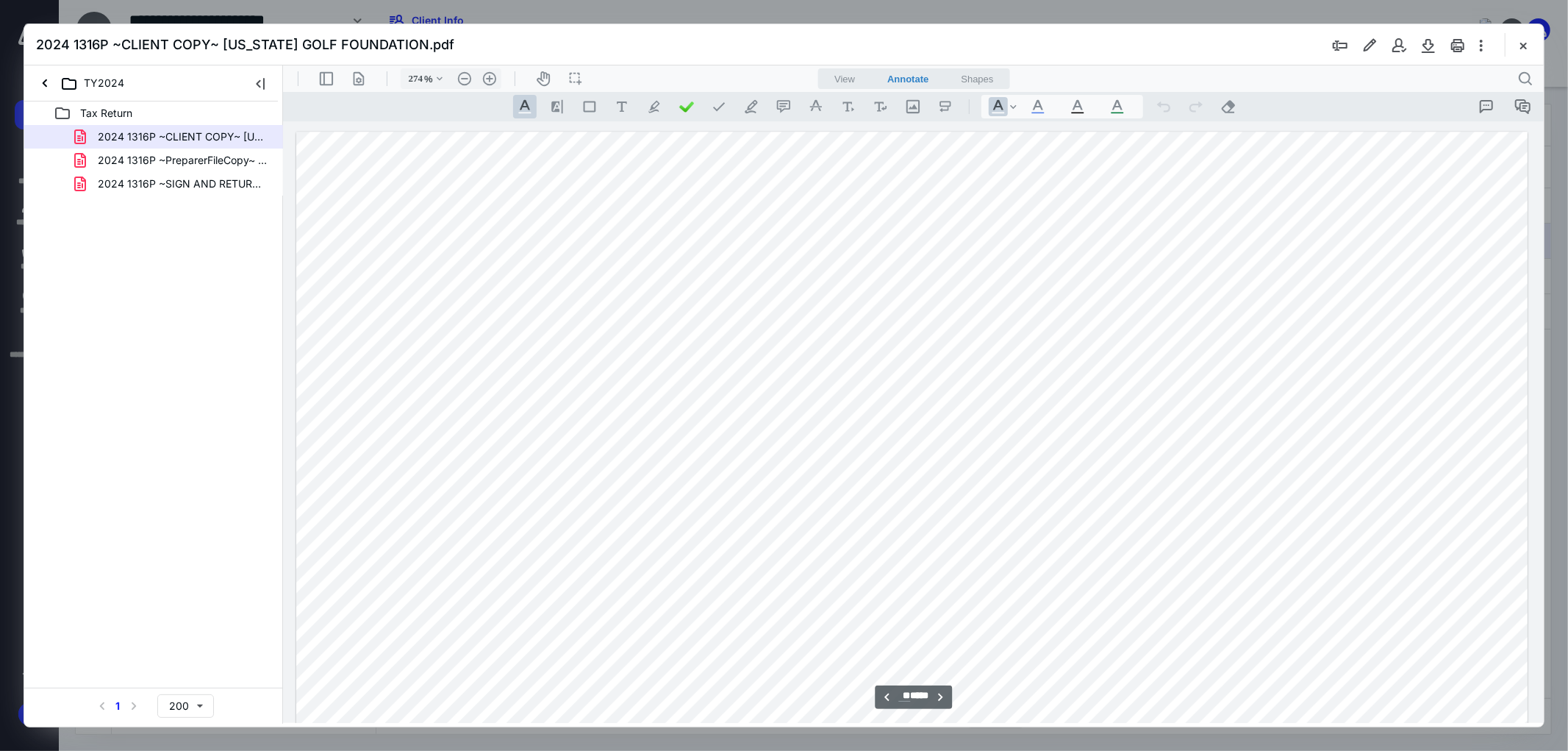 scroll, scrollTop: 18045, scrollLeft: 0, axis: vertical 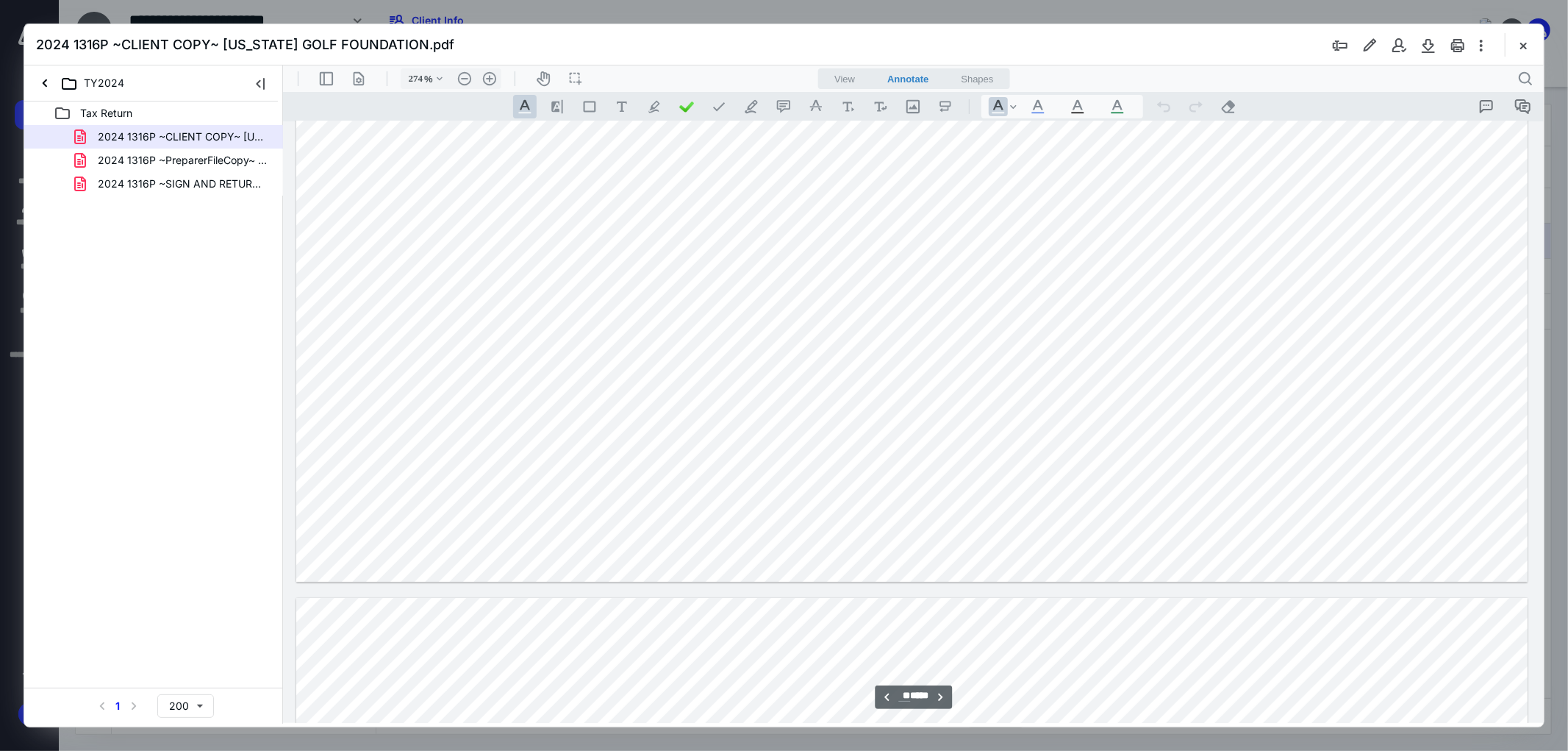 type on "**" 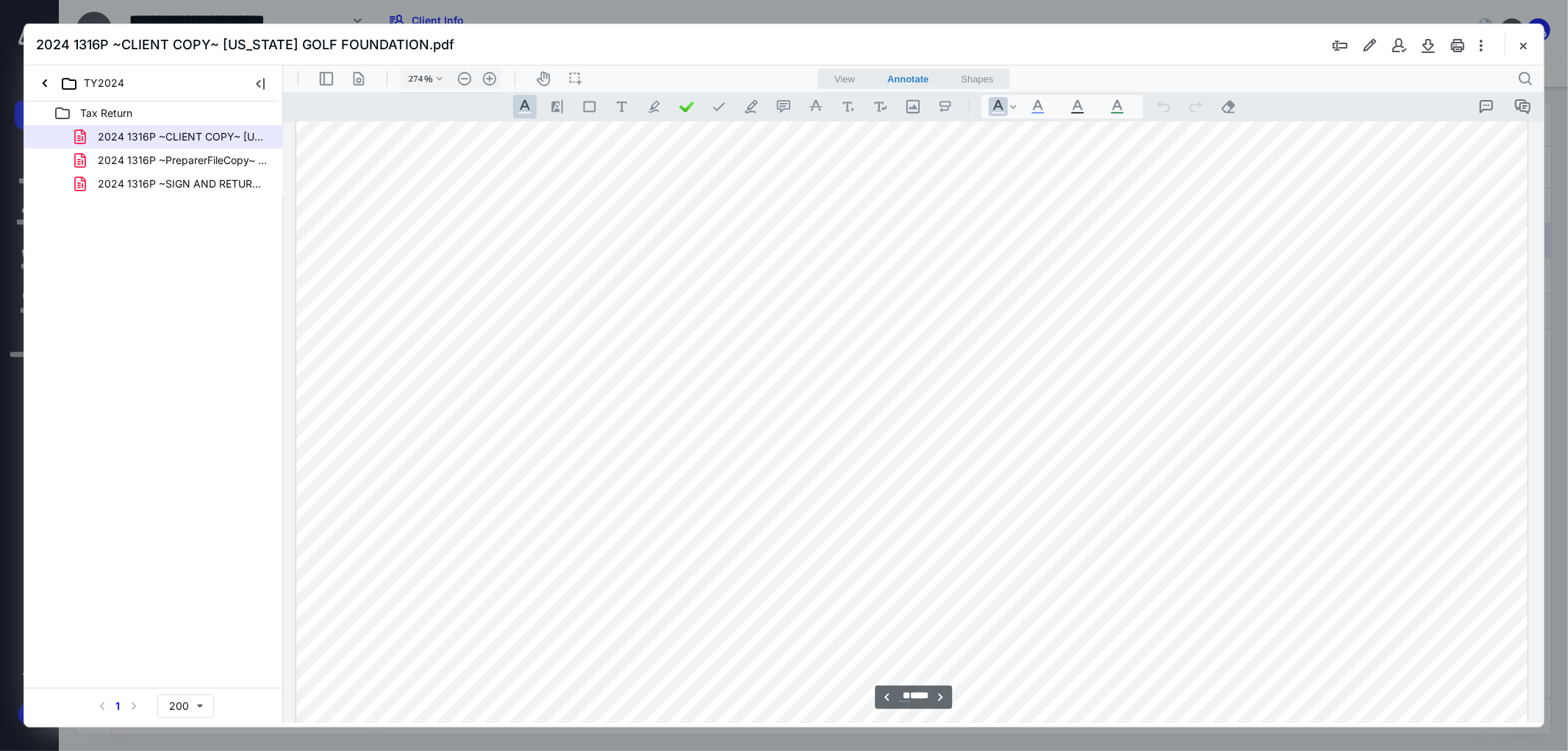 scroll, scrollTop: 19924, scrollLeft: 0, axis: vertical 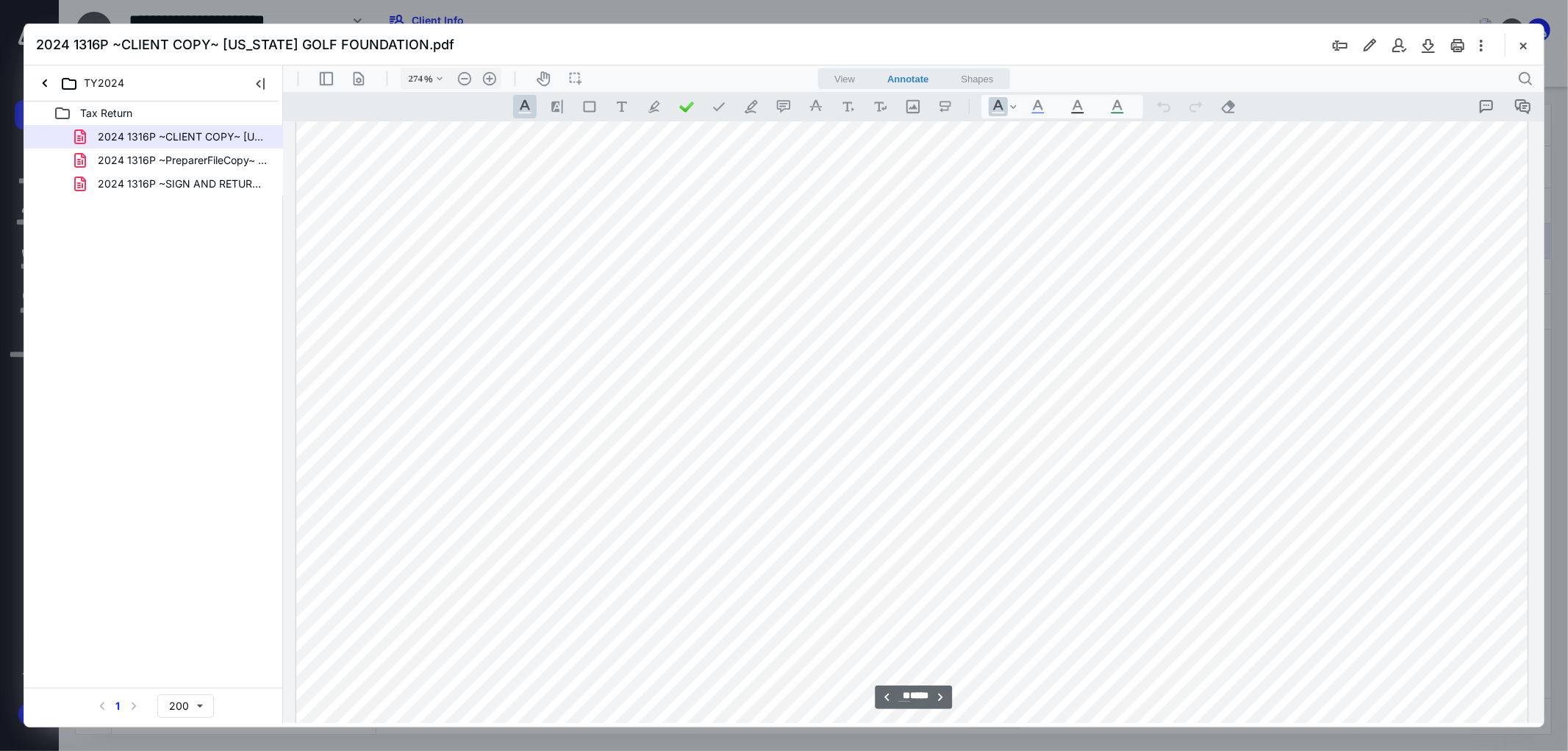 click at bounding box center (911, 332) 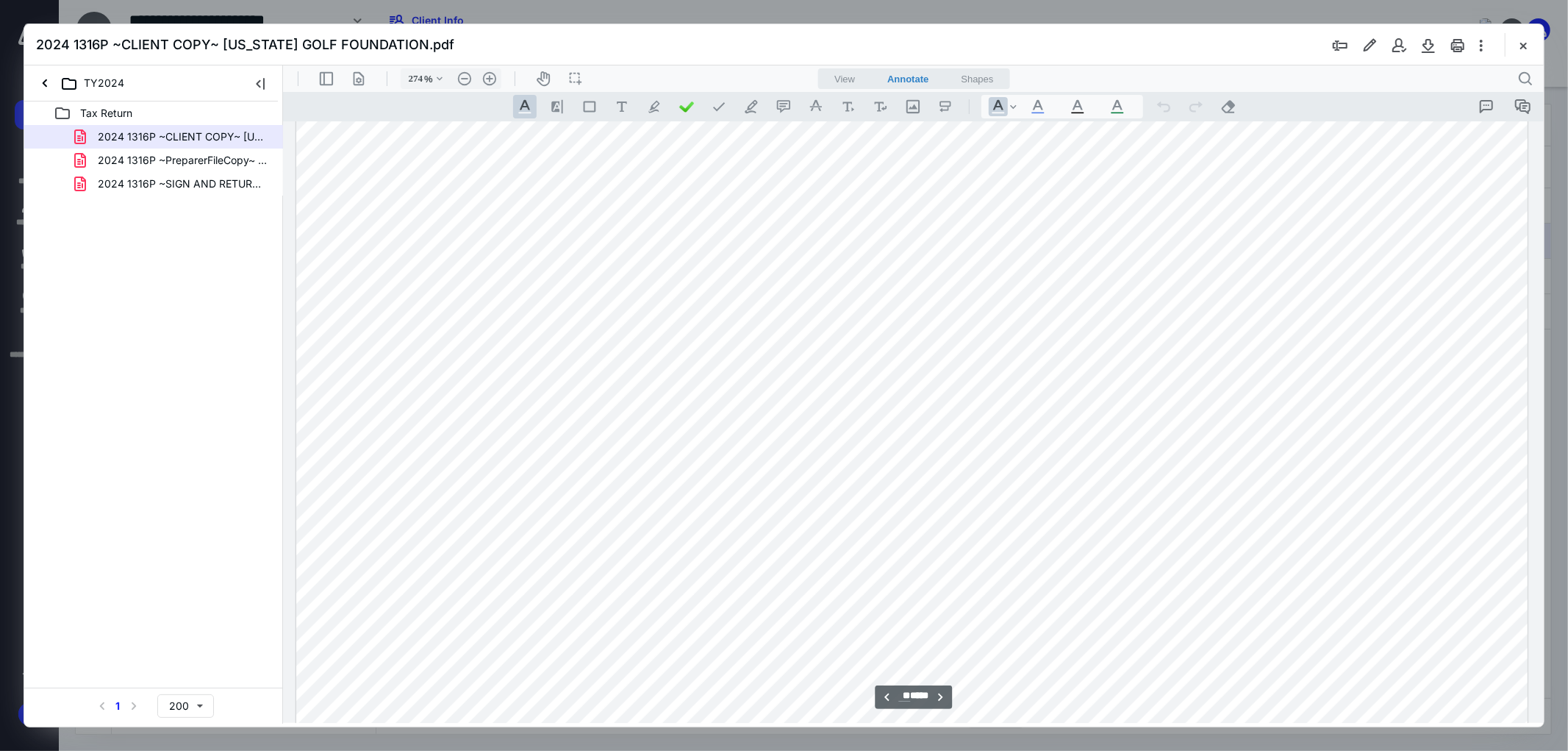 click at bounding box center [911, 332] 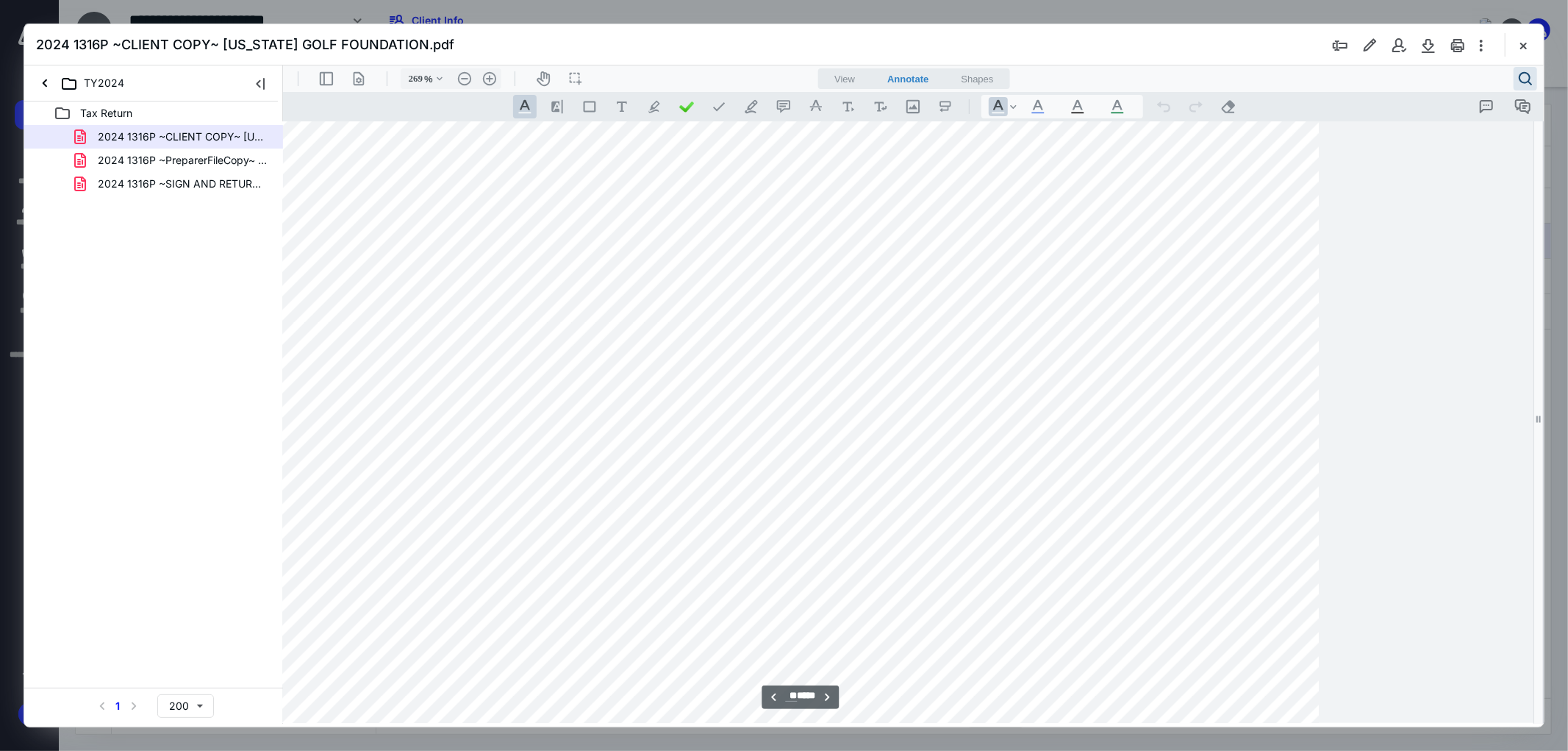 type on "225" 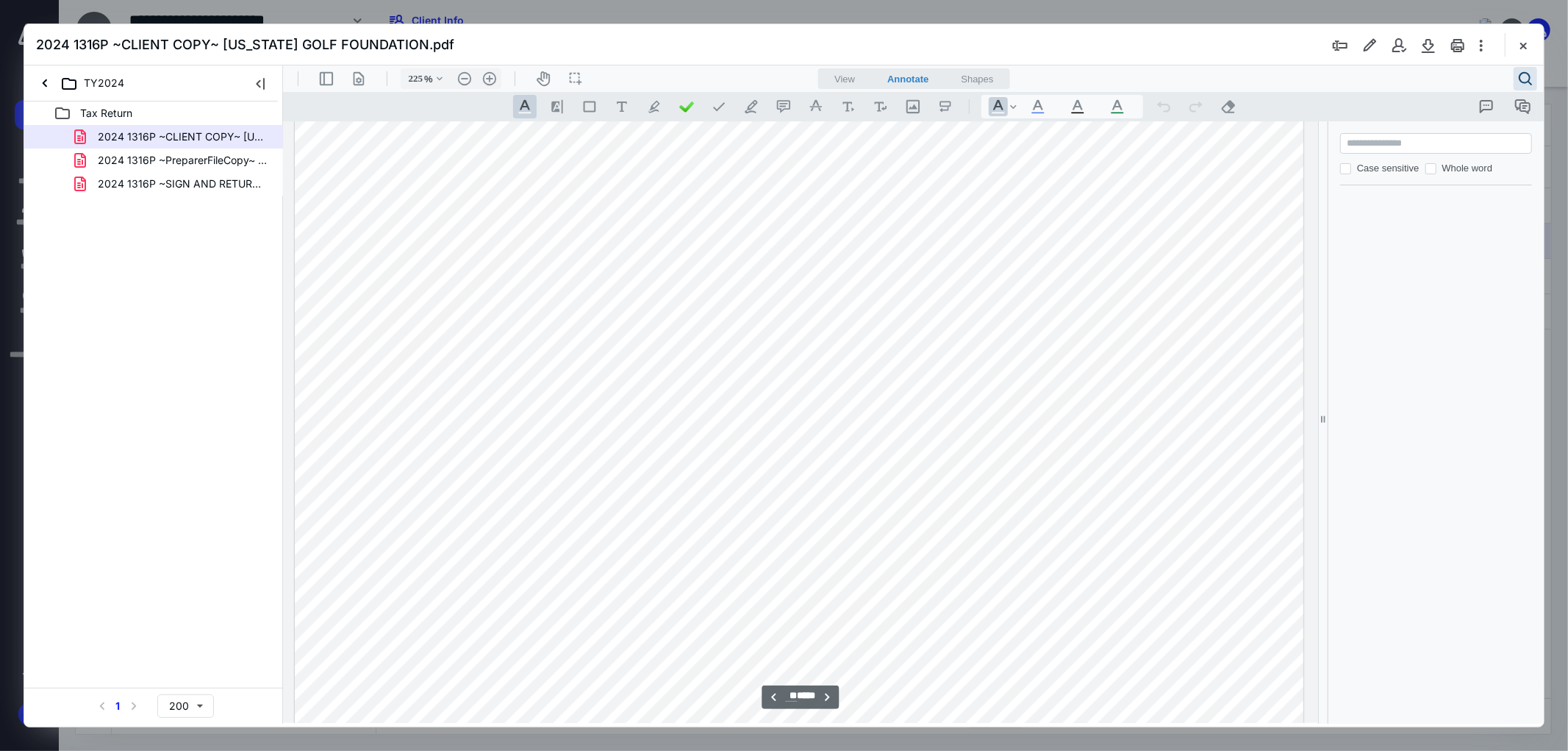 scroll, scrollTop: 16427, scrollLeft: 0, axis: vertical 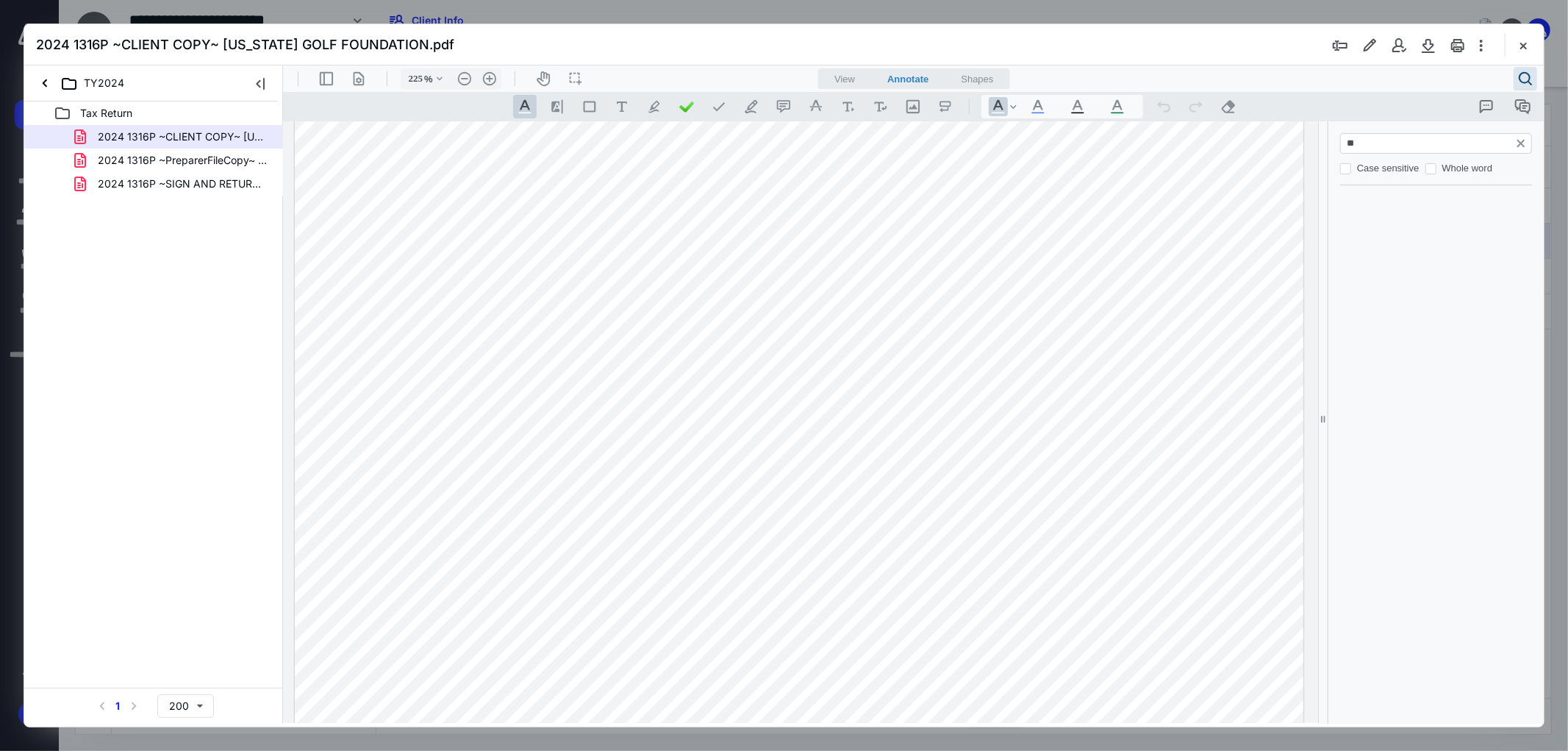 type on "*" 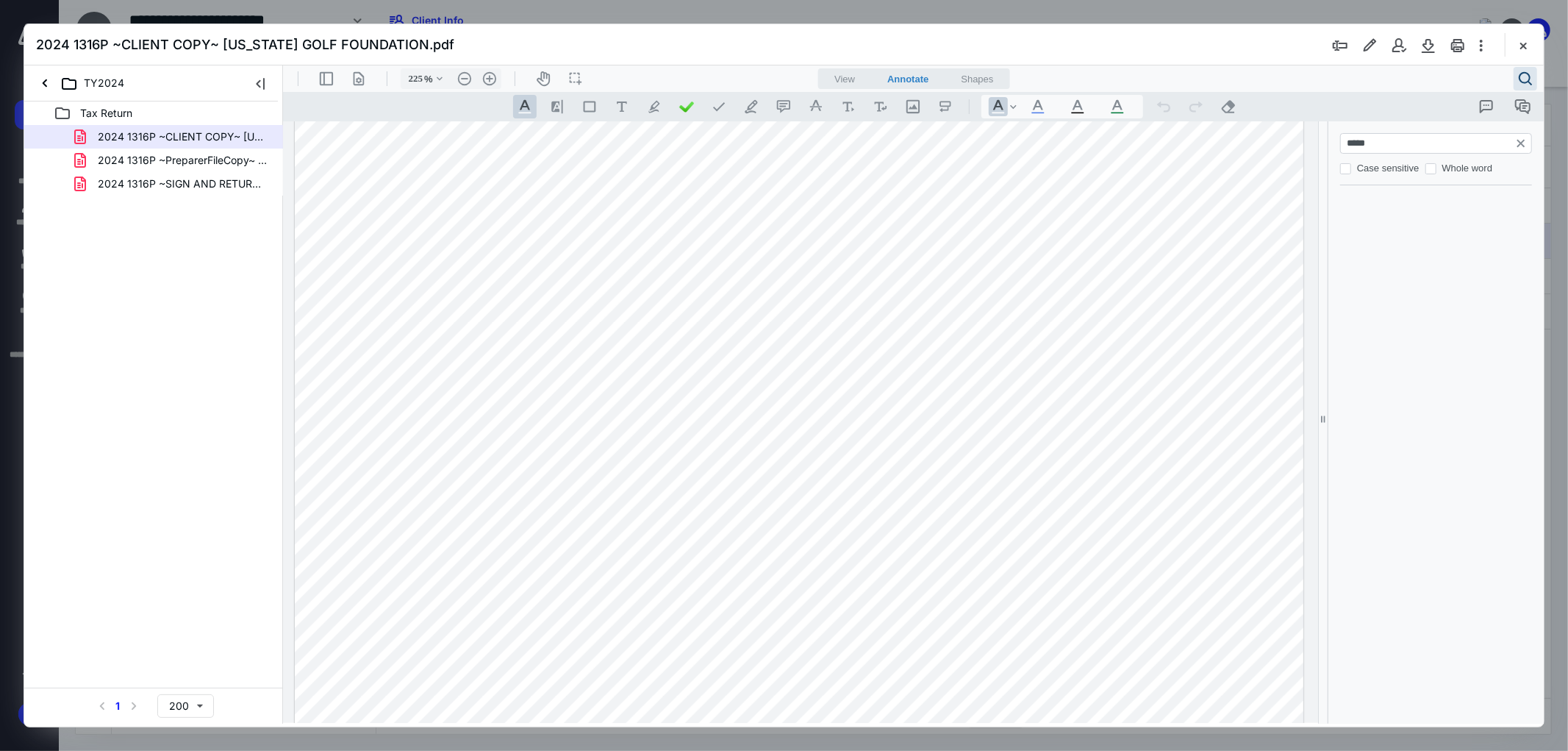 type on "*****" 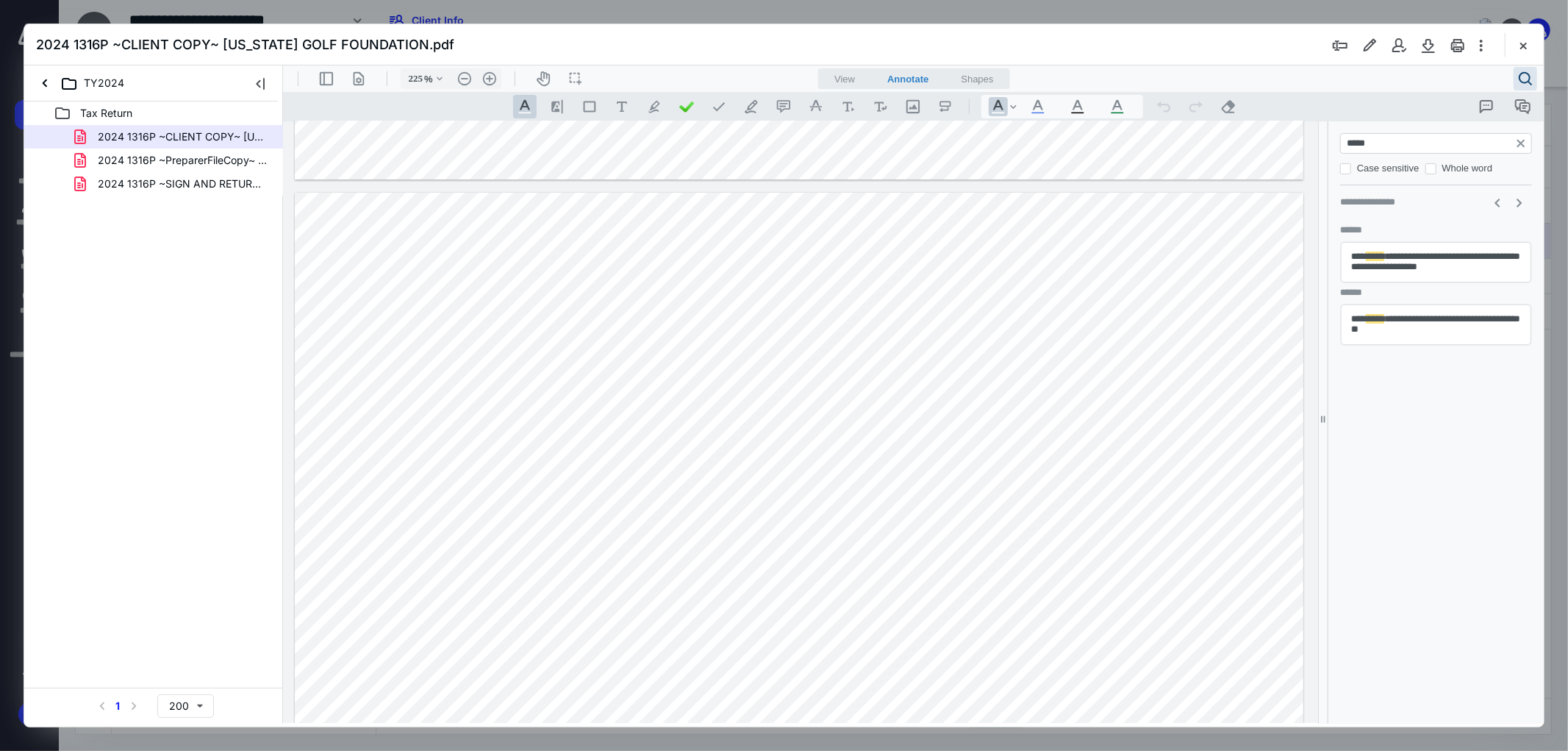 scroll, scrollTop: 9581, scrollLeft: 0, axis: vertical 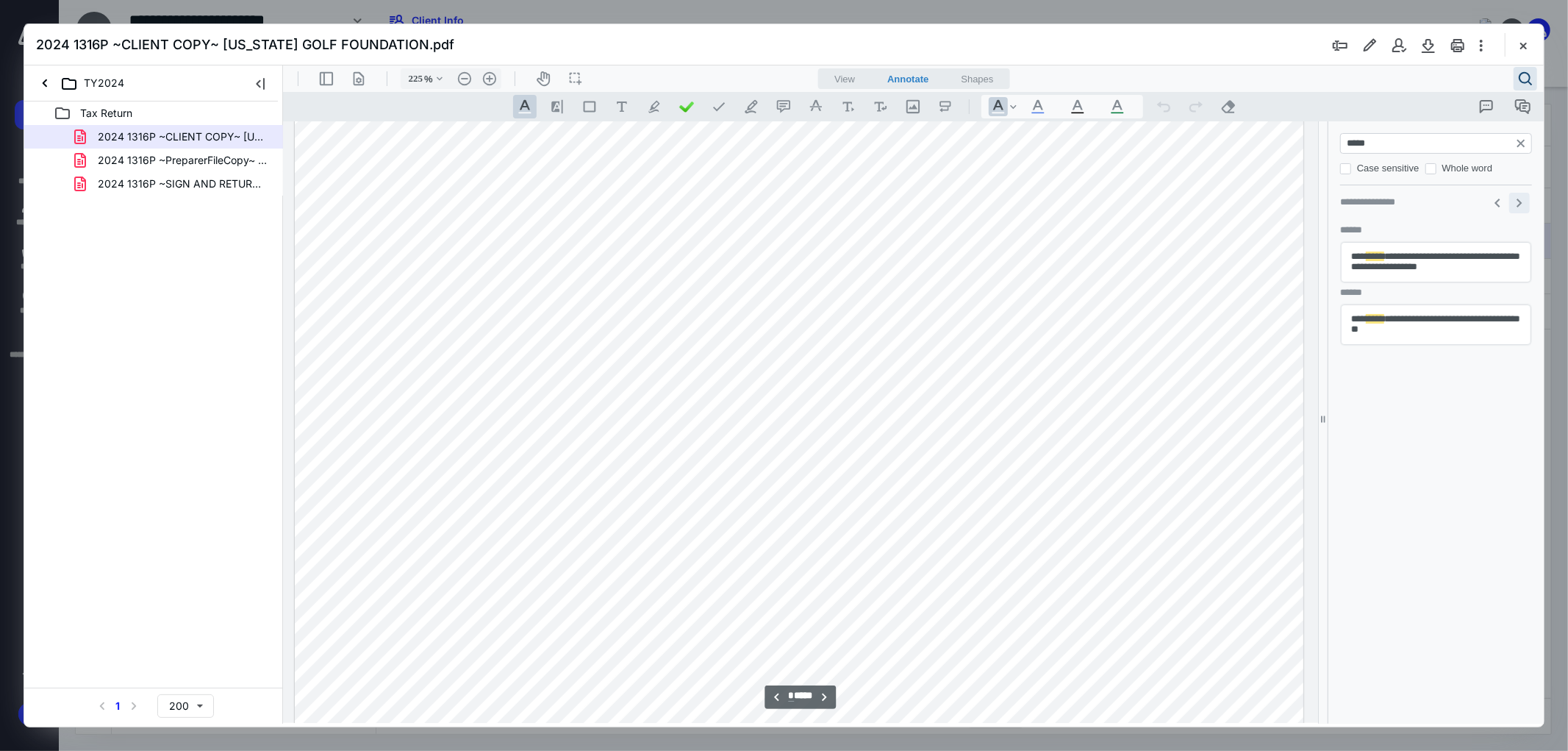 click on "**********" at bounding box center [1519, 202] 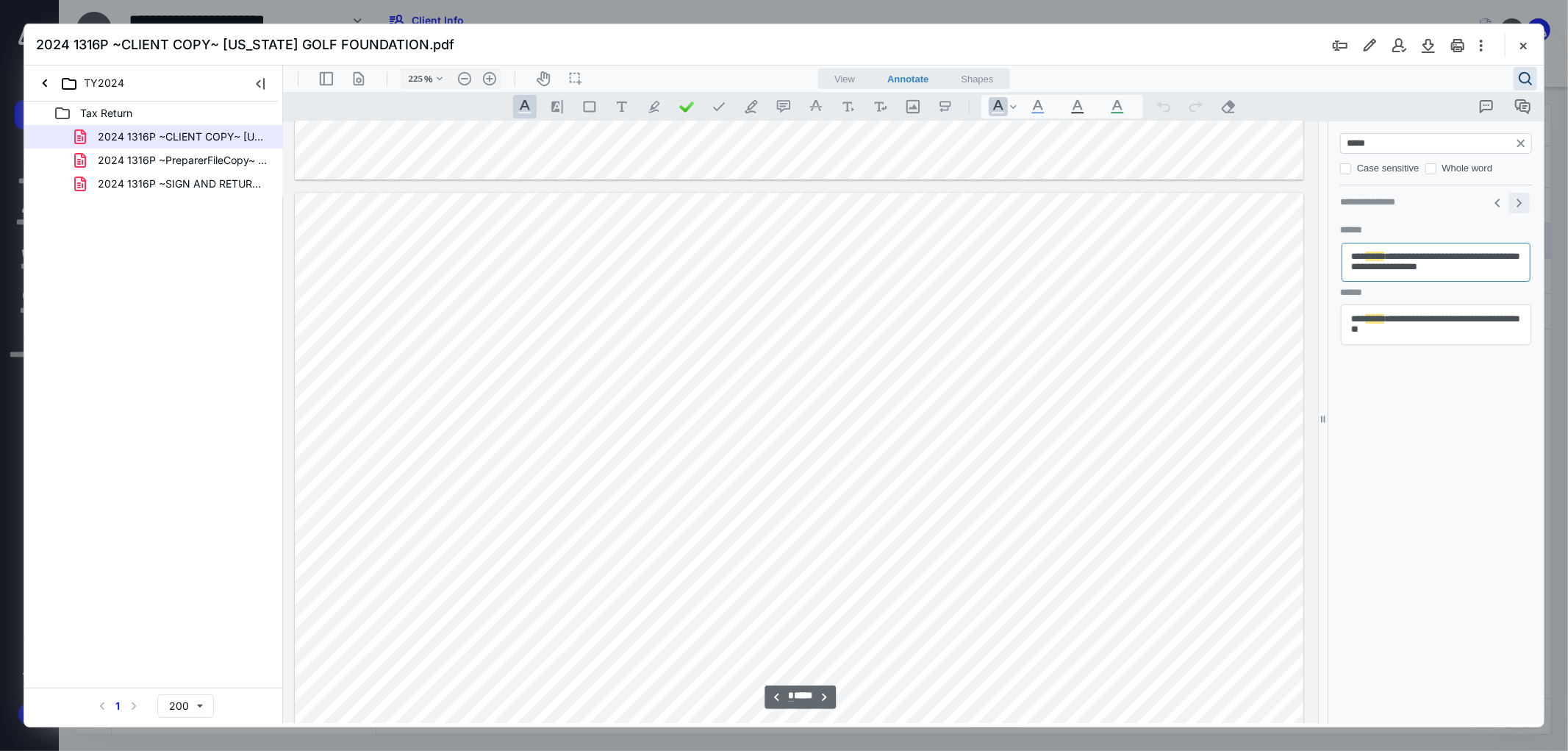 click on "**********" at bounding box center (1519, 202) 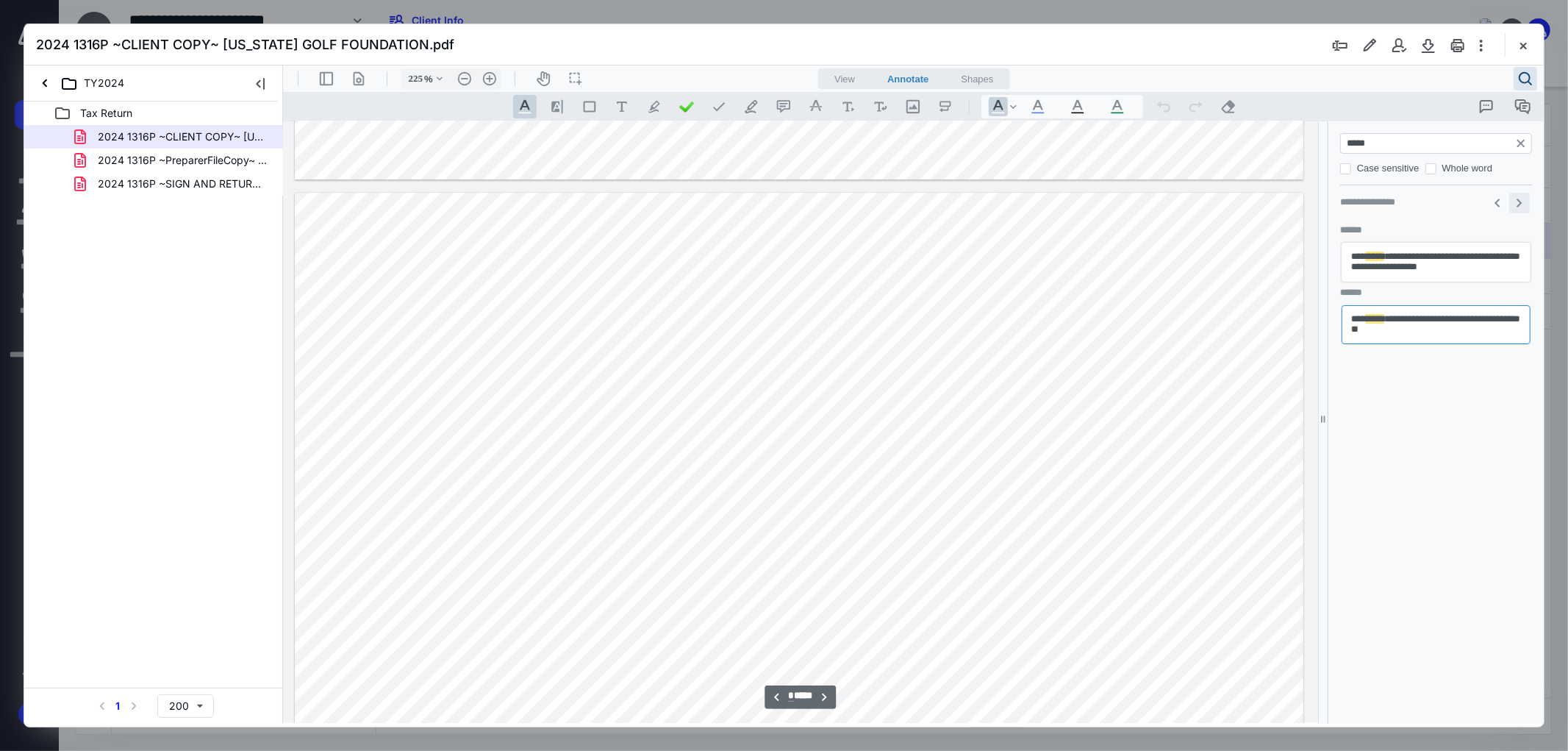 scroll, scrollTop: 10788, scrollLeft: 0, axis: vertical 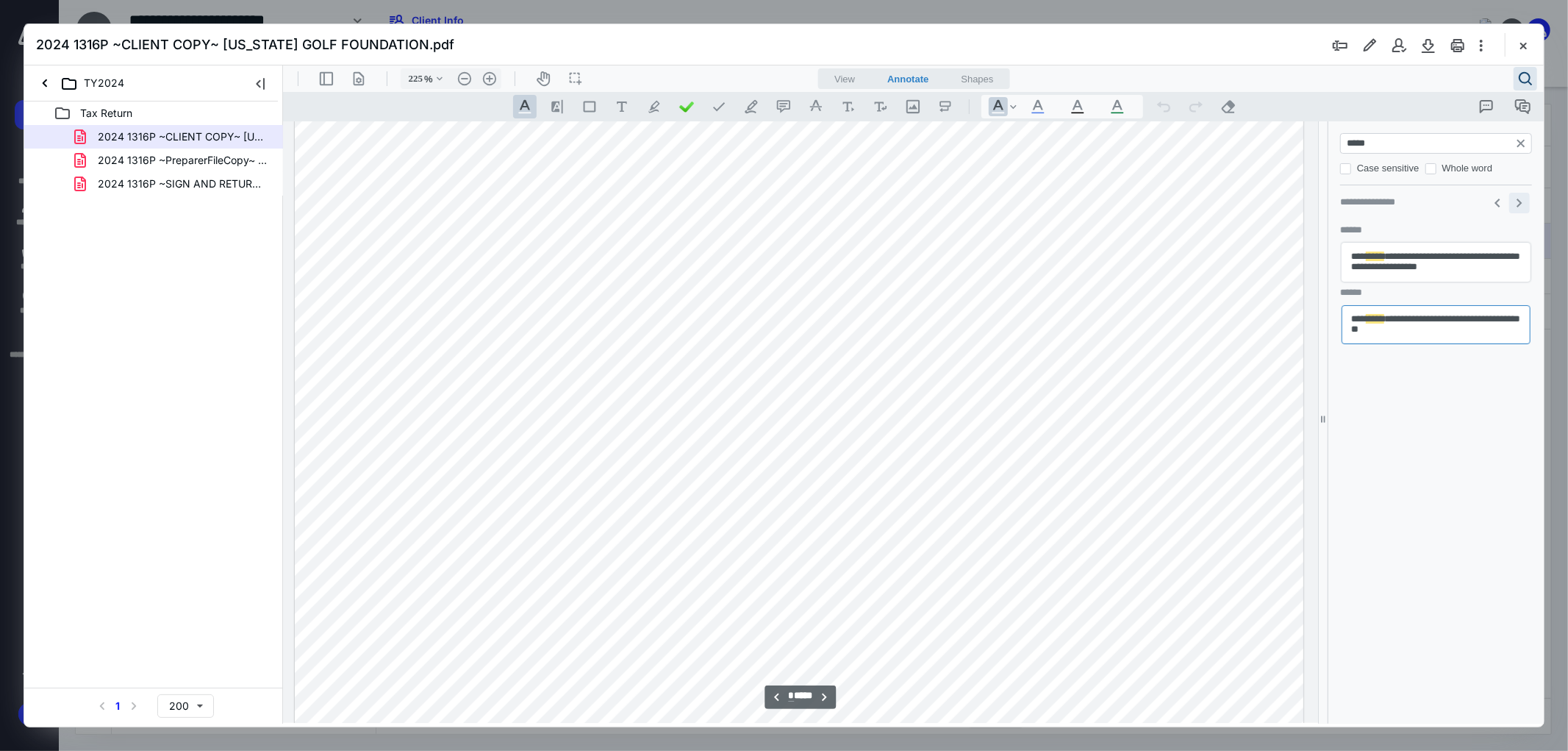 click on "**********" at bounding box center [1519, 202] 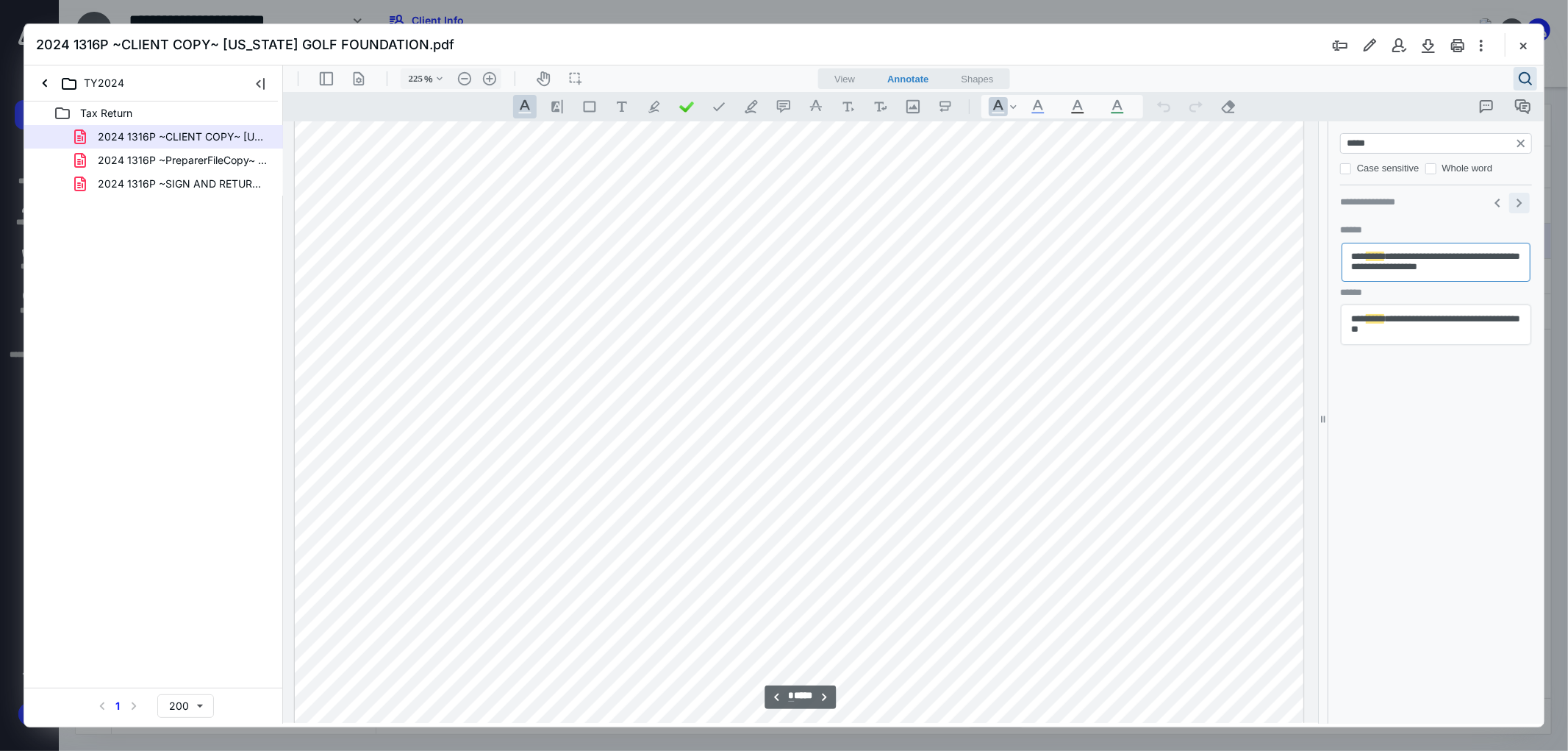 scroll, scrollTop: 9172, scrollLeft: 0, axis: vertical 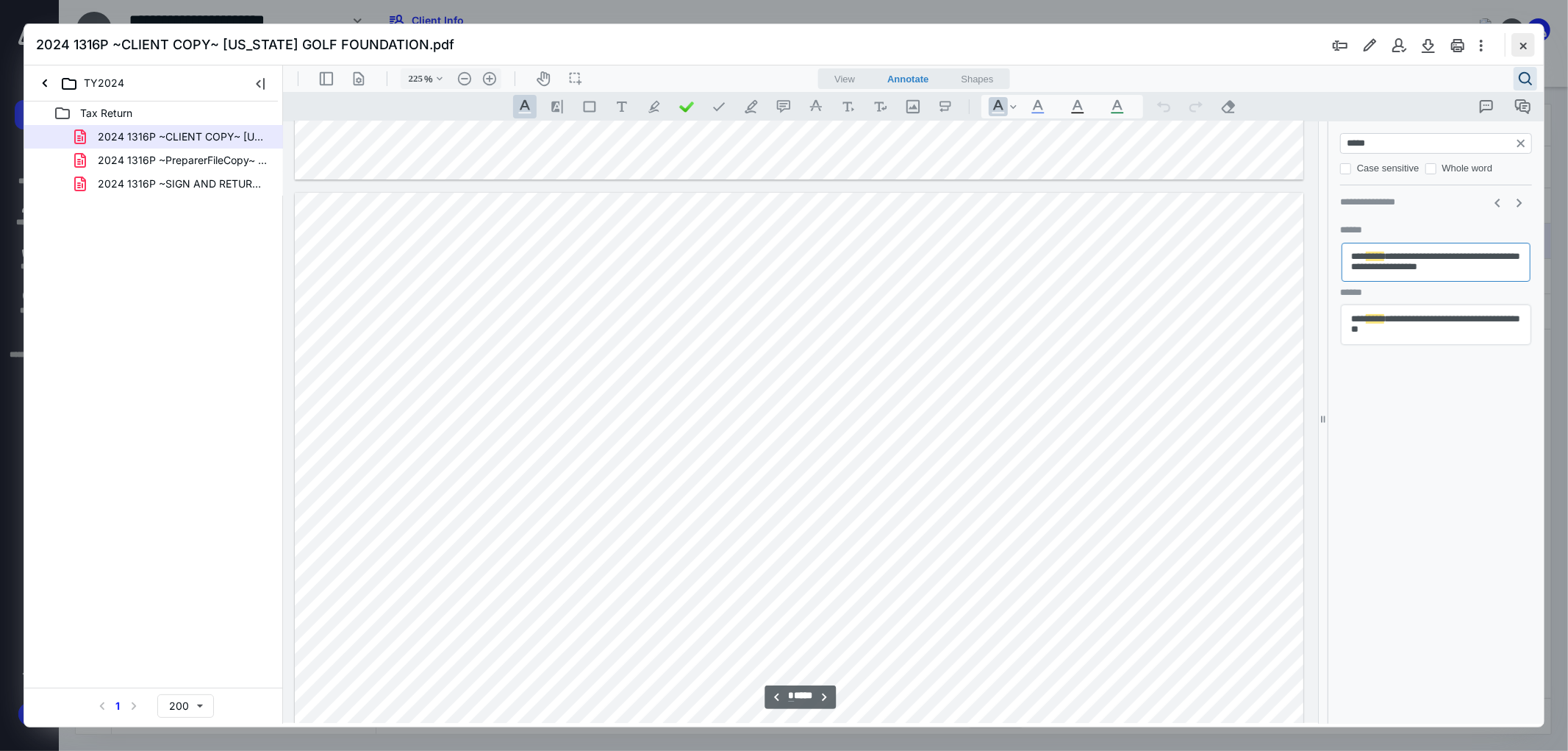 click at bounding box center (1523, 45) 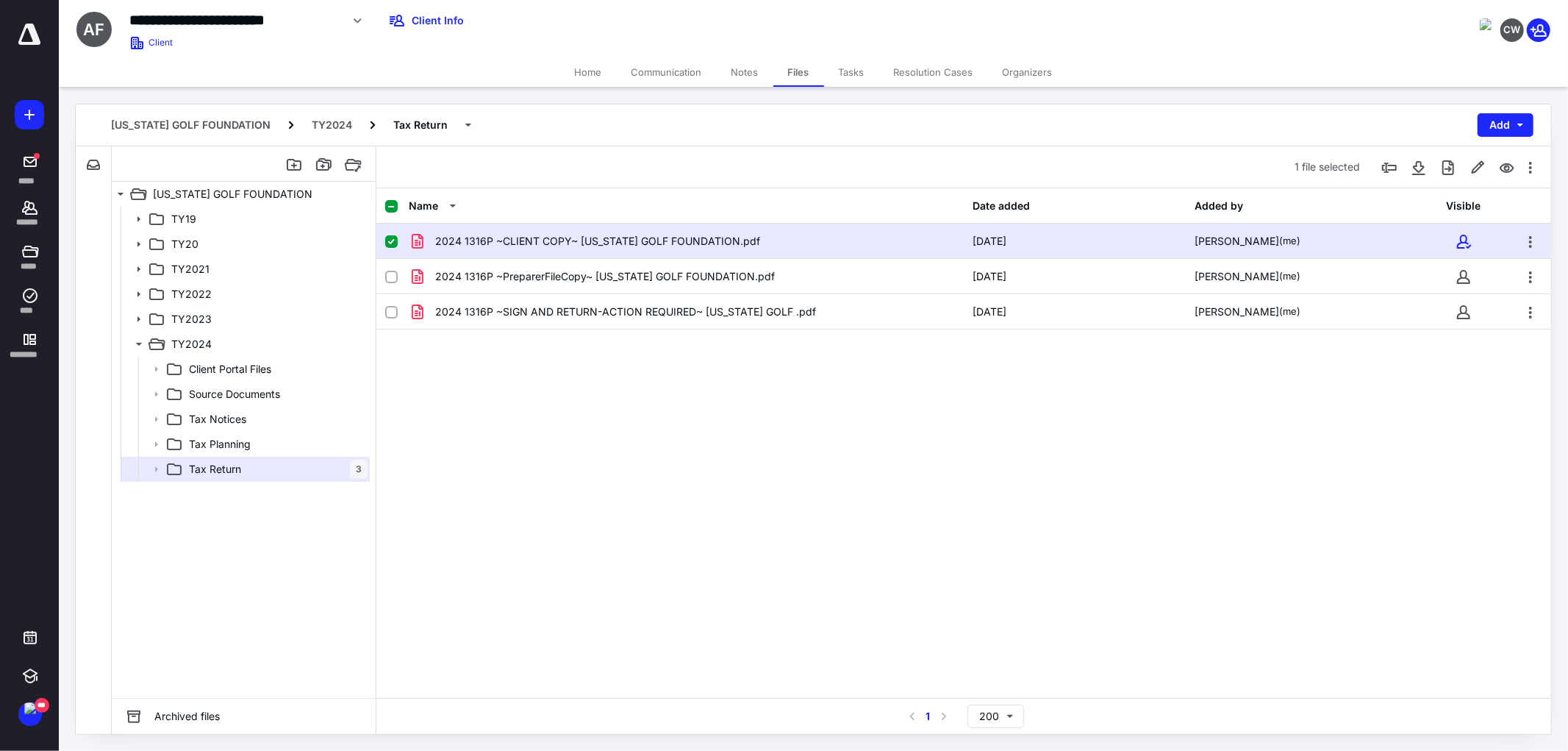 click on "Name Date added Added by Visible 2024 1316P ~CLIENT COPY~ [US_STATE] GOLF FOUNDATION.pdf [DATE] [PERSON_NAME]  (me) 2024 1316P ~PreparerFileCopy~ [US_STATE] GOLF FOUNDATION.pdf [DATE] [PERSON_NAME]  (me) 2024 1316P ~SIGN AND RETURN-ACTION REQUIRED~ [US_STATE] GOLF .pdf [DATE] [PERSON_NAME]  (me)" at bounding box center (964, 443) 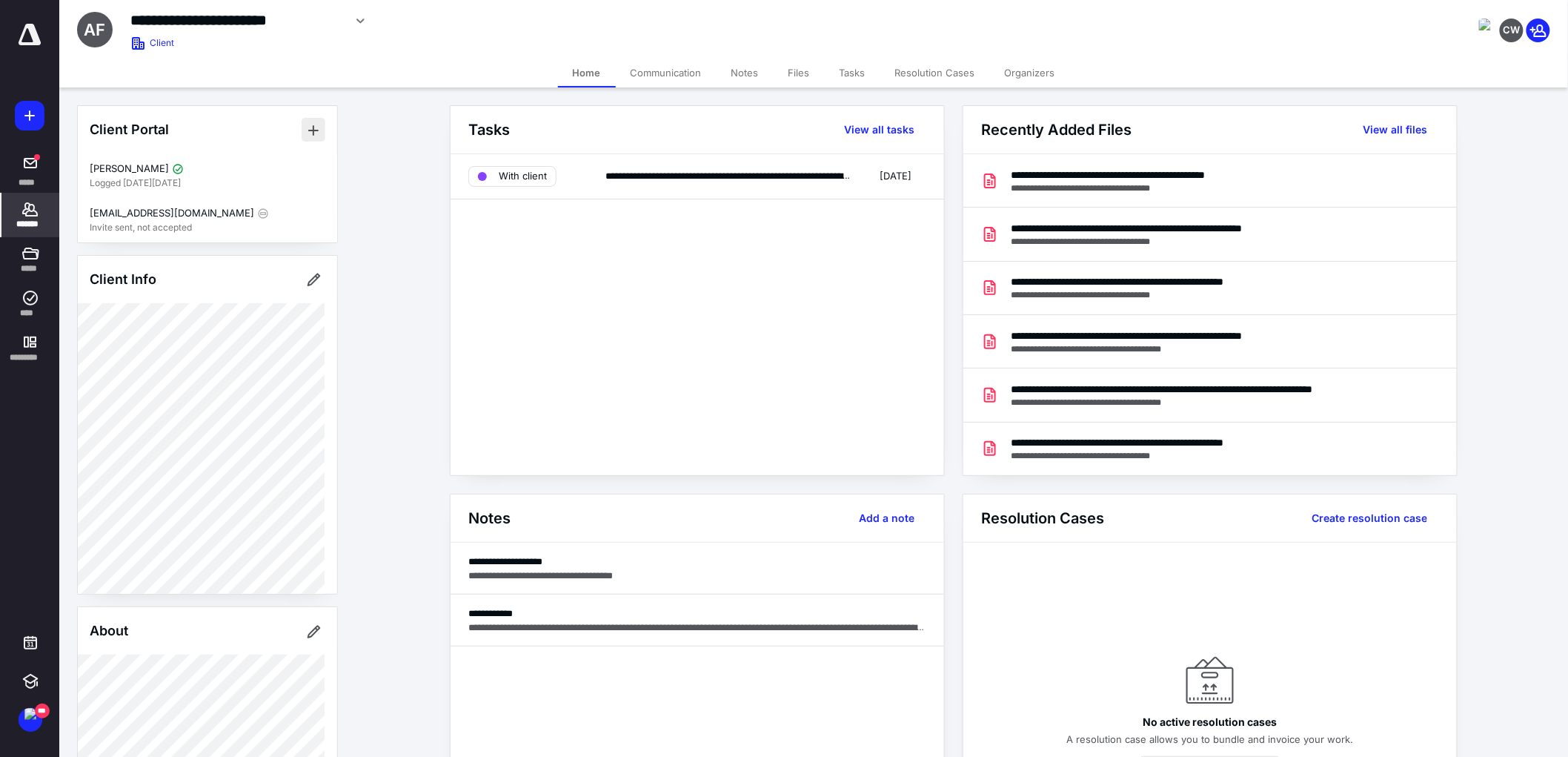 click at bounding box center (313, 130) 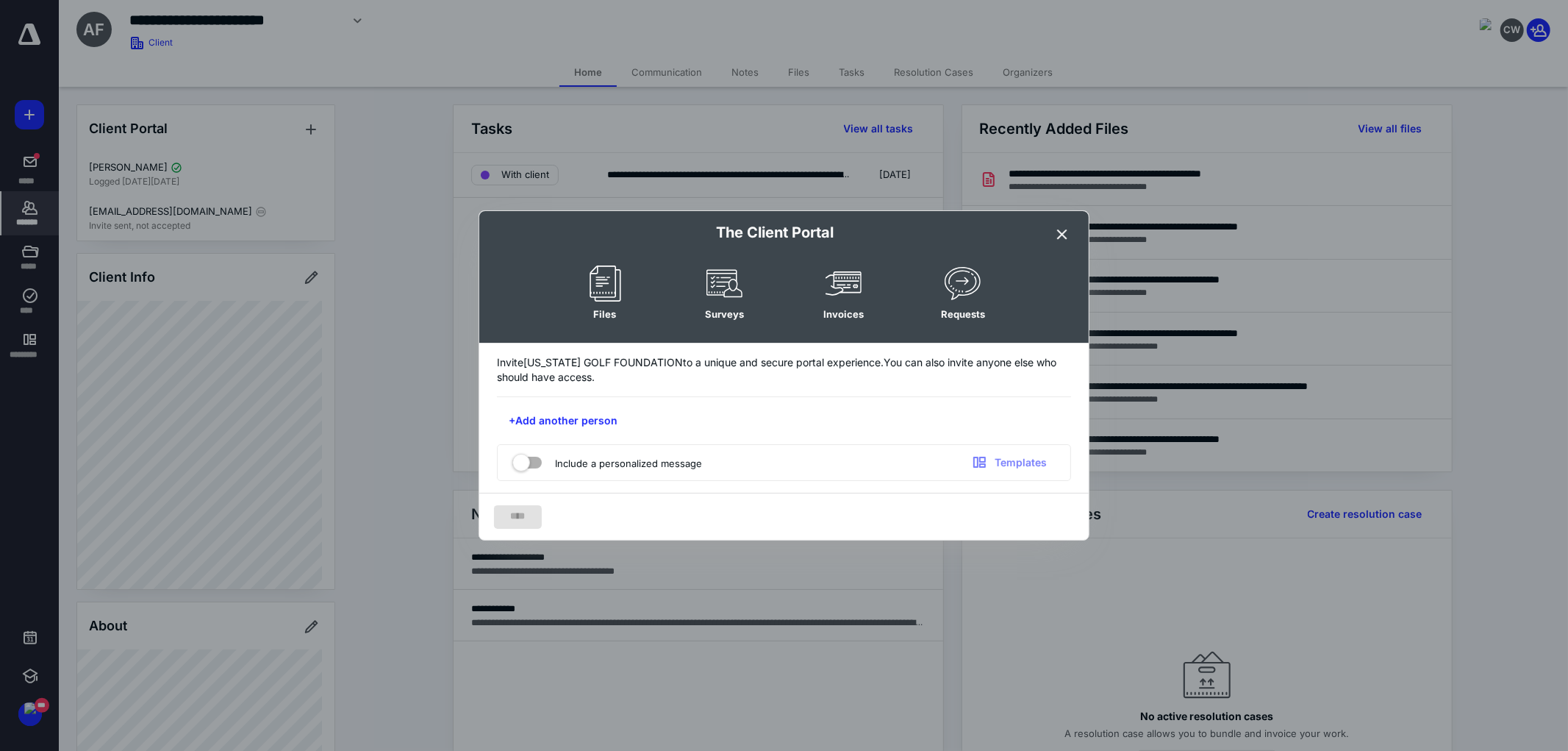 click on "+Add another person" at bounding box center (563, 421) 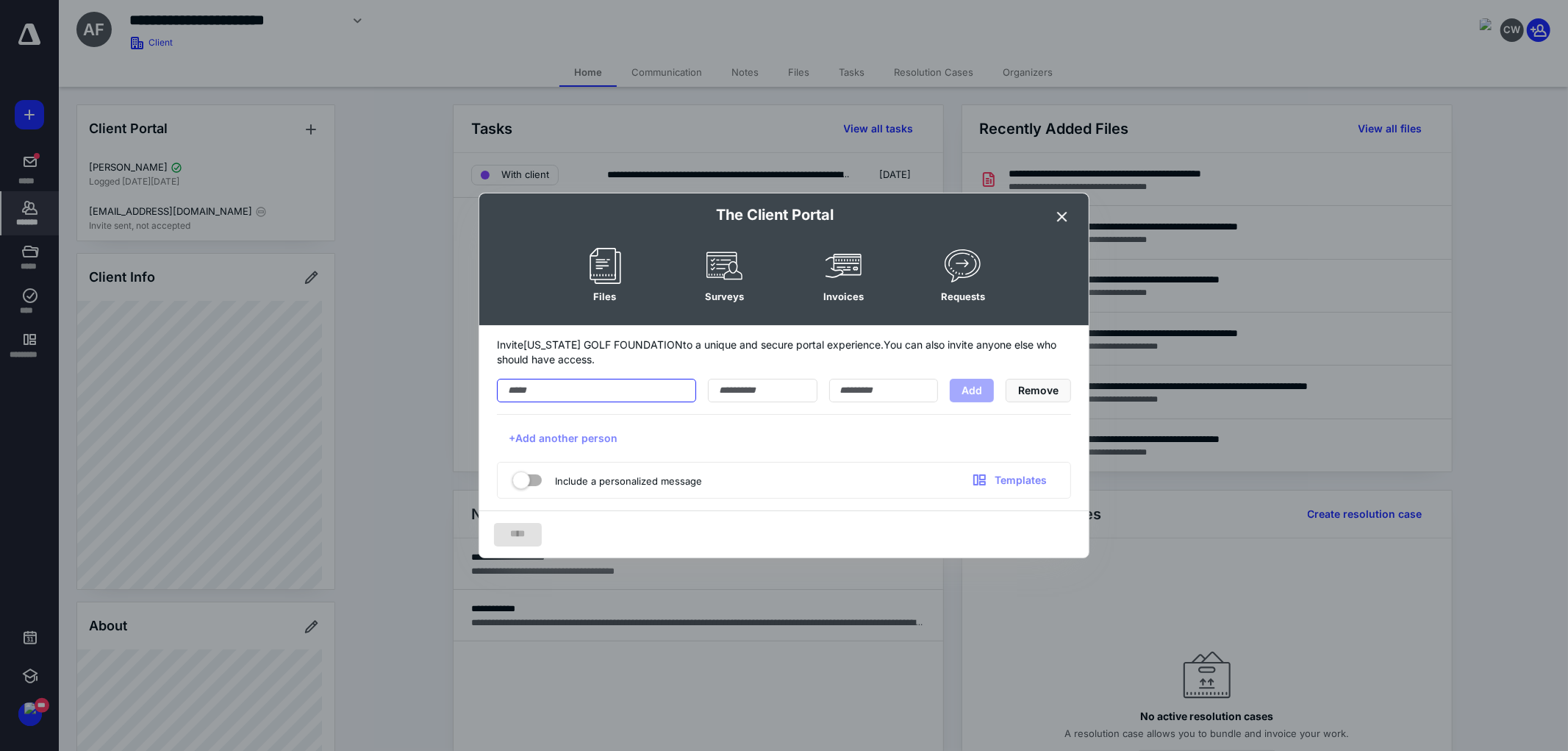 click at bounding box center [596, 391] 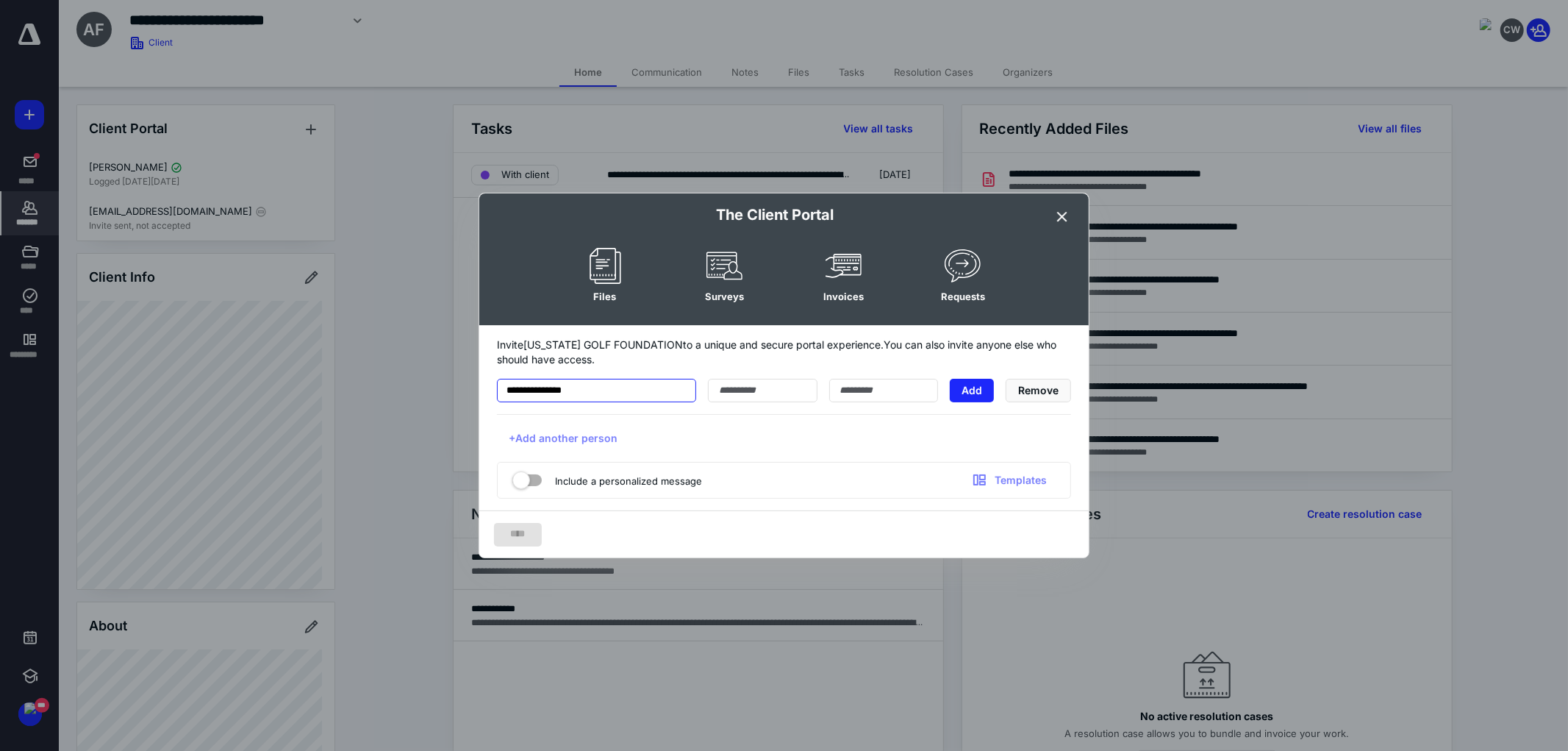 type on "**********" 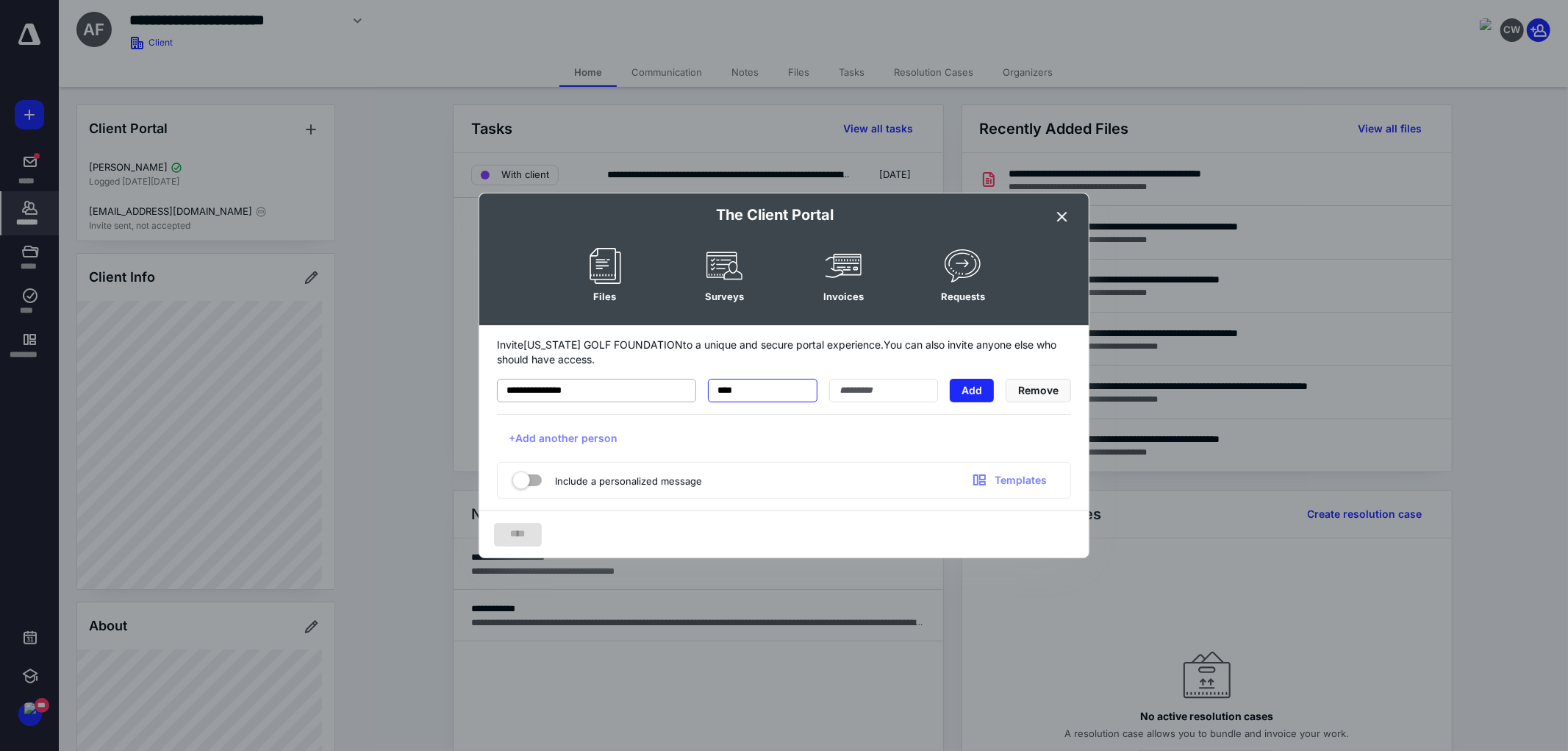 type on "****" 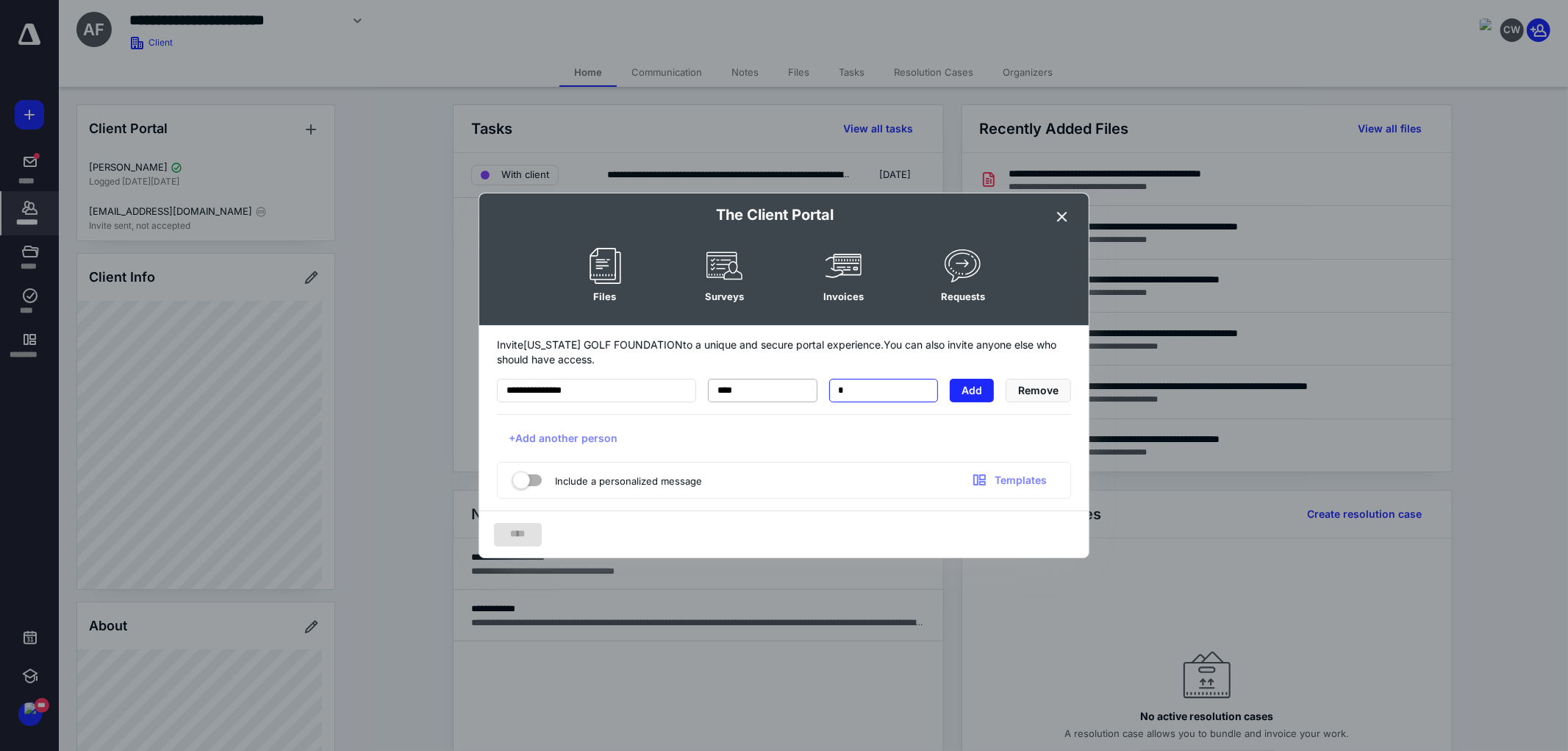 type on "*" 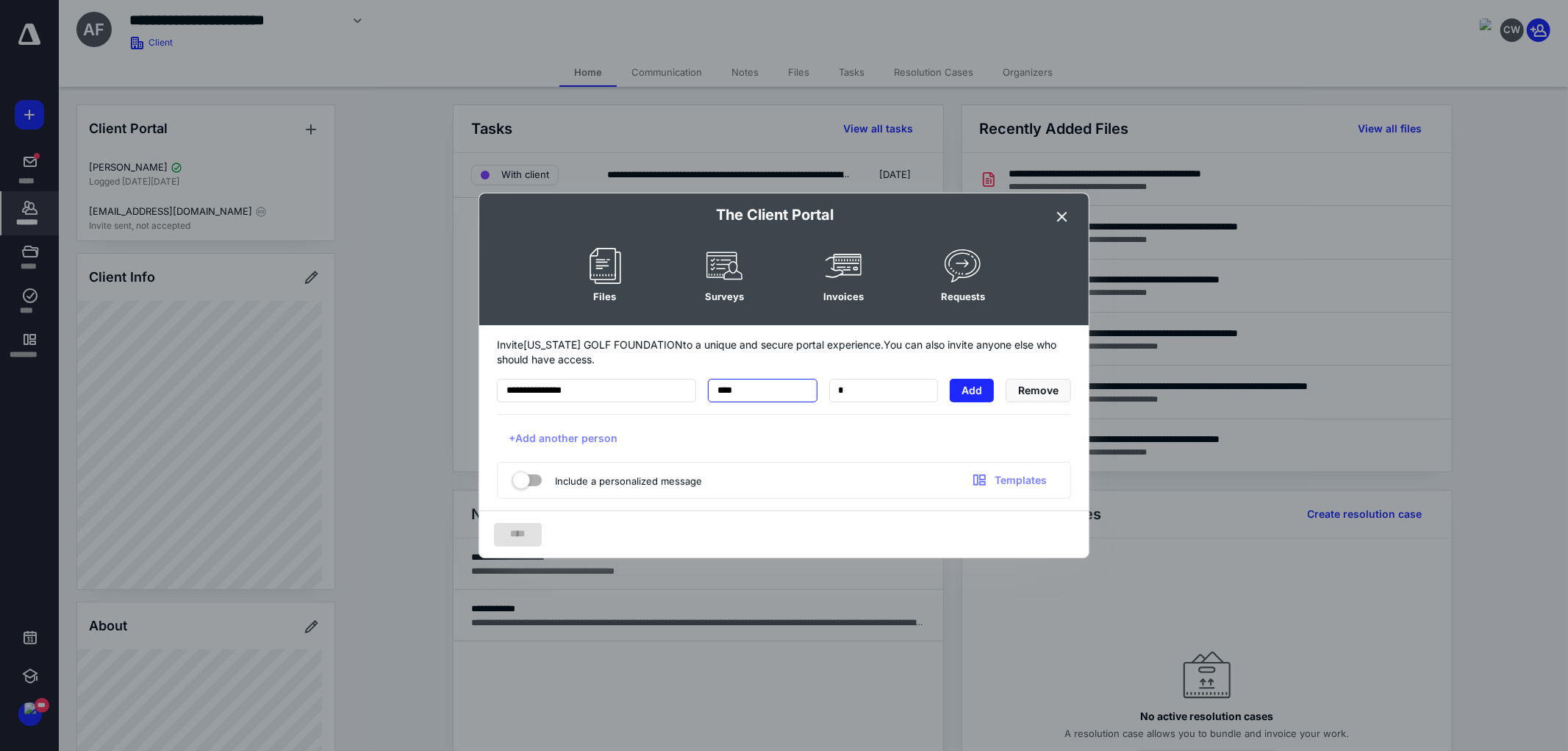 click on "****" at bounding box center [762, 391] 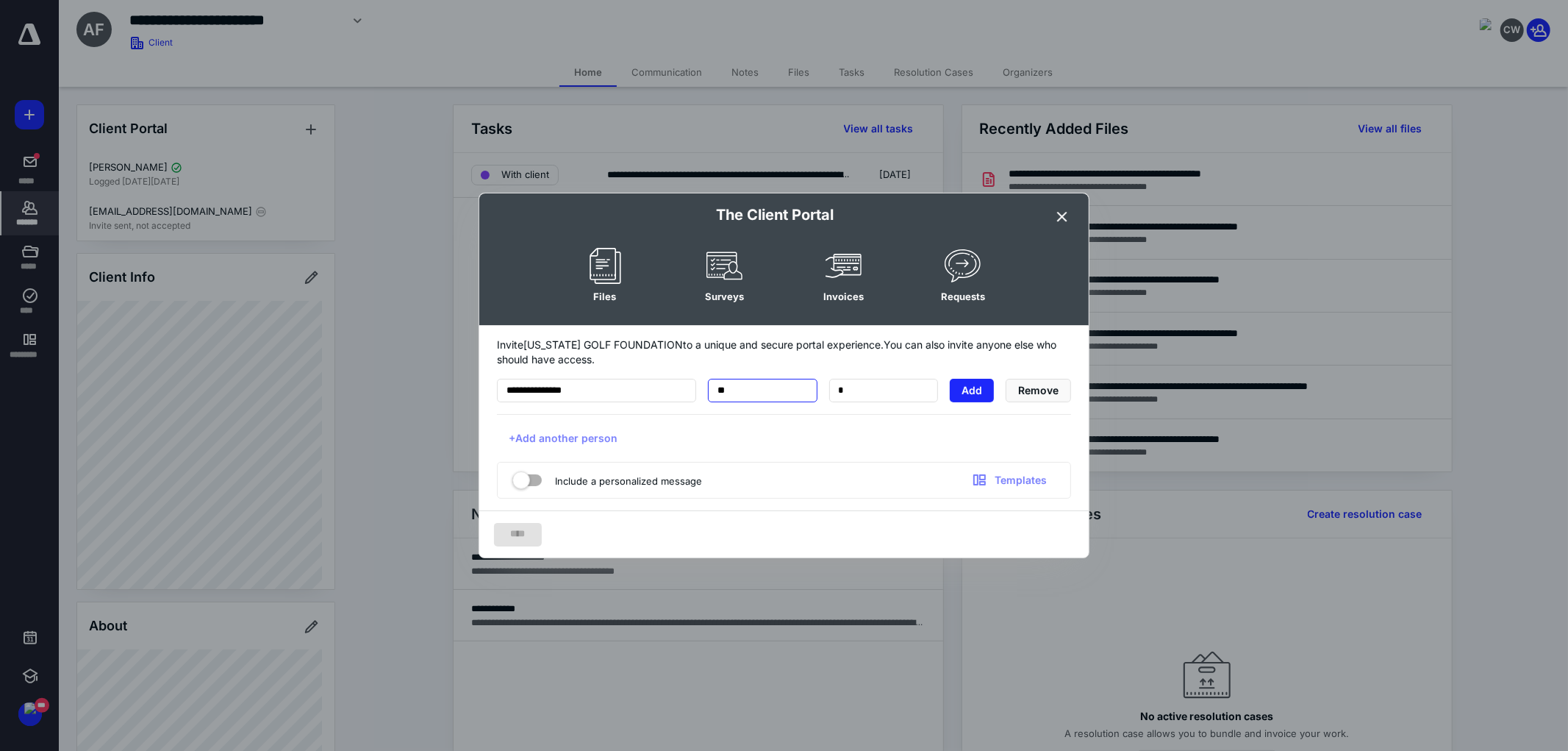 type on "*" 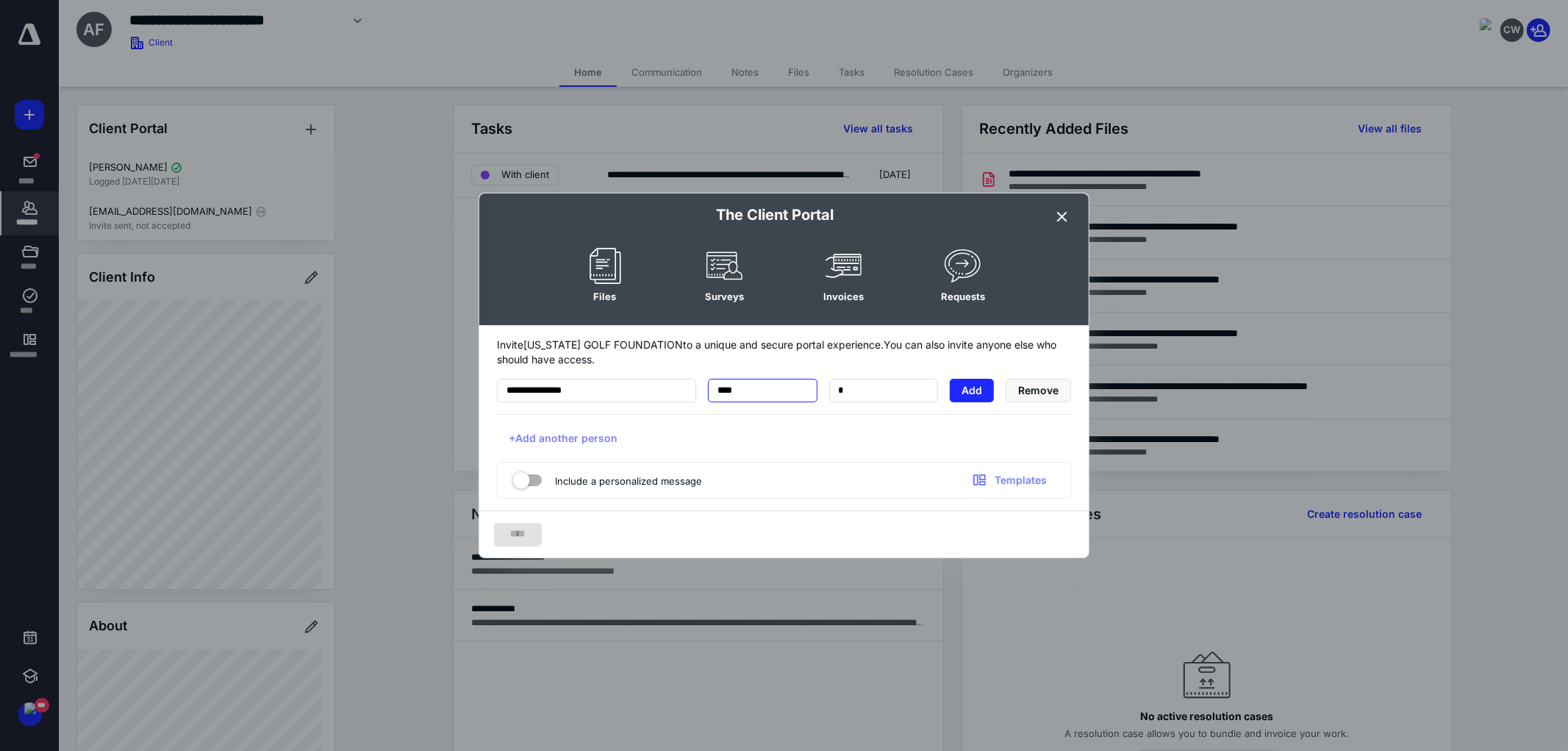 type on "****" 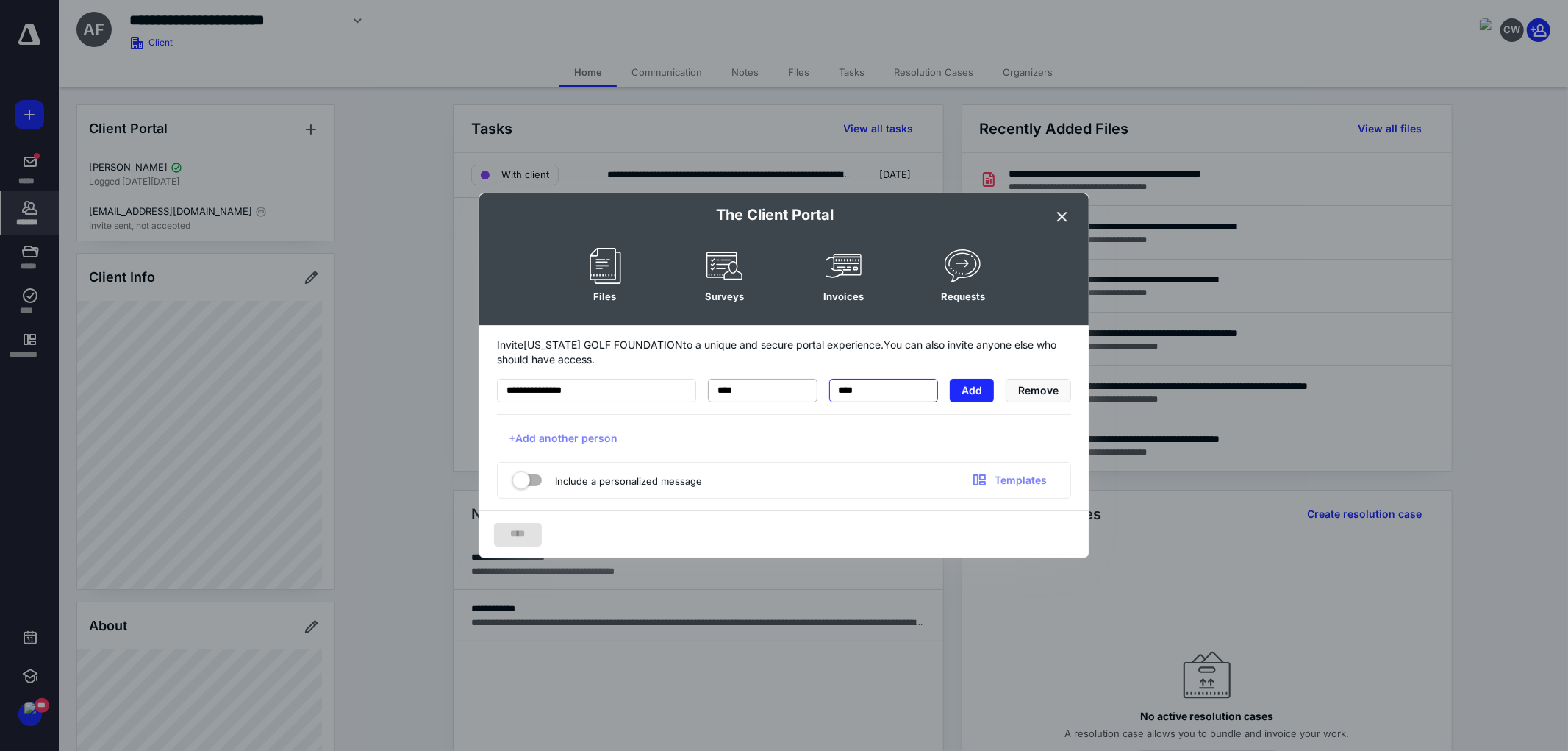 type on "*****" 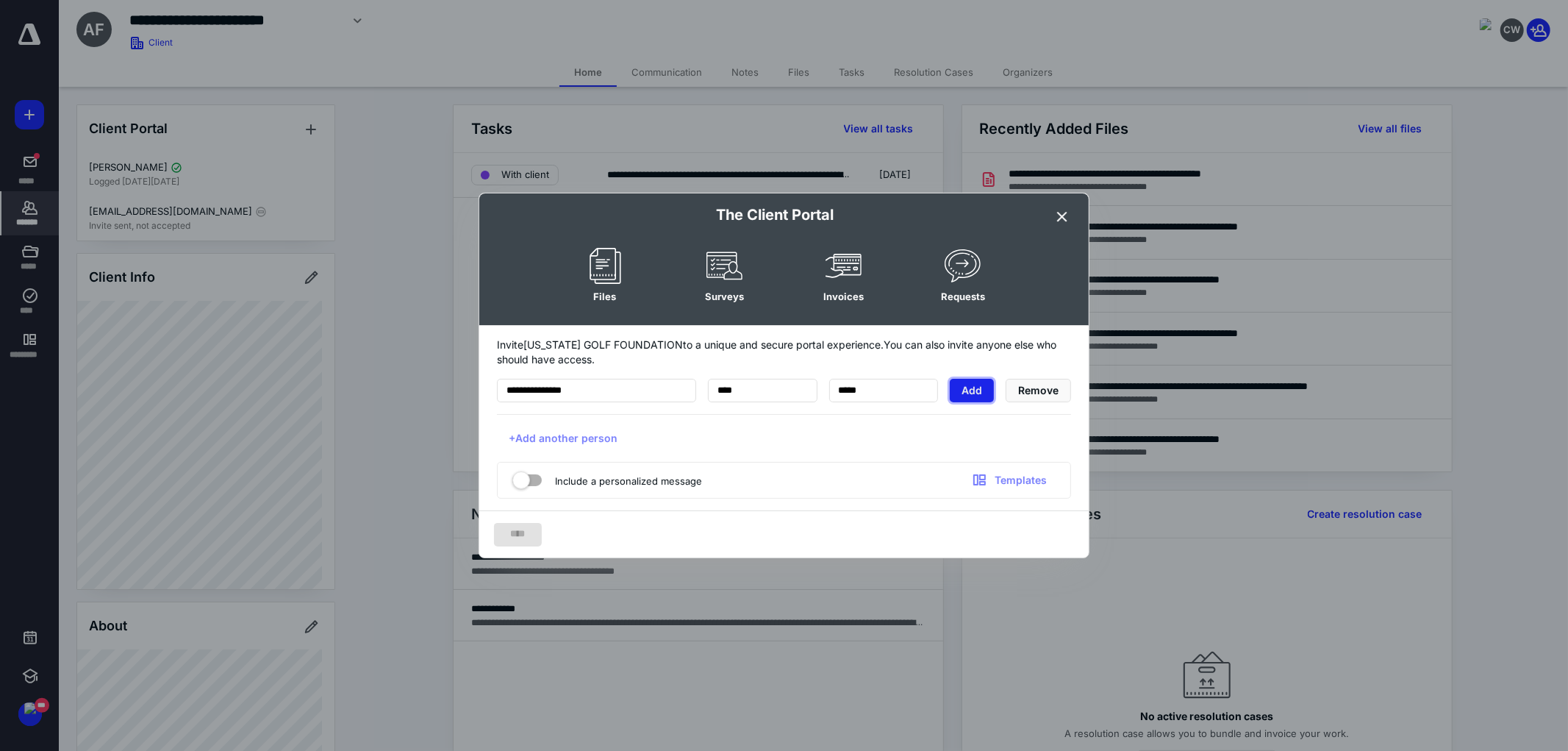 click on "Add" at bounding box center (972, 391) 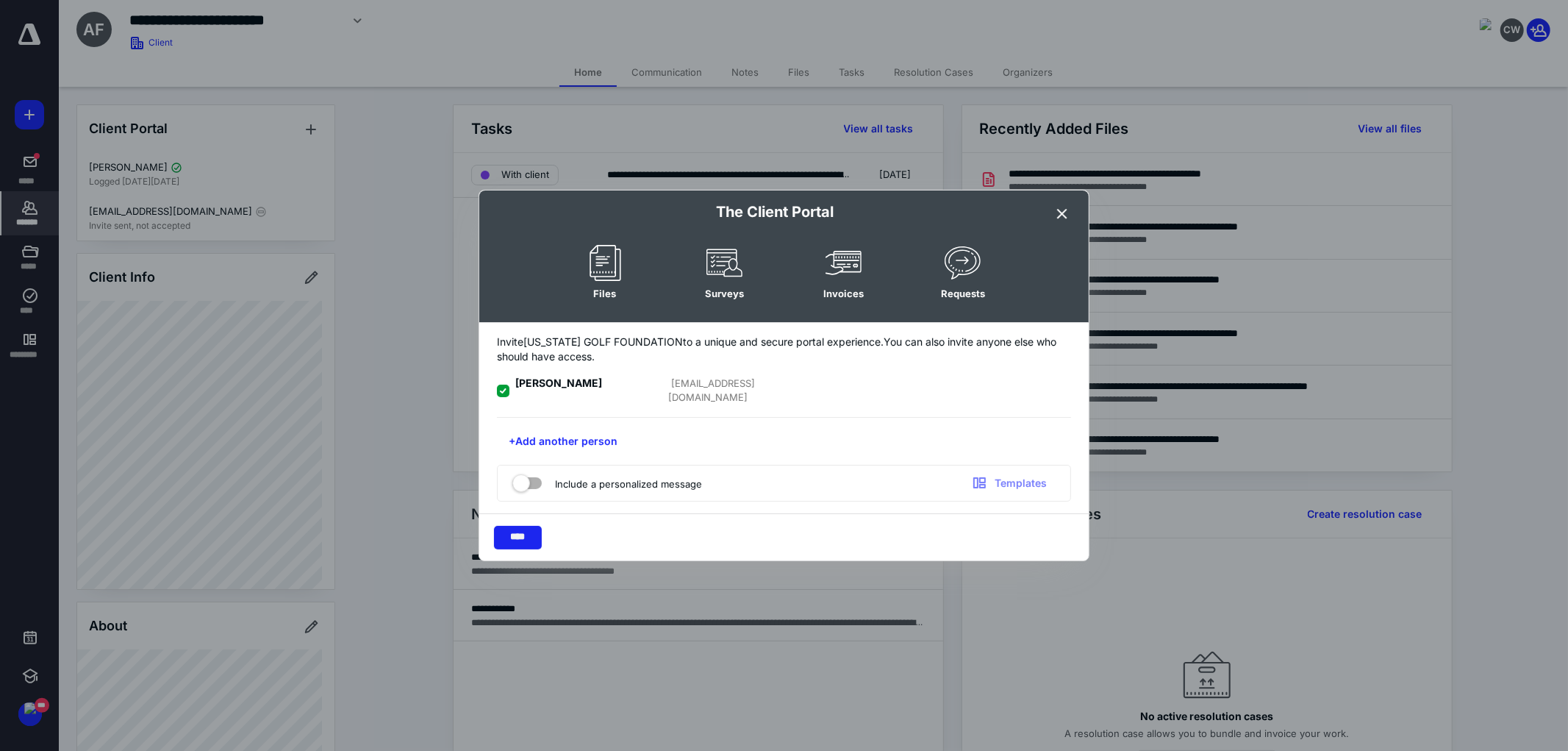 click on "****" at bounding box center (518, 538) 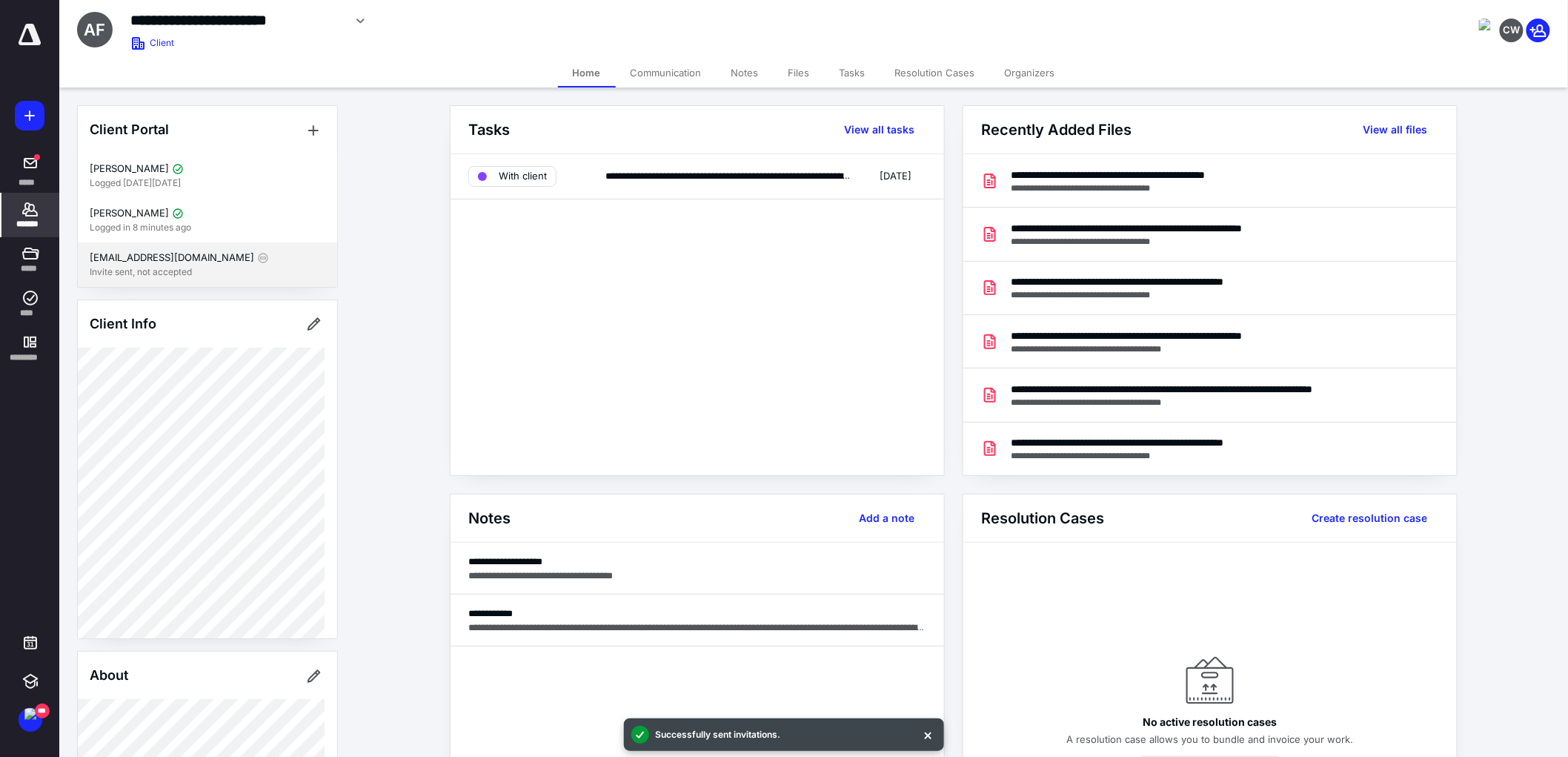 click on "[EMAIL_ADDRESS][DOMAIN_NAME]" at bounding box center [207, 258] 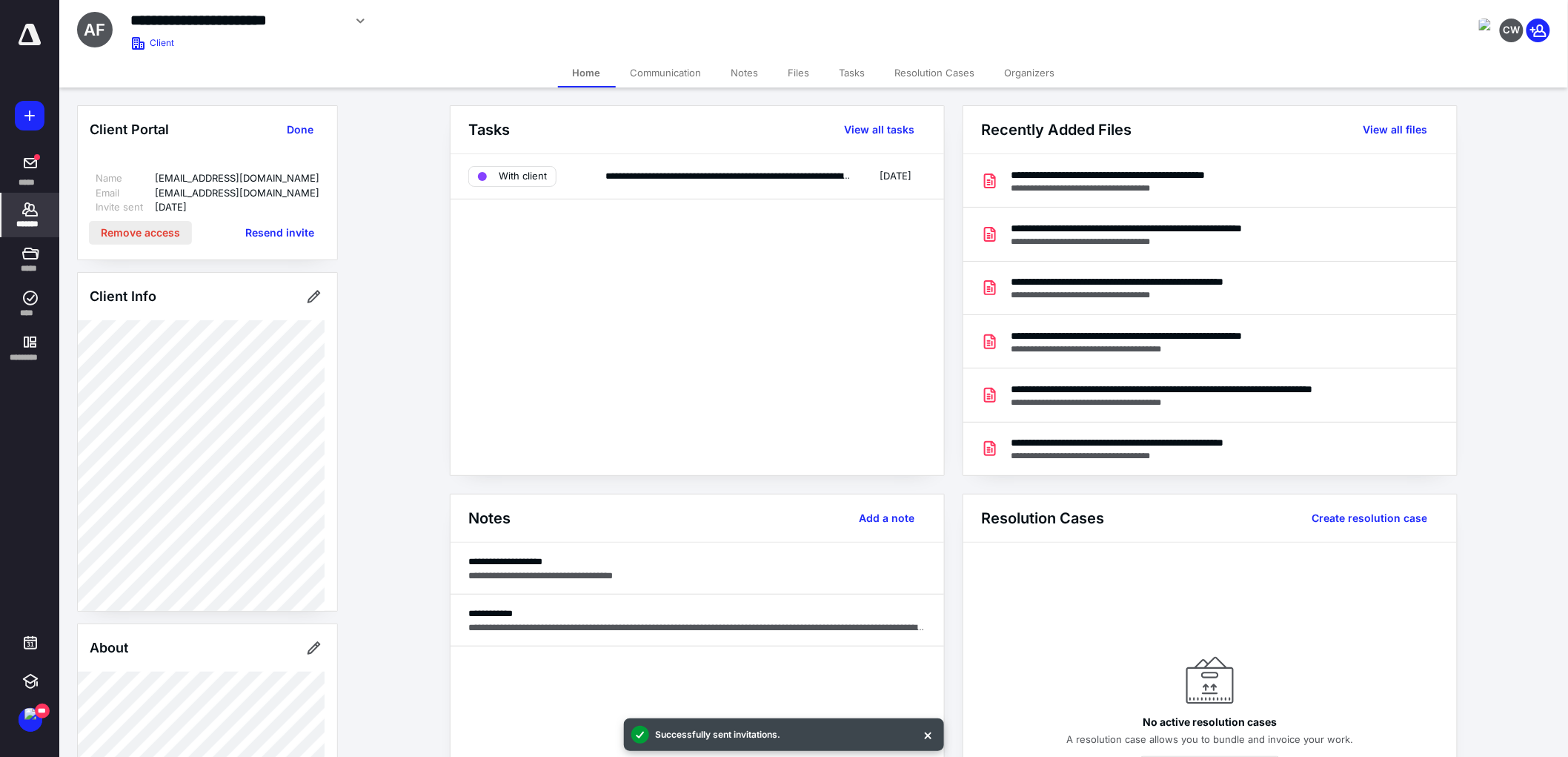 click on "Remove access" at bounding box center (140, 233) 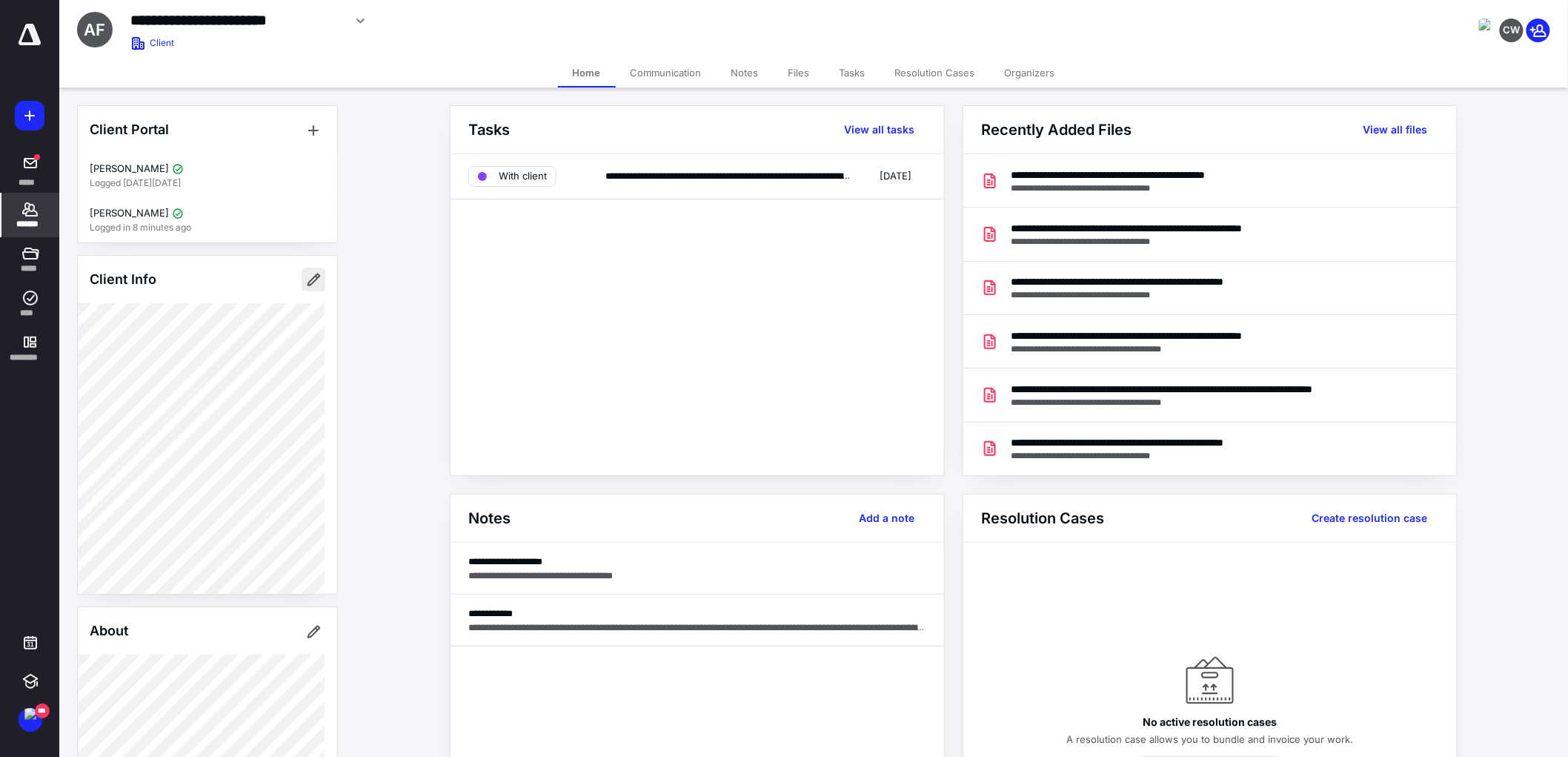 click at bounding box center [313, 280] 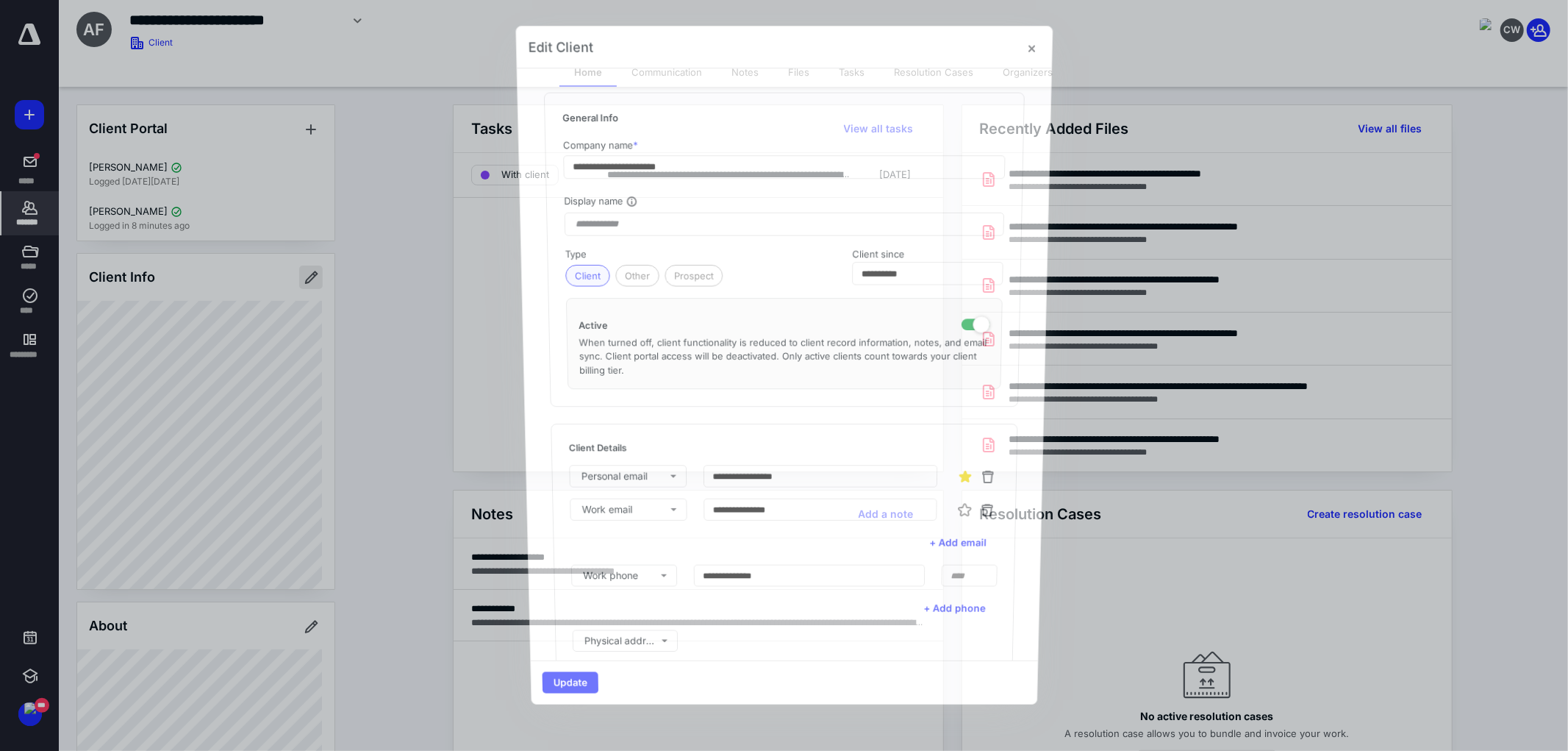 type on "**********" 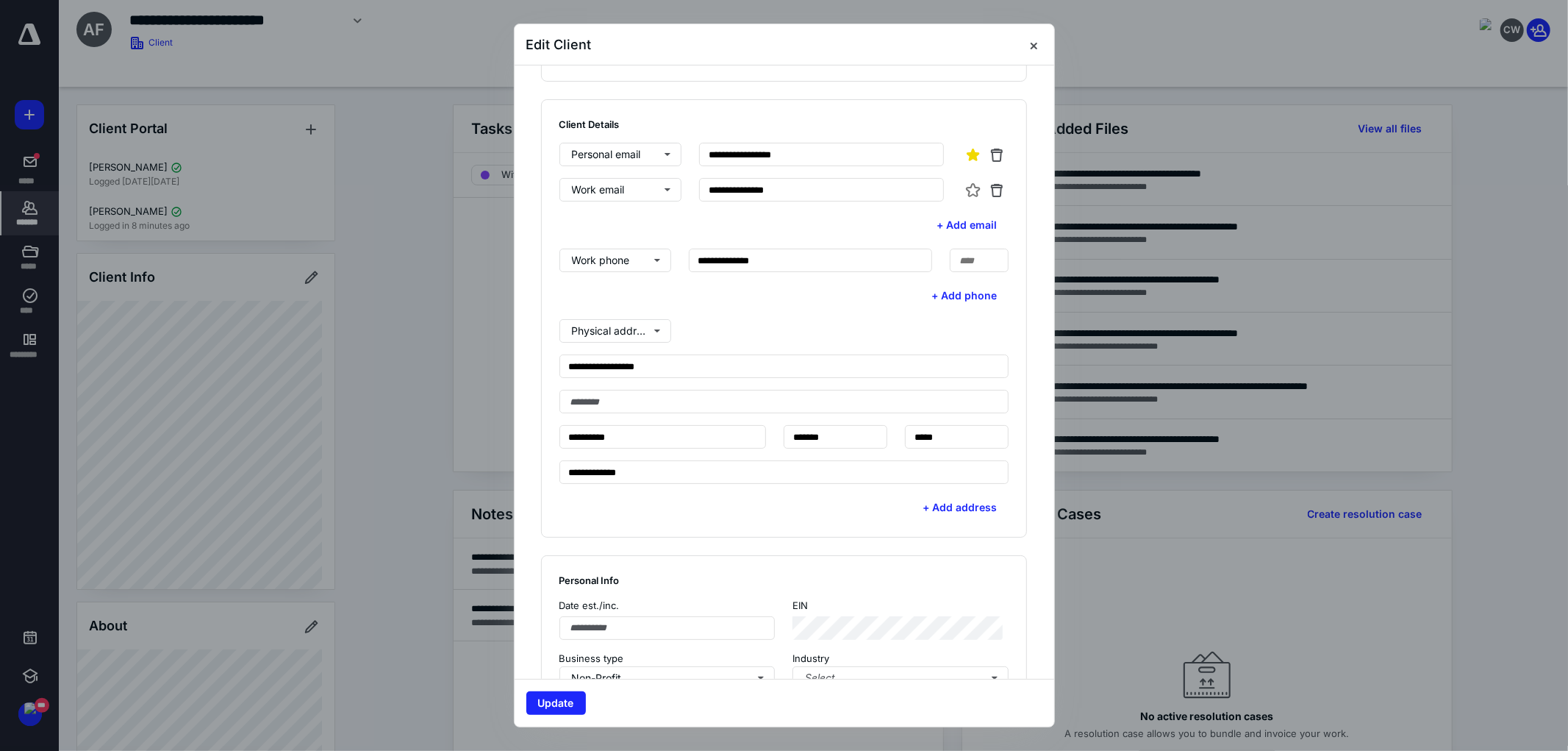 scroll, scrollTop: 490, scrollLeft: 0, axis: vertical 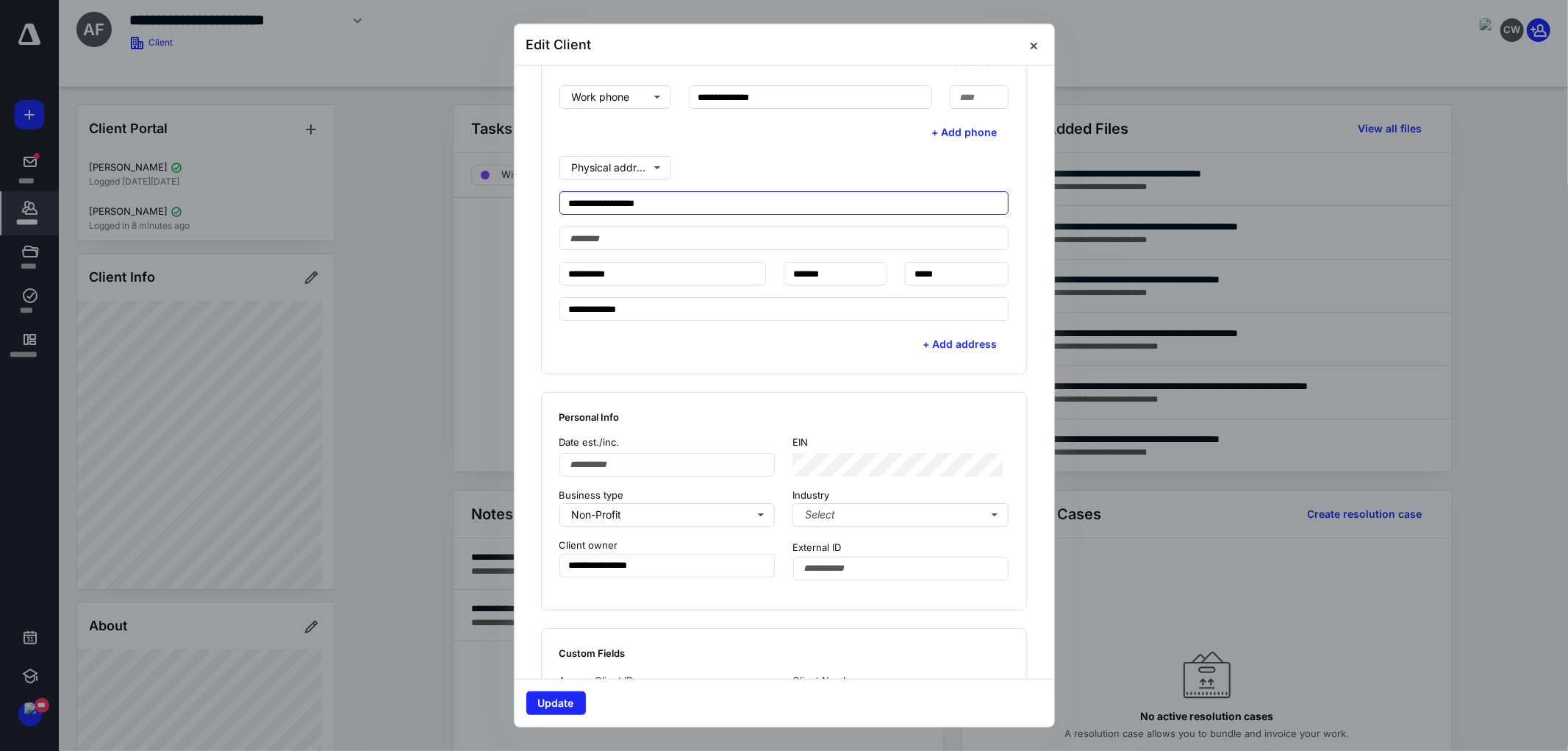 click on "**********" at bounding box center [784, 203] 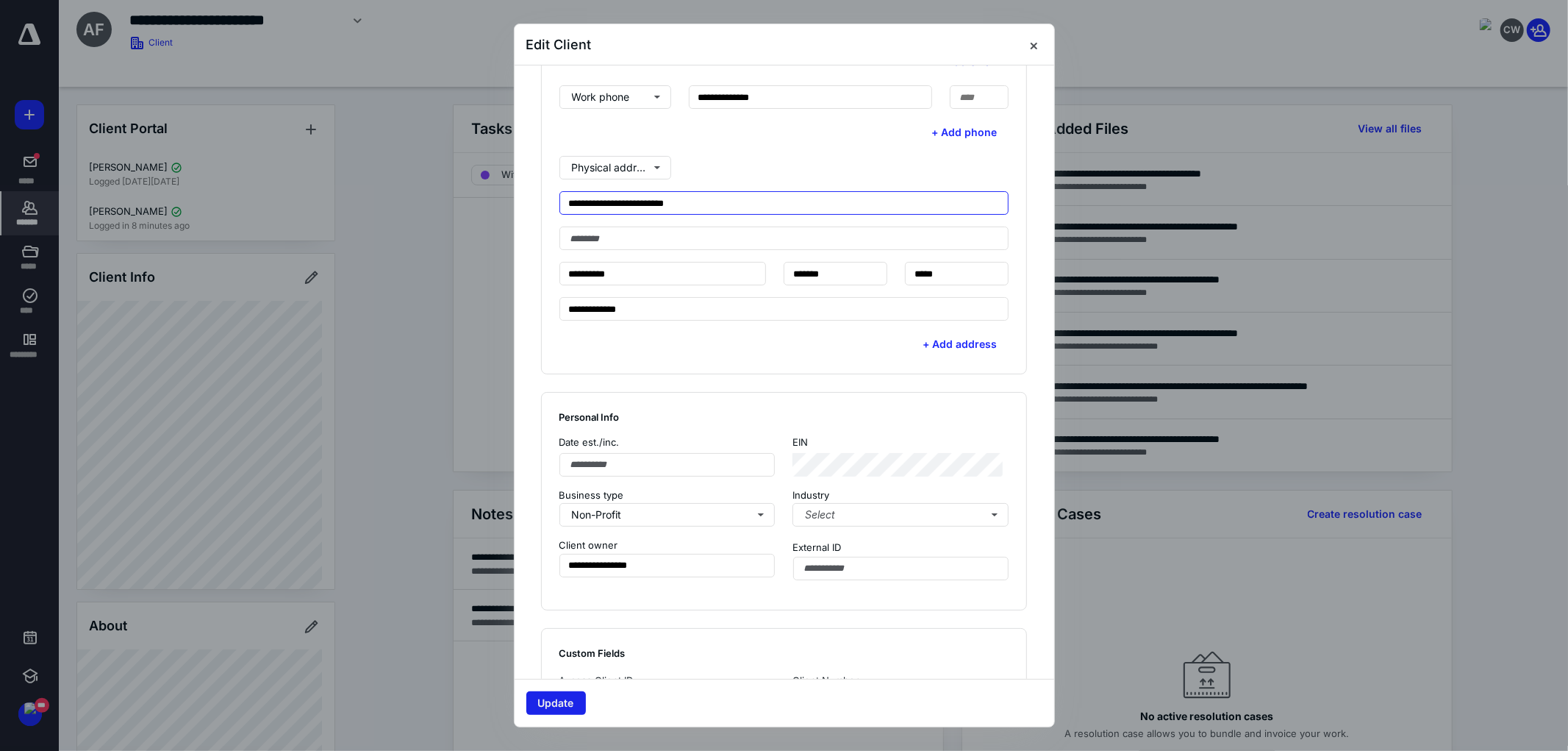 type on "**********" 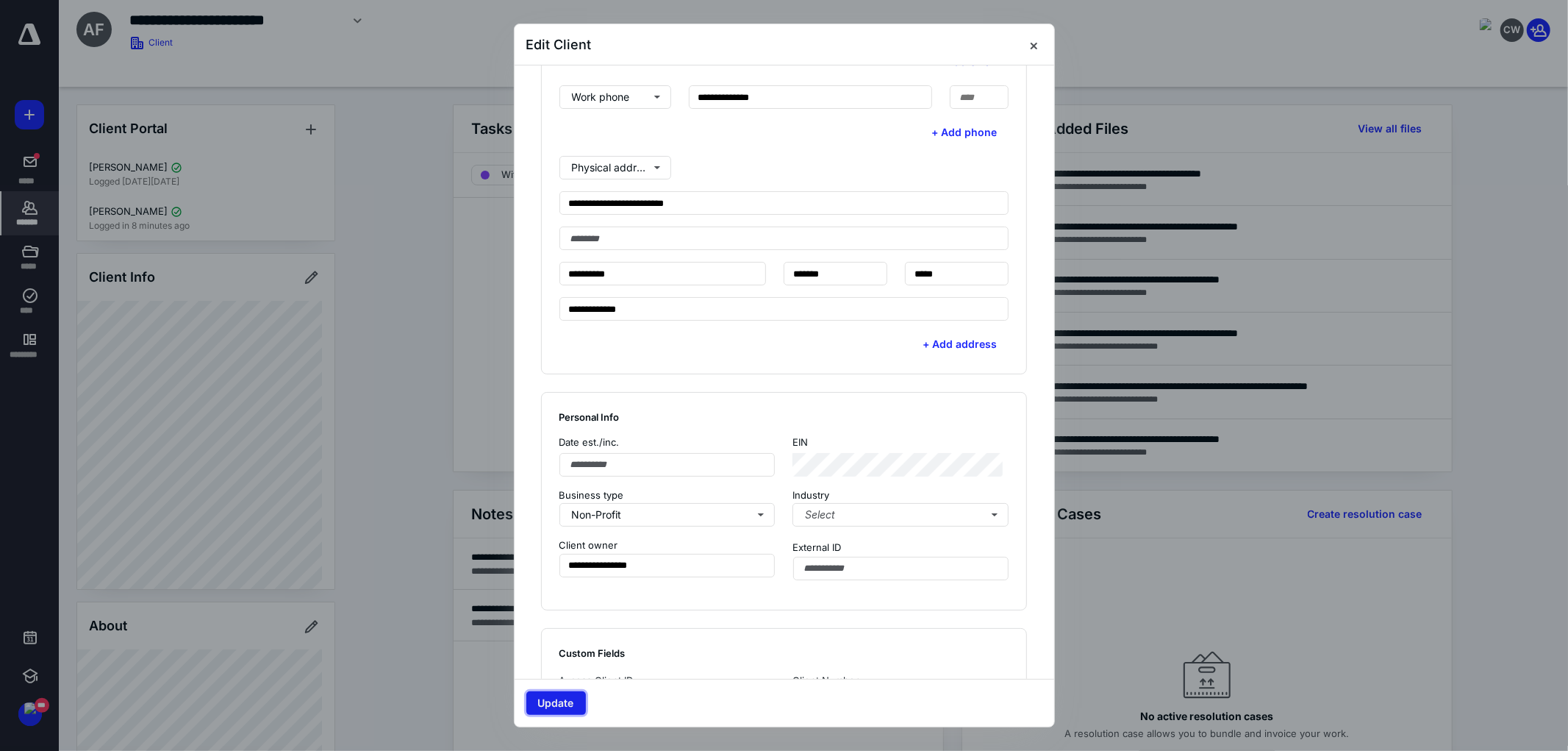 click on "Update" at bounding box center [556, 703] 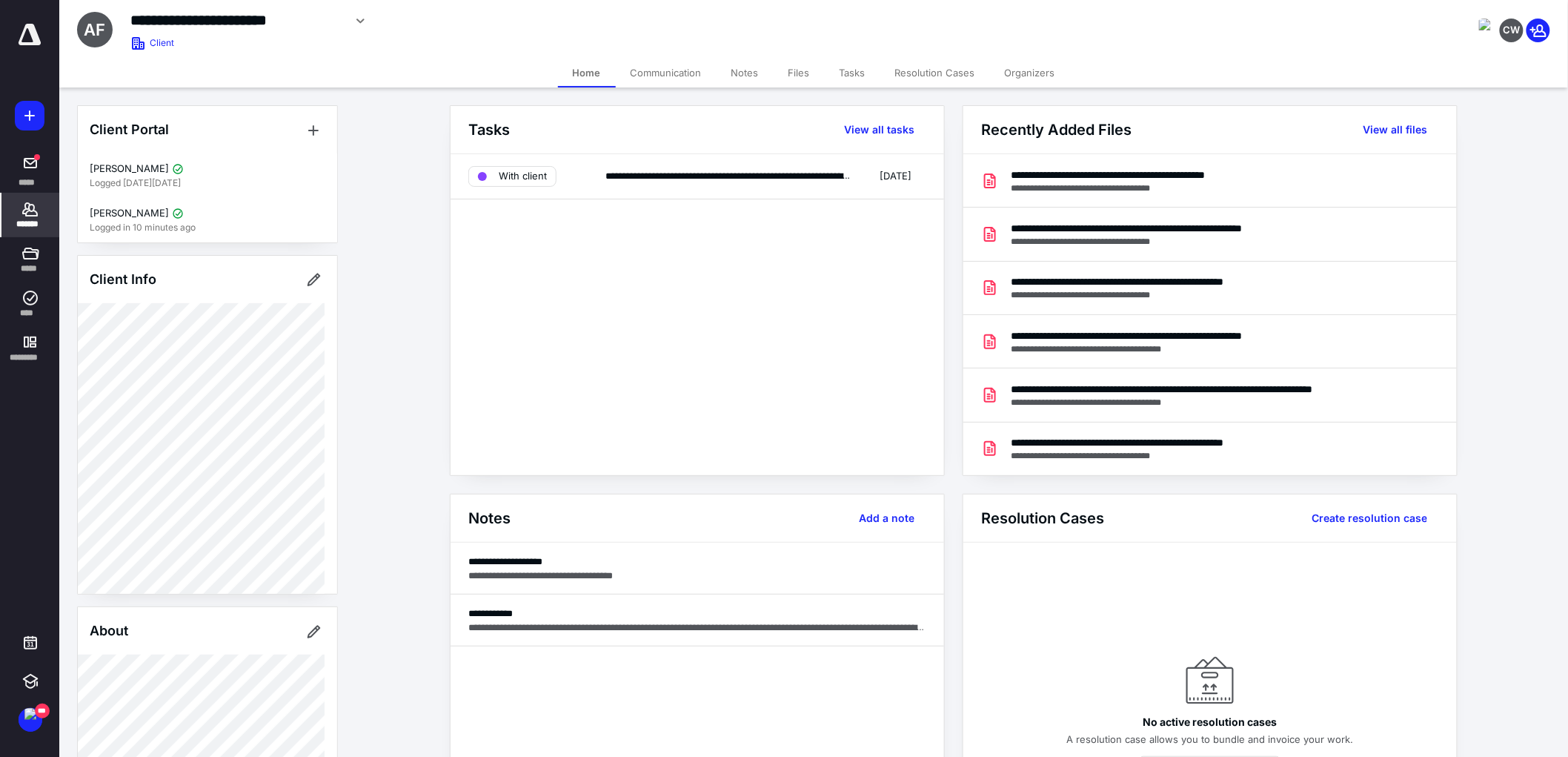click on "**********" at bounding box center (954, 655) 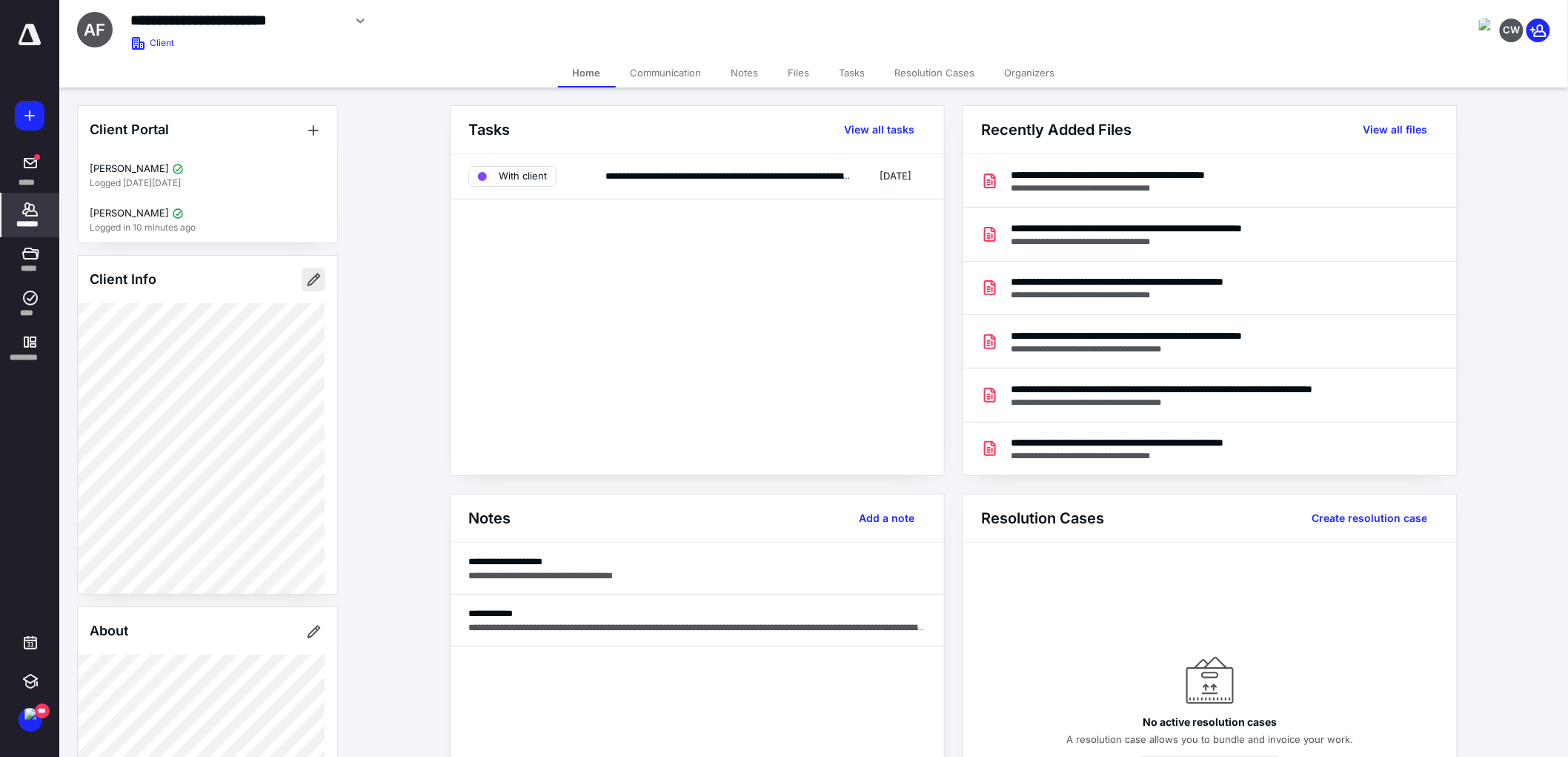 click at bounding box center [313, 280] 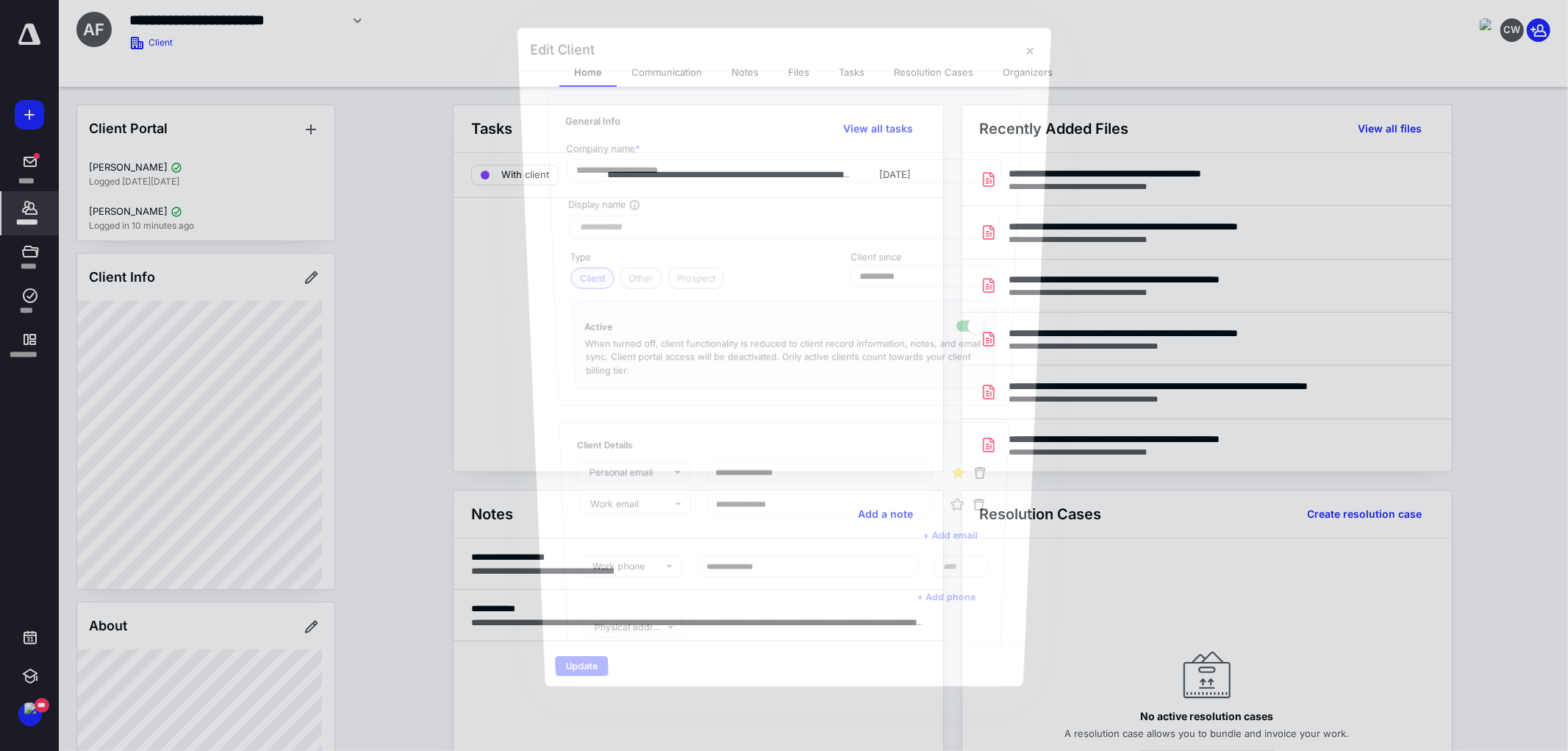 type on "**********" 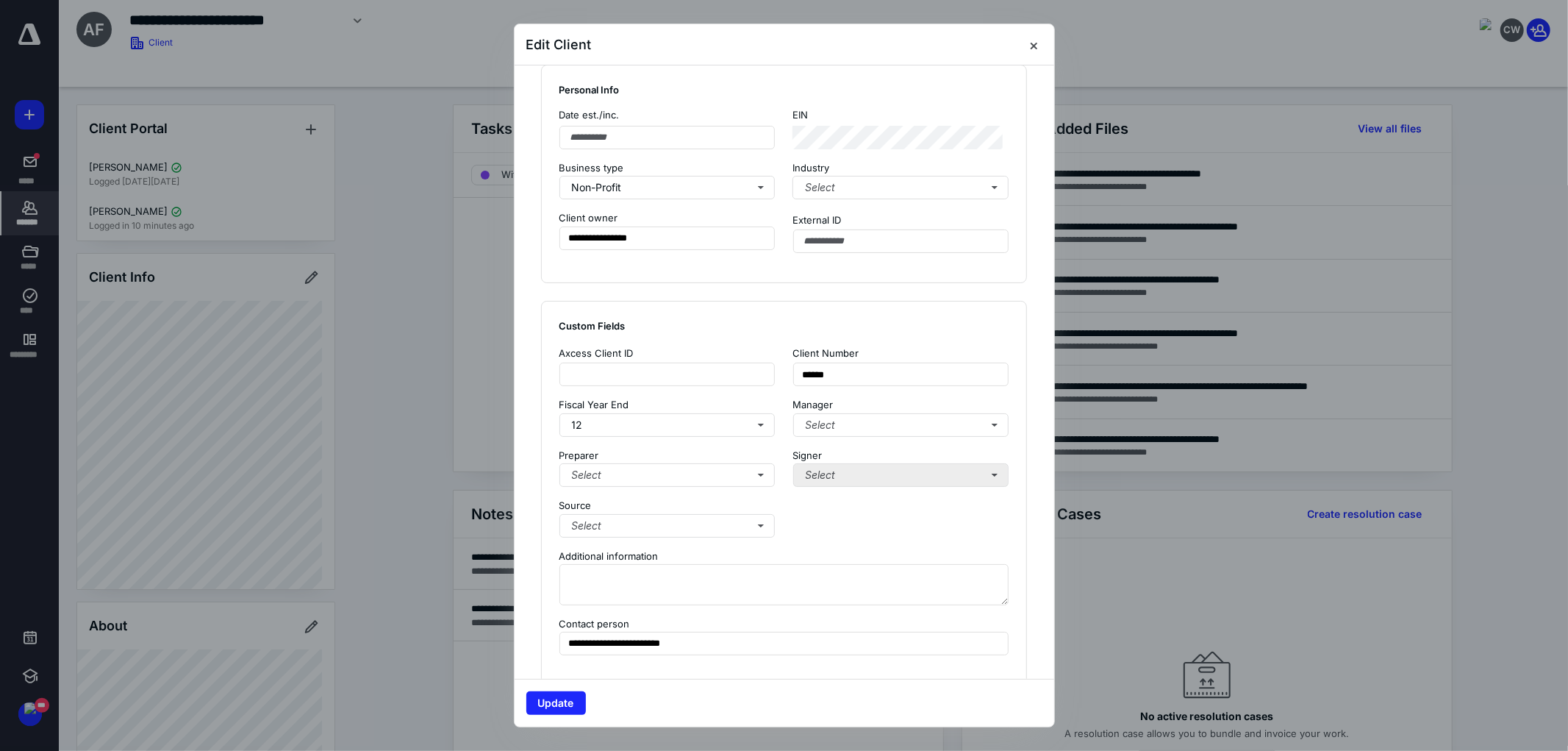 scroll, scrollTop: 899, scrollLeft: 0, axis: vertical 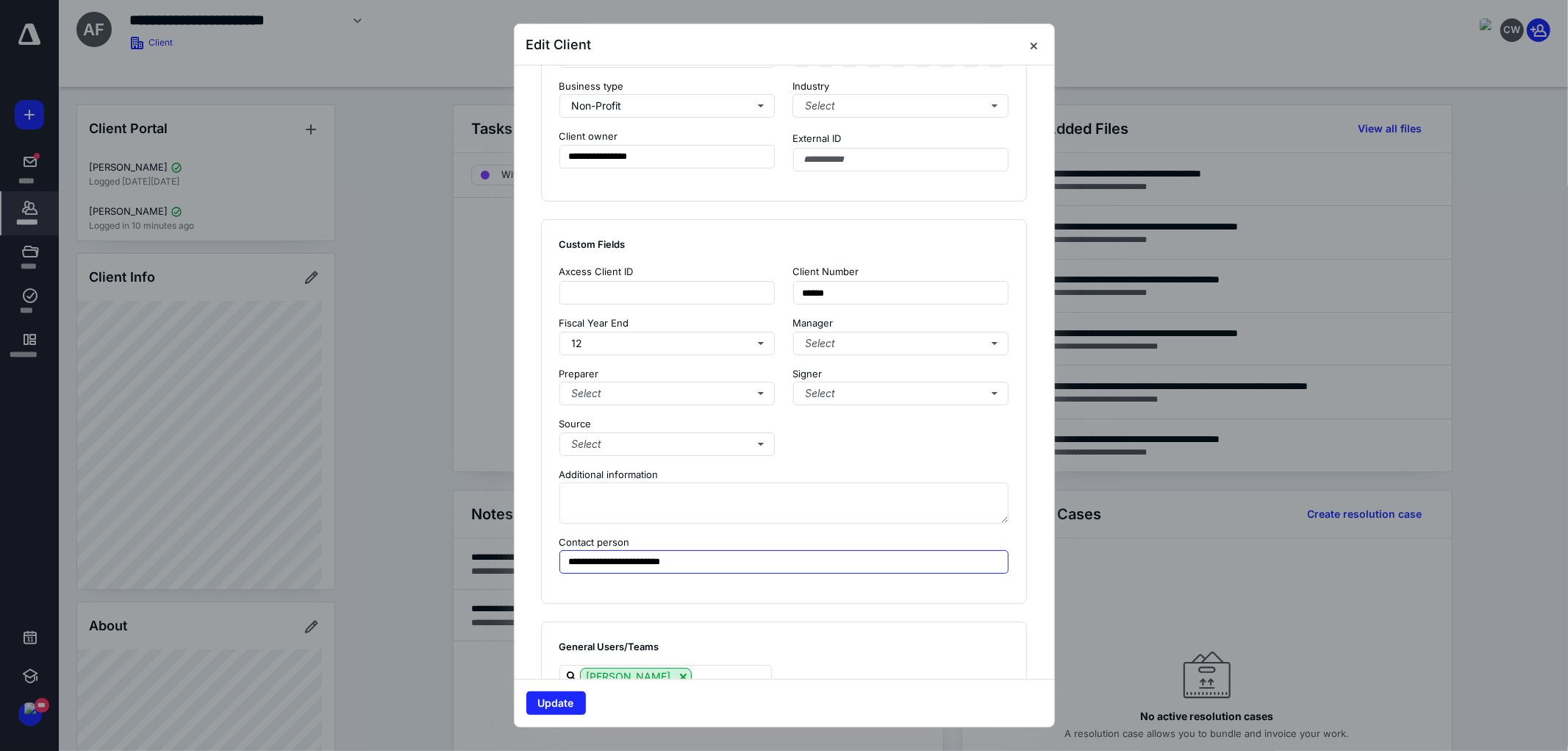 click on "**********" at bounding box center (784, 562) 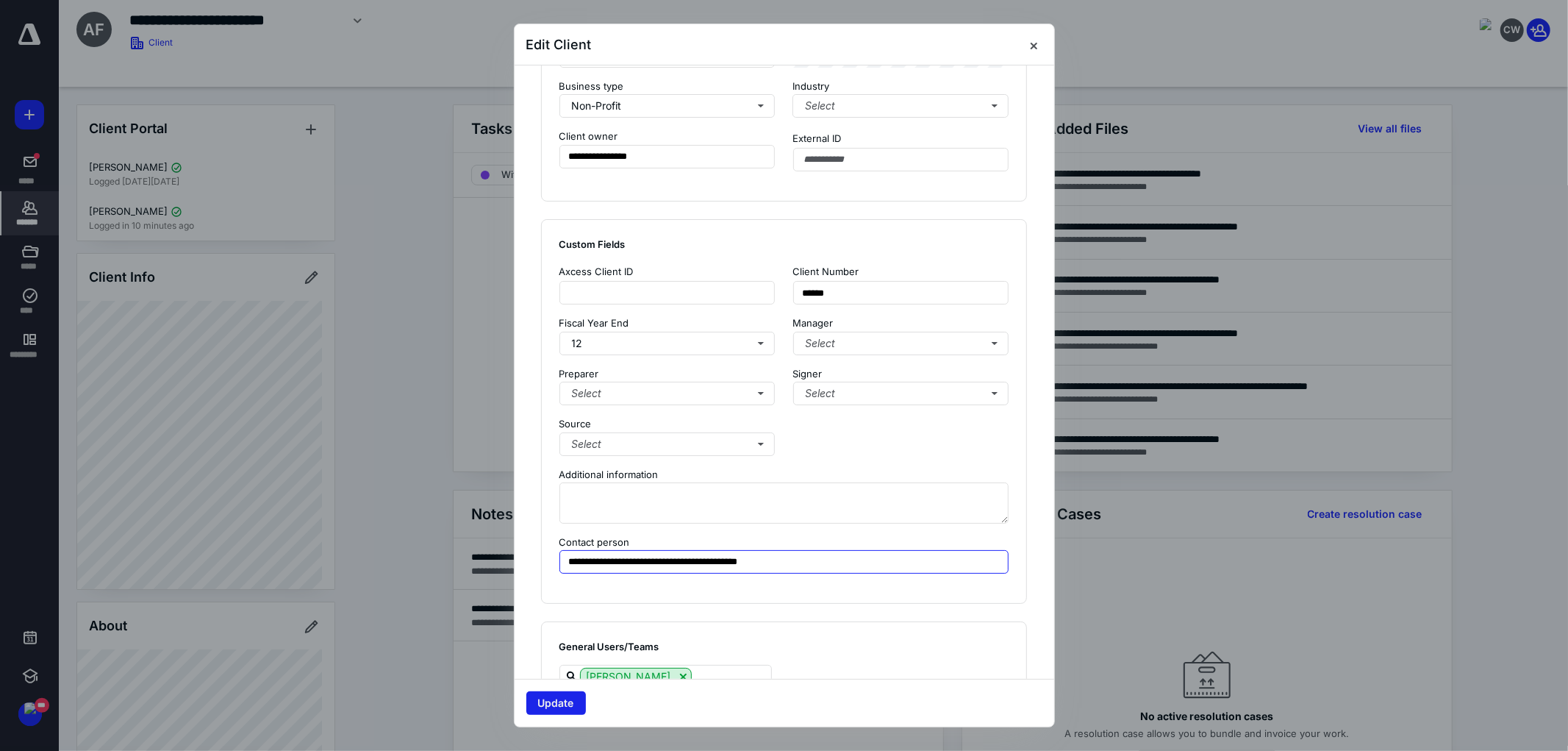 type on "**********" 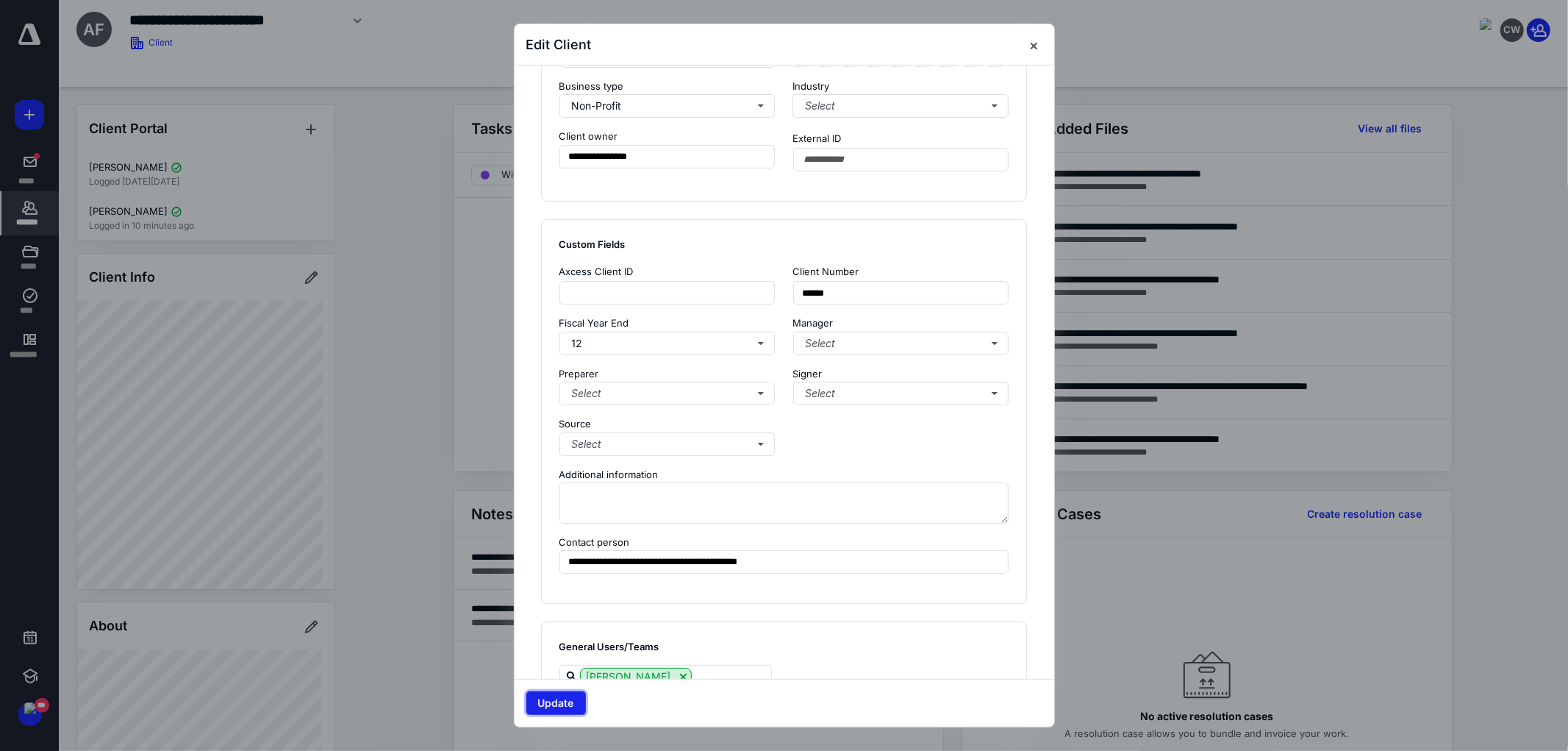 click on "Update" at bounding box center [556, 703] 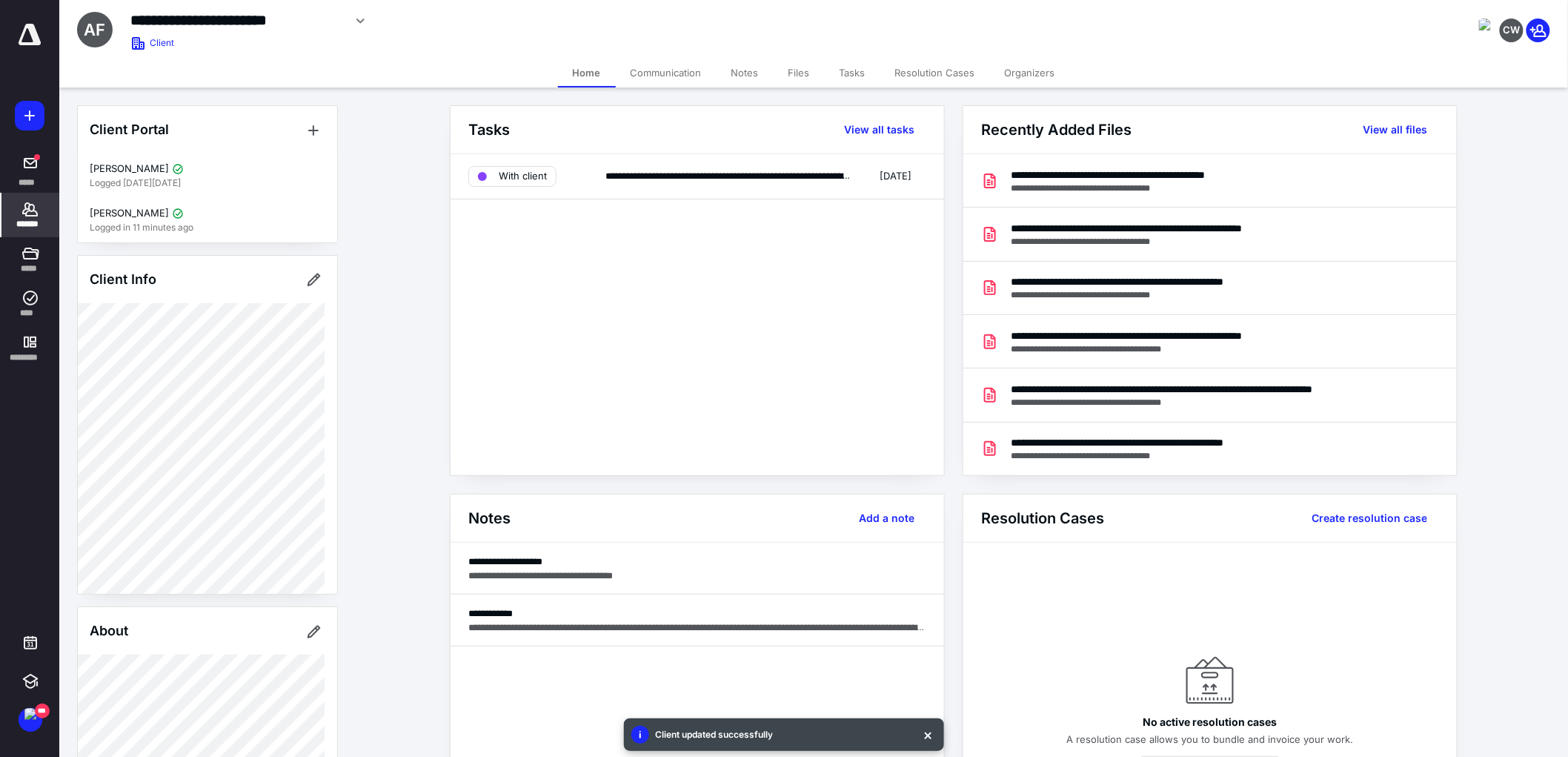 click on "**********" at bounding box center [697, 314] 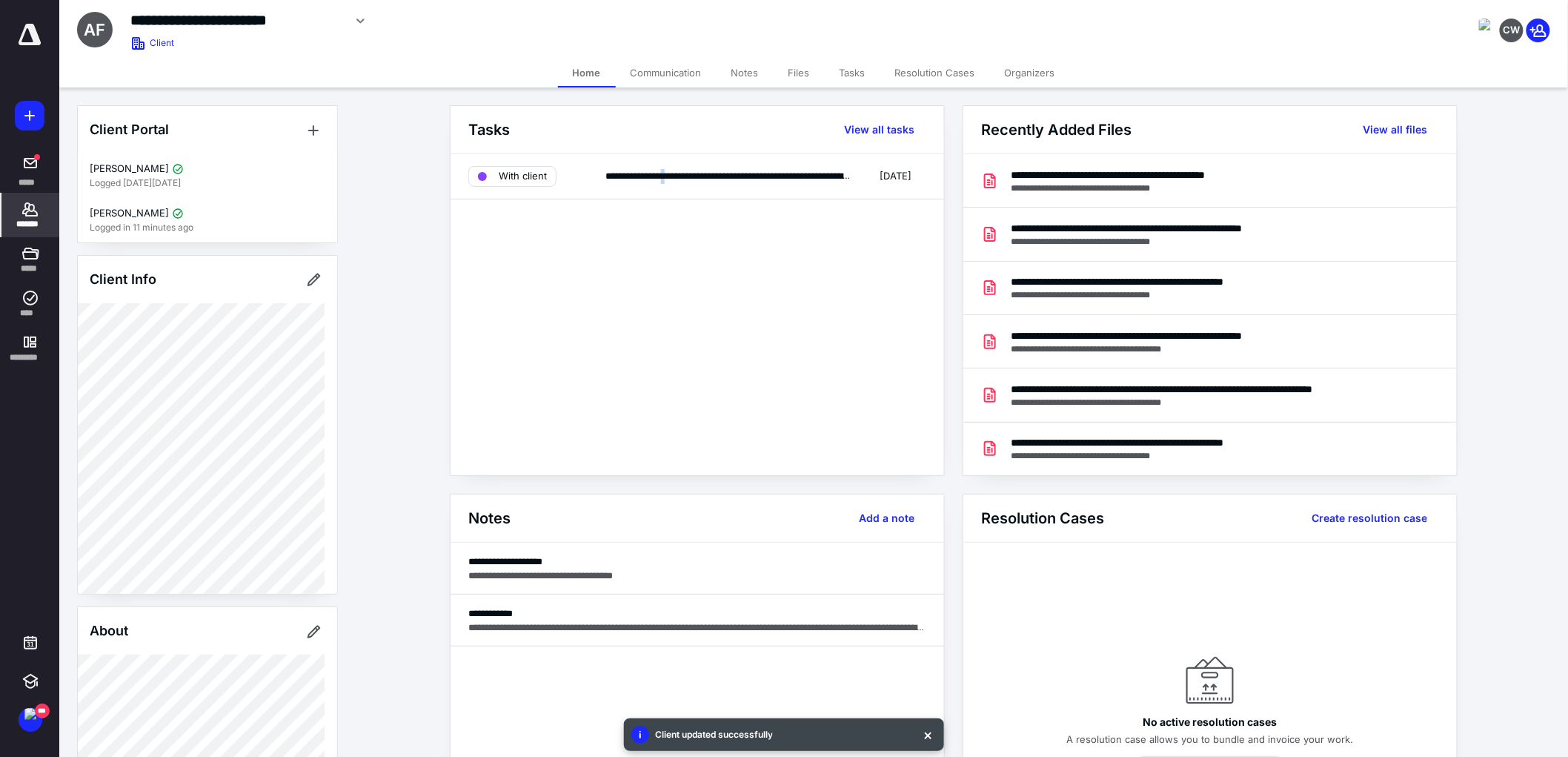 click on "**********" at bounding box center [697, 314] 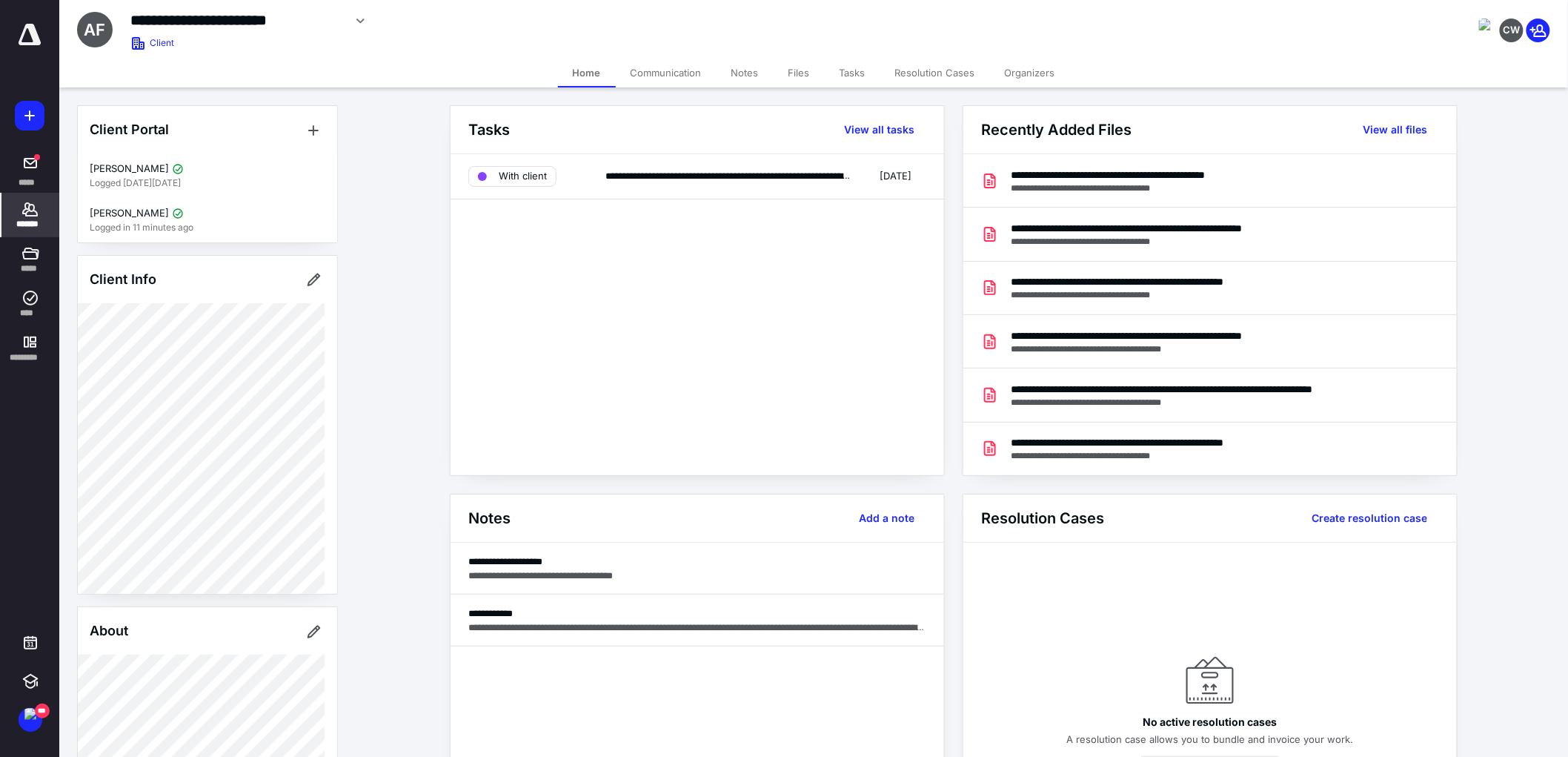 click on "**********" at bounding box center [697, 314] 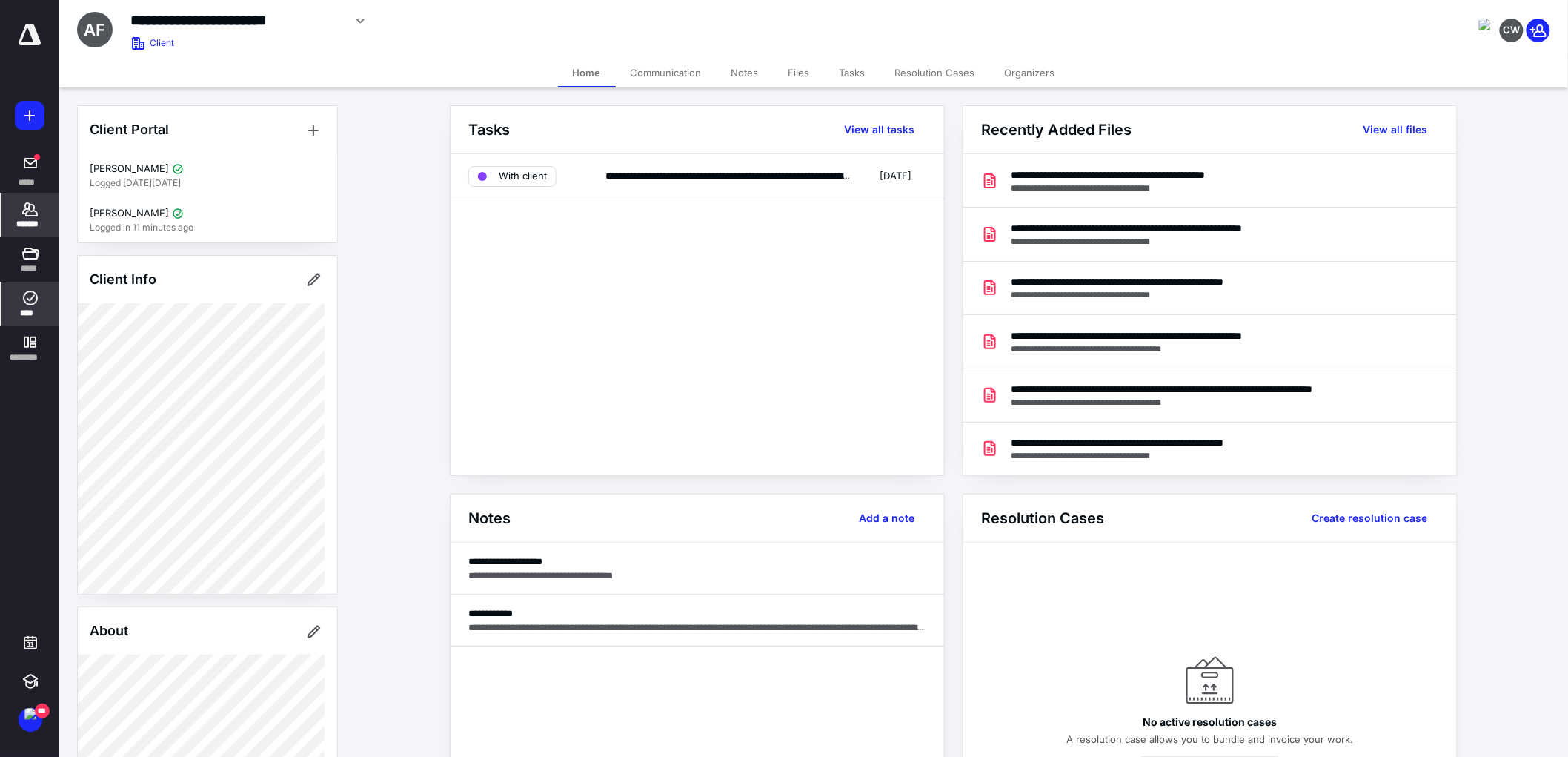 click 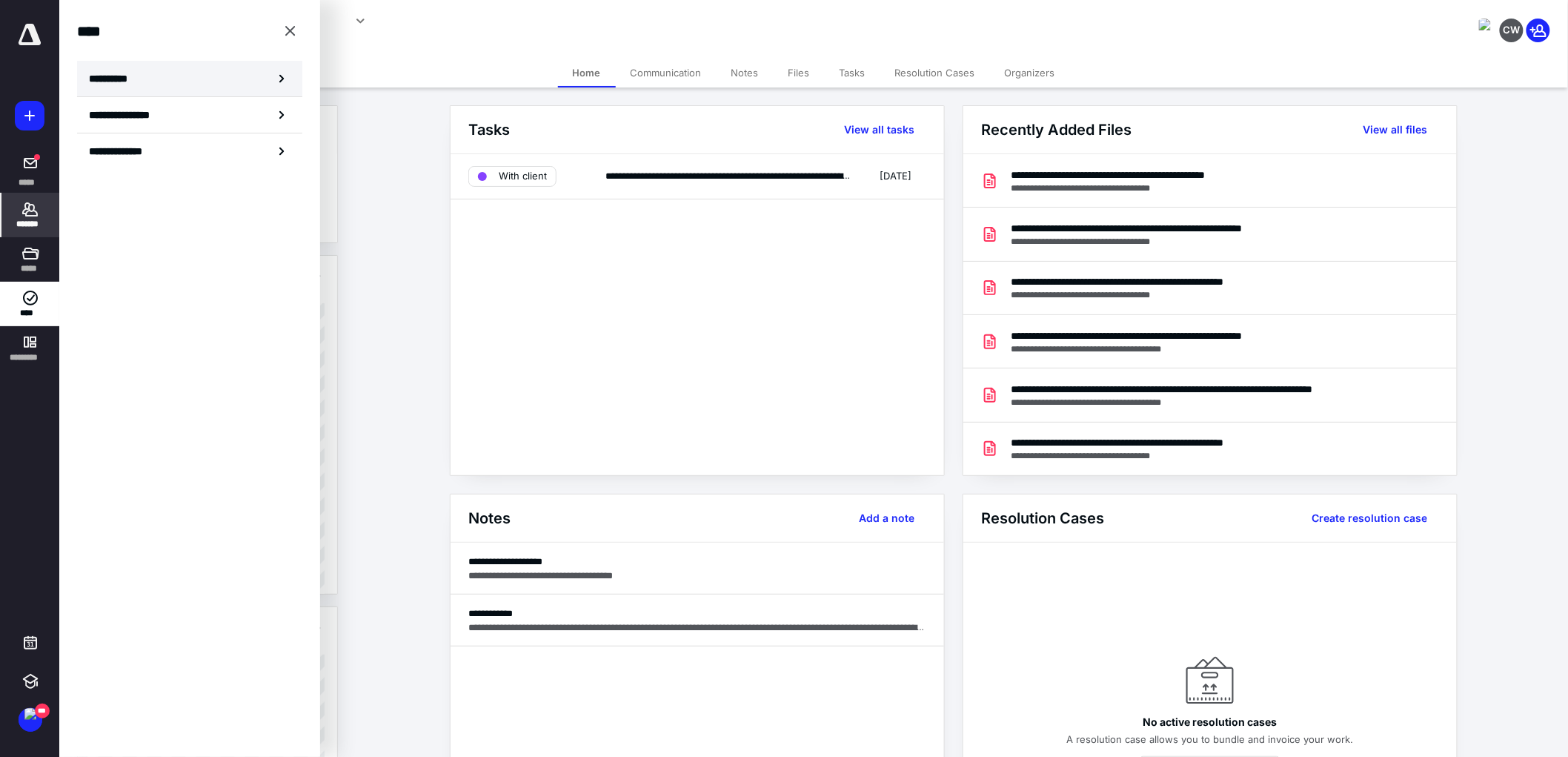 click on "**********" at bounding box center [190, 79] 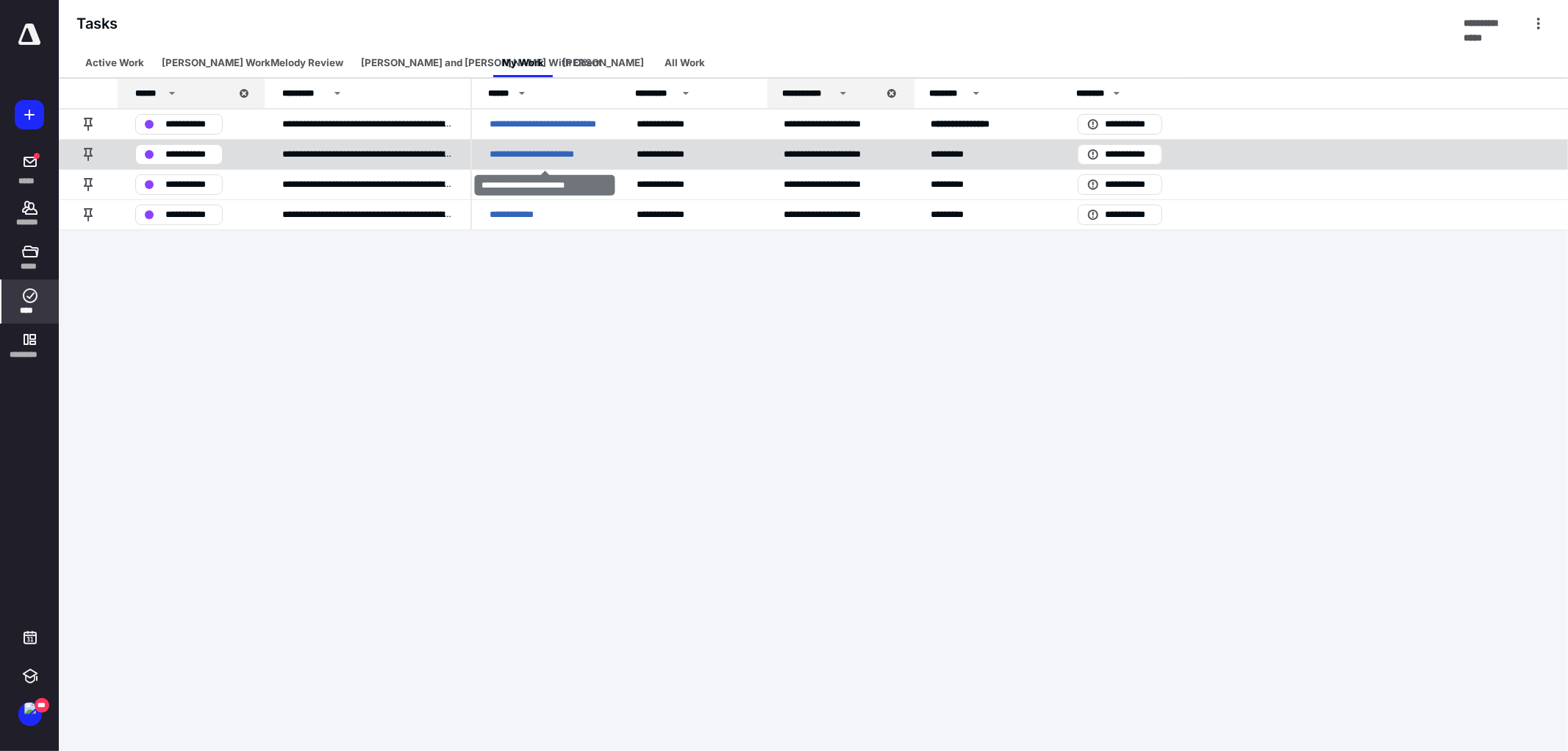click on "**********" at bounding box center [545, 154] 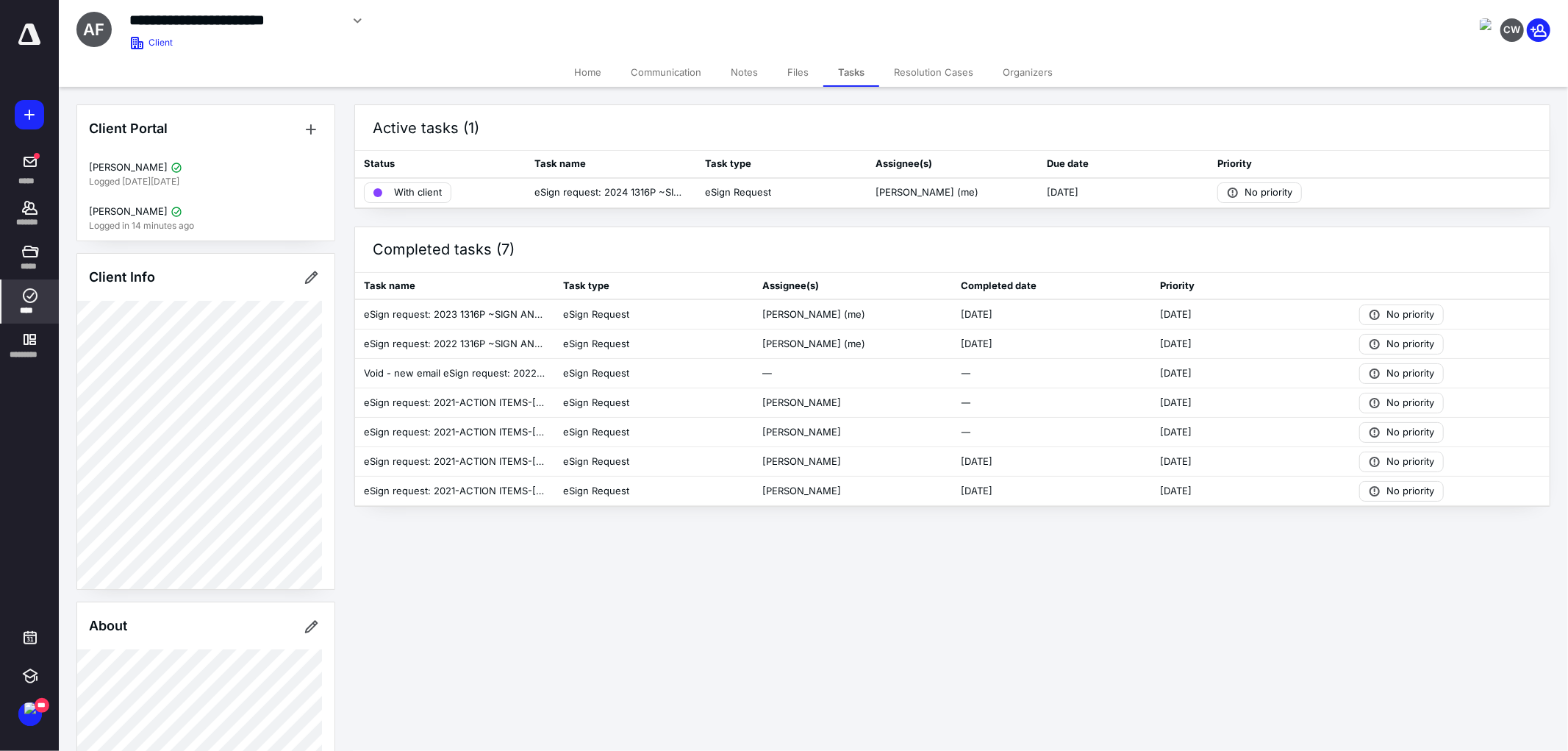 click 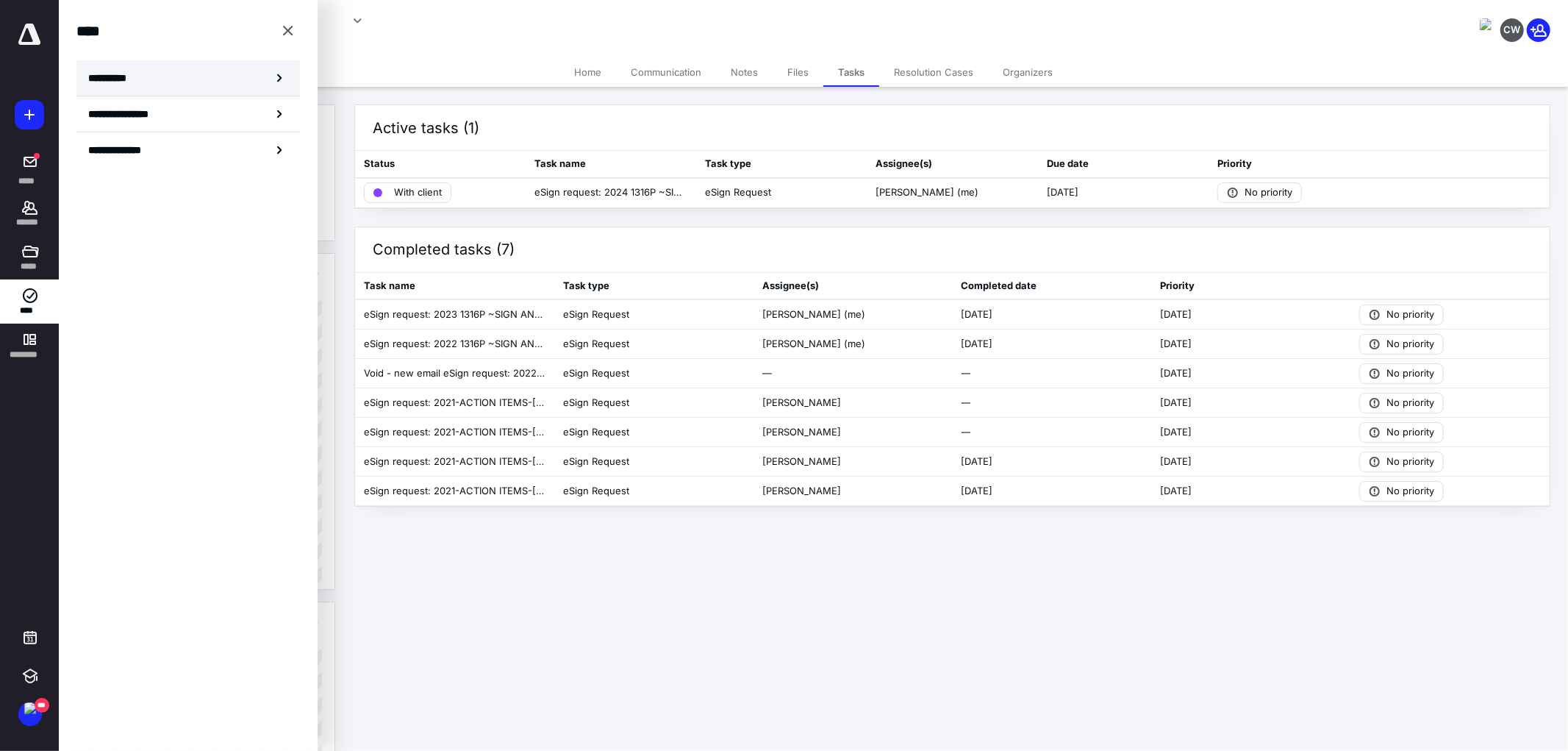 click on "**********" at bounding box center [112, 78] 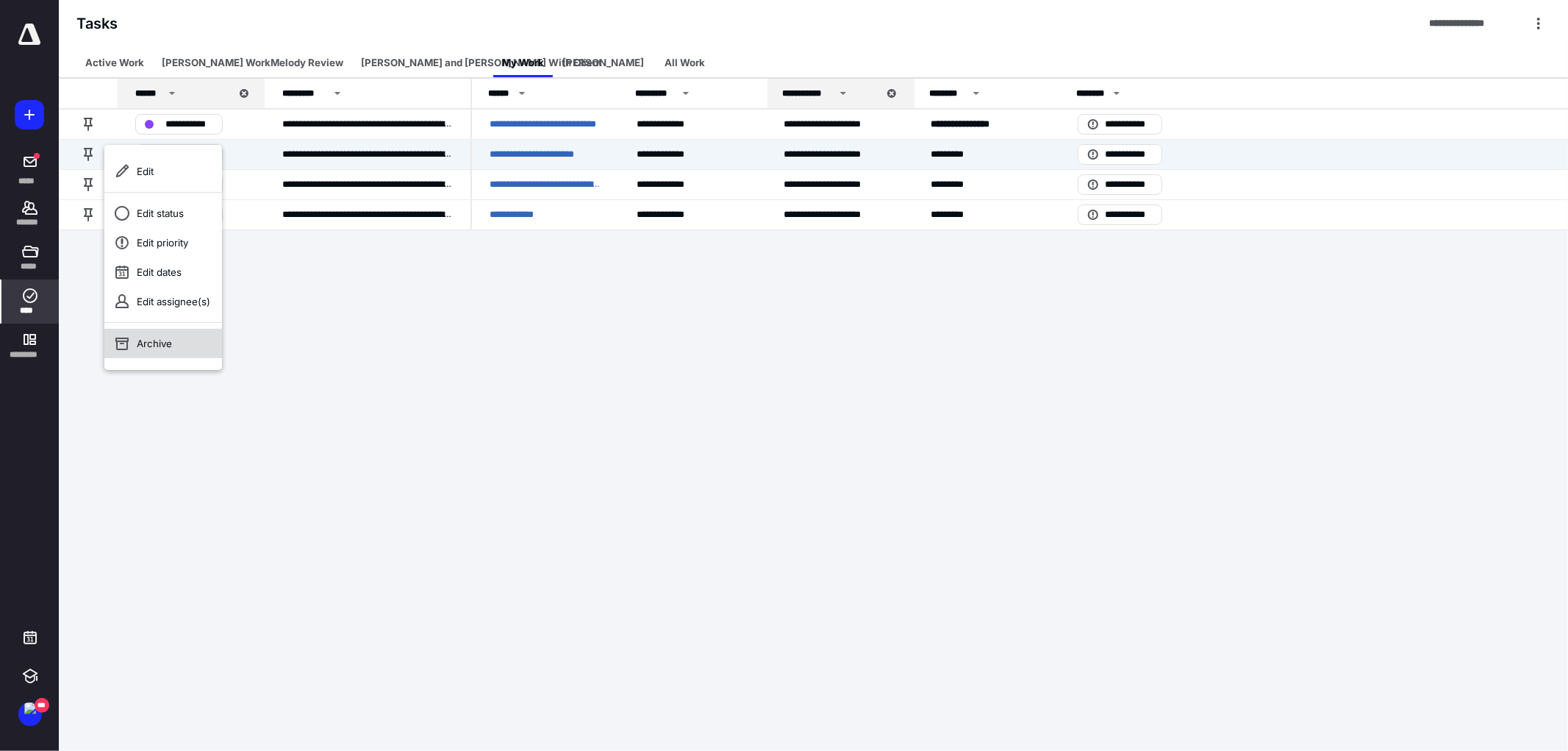 click on "Archive" at bounding box center (163, 344) 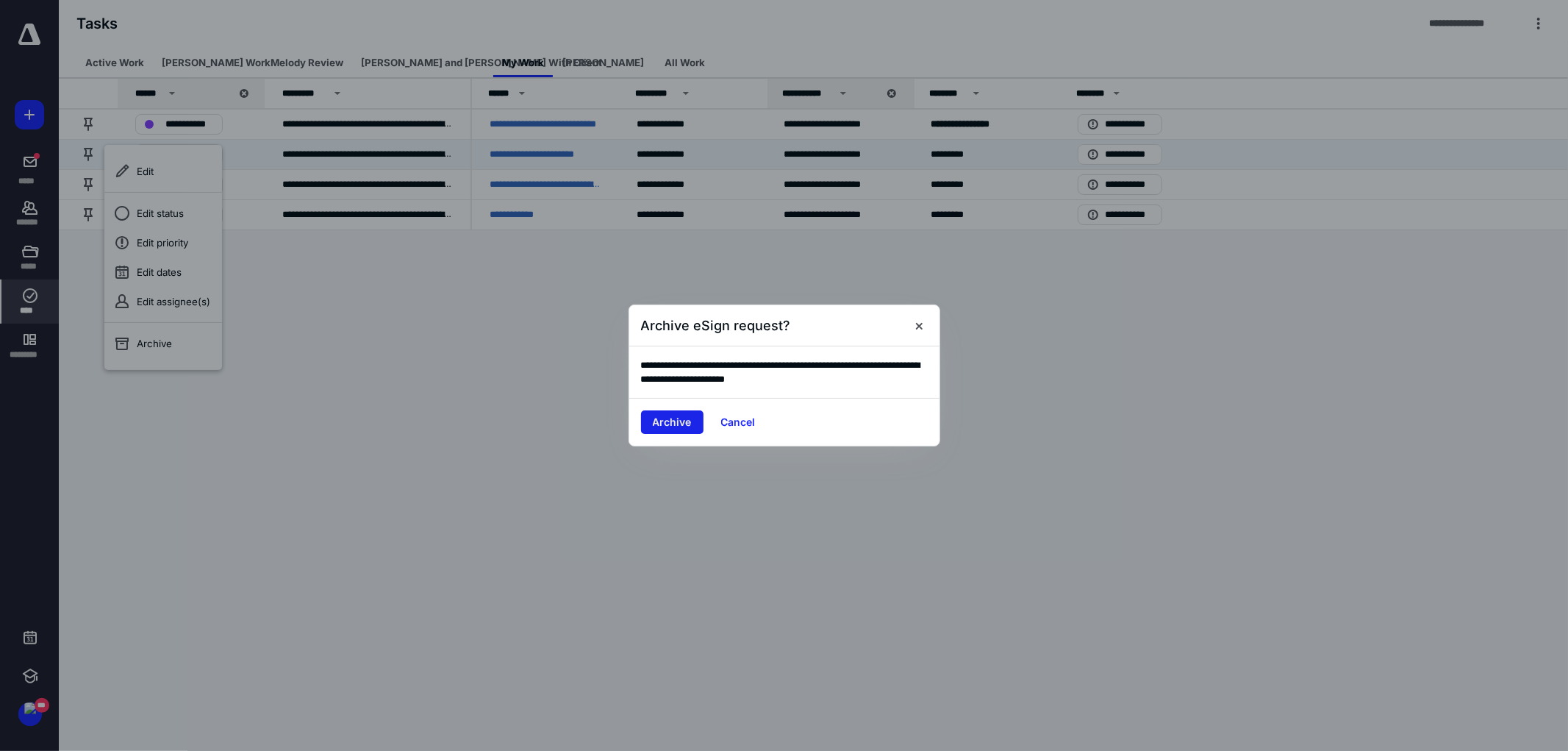 click on "Archive" at bounding box center [672, 422] 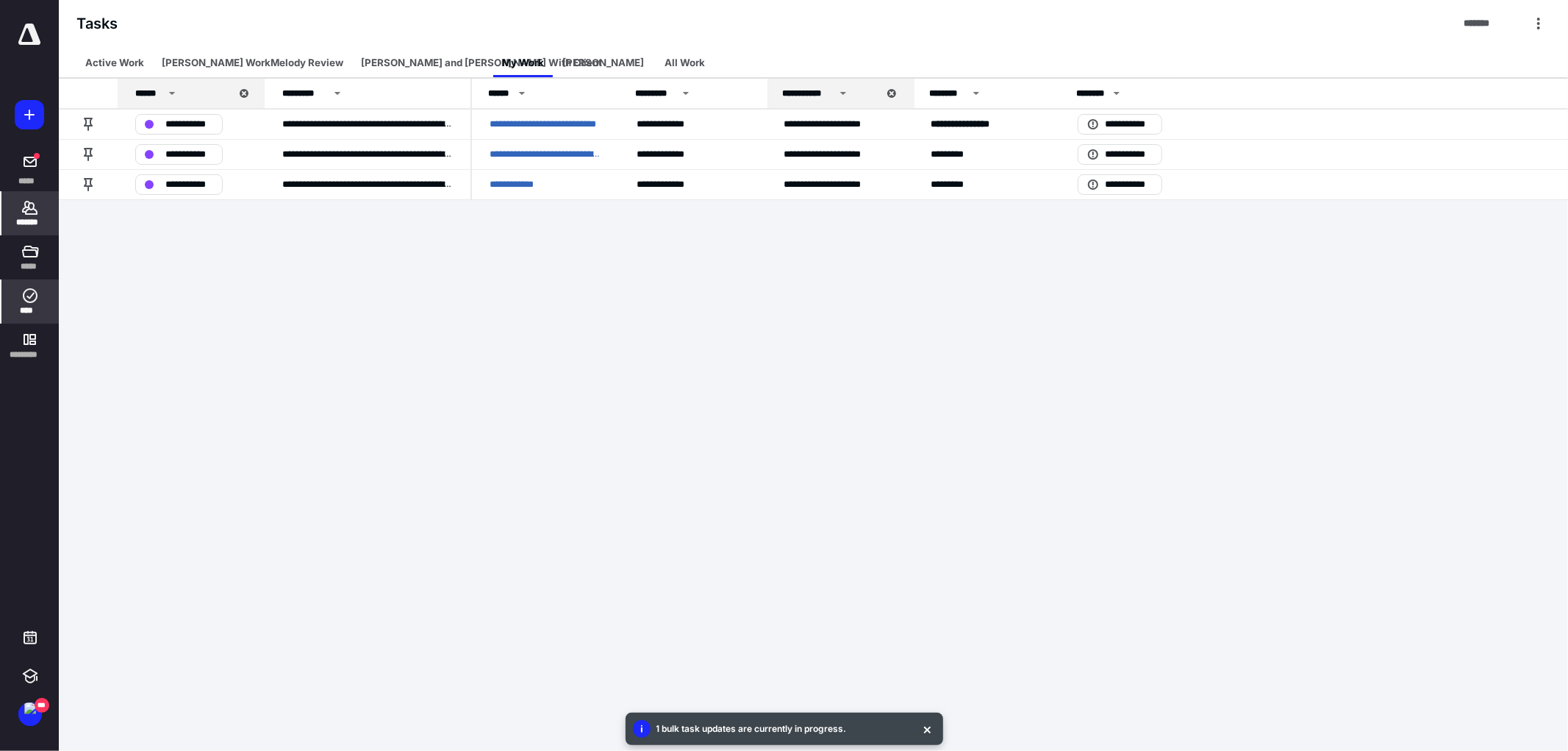 click on "*******" at bounding box center (30, 213) 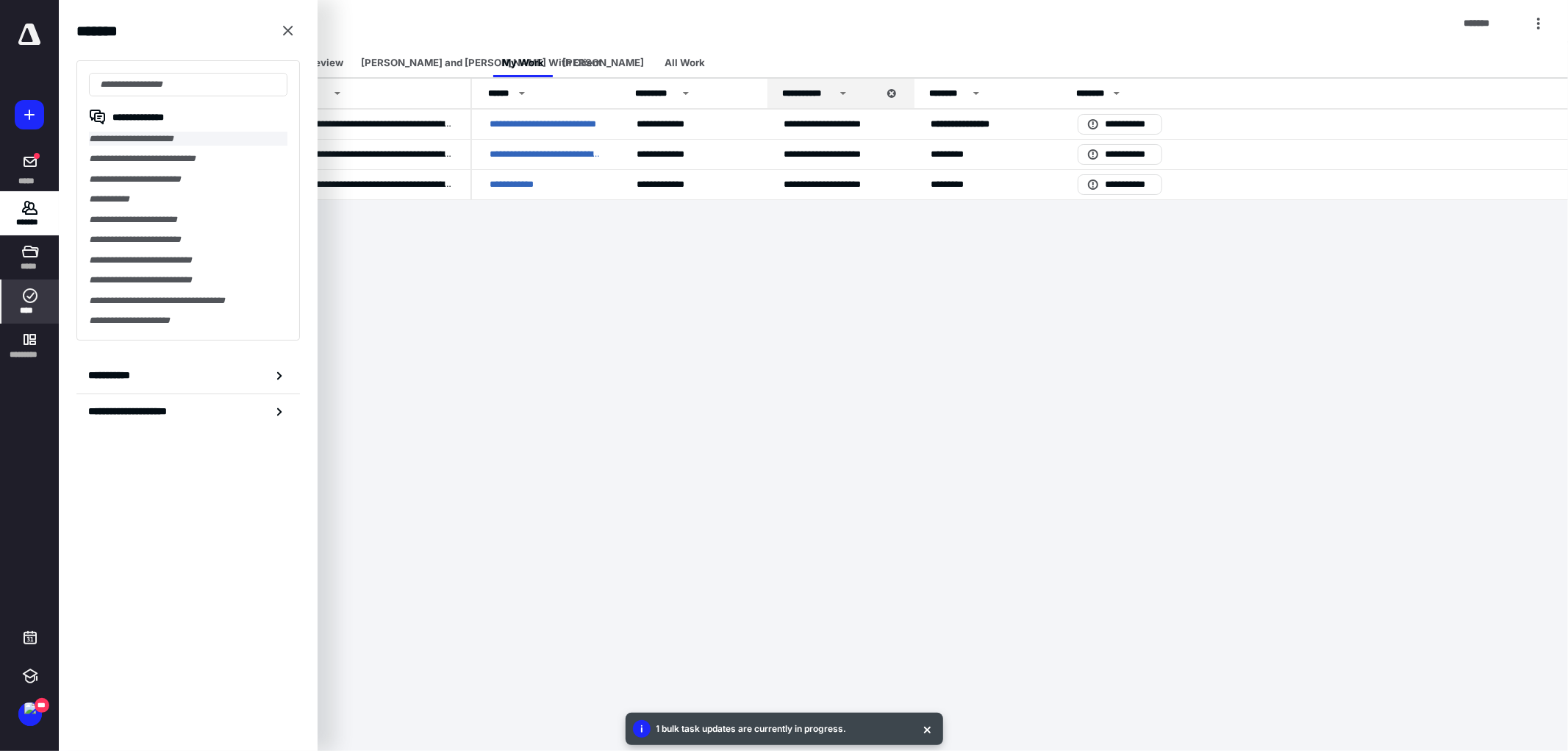 click on "**********" at bounding box center [188, 138] 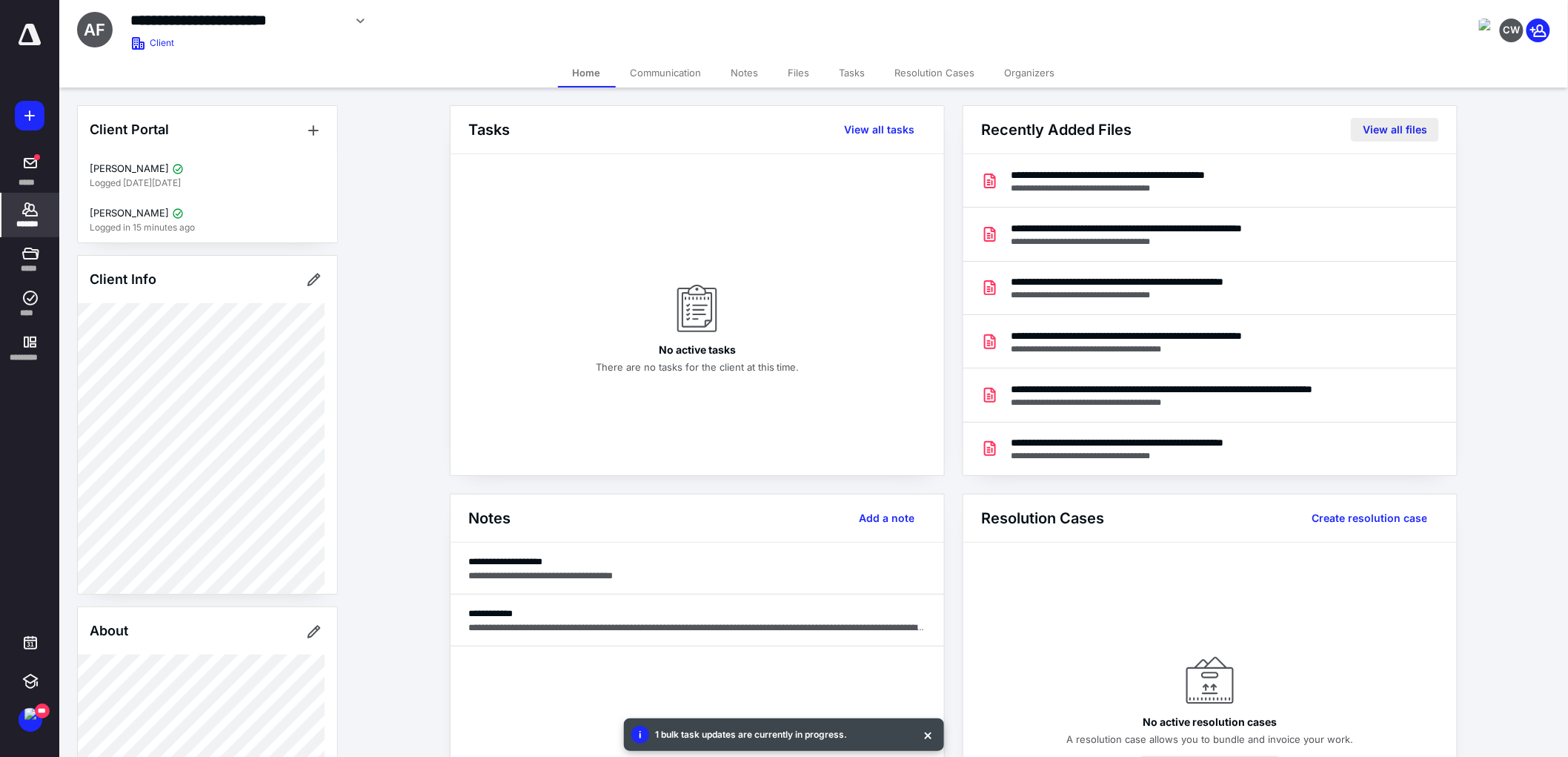 click on "View all files" at bounding box center [1395, 130] 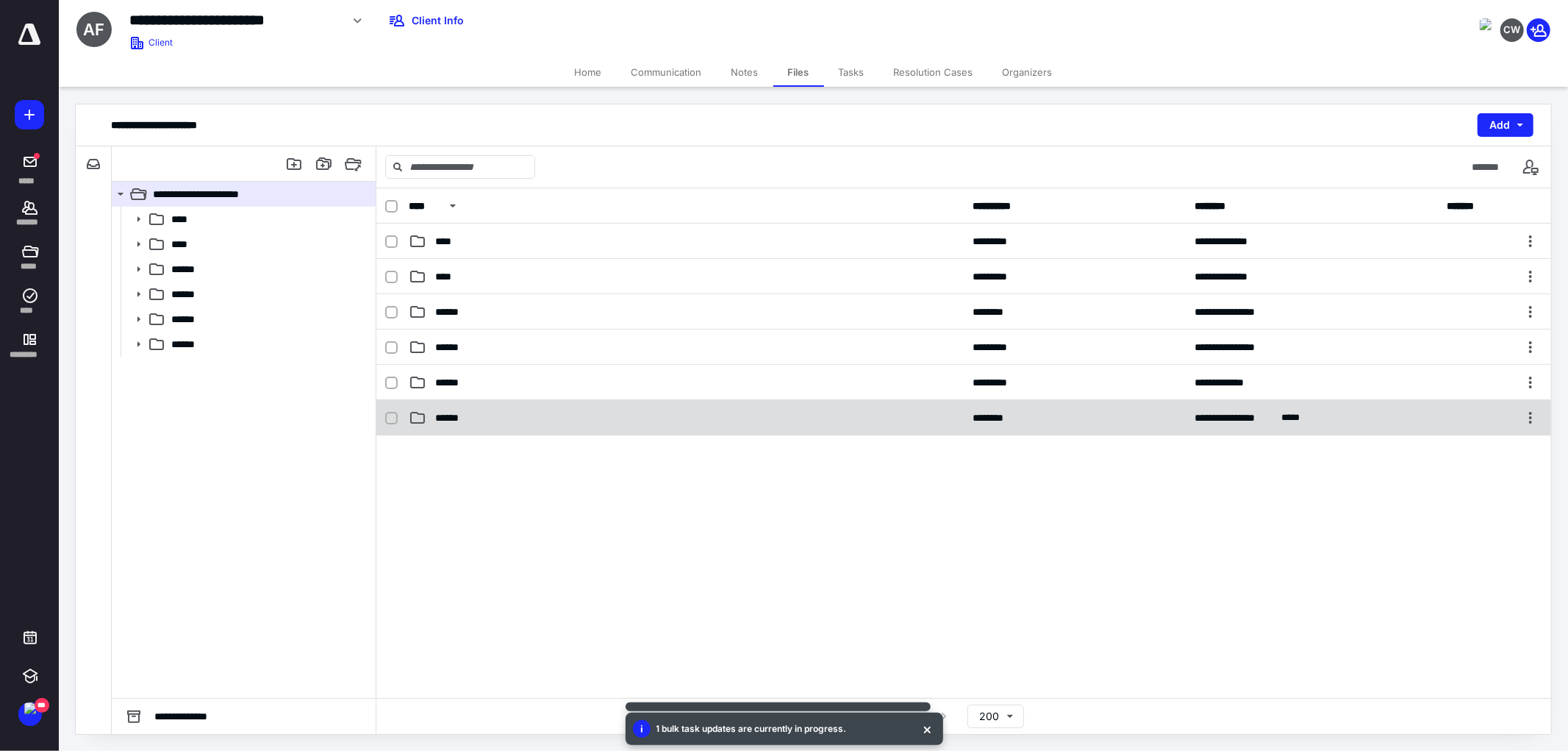 click on "******" at bounding box center (686, 418) 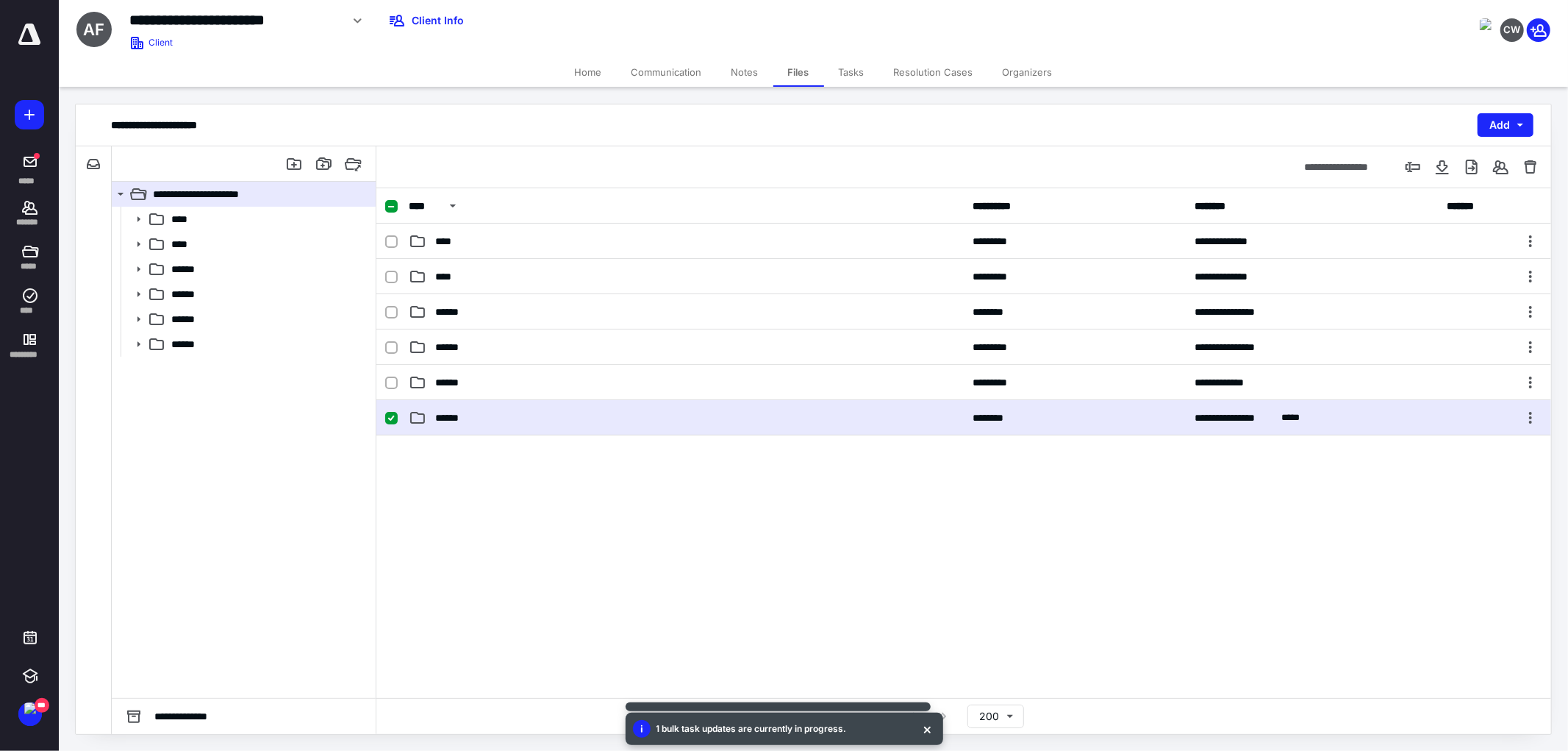 click on "******" at bounding box center [686, 418] 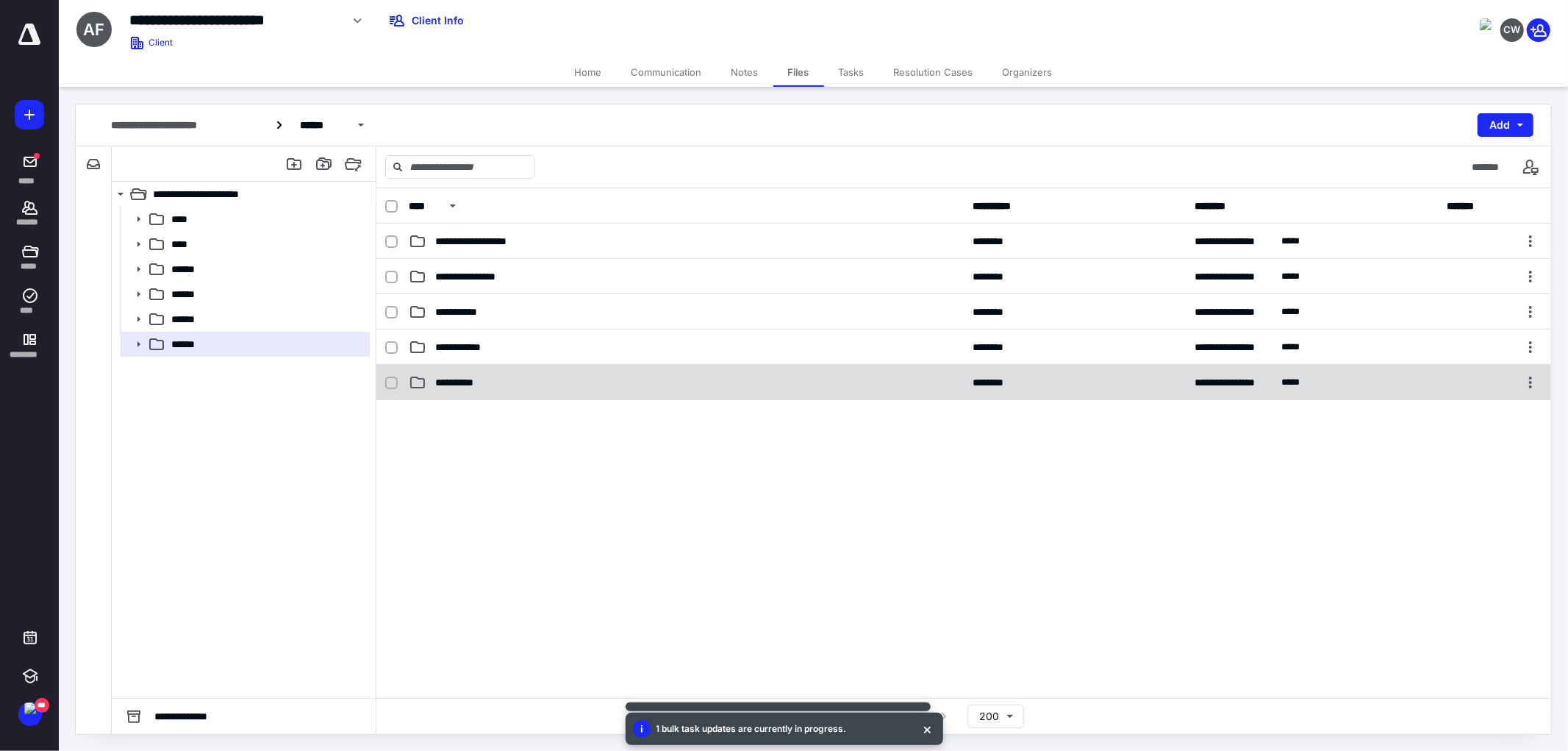 click on "**********" at bounding box center [461, 382] 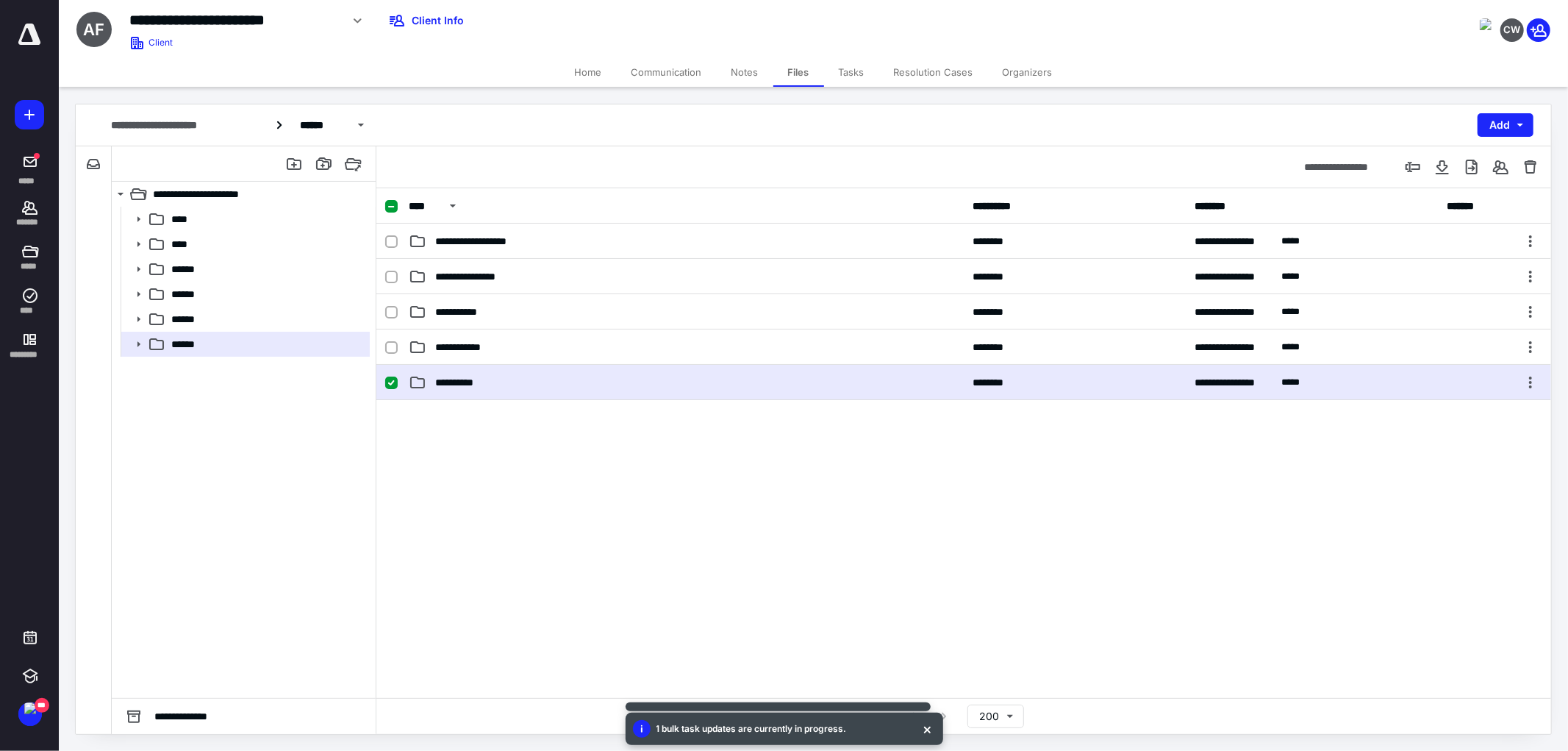 click on "**********" at bounding box center (686, 382) 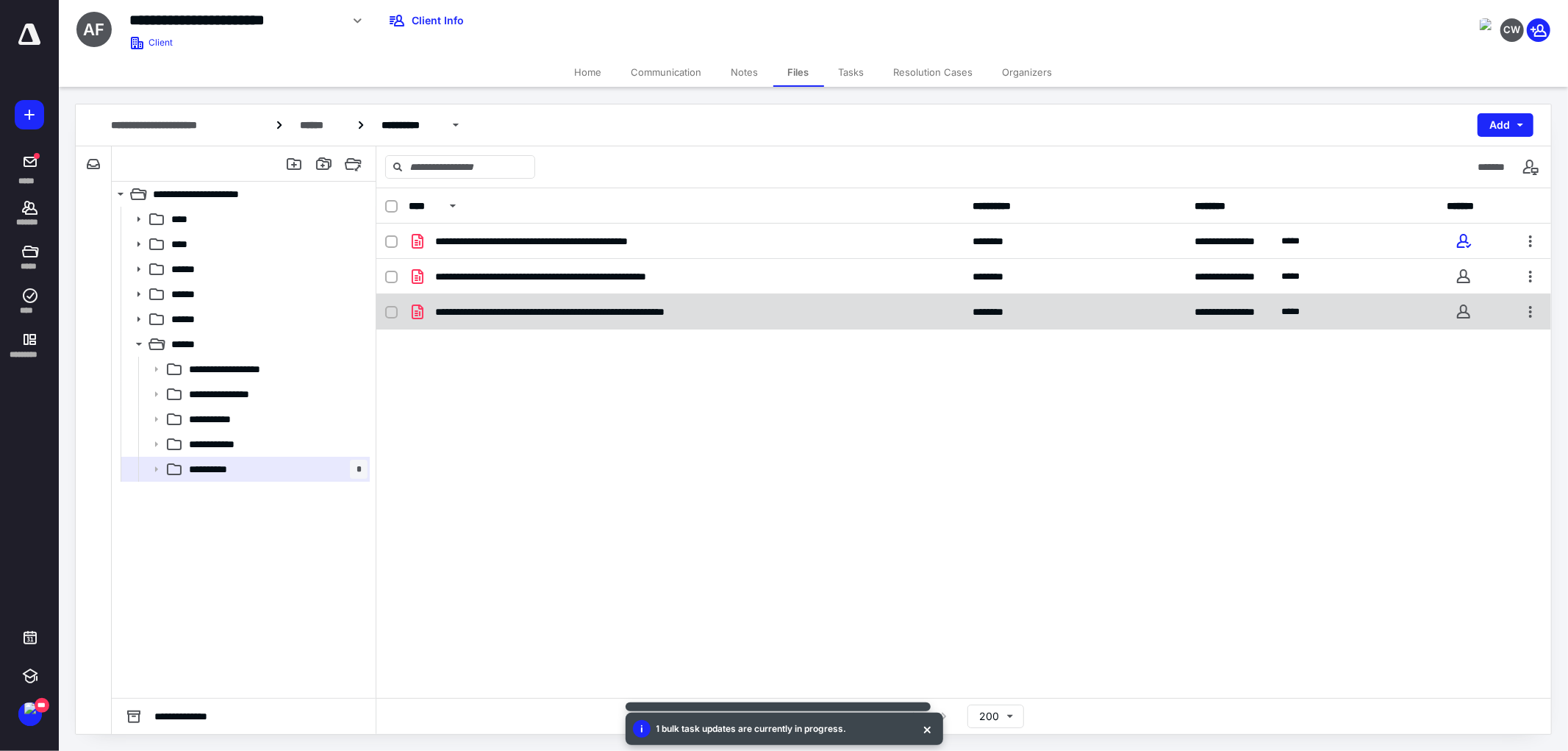 click on "**********" at bounding box center [964, 312] 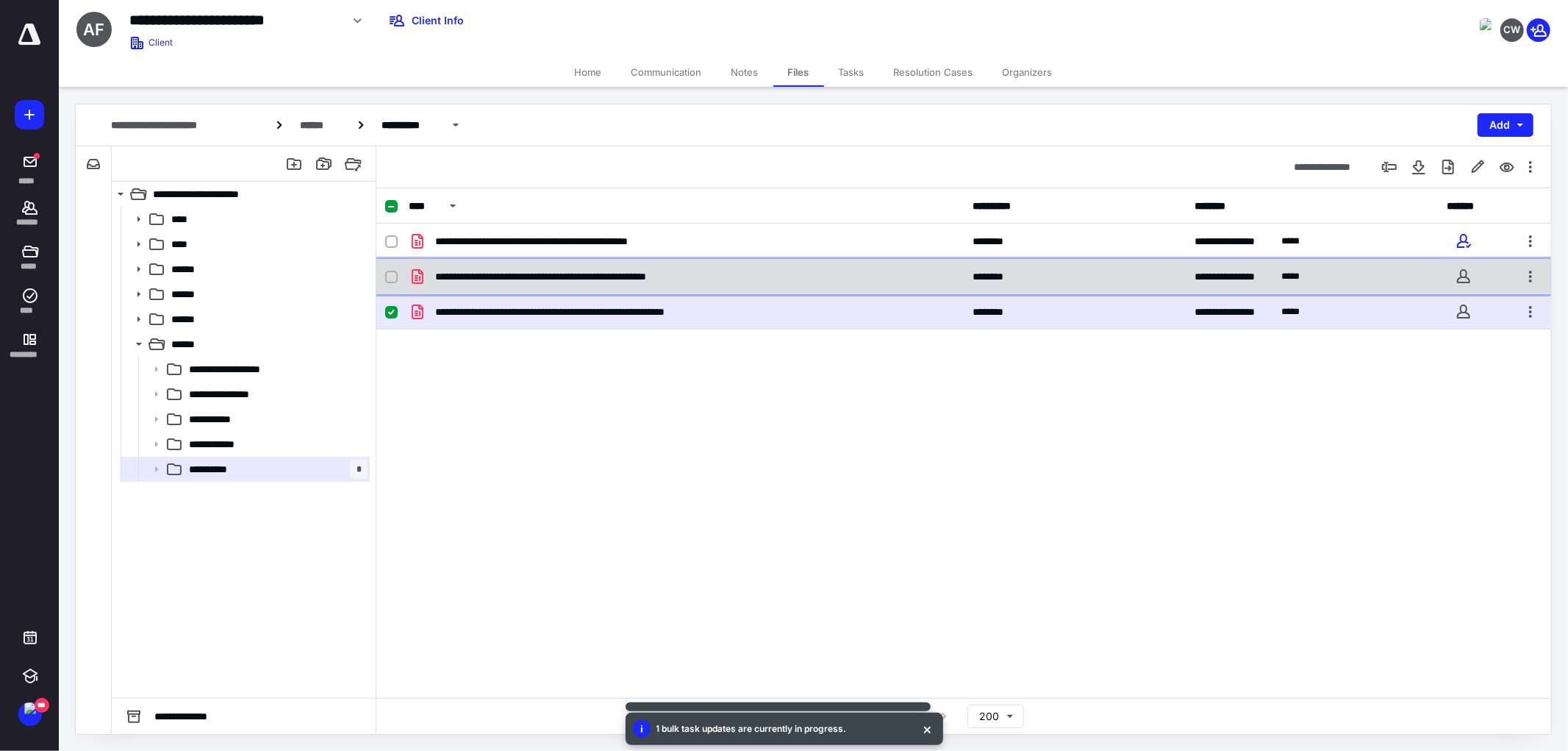 drag, startPoint x: 660, startPoint y: 280, endPoint x: 665, endPoint y: 269, distance: 12.083046 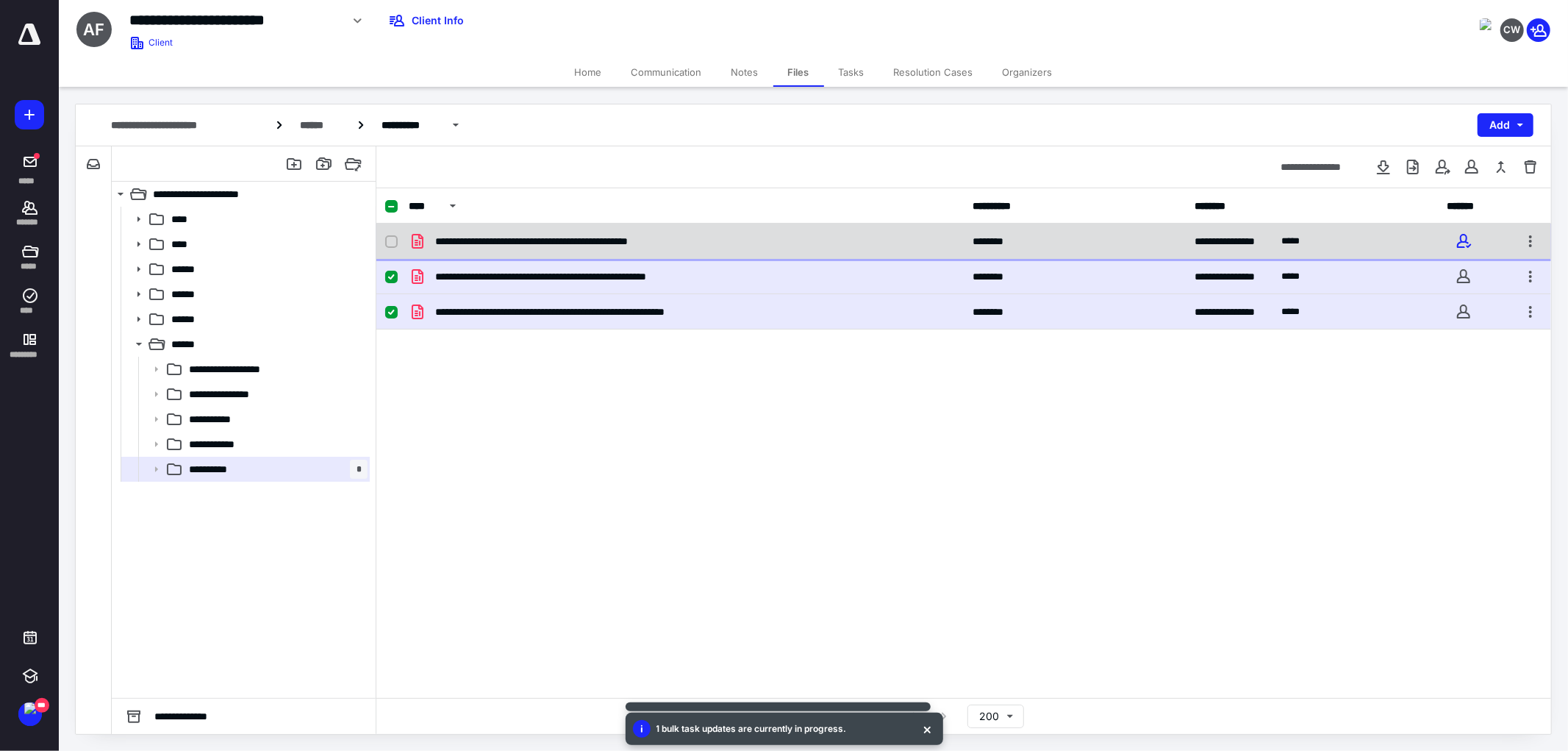 click on "**********" at bounding box center [590, 241] 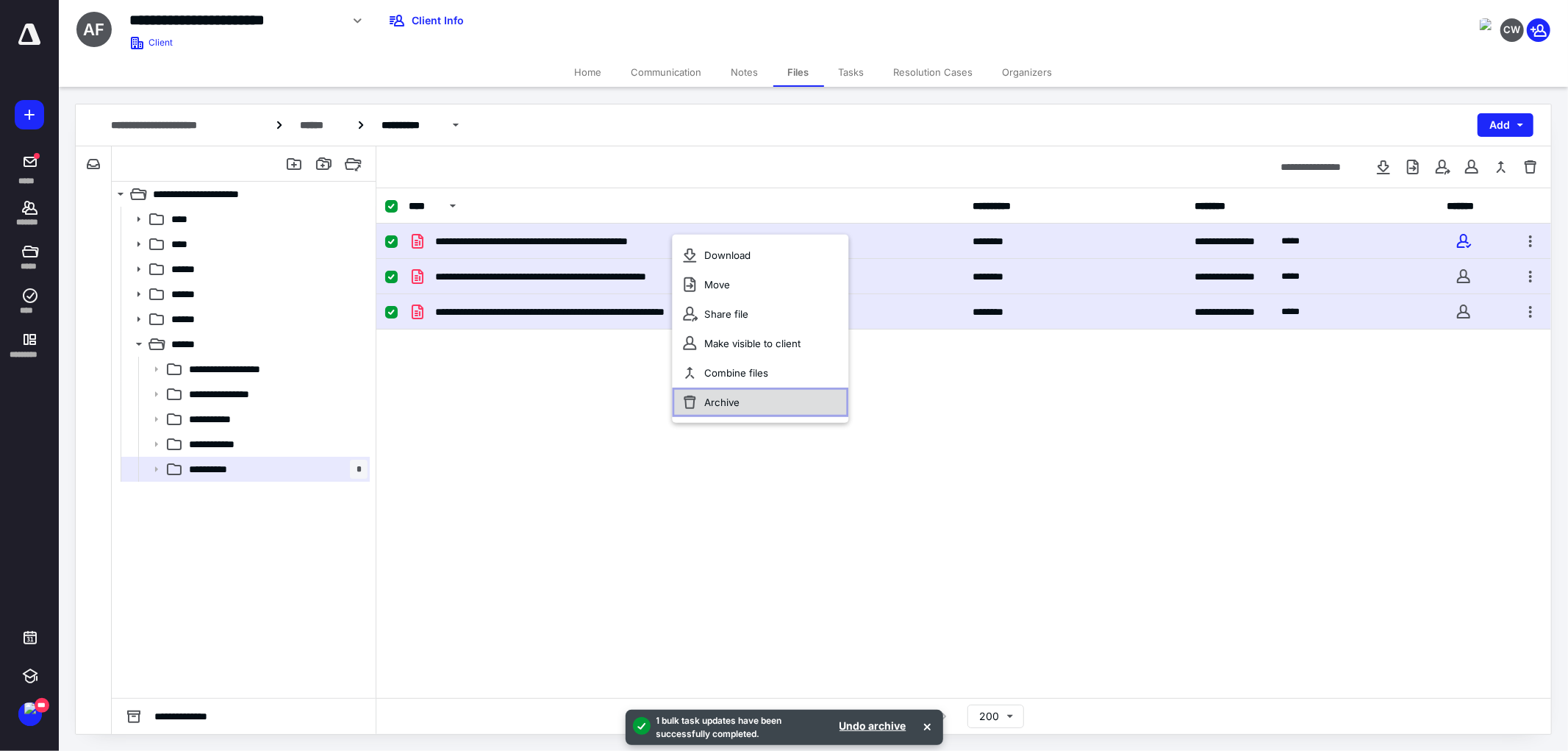 click on "Archive" at bounding box center [722, 402] 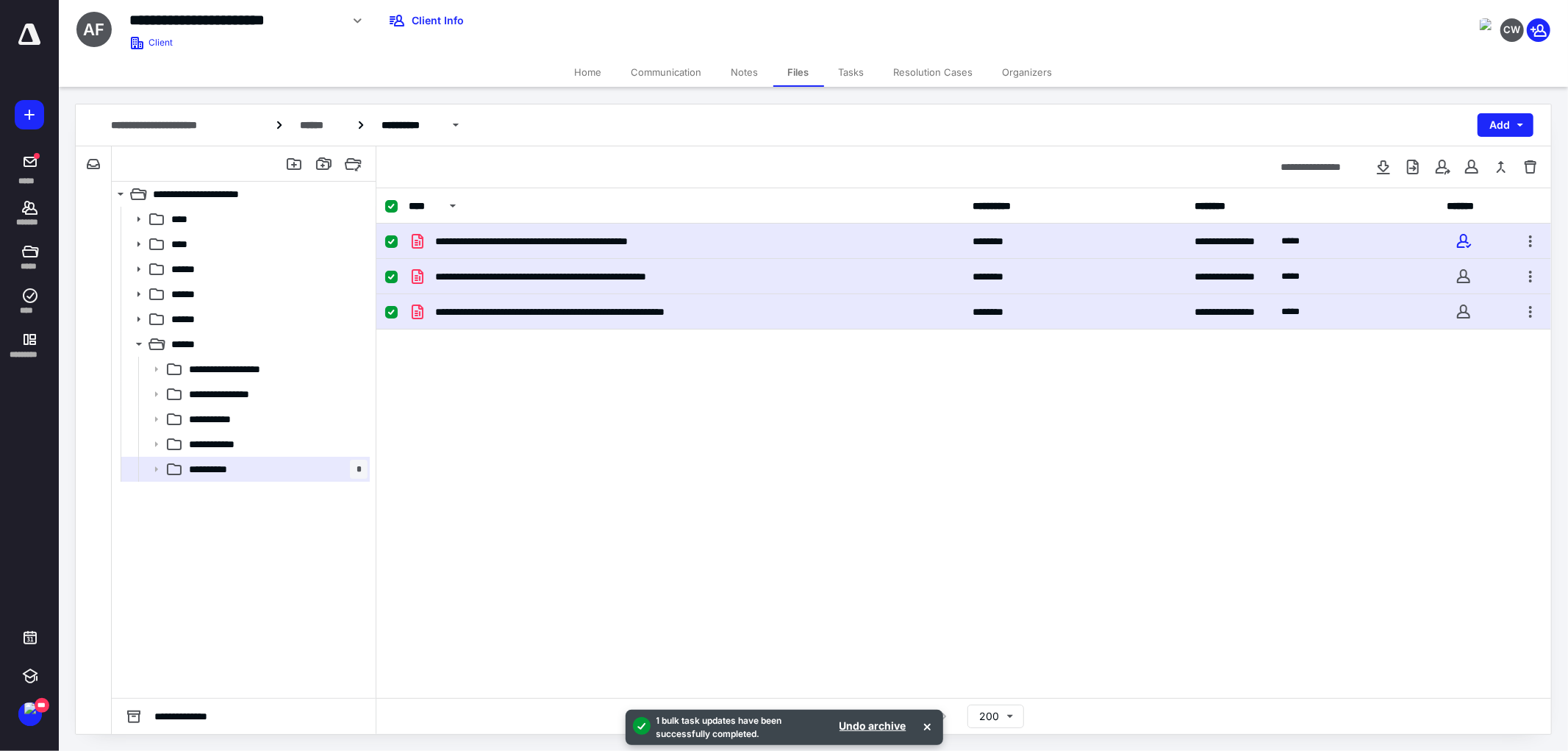 checkbox on "false" 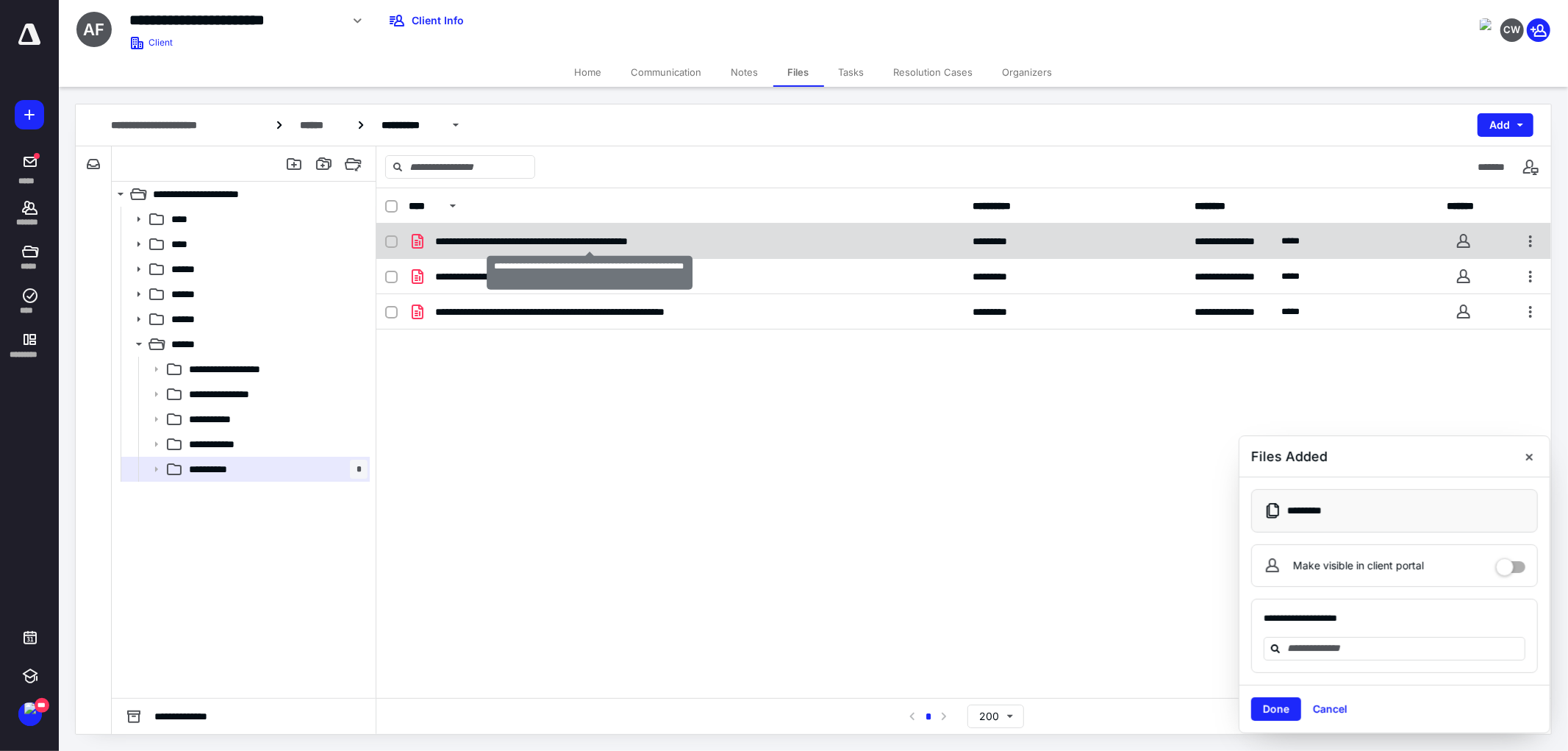 checkbox on "true" 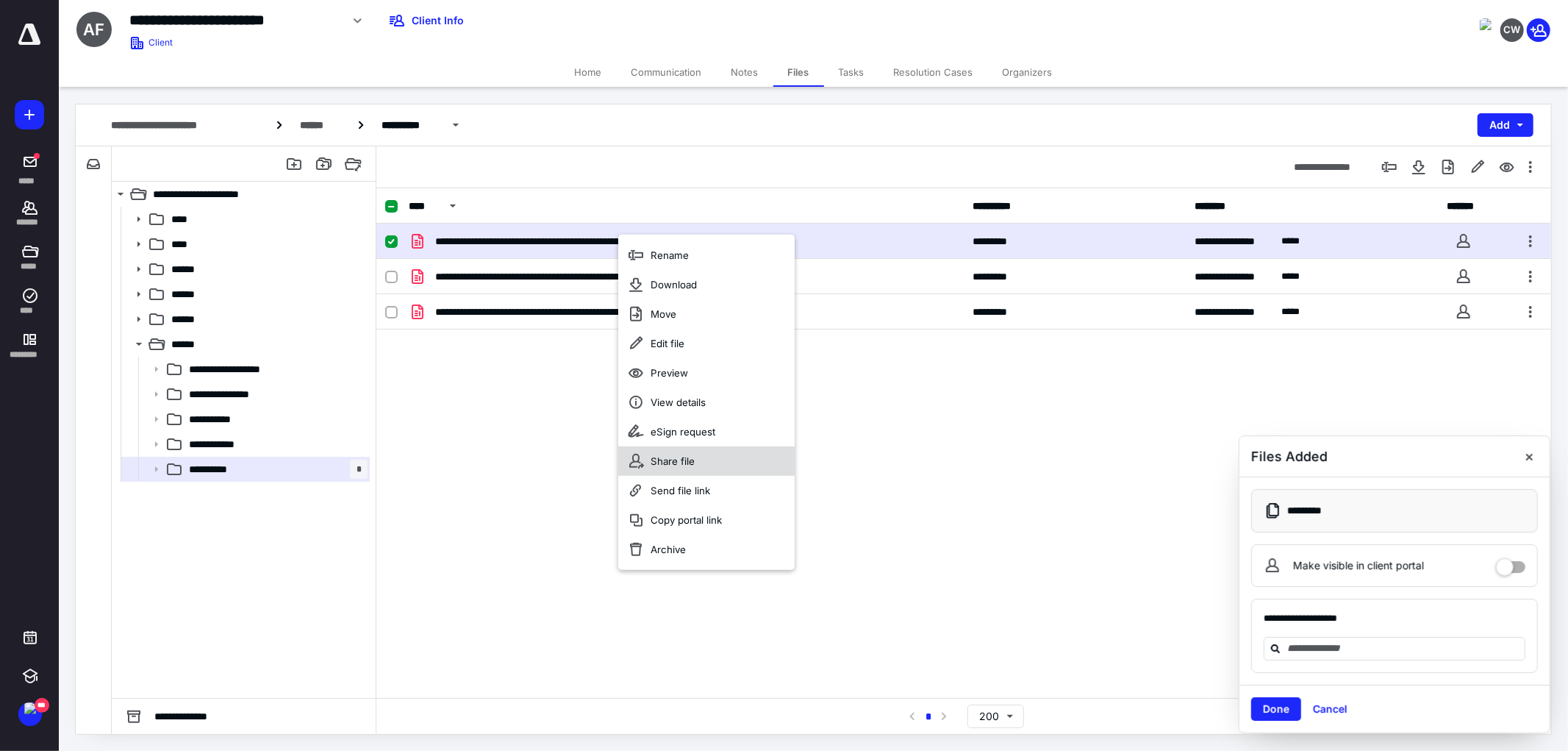 click on "Share file" at bounding box center (706, 461) 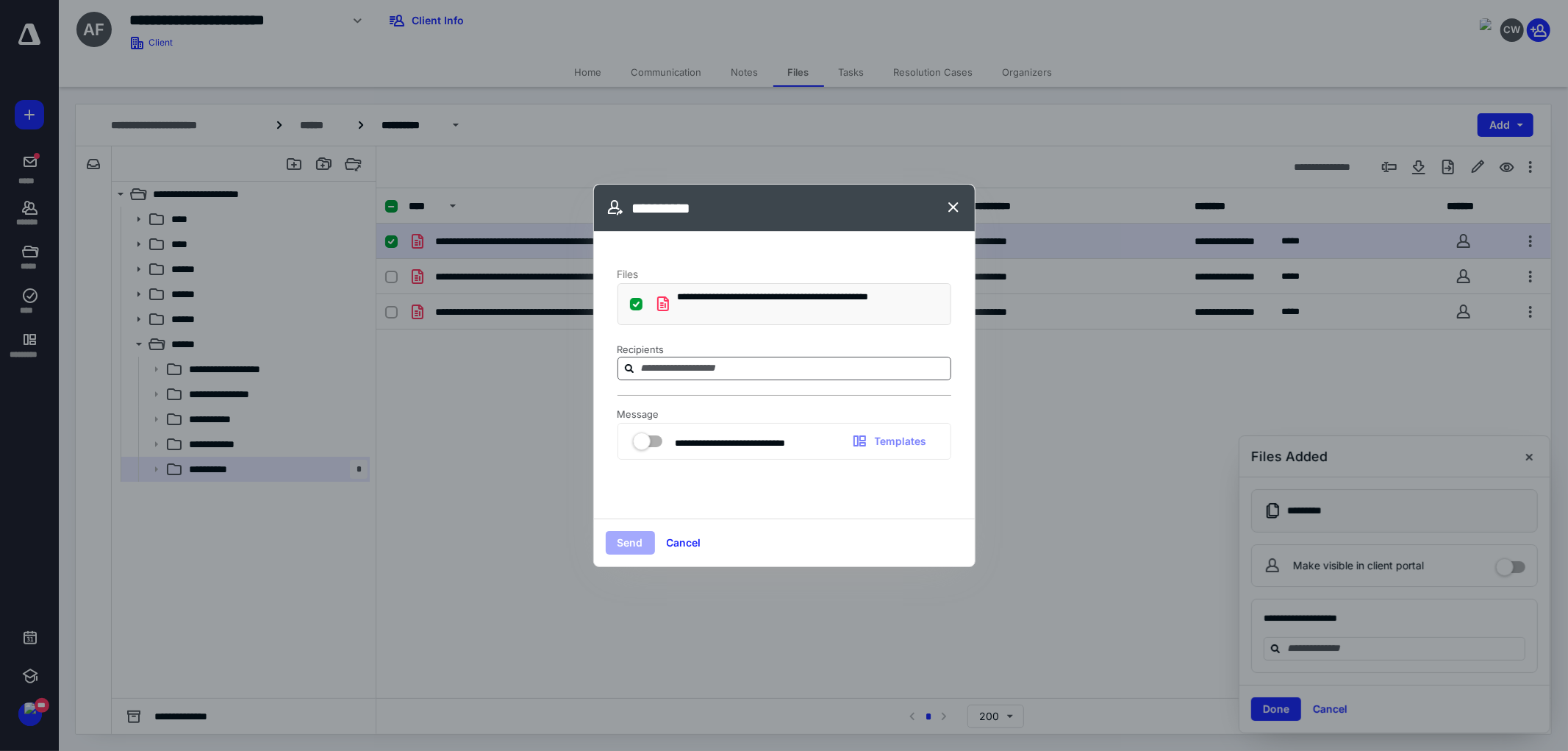 click at bounding box center (793, 368) 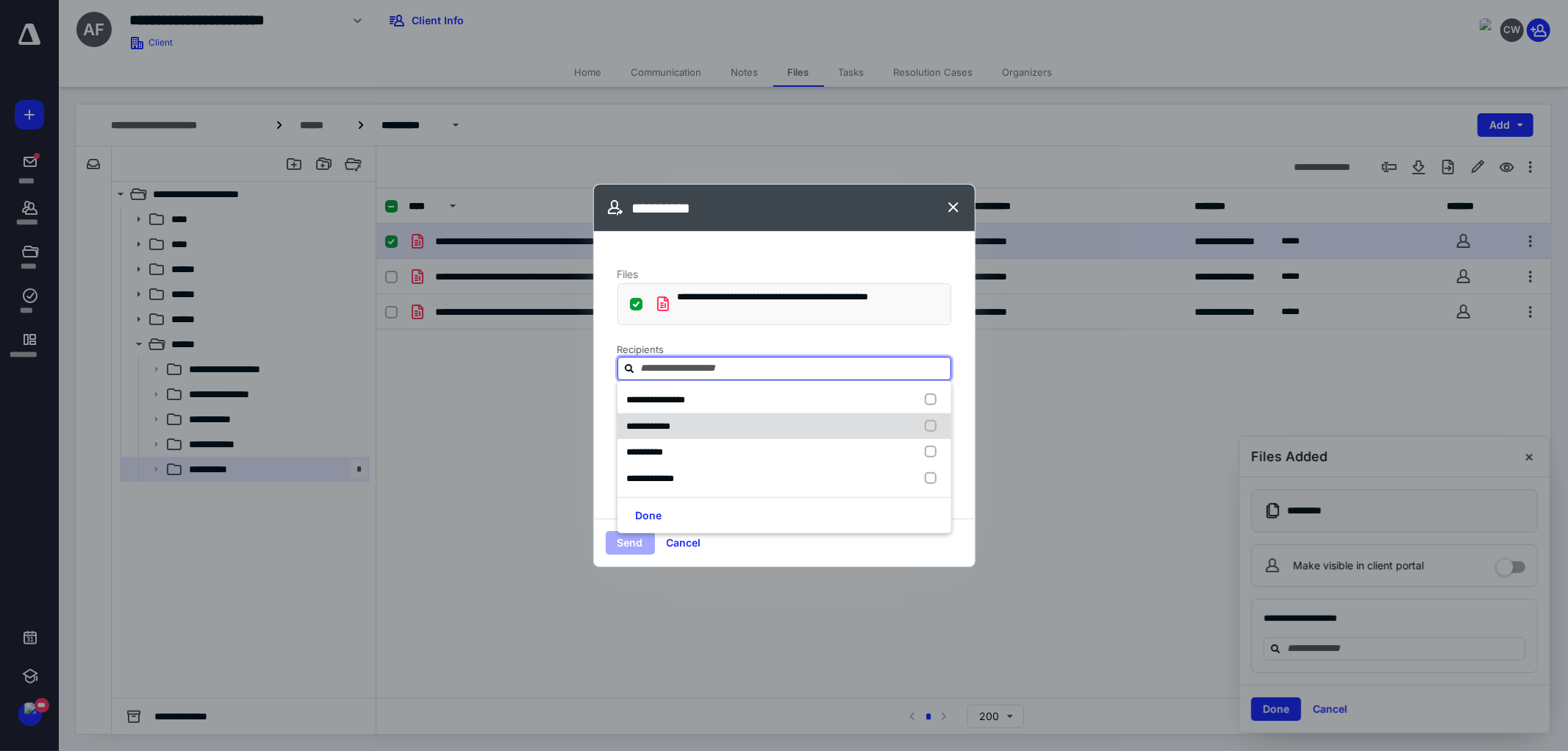 click on "**********" at bounding box center (784, 426) 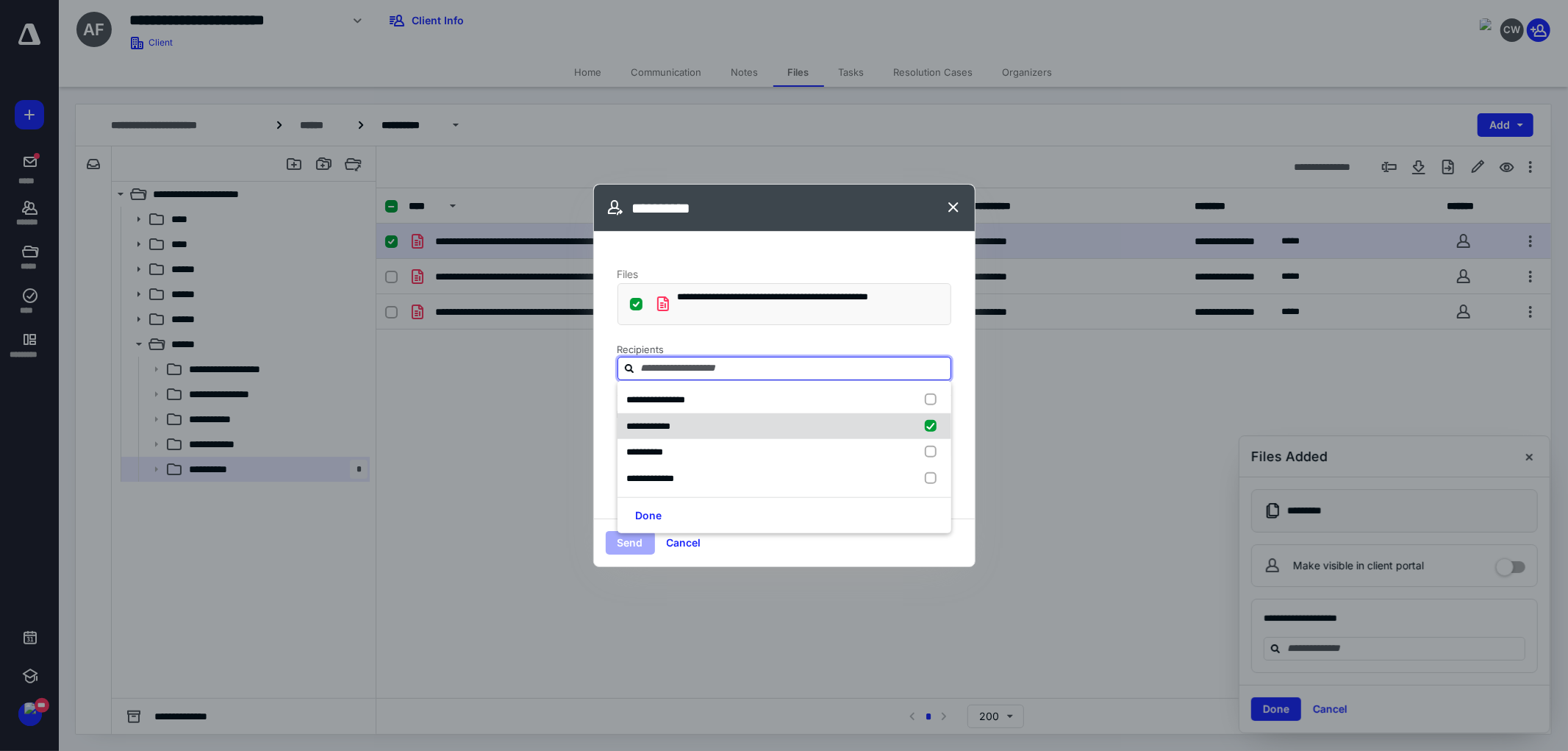 checkbox on "true" 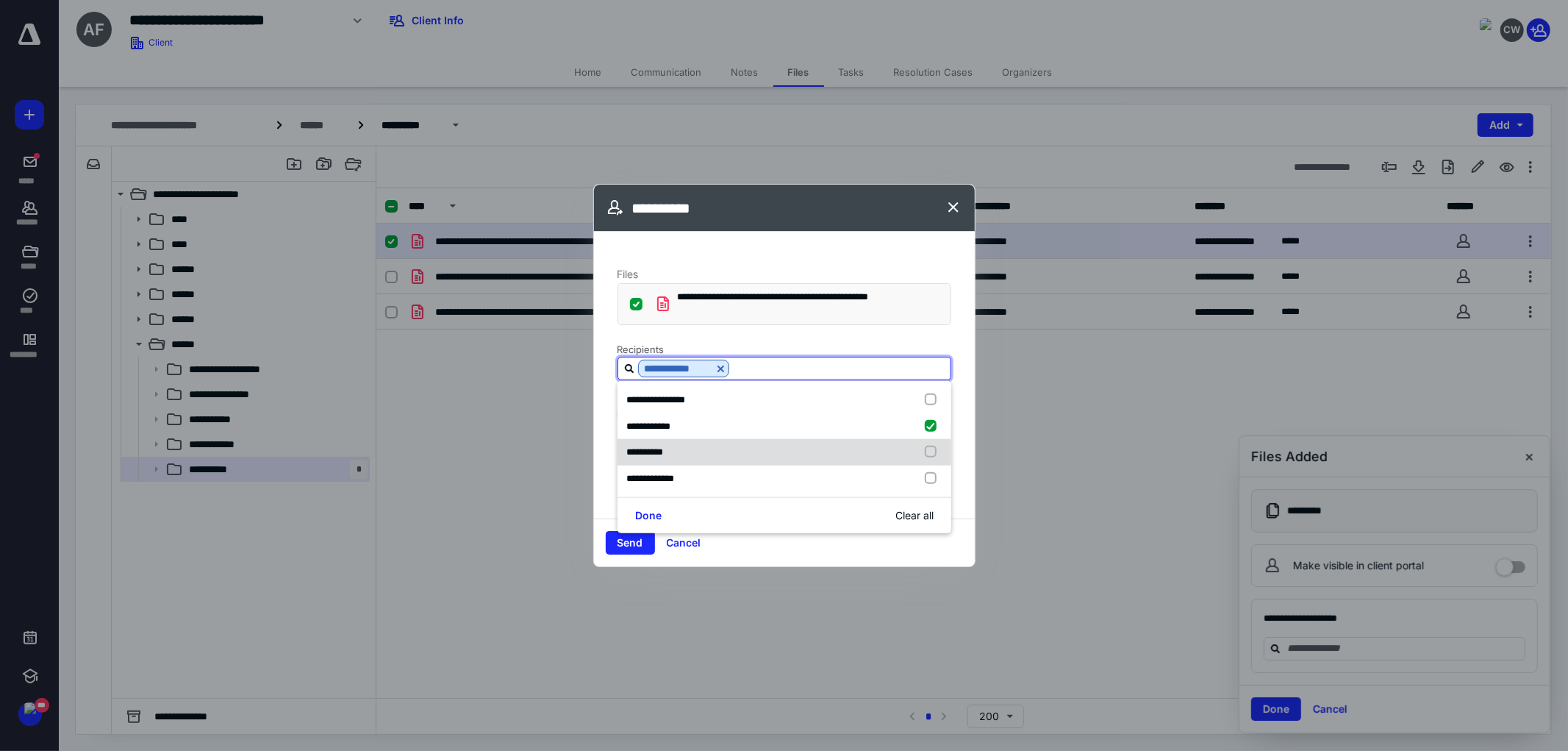 click on "**********" at bounding box center (648, 452) 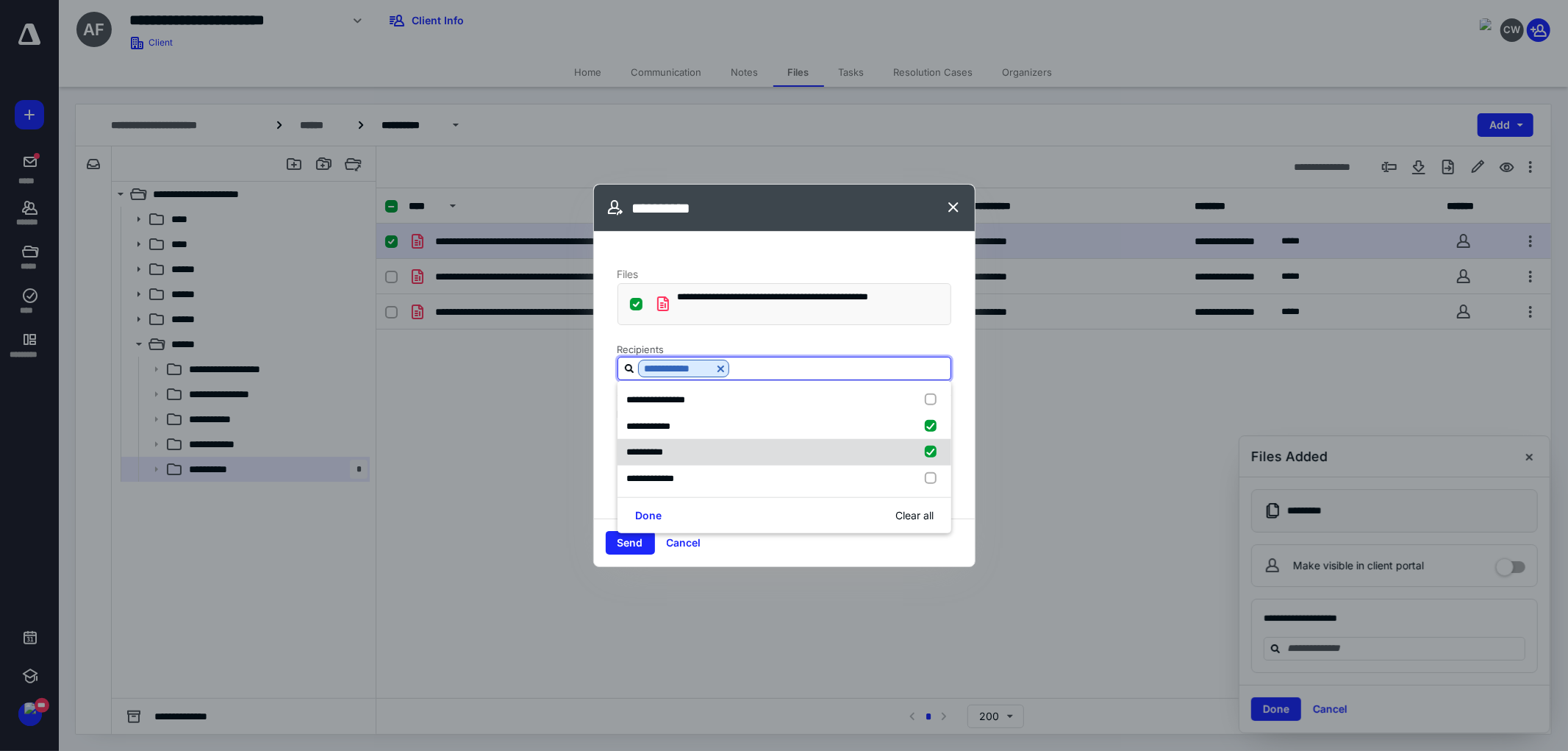 checkbox on "true" 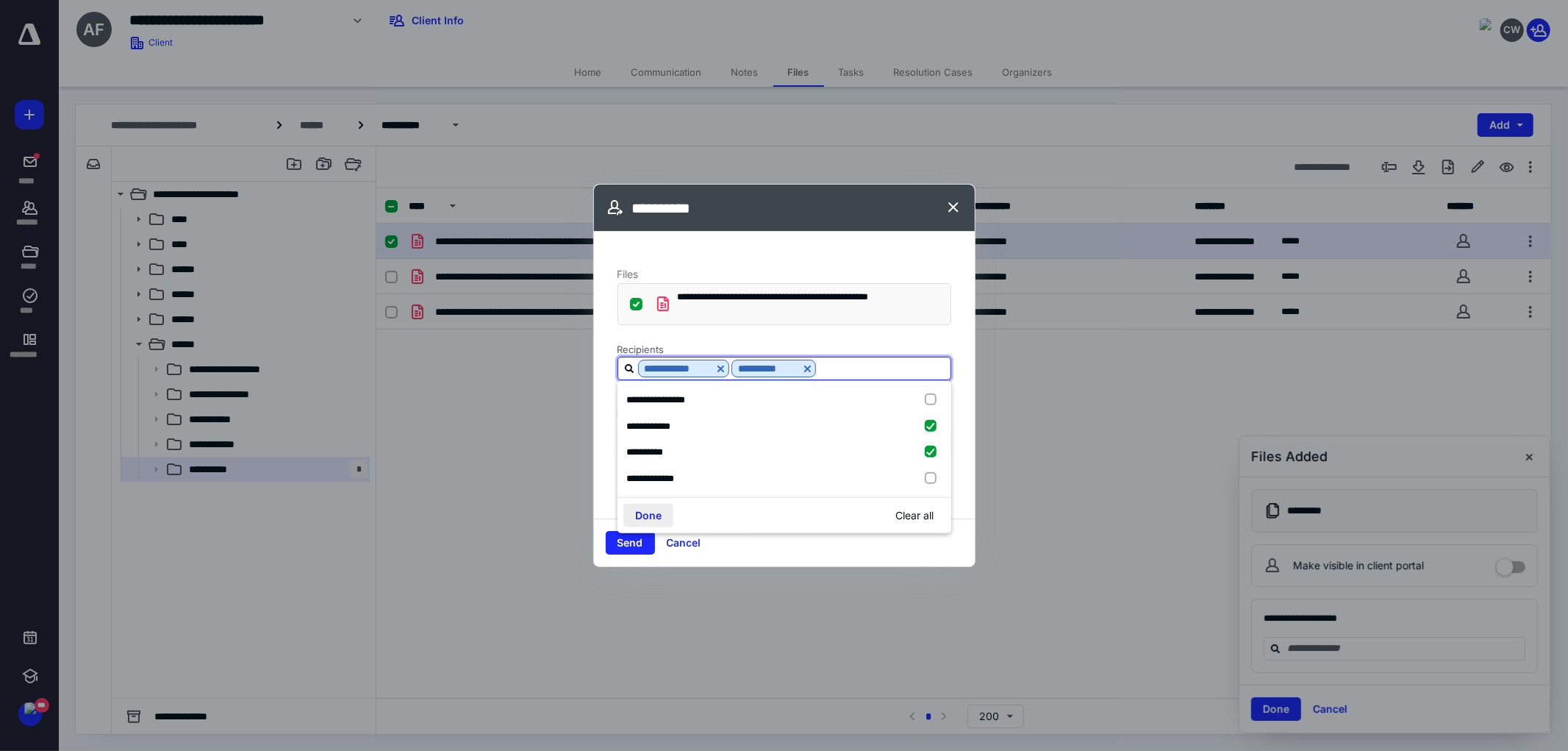 click on "Done" at bounding box center [648, 516] 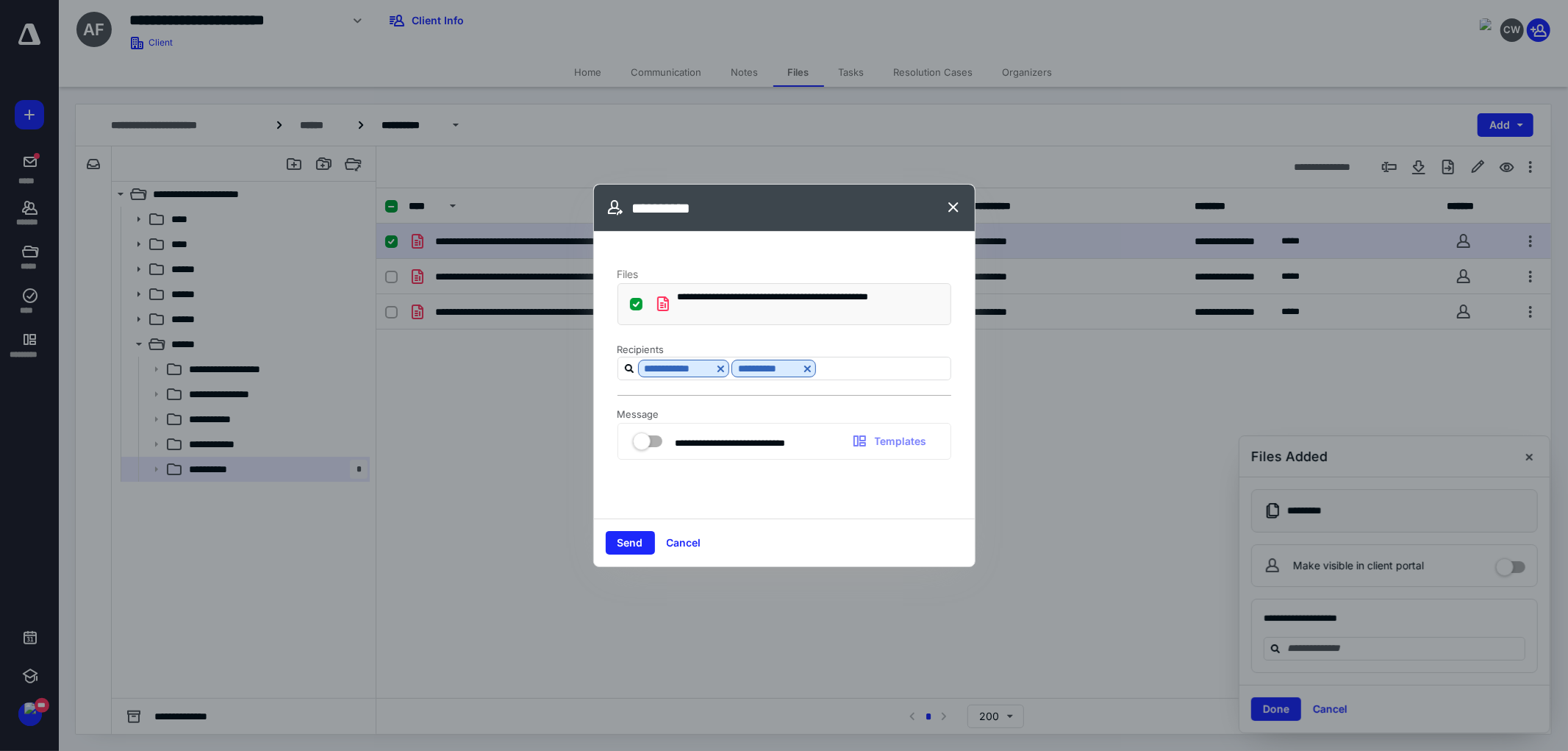 click at bounding box center [648, 438] 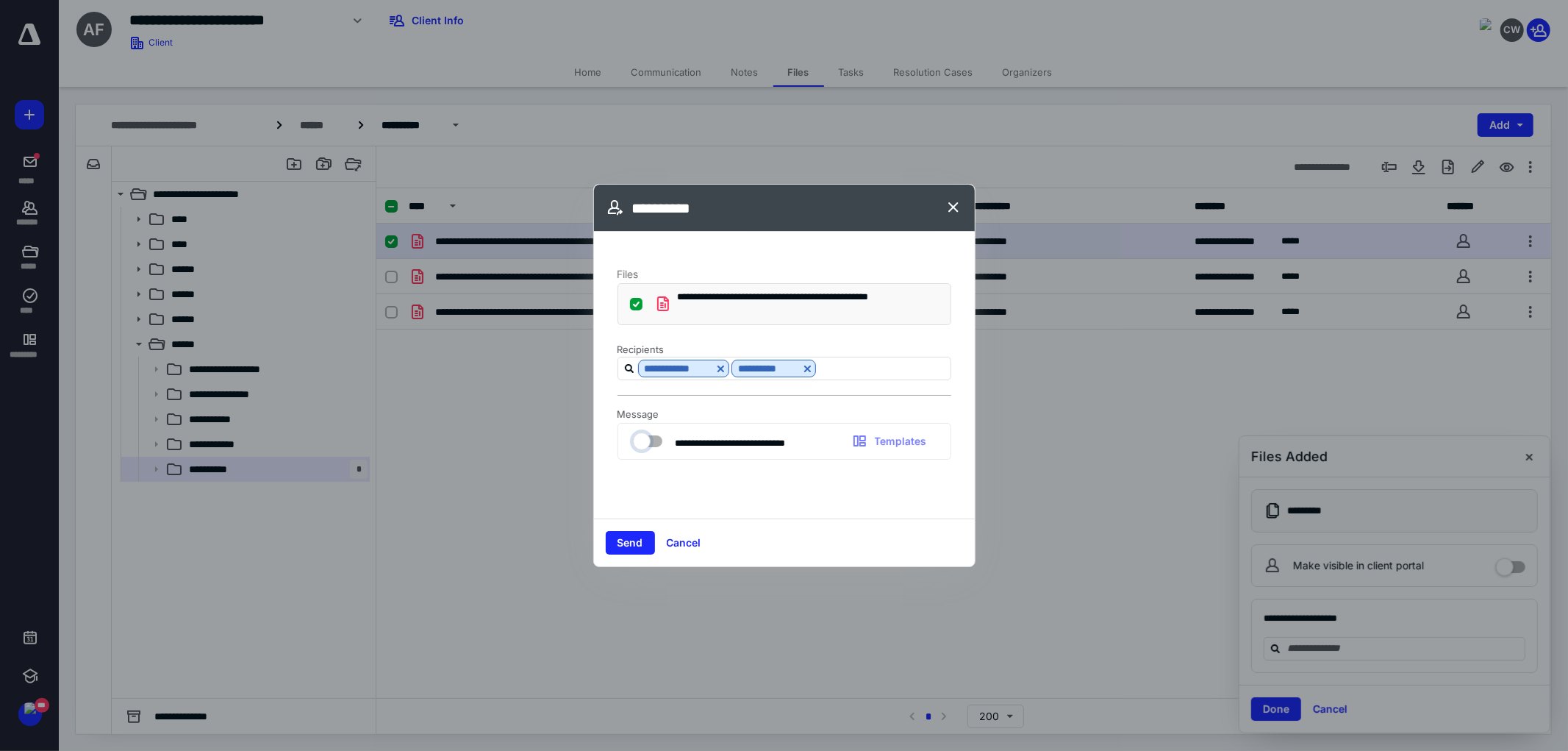 click at bounding box center (640, 439) 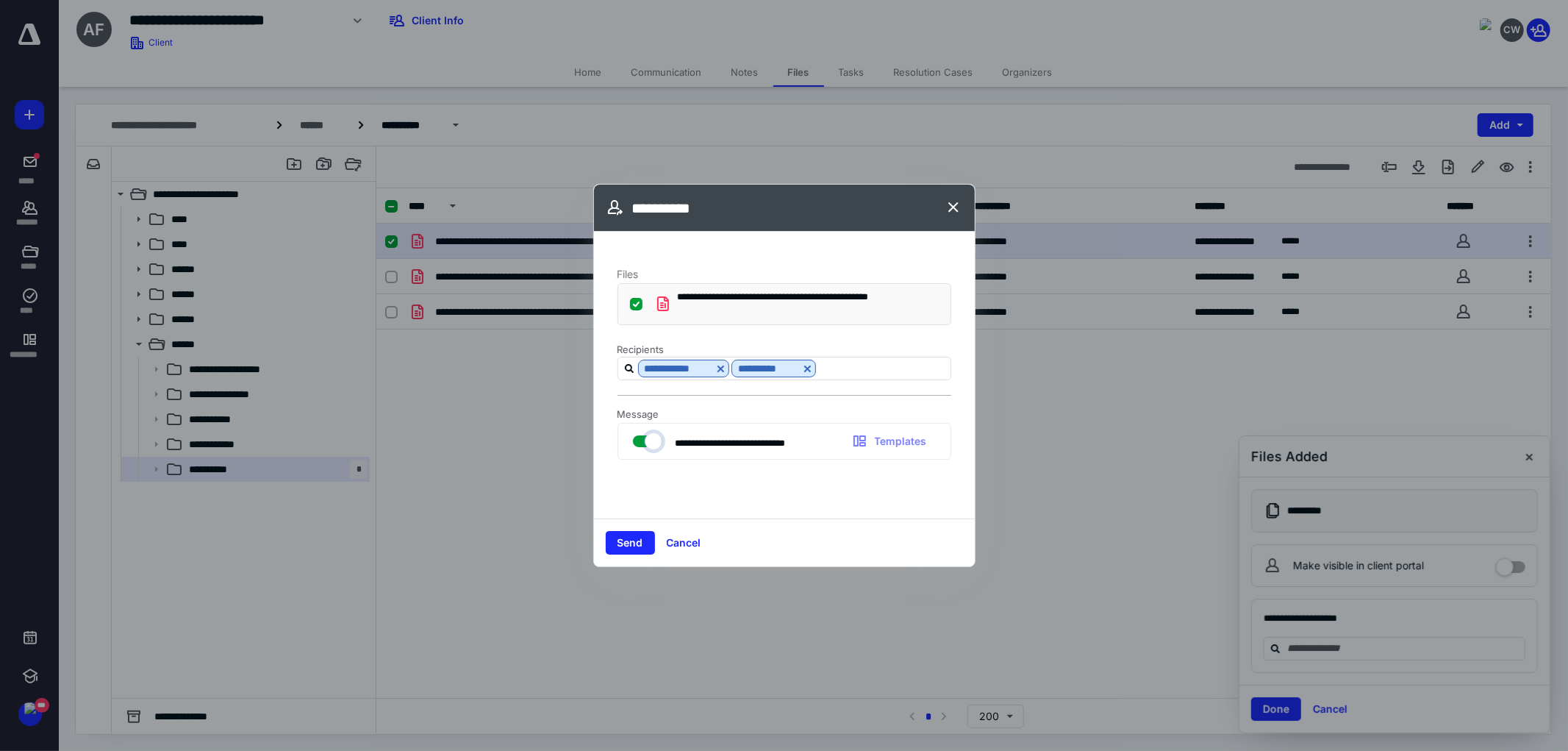 checkbox on "true" 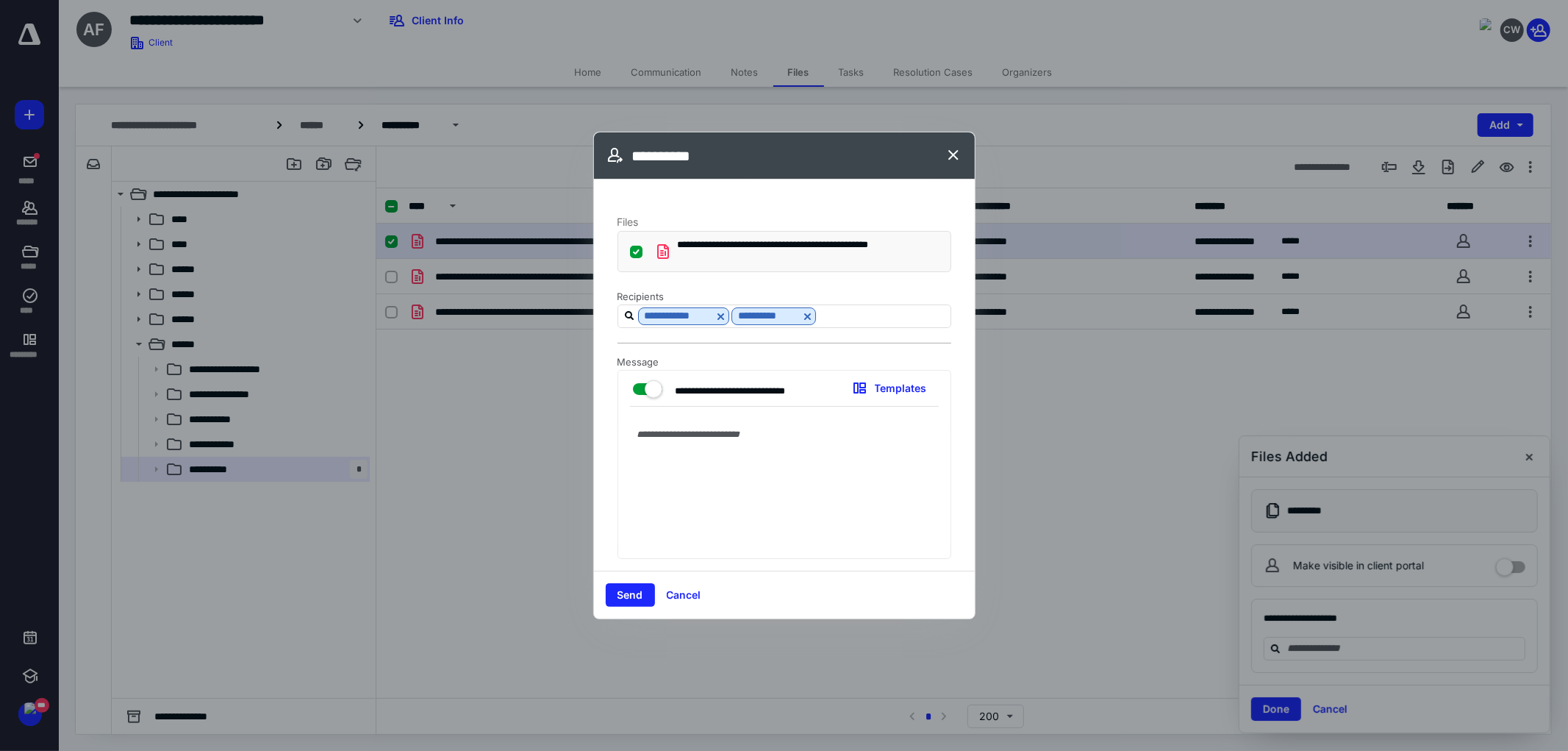 click at bounding box center (784, 486) 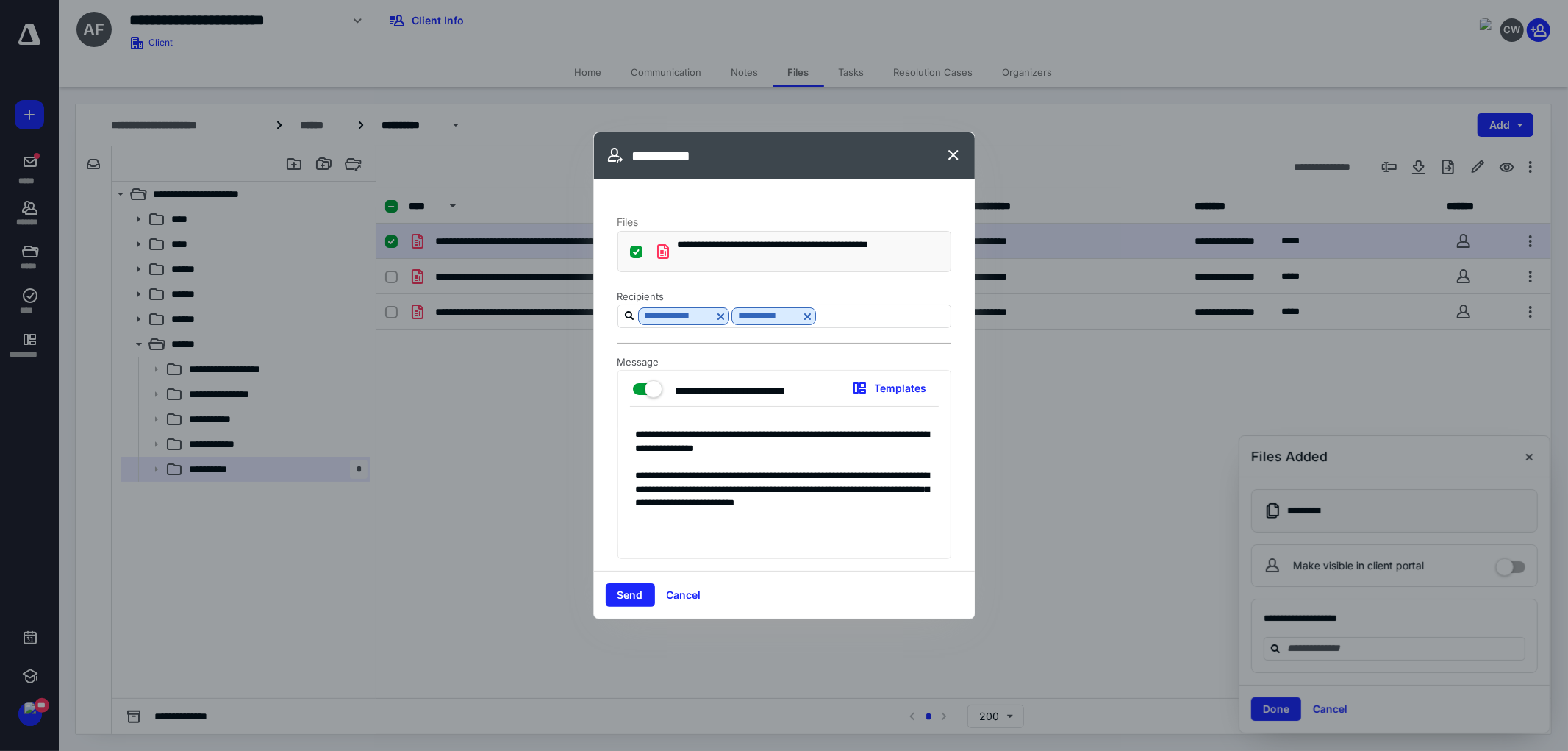 click on "**********" at bounding box center (778, 486) 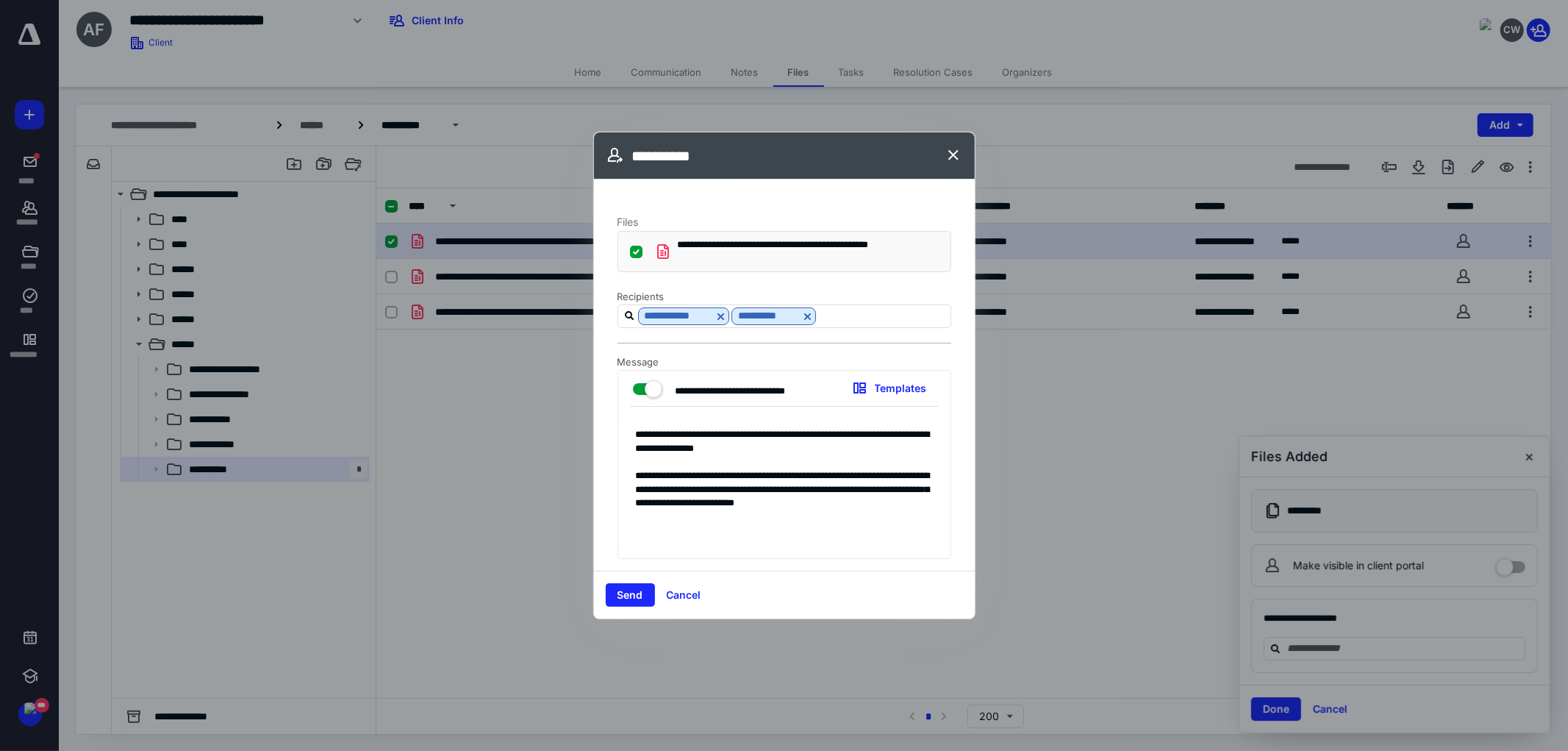 drag, startPoint x: 679, startPoint y: 519, endPoint x: 679, endPoint y: 488, distance: 31 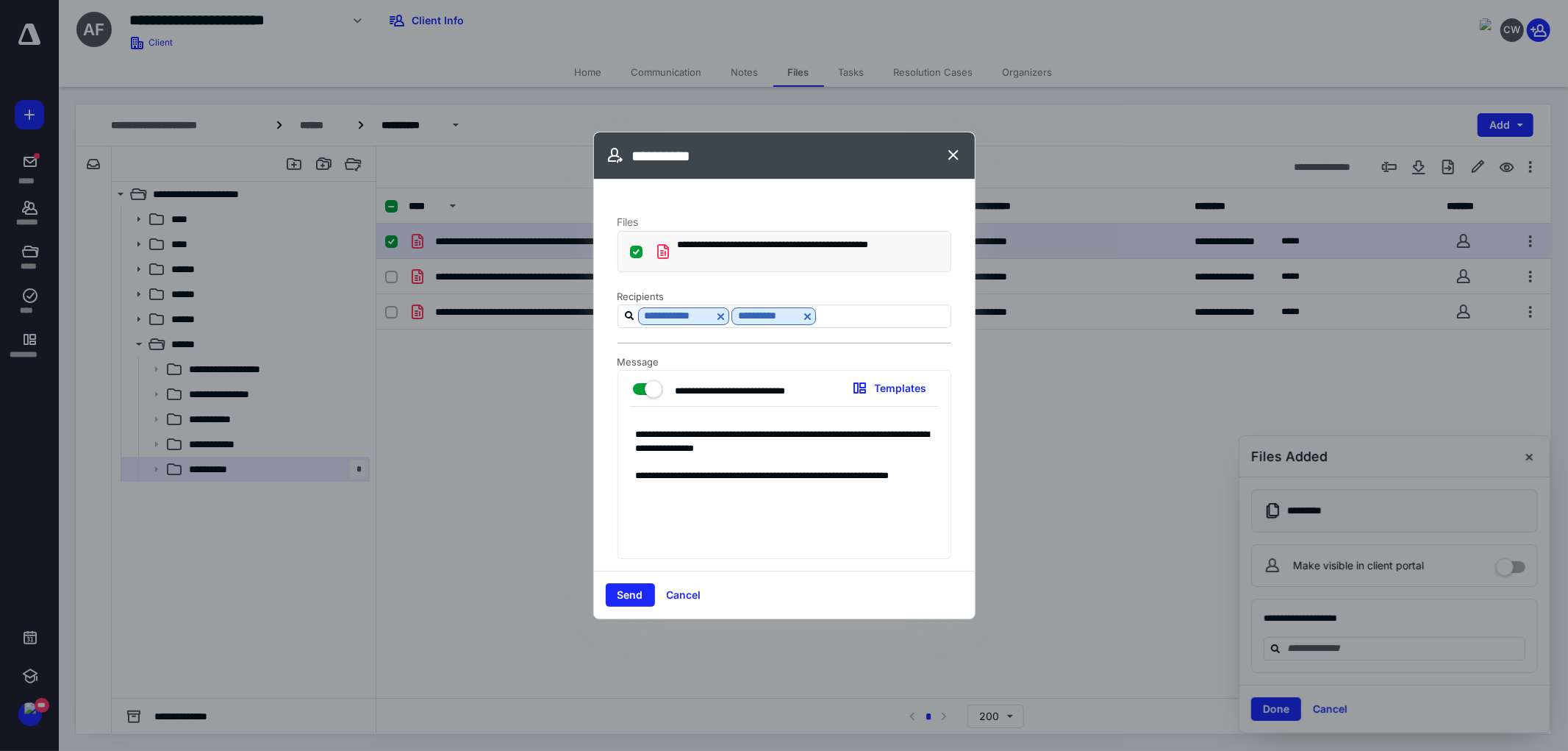 click on "**********" at bounding box center (778, 486) 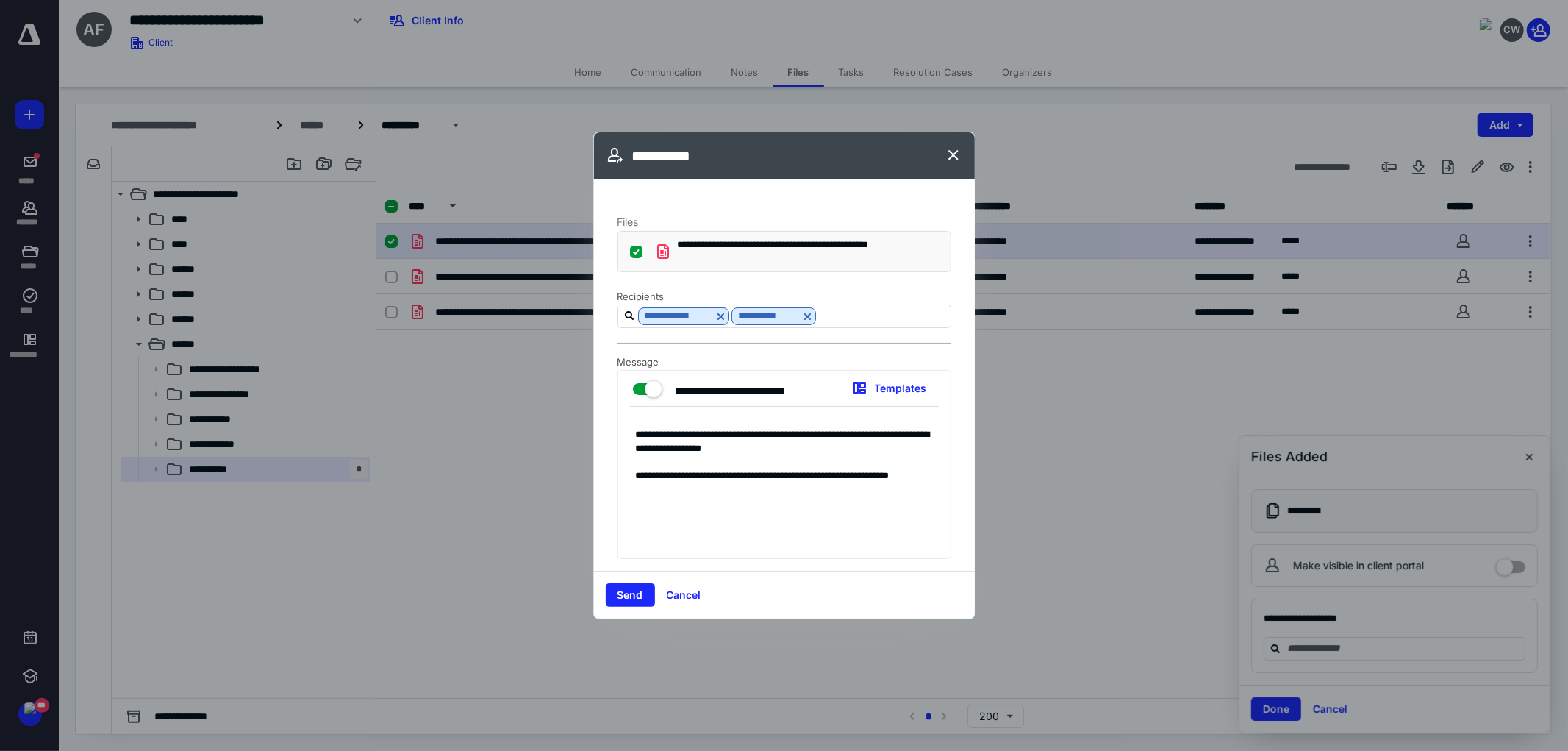 paste on "**********" 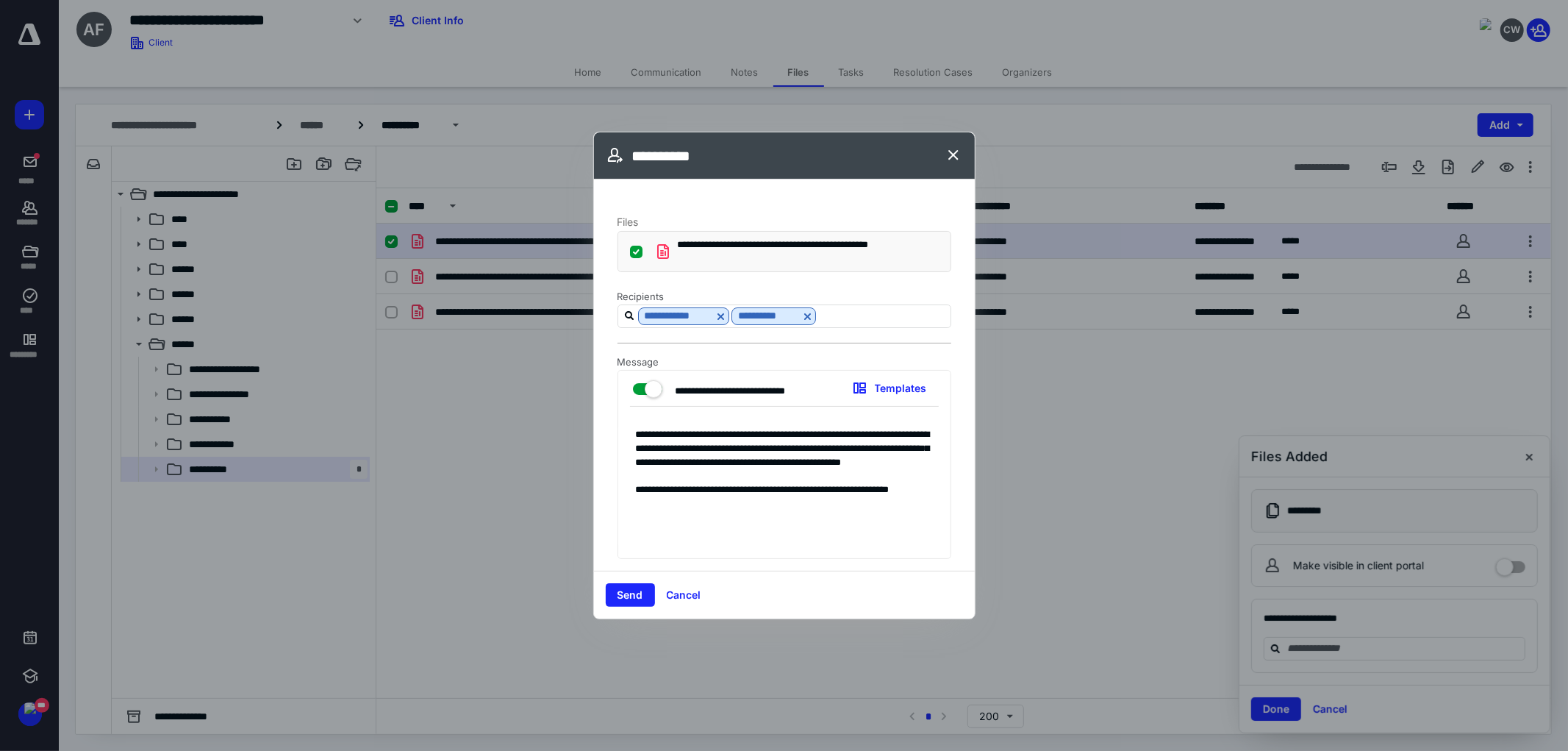 click on "**********" at bounding box center [778, 486] 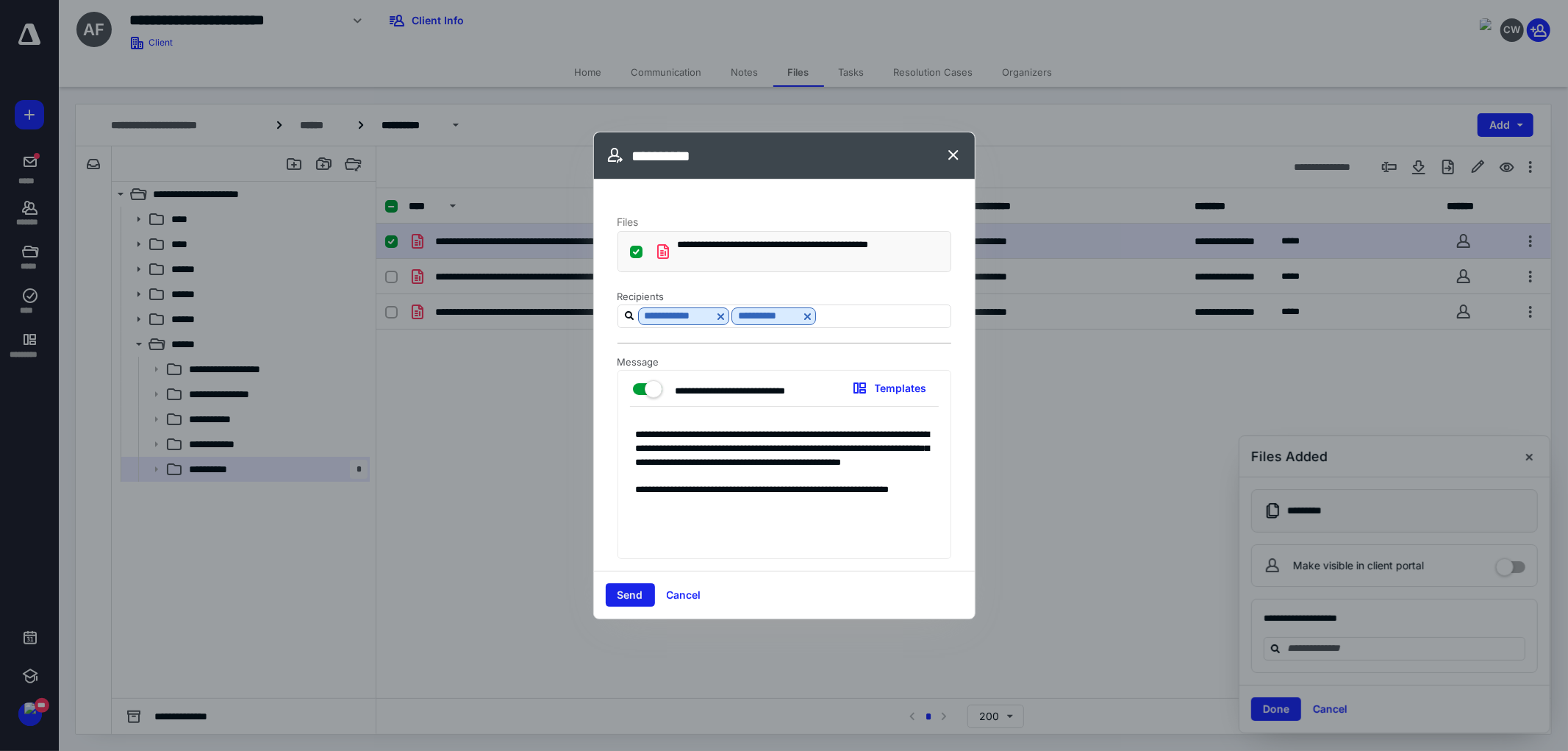 type on "**********" 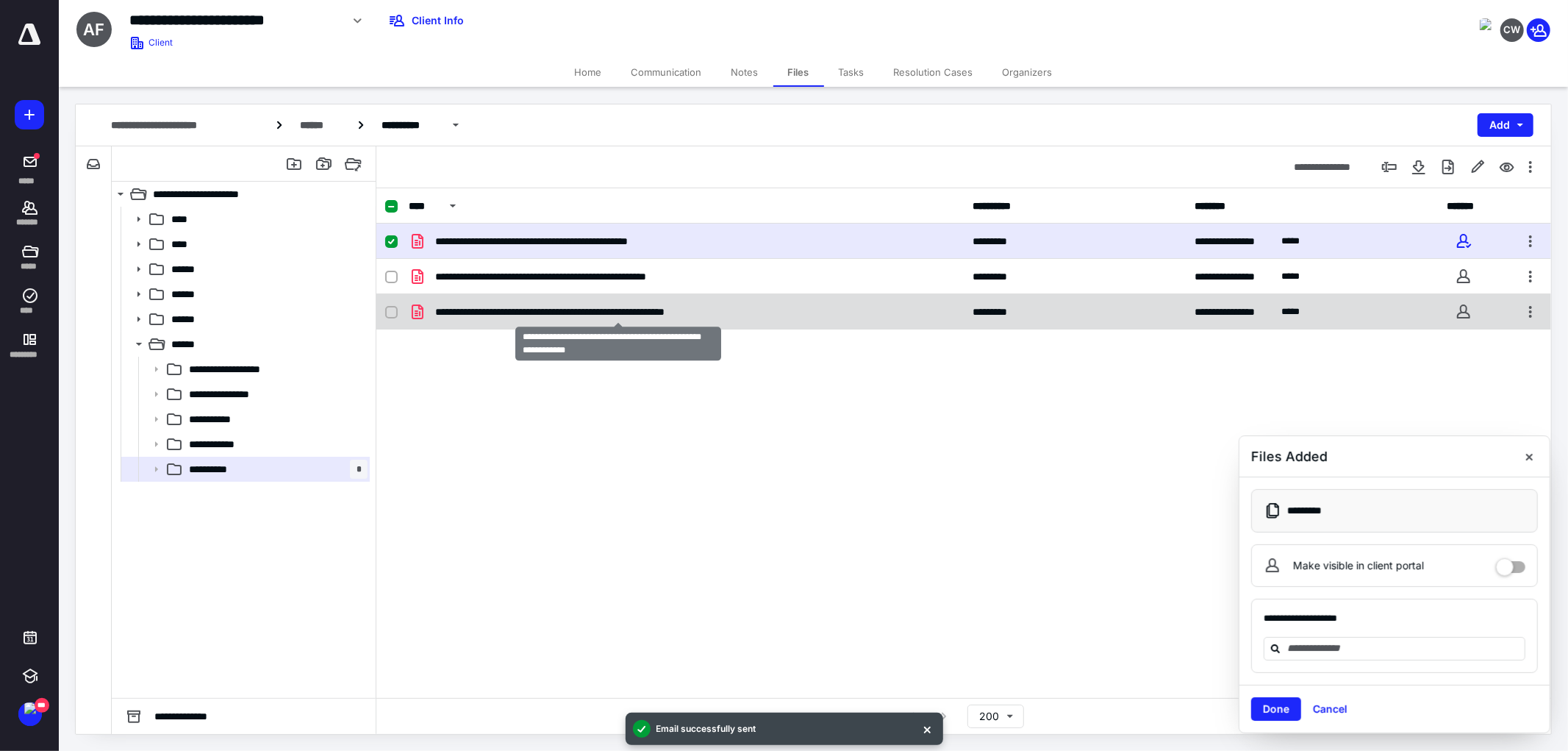 checkbox on "false" 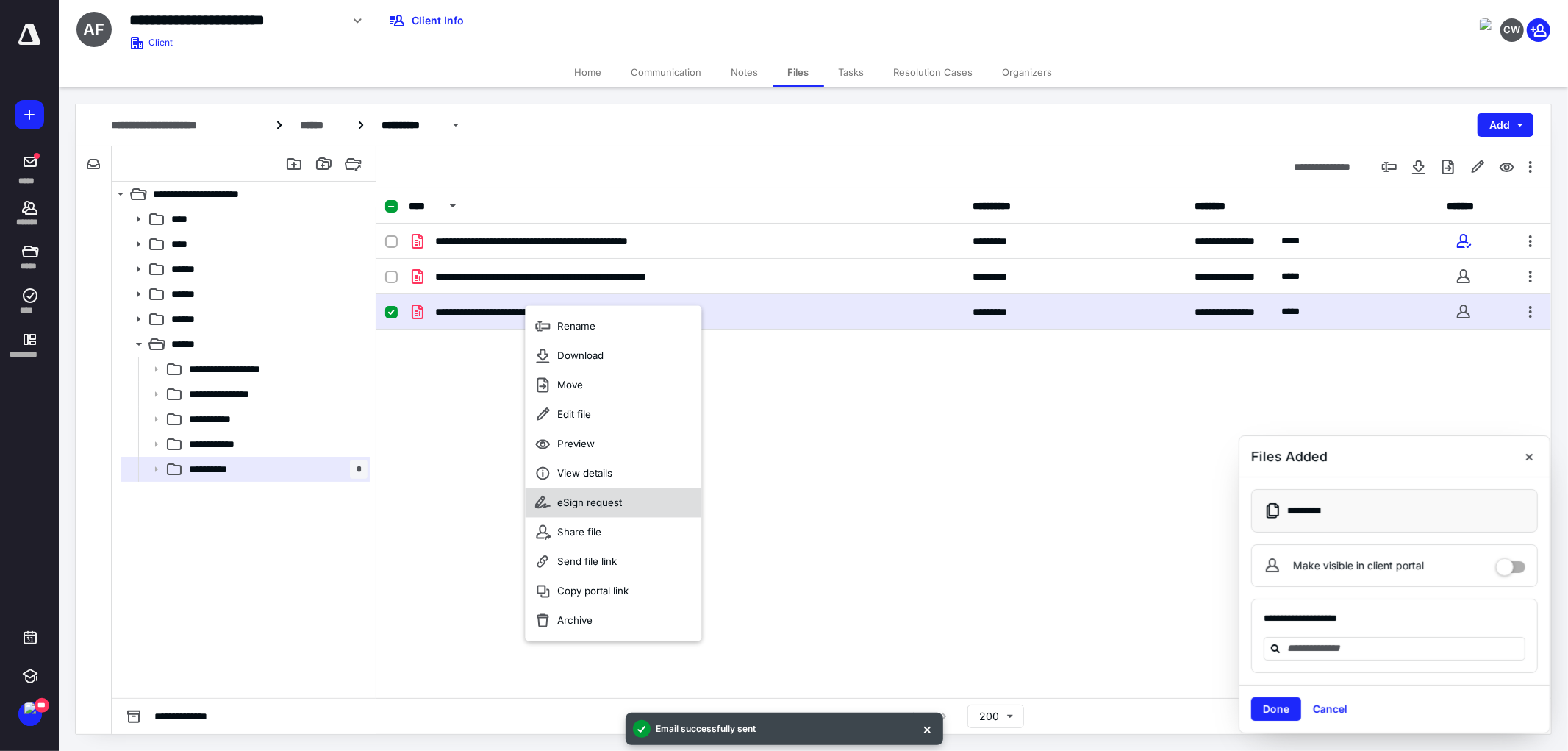 click on "eSign request" at bounding box center (590, 503) 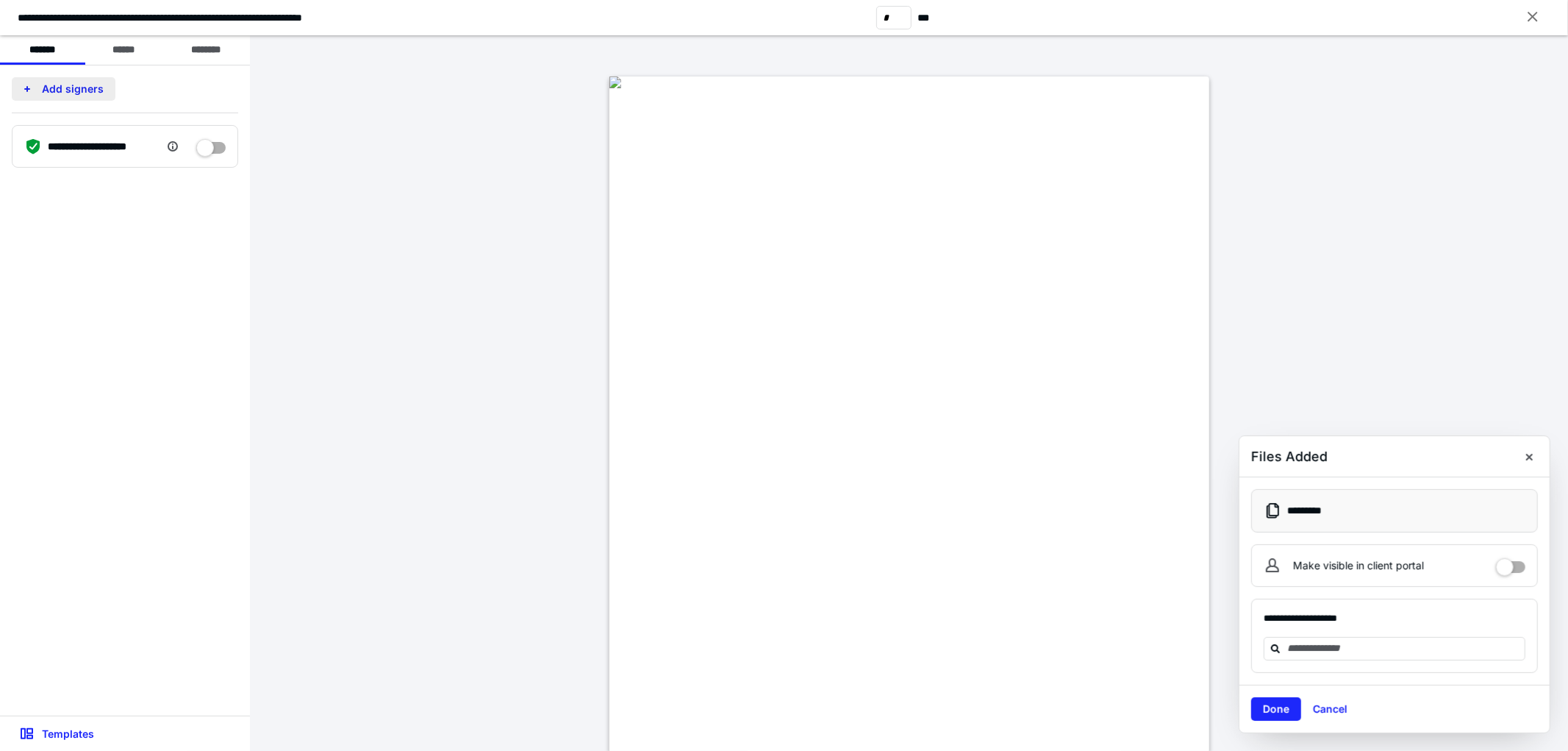 click on "Add signers" at bounding box center [63, 89] 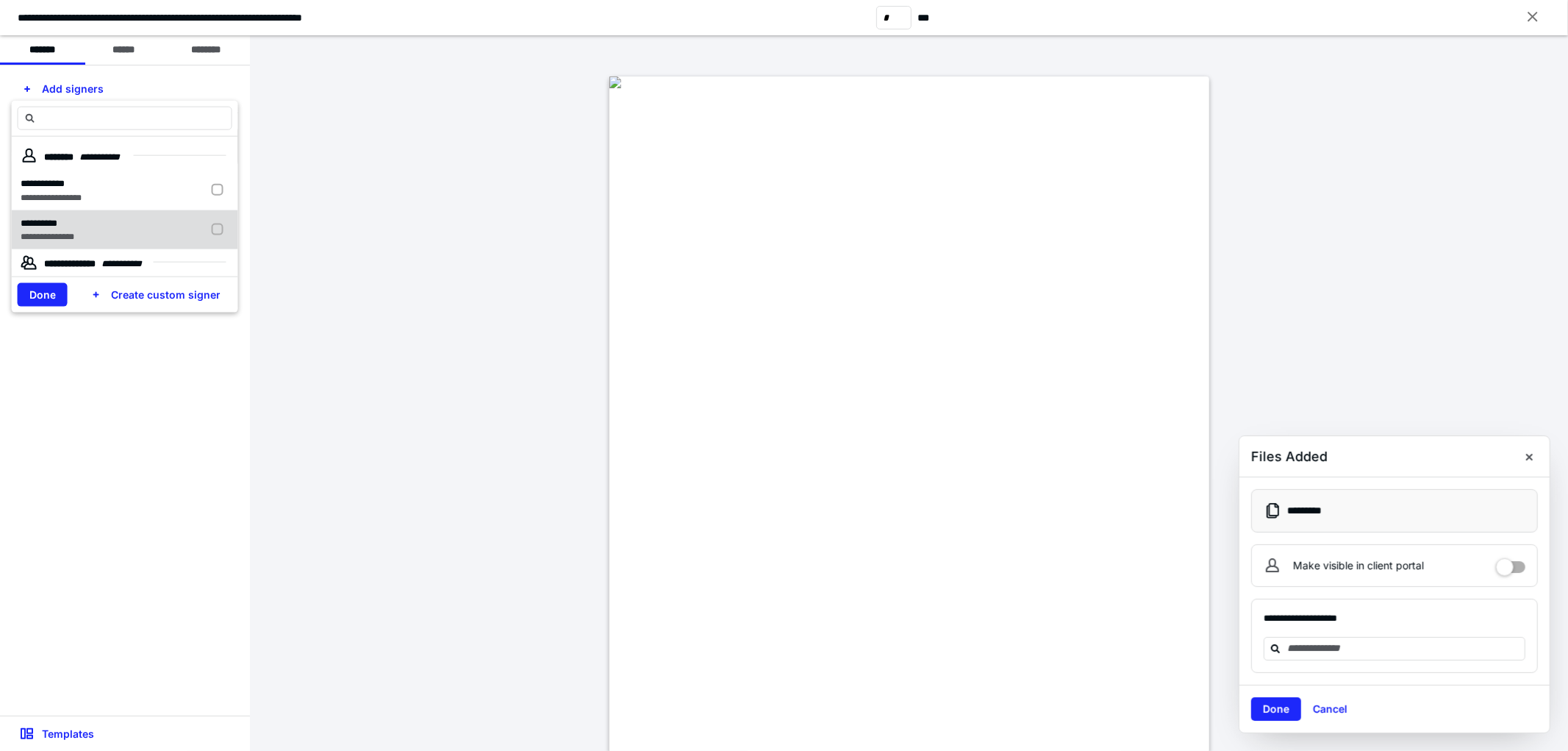 click at bounding box center [221, 229] 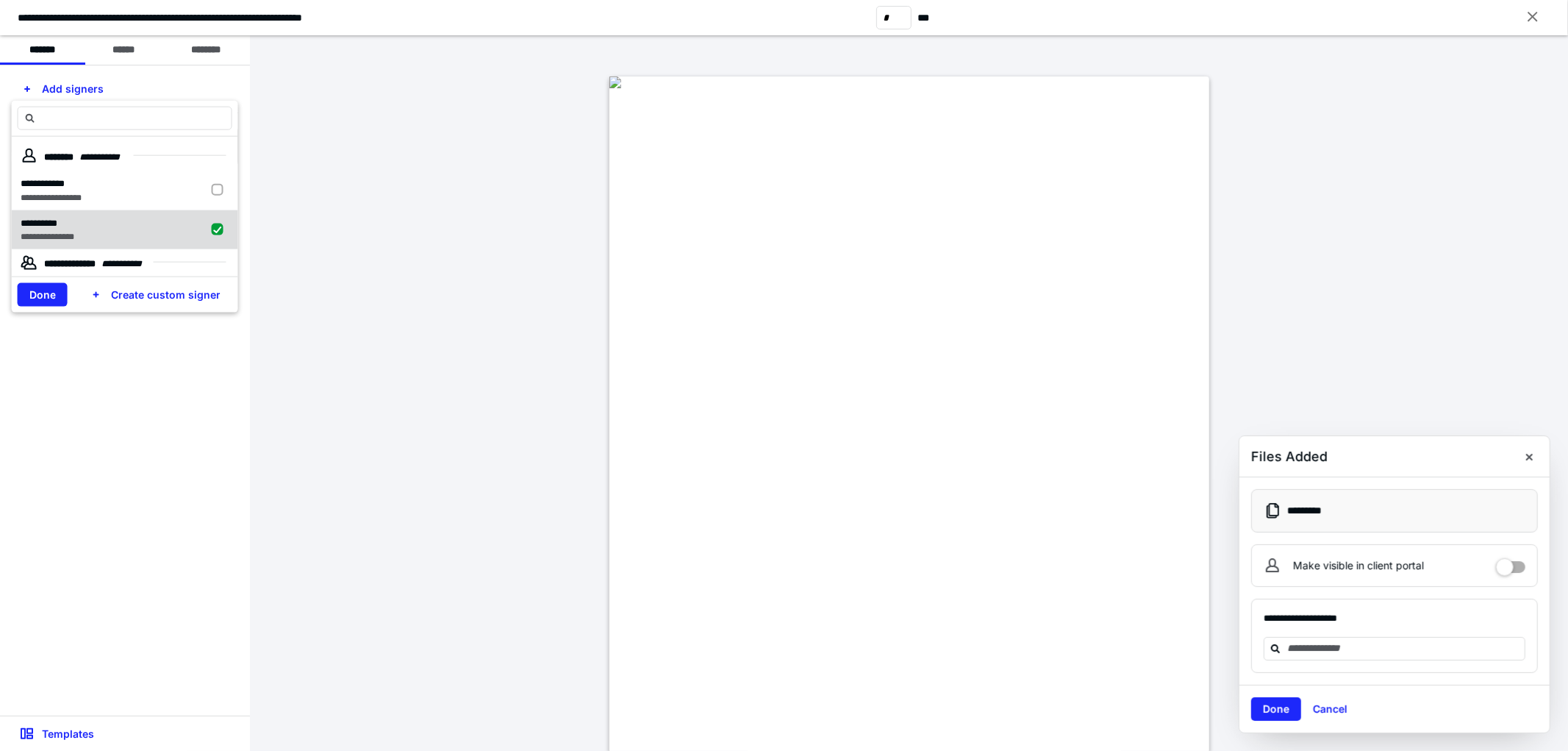 checkbox on "true" 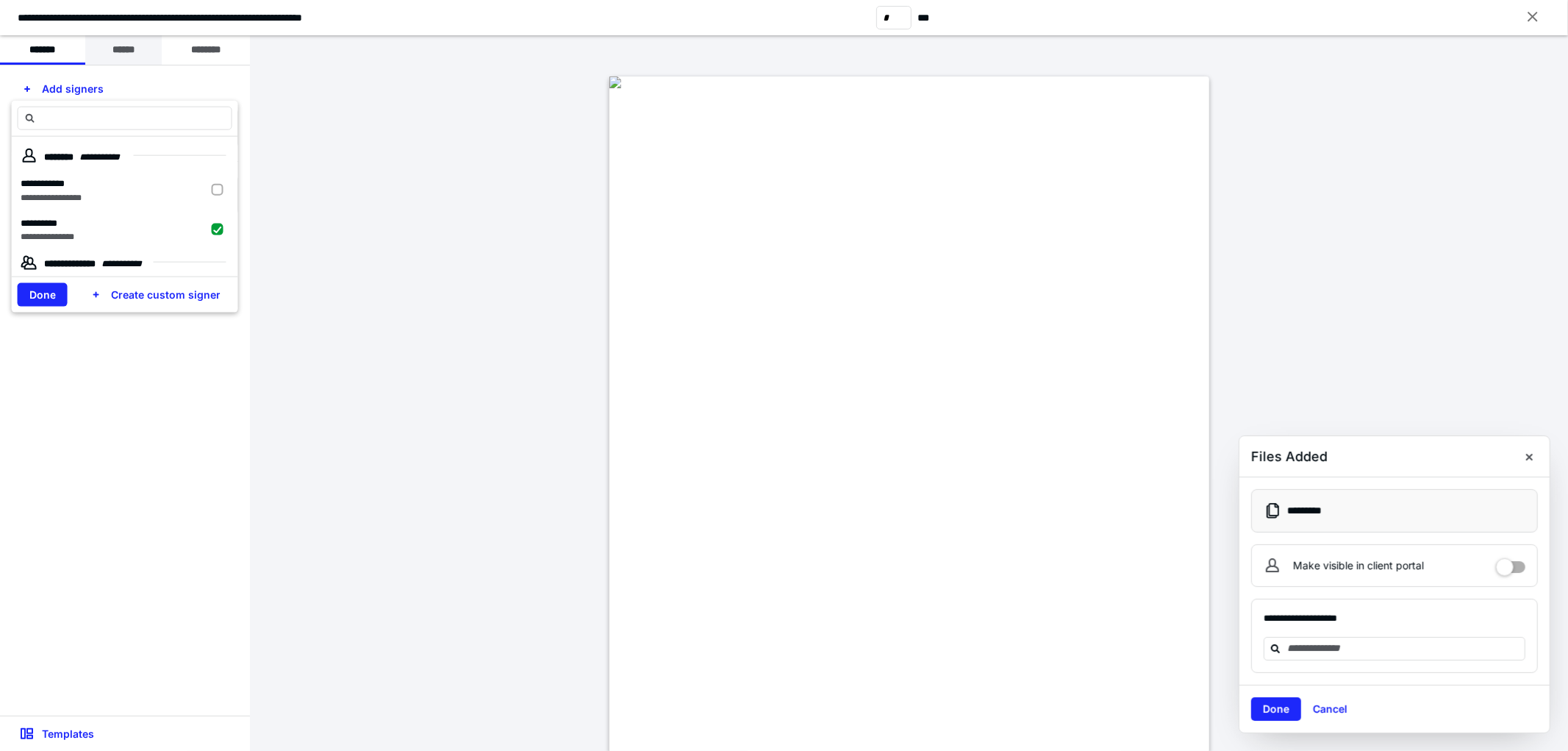 click on "******" at bounding box center (123, 50) 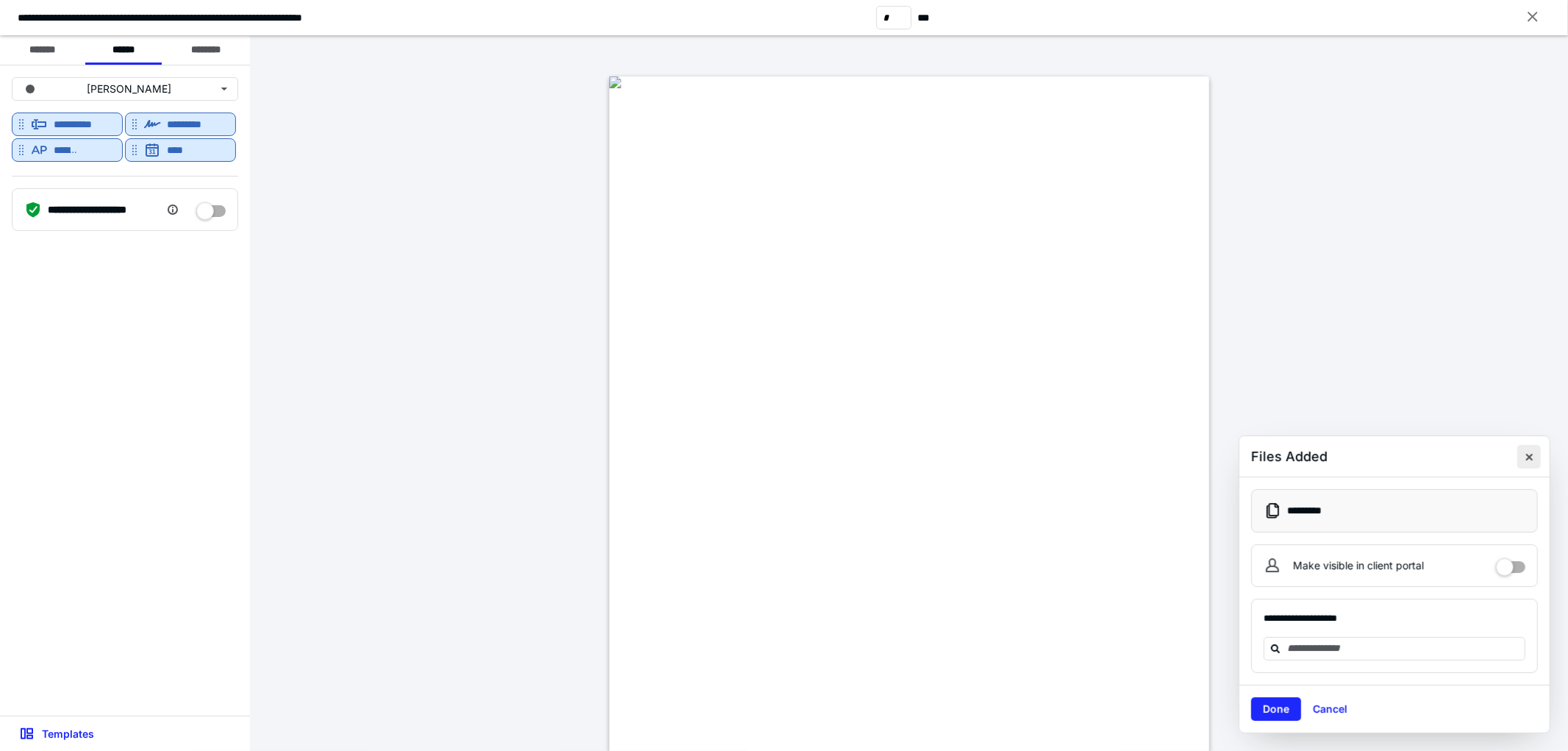 click at bounding box center [1529, 457] 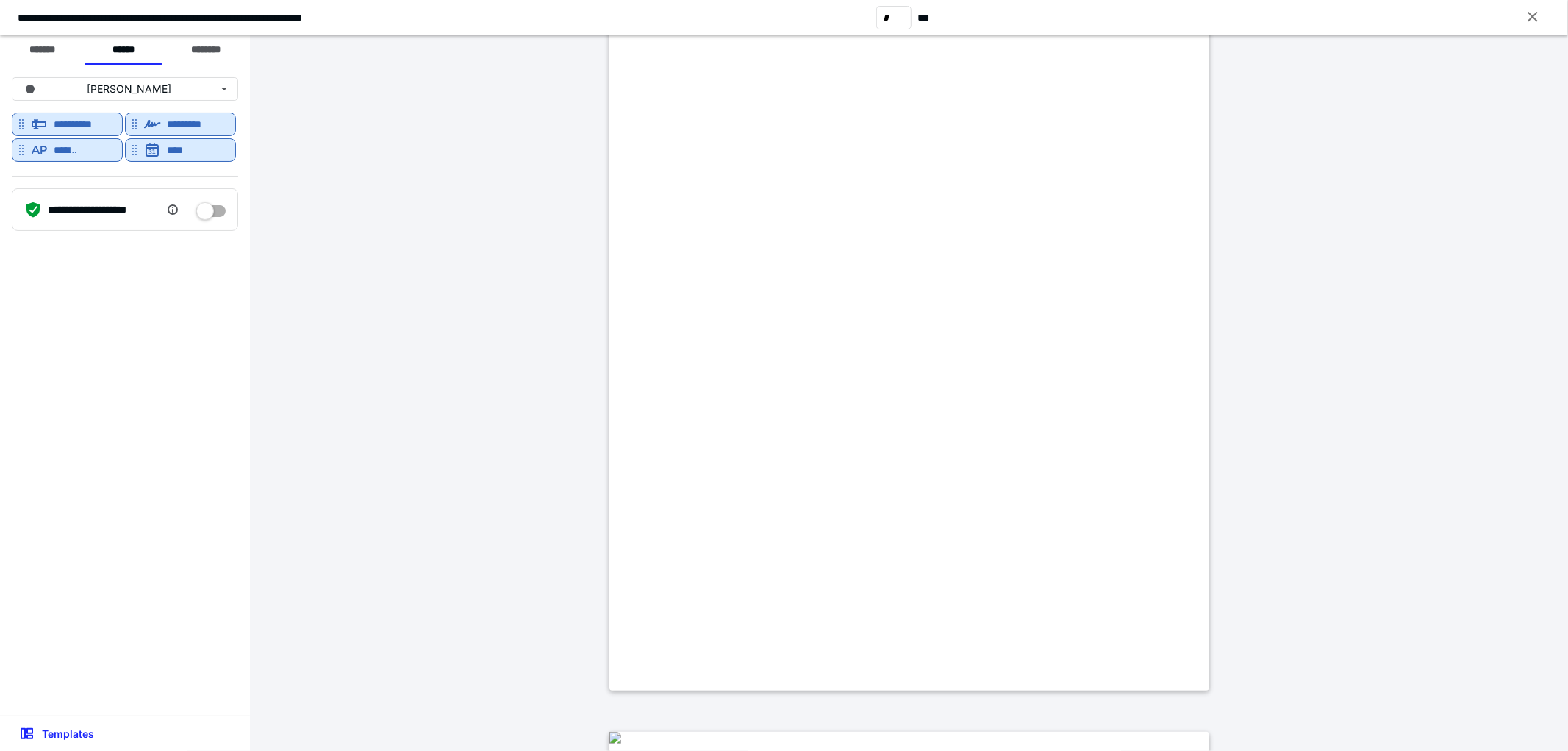 type on "*" 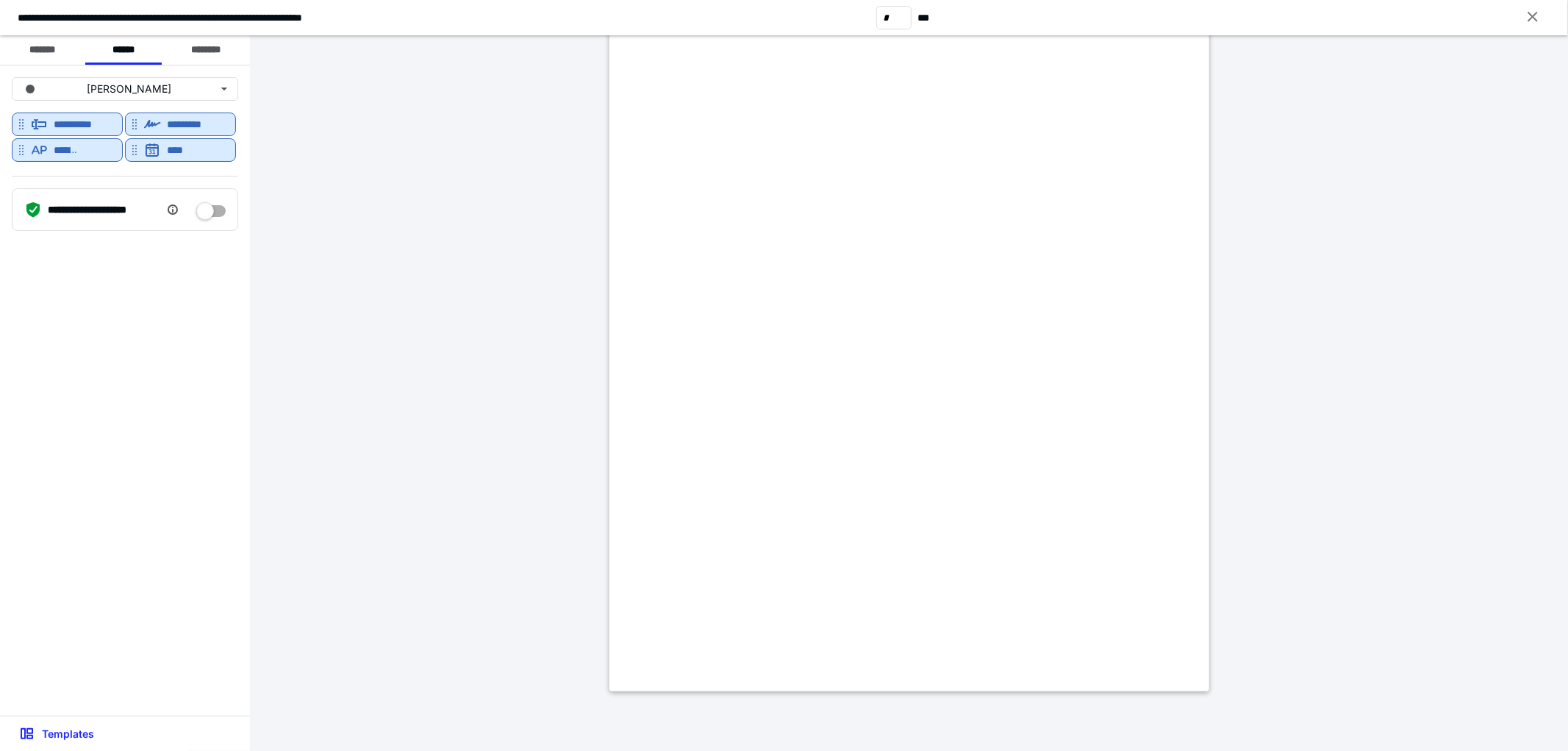 scroll, scrollTop: 1879, scrollLeft: 0, axis: vertical 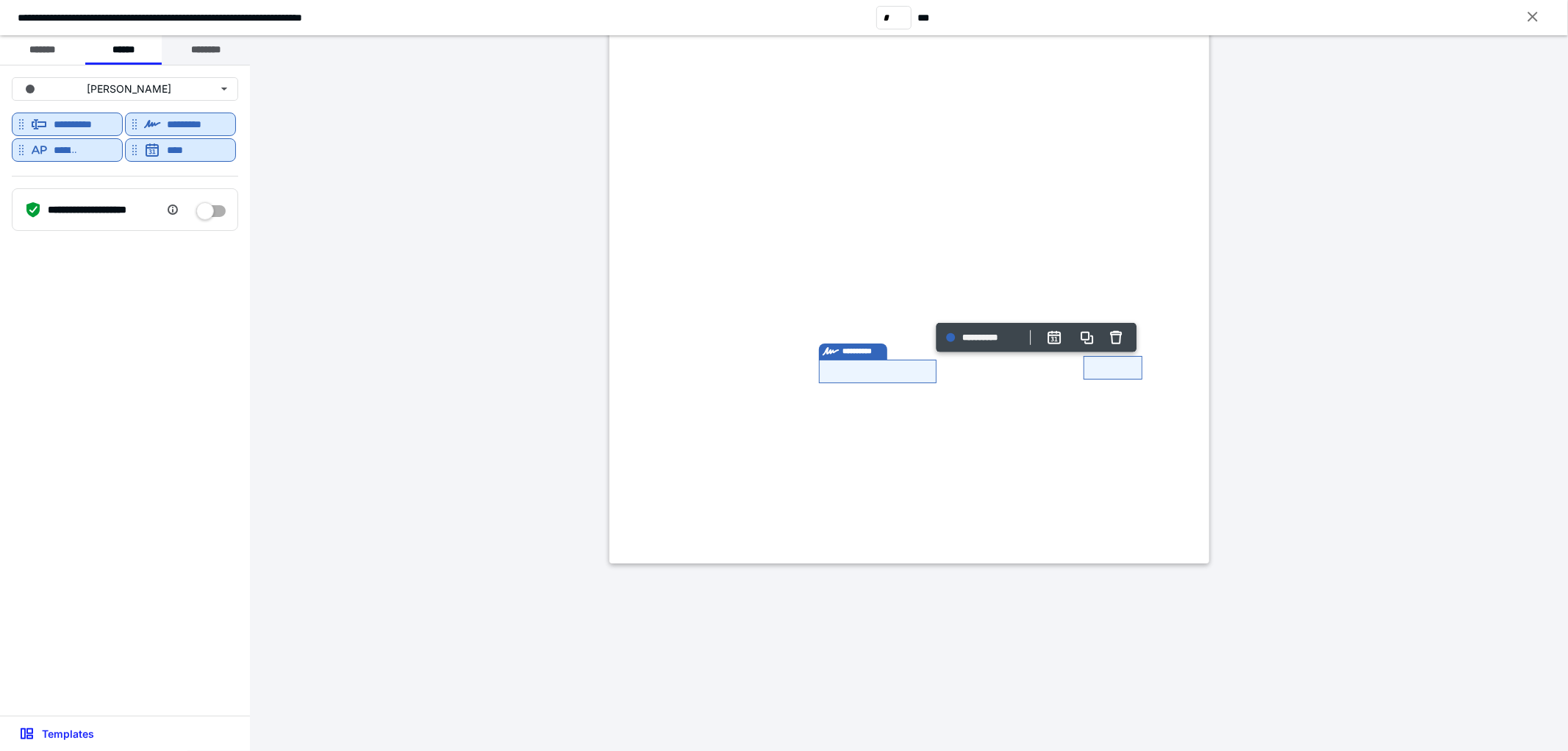 click on "********" at bounding box center [206, 50] 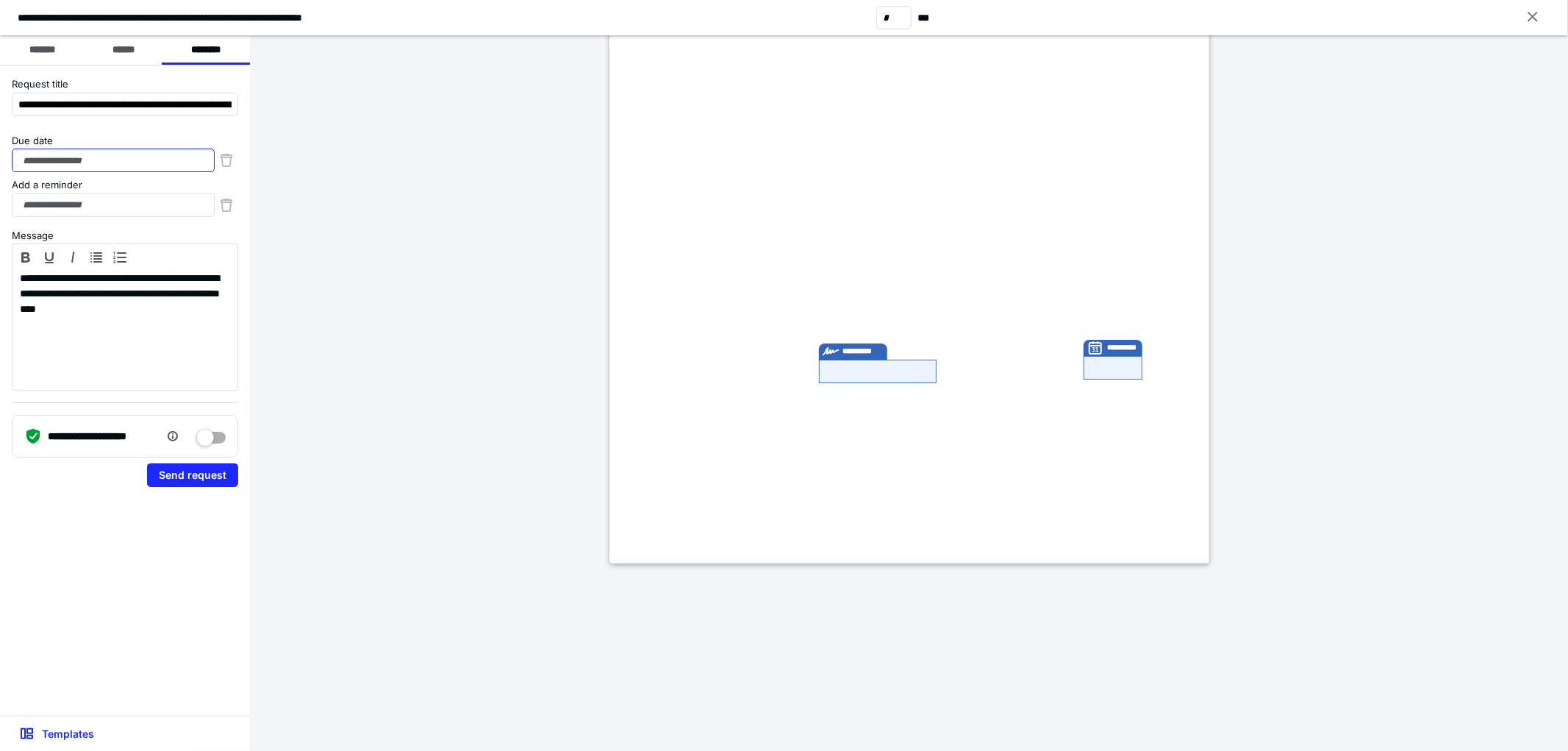 click on "Due date" at bounding box center [113, 160] 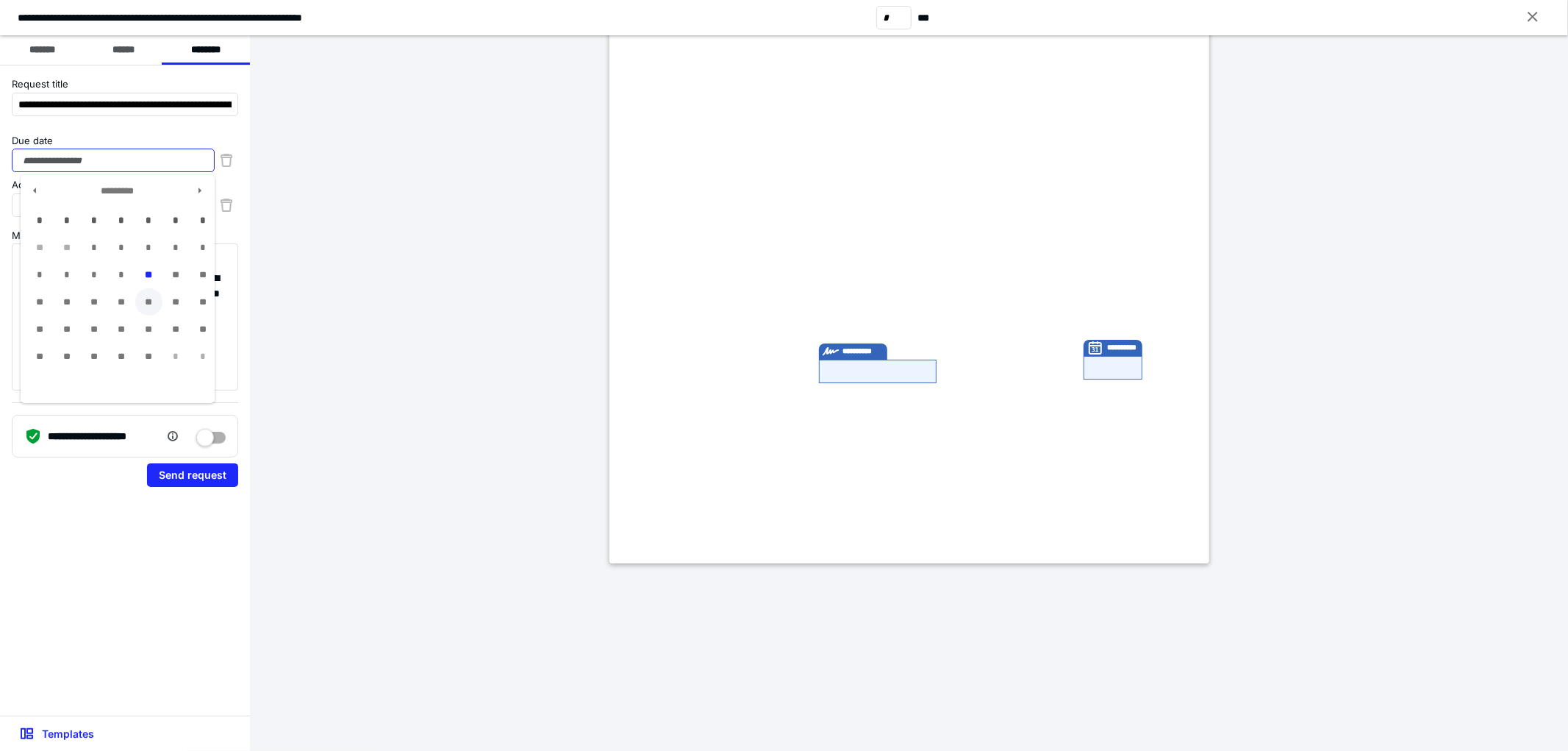 click on "**" at bounding box center [148, 302] 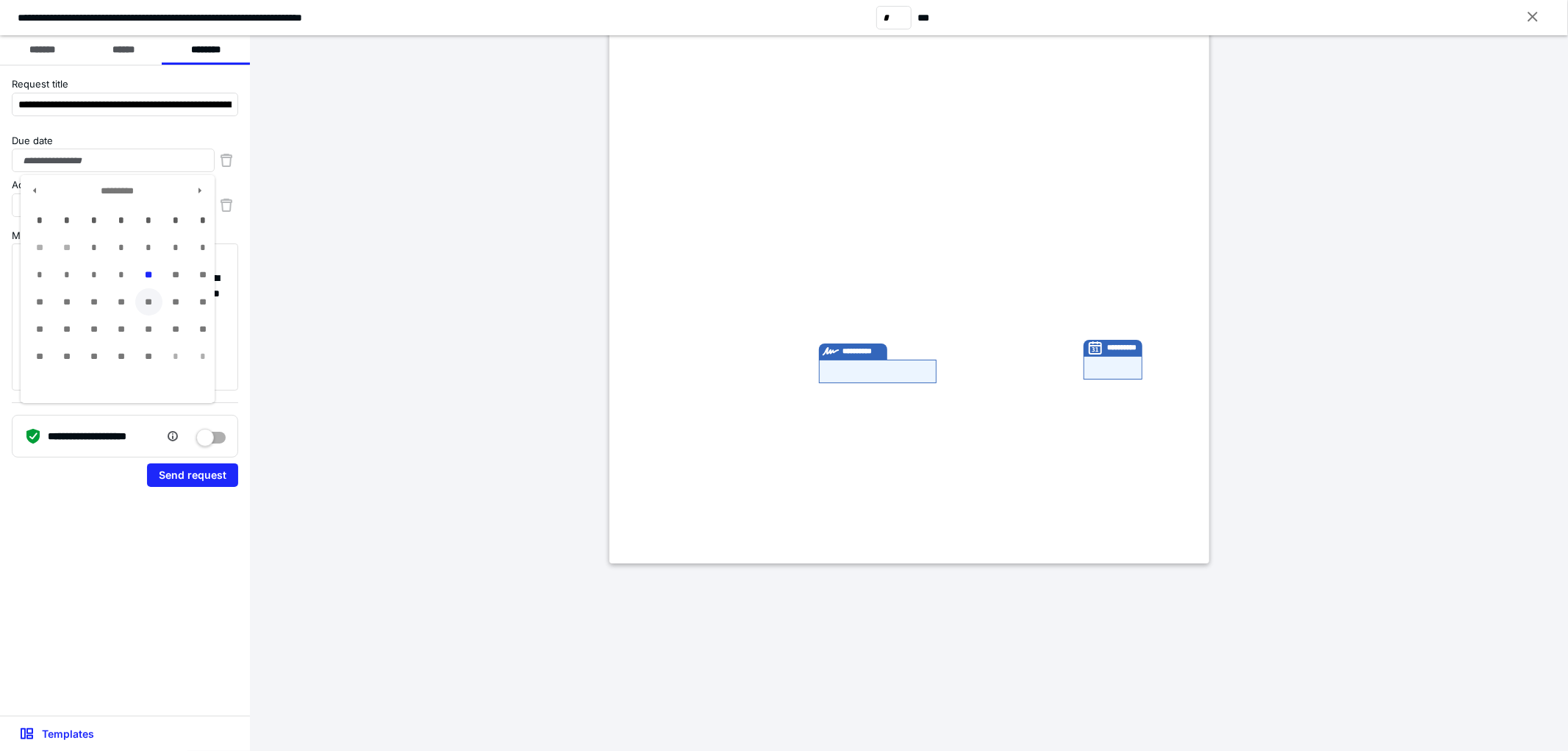 type on "**********" 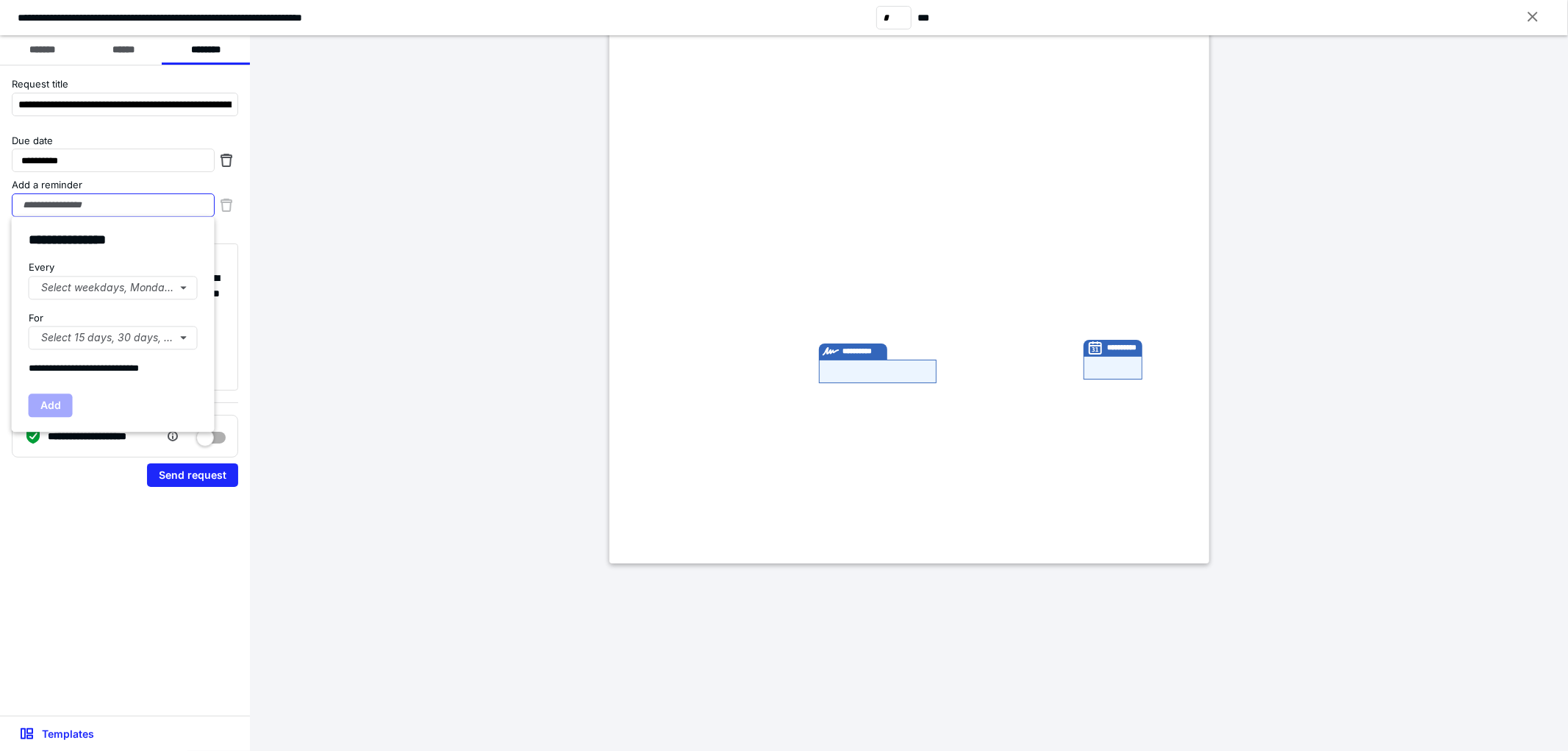 click on "Add a reminder" at bounding box center [113, 205] 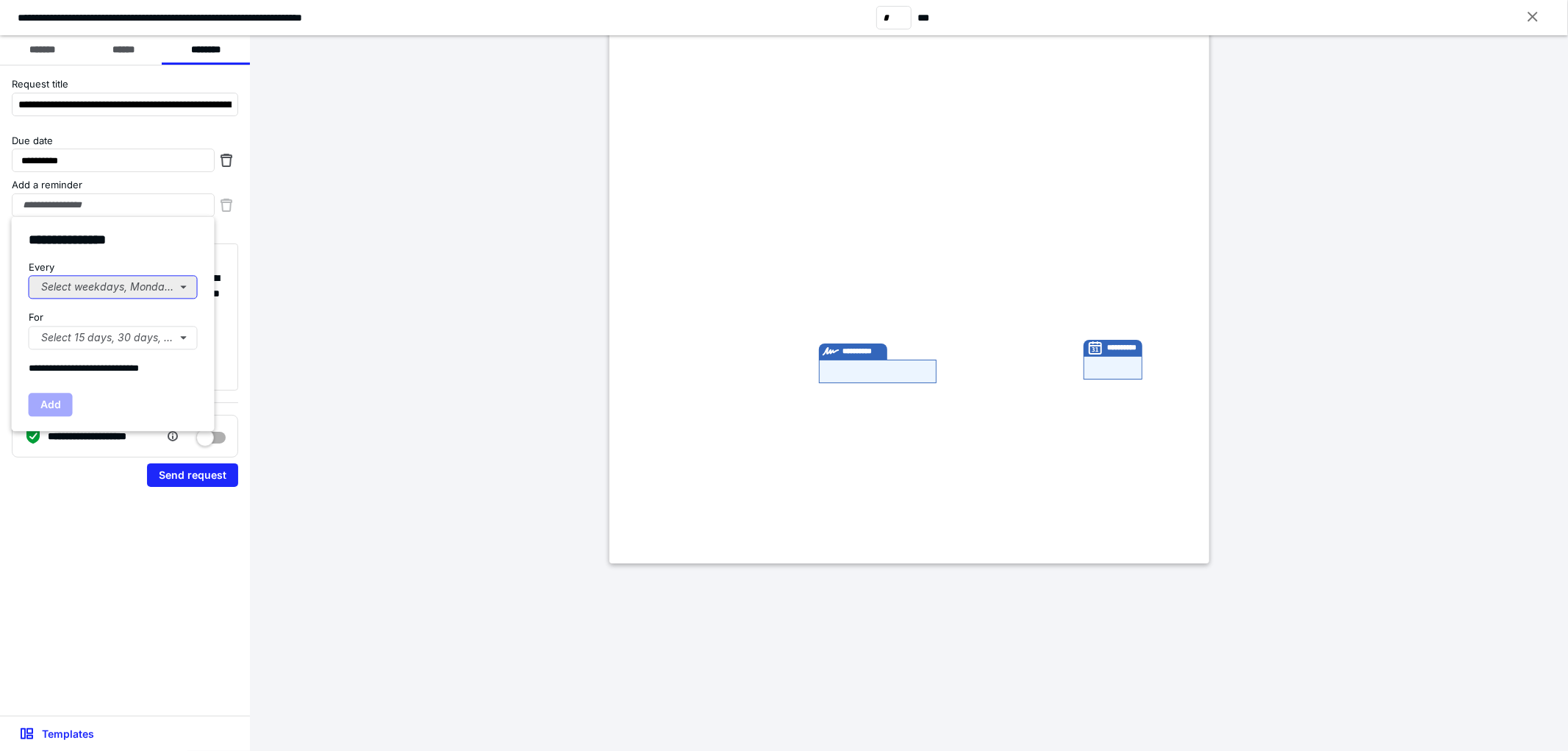 click on "Select weekdays, Mondays, or Tues..." at bounding box center [113, 288] 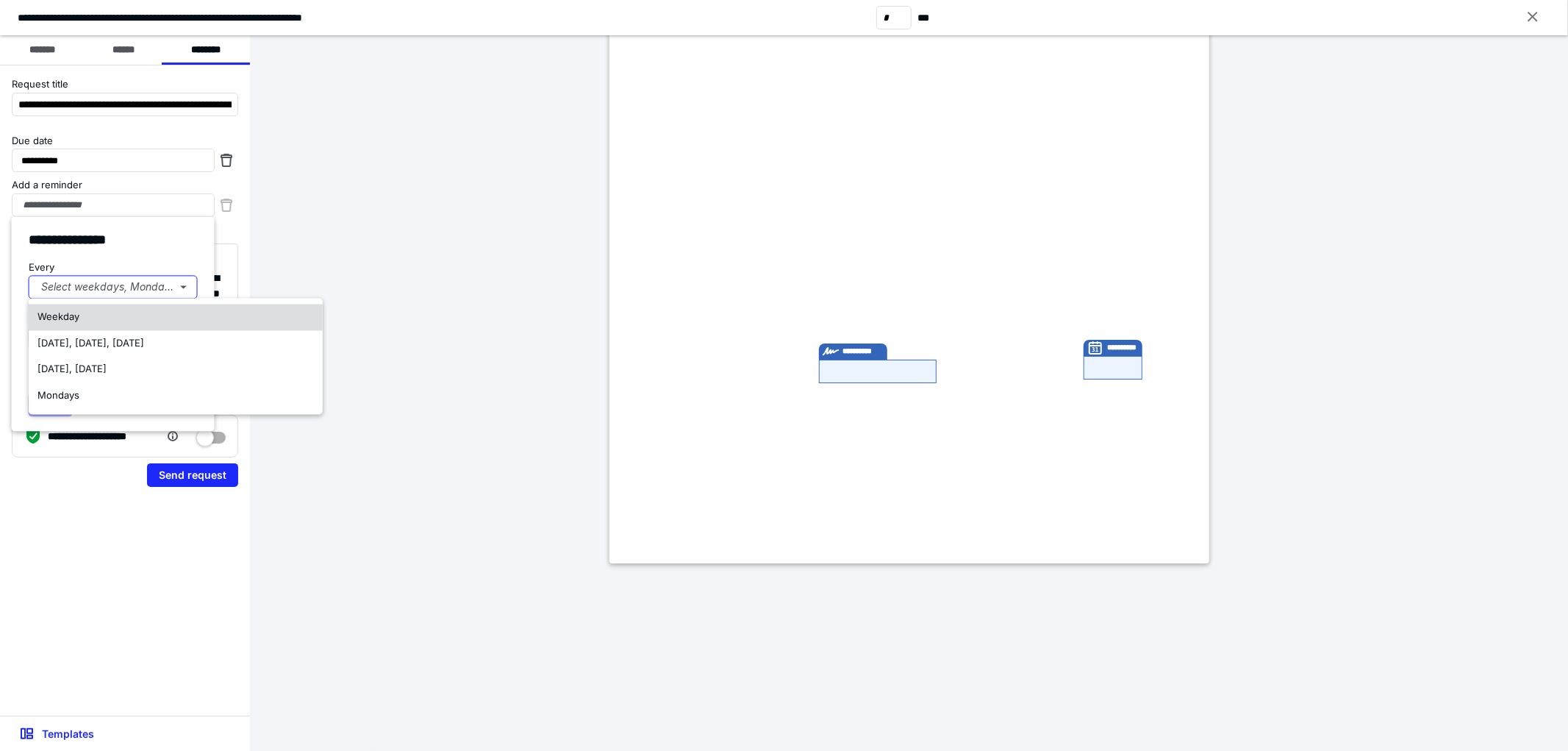 click on "Weekday" at bounding box center [176, 318] 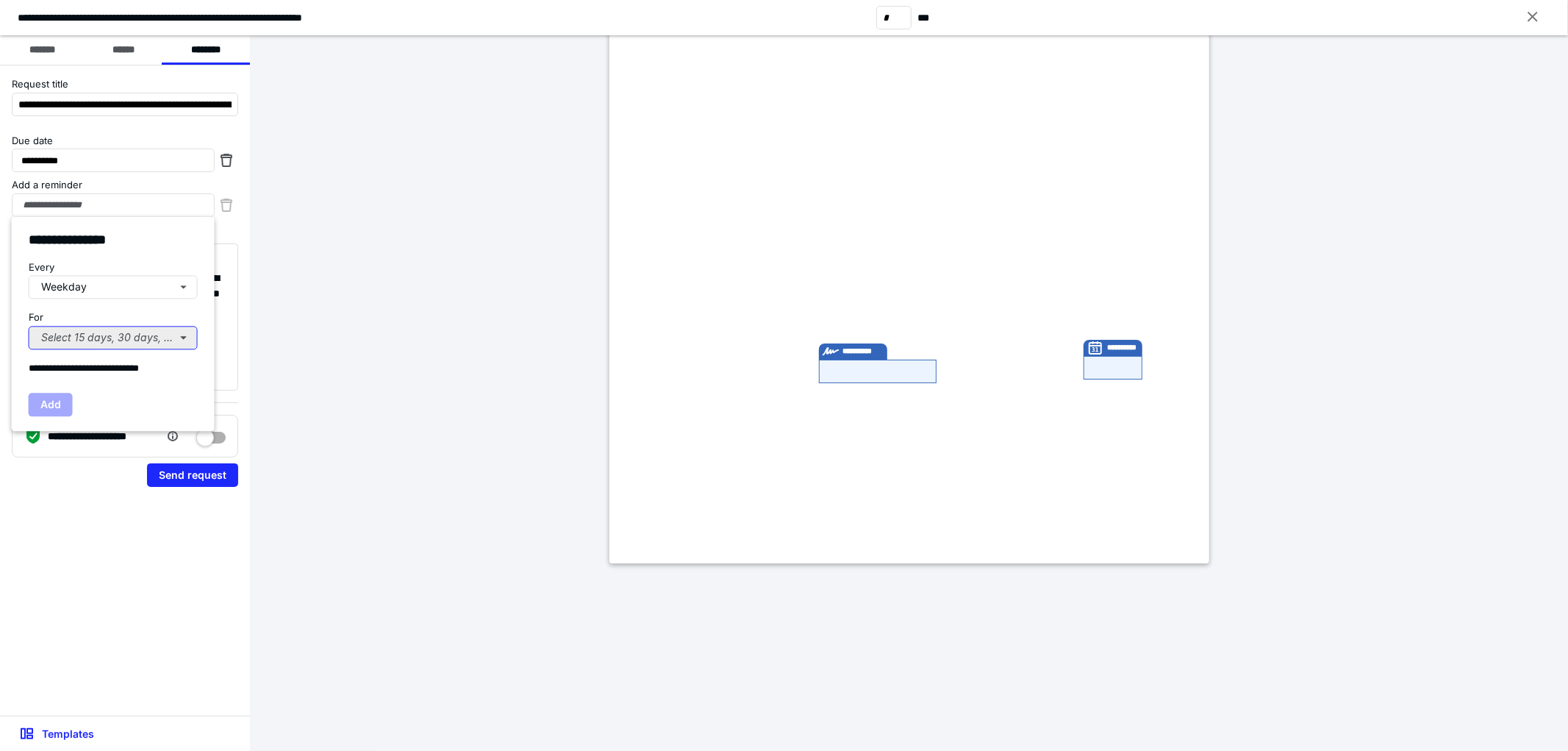 click on "Select 15 days, 30 days, or 45 days..." at bounding box center [113, 338] 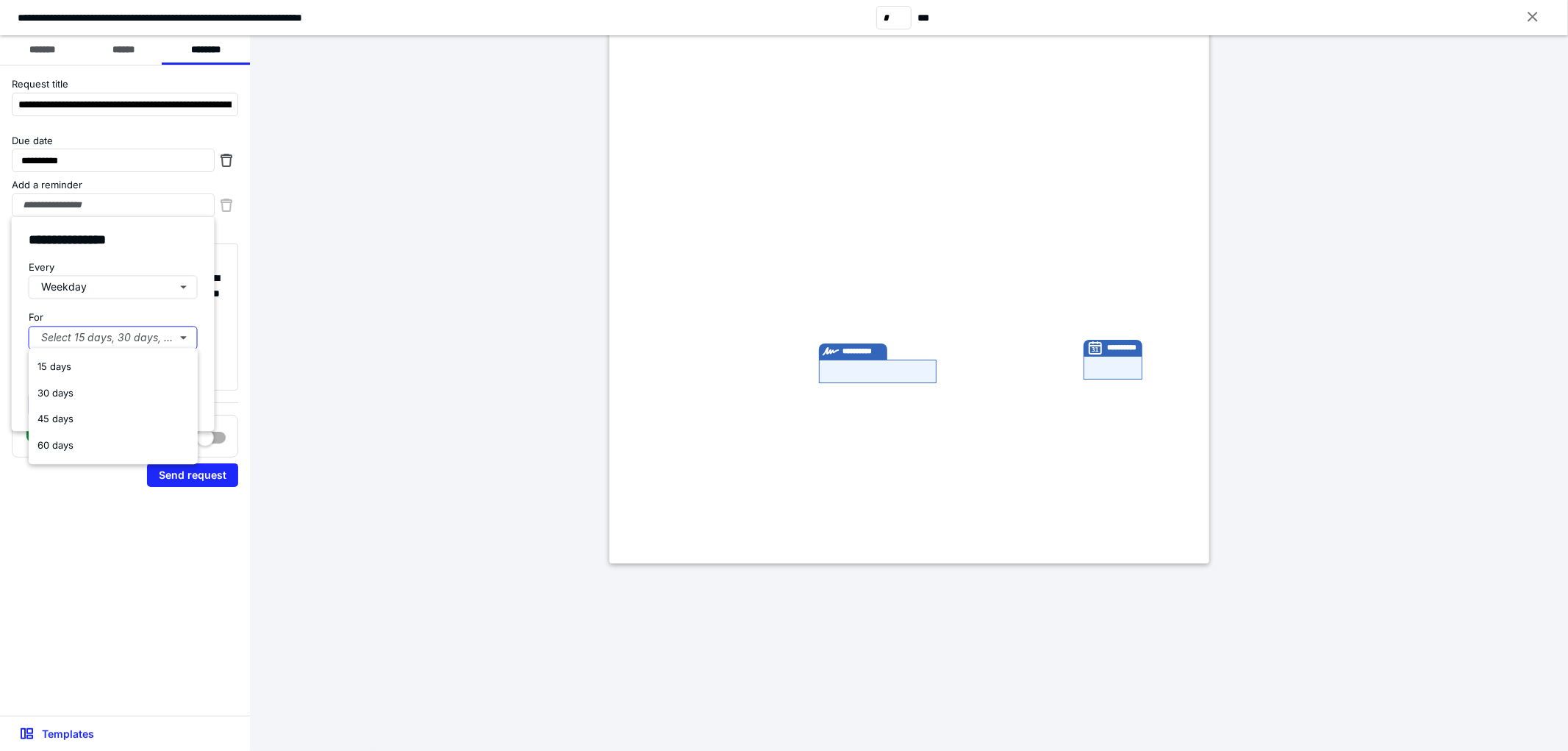 type 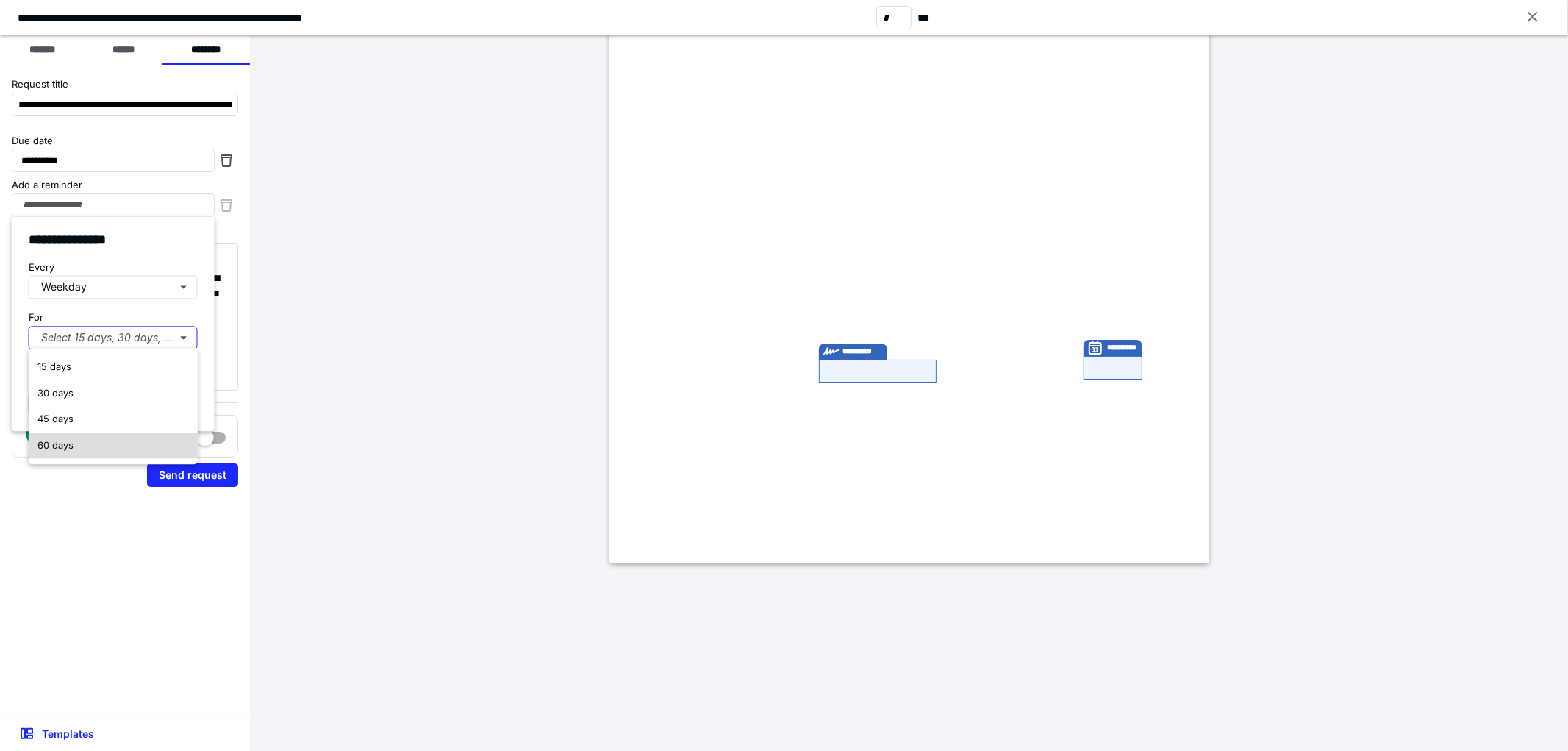 click on "60 days" at bounding box center [113, 446] 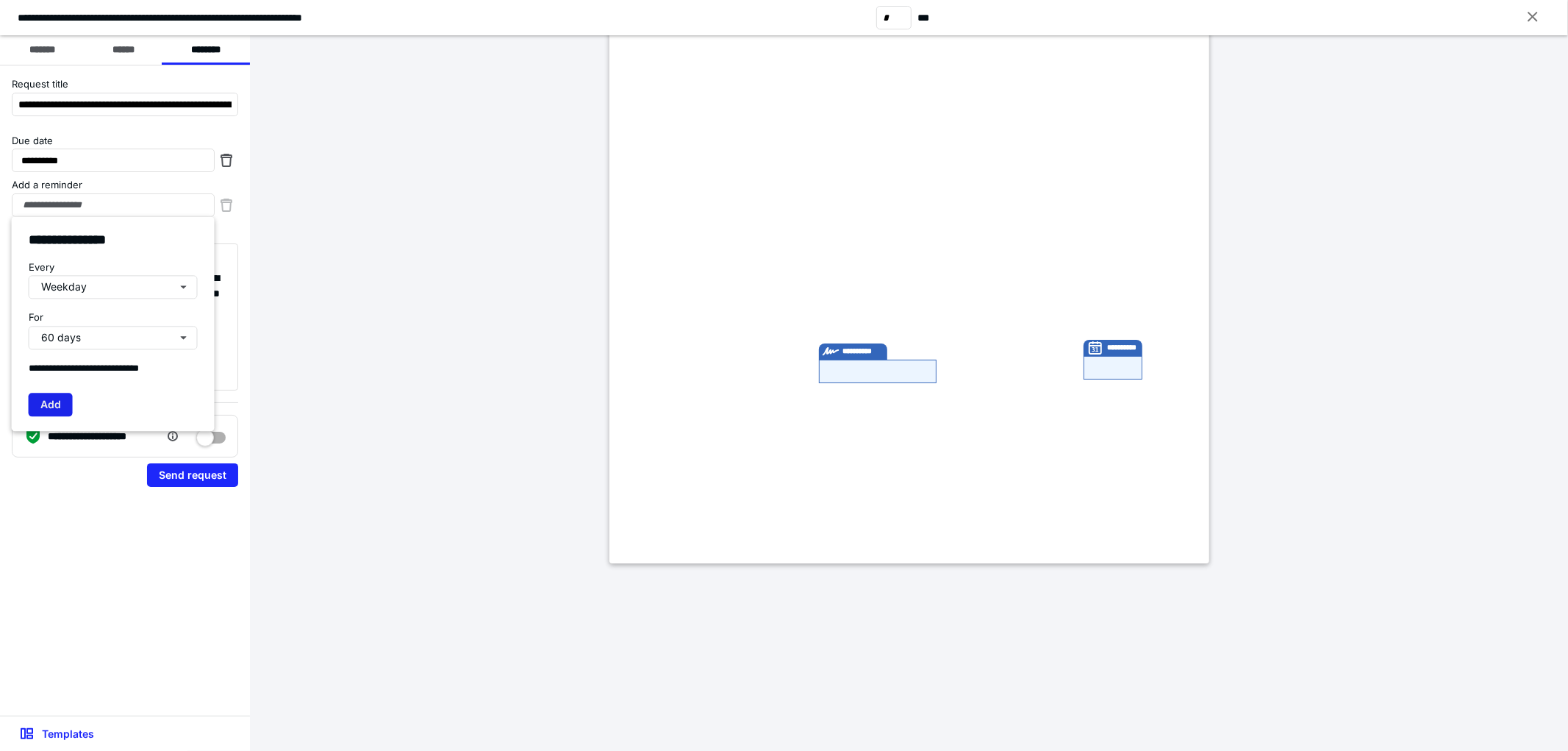 click on "Add" at bounding box center [51, 405] 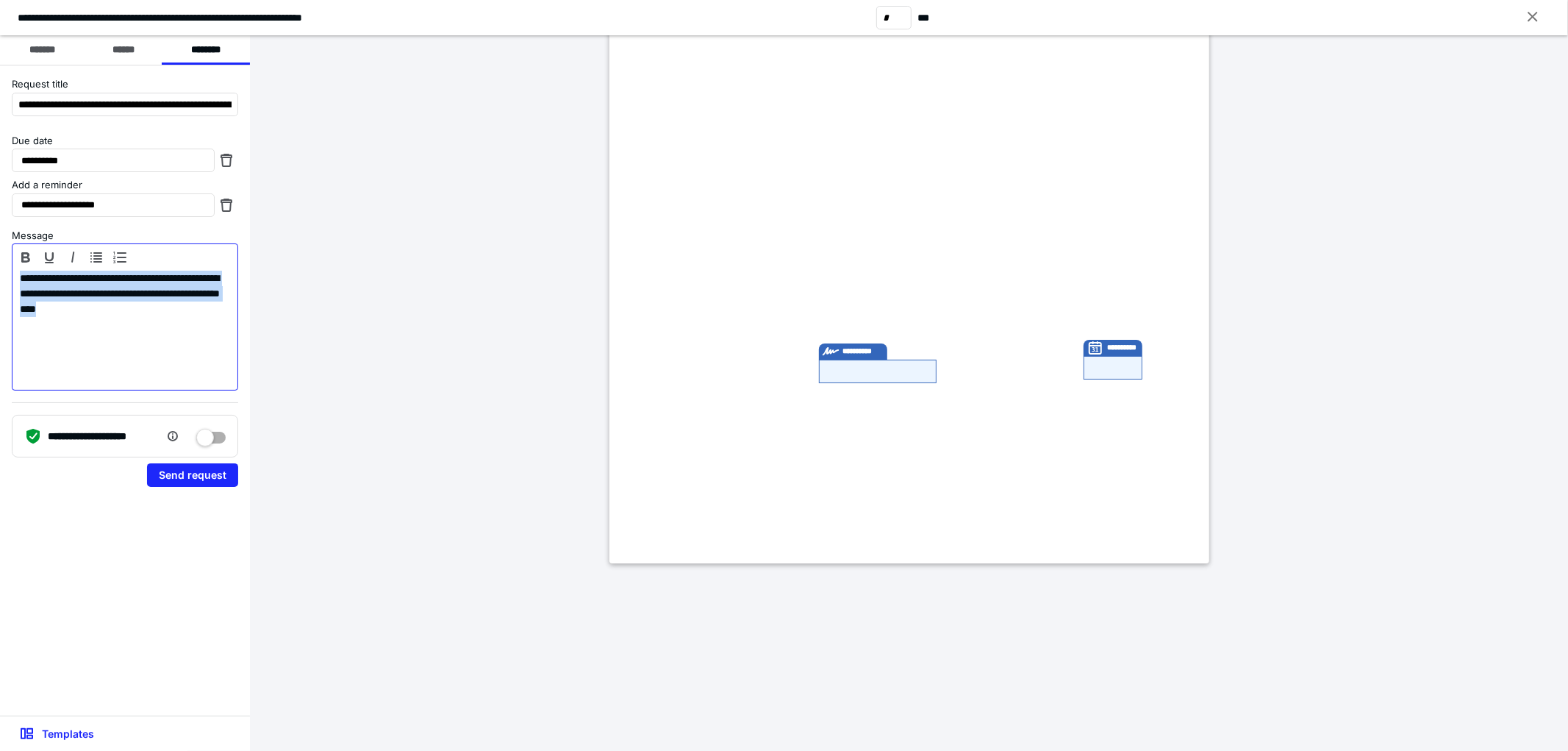drag, startPoint x: 187, startPoint y: 307, endPoint x: 143, endPoint y: 293, distance: 46.173586 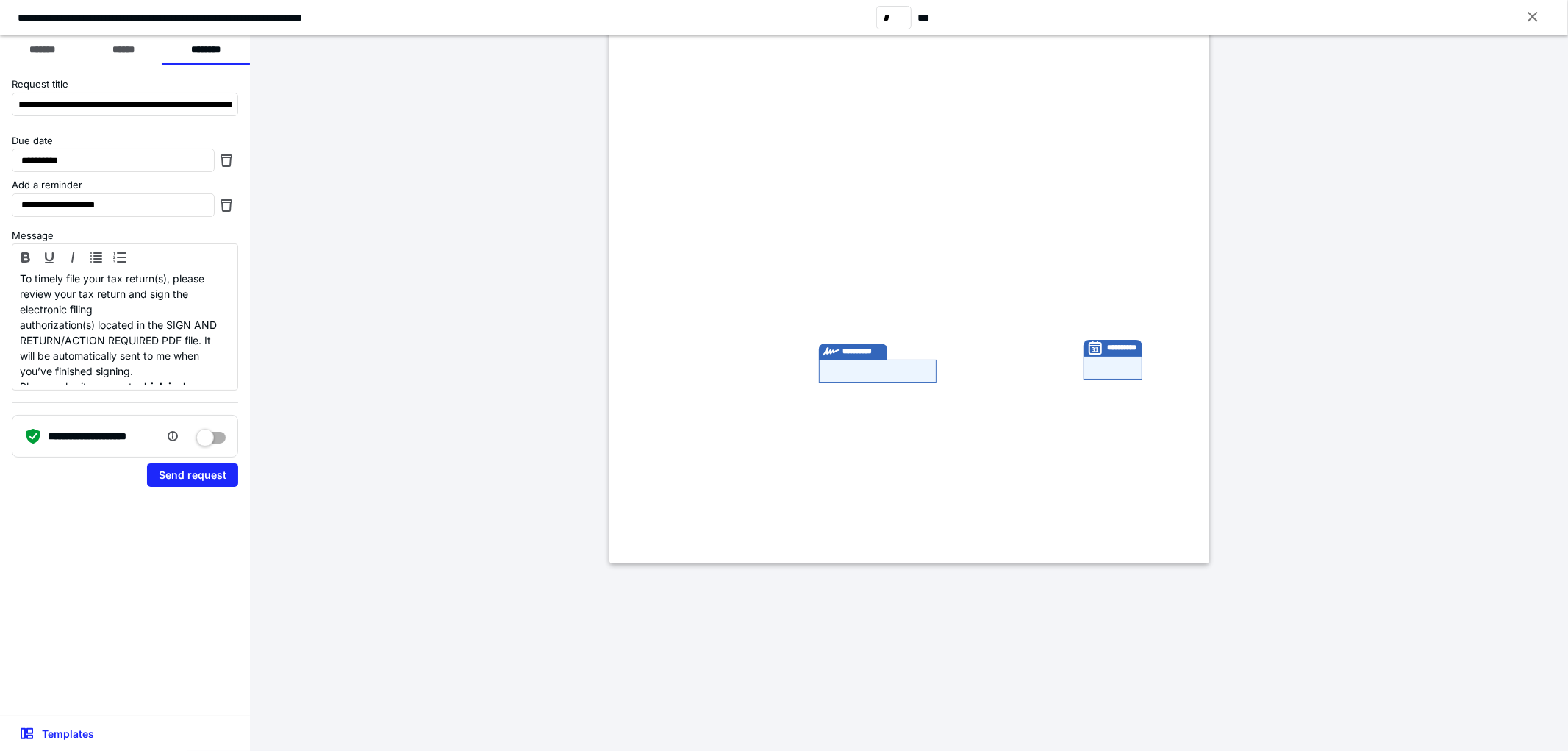 drag, startPoint x: 187, startPoint y: 471, endPoint x: 284, endPoint y: 431, distance: 104.92378 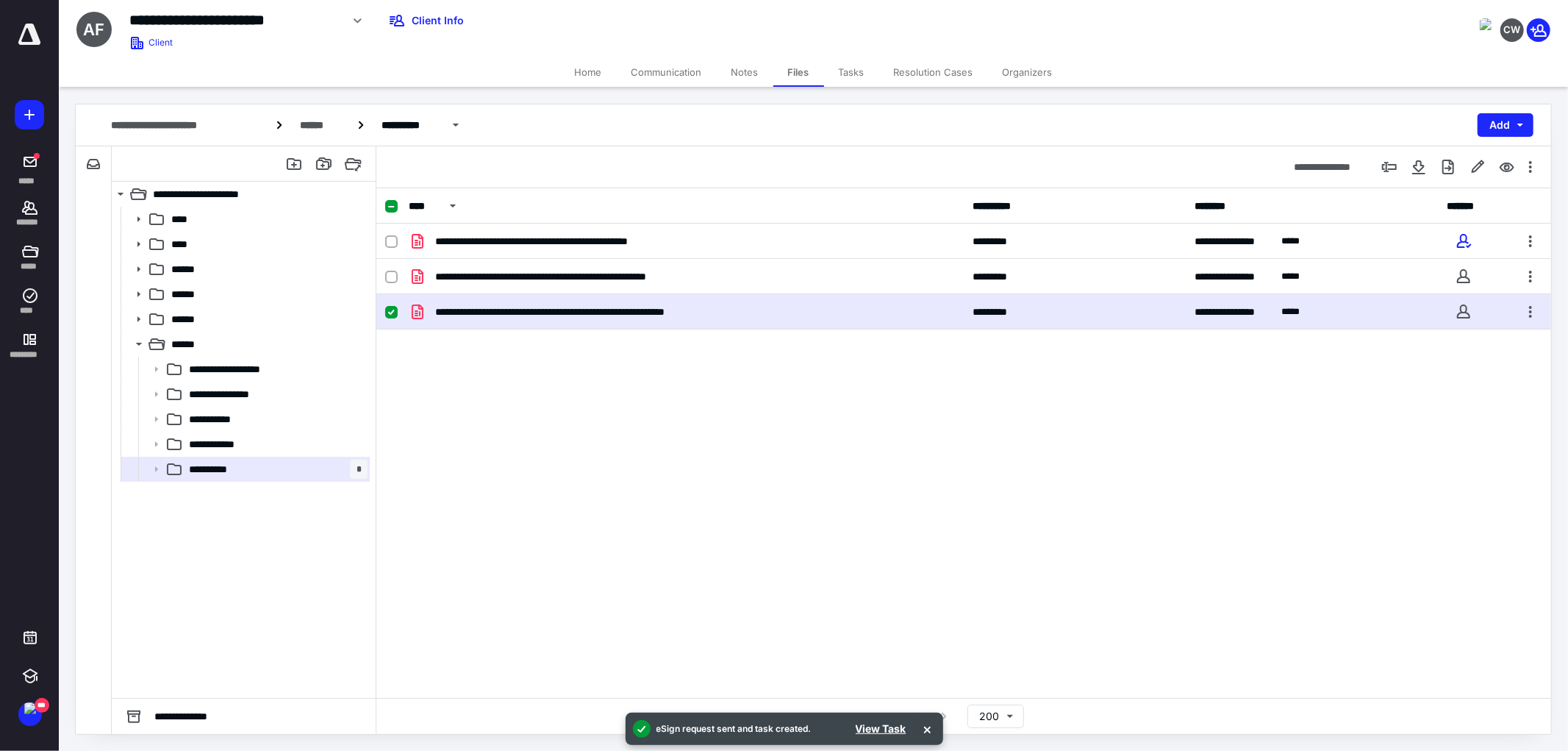 click on "**********" at bounding box center [964, 334] 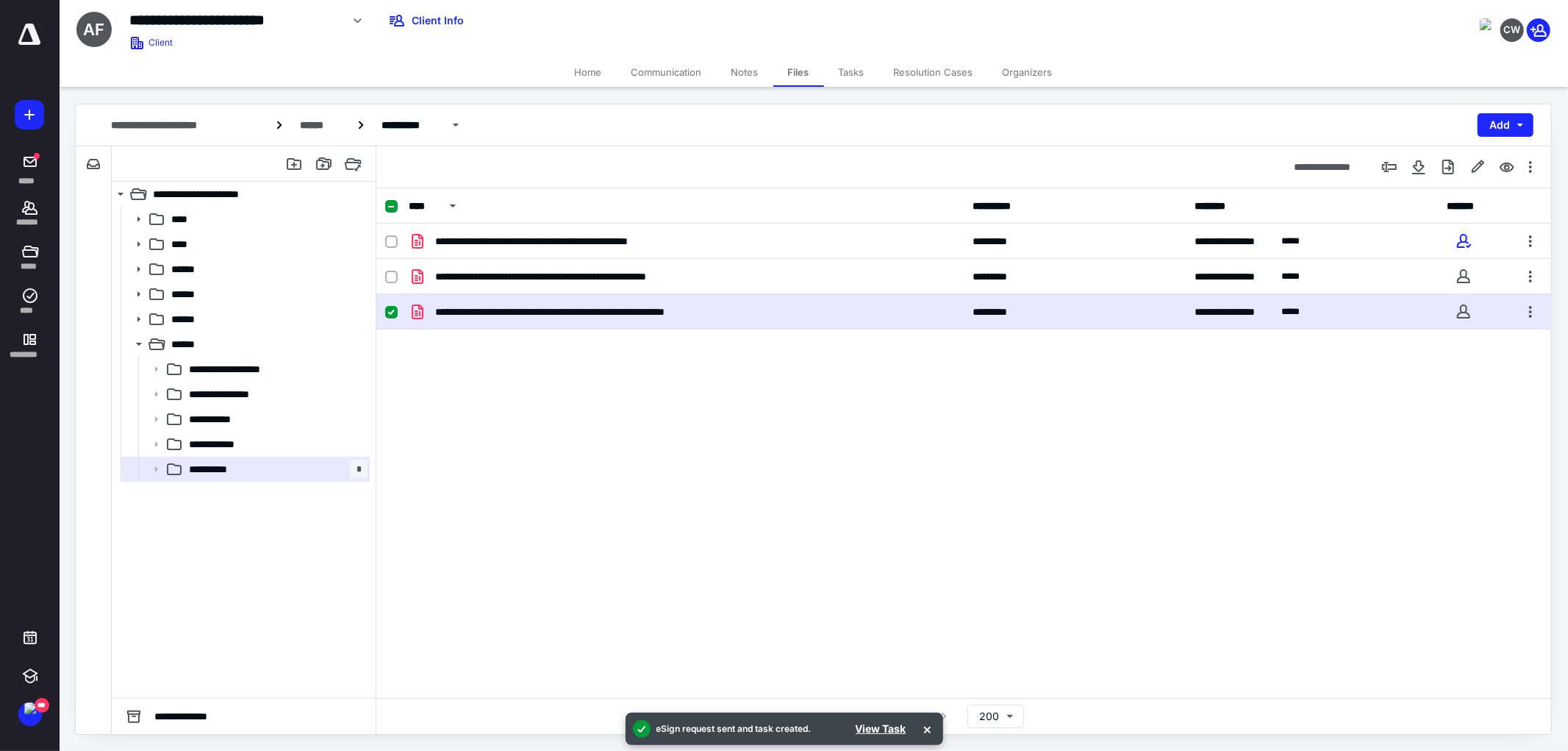 drag, startPoint x: 926, startPoint y: 729, endPoint x: 917, endPoint y: 716, distance: 15.811388 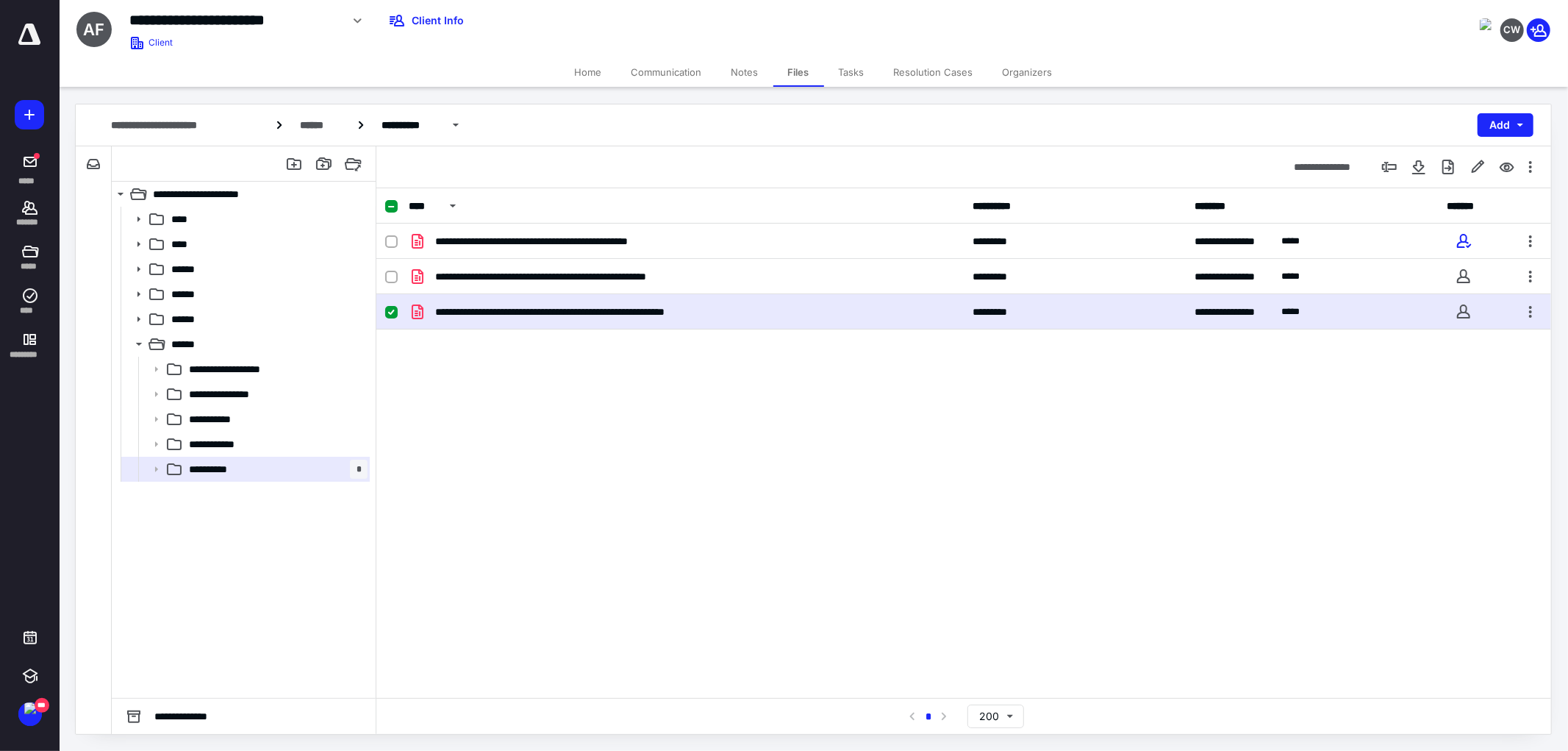 click on "**********" at bounding box center (964, 334) 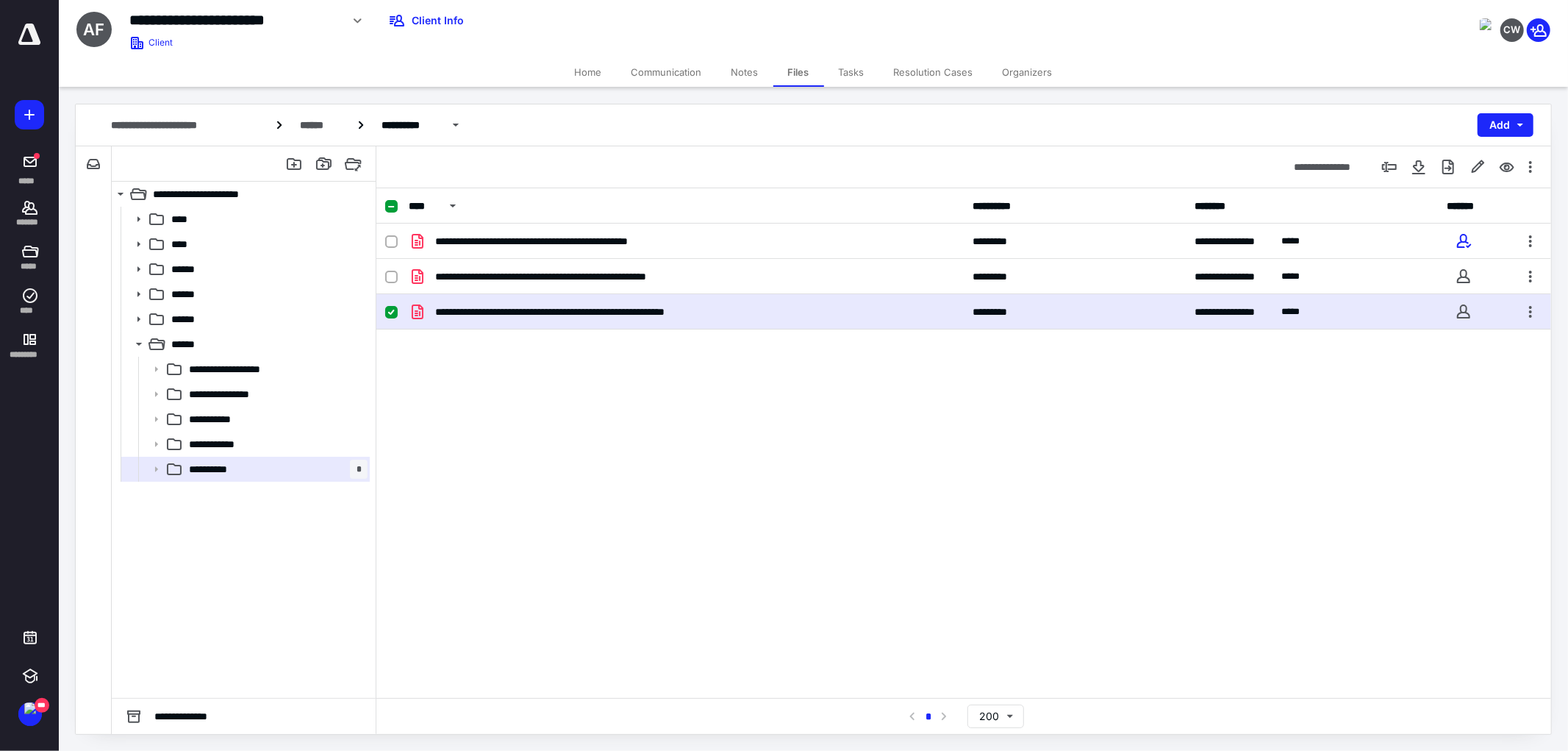 click on "**********" at bounding box center [565, 26] 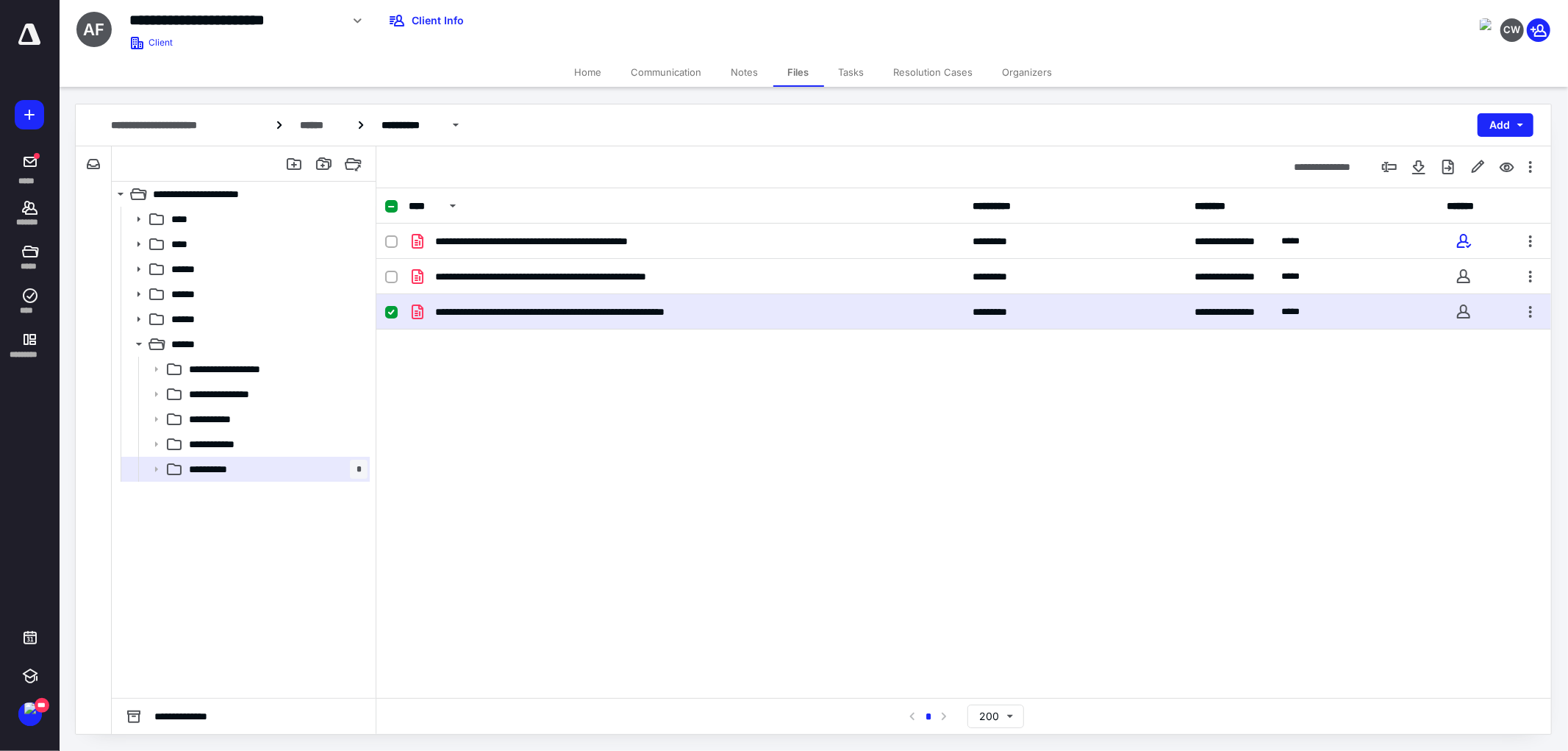 click on "**********" at bounding box center (964, 334) 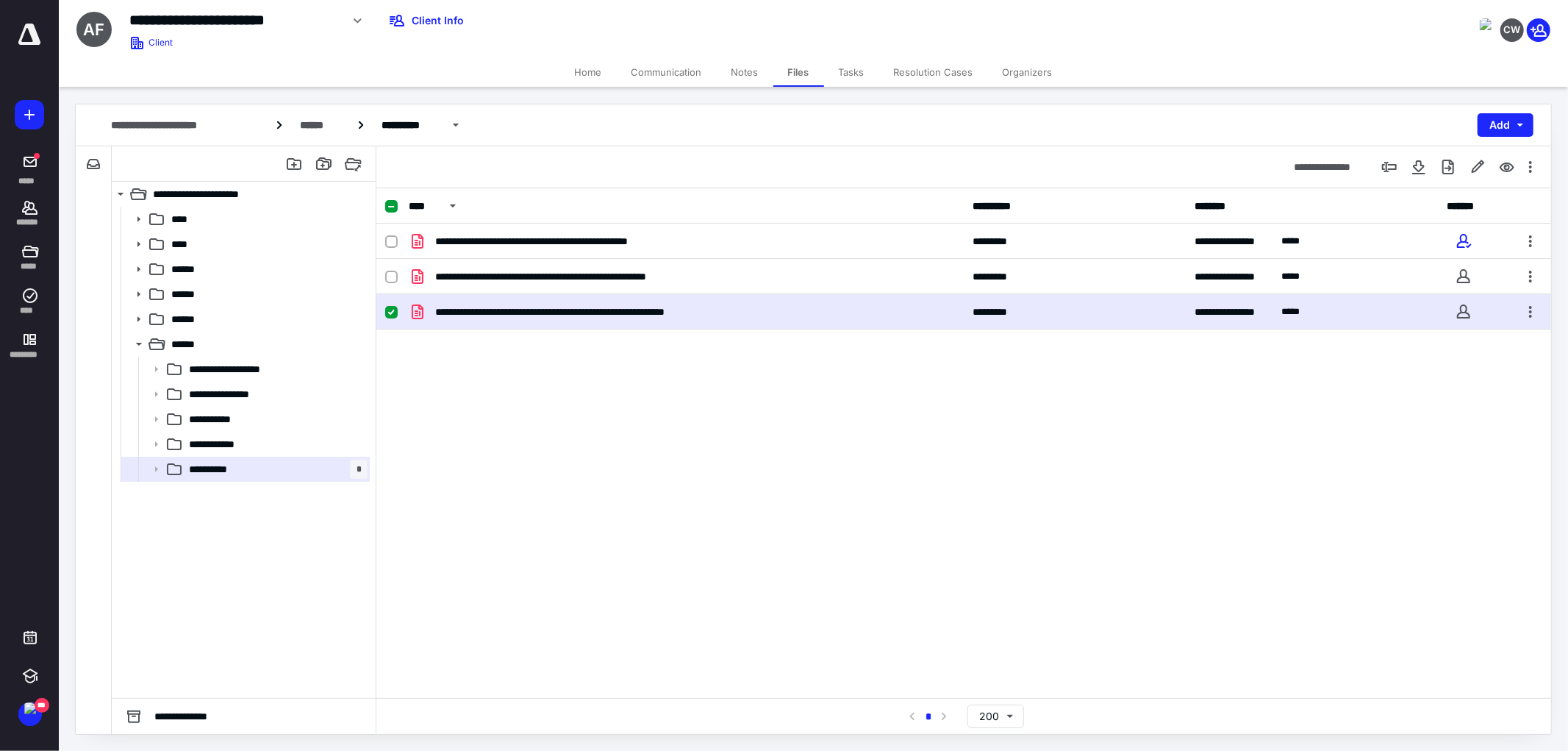 click on "**********" at bounding box center (964, 334) 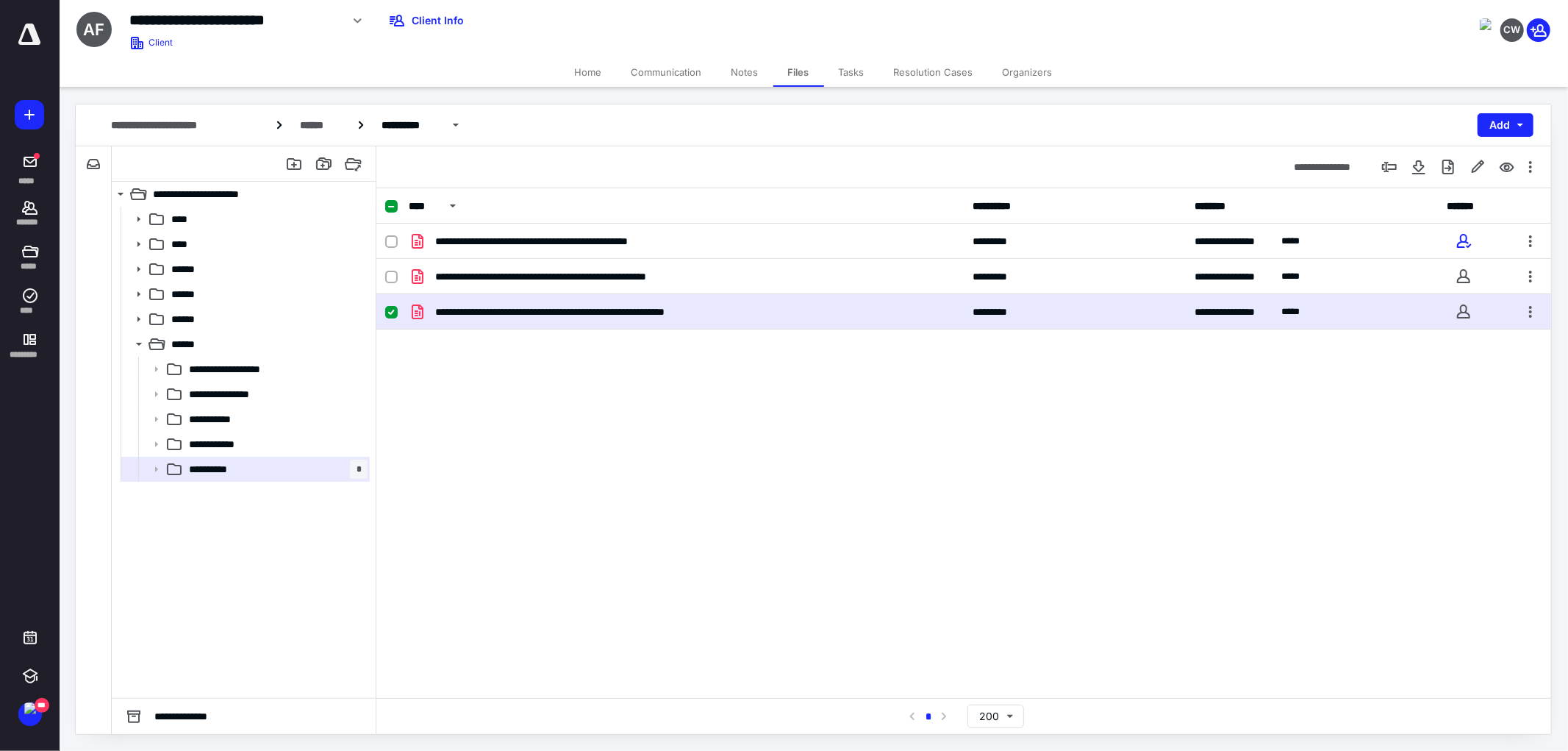 click on "**********" at bounding box center [964, 334] 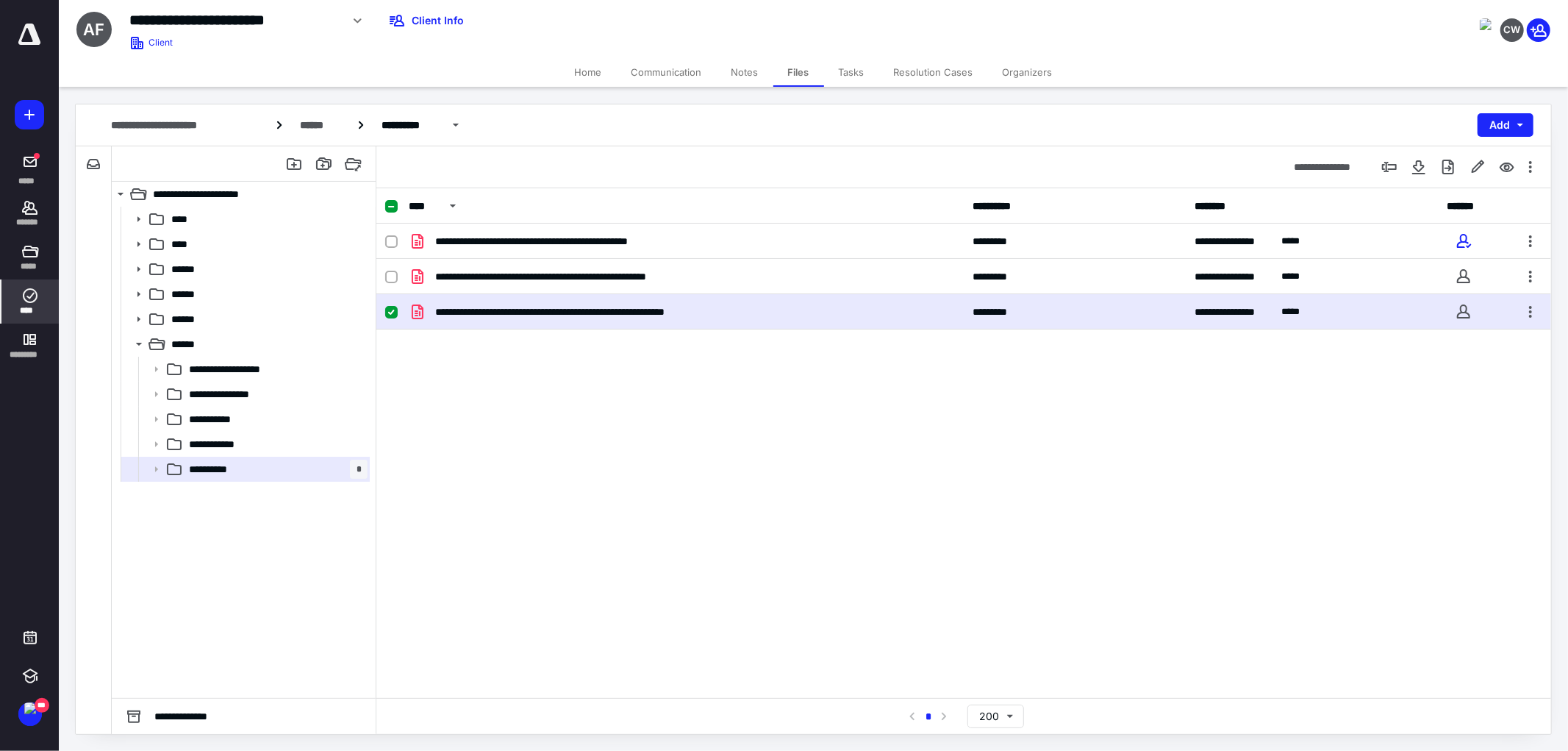 click 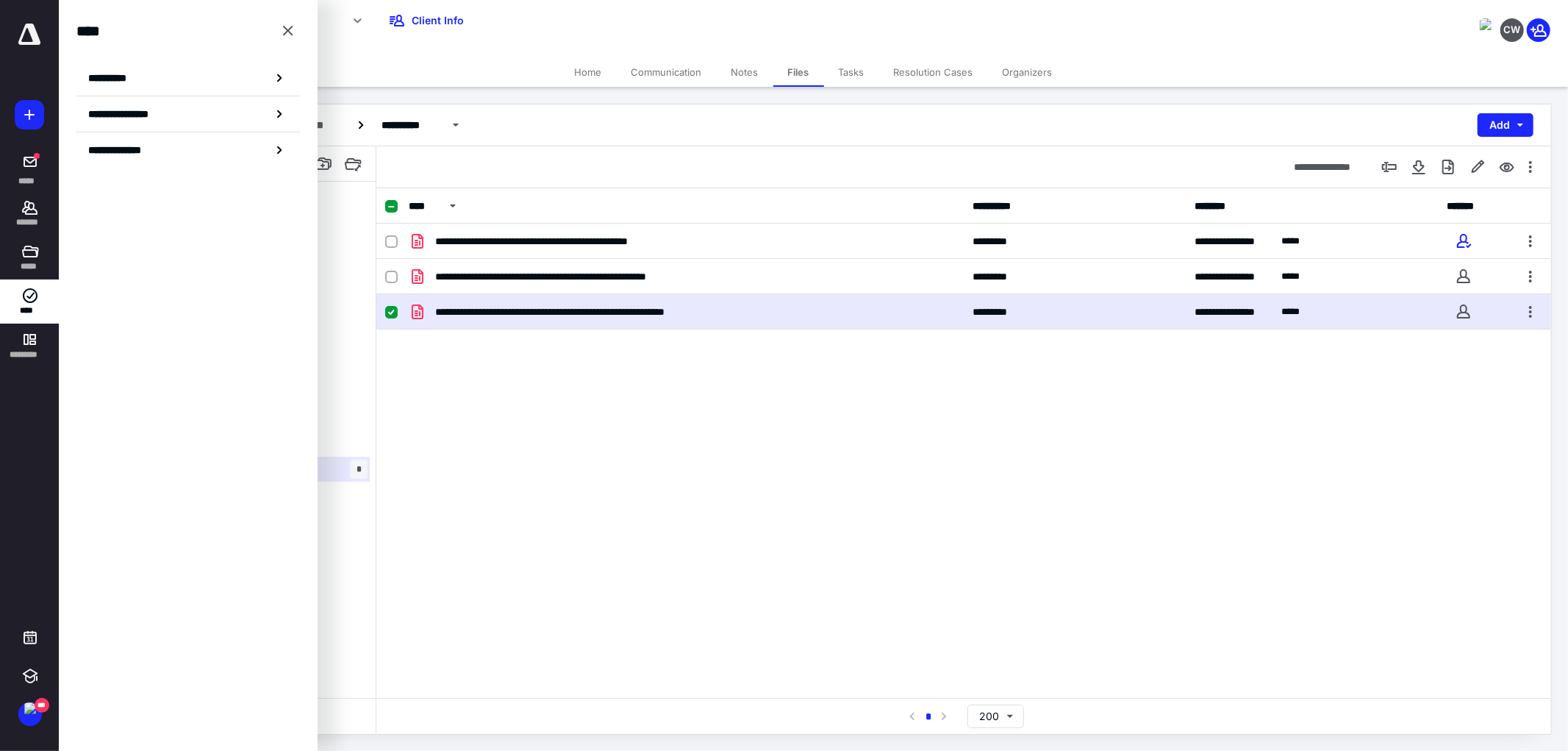 click on "**********" at bounding box center (188, 78) 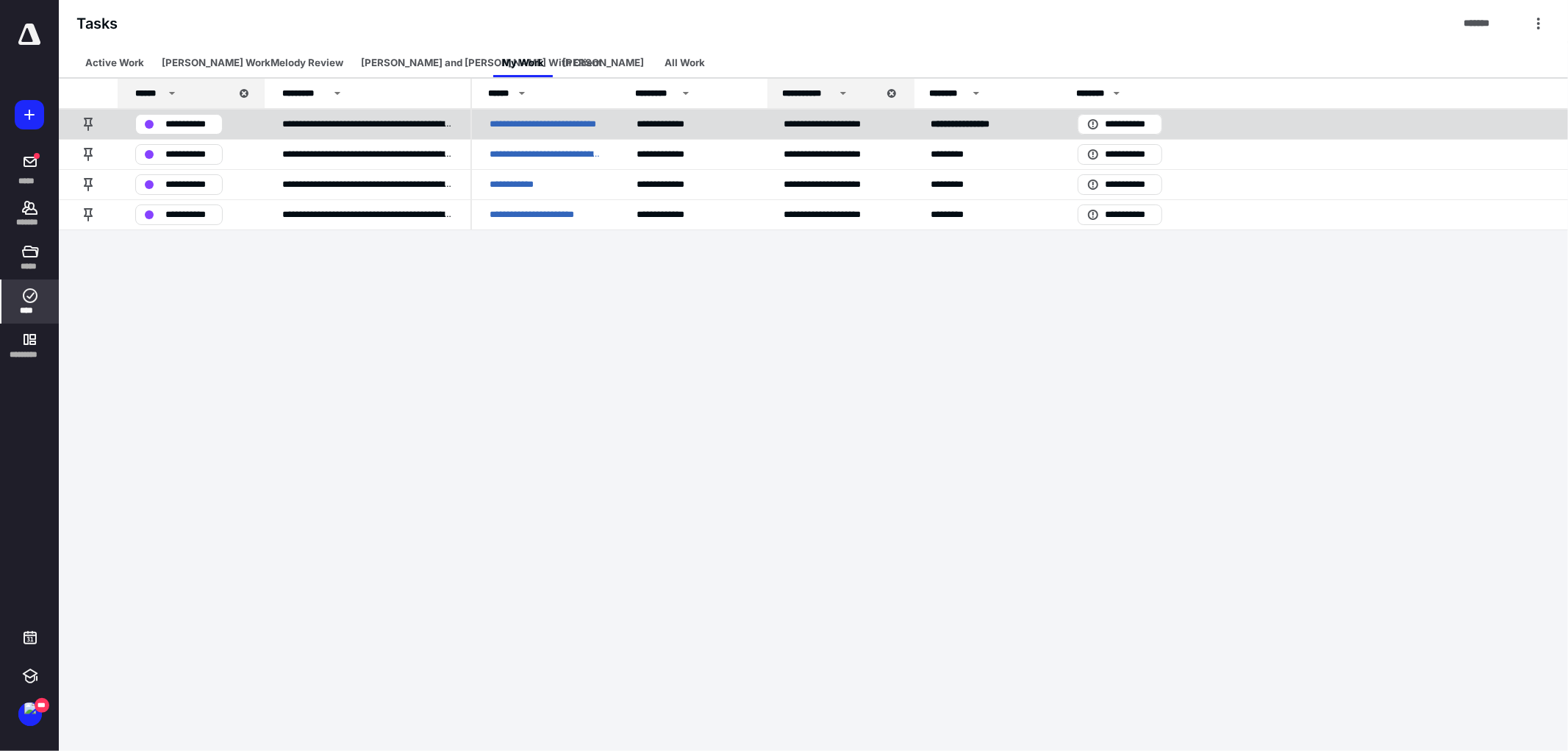 click on "**********" at bounding box center (545, 124) 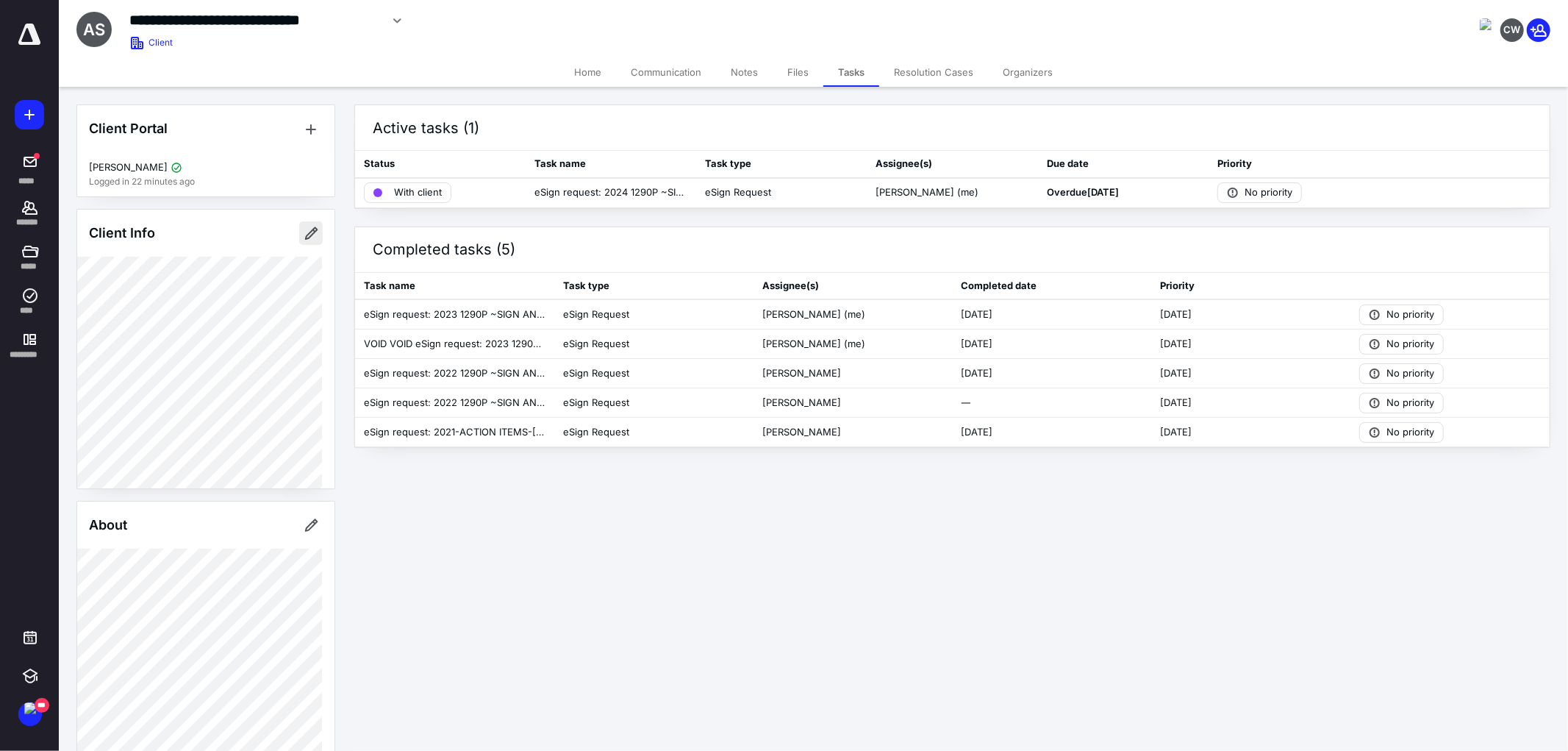 click at bounding box center (311, 233) 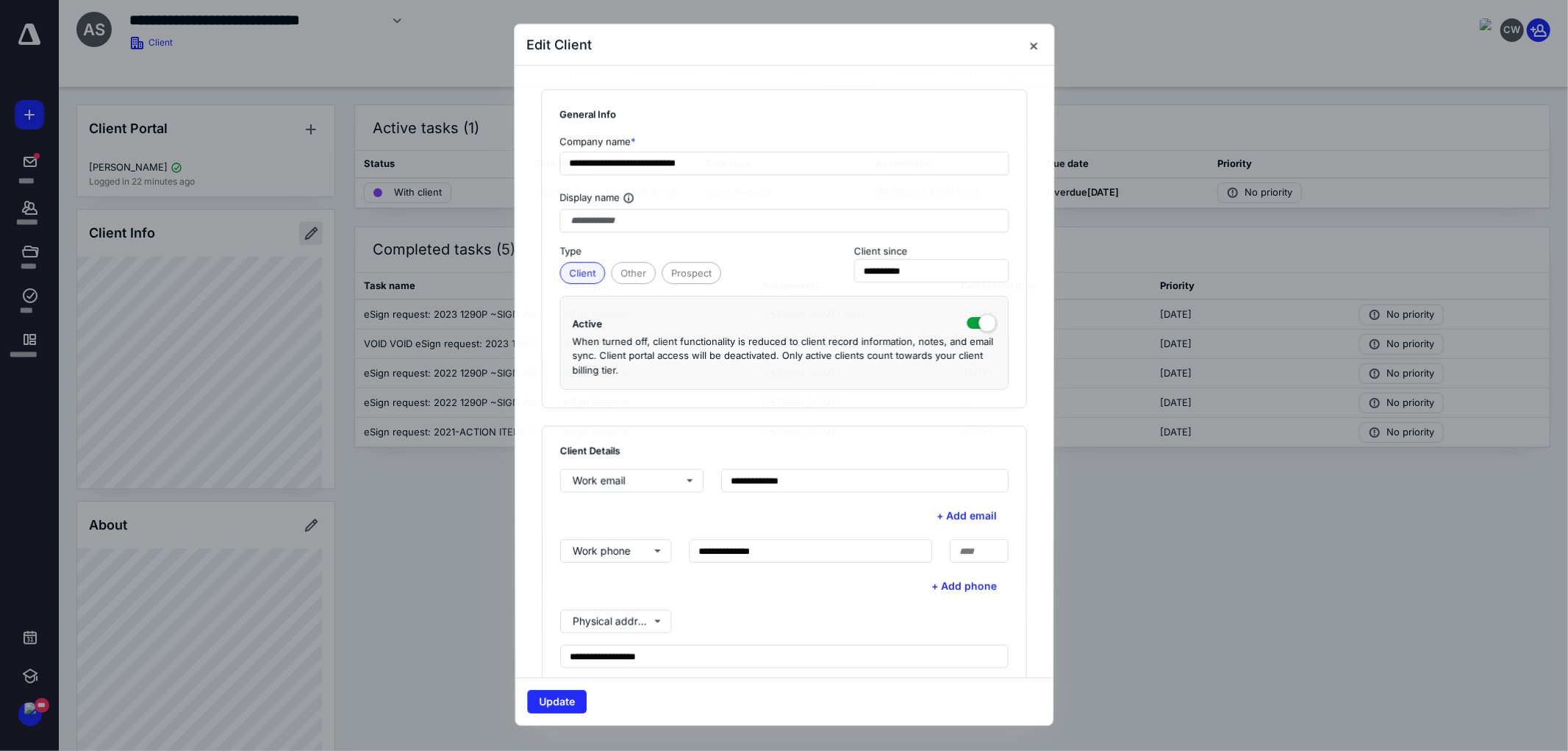 type on "**********" 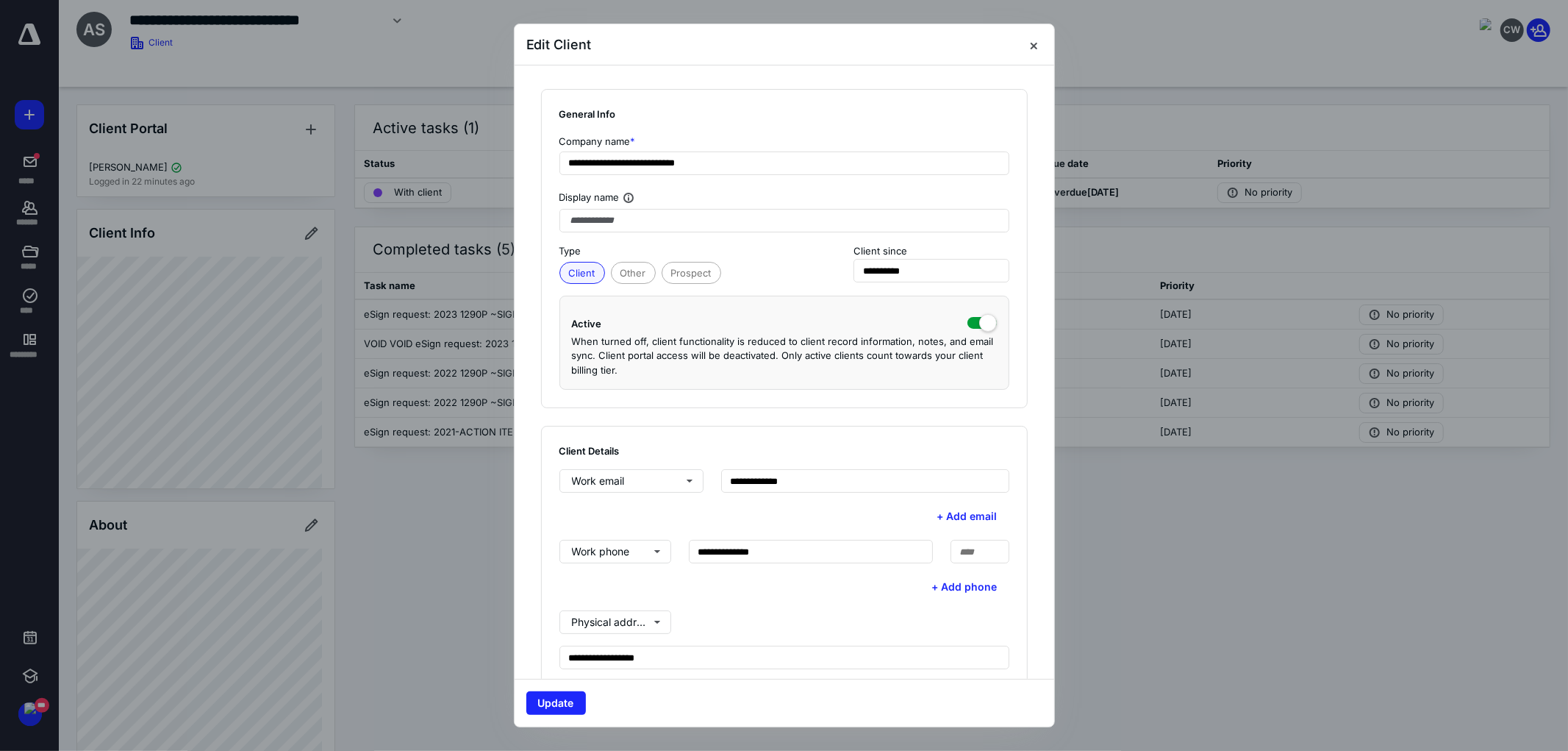 scroll, scrollTop: 163, scrollLeft: 0, axis: vertical 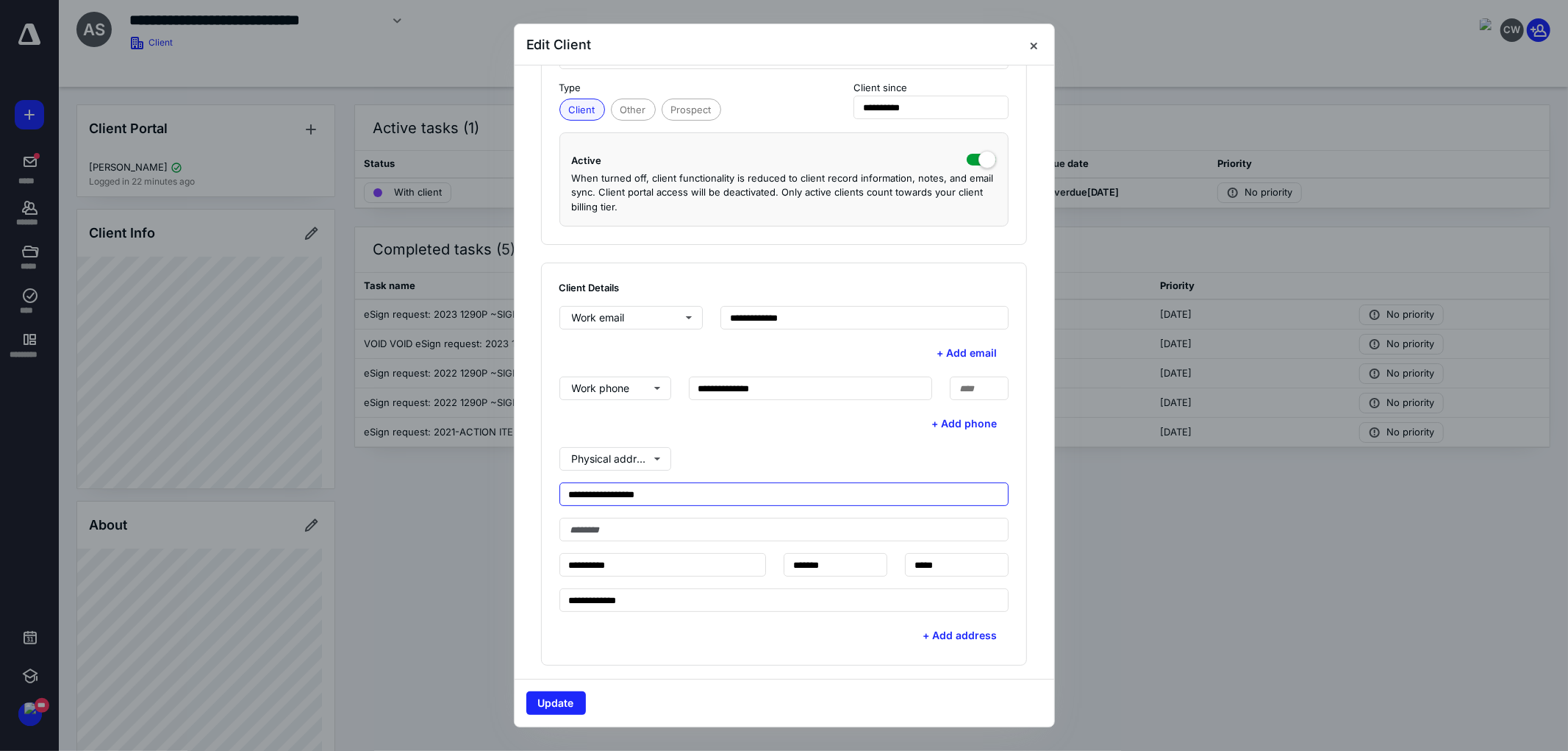 click on "**********" at bounding box center [784, 494] 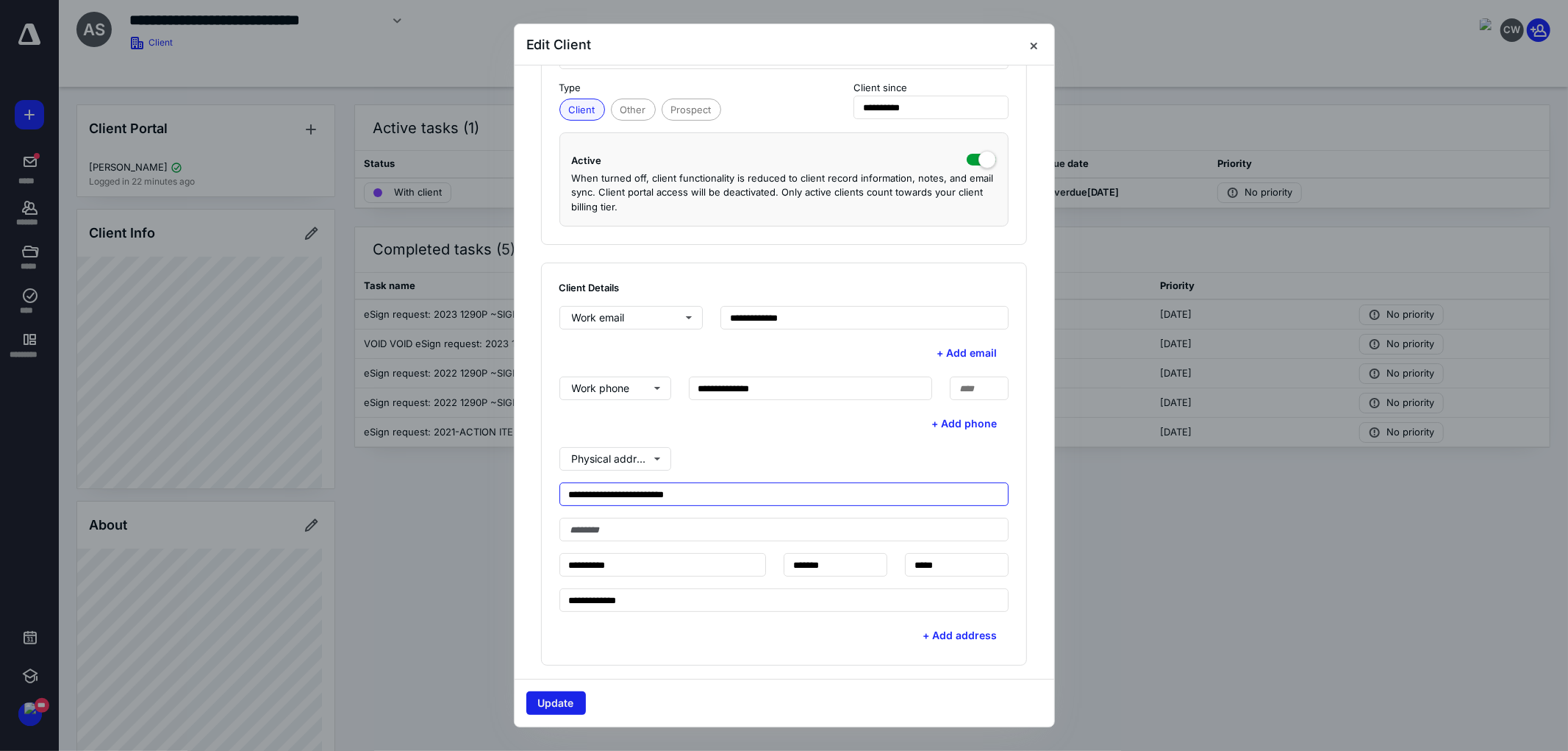type on "**********" 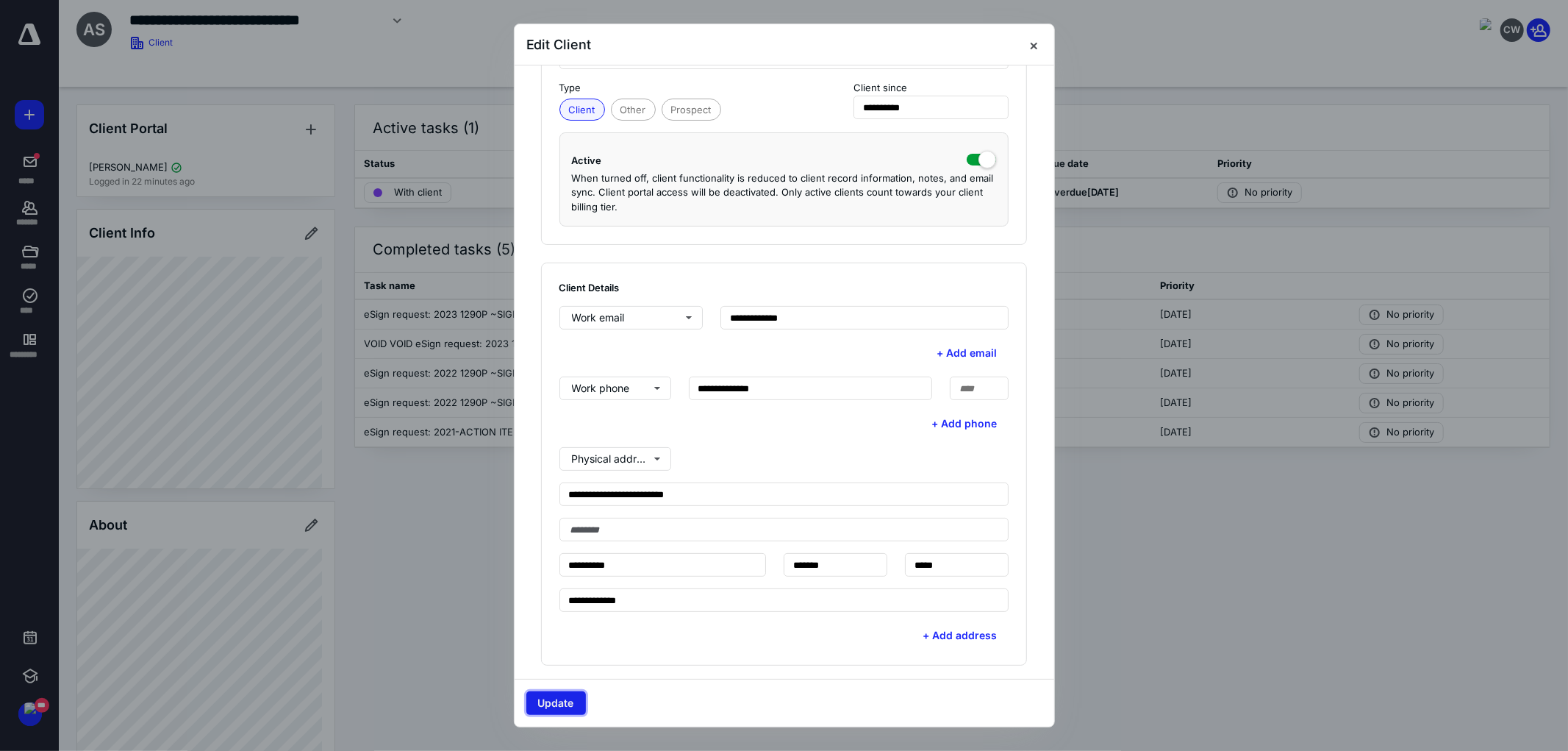 click on "Update" at bounding box center [556, 703] 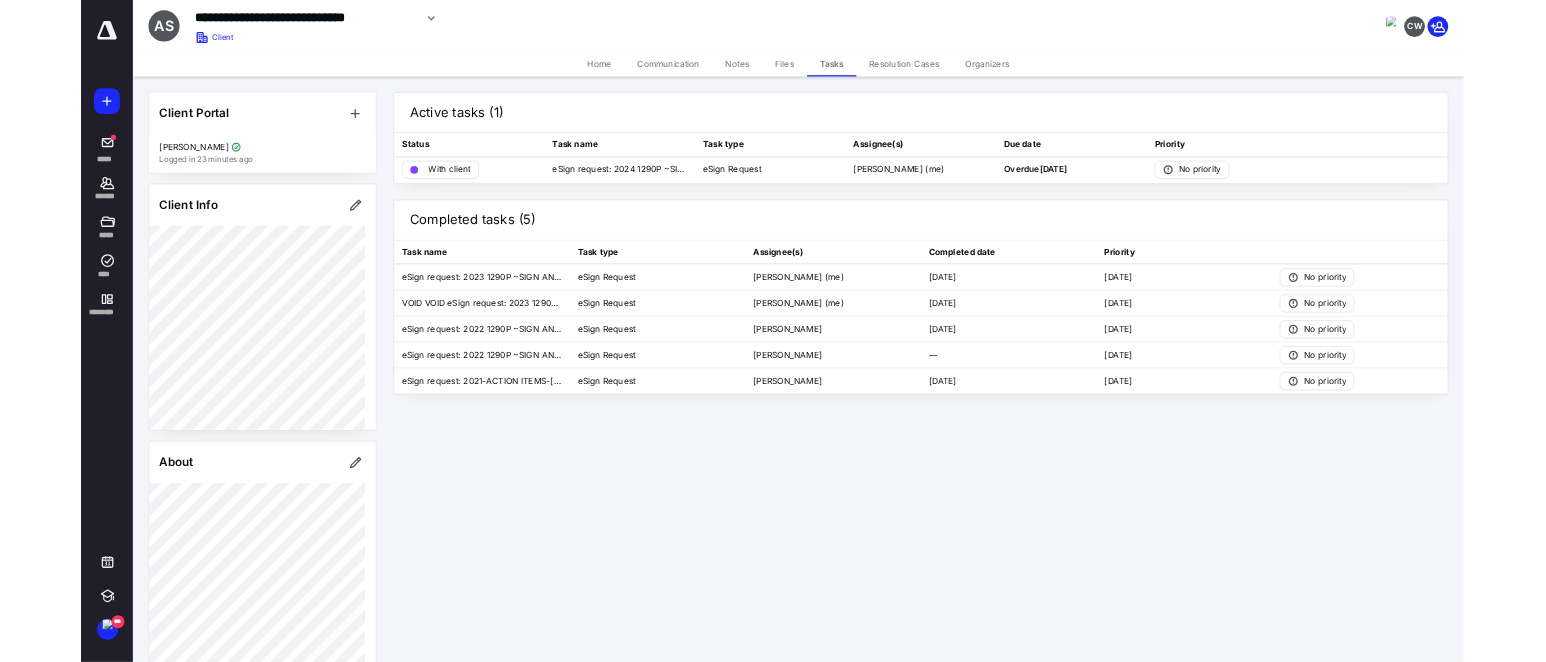 scroll, scrollTop: 111, scrollLeft: 0, axis: vertical 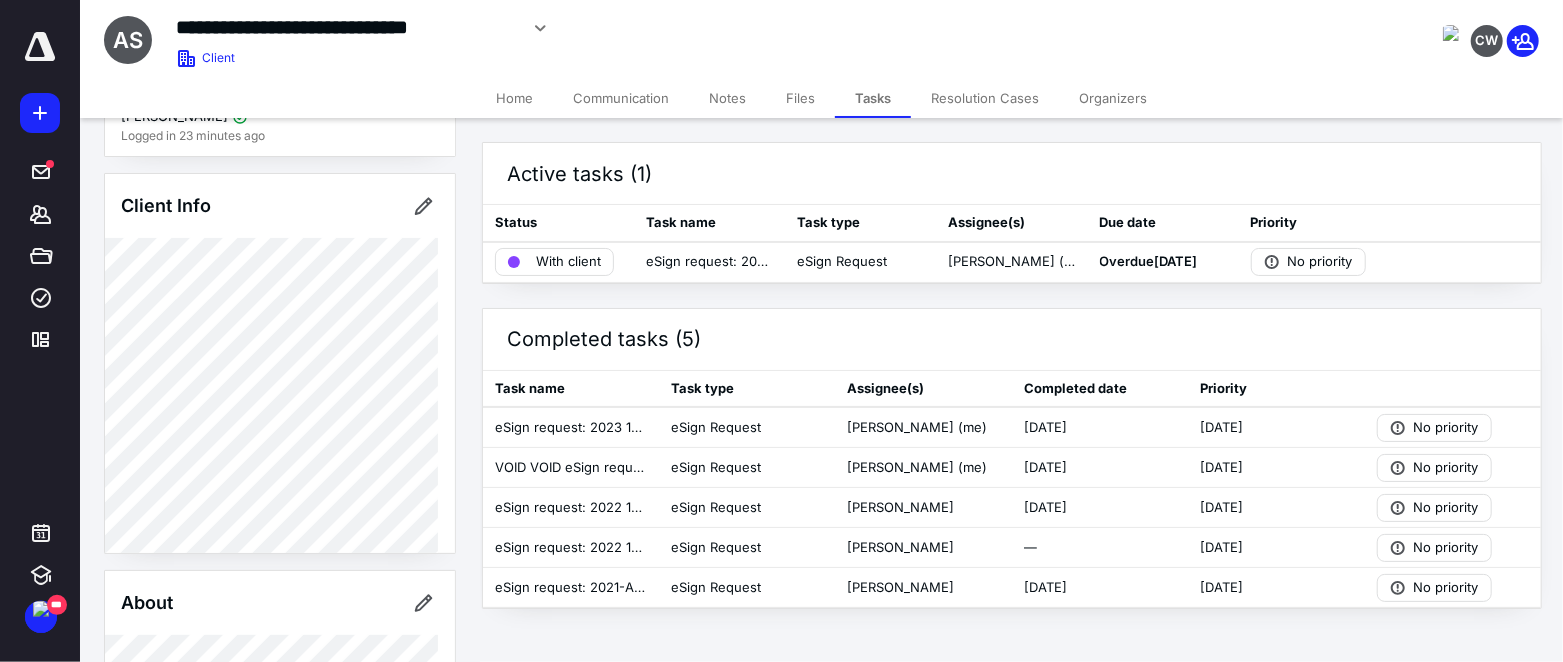 click on "Home" at bounding box center (514, 98) 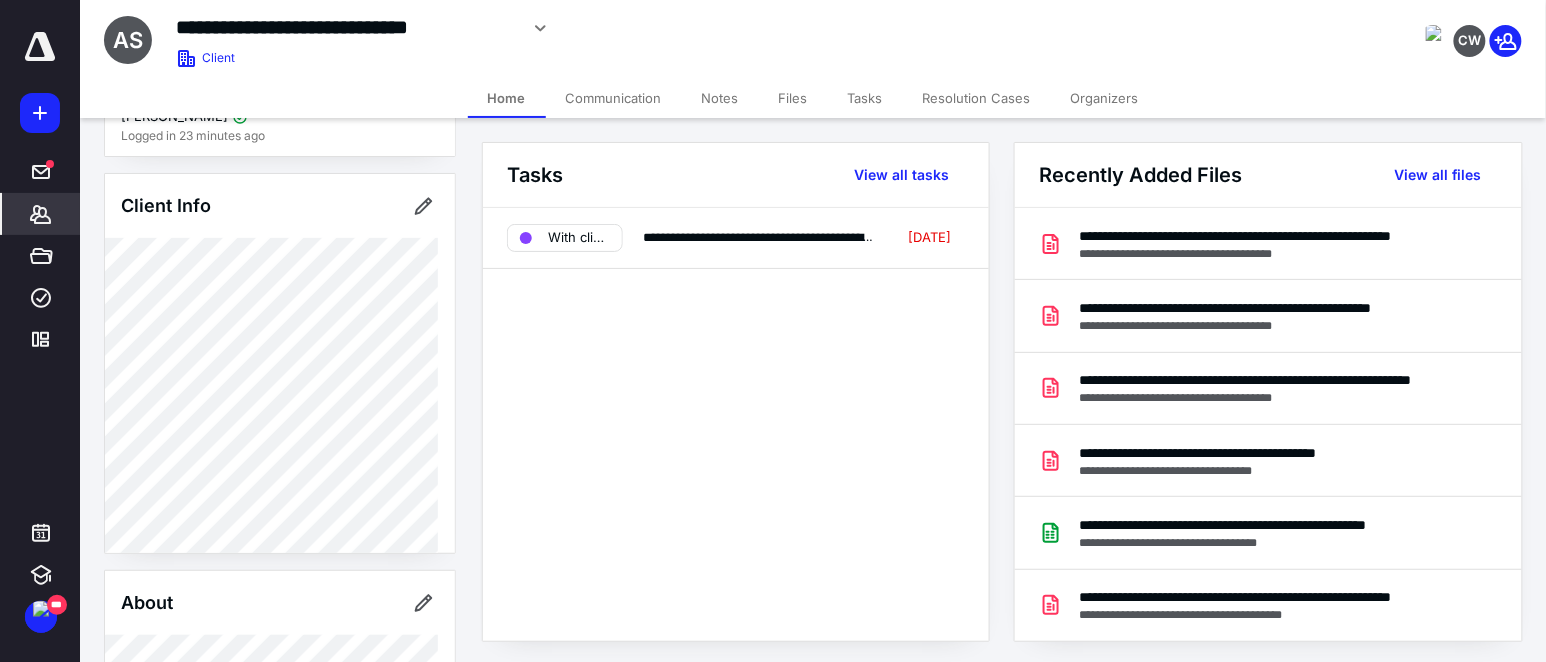 scroll, scrollTop: 863, scrollLeft: 0, axis: vertical 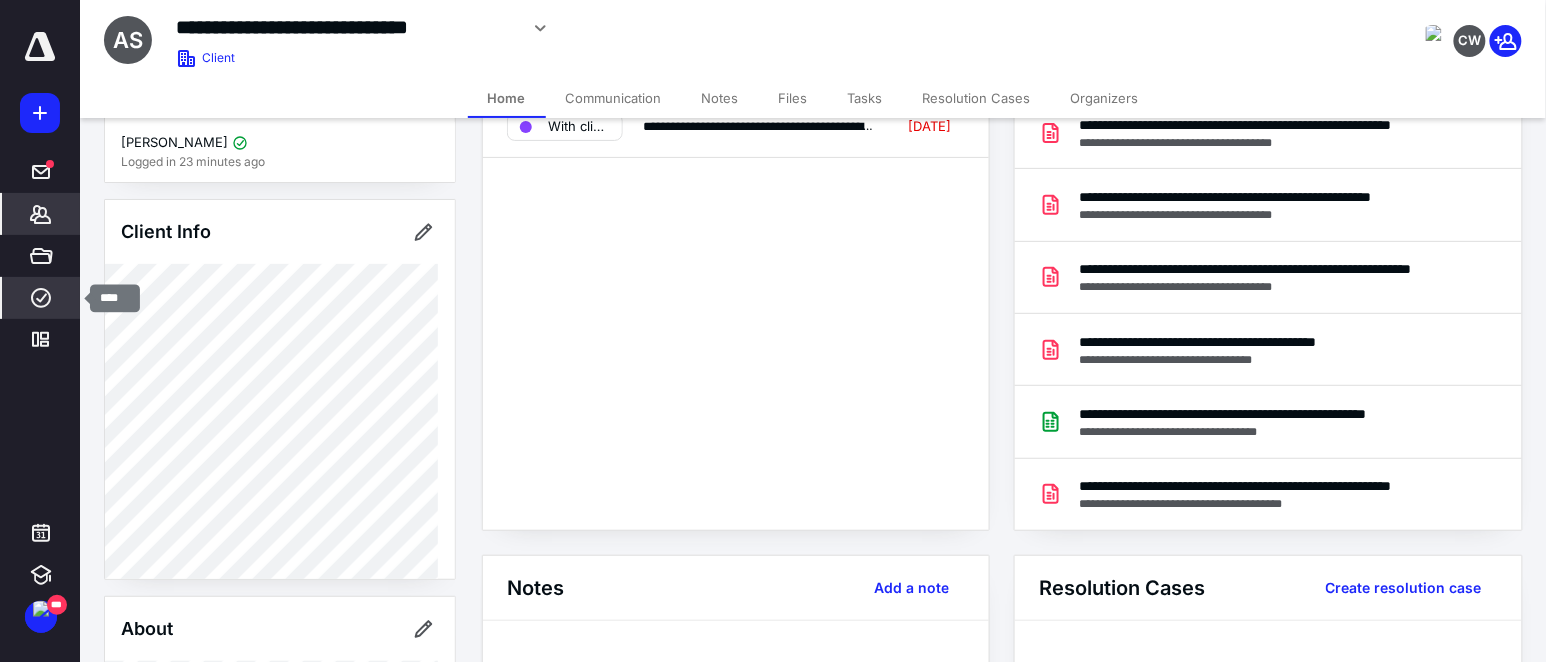 click 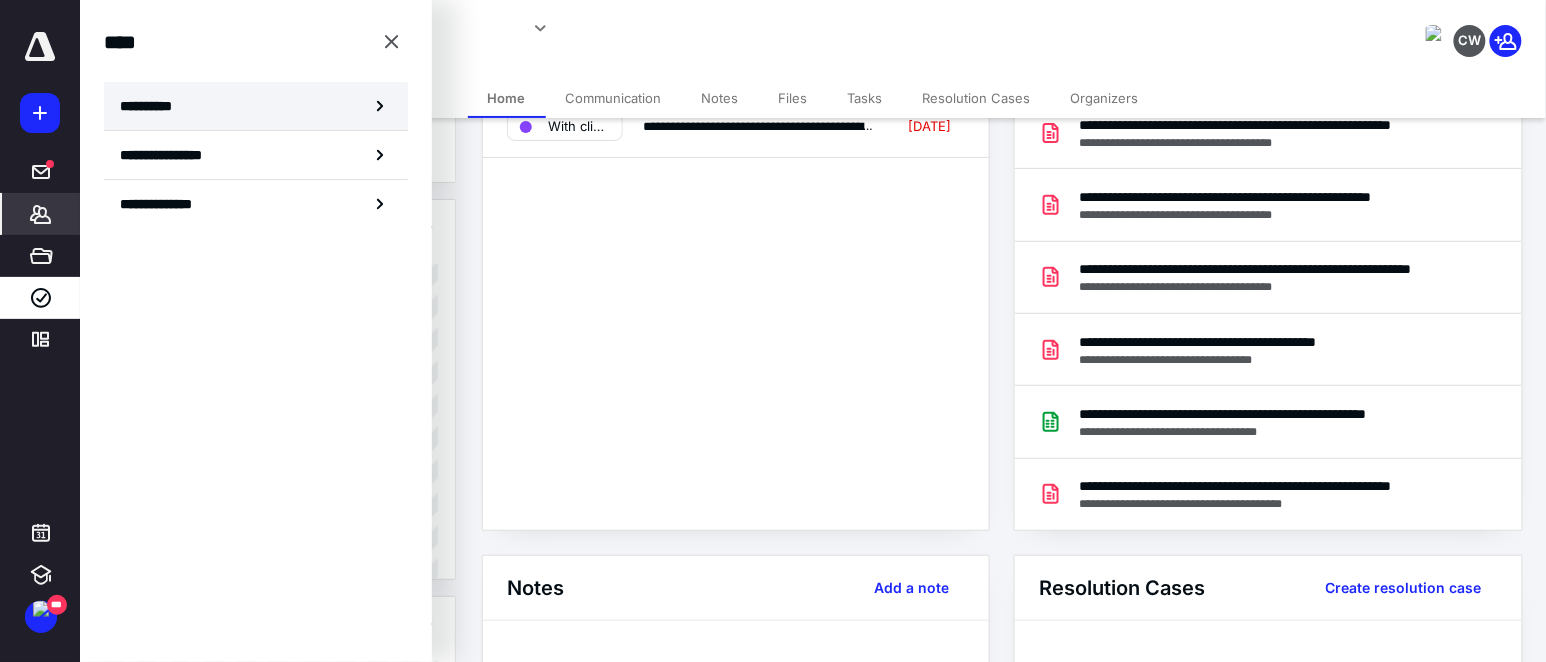 click on "**********" at bounding box center [153, 106] 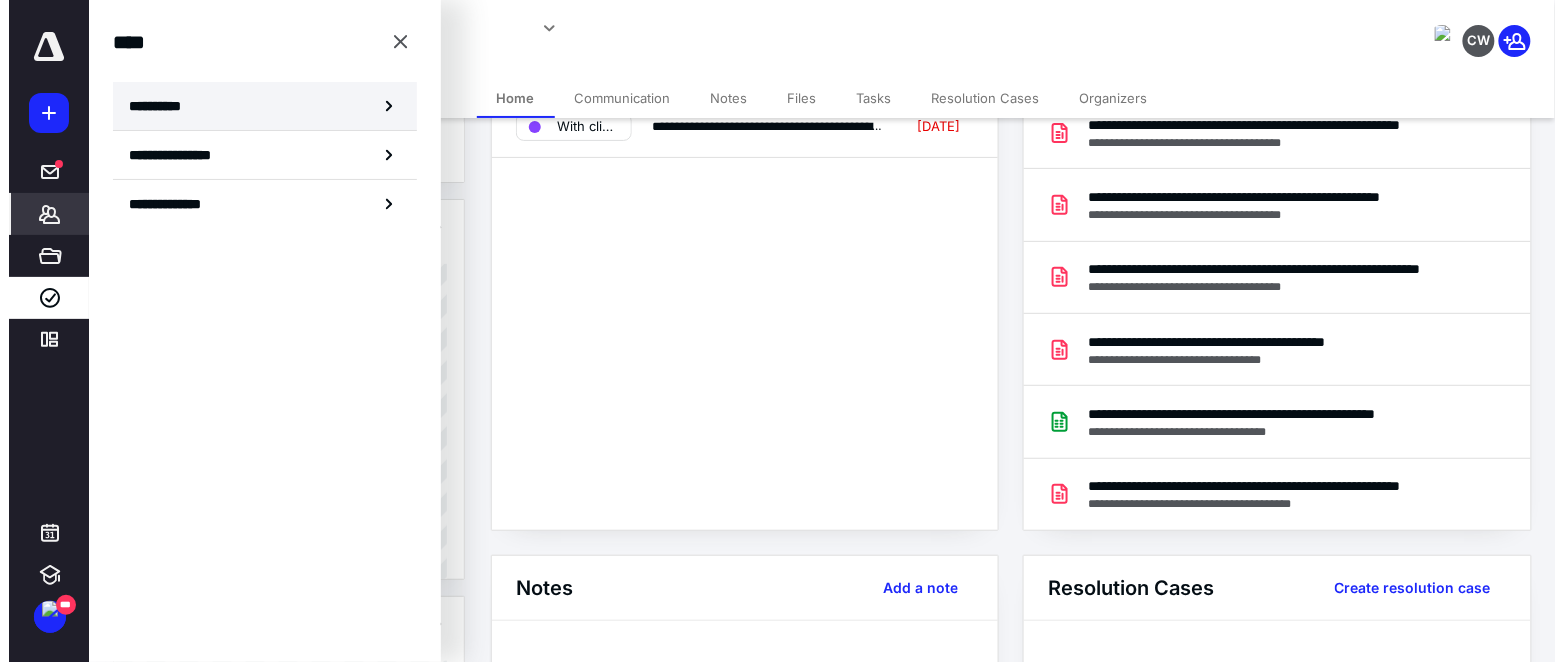 scroll, scrollTop: 0, scrollLeft: 0, axis: both 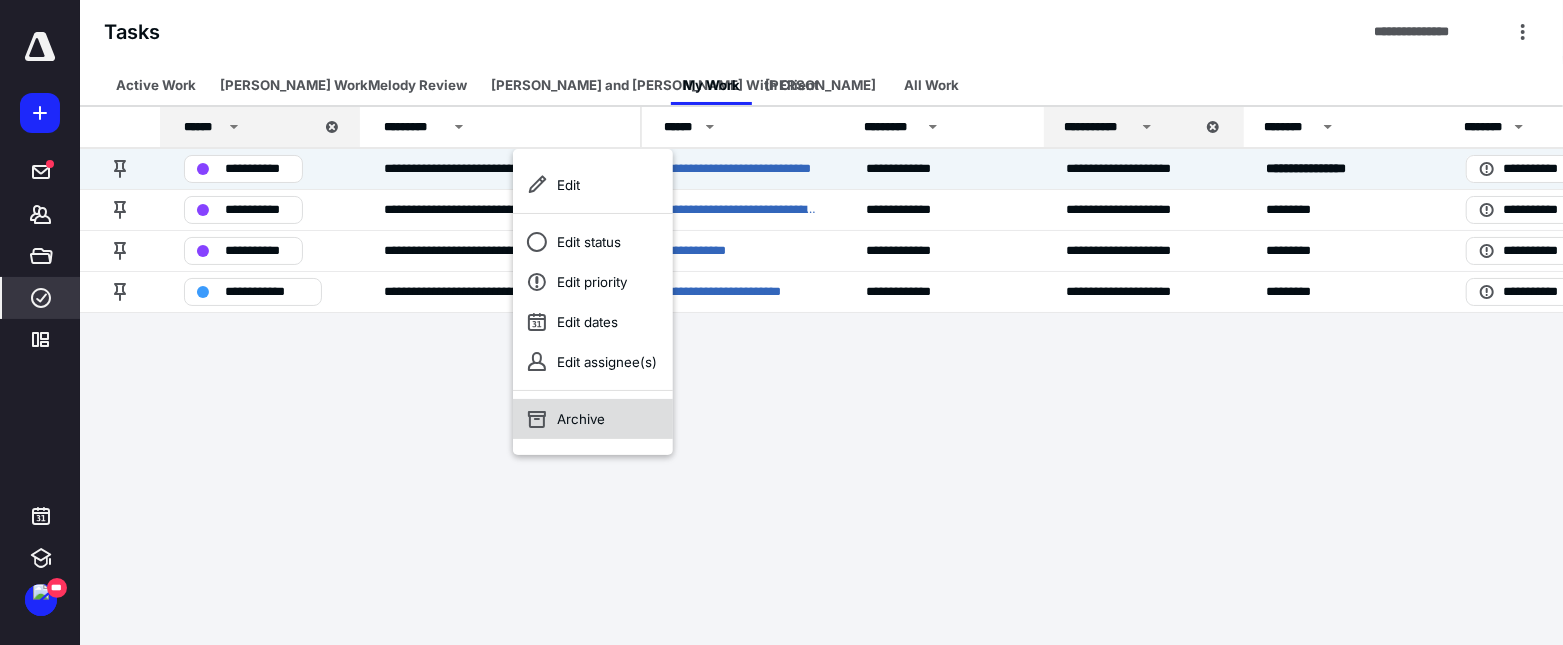 click on "Archive" at bounding box center [593, 419] 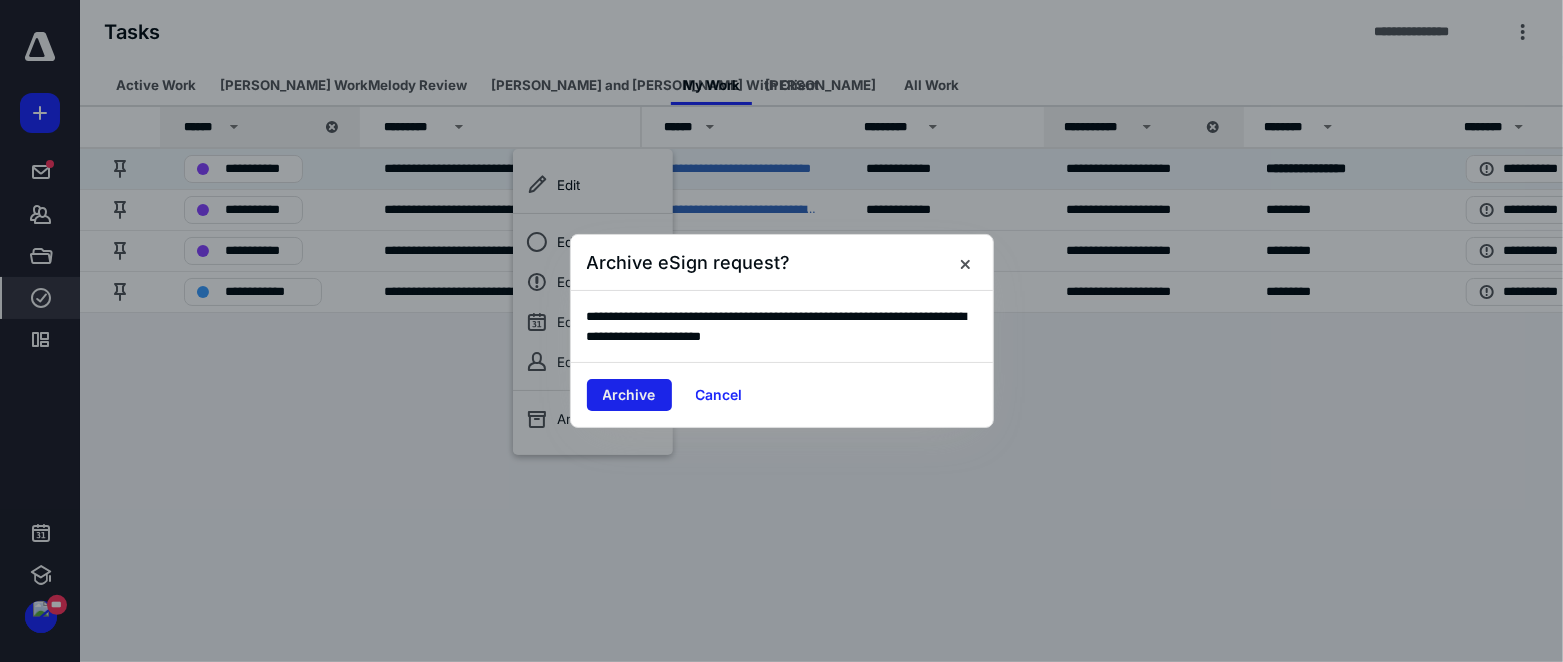 drag, startPoint x: 610, startPoint y: 392, endPoint x: 635, endPoint y: 395, distance: 25.179358 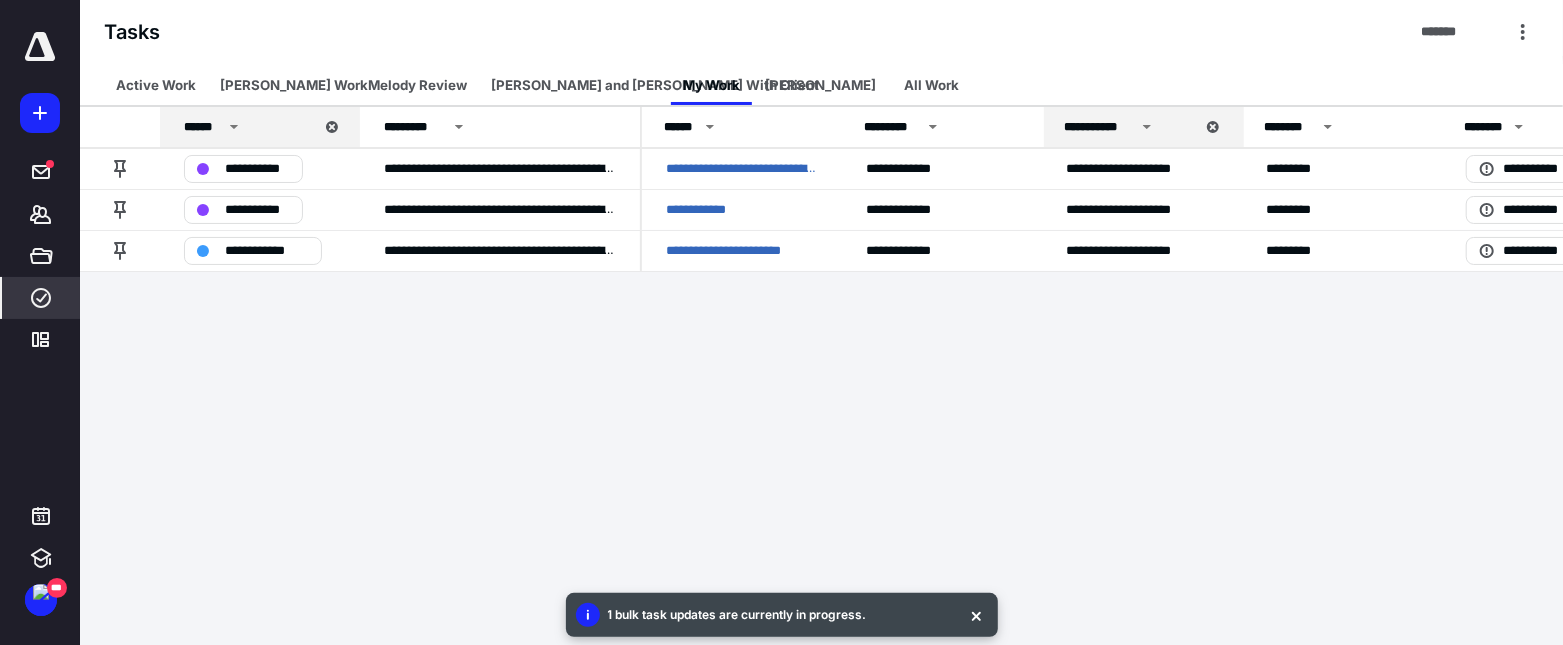 click on "**********" at bounding box center (781, 323) 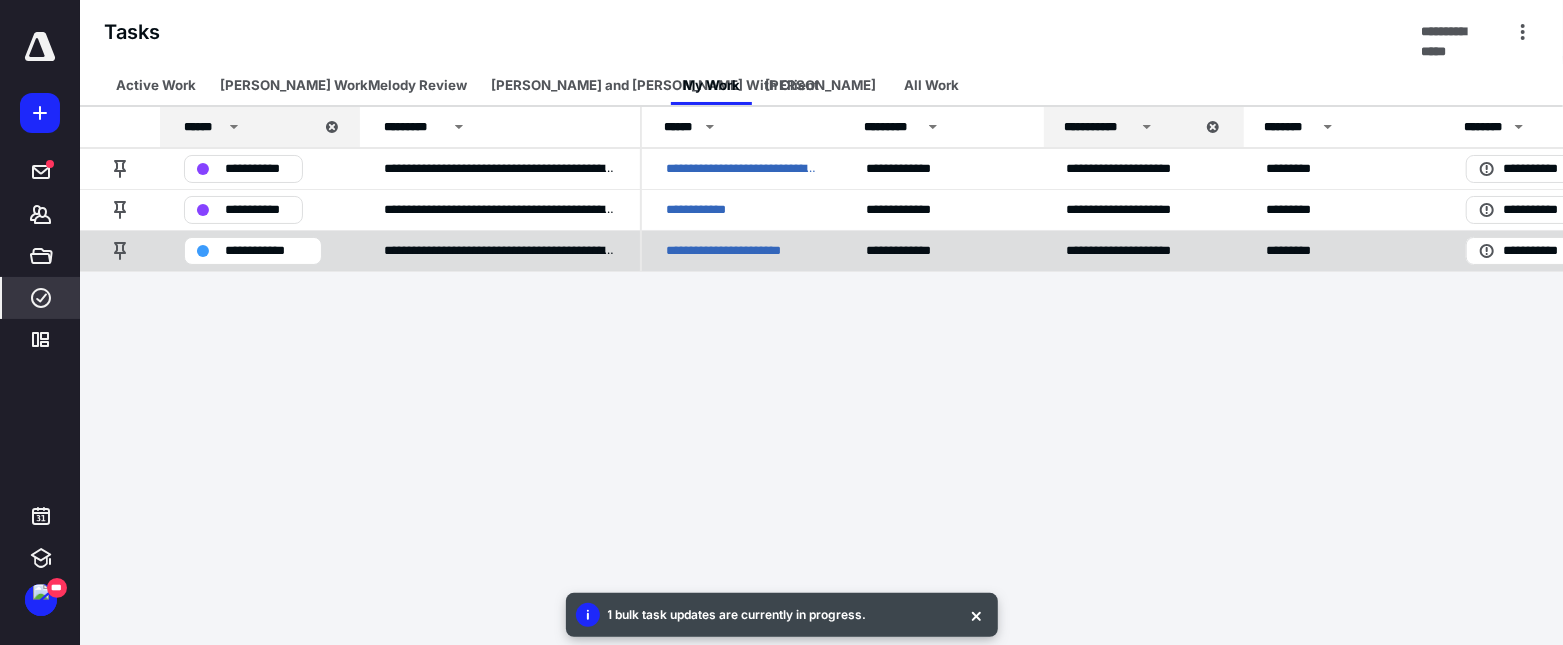 click on "**********" at bounding box center [742, 250] 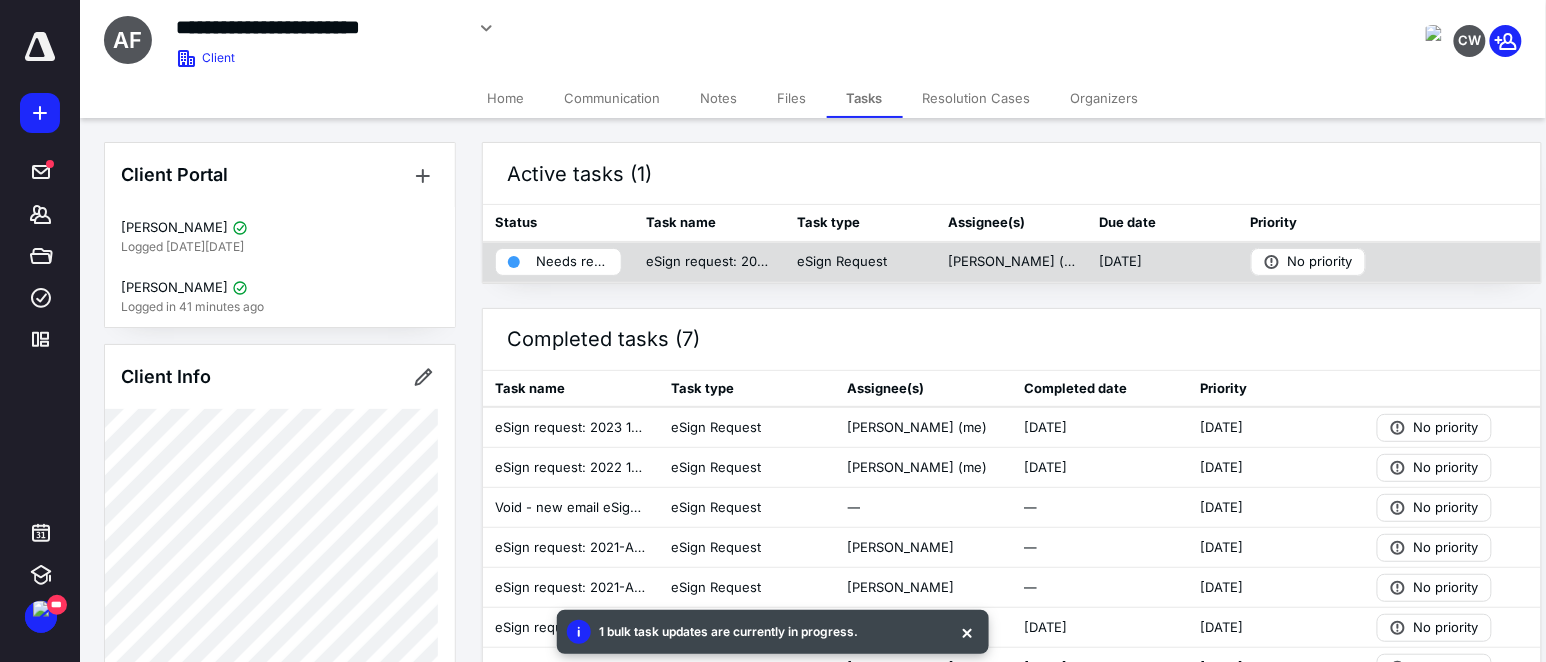 click on "Needs review" at bounding box center [558, 262] 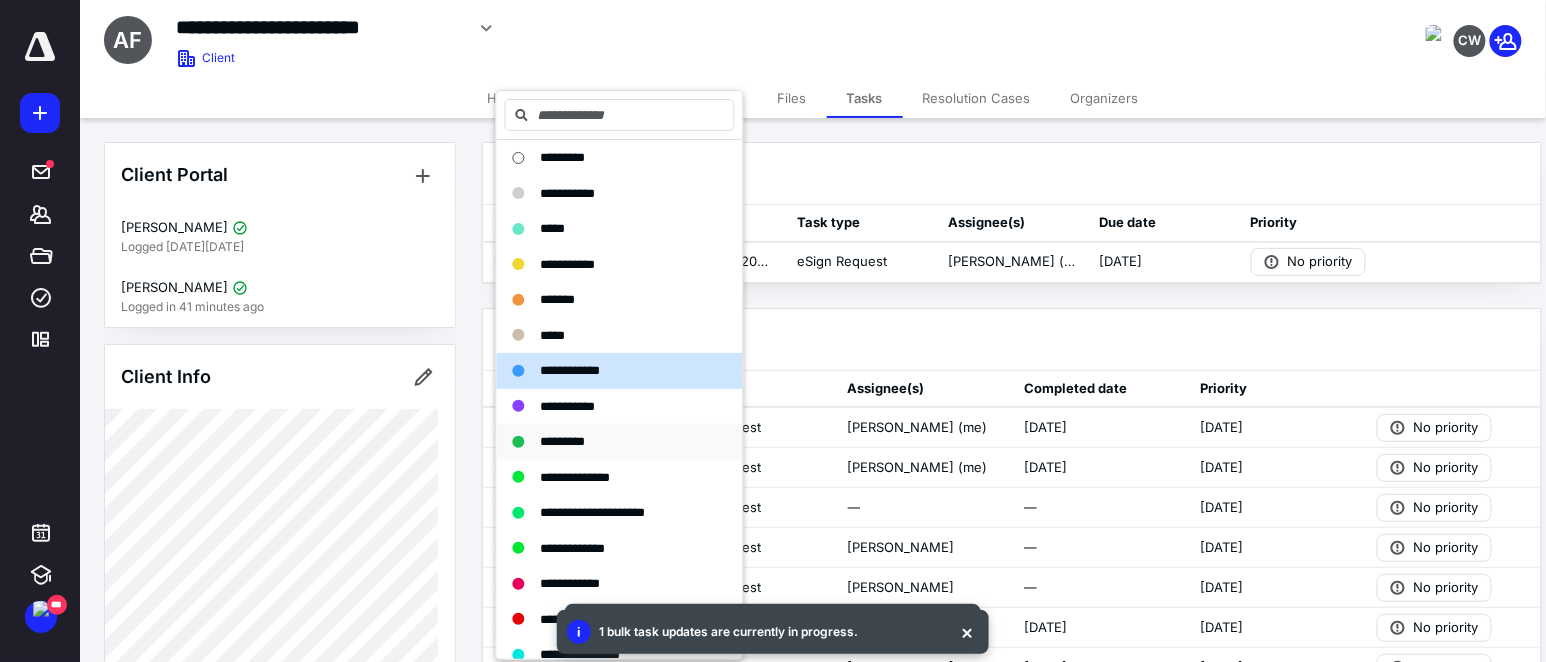 click on "*********" at bounding box center [563, 441] 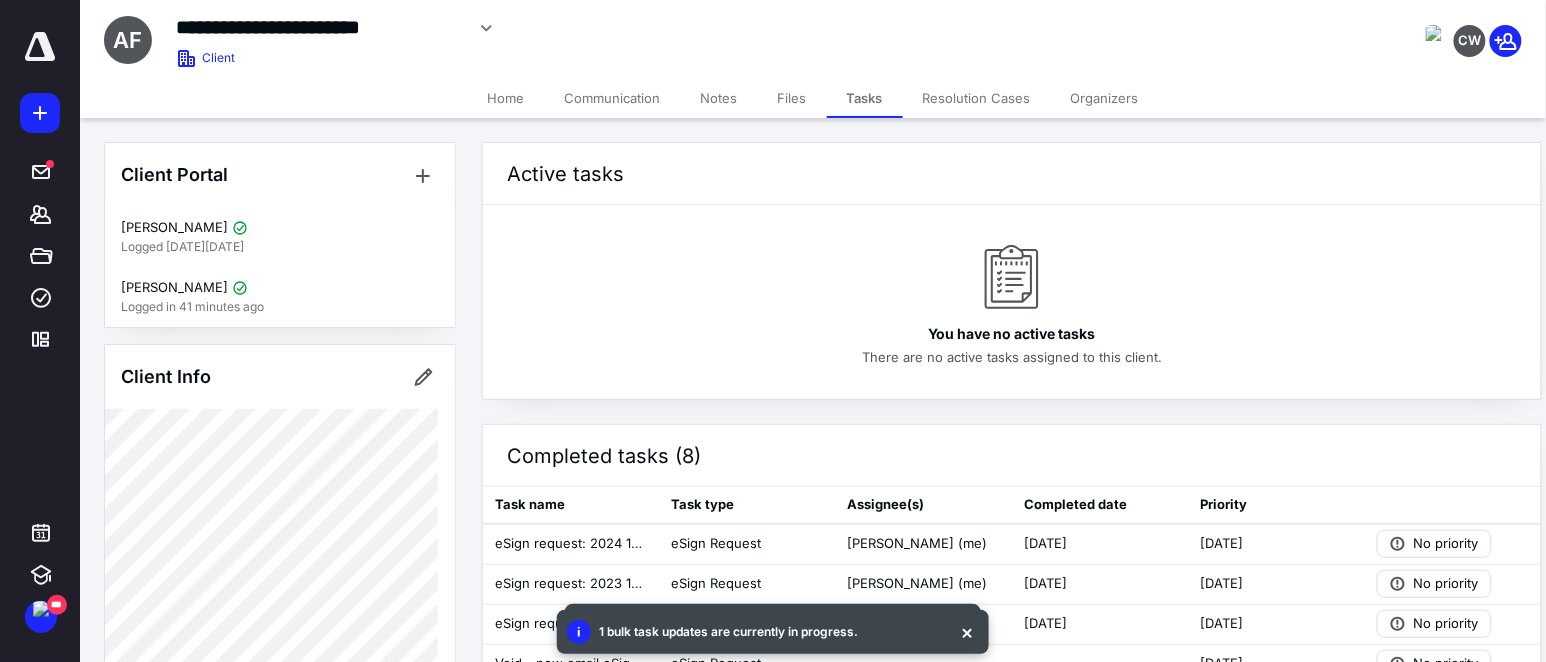 click on "Files" at bounding box center [792, 98] 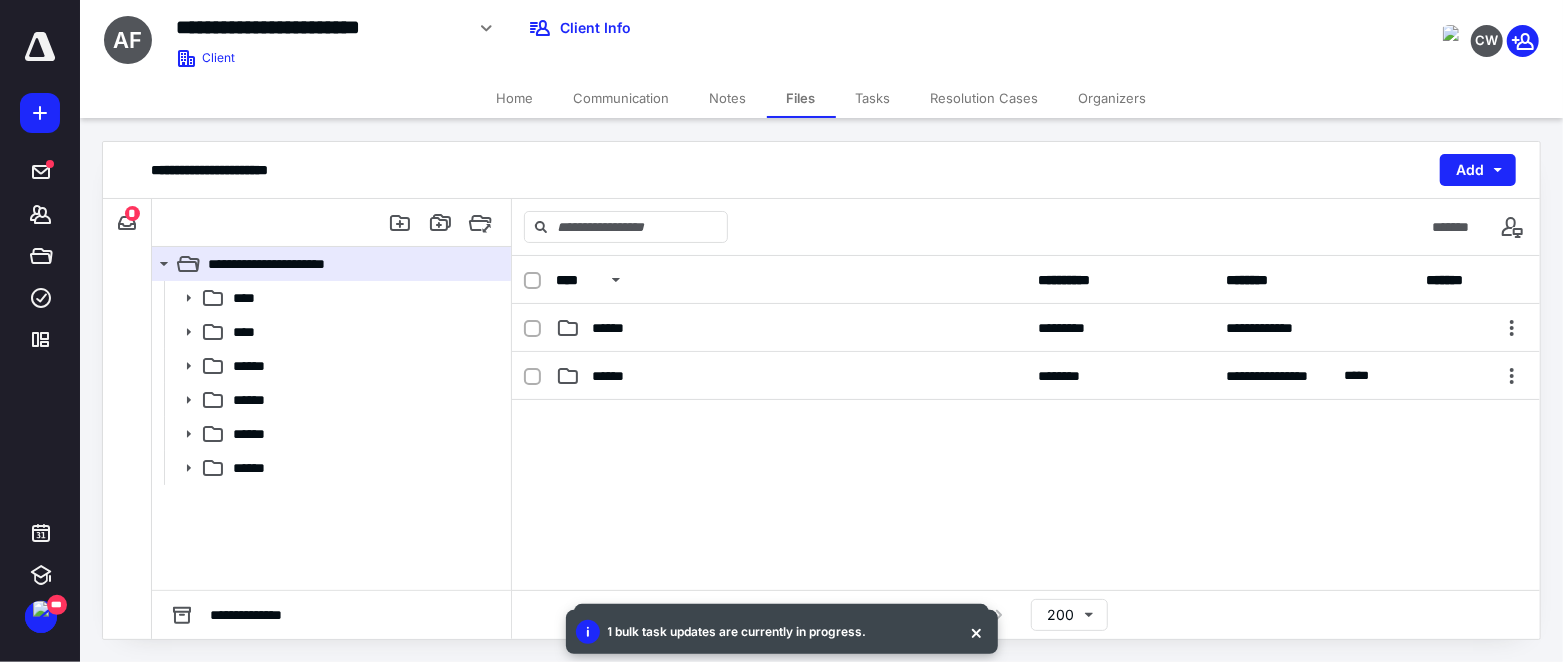 scroll, scrollTop: 81, scrollLeft: 0, axis: vertical 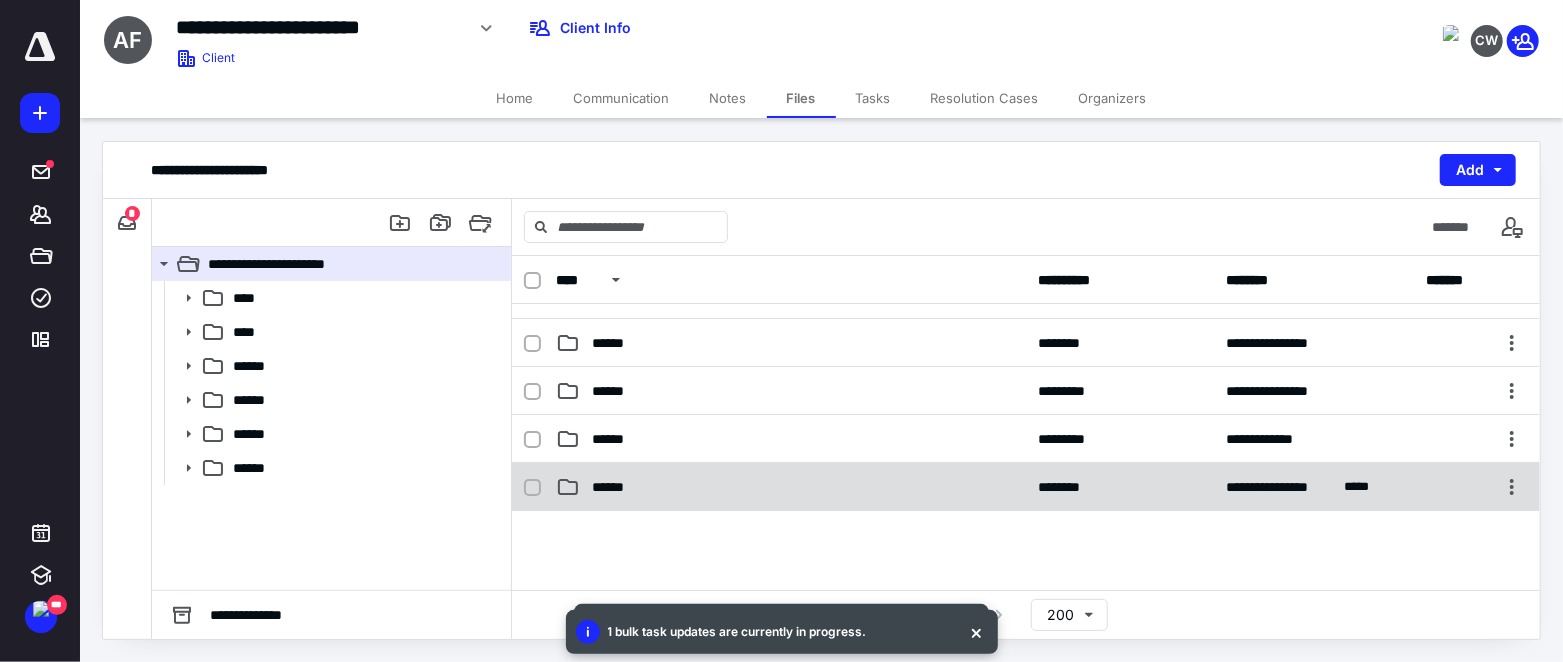 click on "******" at bounding box center [791, 487] 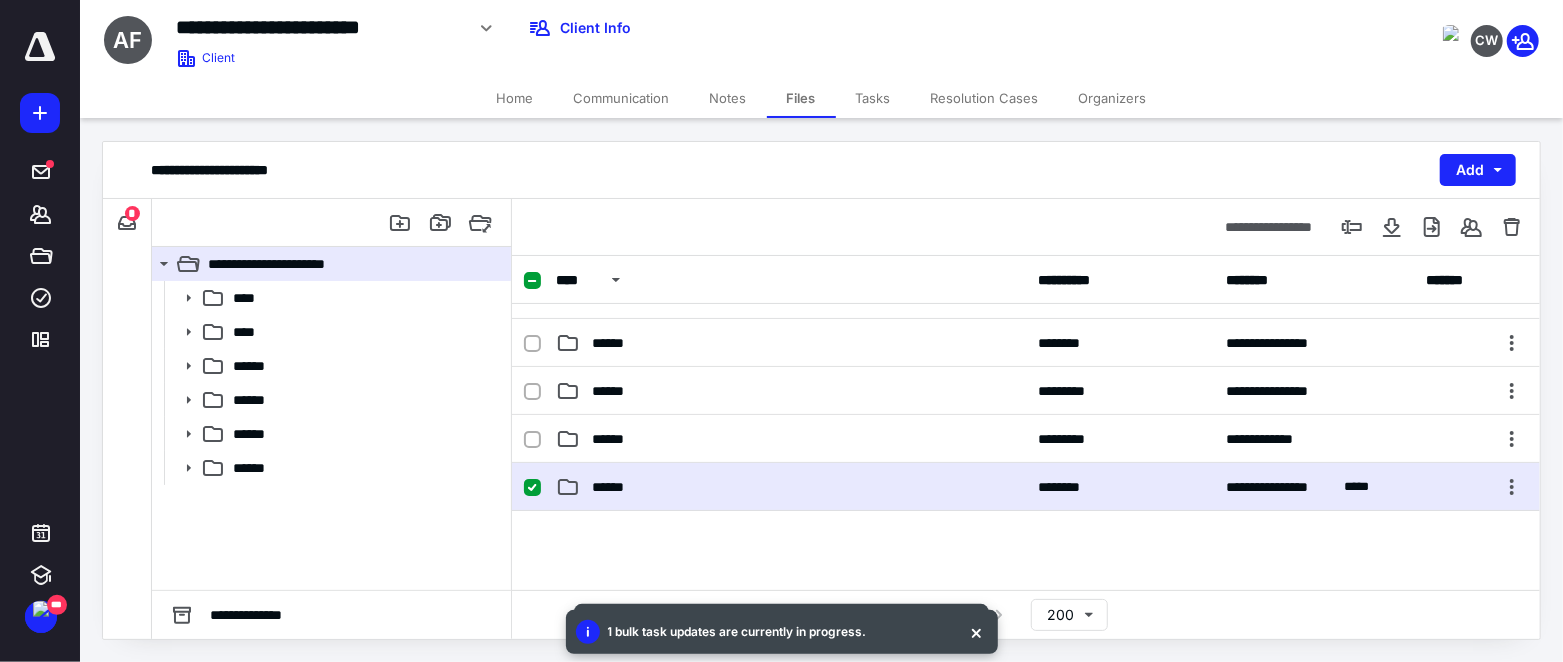click on "******" at bounding box center [791, 487] 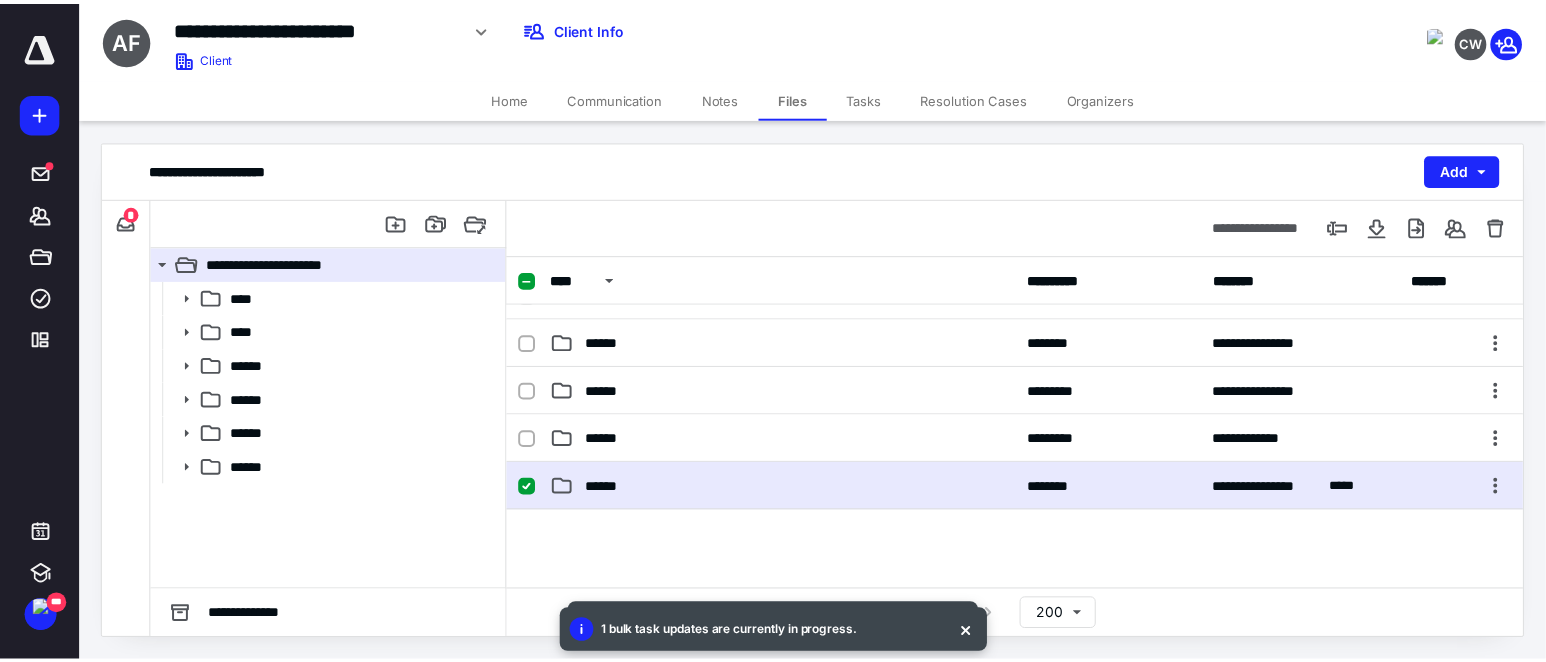 scroll, scrollTop: 0, scrollLeft: 0, axis: both 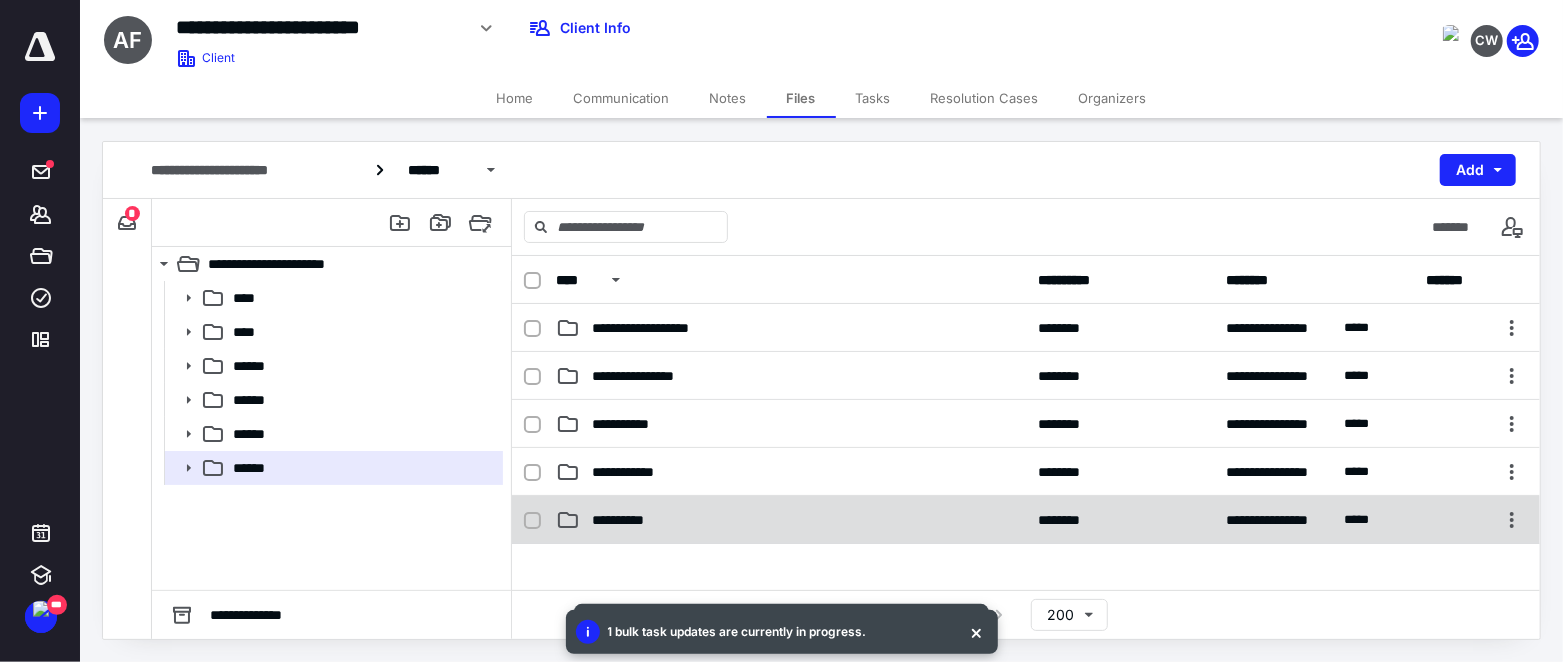 click on "**********" at bounding box center [791, 520] 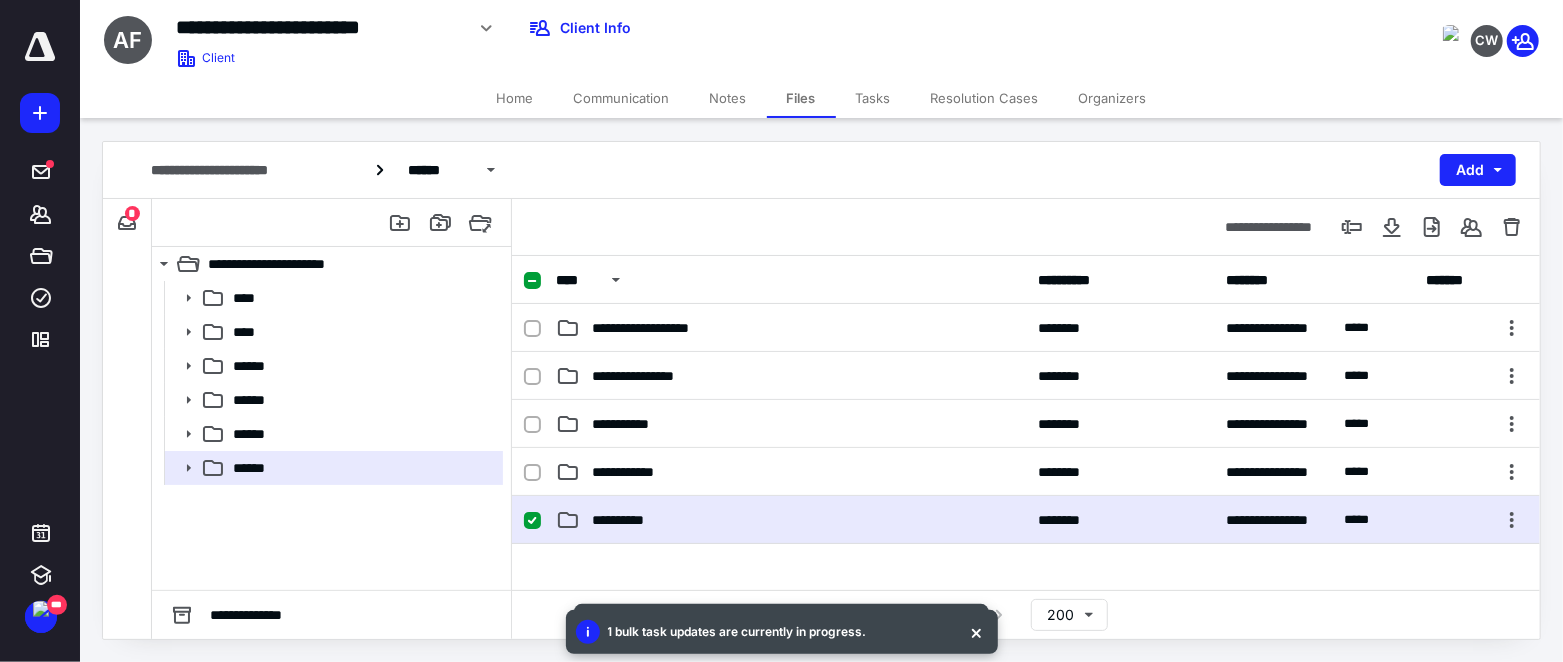 click on "**********" at bounding box center (791, 520) 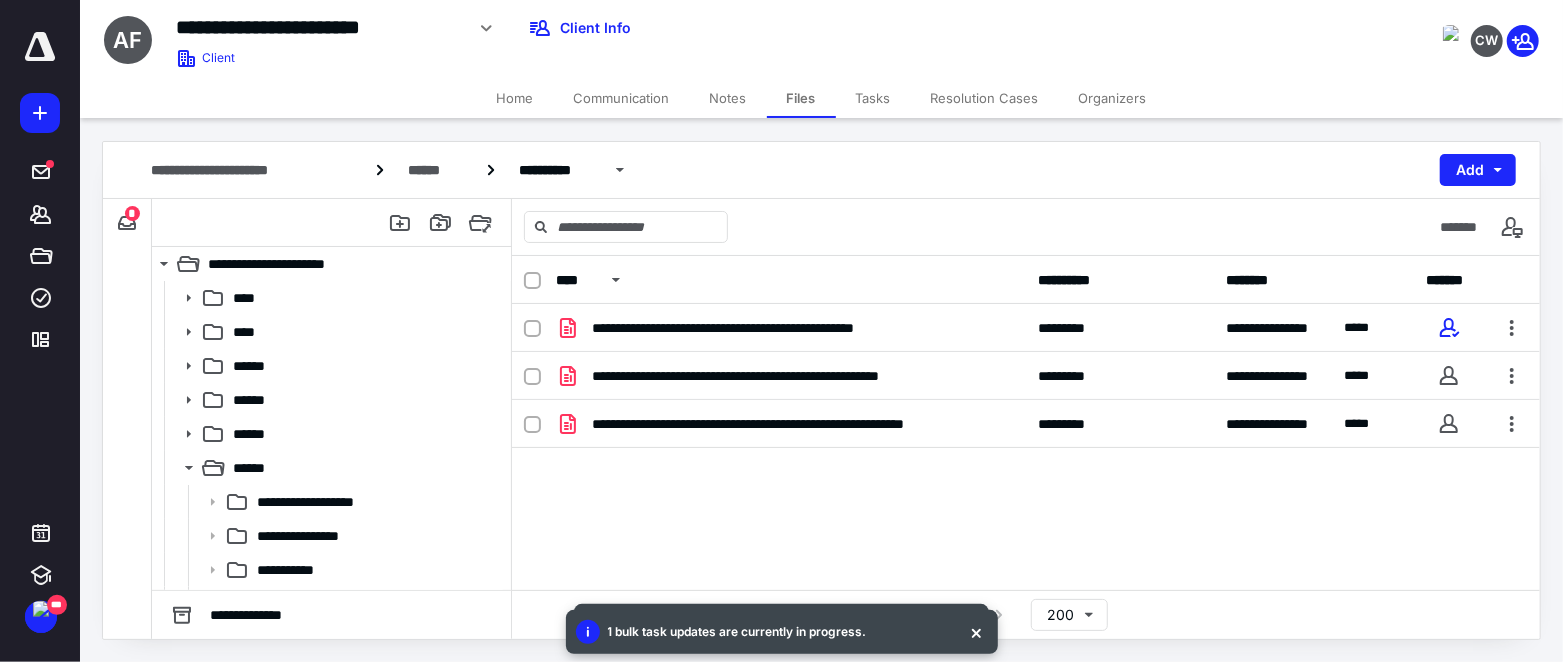 click on "*" at bounding box center (127, 223) 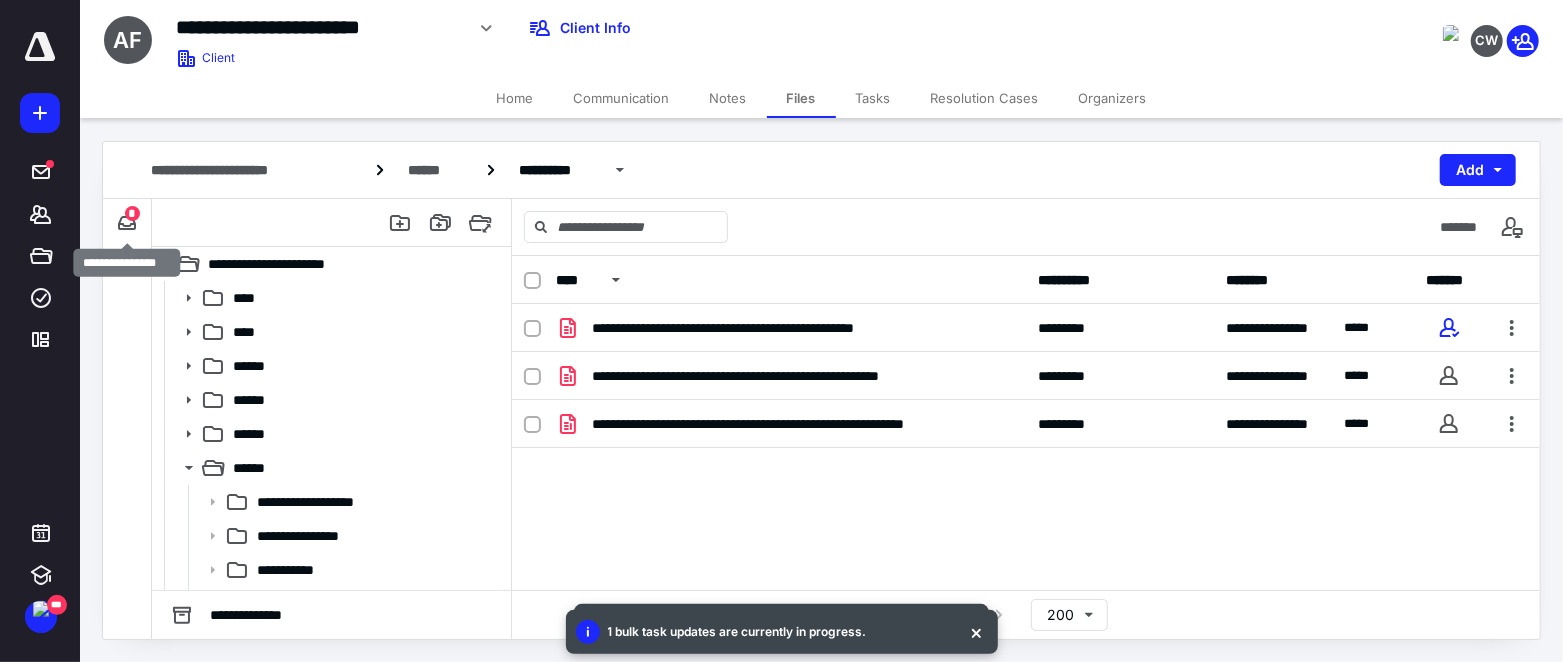 click on "*" at bounding box center (132, 213) 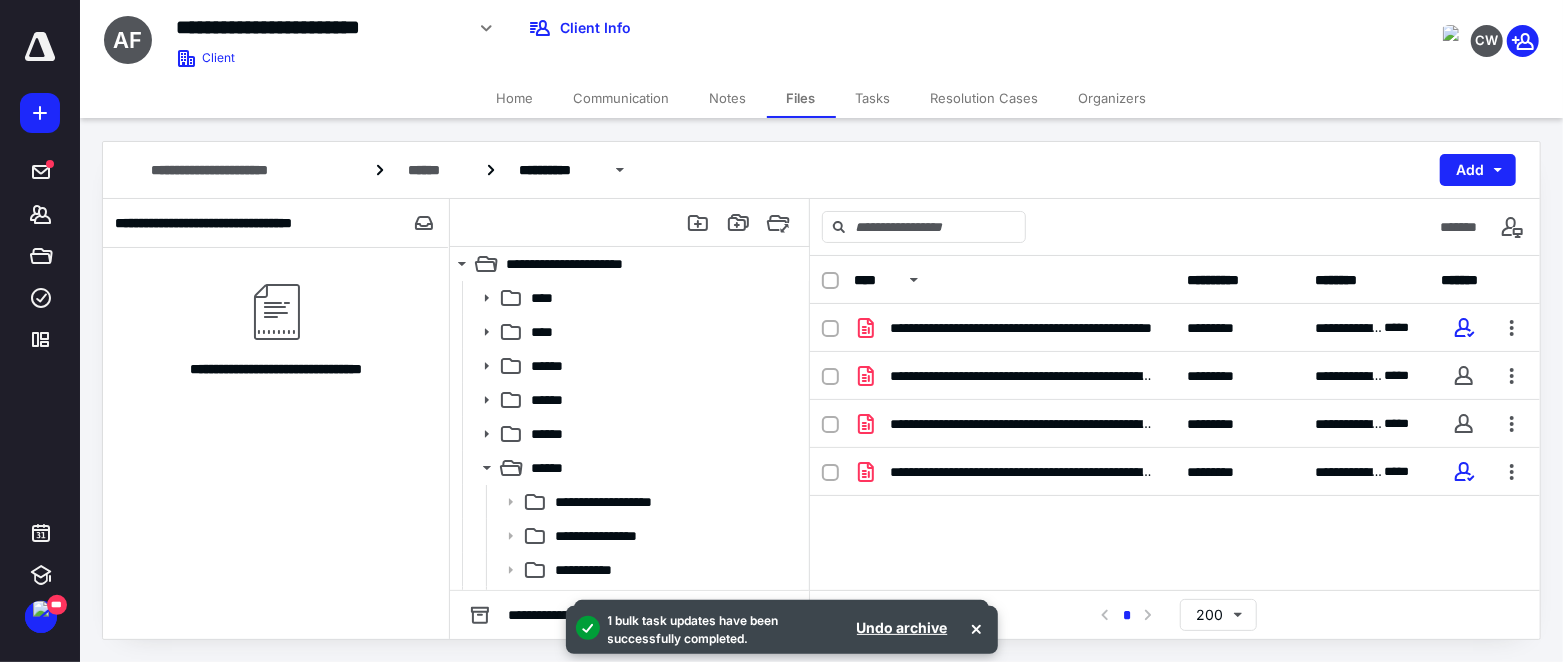 click on "**********" at bounding box center [615, 28] 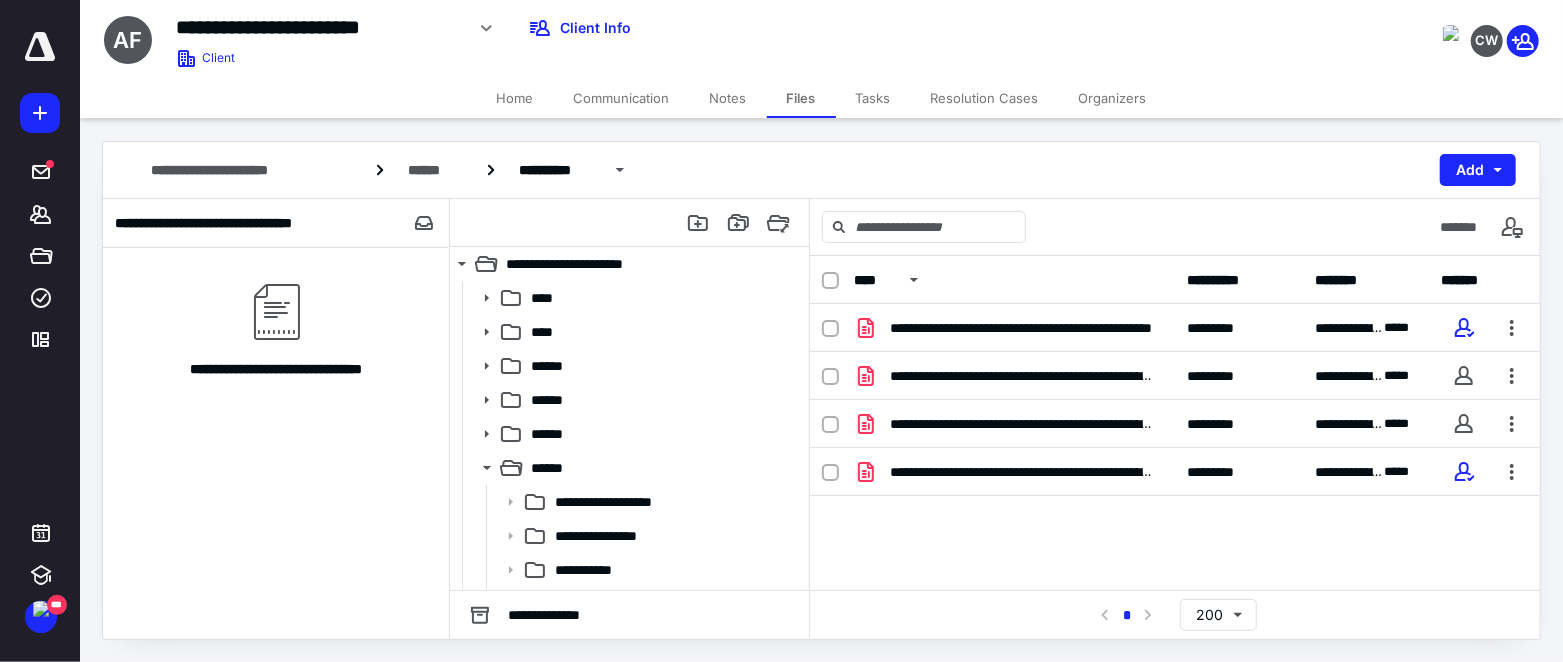 click on "Home" at bounding box center [515, 98] 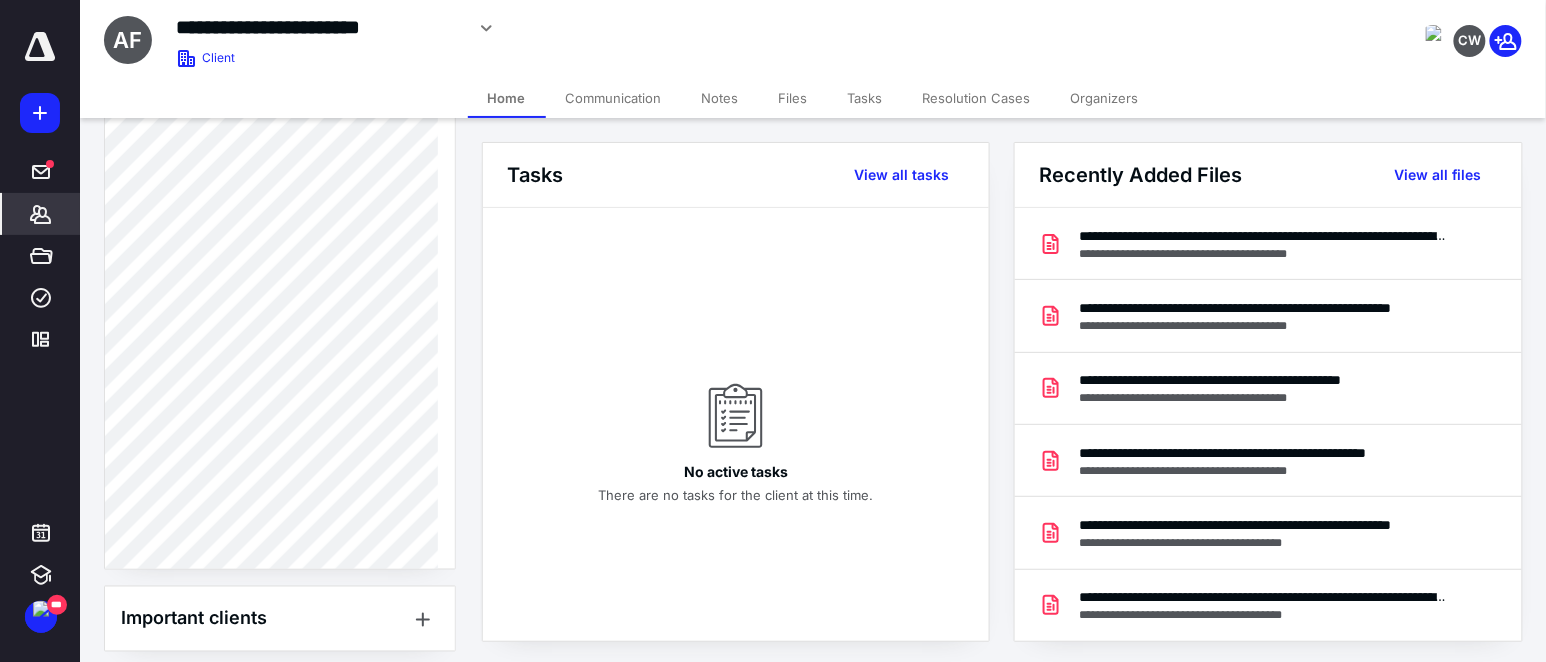 scroll, scrollTop: 935, scrollLeft: 0, axis: vertical 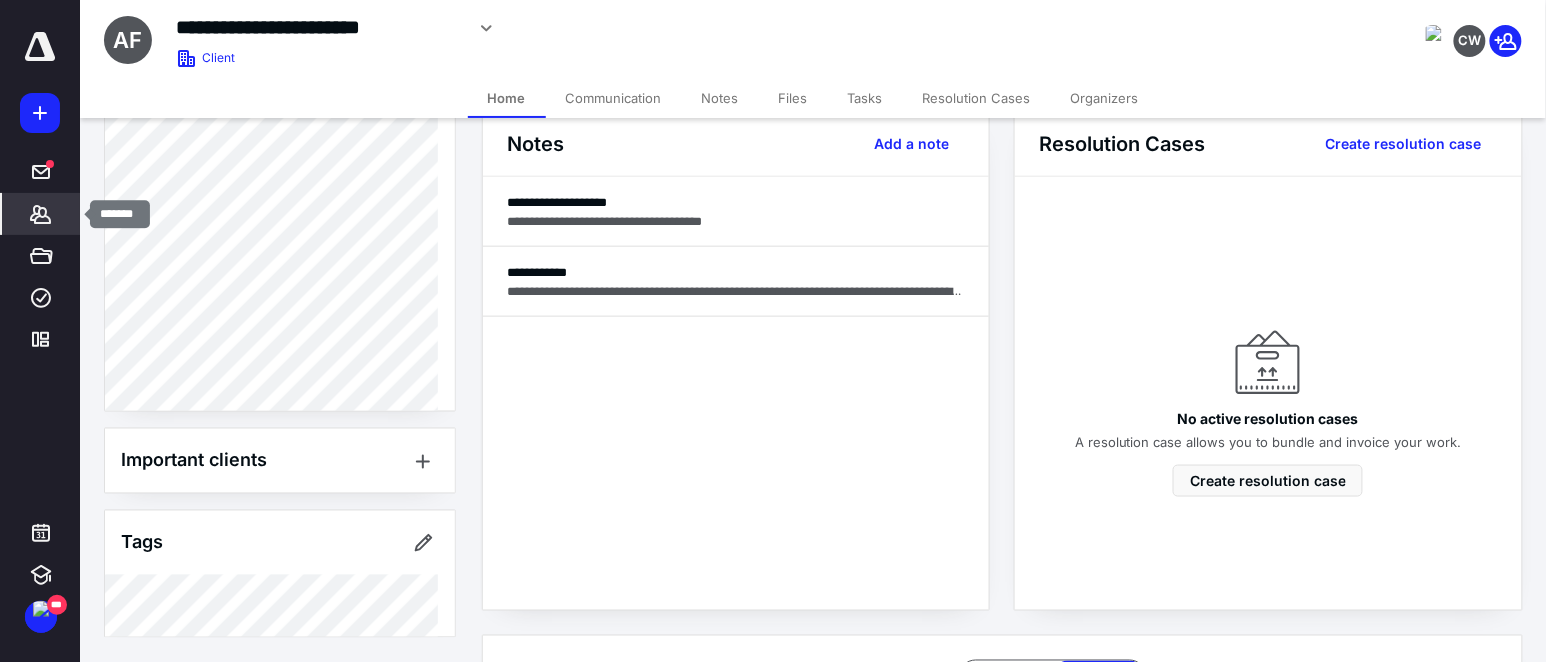 click on "*******" at bounding box center [41, 214] 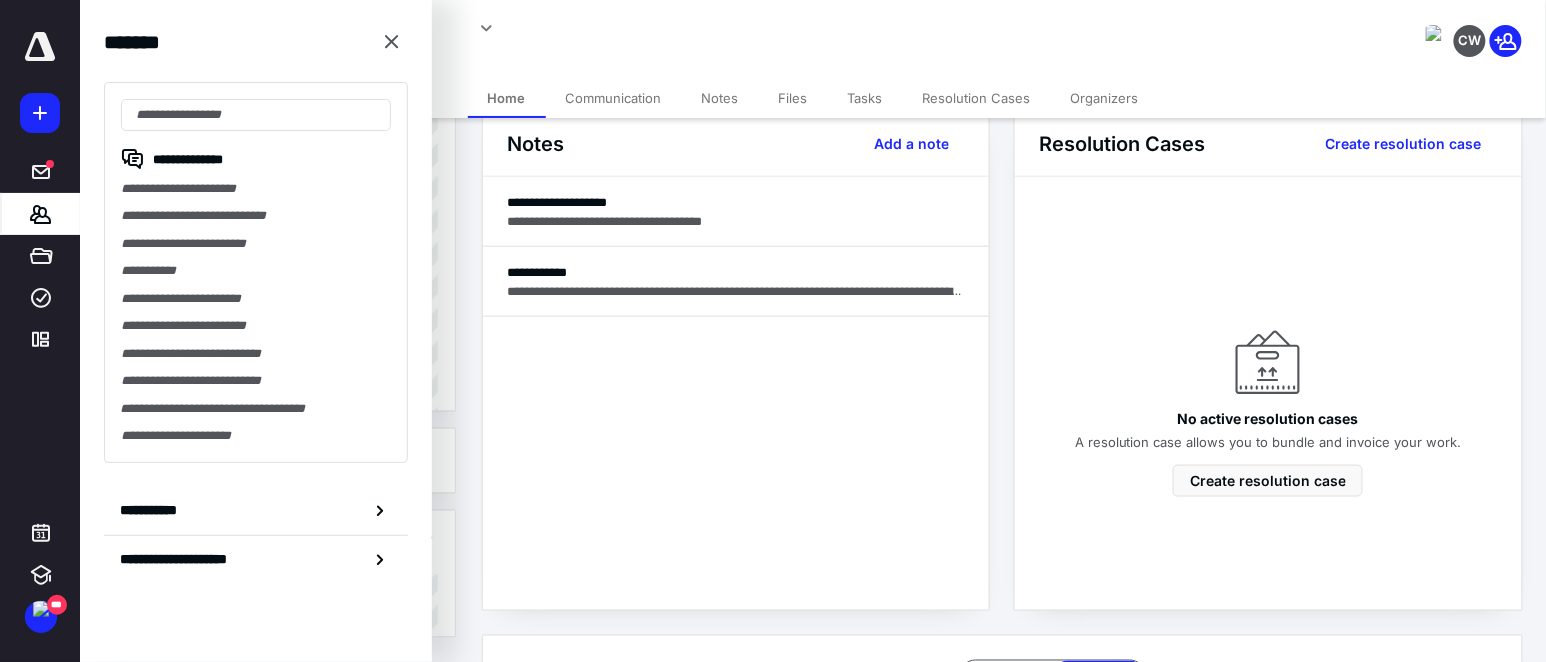 click on "**********" at bounding box center [256, 215] 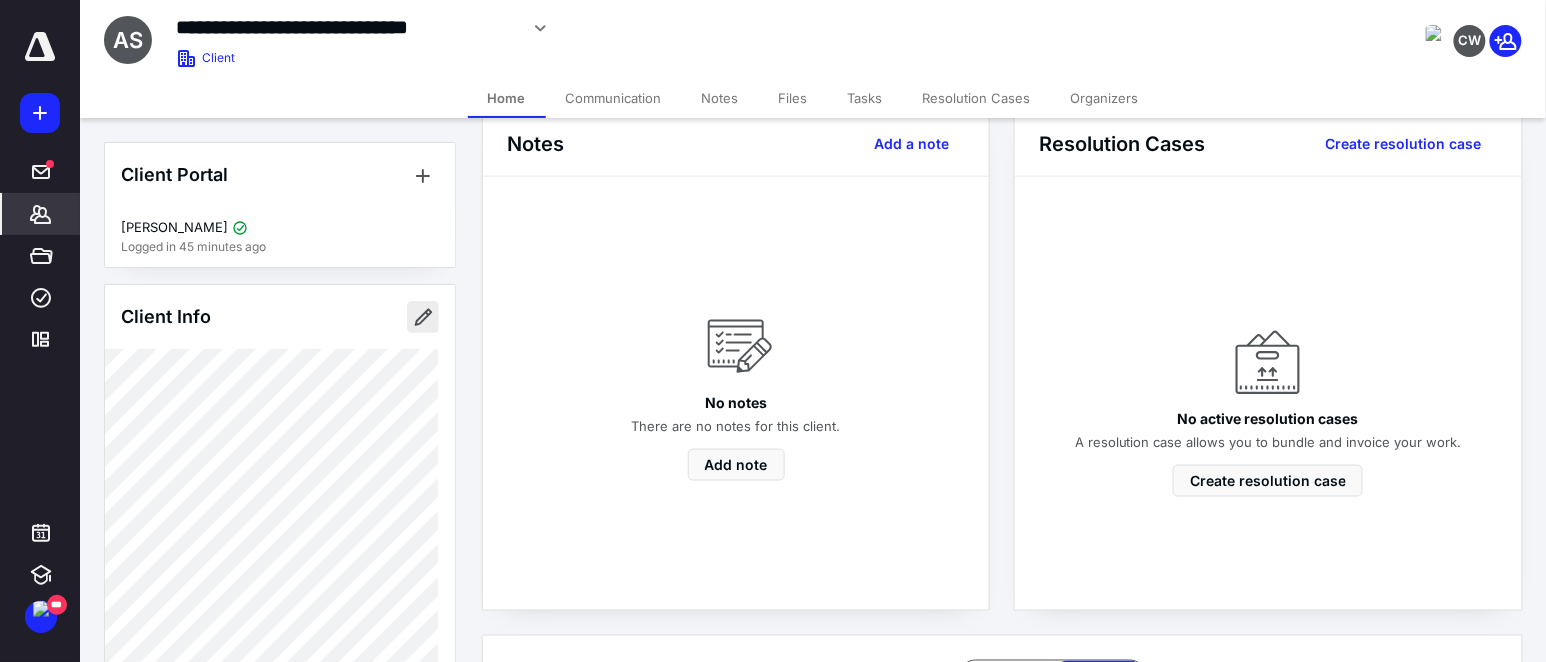 click at bounding box center [423, 317] 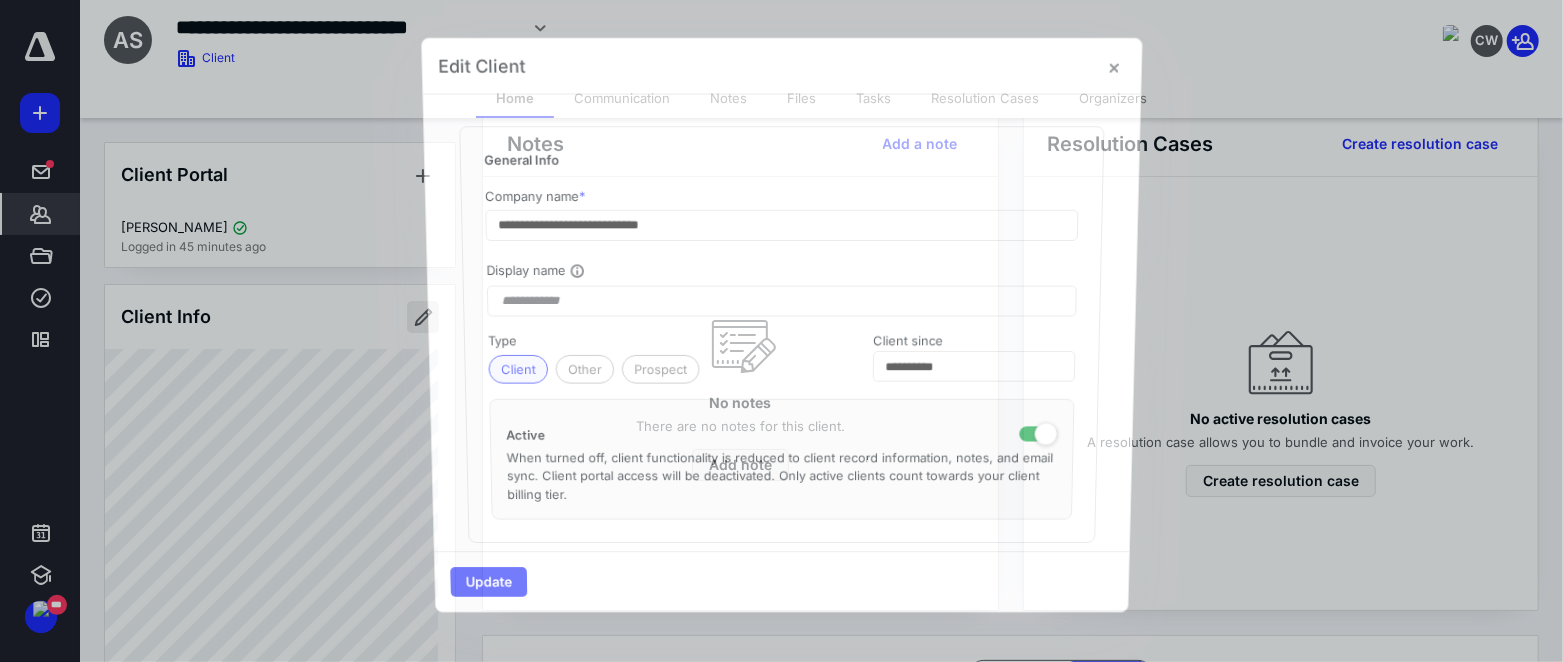 type on "**********" 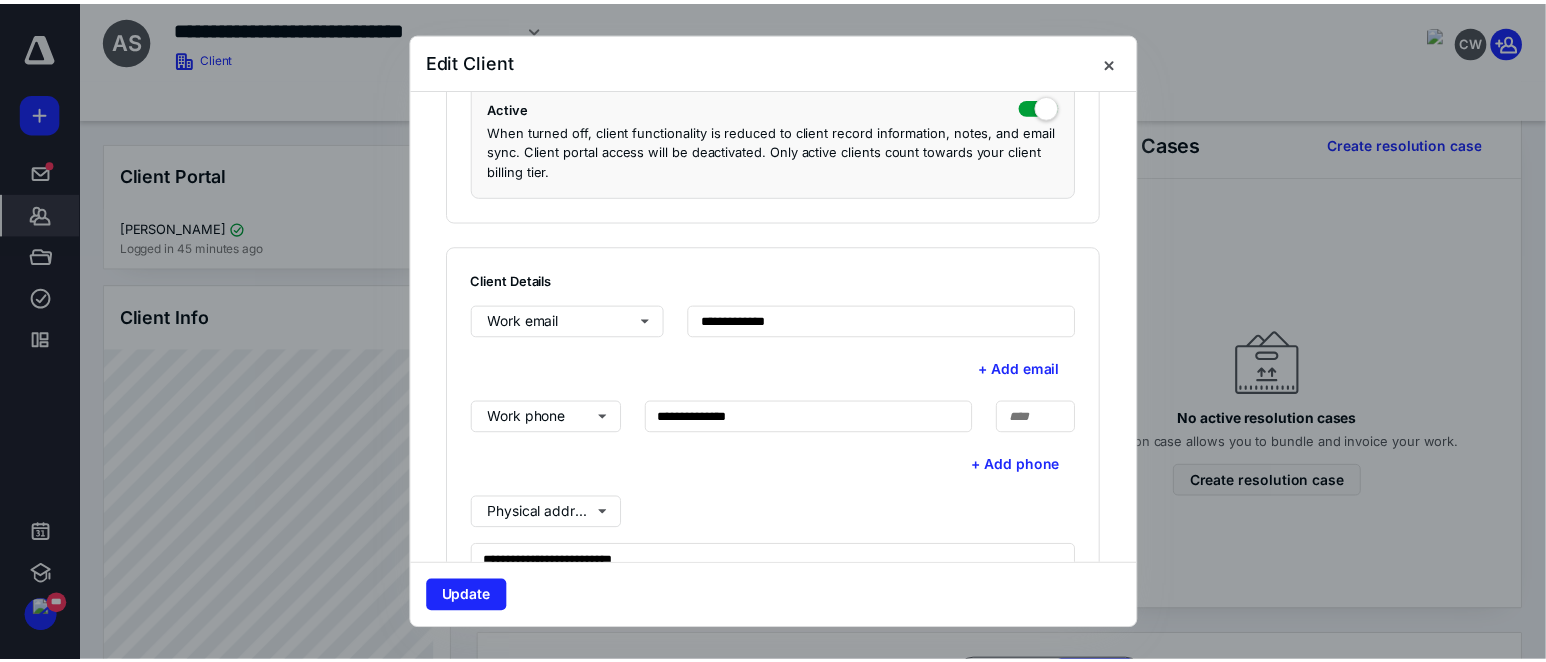 scroll, scrollTop: 444, scrollLeft: 0, axis: vertical 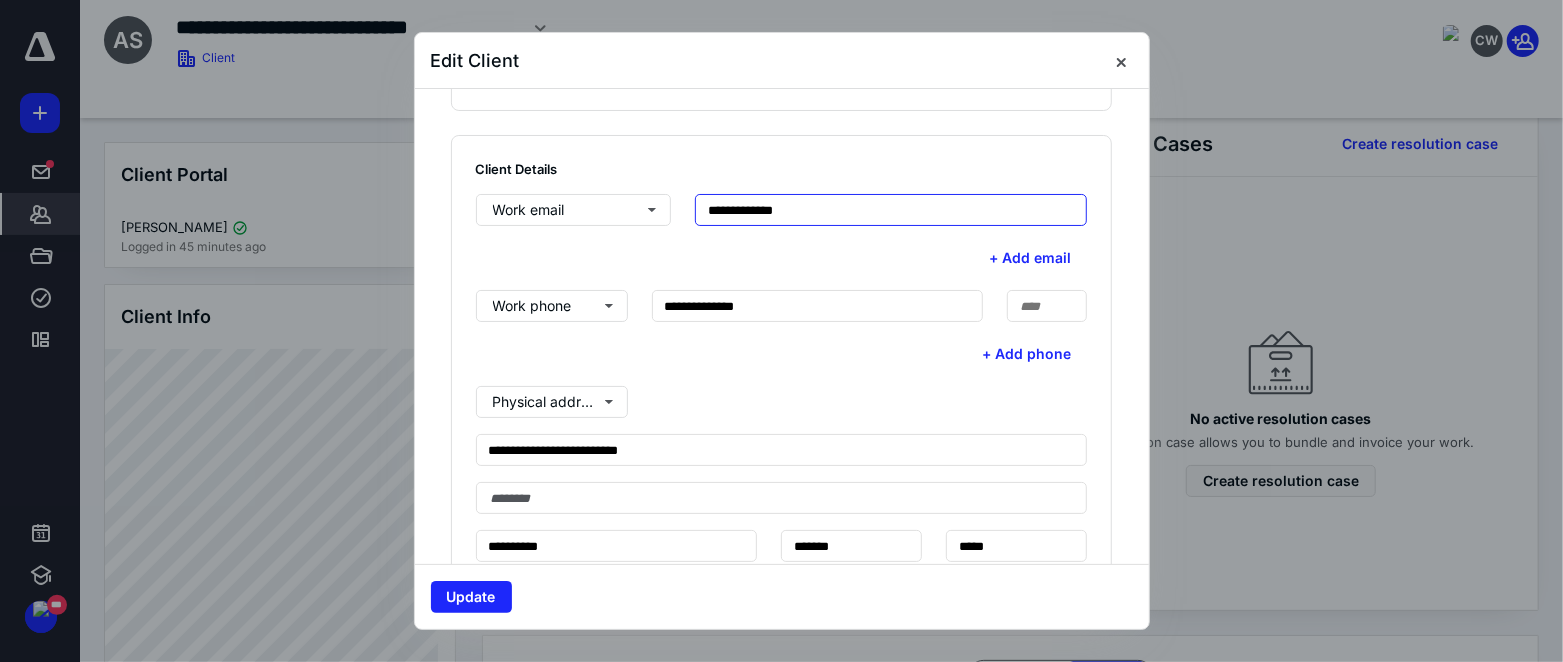 drag, startPoint x: 825, startPoint y: 220, endPoint x: 683, endPoint y: 227, distance: 142.17242 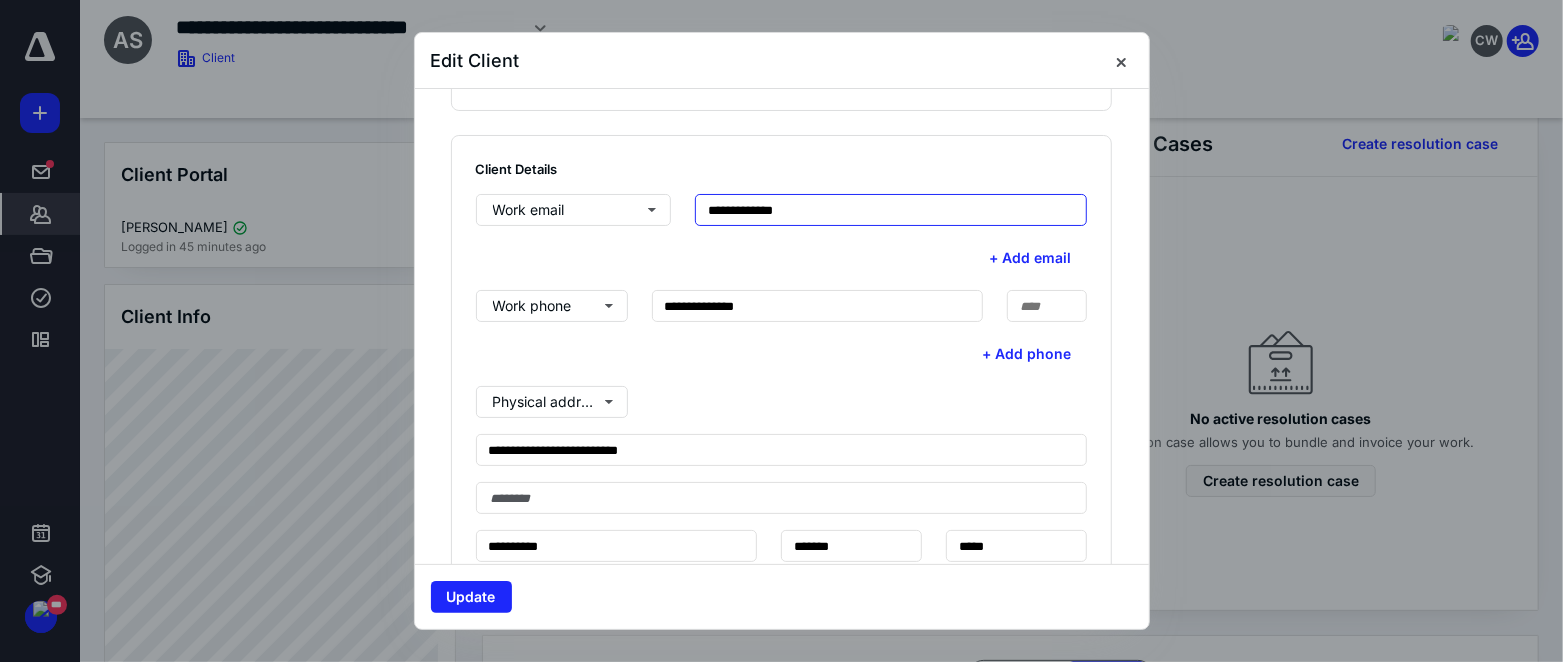 click on "**********" at bounding box center [782, 210] 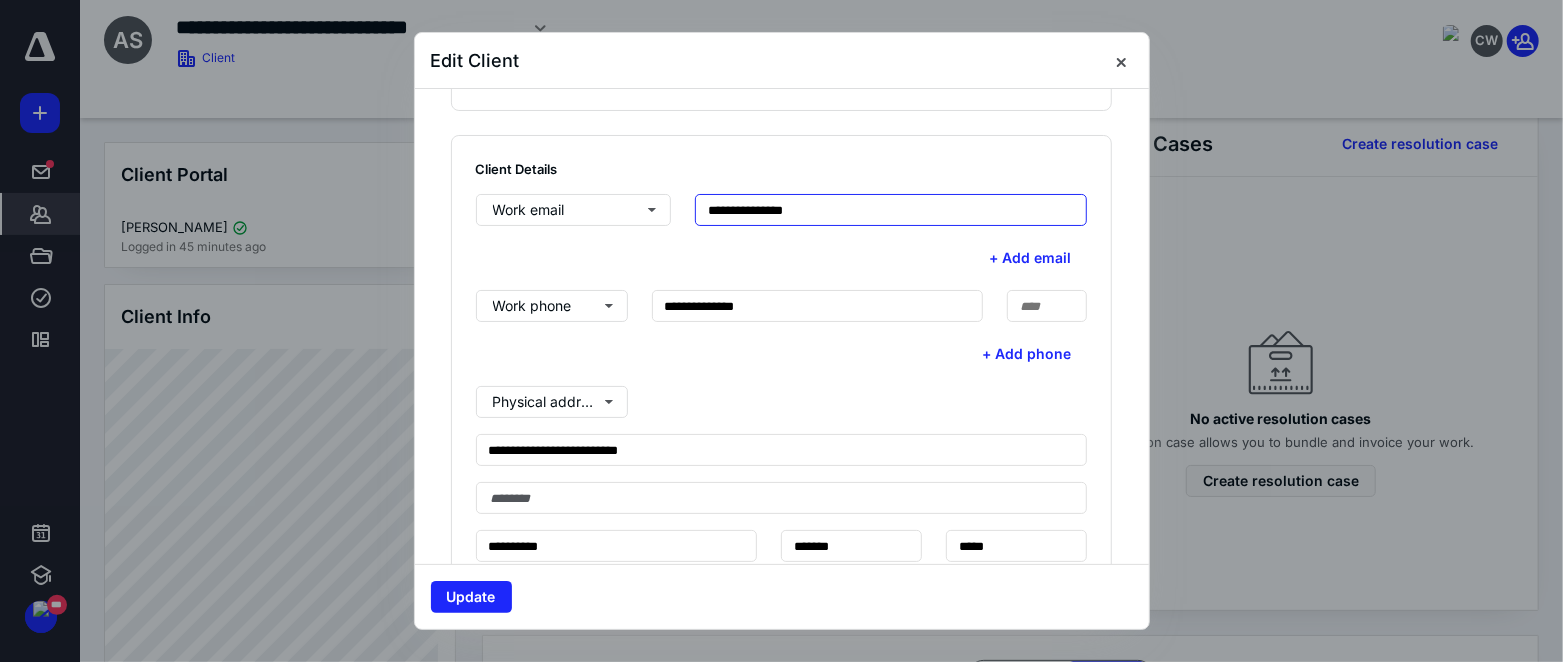 type on "**********" 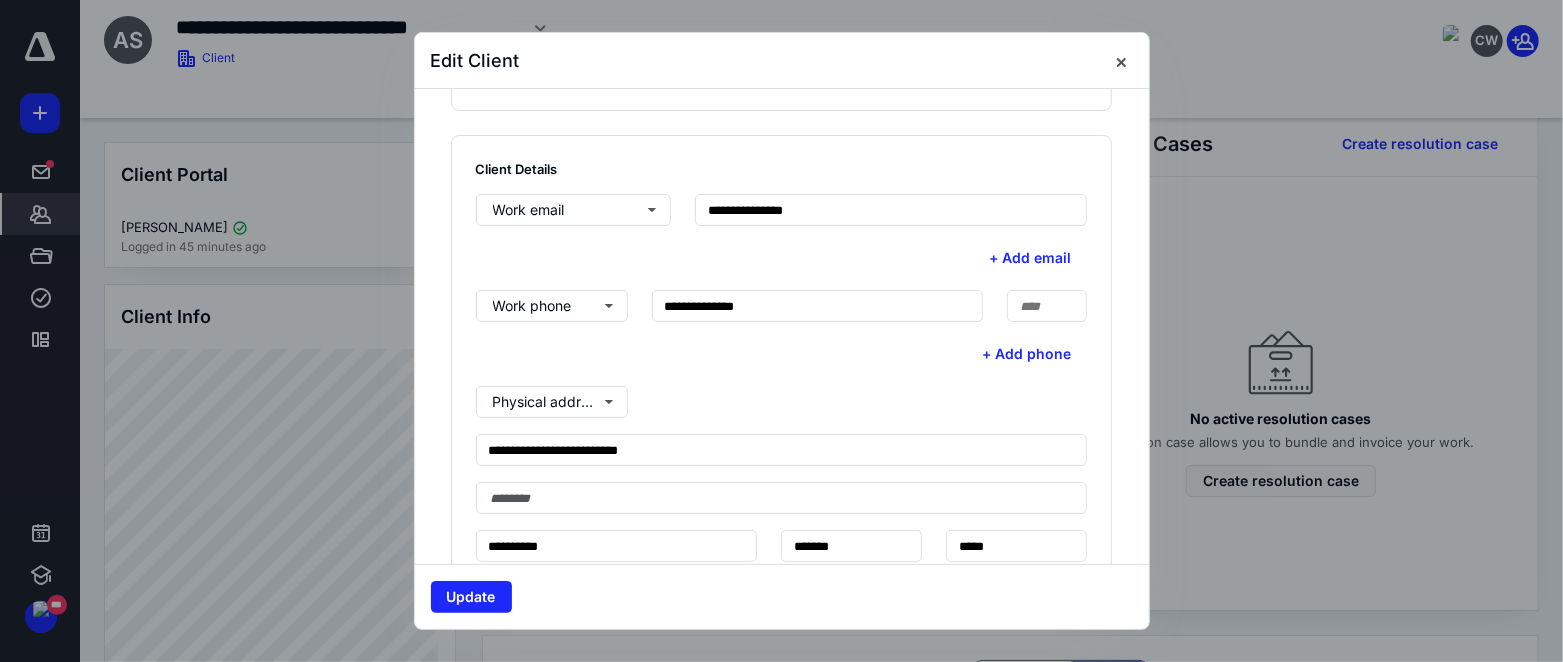 click on "+ Add email" at bounding box center (782, 258) 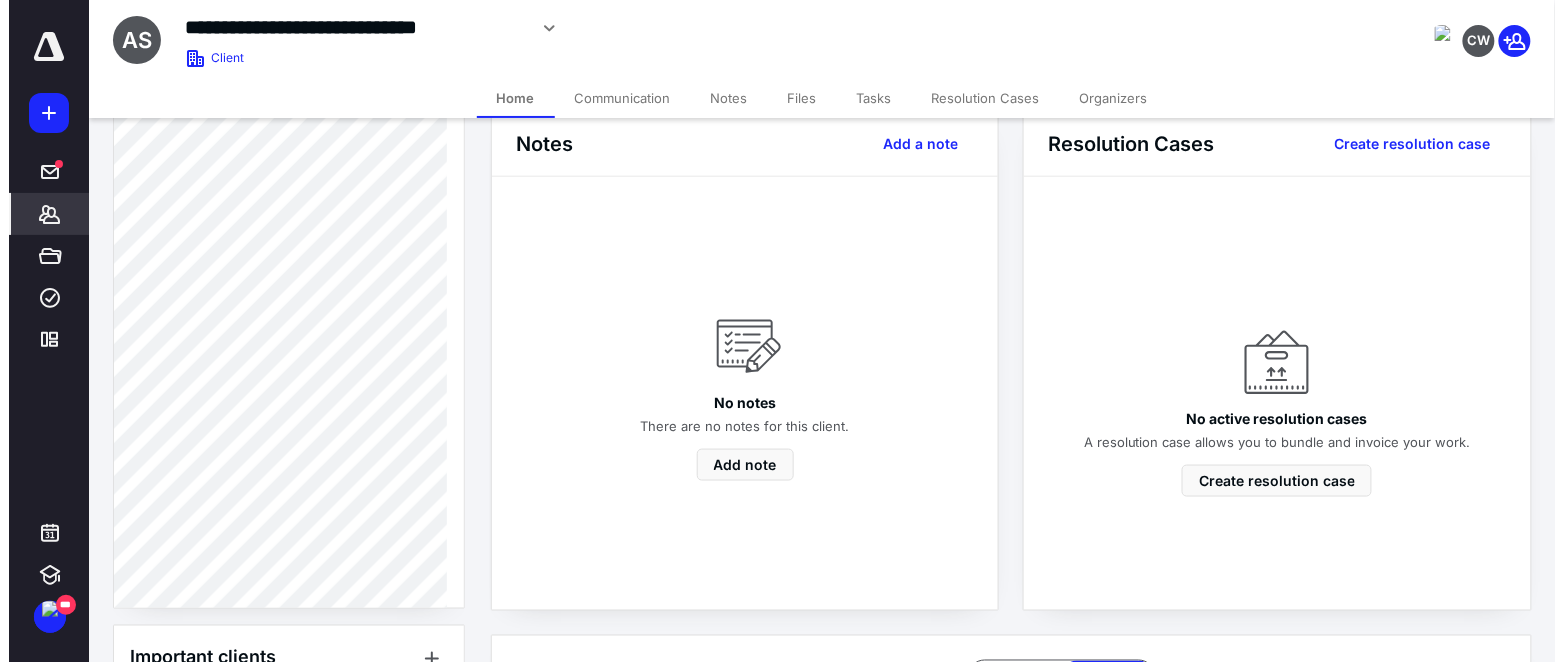scroll, scrollTop: 444, scrollLeft: 0, axis: vertical 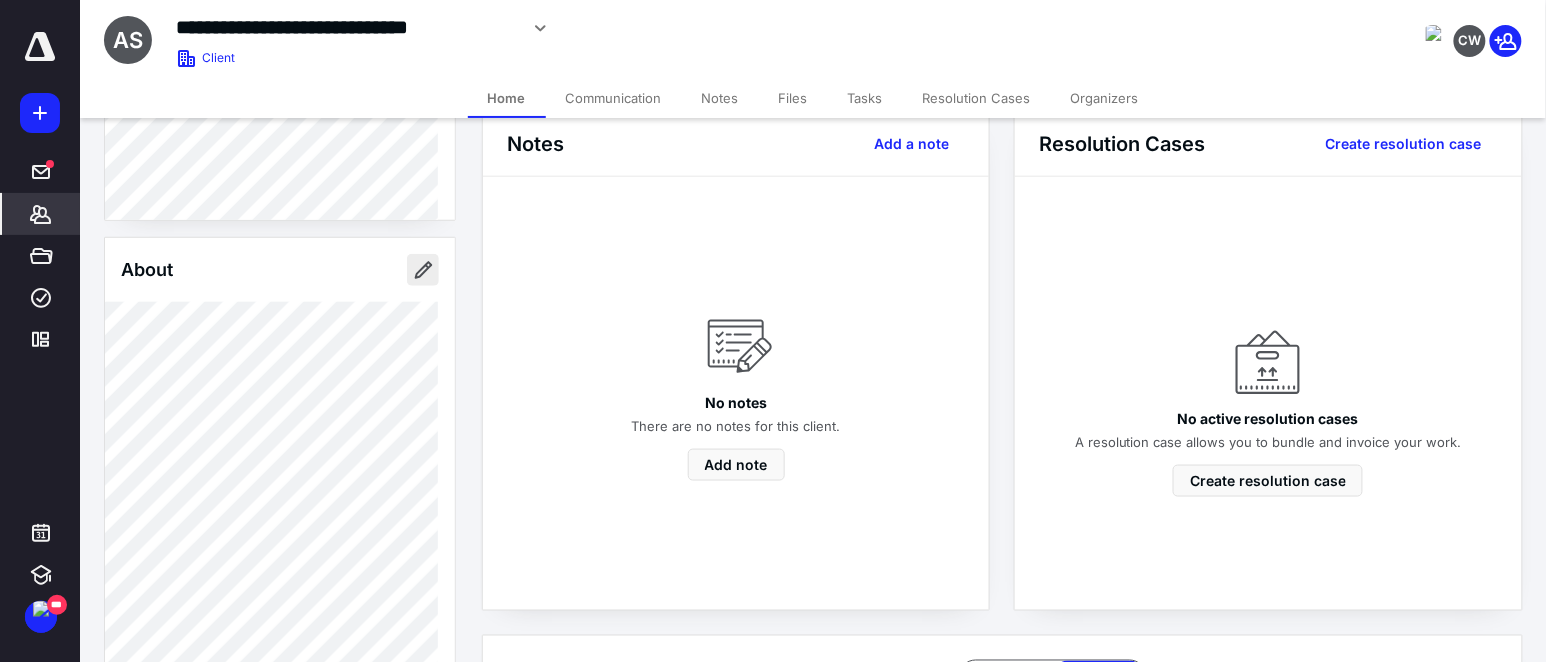 click at bounding box center [423, 270] 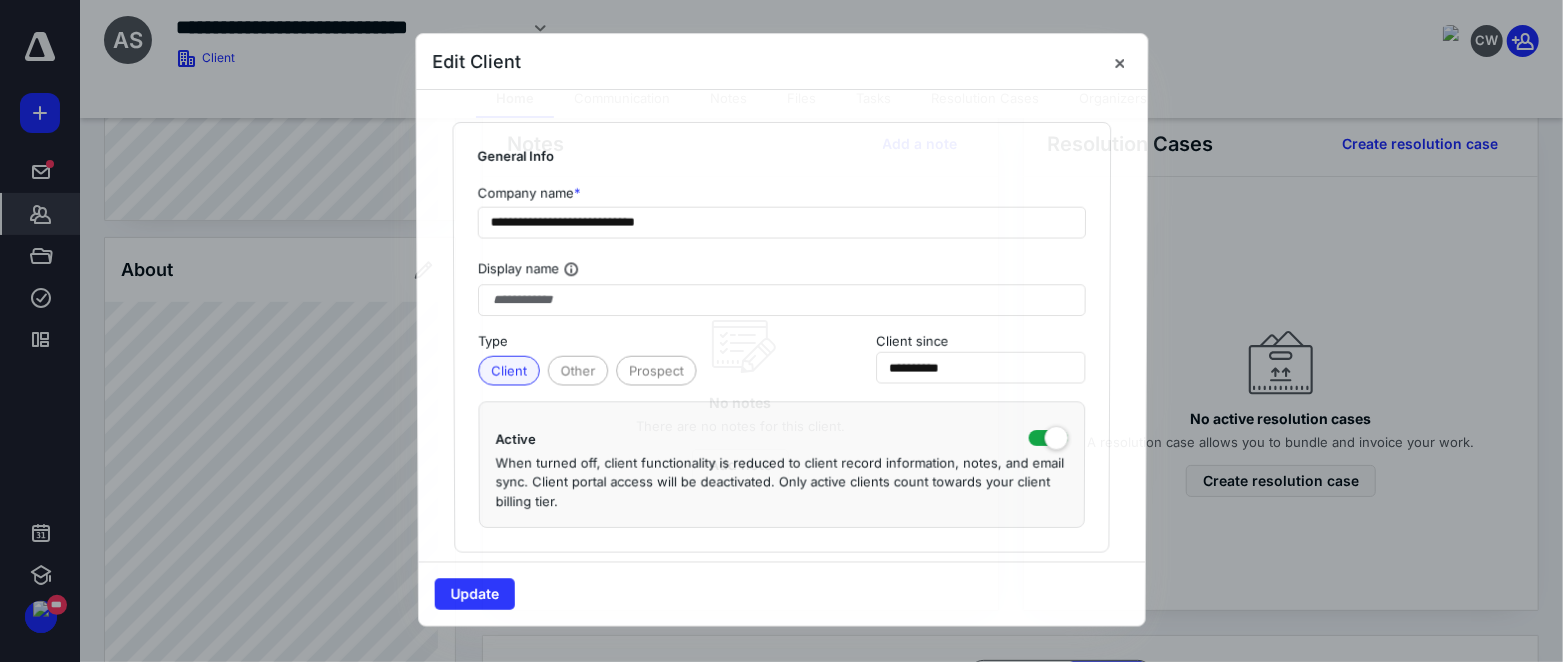 type on "**********" 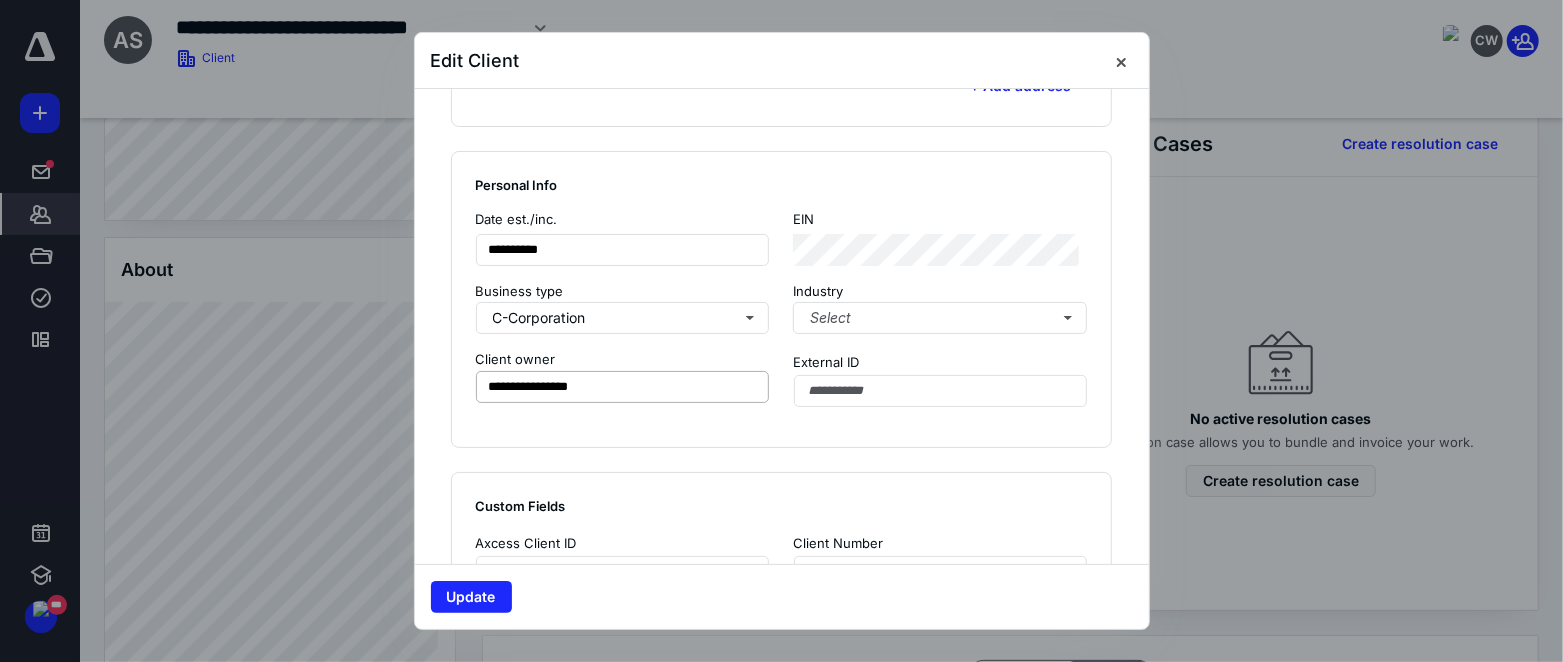 scroll, scrollTop: 1222, scrollLeft: 0, axis: vertical 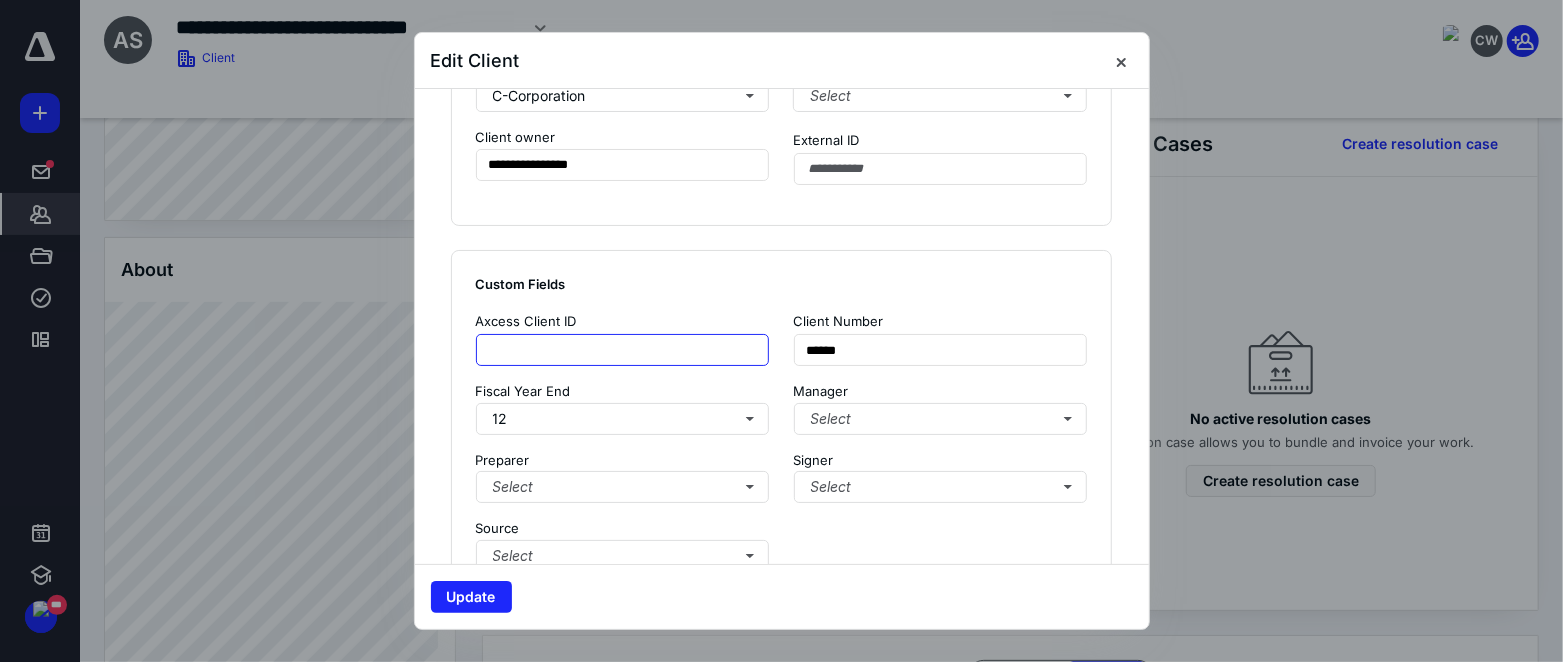 click at bounding box center (623, 350) 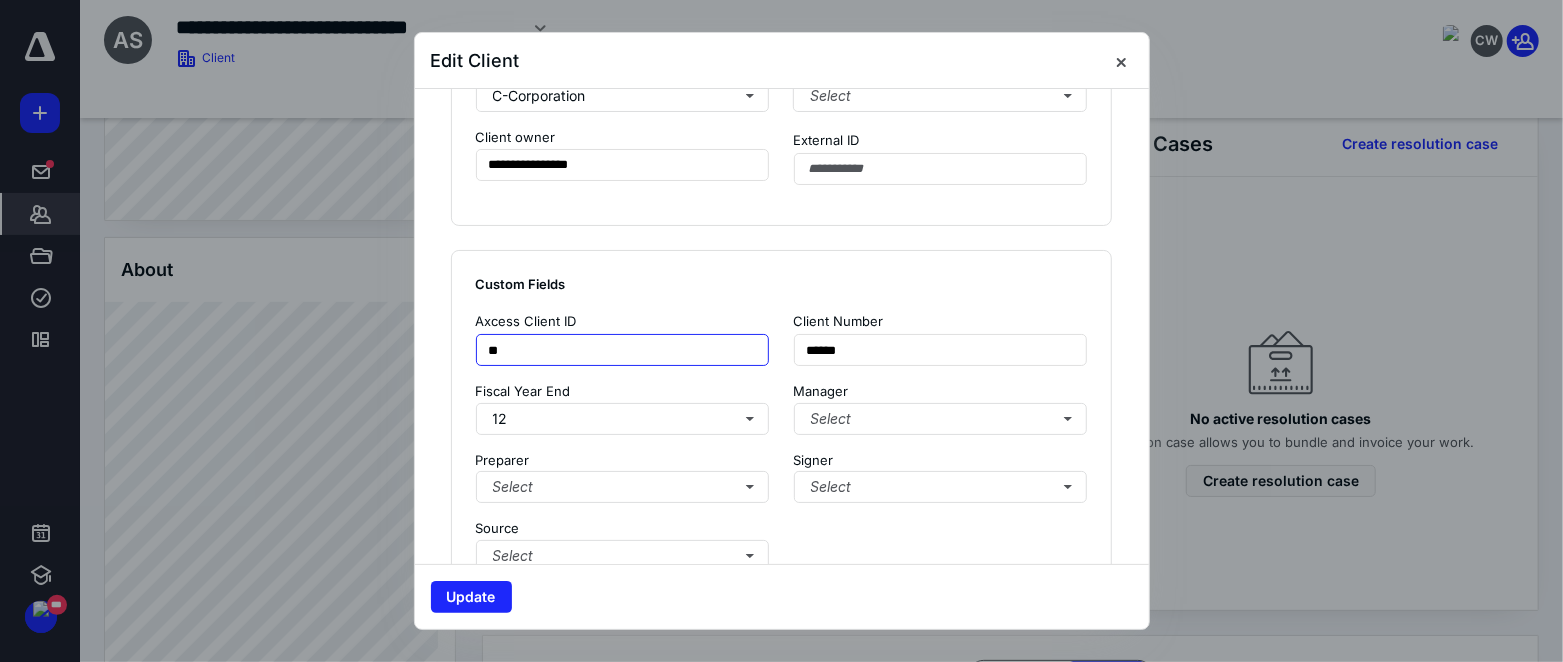 type on "*" 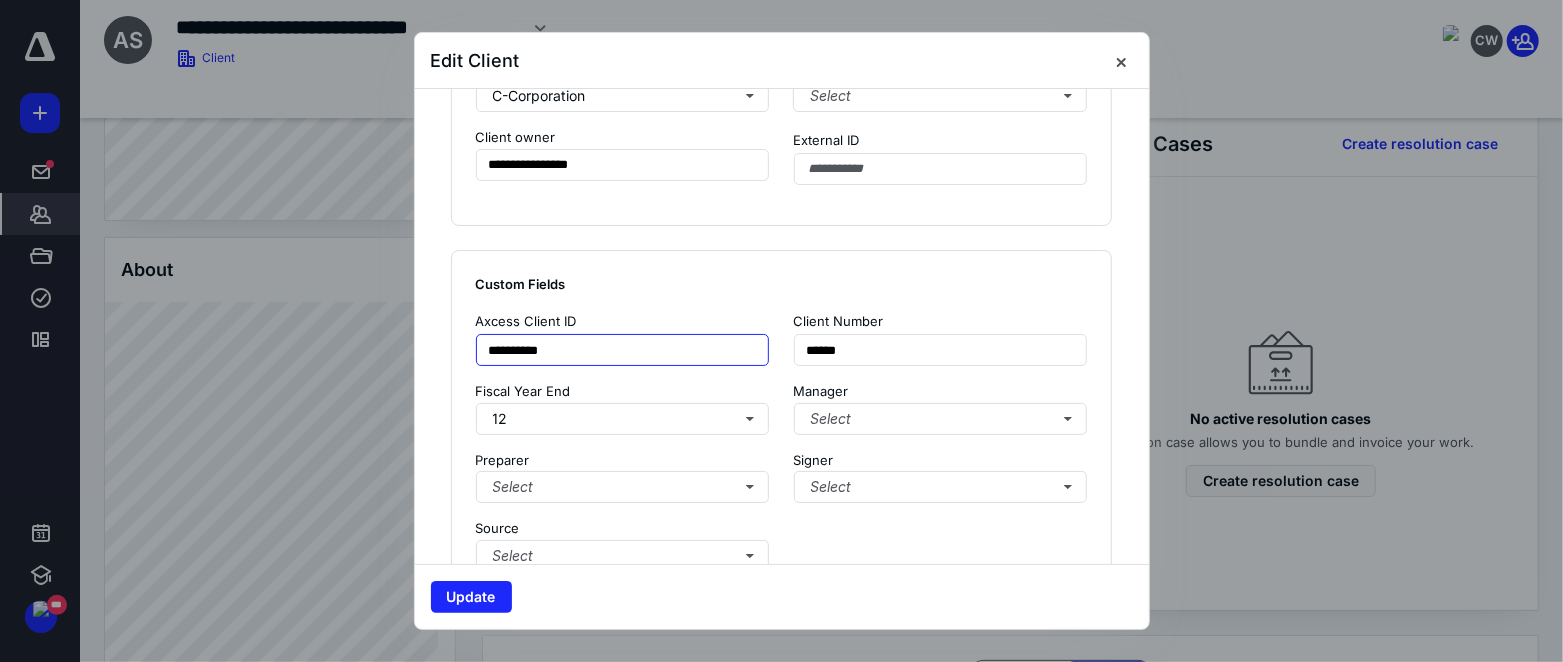 type on "**********" 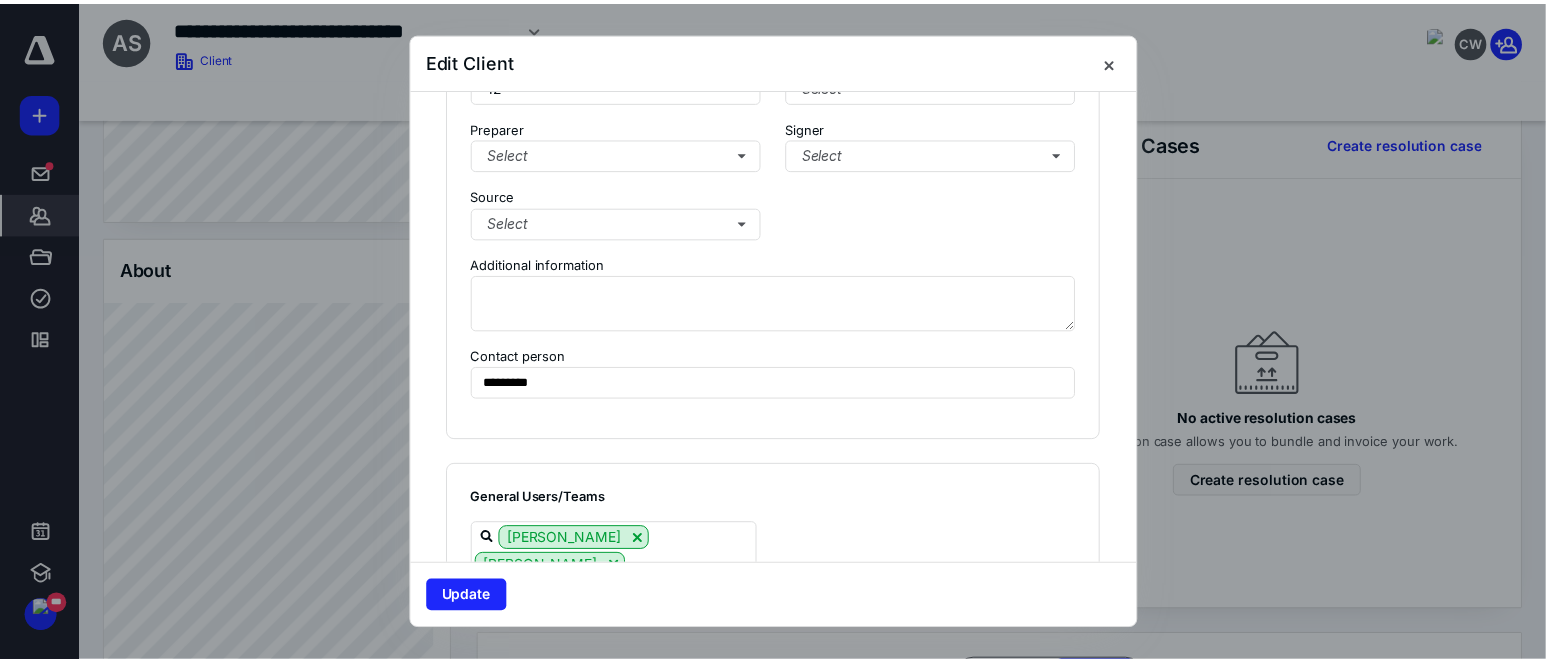 scroll, scrollTop: 1666, scrollLeft: 0, axis: vertical 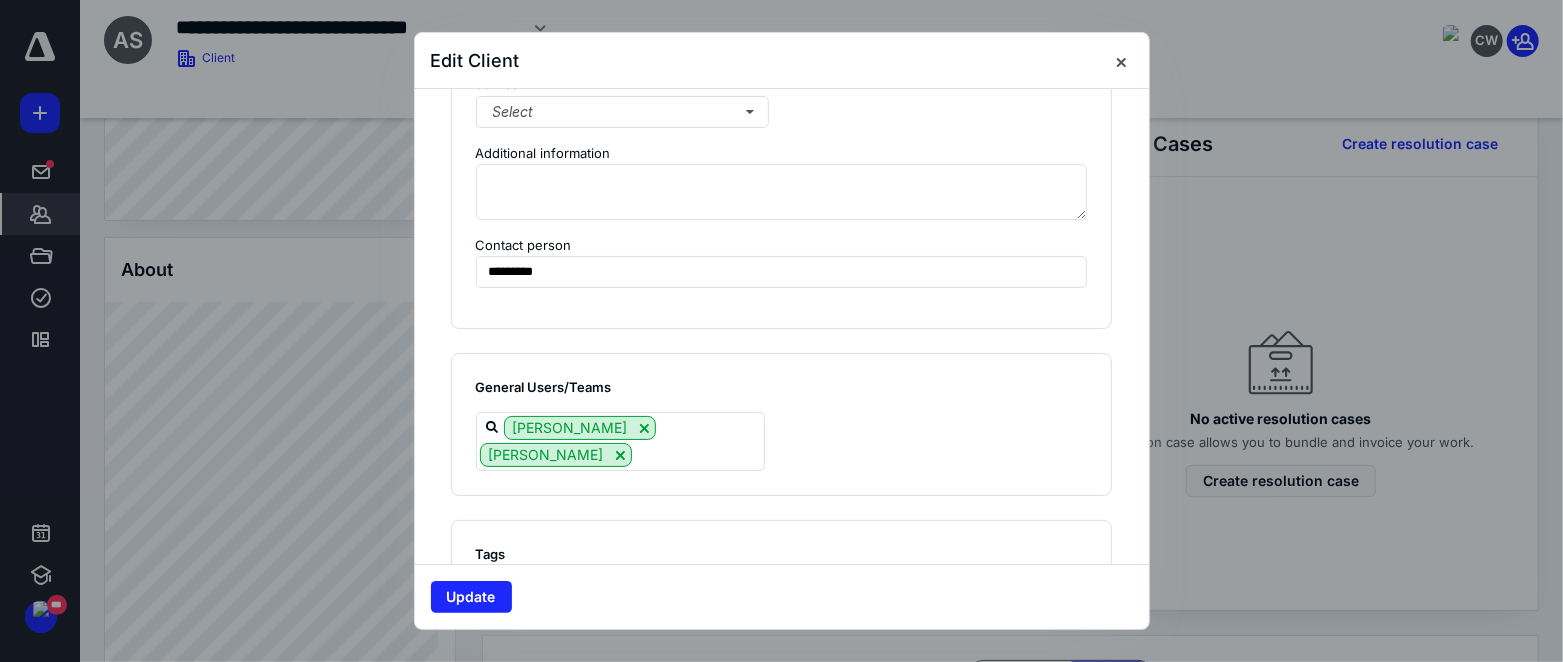type on "*****" 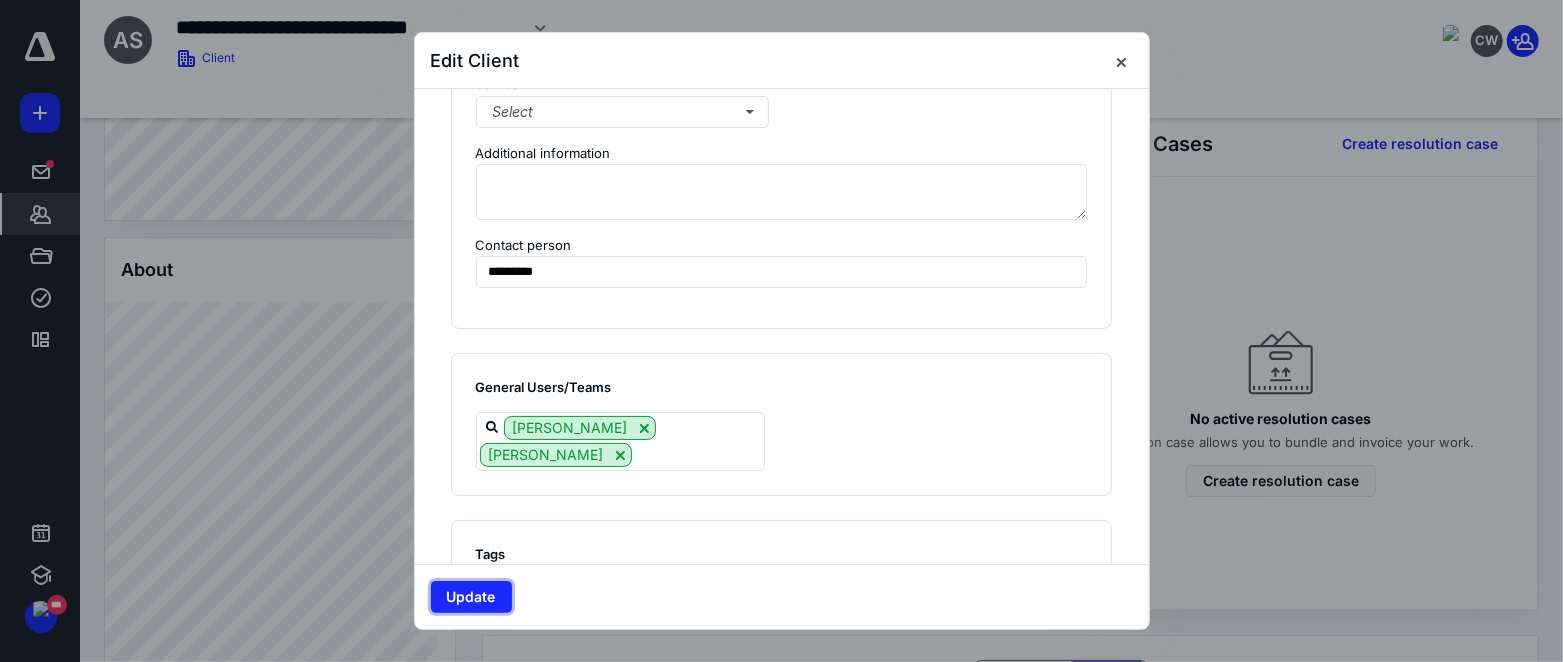 click on "Update" at bounding box center [471, 597] 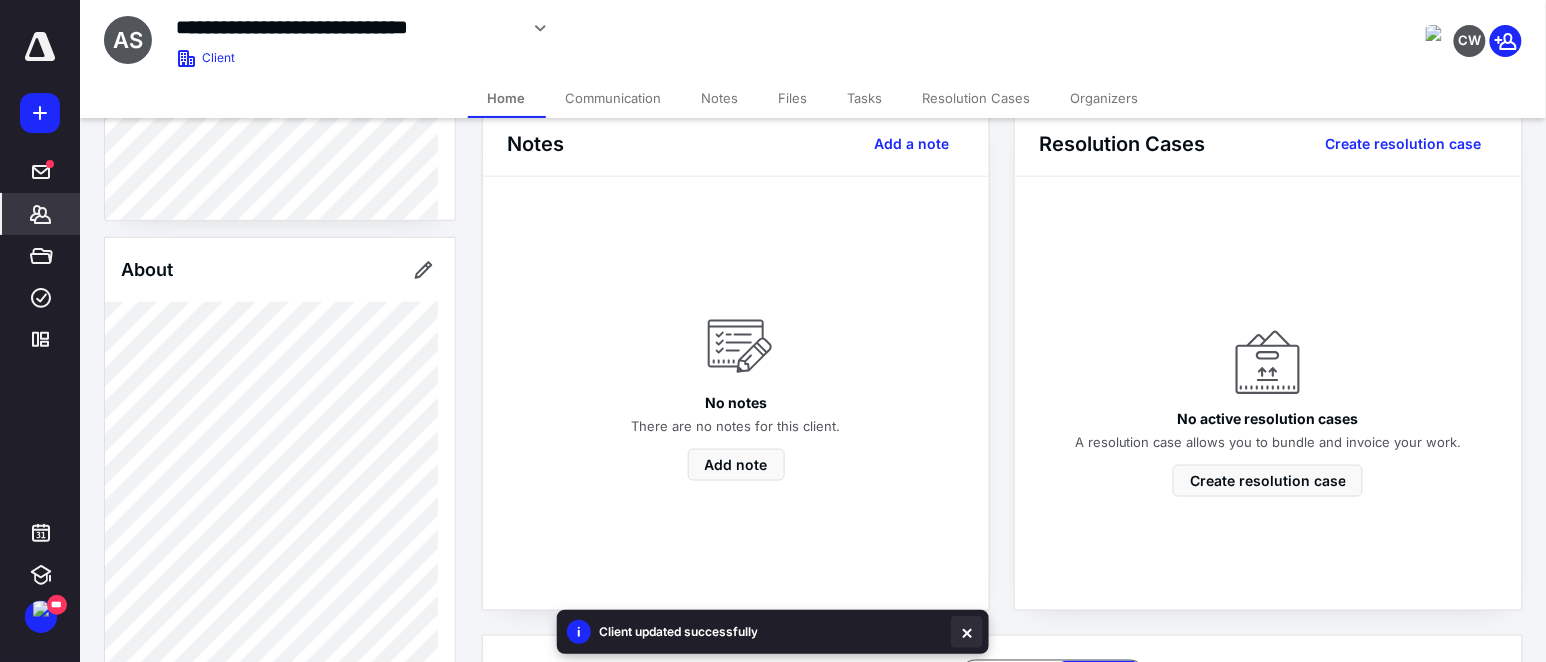click at bounding box center (967, 632) 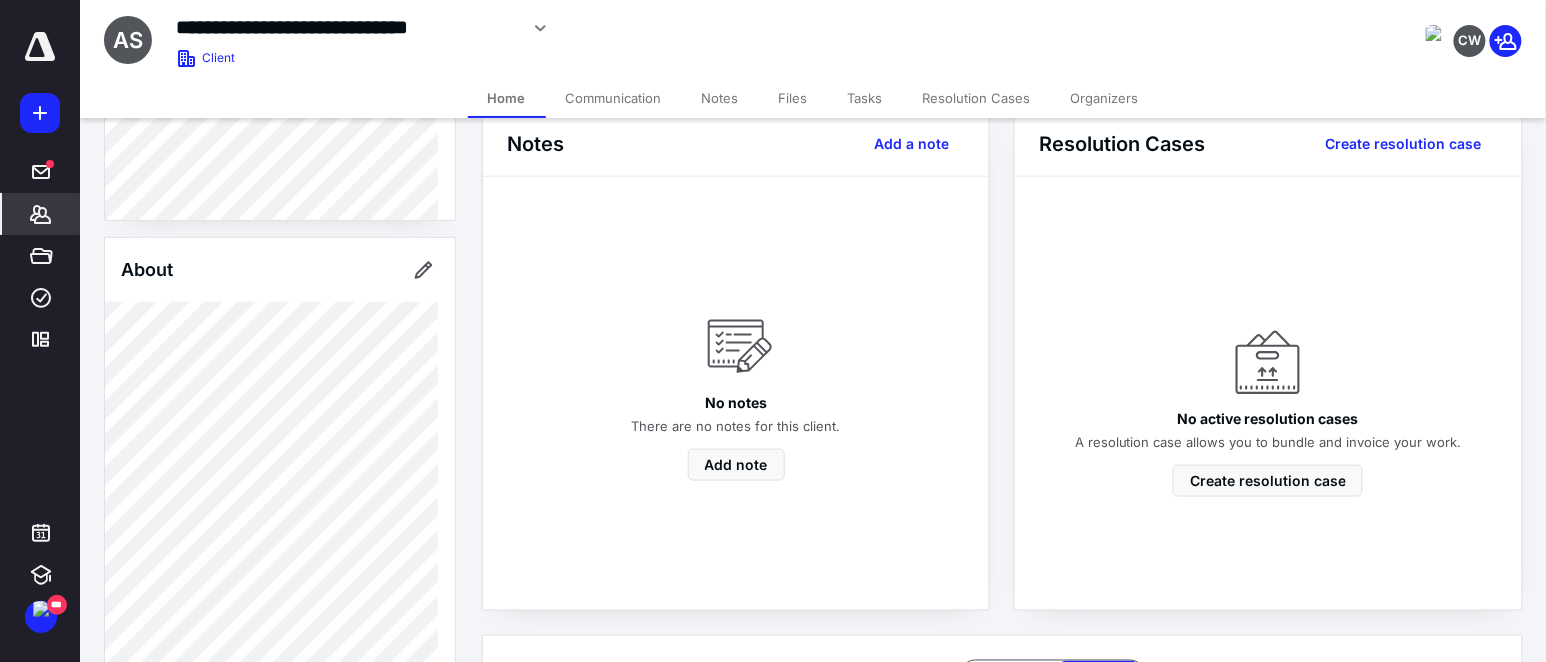 scroll, scrollTop: 0, scrollLeft: 0, axis: both 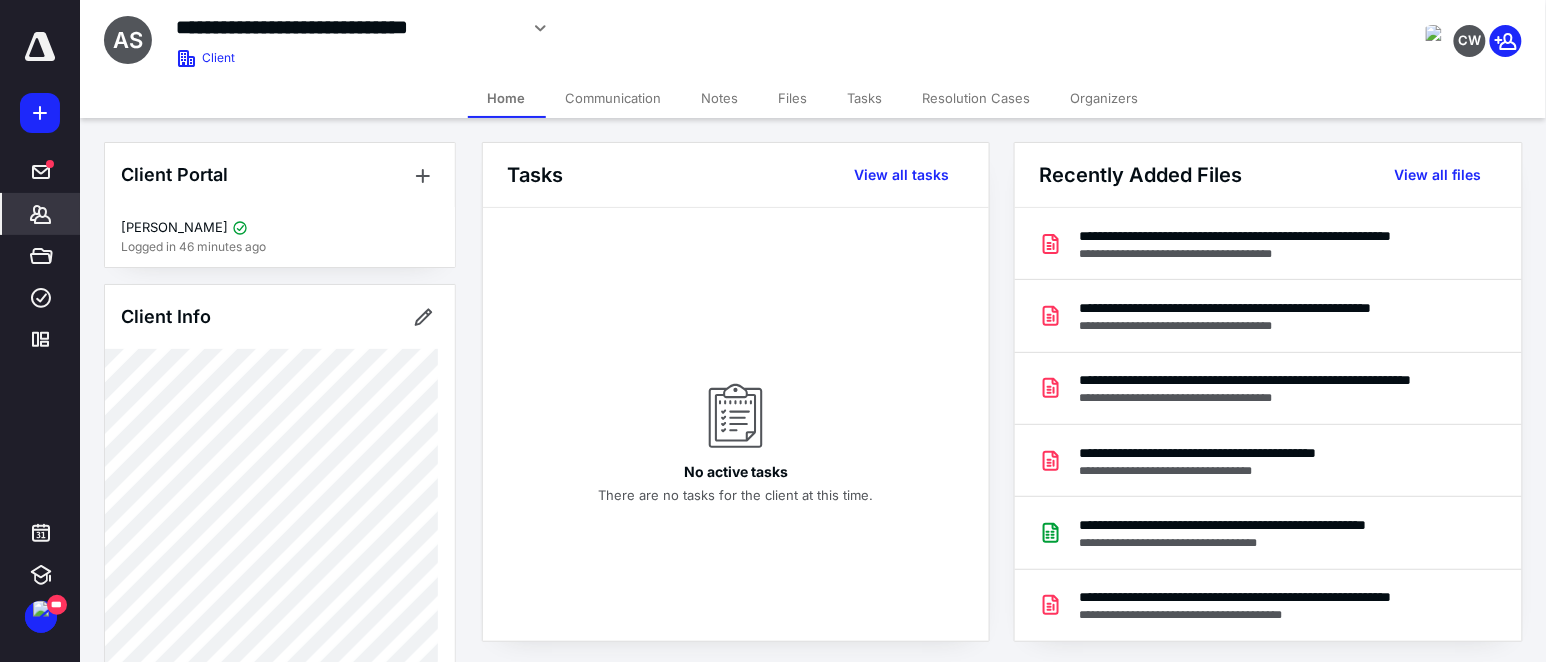 click on "**********" at bounding box center [609, 28] 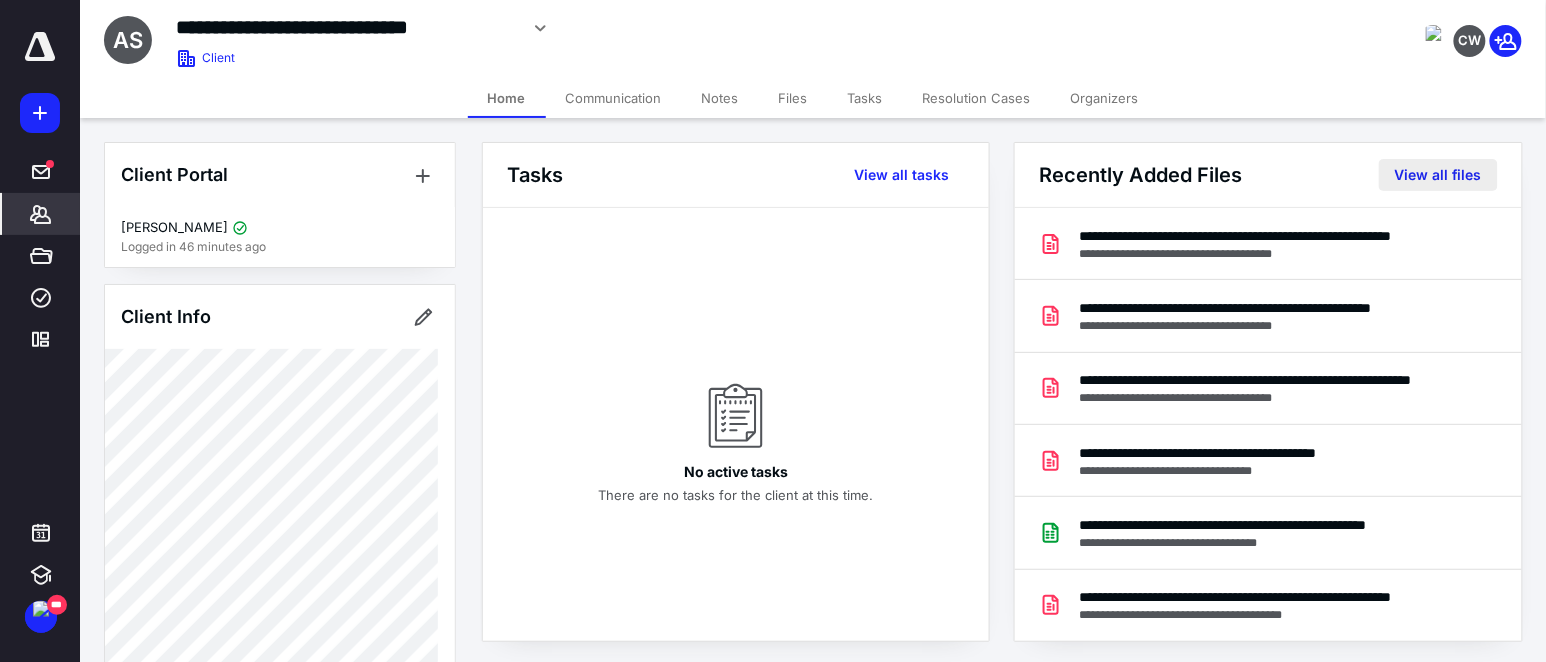 click on "View all files" at bounding box center (1438, 175) 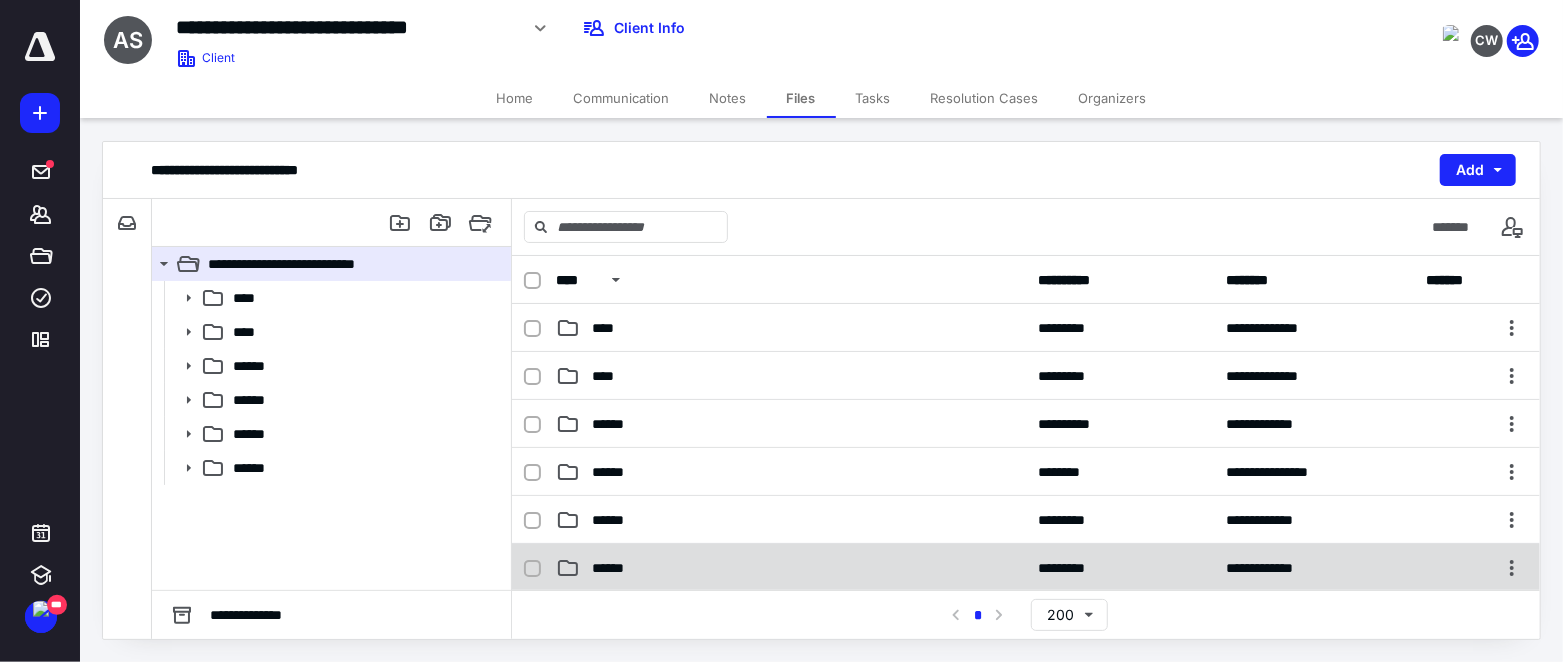 click on "******" at bounding box center (619, 568) 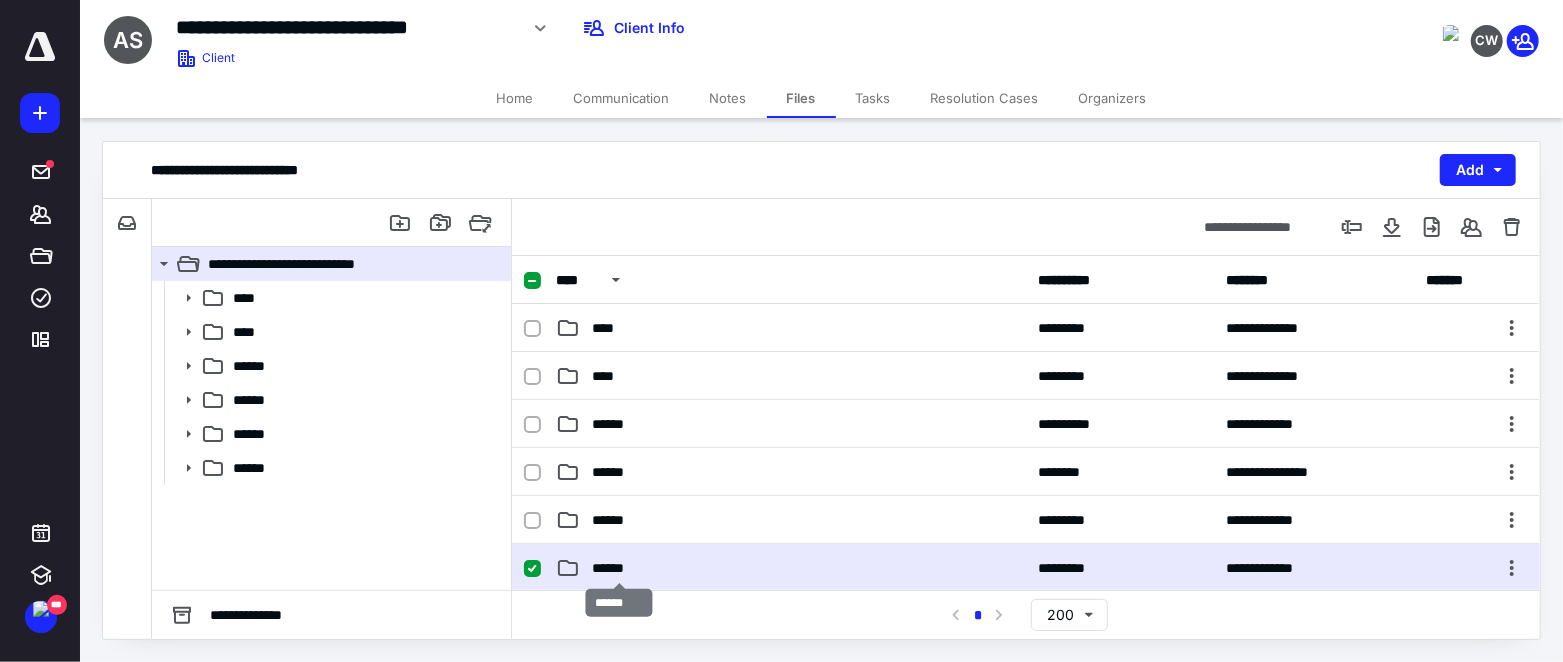 click on "******" at bounding box center (619, 568) 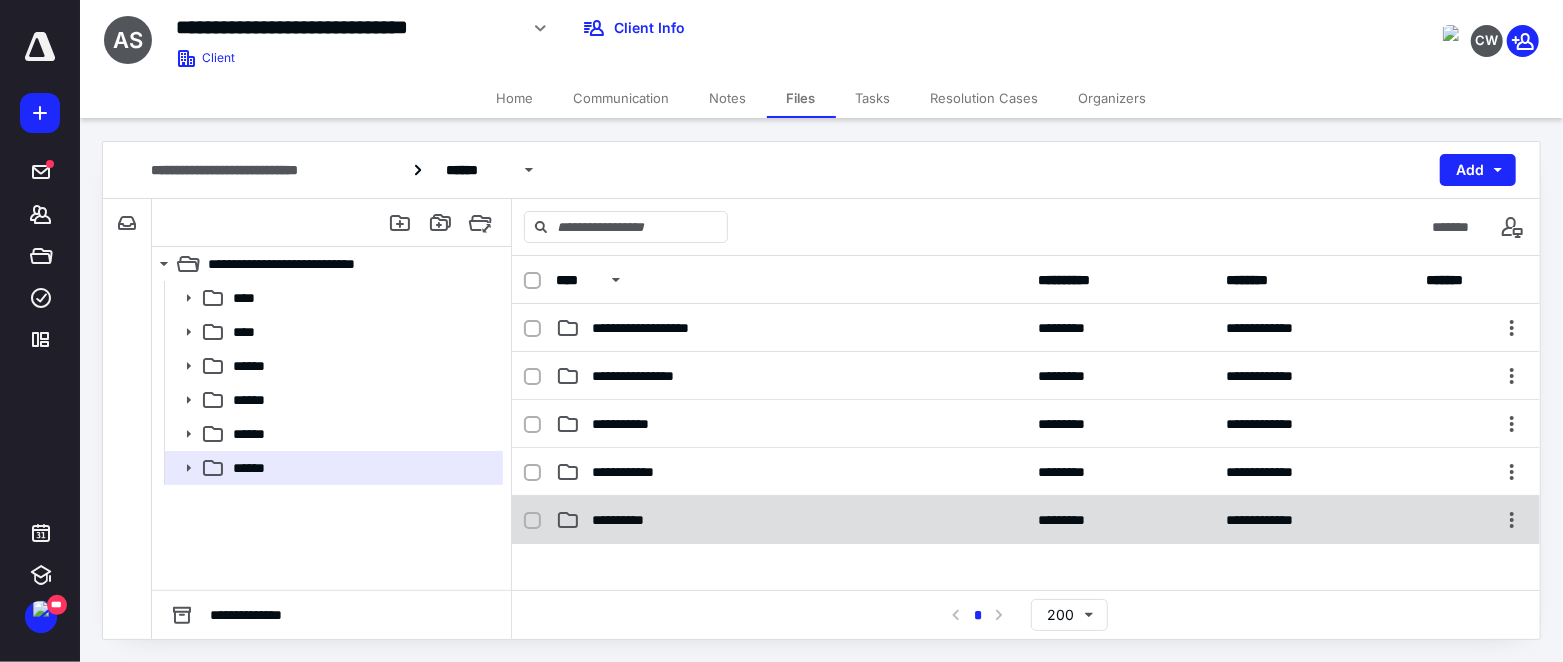 click on "**********" at bounding box center [627, 520] 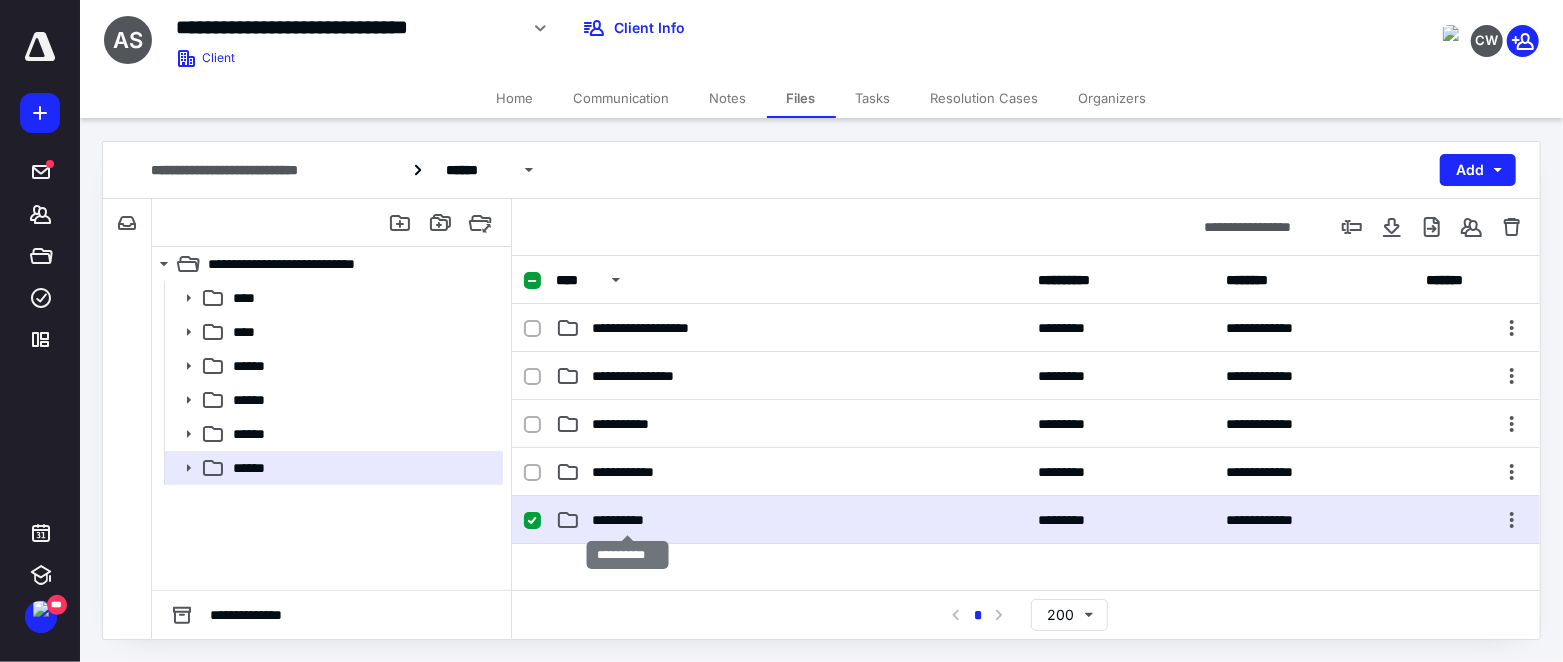 click on "**********" at bounding box center (627, 520) 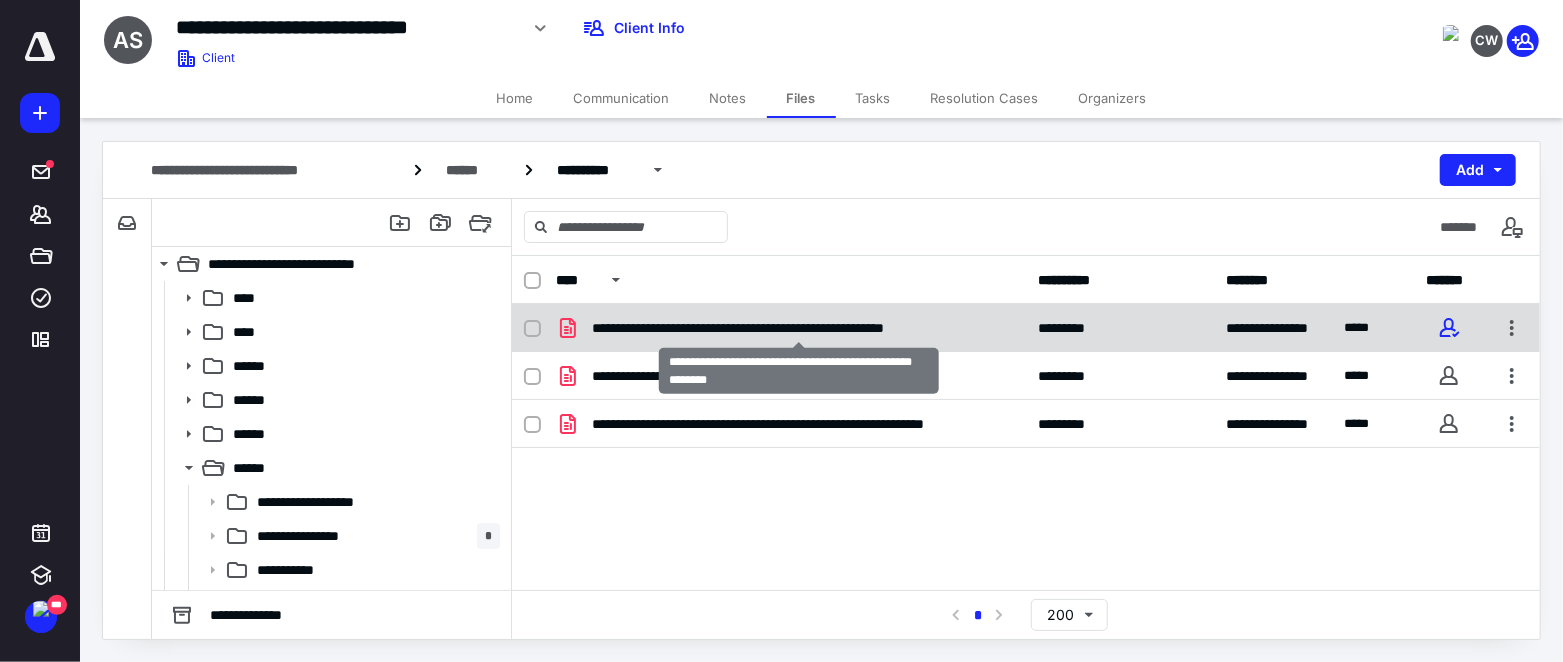 click on "**********" at bounding box center (799, 328) 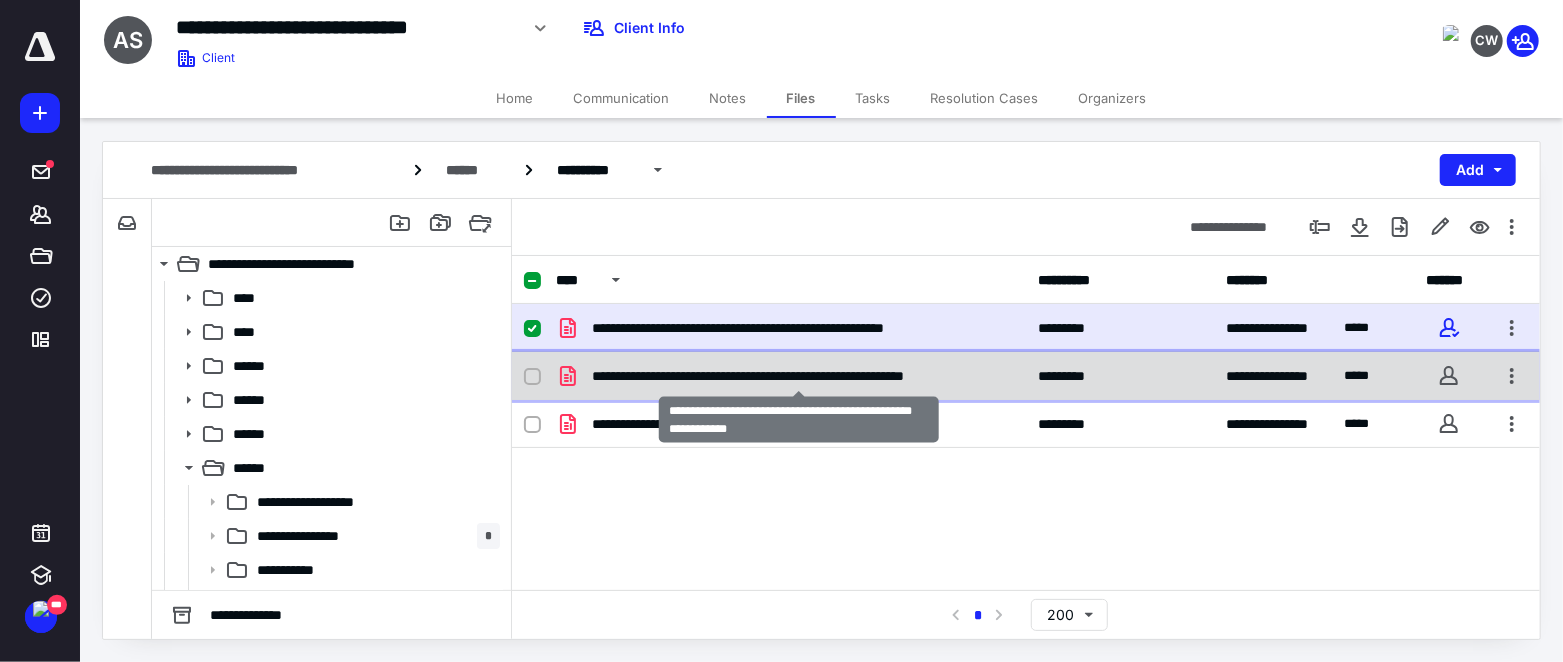 click on "**********" at bounding box center [799, 376] 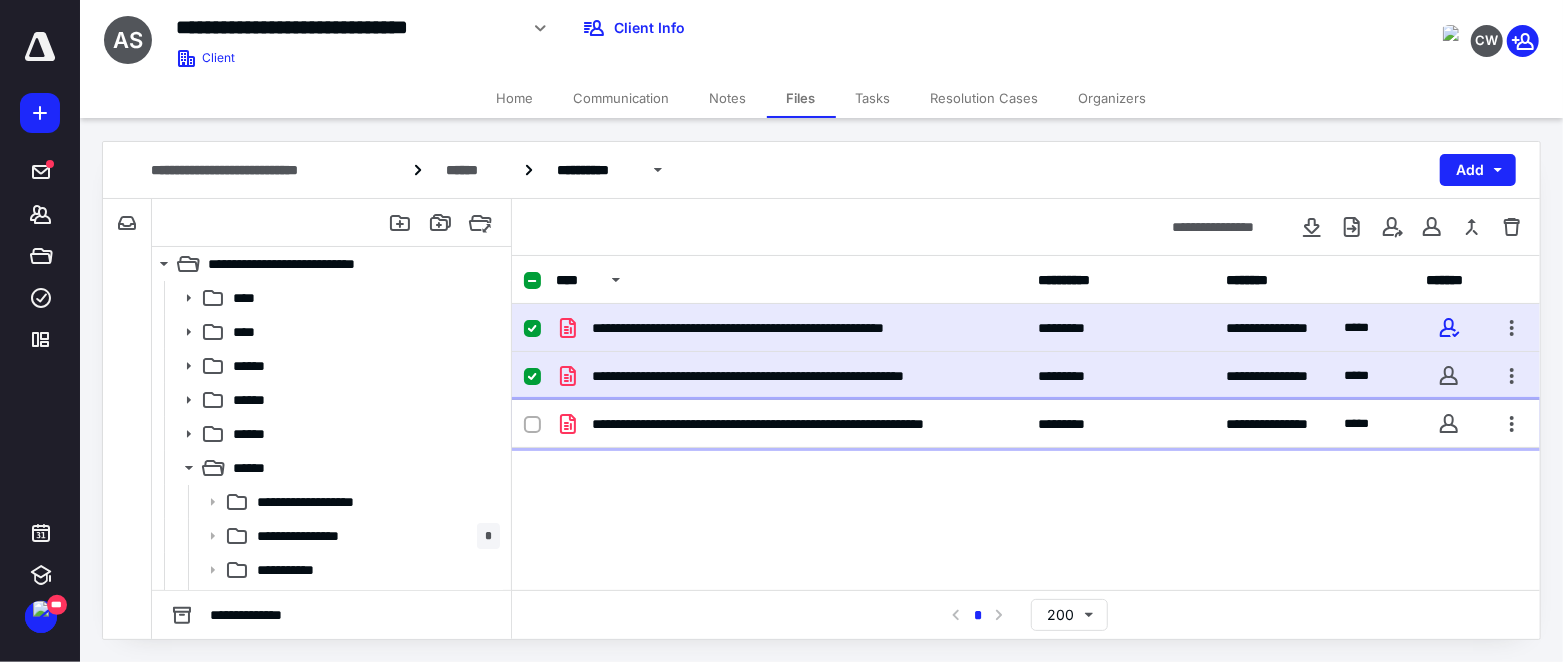 click on "**********" at bounding box center [799, 424] 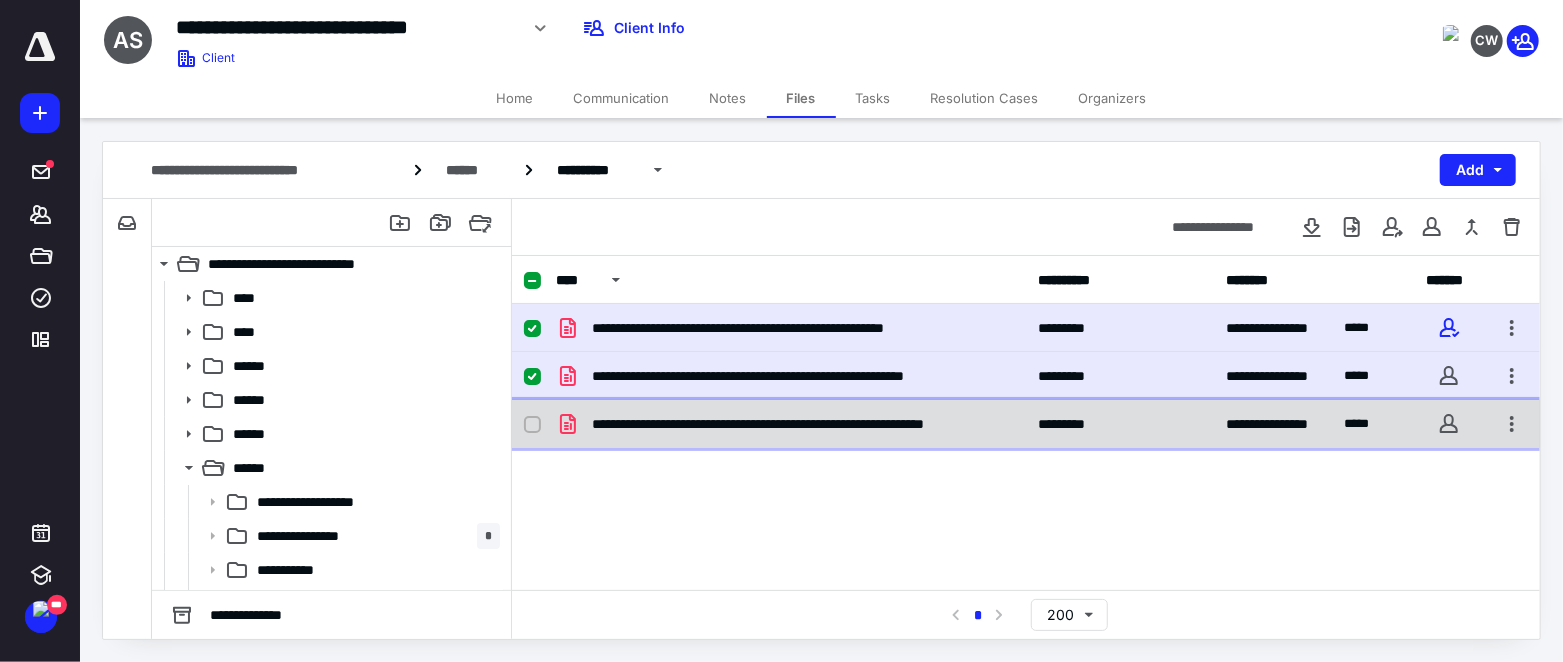 checkbox on "true" 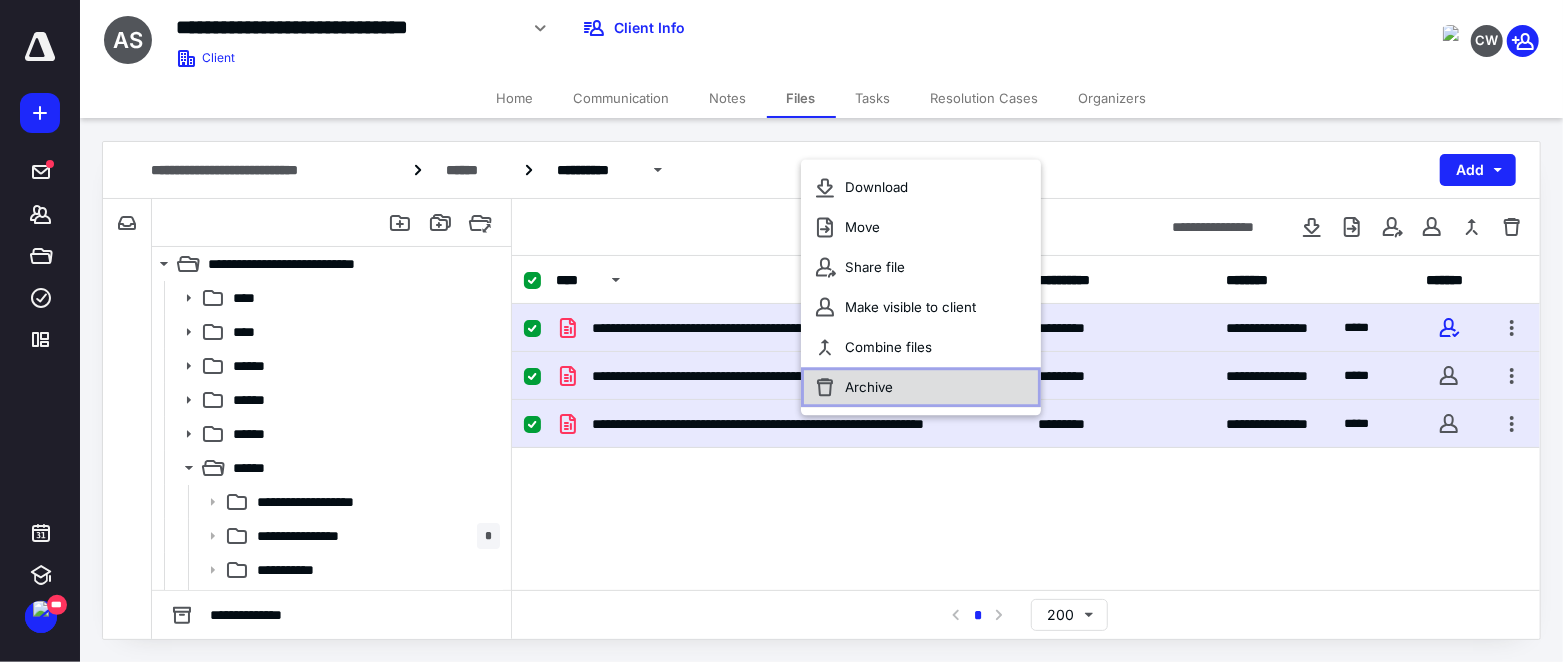 click on "Archive" at bounding box center (869, 388) 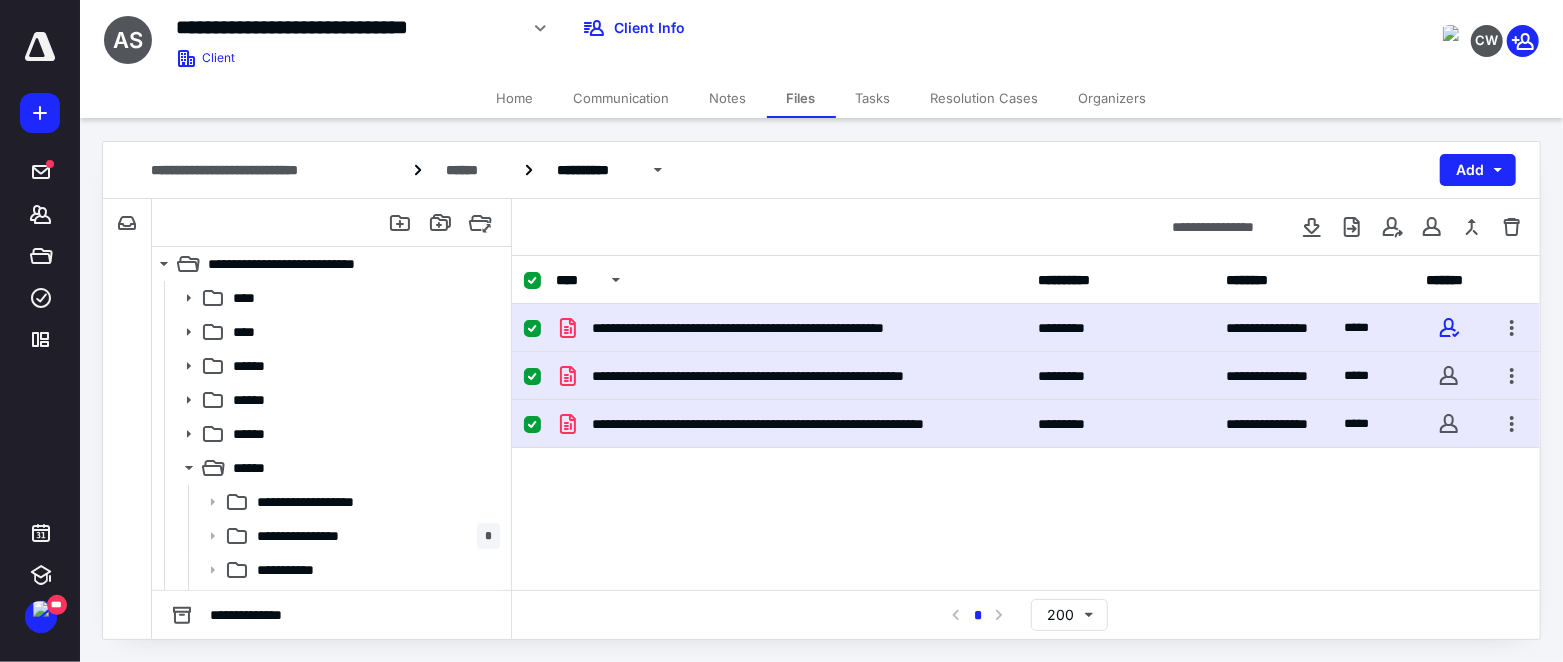 checkbox on "false" 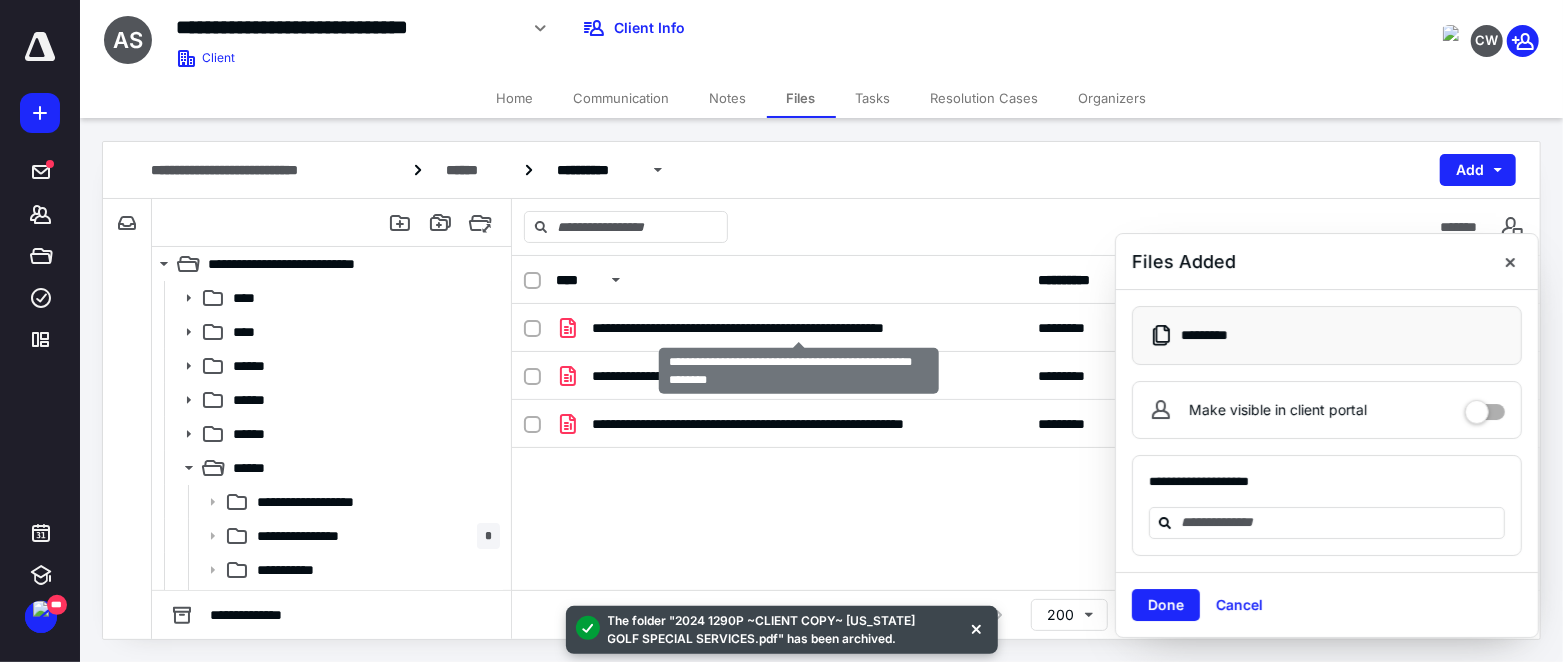 checkbox on "true" 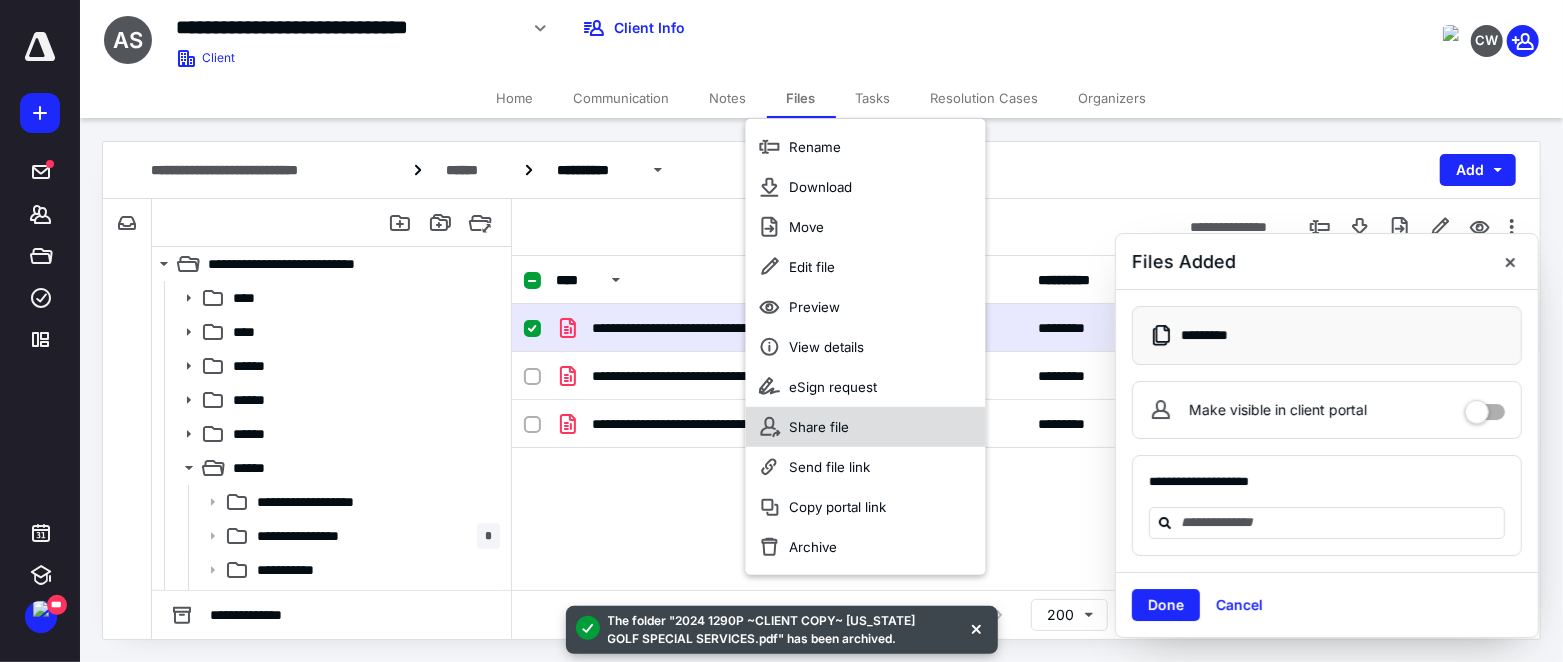 click on "Share file" at bounding box center [820, 427] 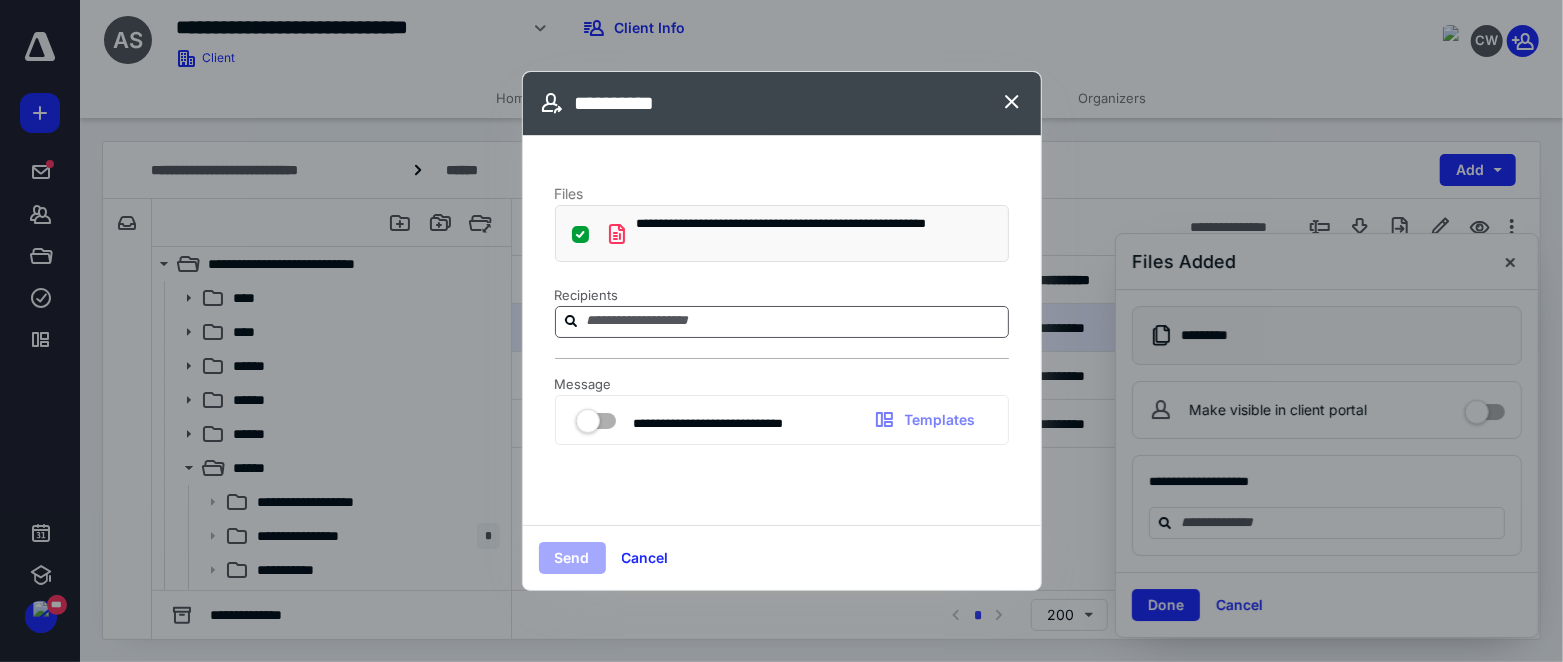click at bounding box center [794, 321] 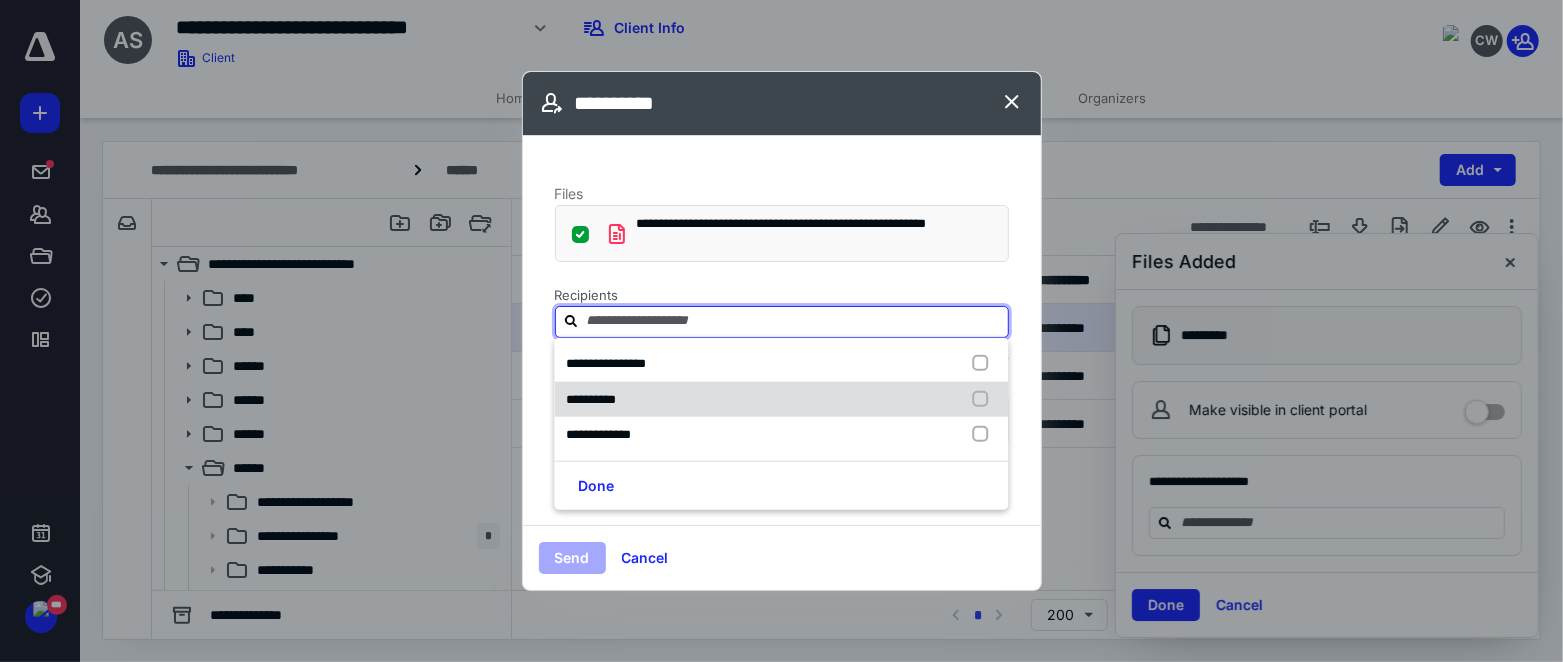 click on "**********" at bounding box center (781, 399) 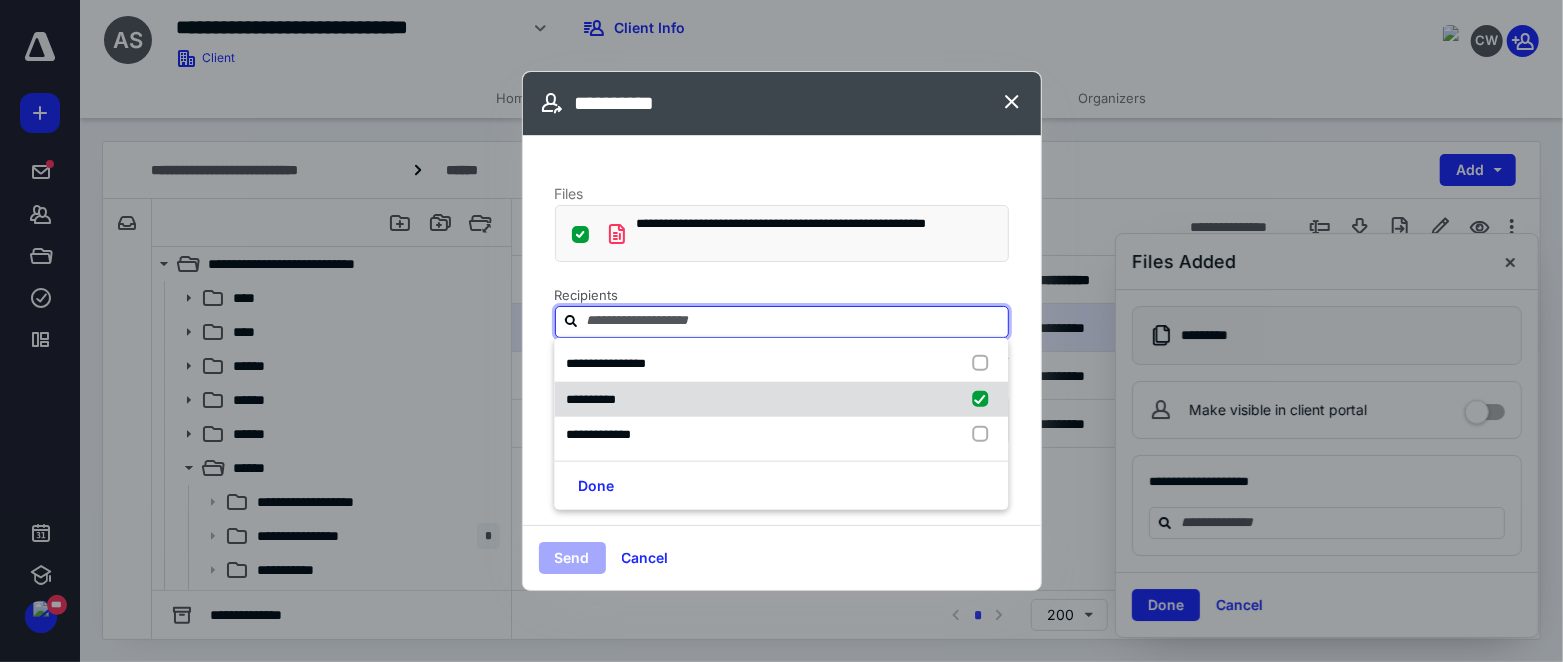 checkbox on "true" 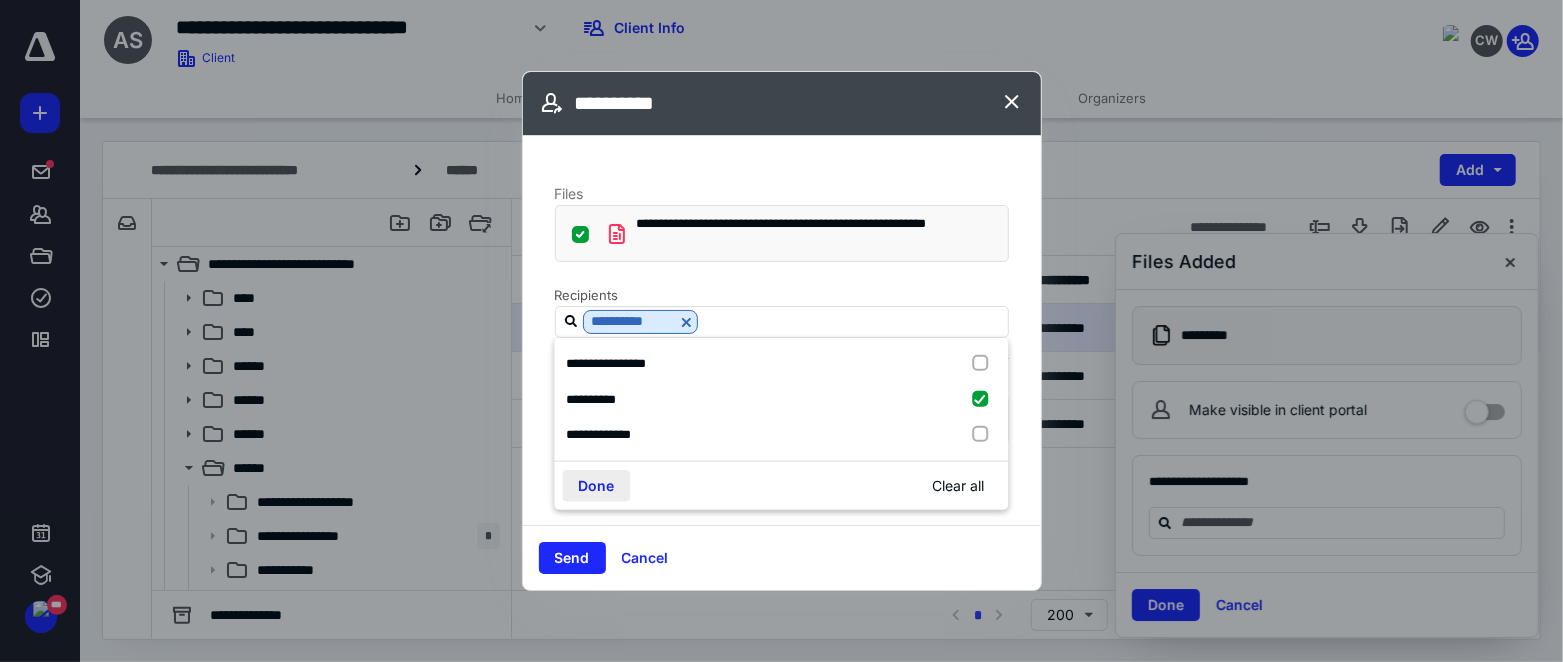 click on "Done" at bounding box center (596, 485) 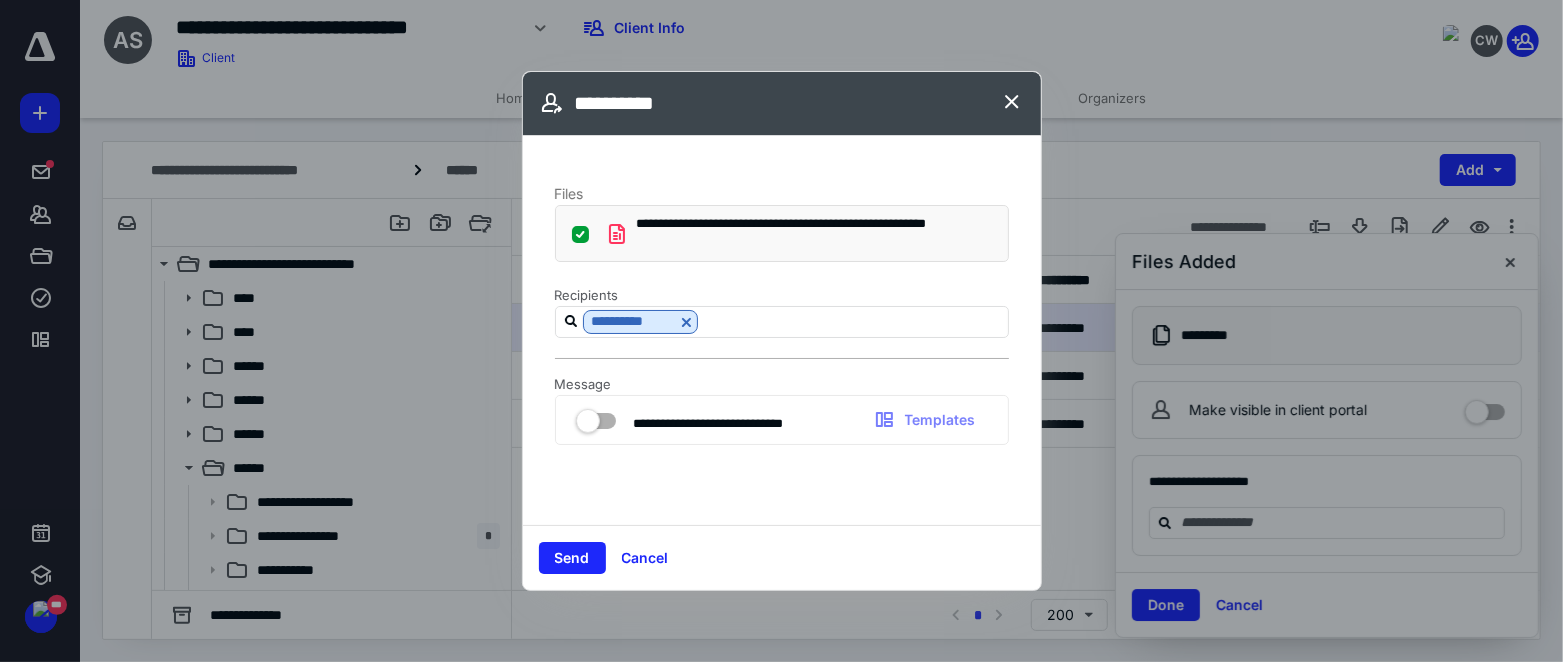 click at bounding box center [596, 417] 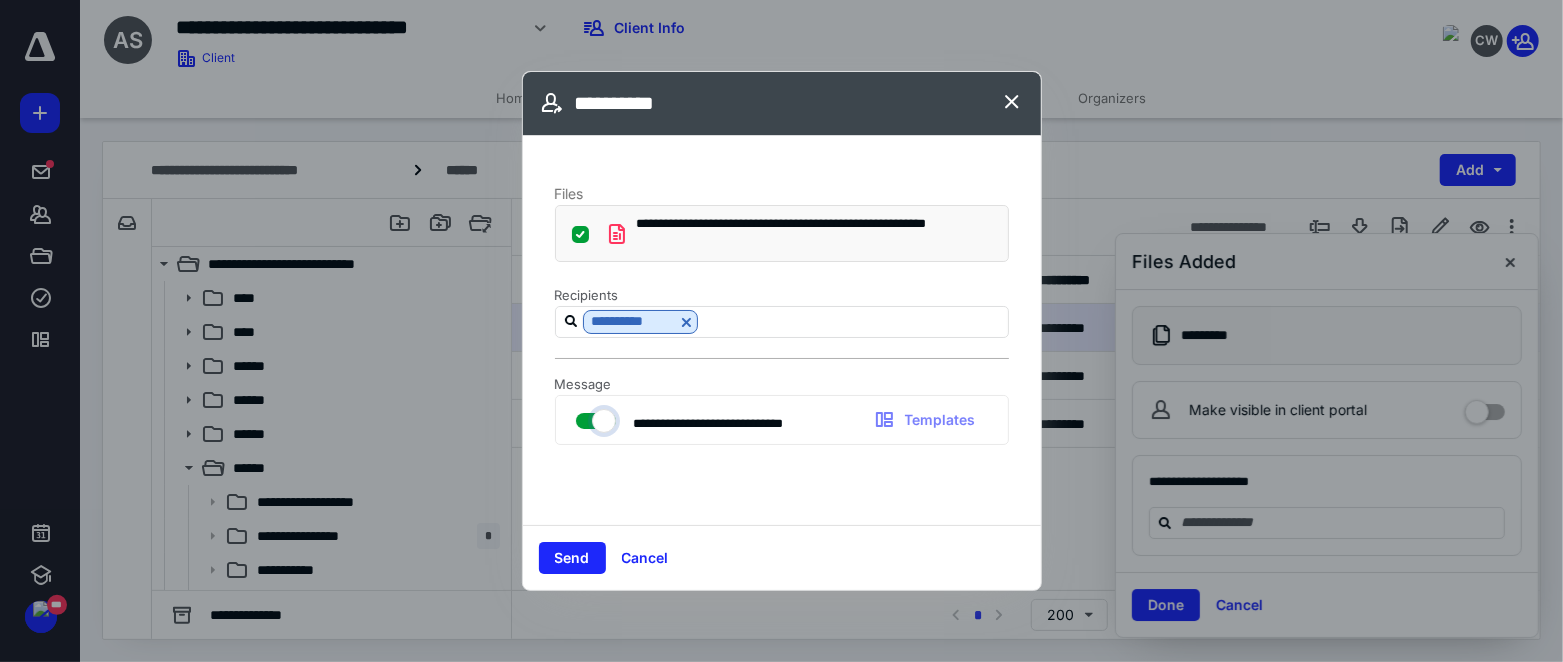 checkbox on "true" 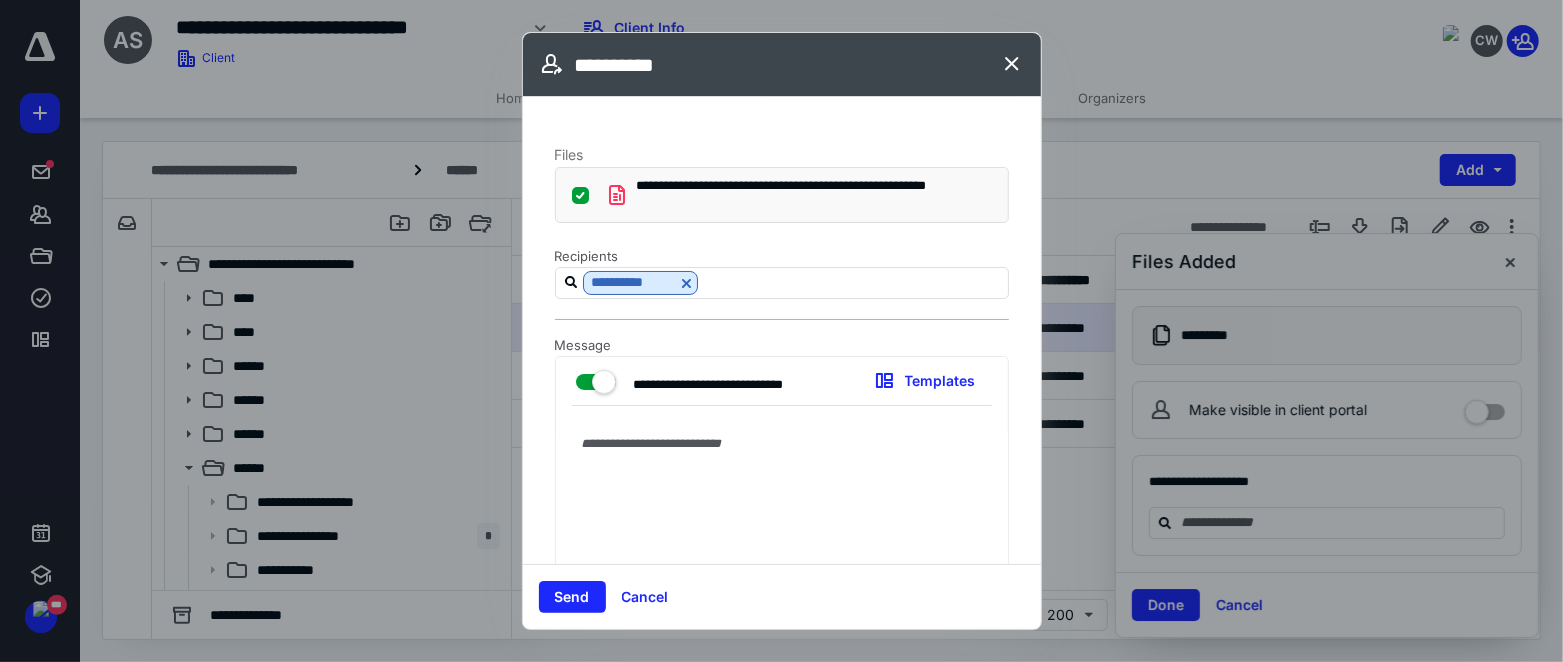 click at bounding box center [782, 514] 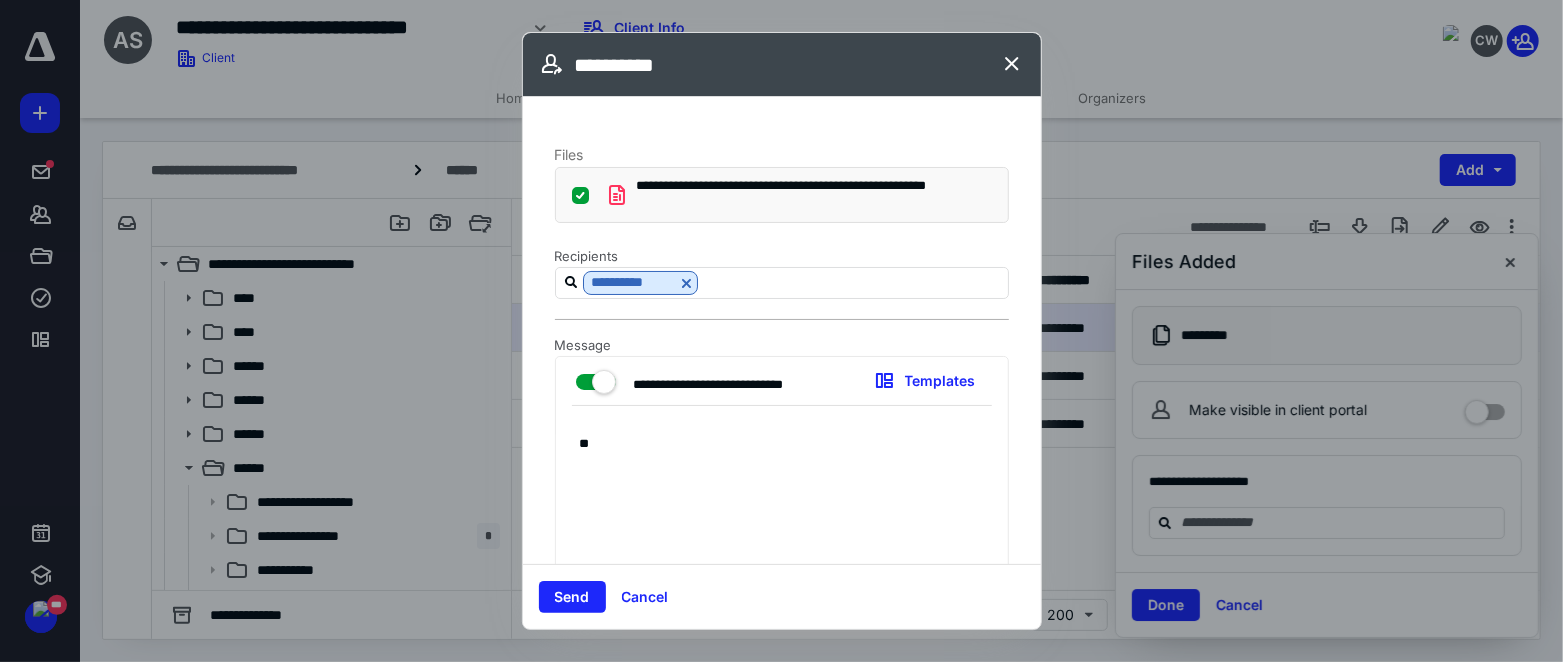 type on "*" 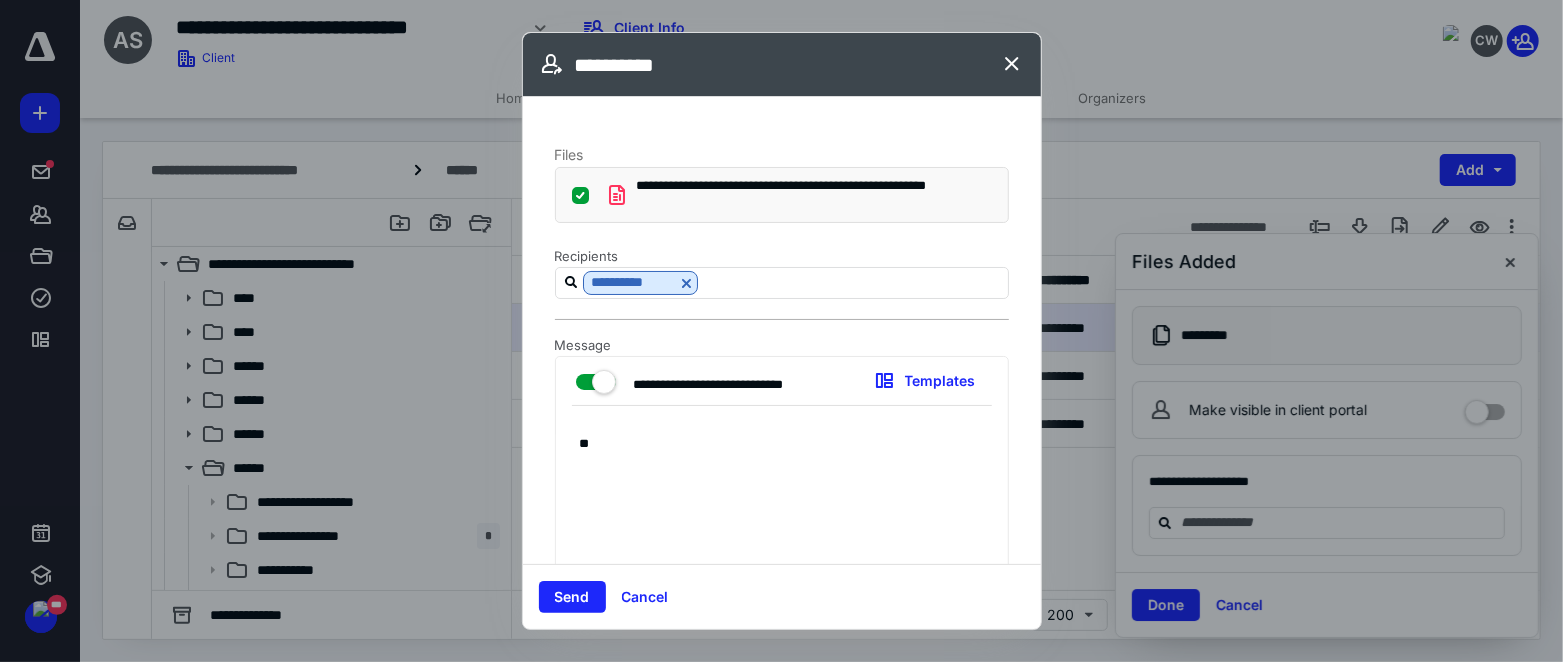 type on "*" 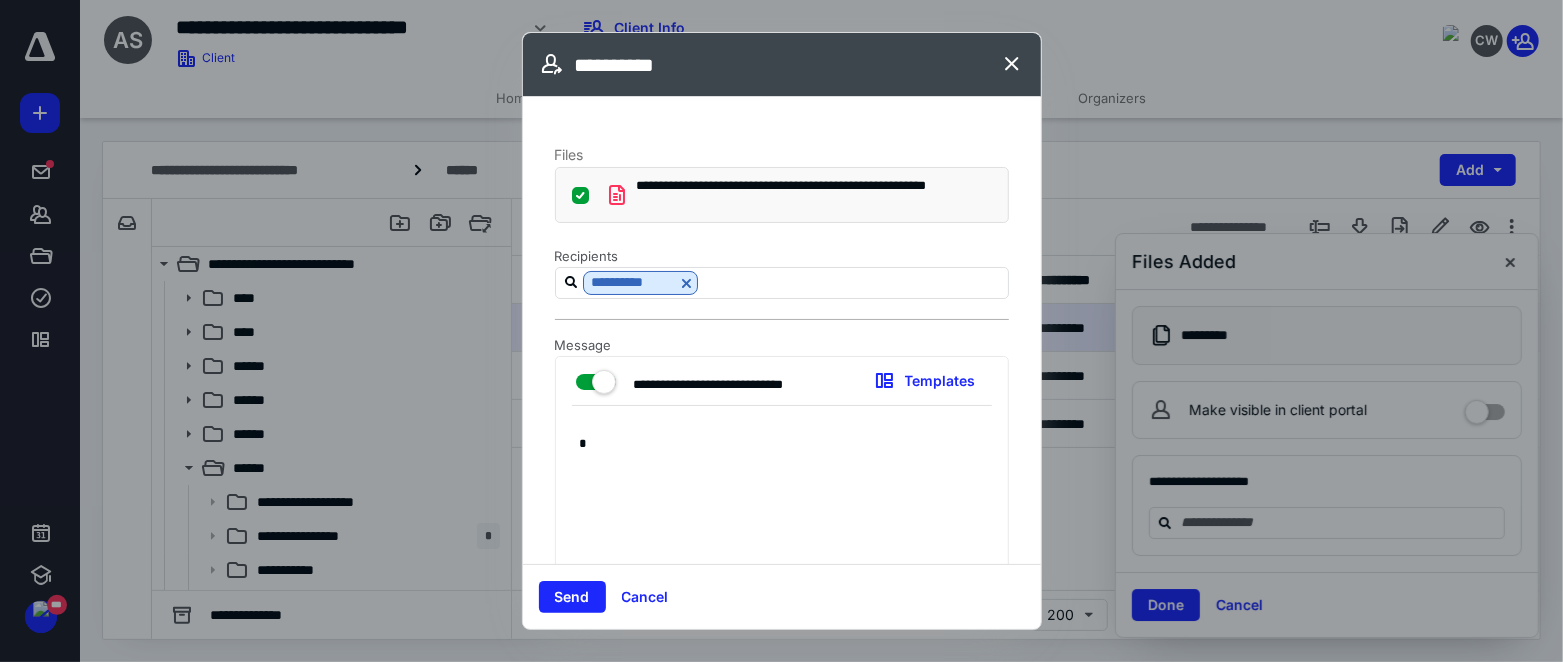 type 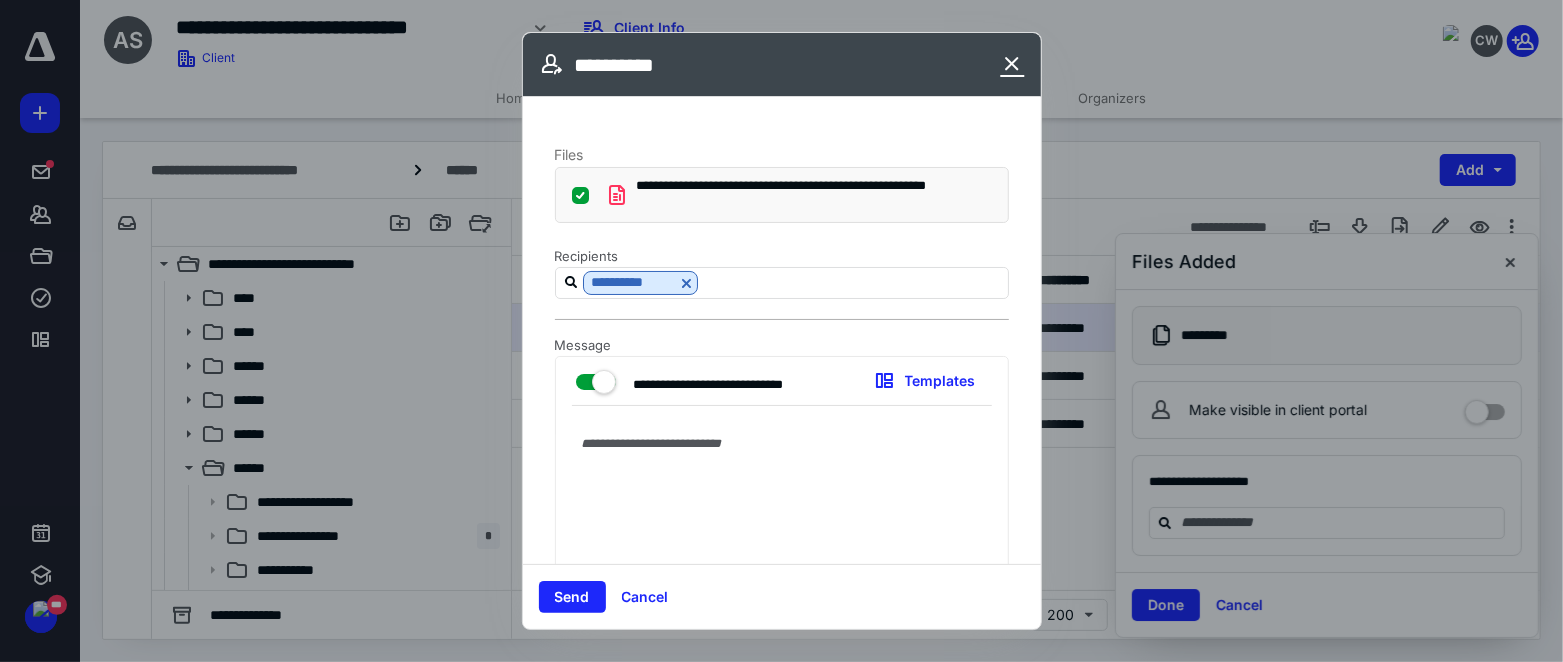 click at bounding box center [1013, 65] 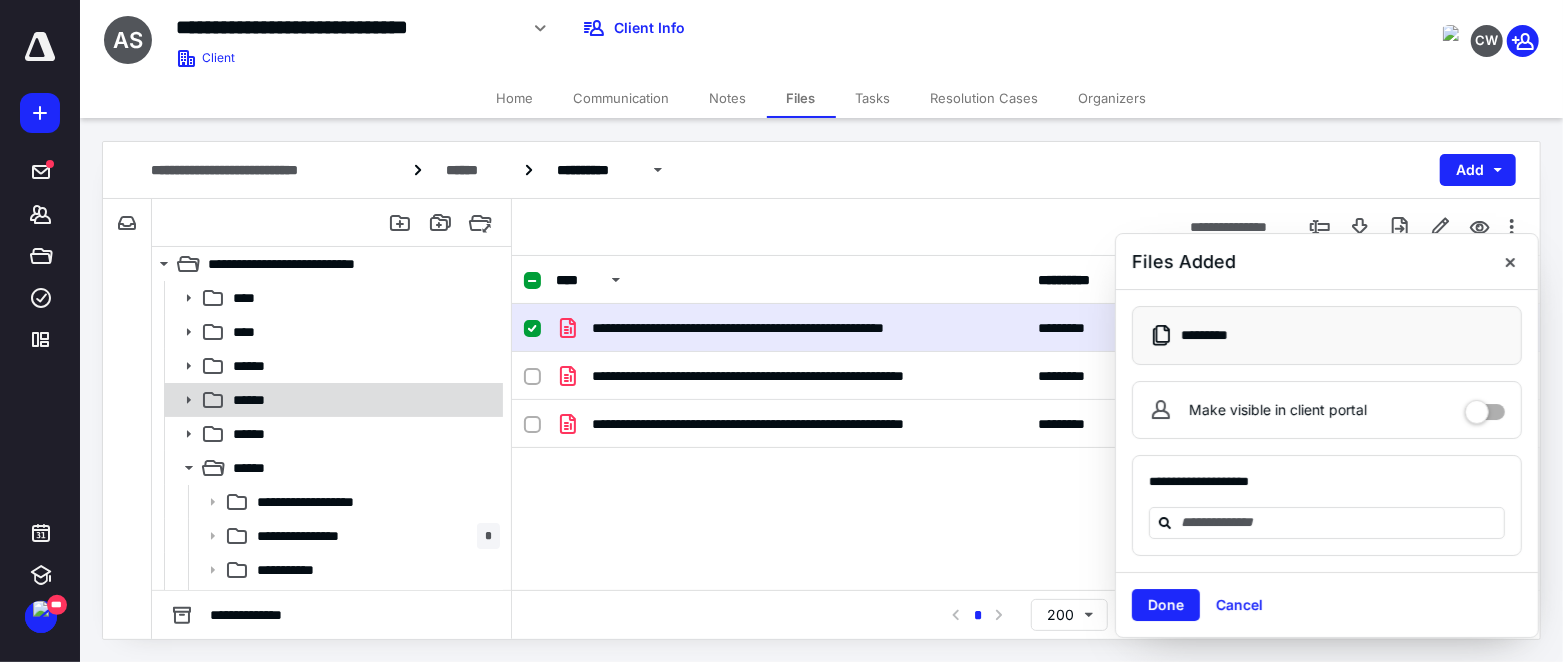 click on "******" at bounding box center (362, 400) 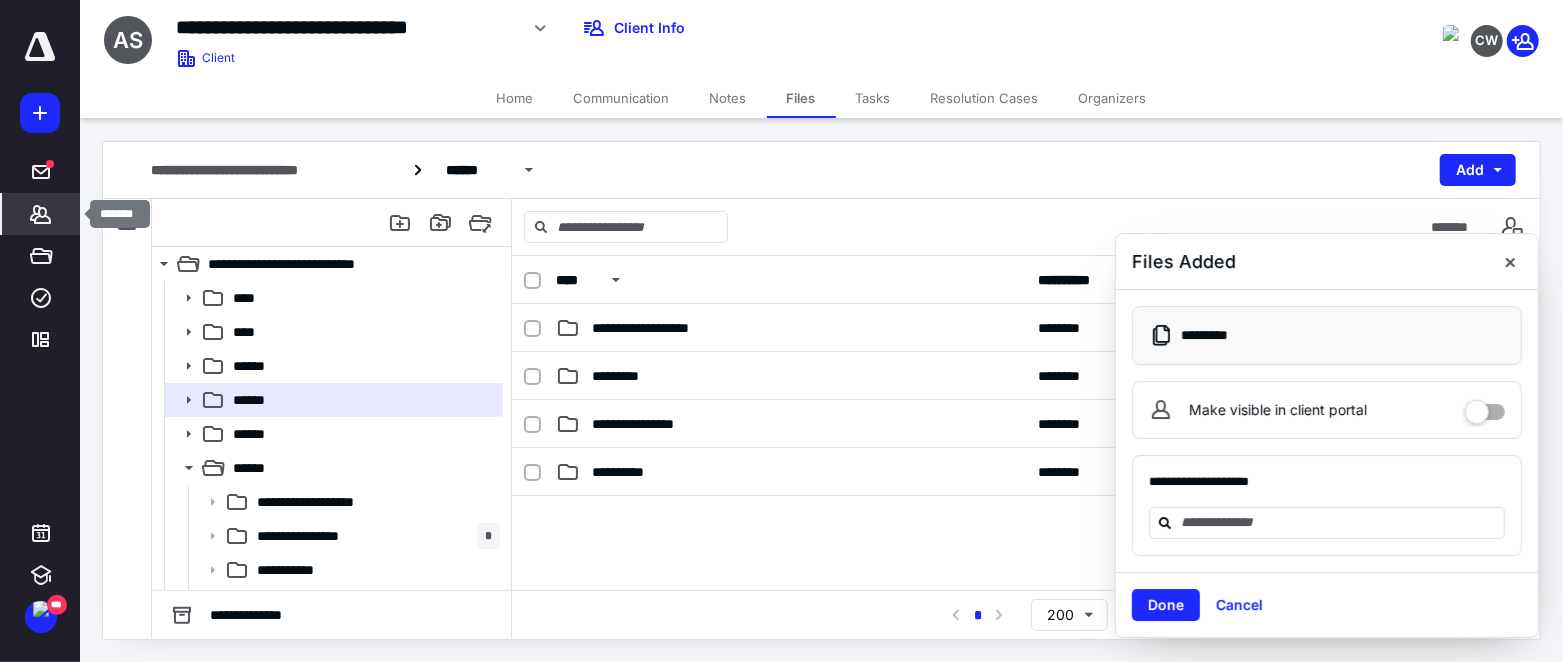 click 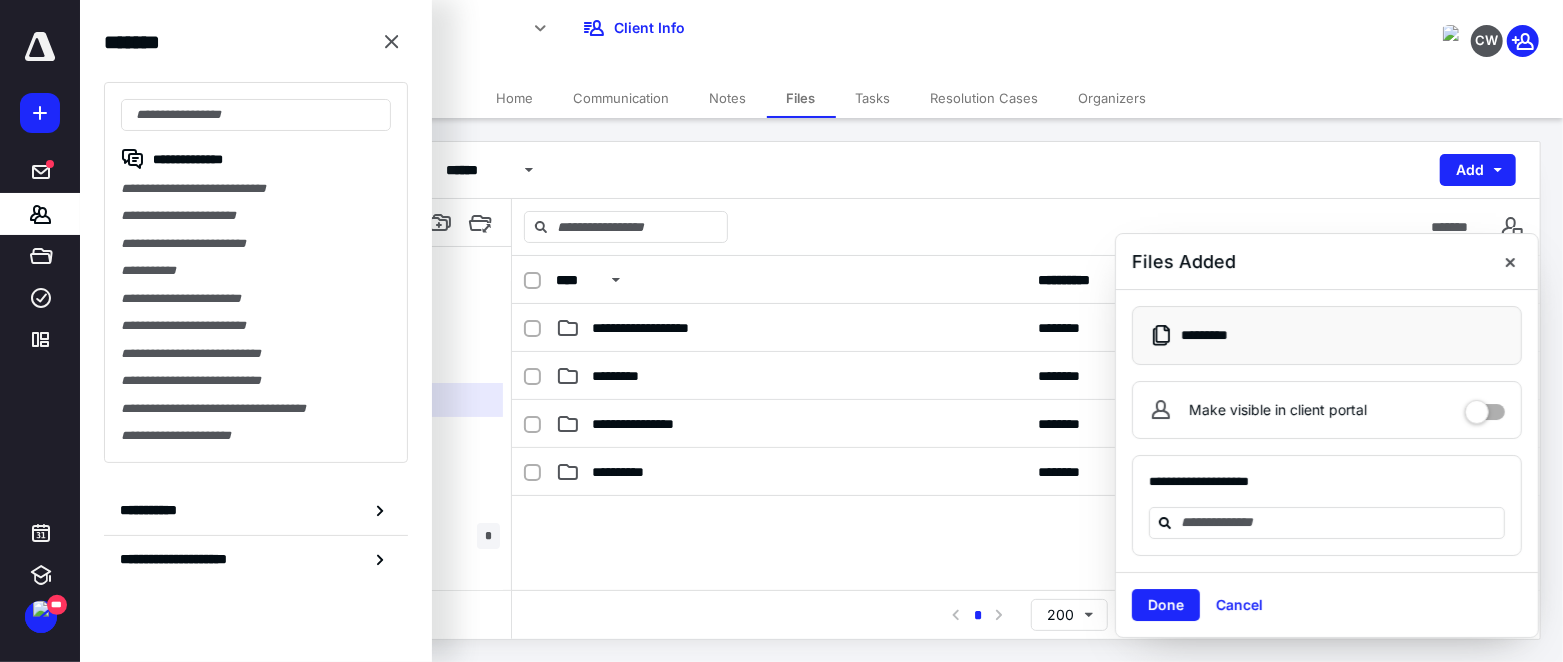 click on "**********" at bounding box center (256, 215) 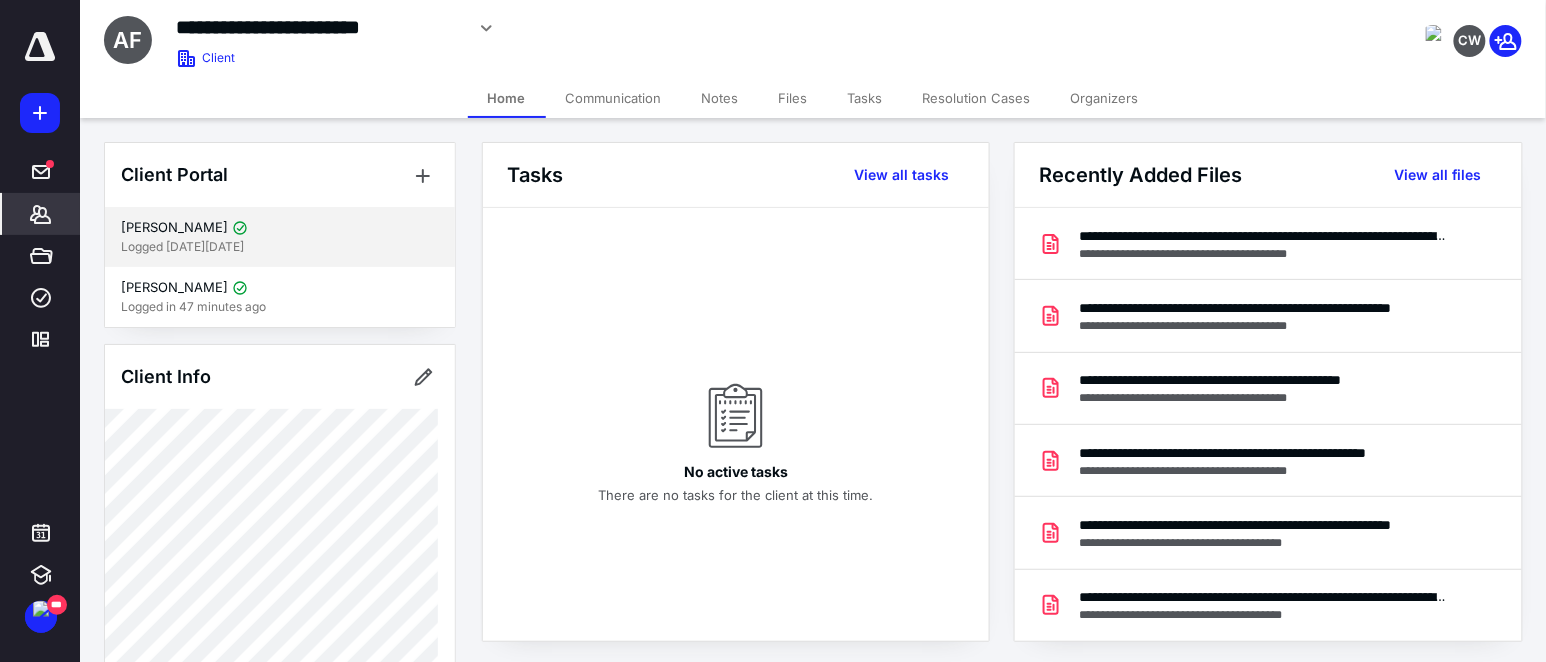 click on "Logged [DATE][DATE]" at bounding box center (280, 247) 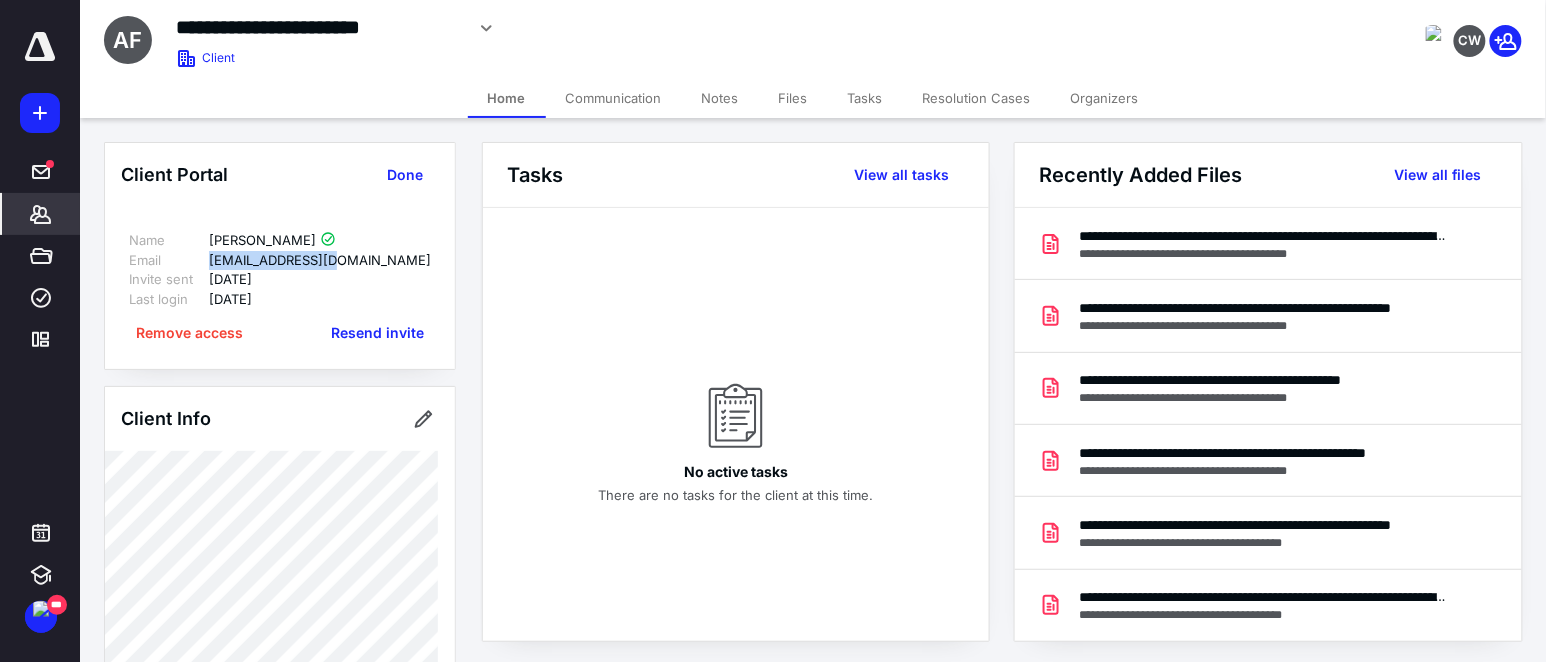 drag, startPoint x: 346, startPoint y: 263, endPoint x: 211, endPoint y: 264, distance: 135.00371 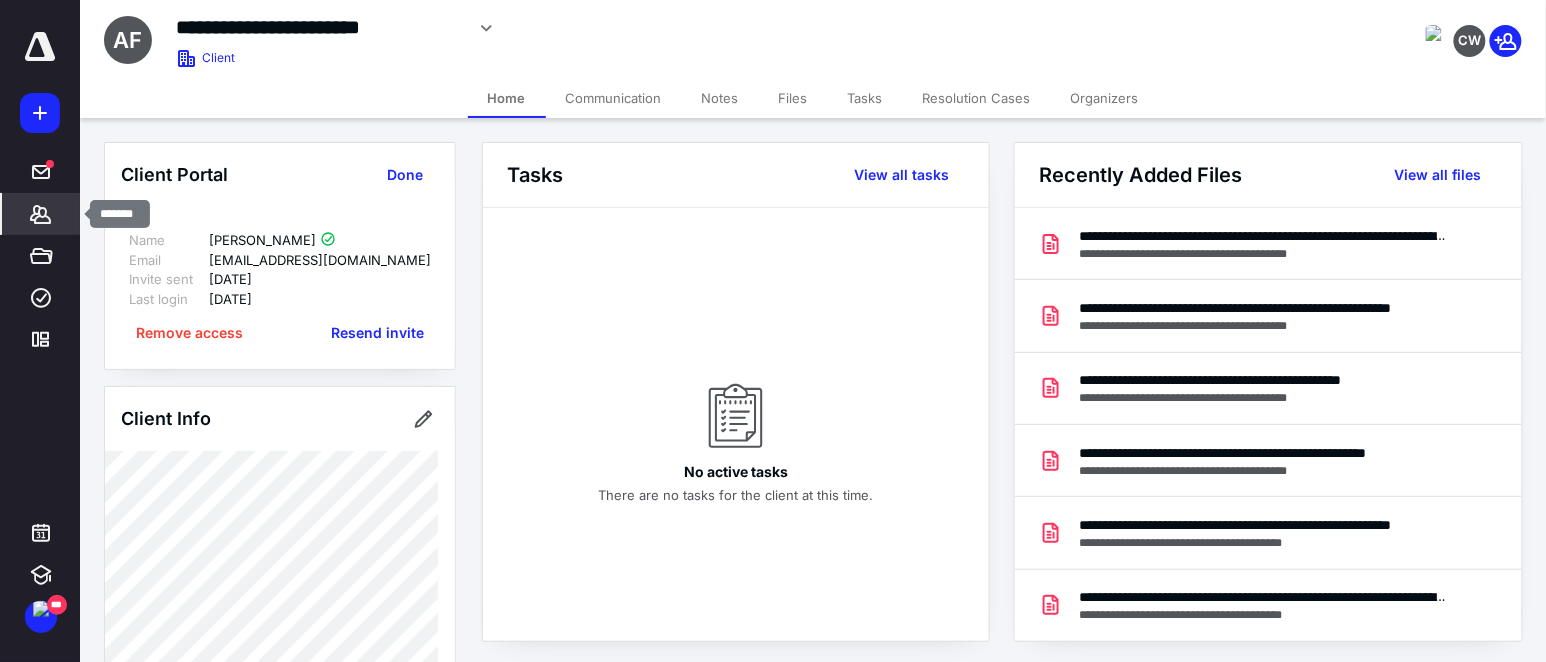click 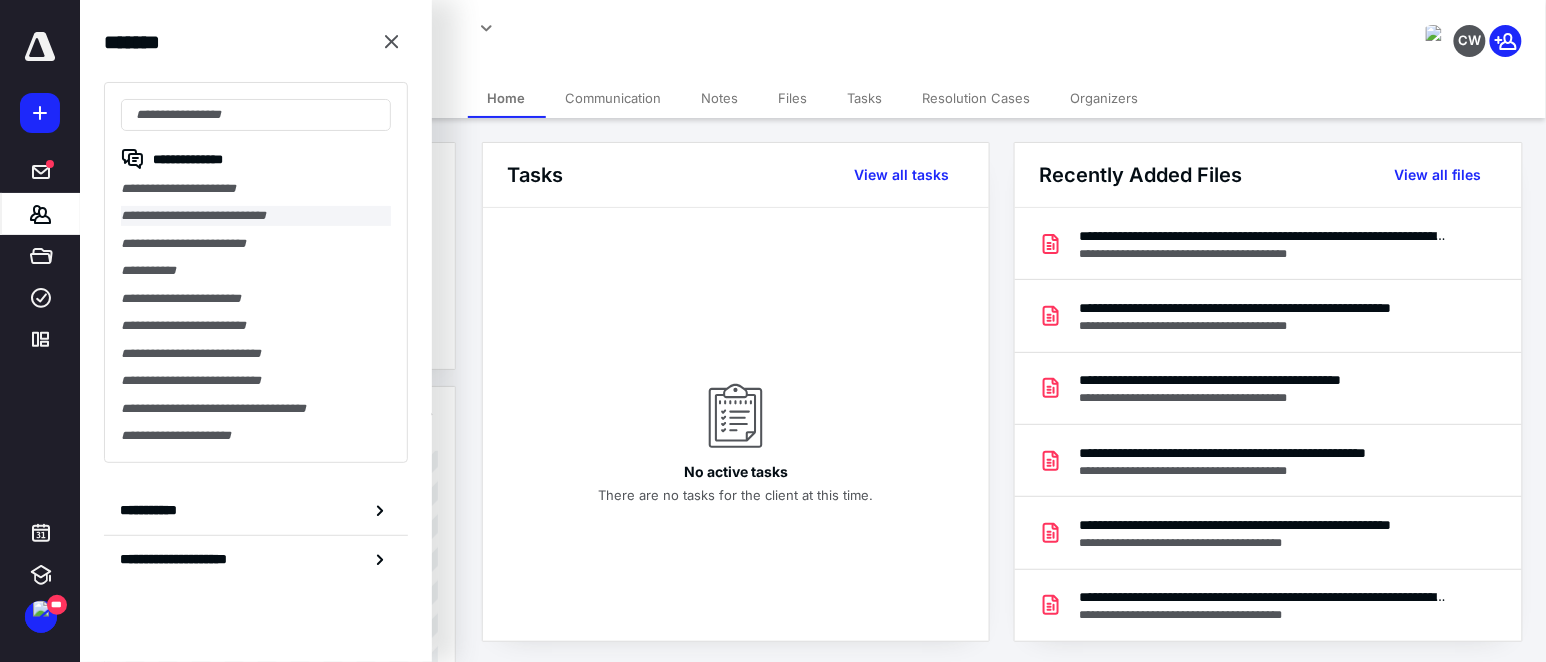 click on "**********" at bounding box center [256, 215] 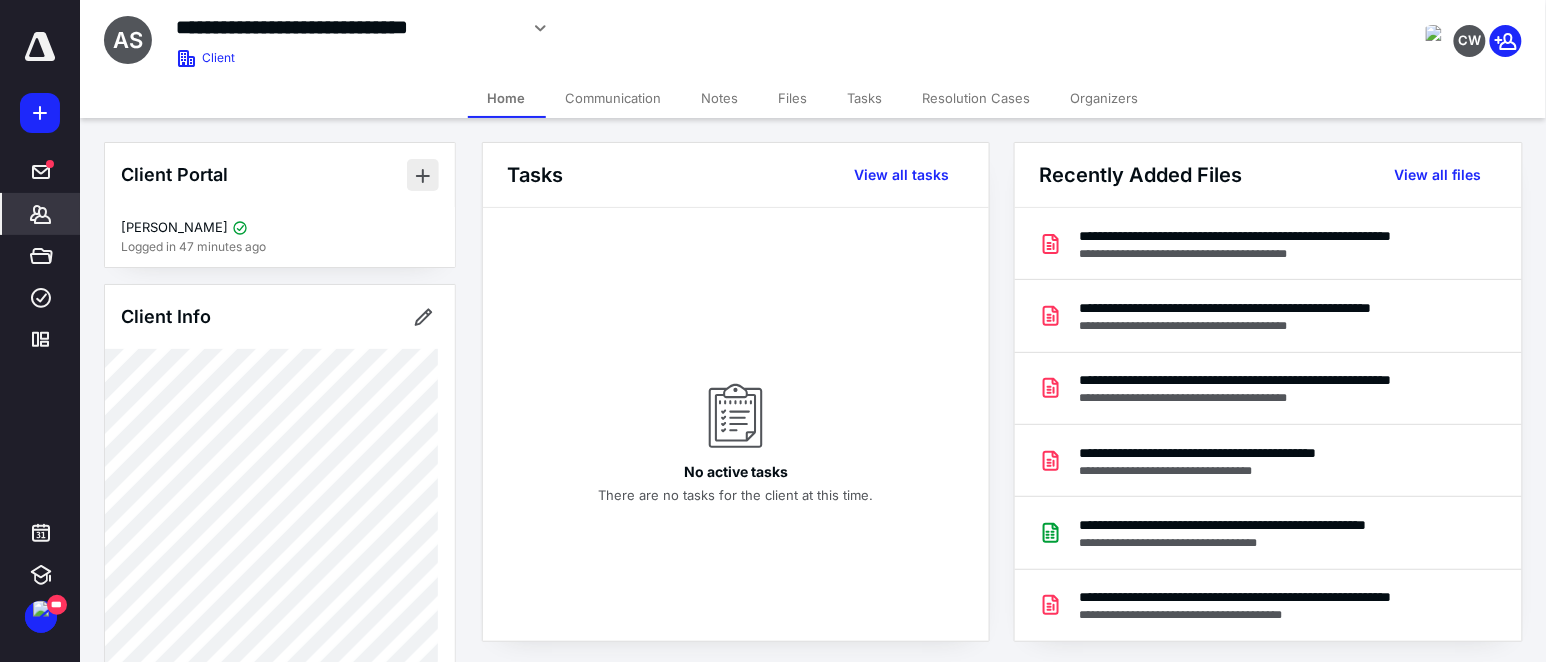 click at bounding box center (423, 175) 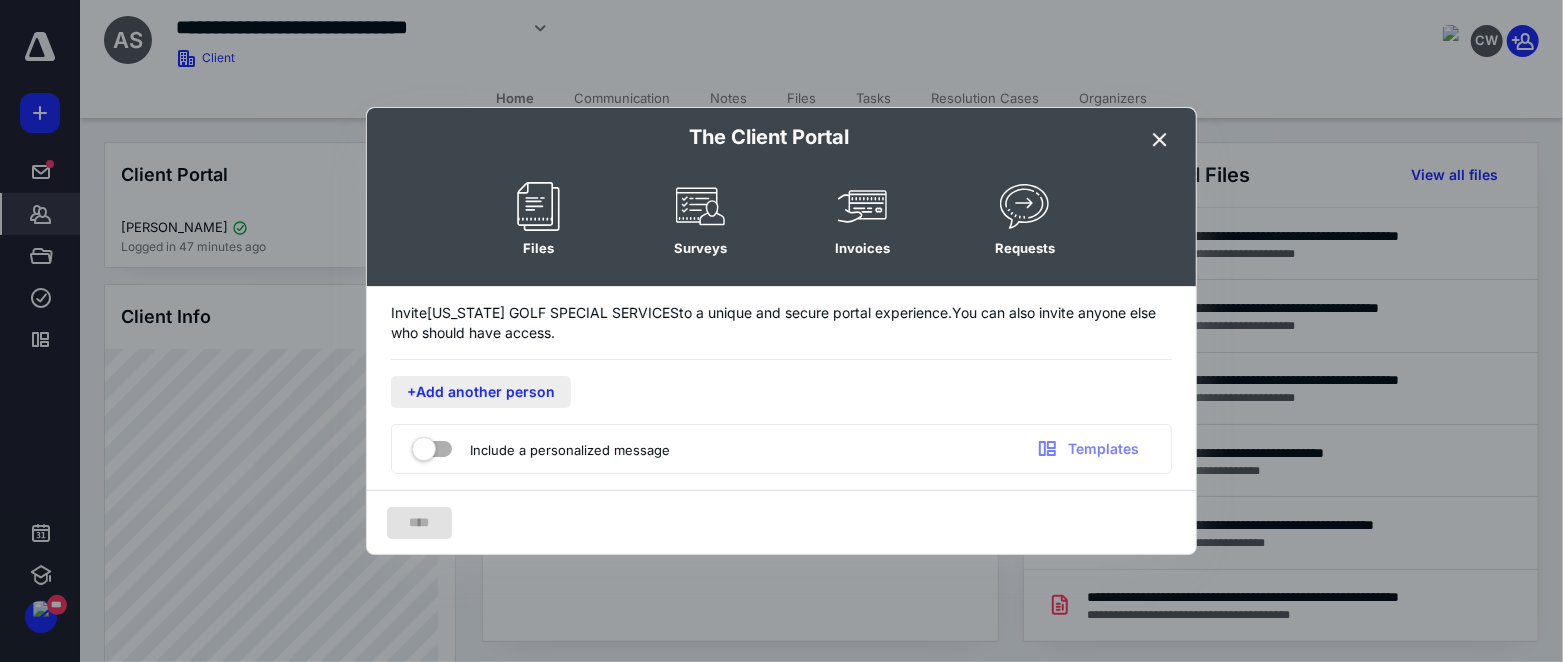 click on "+Add another person" at bounding box center (481, 392) 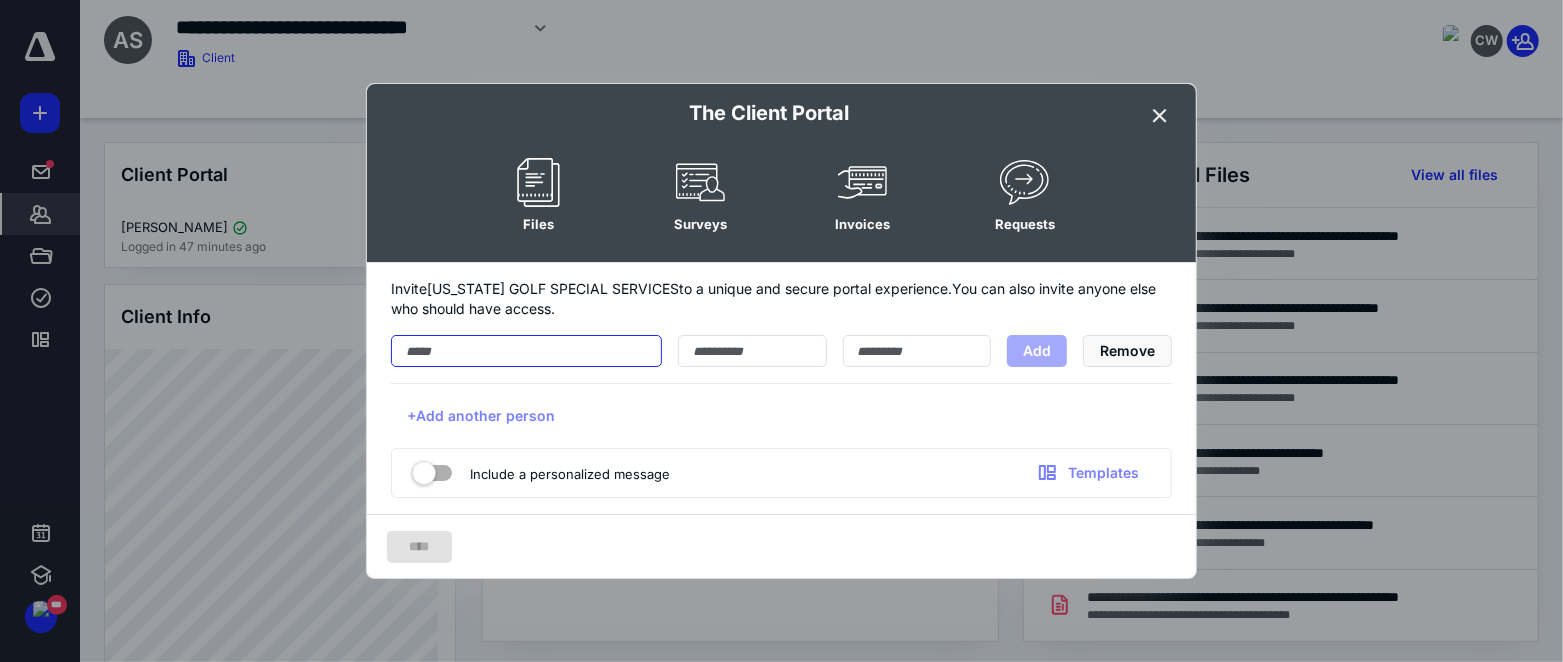 click at bounding box center (526, 351) 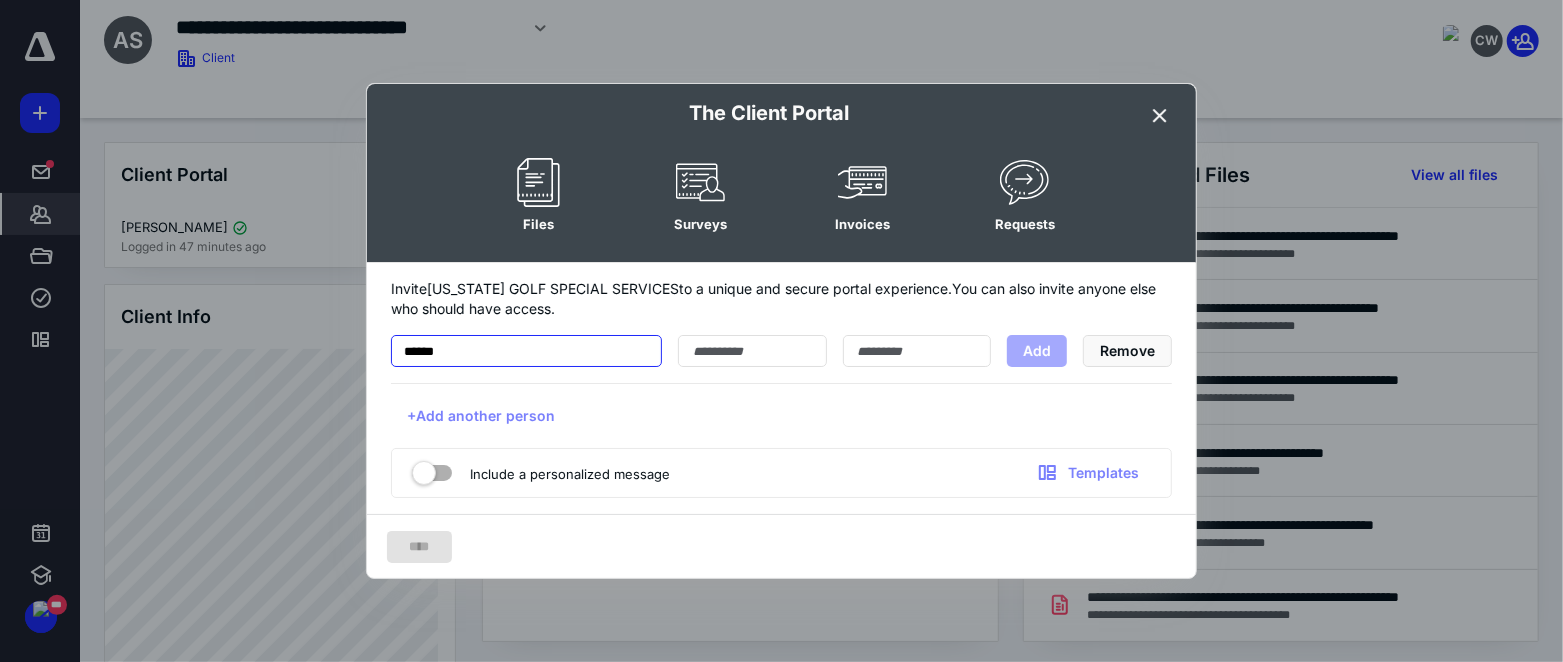 type on "******" 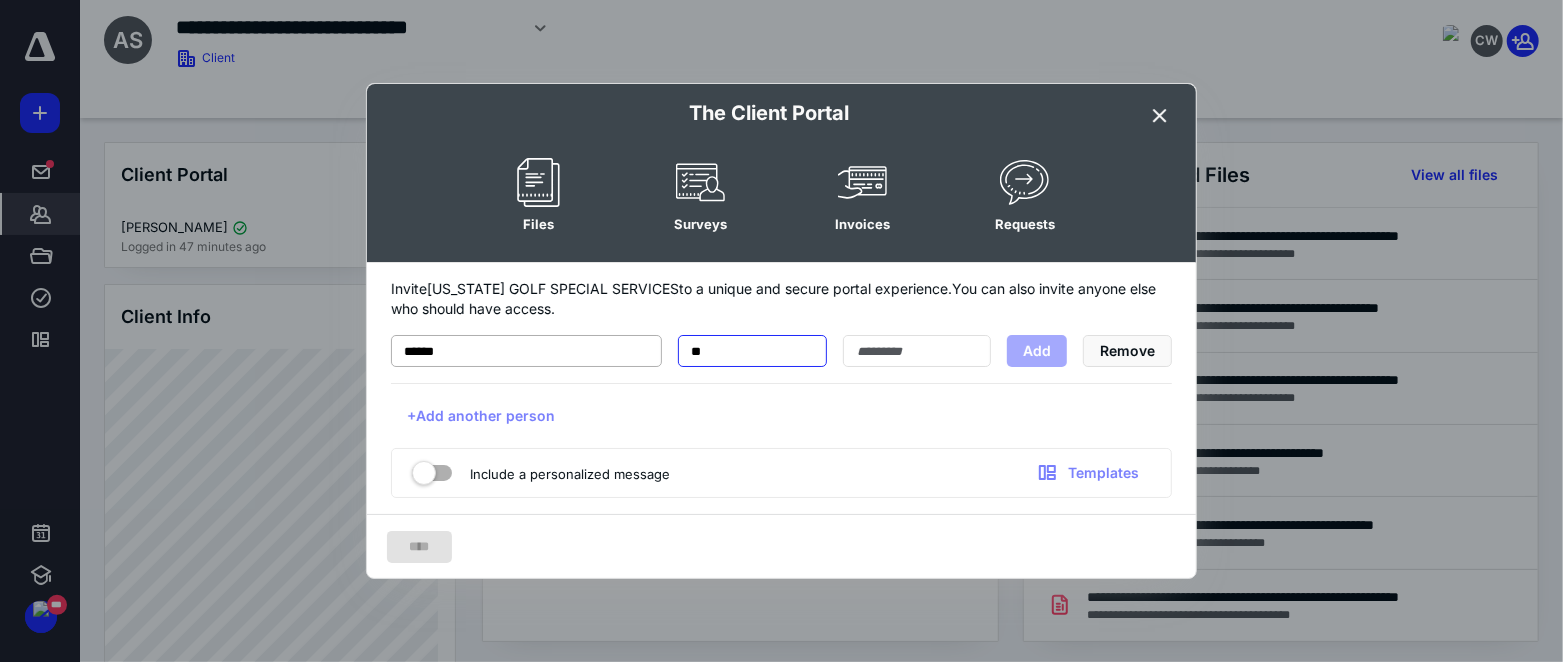 type on "*" 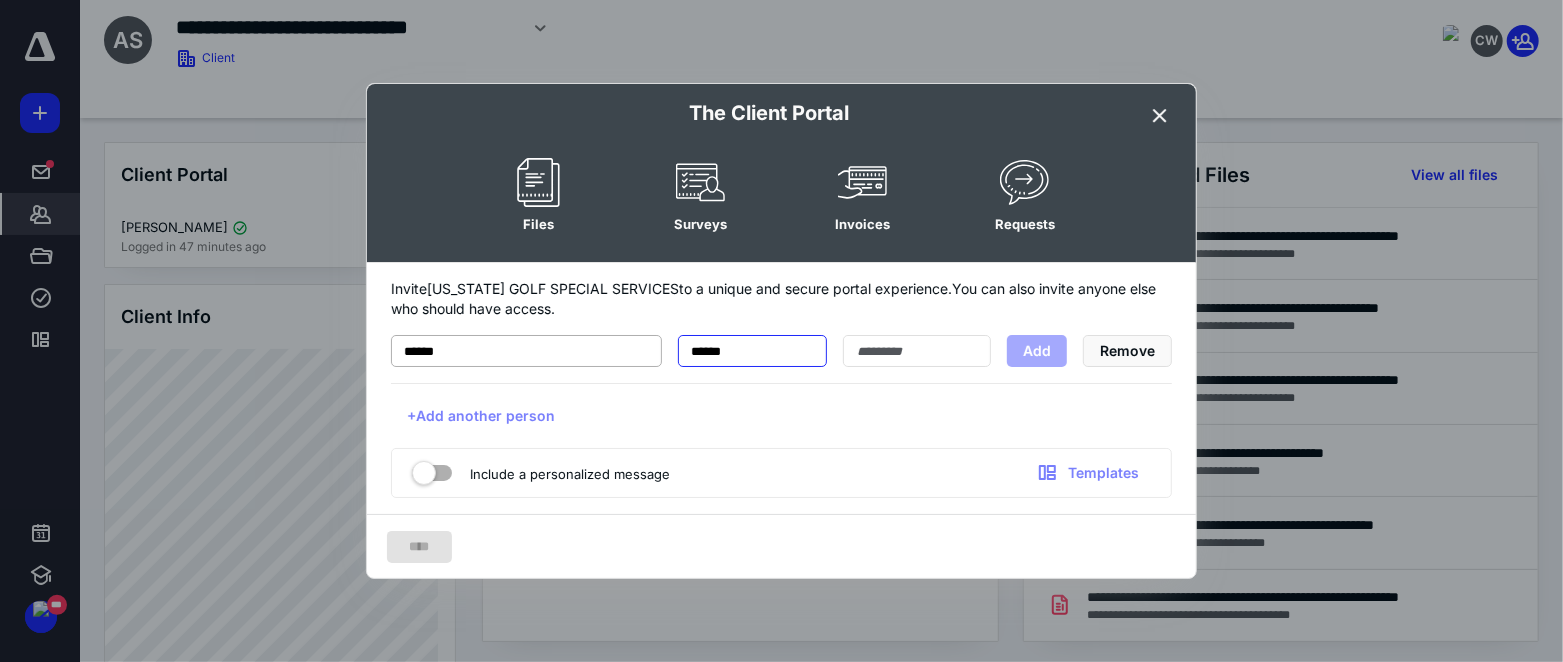type on "******" 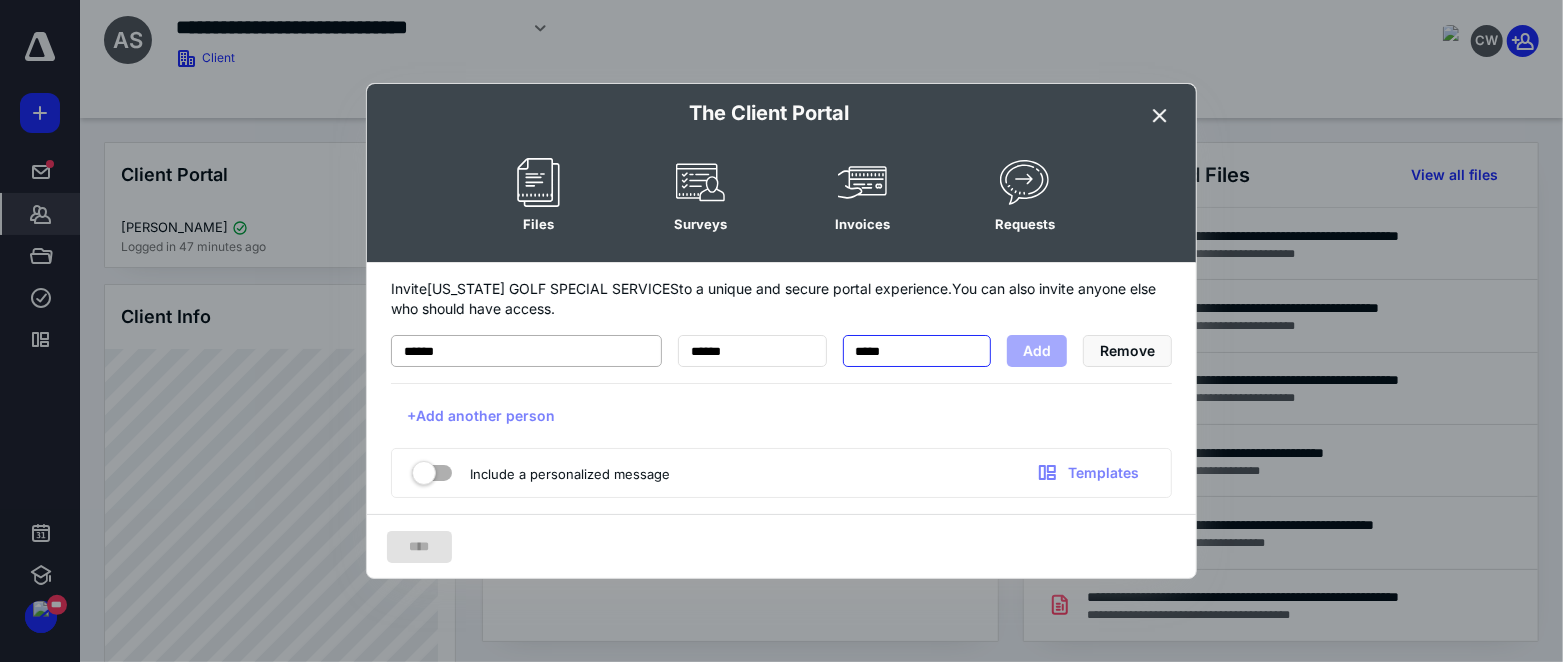 type on "*****" 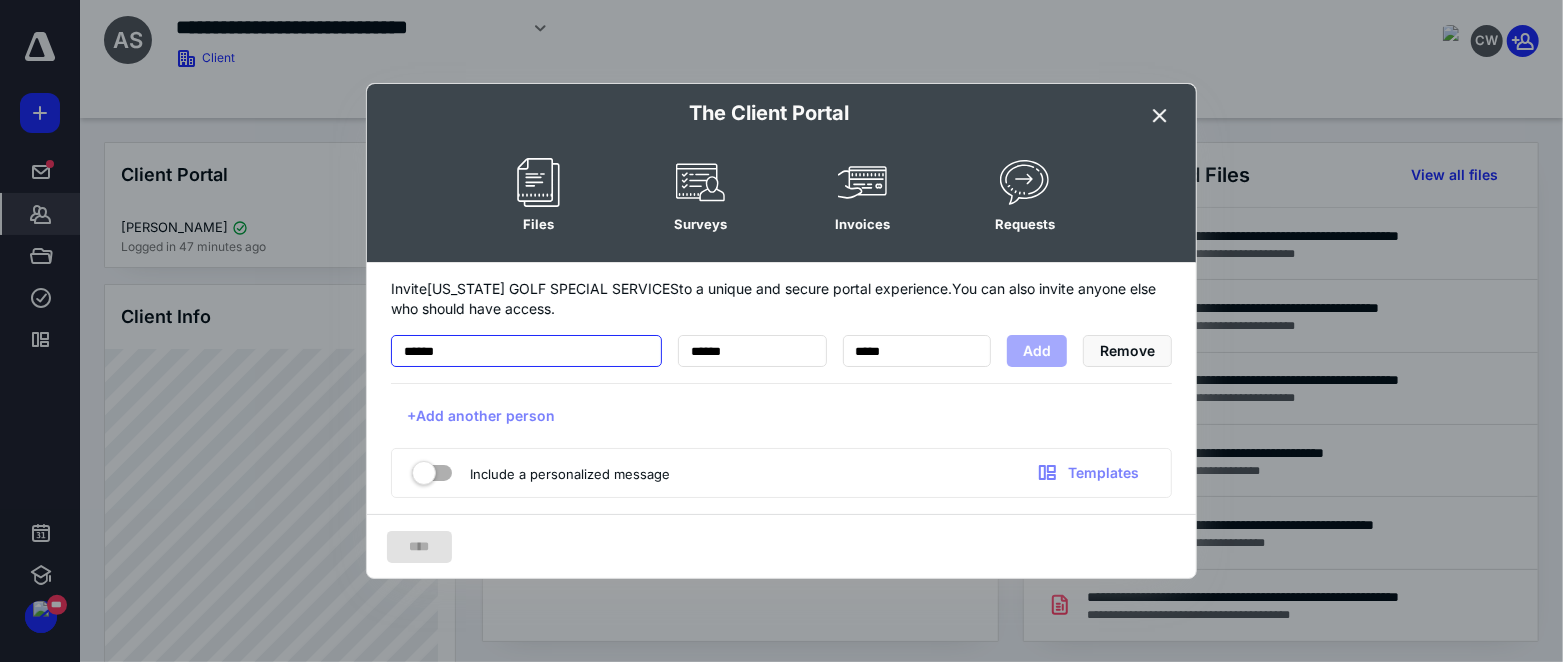 drag, startPoint x: 463, startPoint y: 347, endPoint x: 394, endPoint y: 347, distance: 69 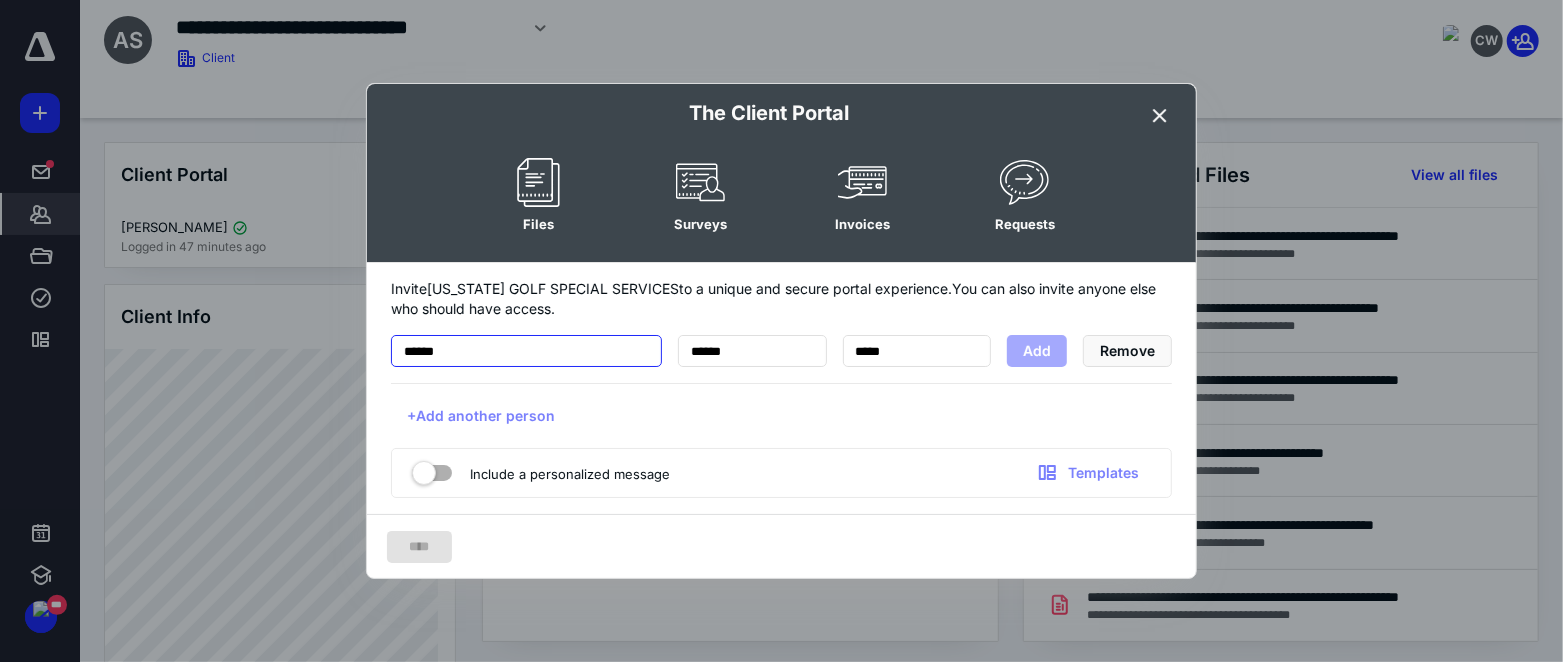 paste on "**********" 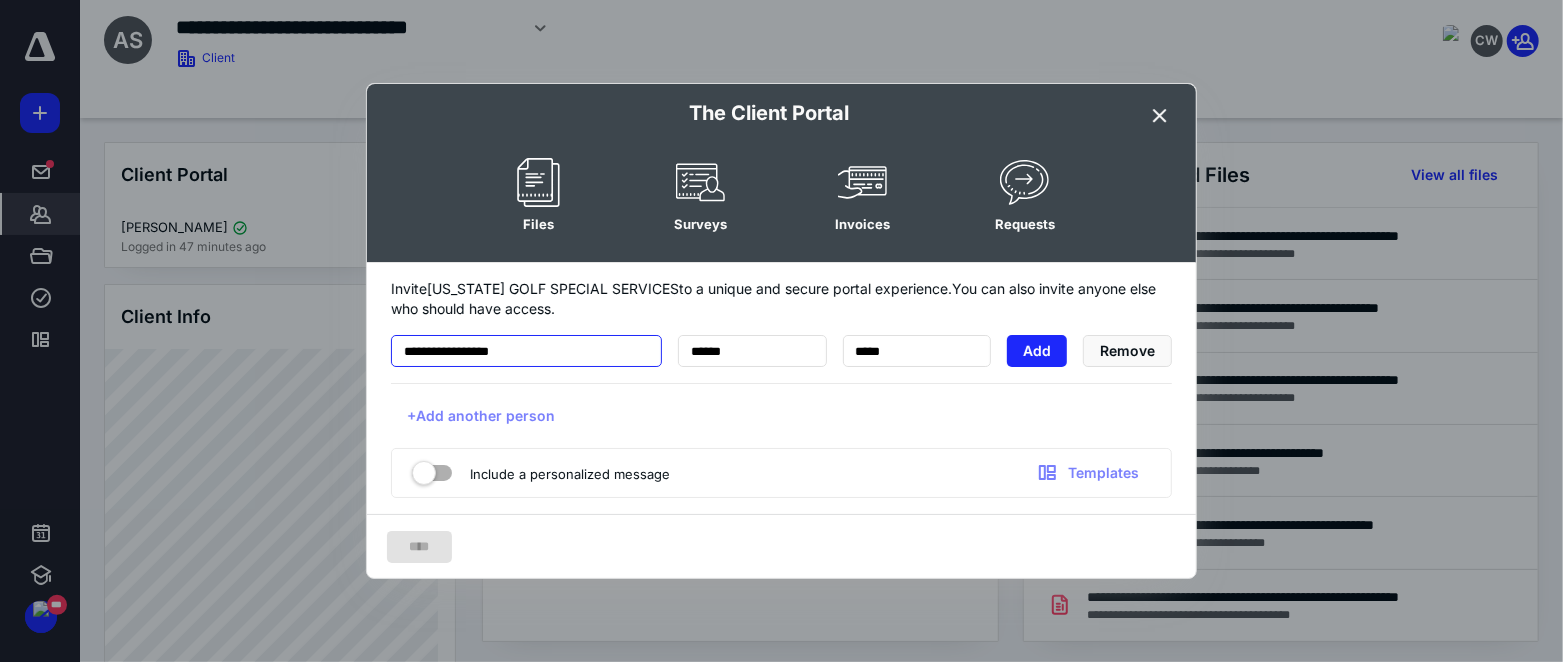 type on "**********" 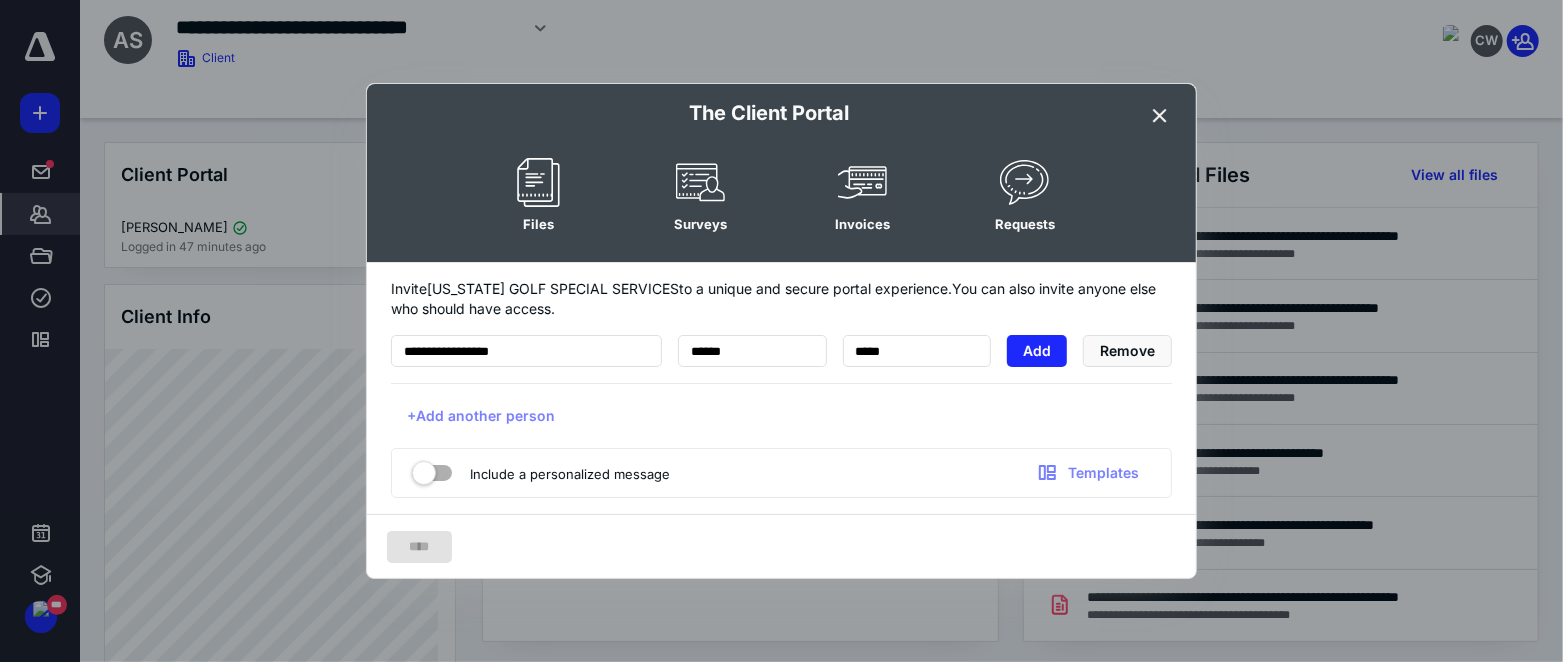 click on "+Add another person" at bounding box center [781, 415] 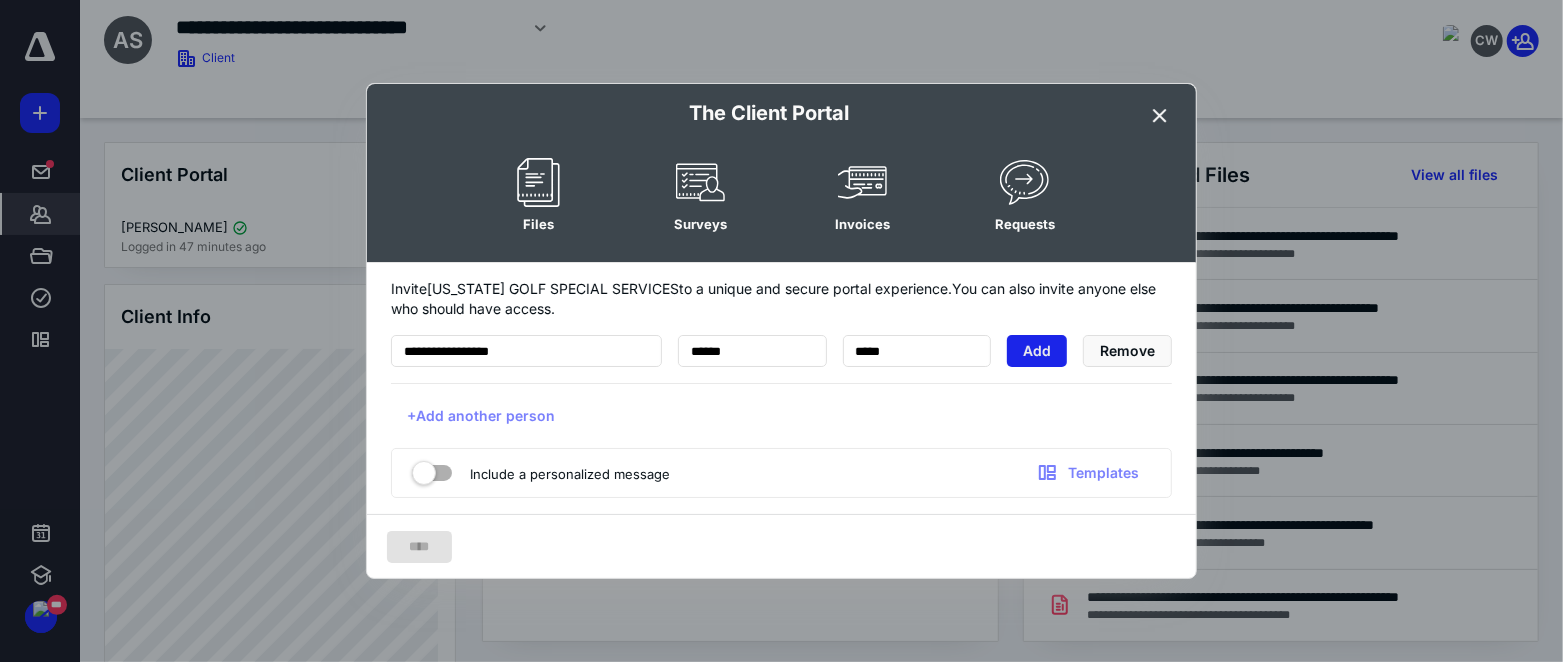 click on "Add" at bounding box center [1037, 351] 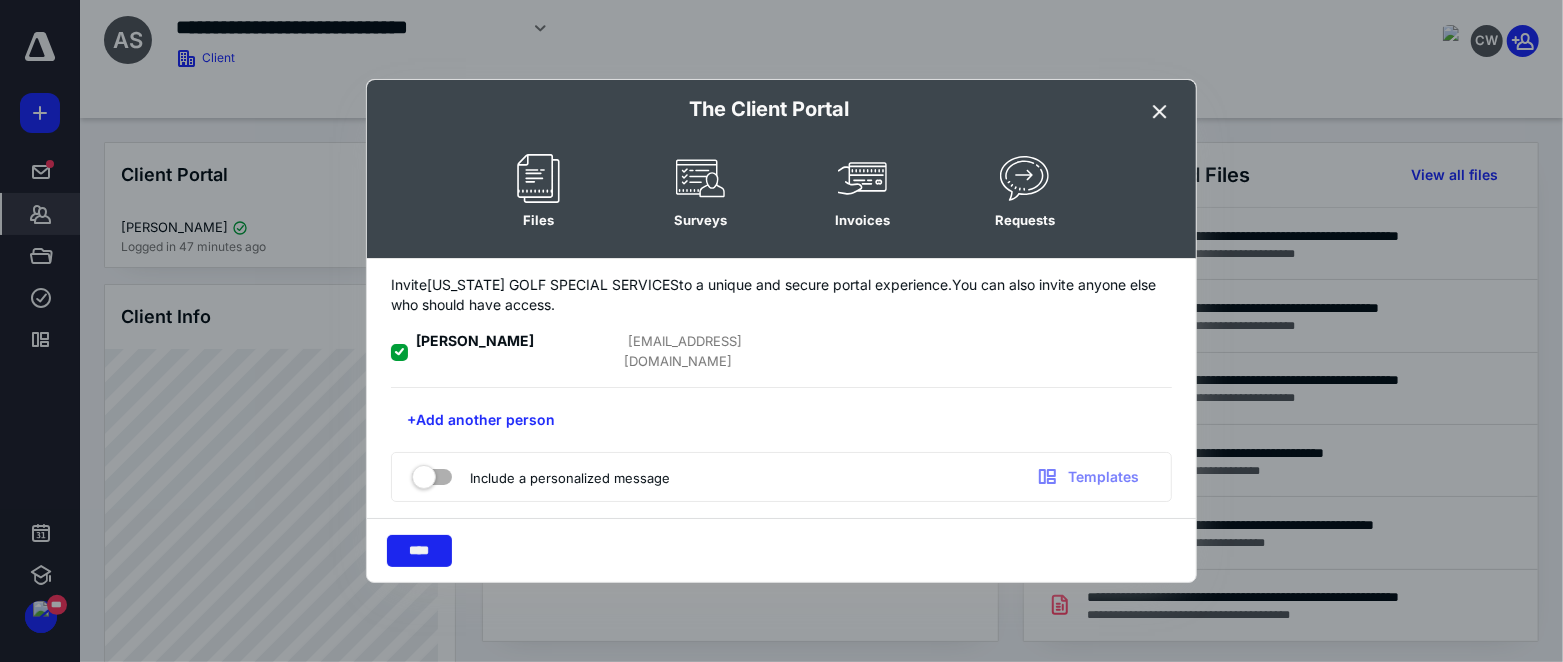 click on "****" at bounding box center [419, 551] 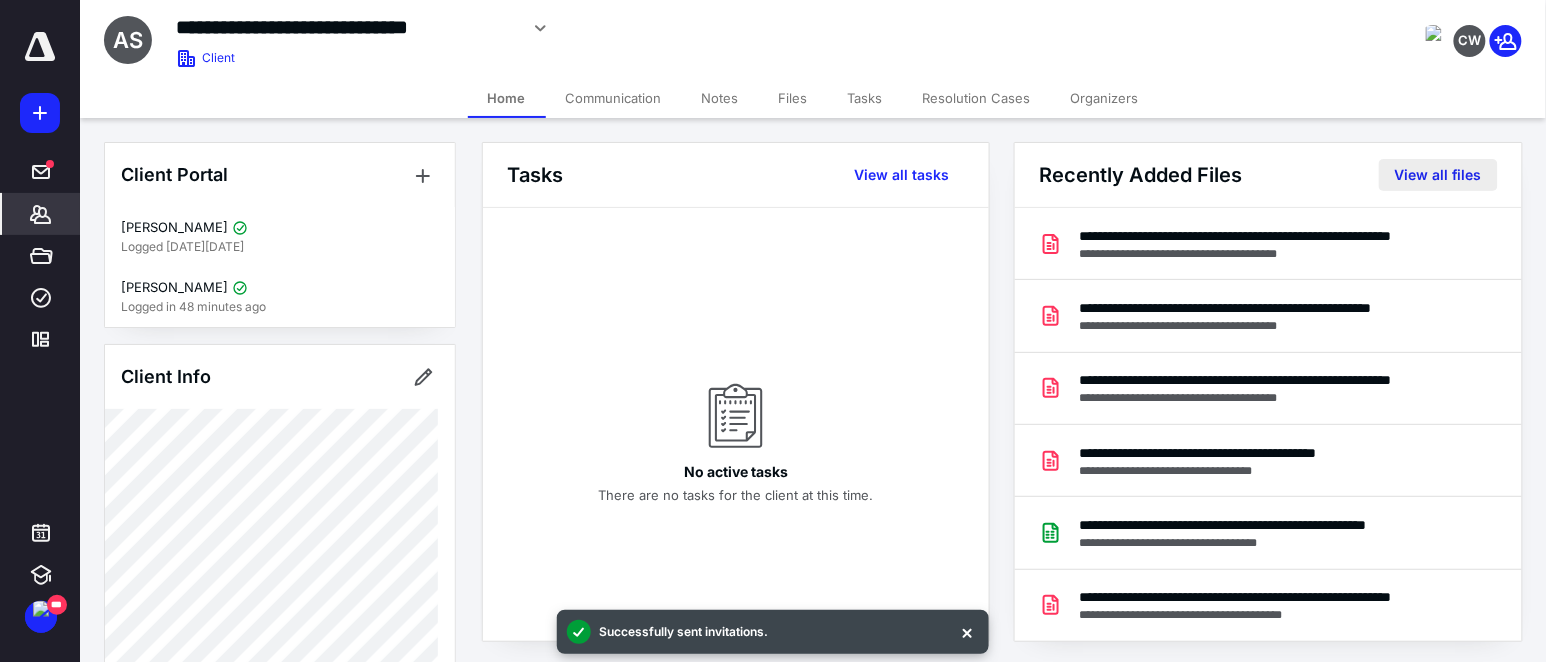 click on "View all files" at bounding box center (1438, 175) 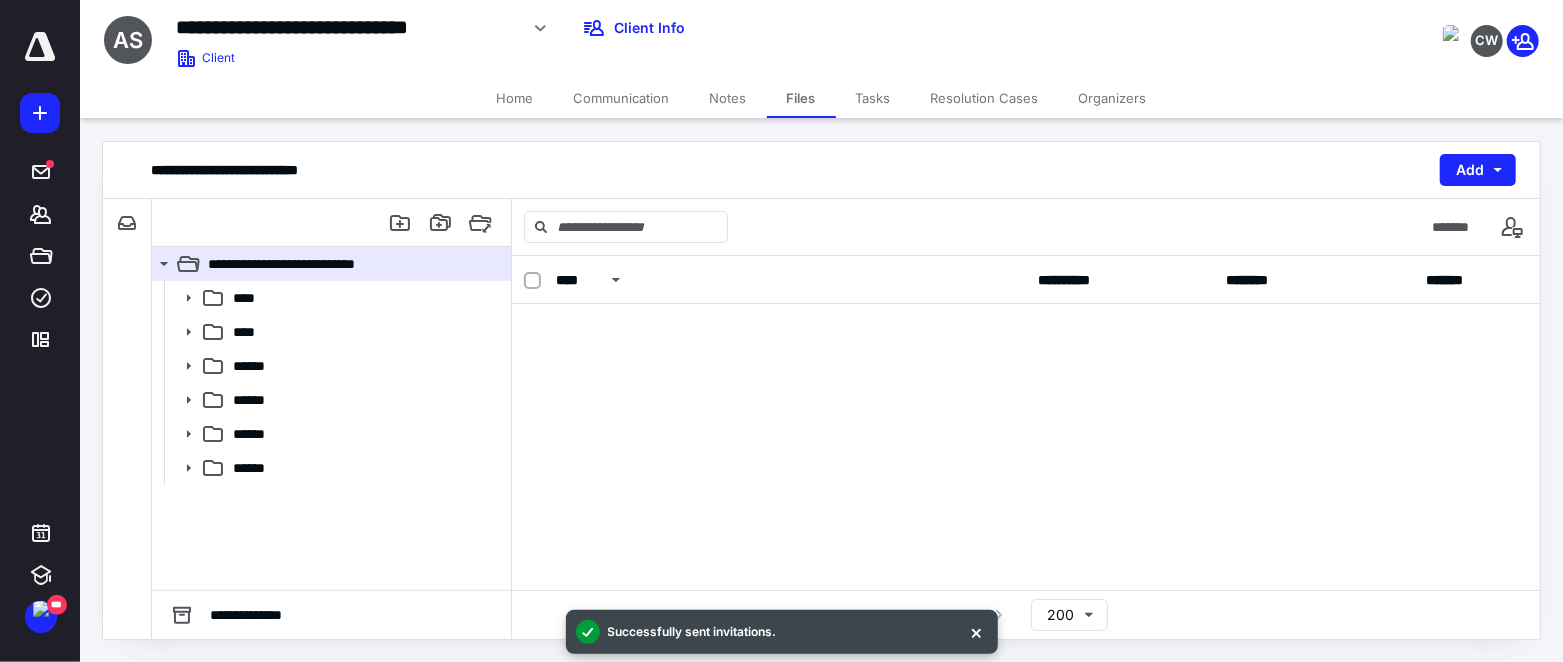 scroll, scrollTop: 192, scrollLeft: 0, axis: vertical 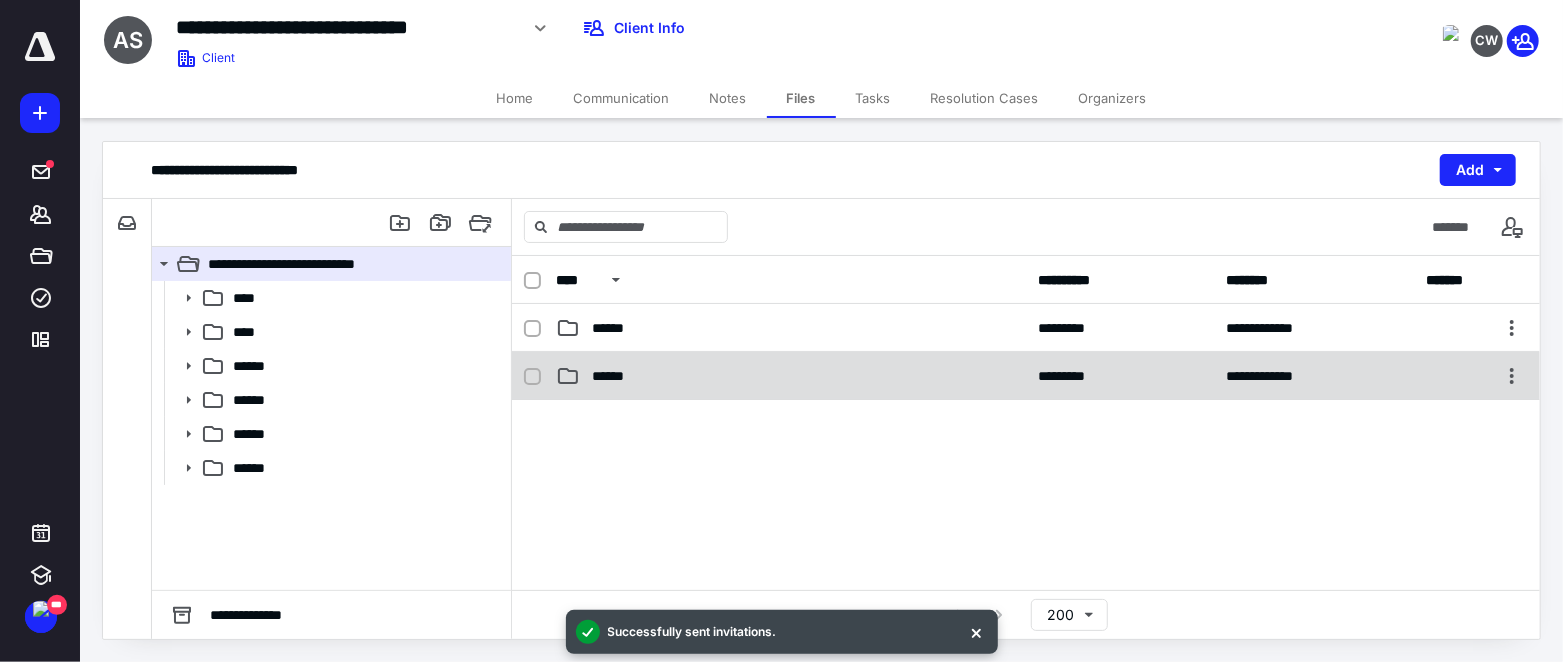 click on "******" at bounding box center [619, 376] 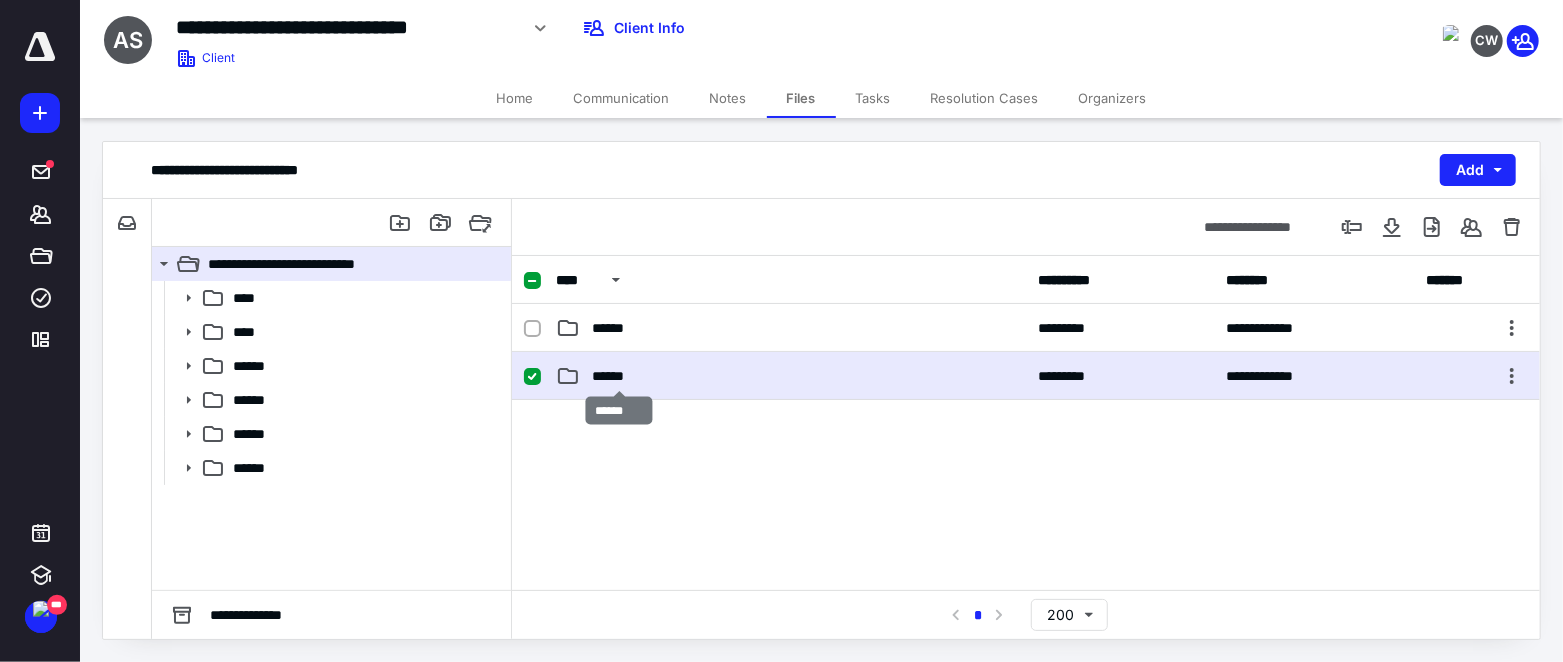 click on "******" at bounding box center [619, 376] 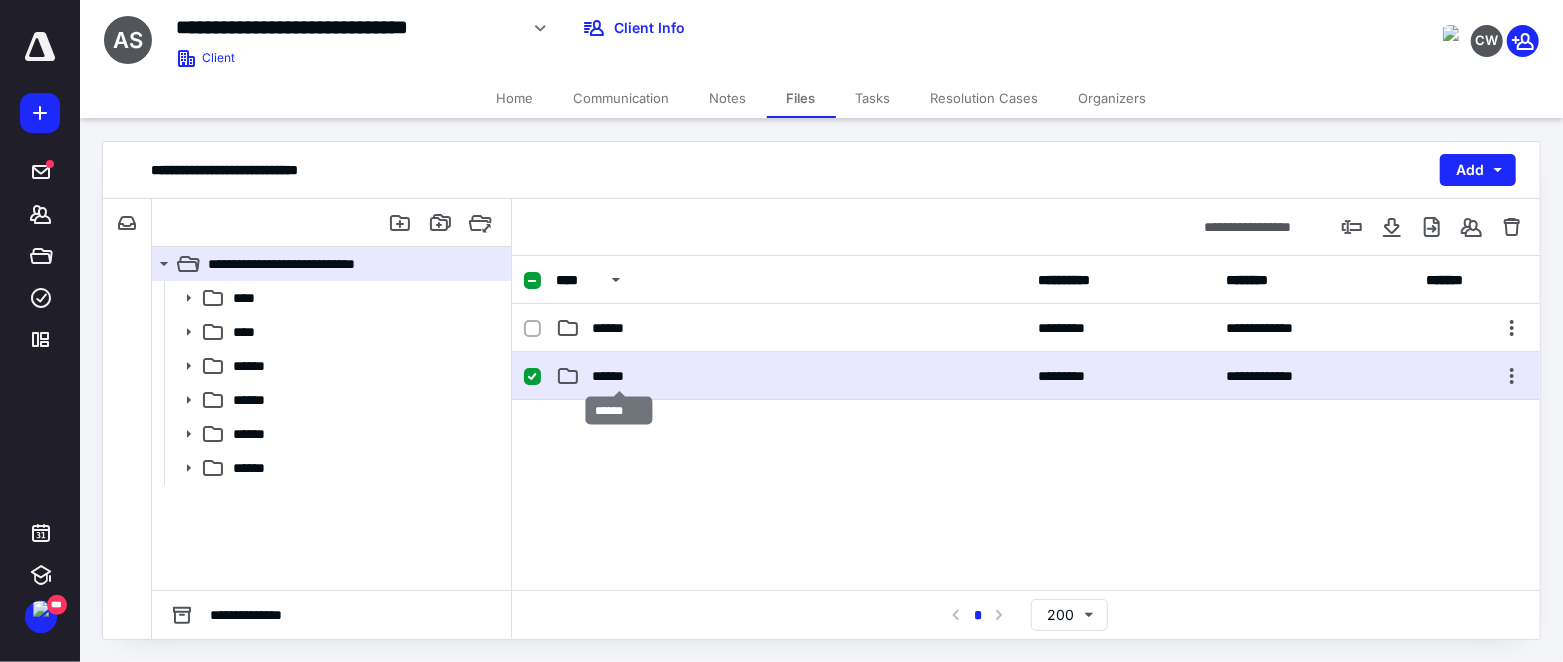 scroll, scrollTop: 0, scrollLeft: 0, axis: both 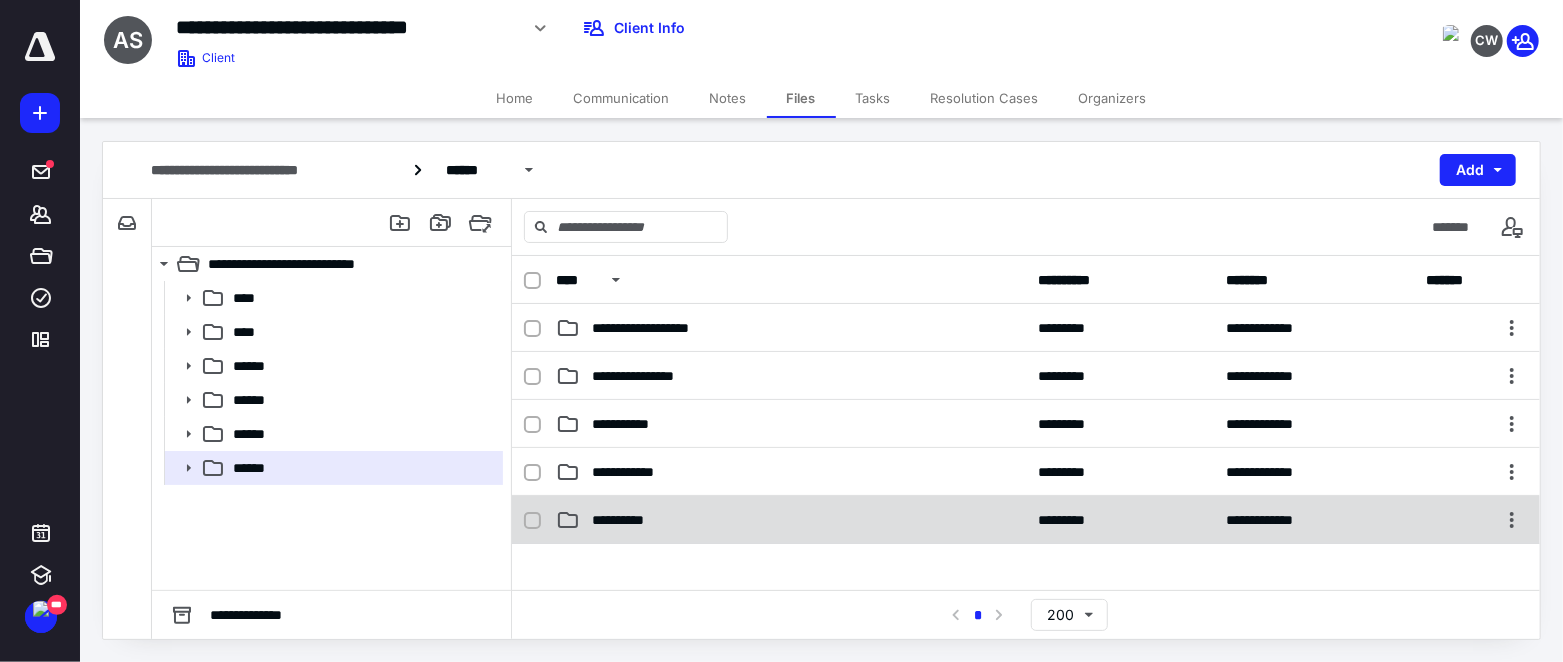 click on "**********" at bounding box center (791, 520) 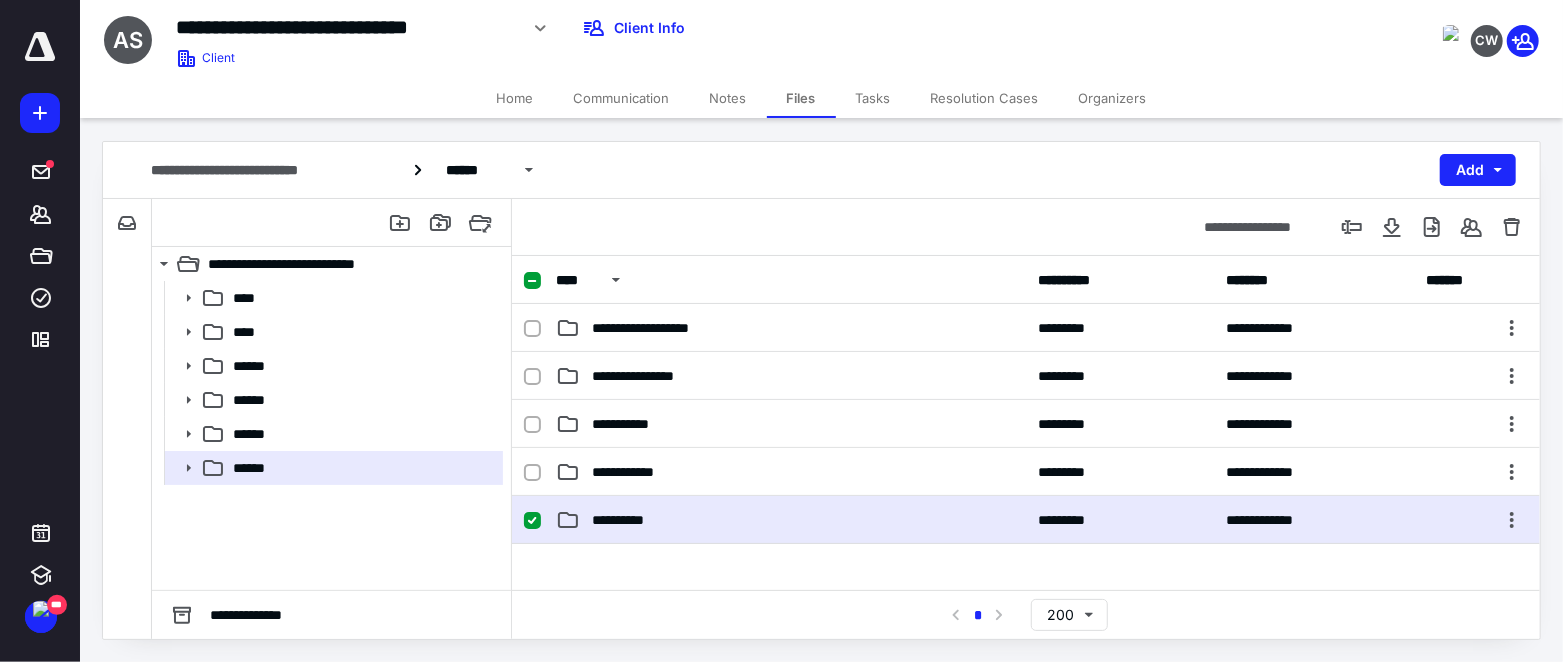 click on "**********" at bounding box center (791, 520) 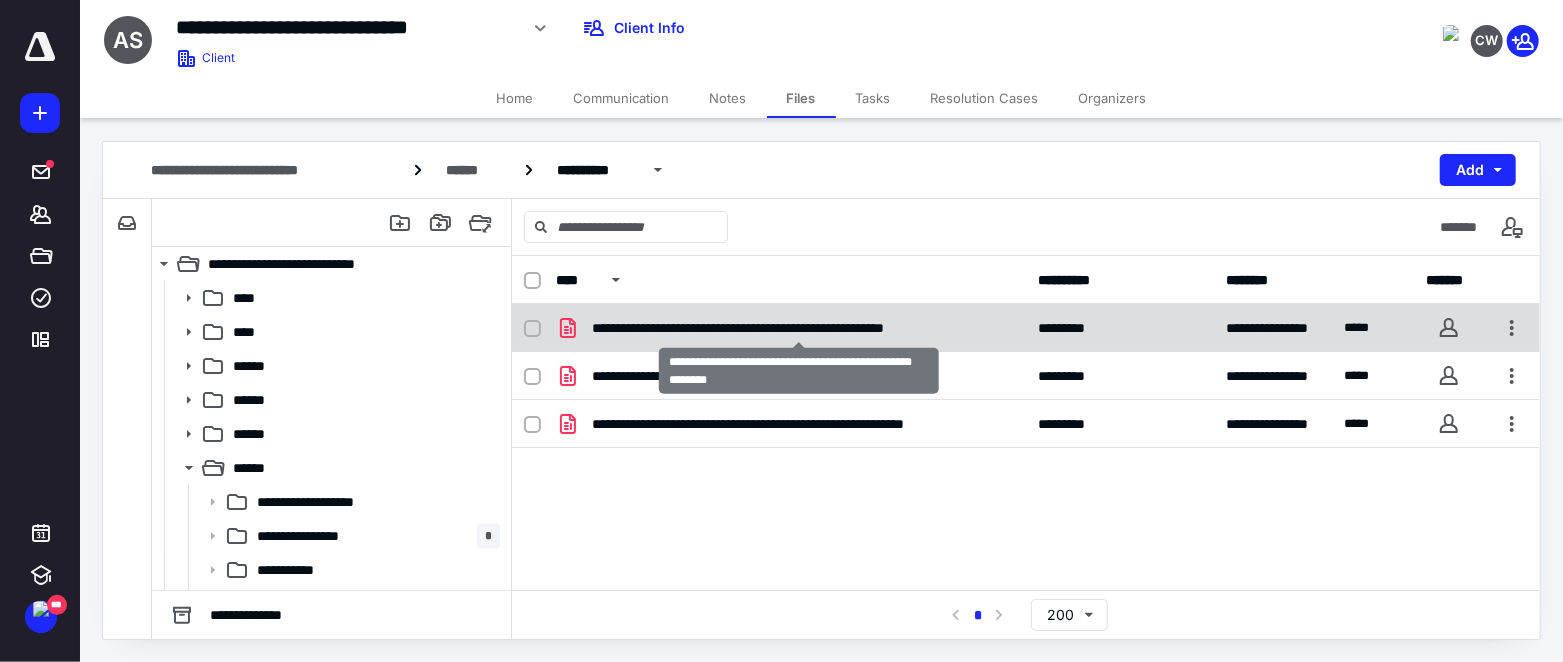 checkbox on "true" 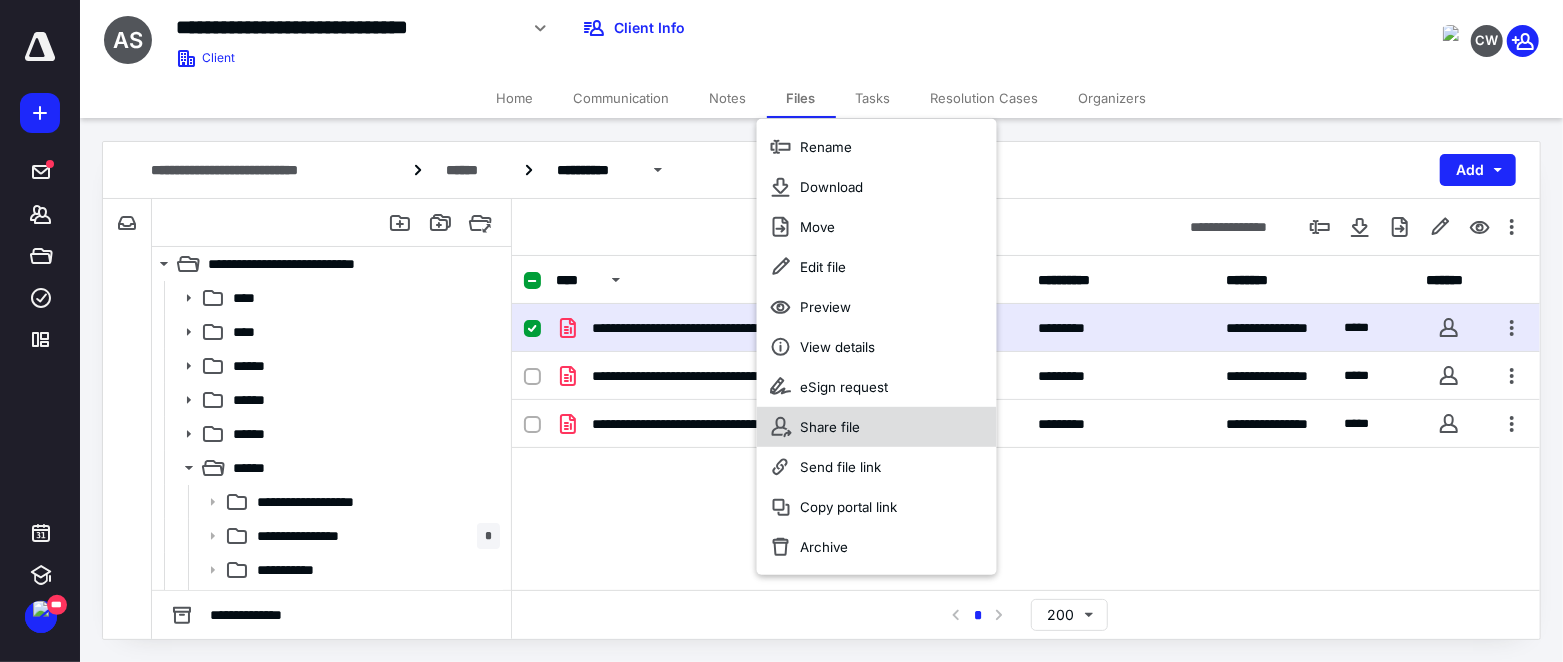 click on "Share file" at bounding box center [831, 427] 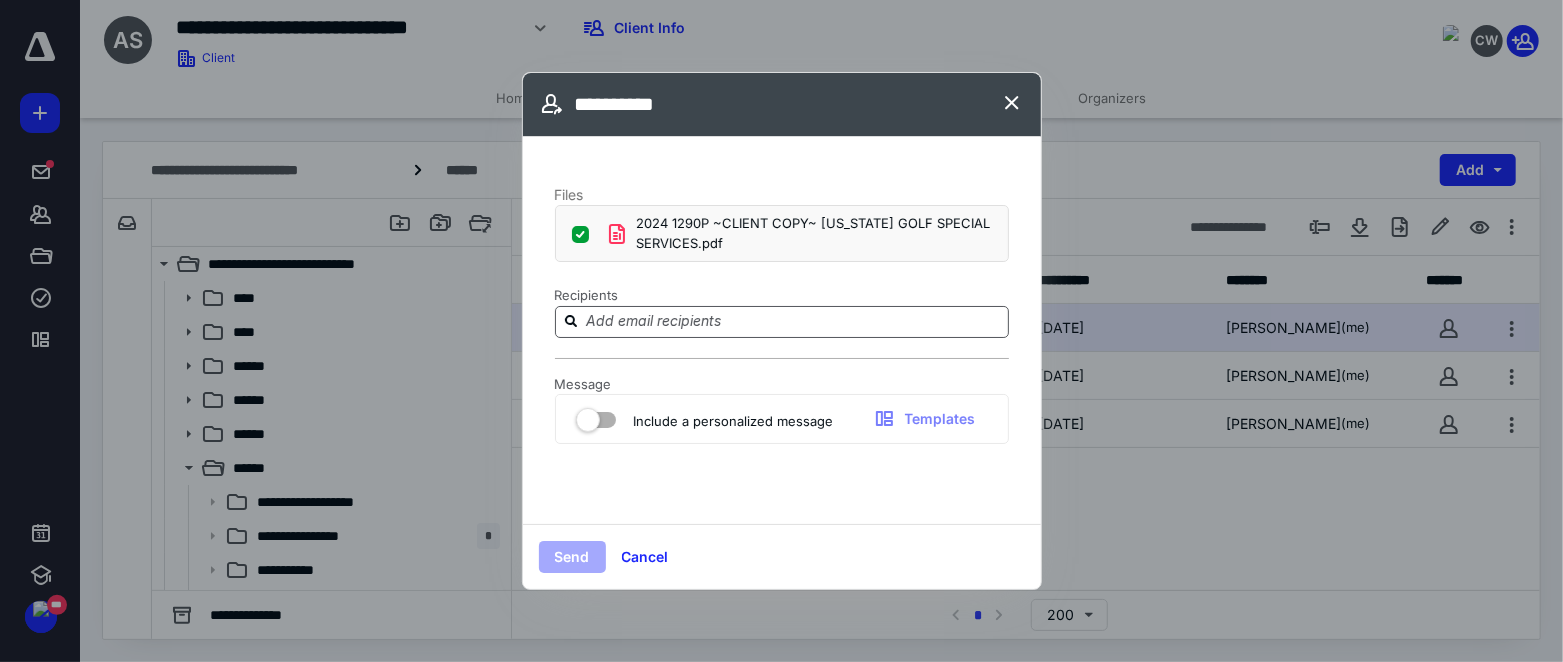 click at bounding box center [794, 321] 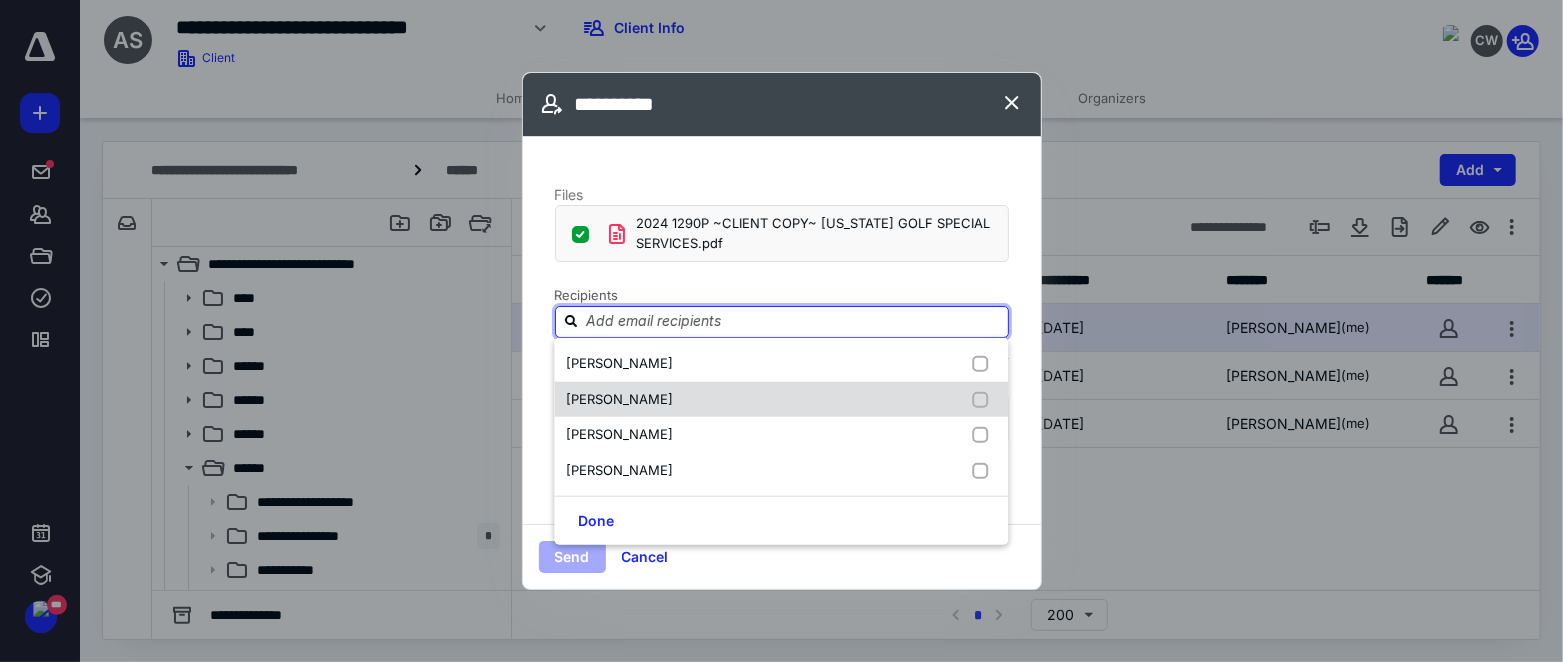 click on "[PERSON_NAME]" at bounding box center [623, 399] 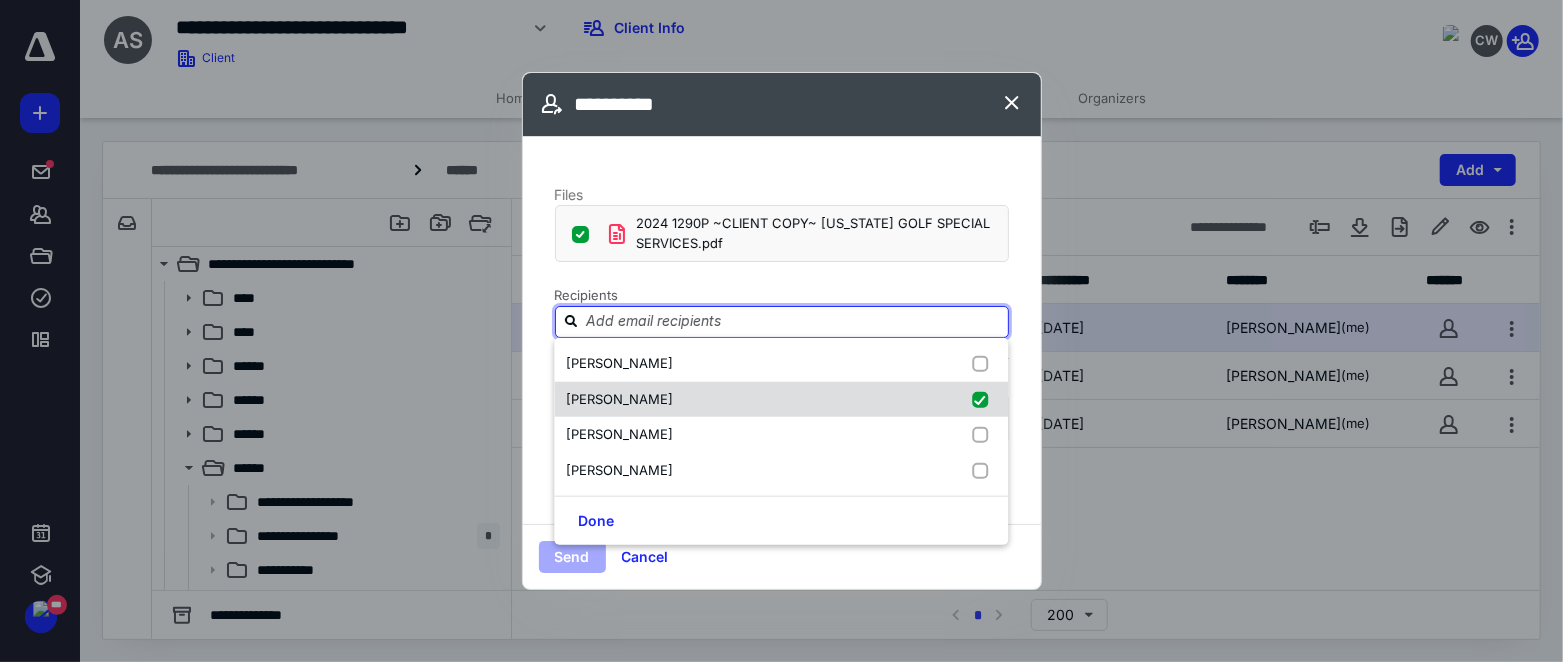 checkbox on "true" 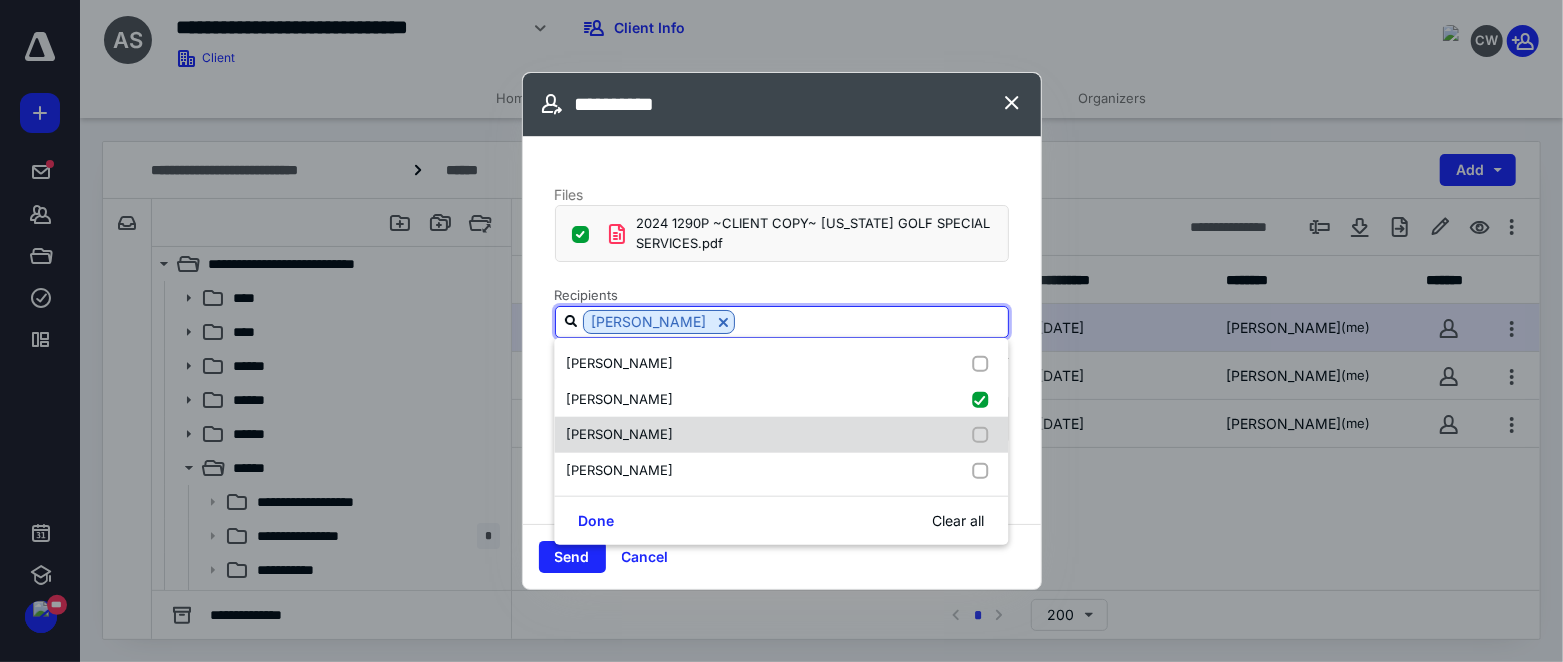 click on "[PERSON_NAME]" at bounding box center [623, 435] 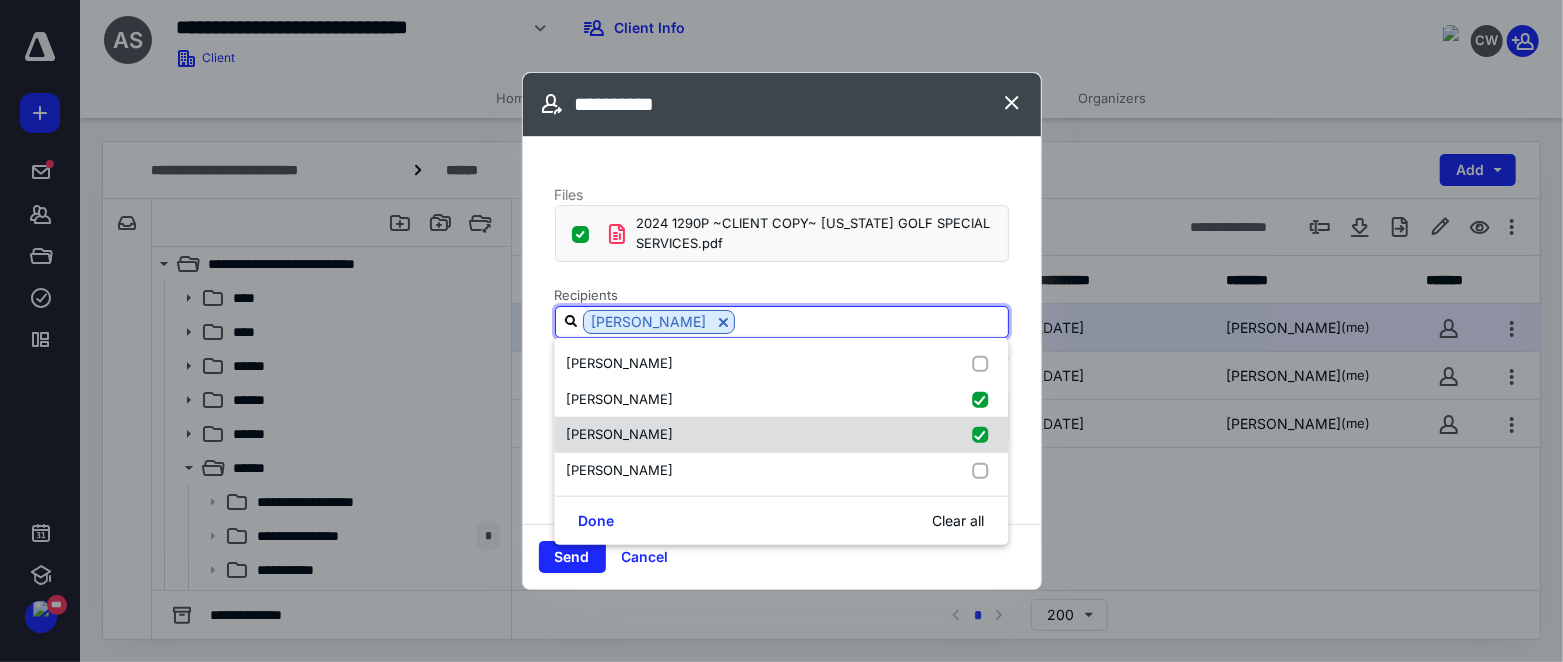 checkbox on "true" 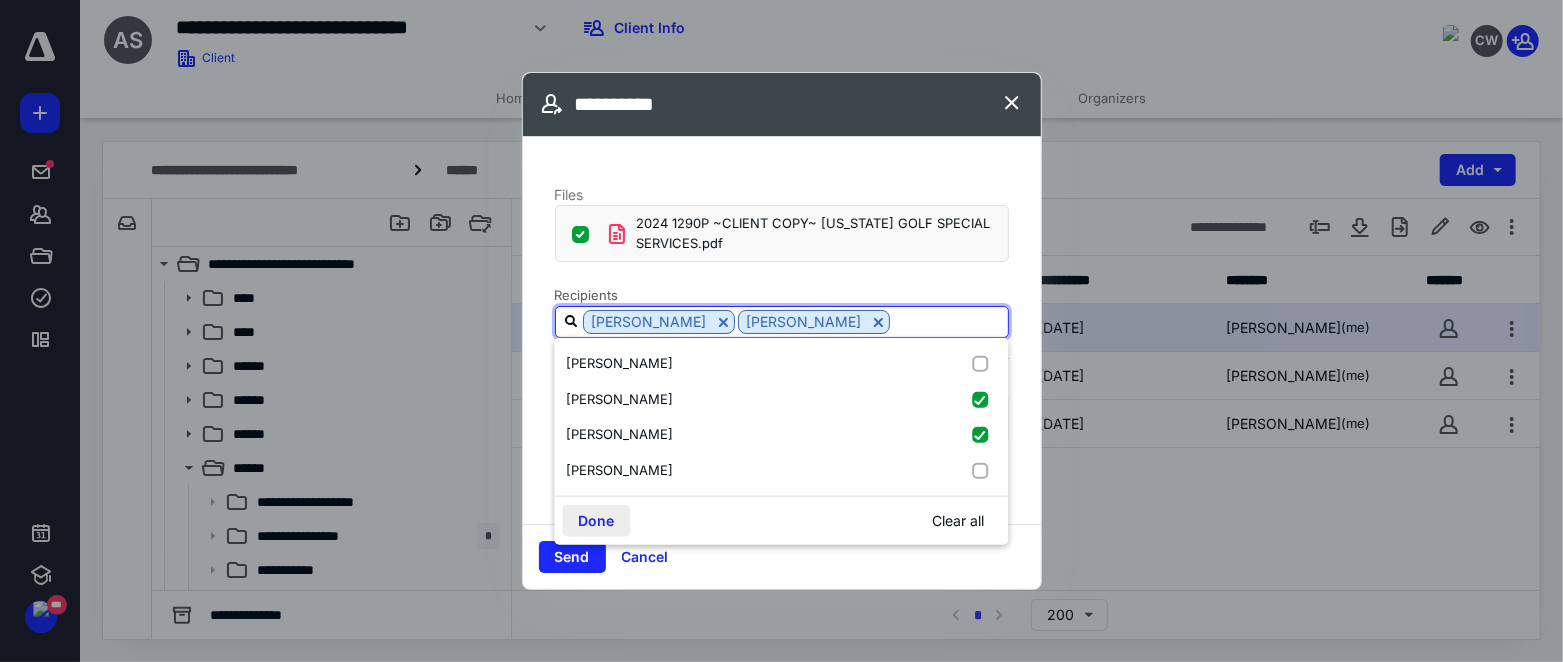 click on "Done" at bounding box center (596, 521) 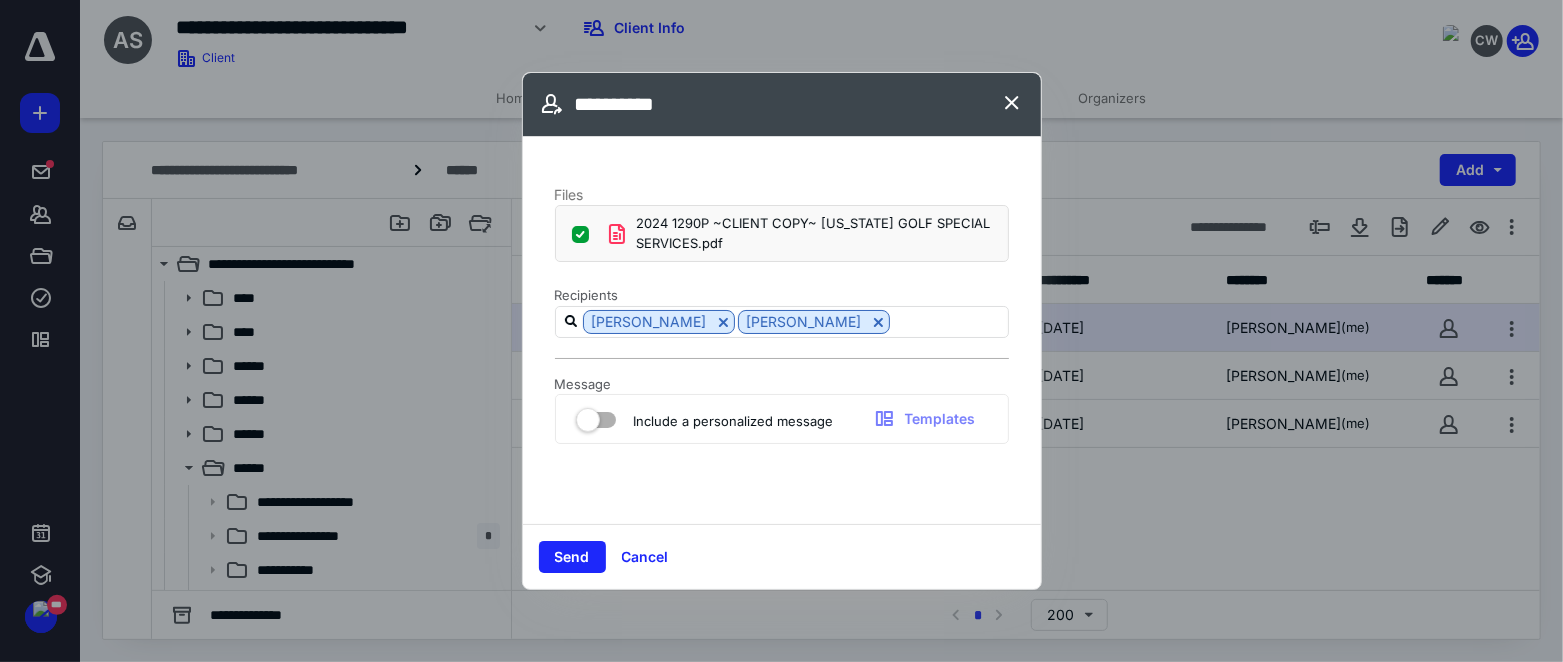 click at bounding box center [596, 416] 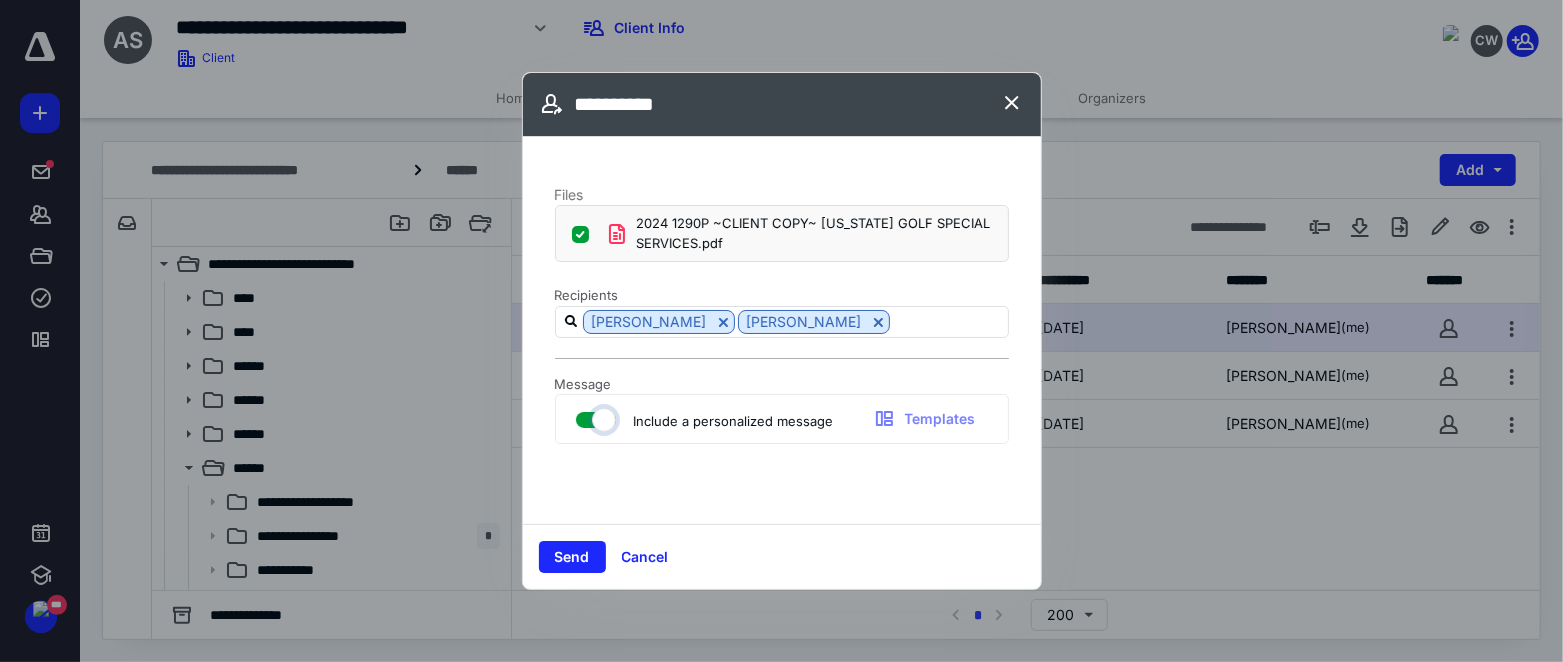 checkbox on "true" 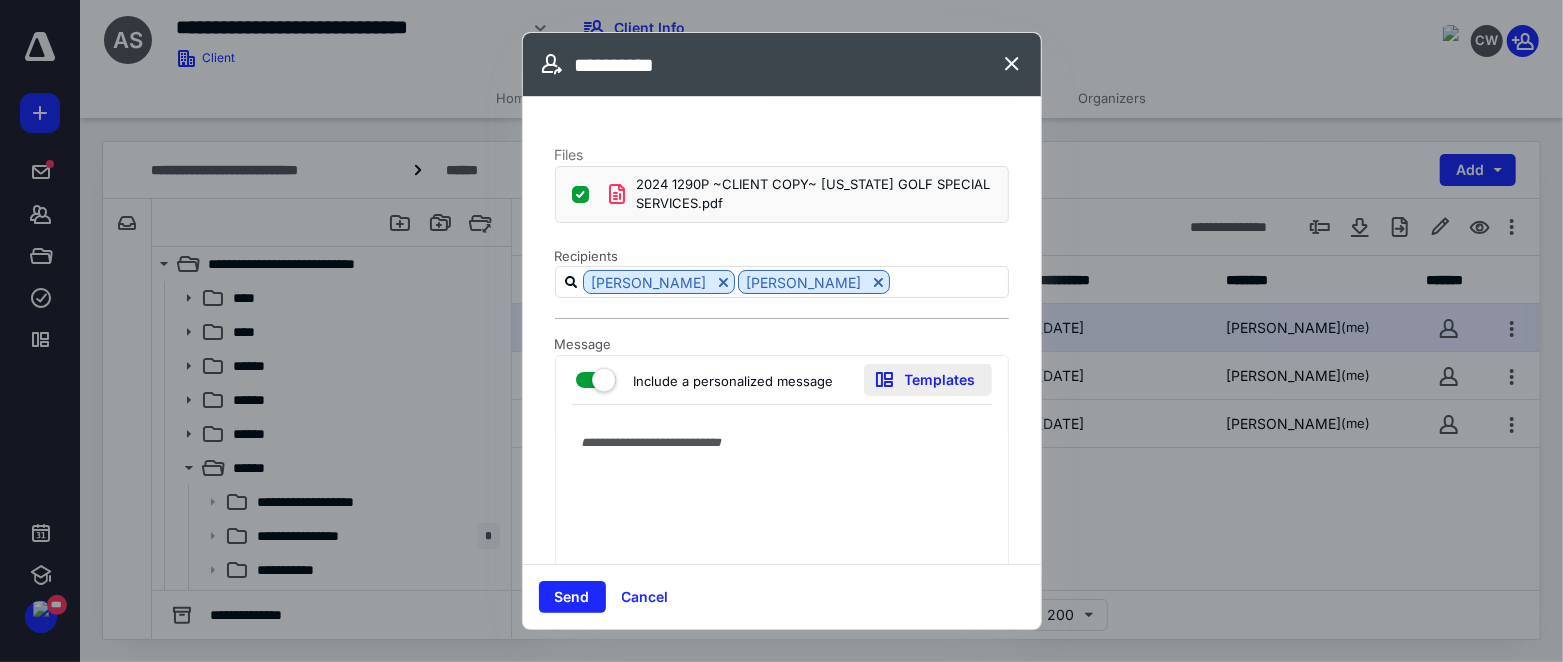 click on "Templates" at bounding box center [928, 380] 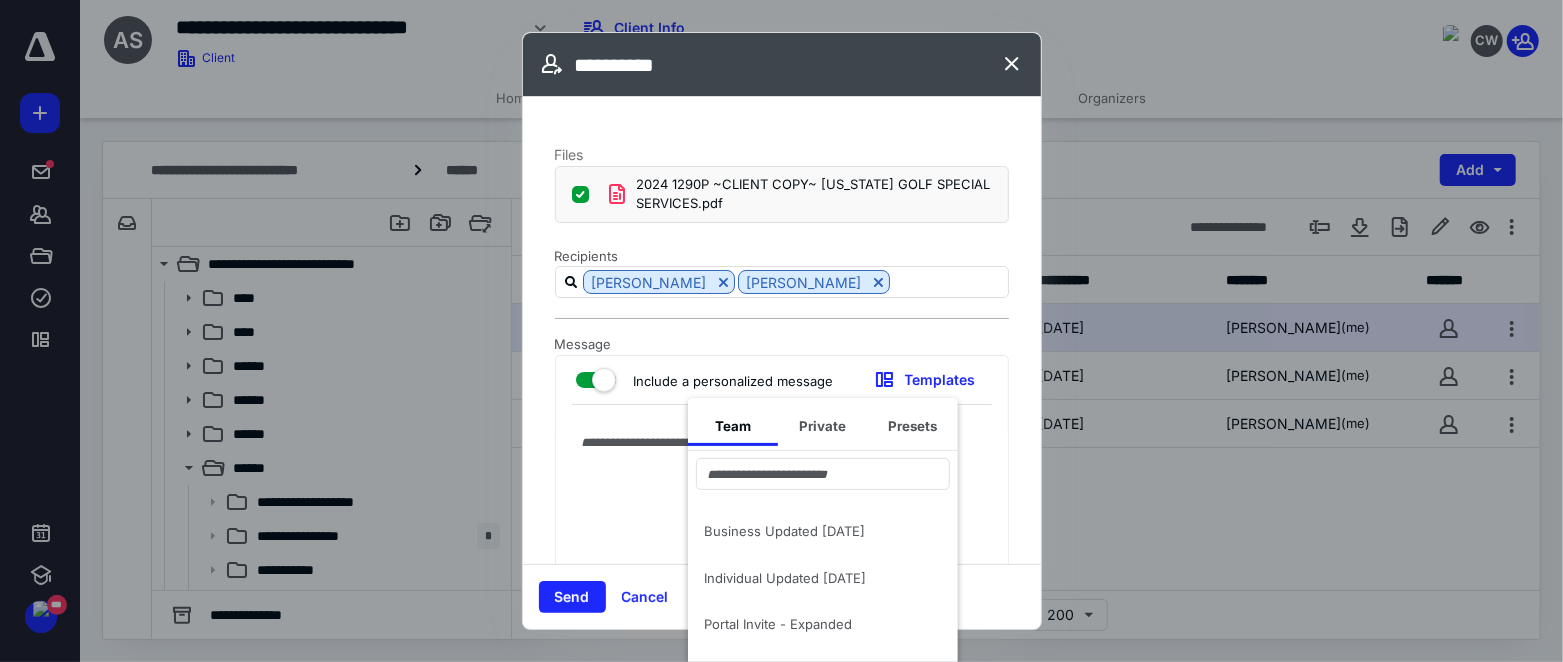 click on "Business Updated [DATE]" at bounding box center (811, 531) 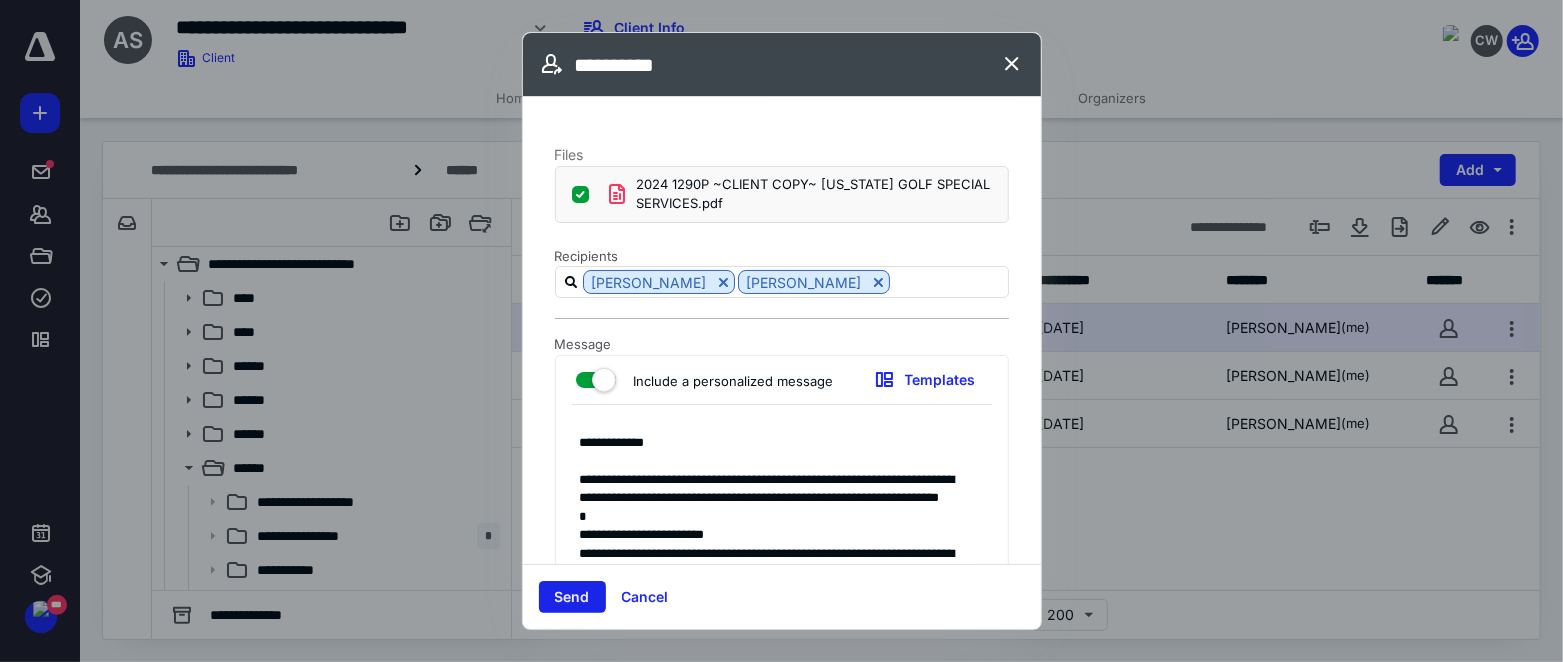 click on "Send" at bounding box center [572, 597] 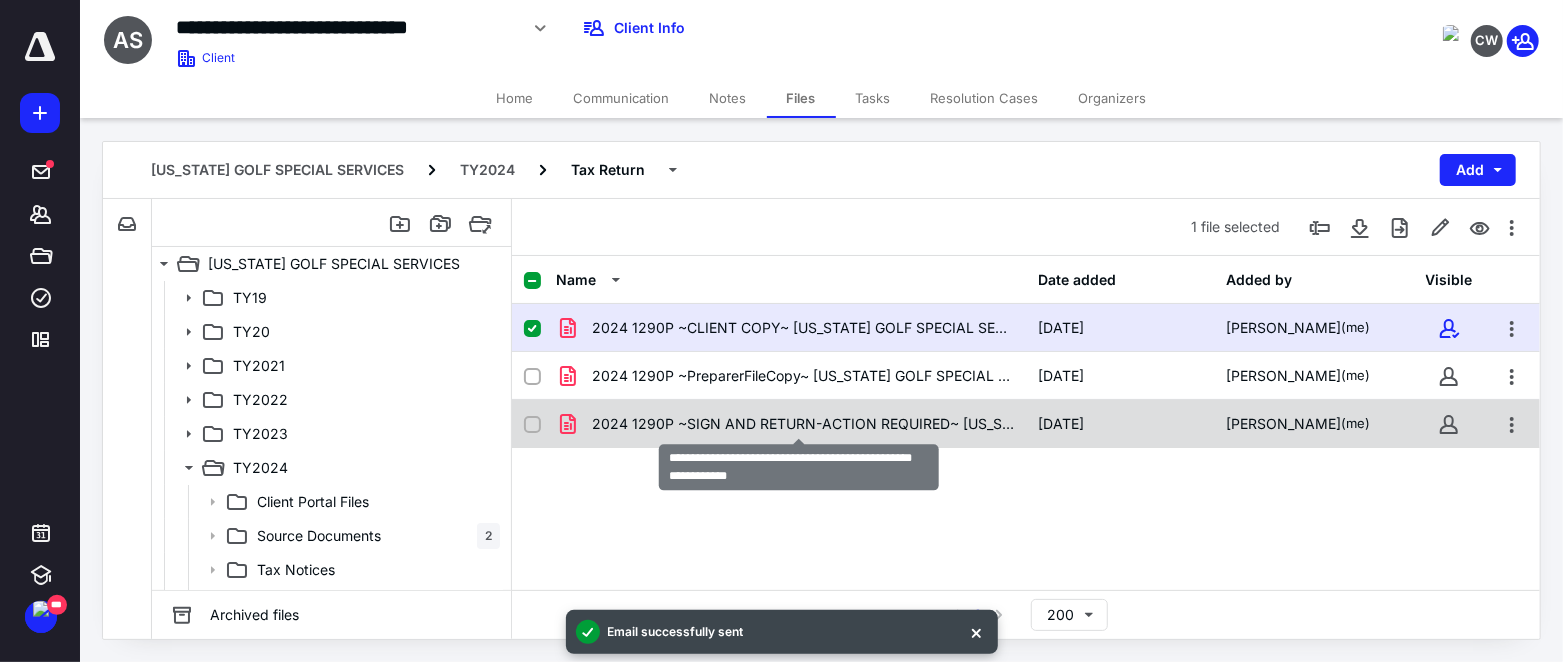 checkbox on "false" 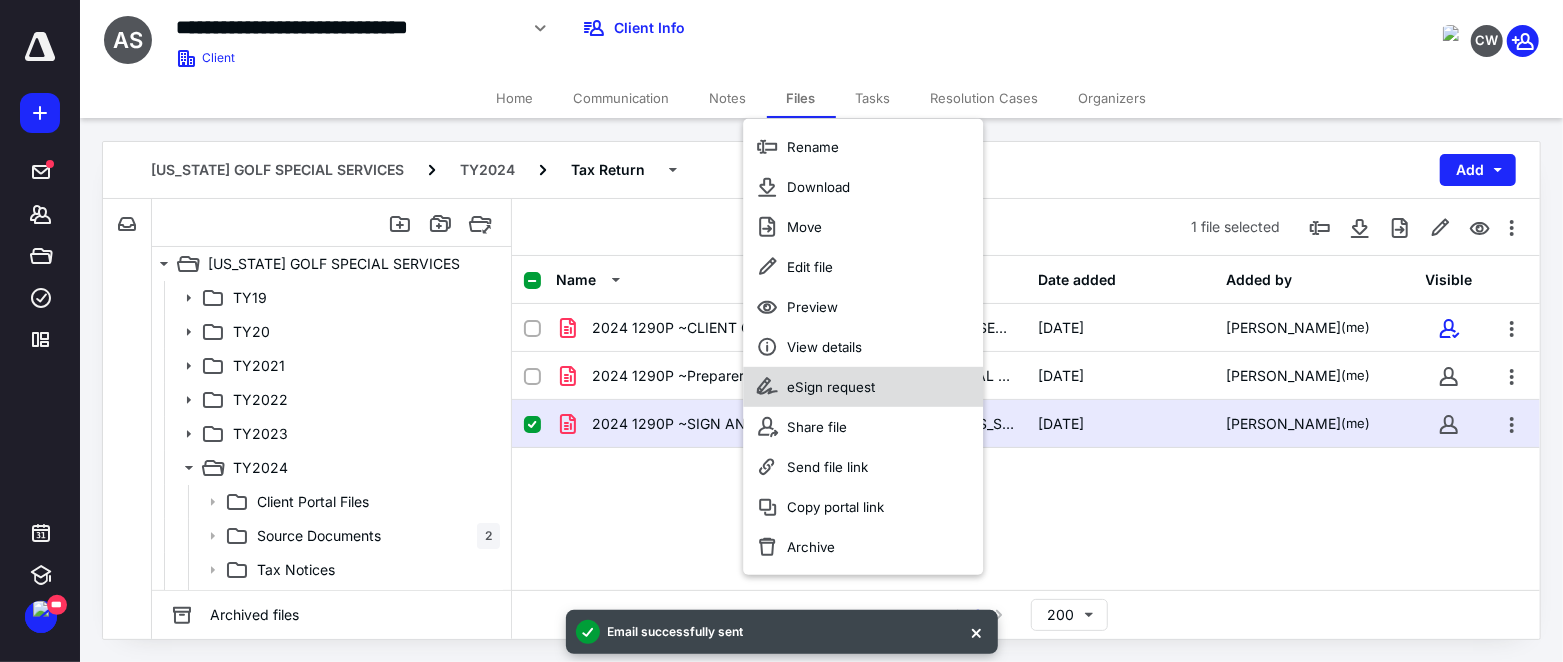click on "eSign request" at bounding box center (831, 387) 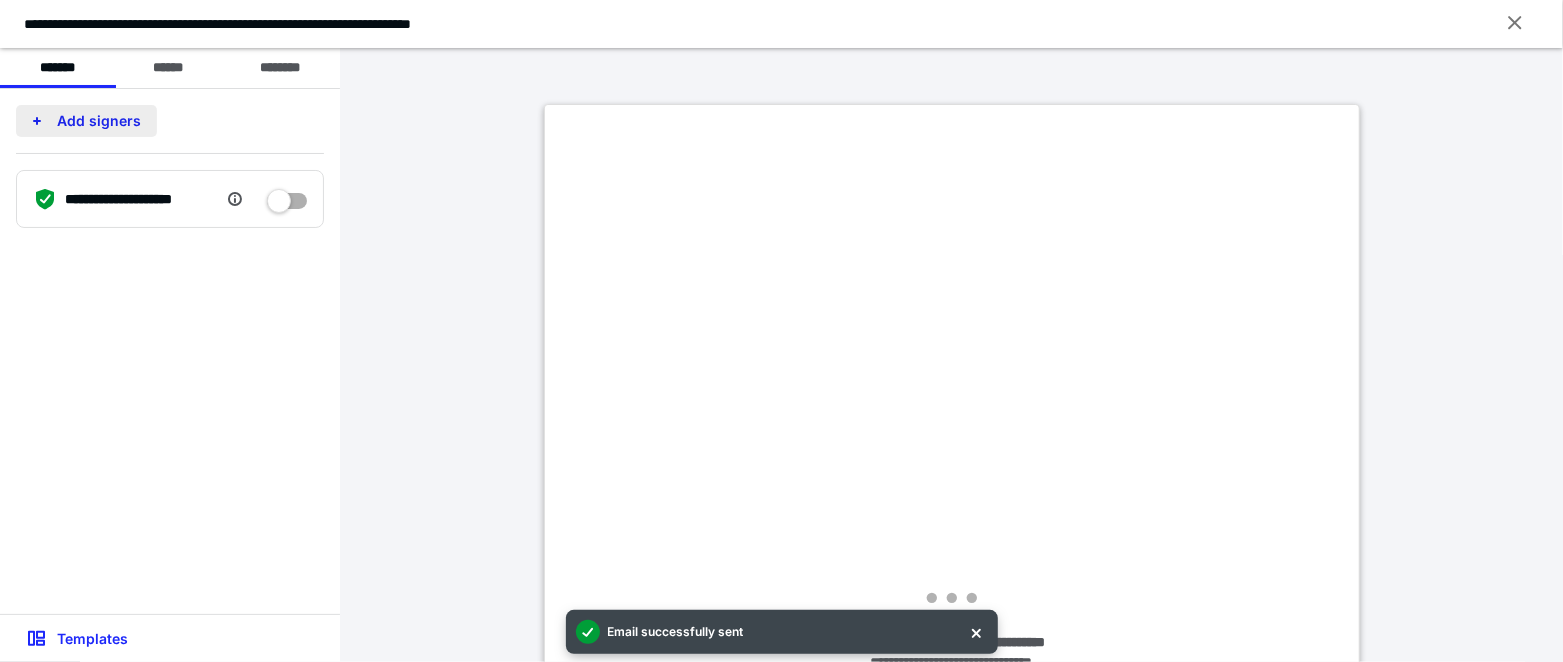 click on "Add signers" at bounding box center (86, 121) 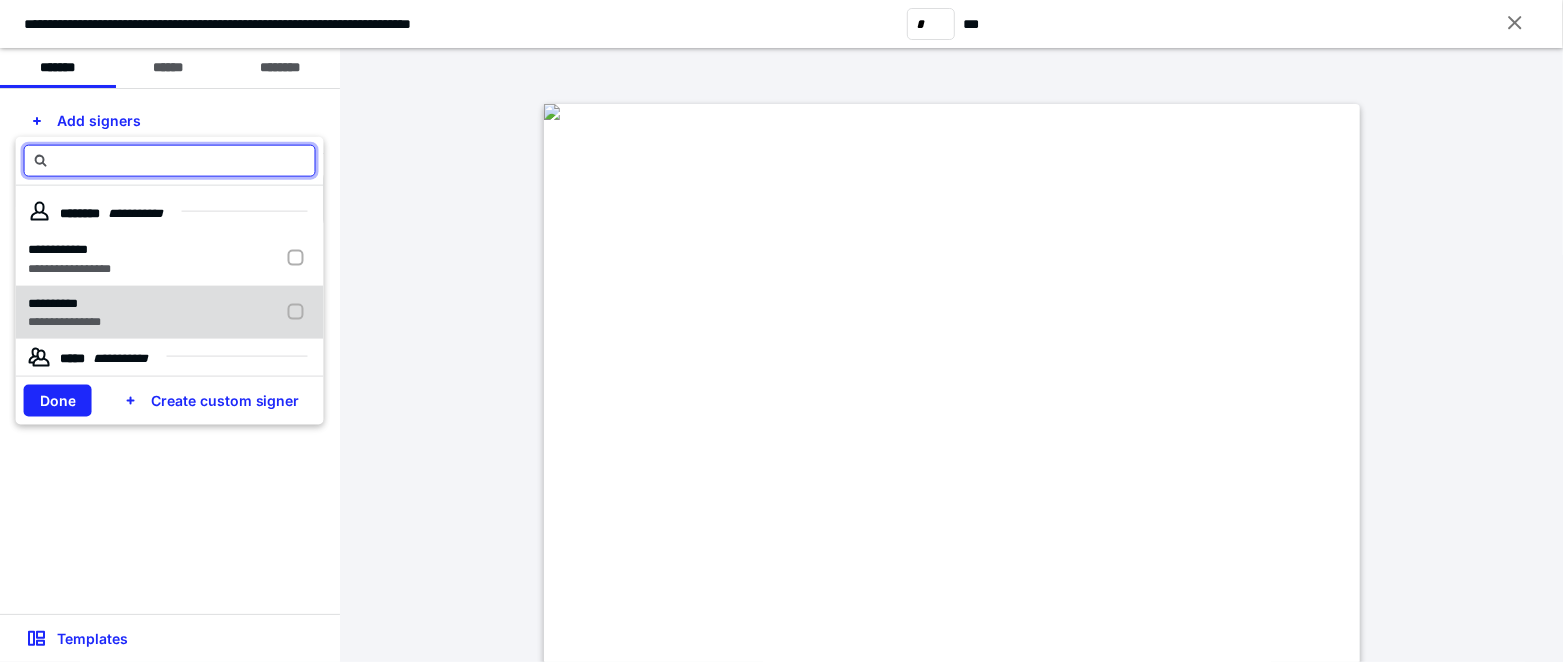 click at bounding box center [300, 312] 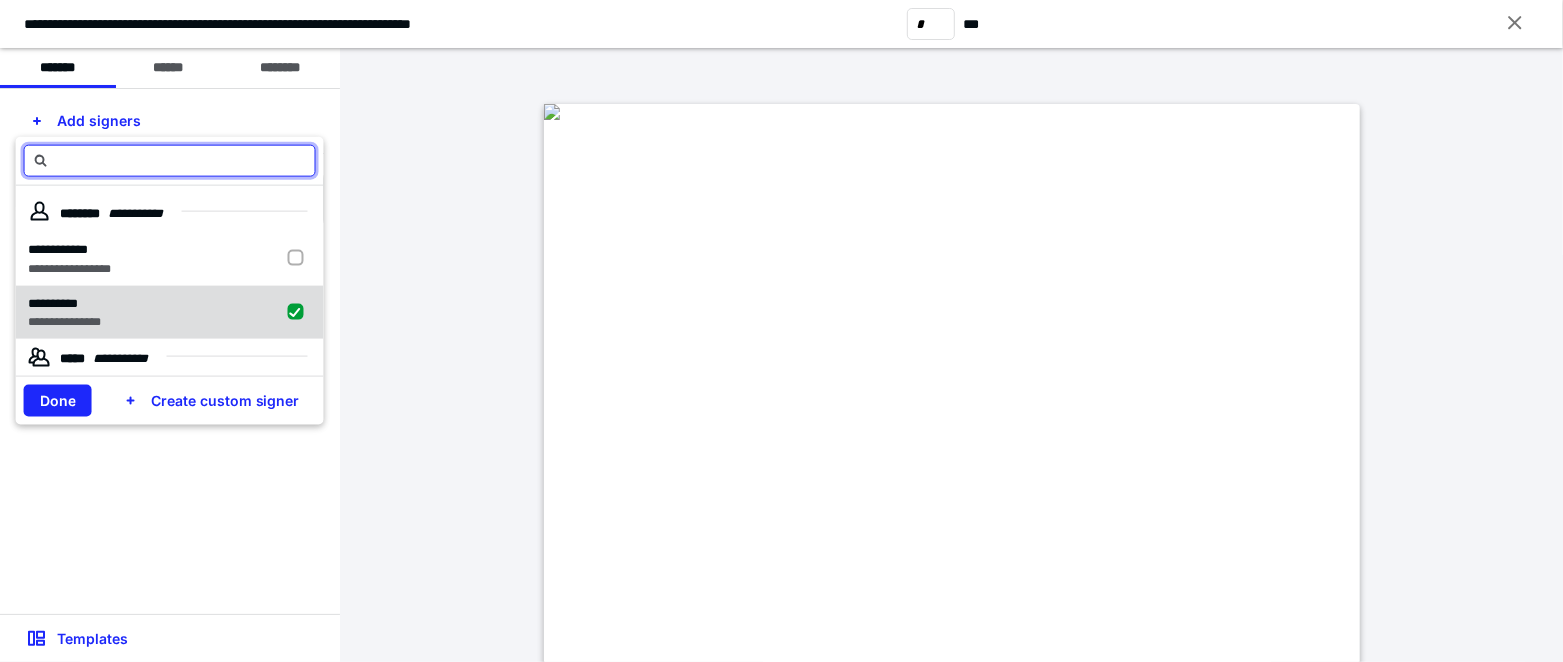 checkbox on "true" 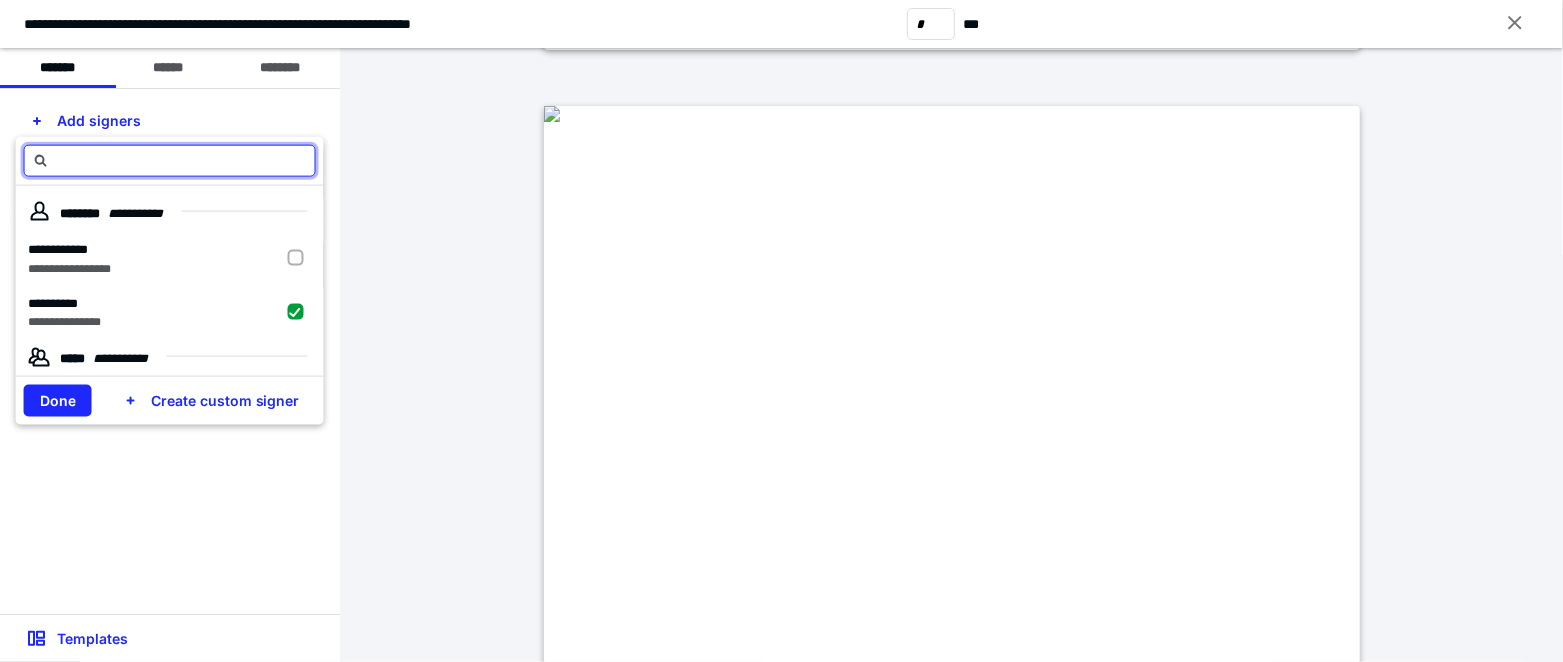 scroll, scrollTop: 2555, scrollLeft: 0, axis: vertical 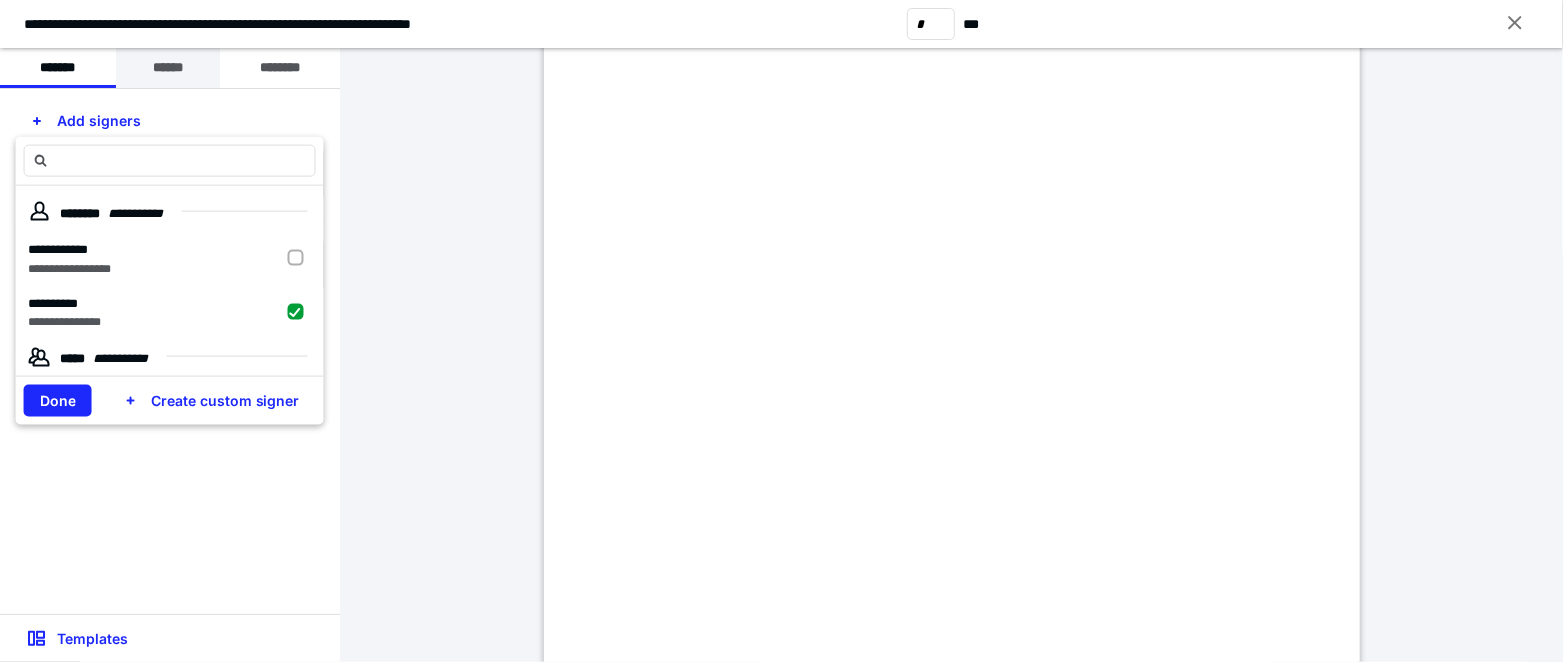 click on "******" at bounding box center (168, 68) 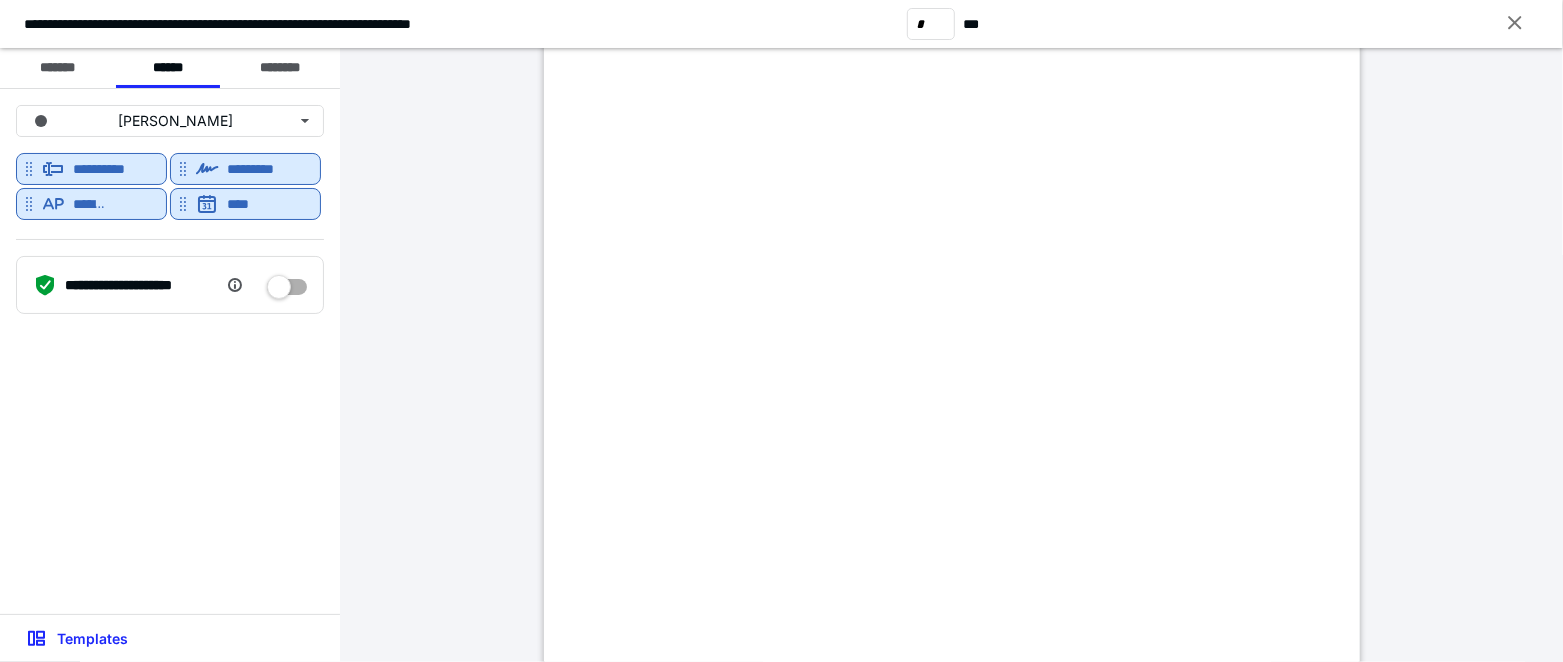 scroll, scrollTop: 3888, scrollLeft: 0, axis: vertical 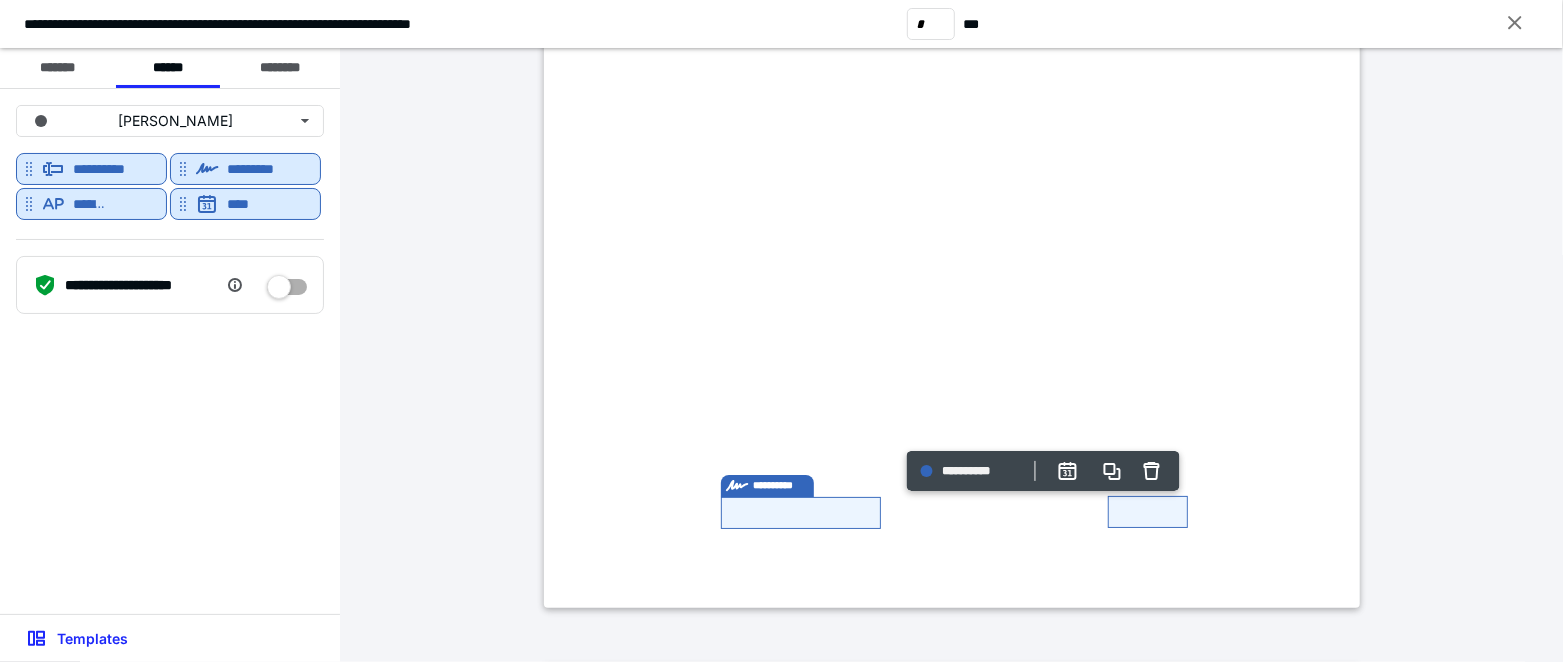 type on "*" 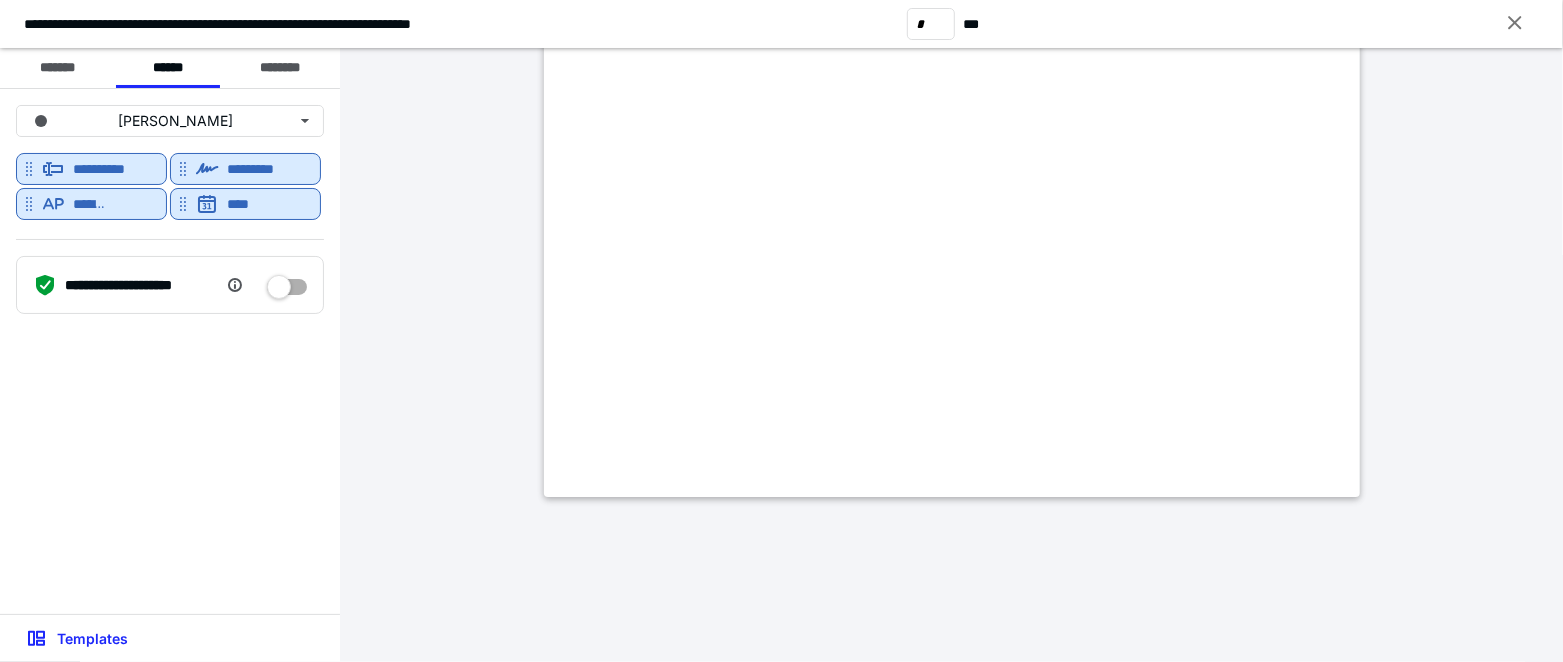 scroll, scrollTop: 5201, scrollLeft: 0, axis: vertical 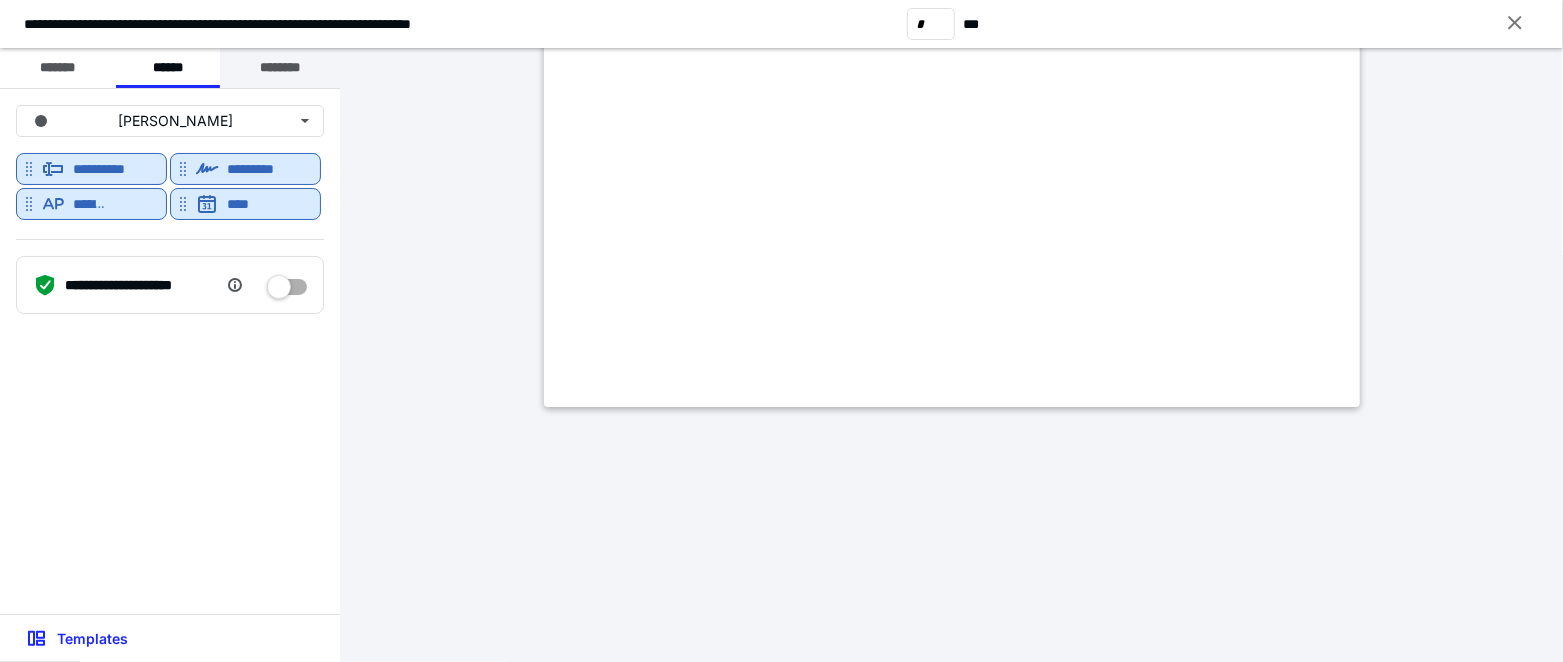 click on "********" at bounding box center (280, 68) 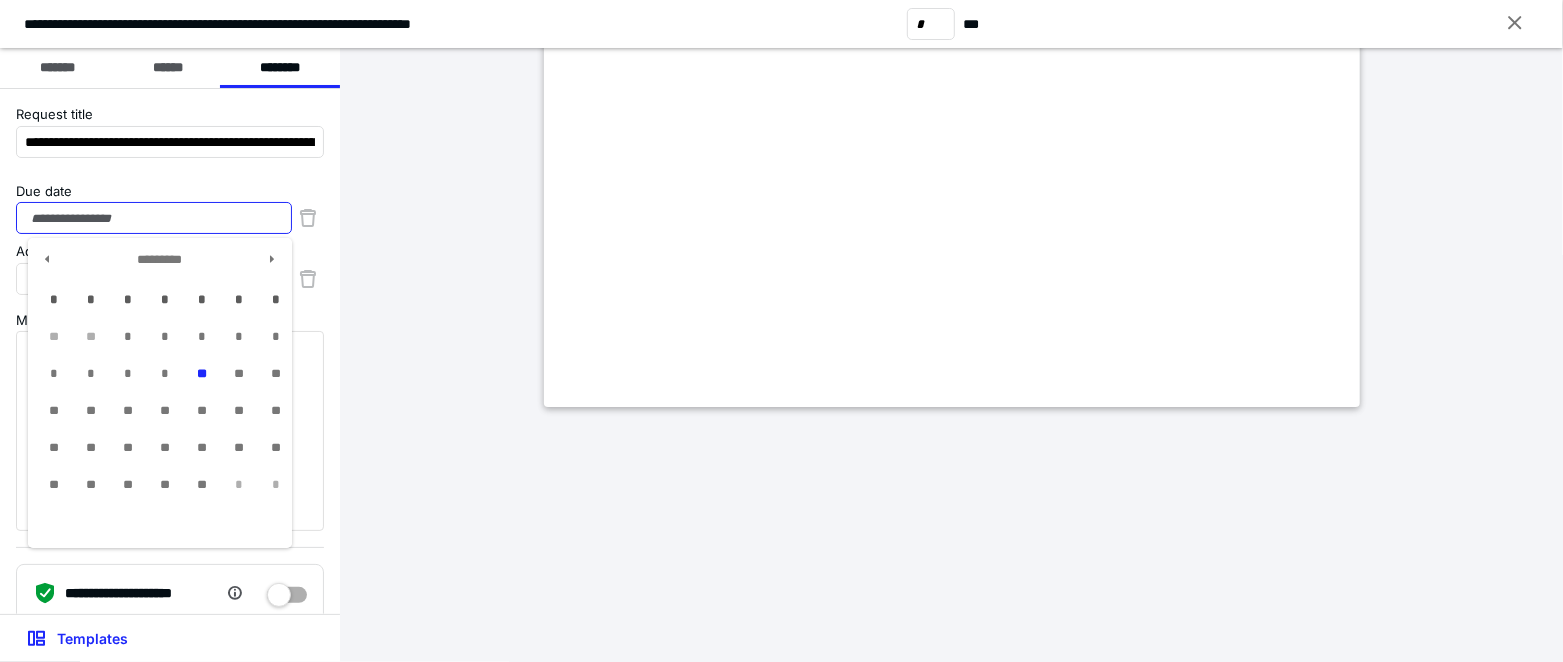 click on "Due date" at bounding box center [154, 218] 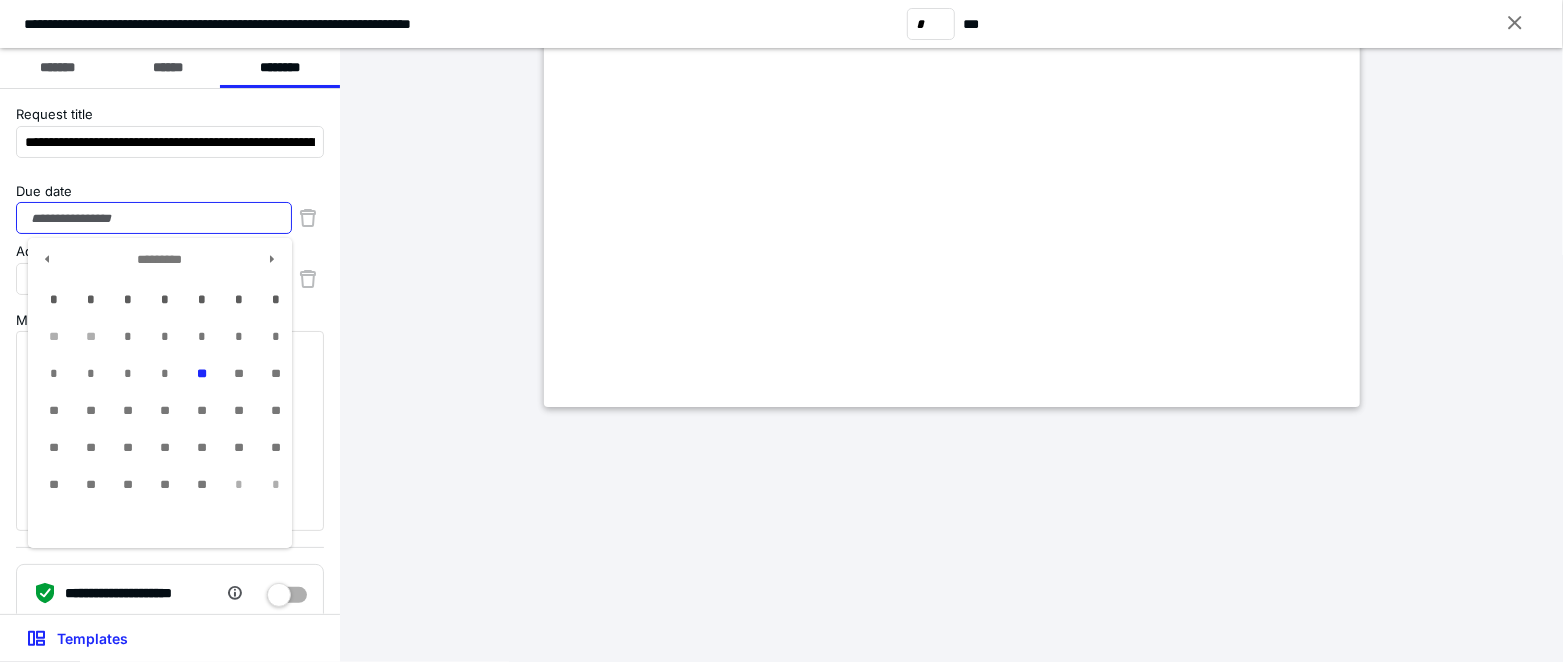 click on "**" at bounding box center [202, 410] 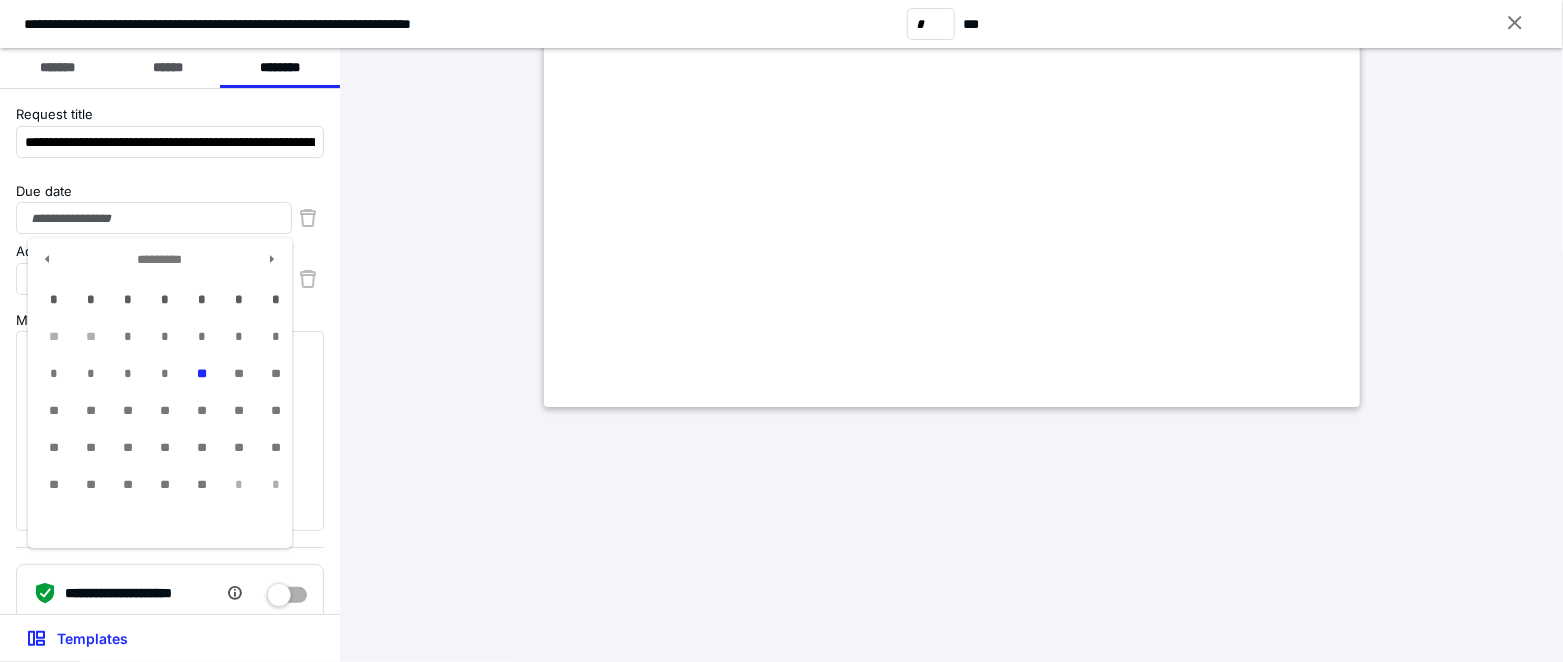 type on "**********" 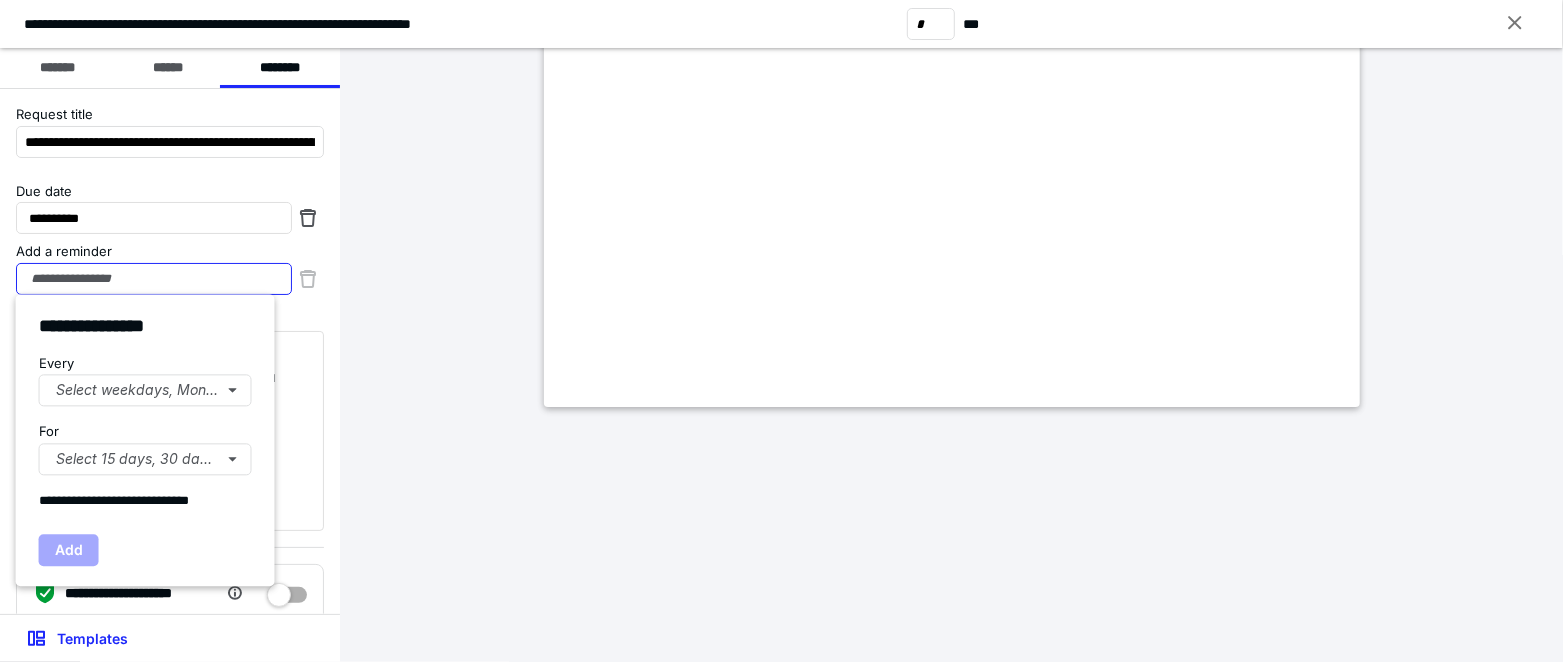click on "Add a reminder" at bounding box center [154, 279] 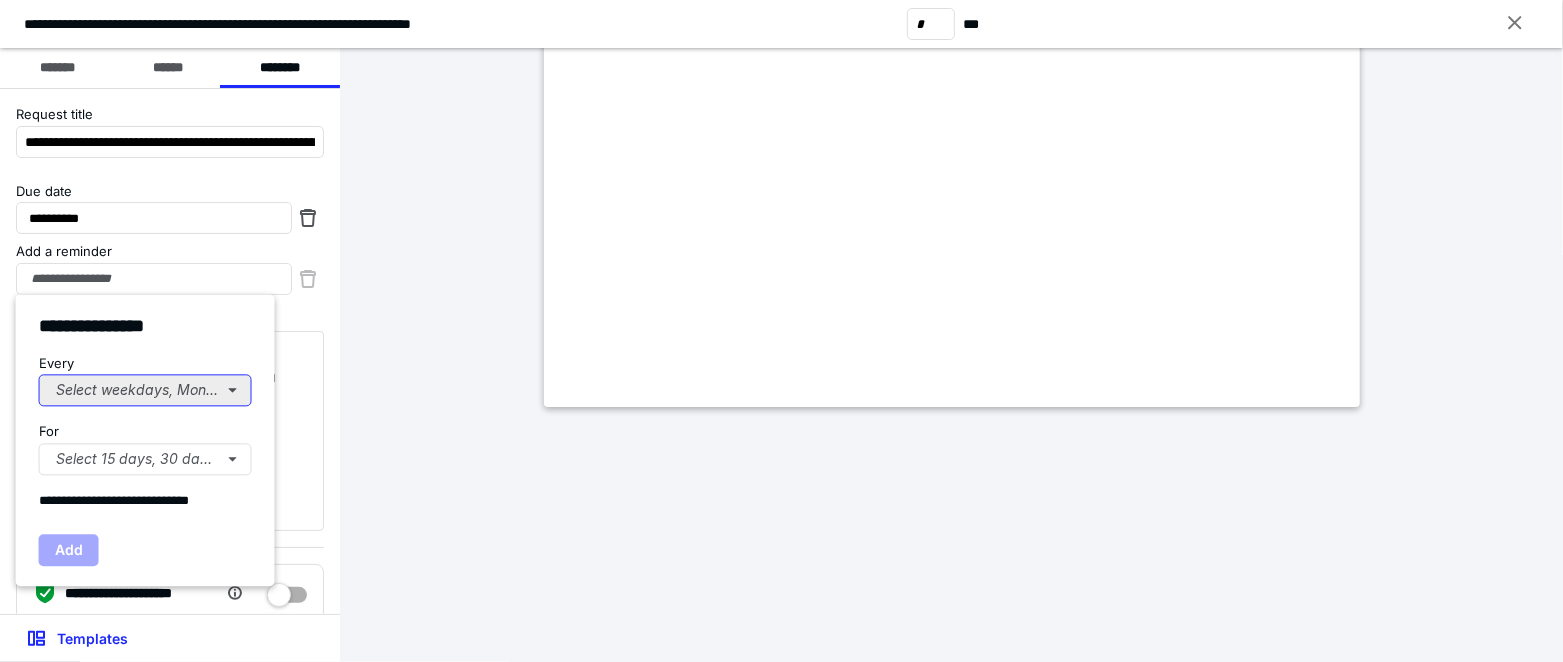 click on "Select weekdays, Mondays, or Tues..." at bounding box center [145, 391] 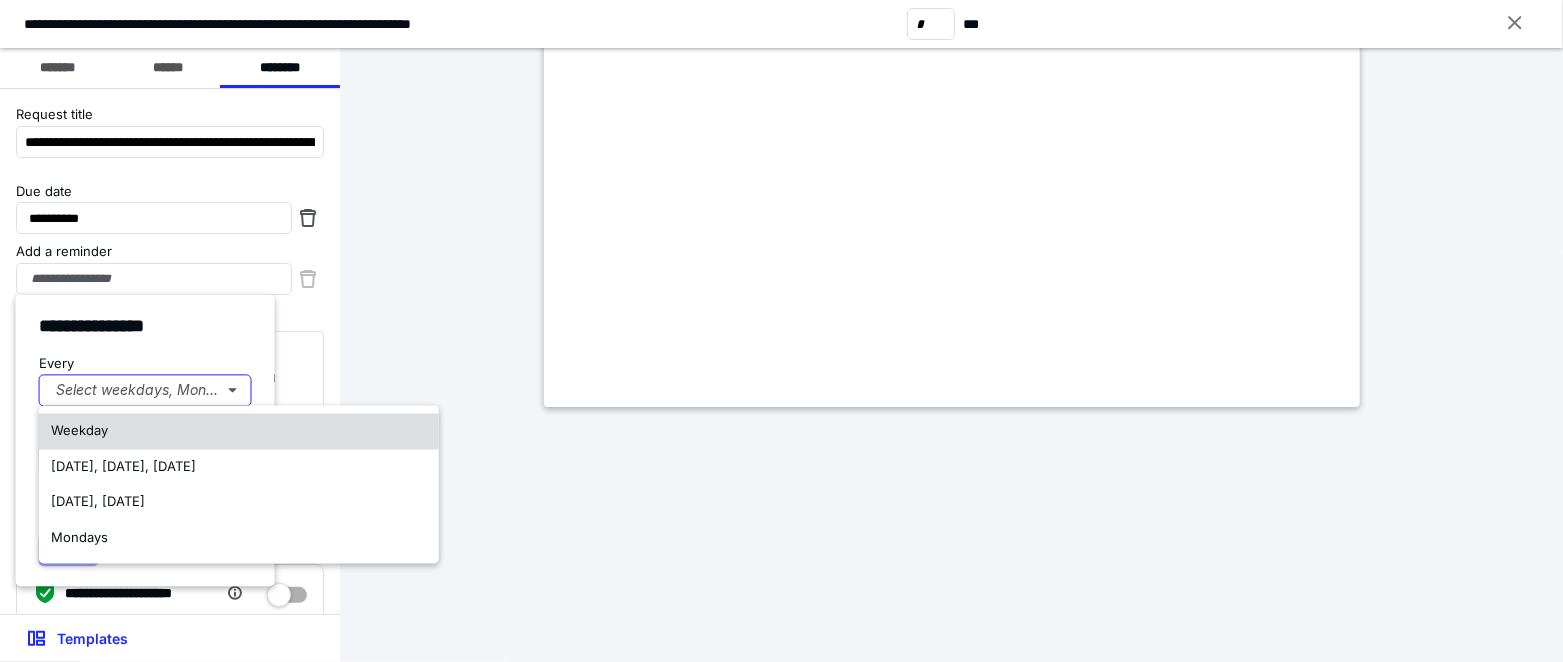 click on "Weekday" at bounding box center (239, 432) 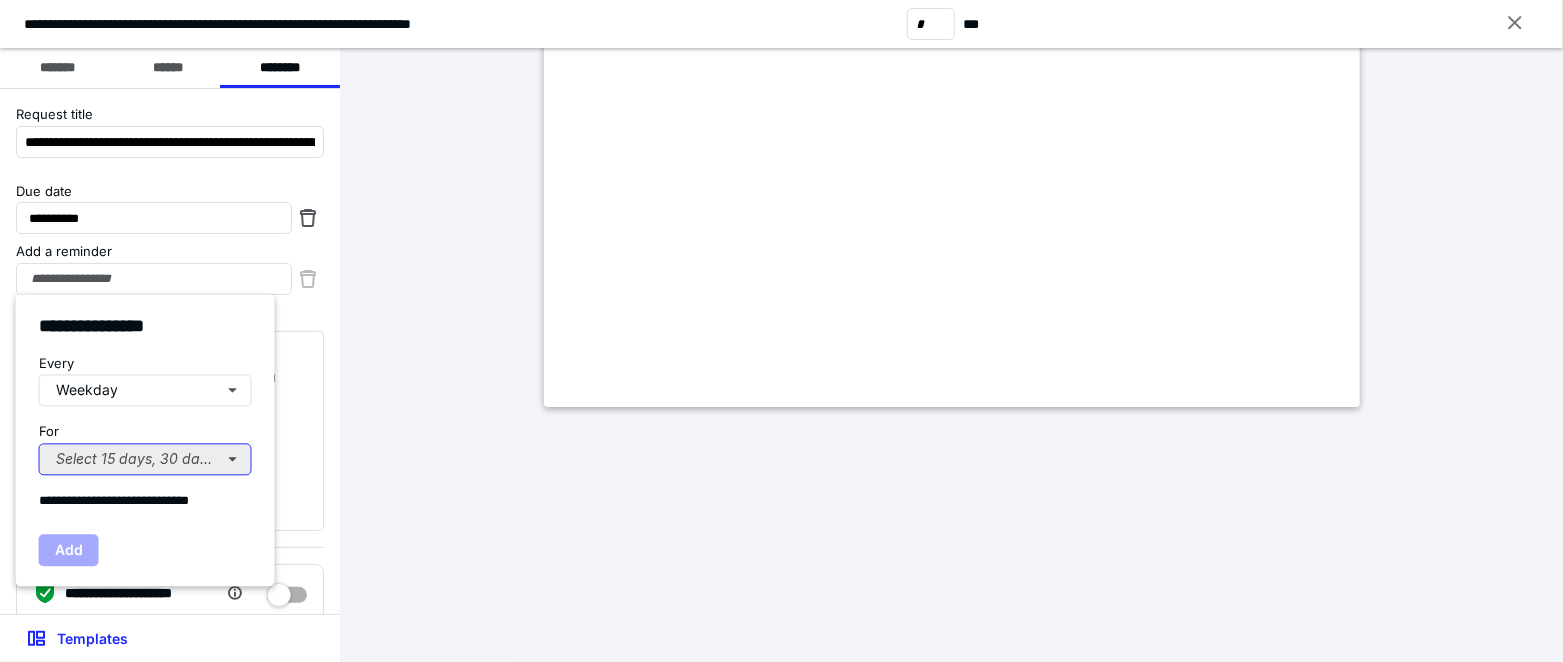 click on "Select 15 days, 30 days, or 45 days..." at bounding box center (145, 459) 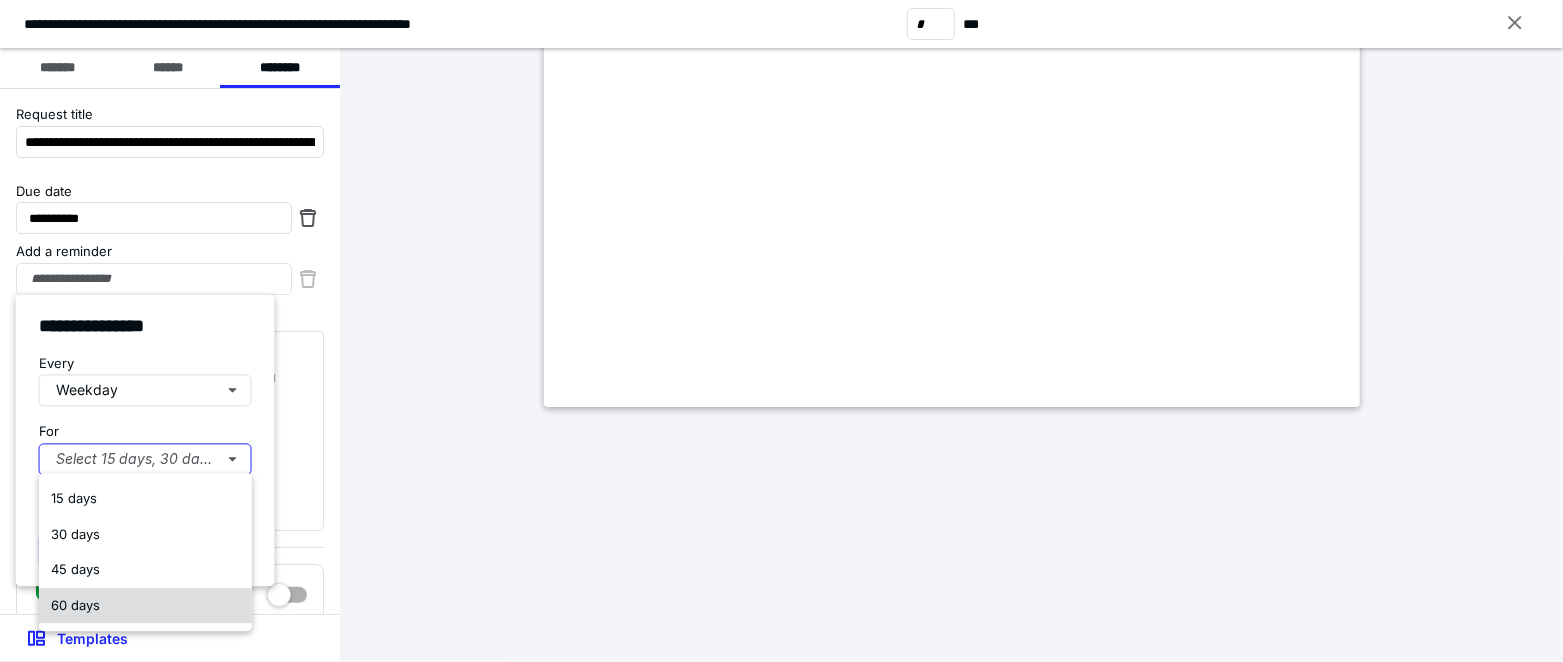 click on "60 days" at bounding box center (145, 606) 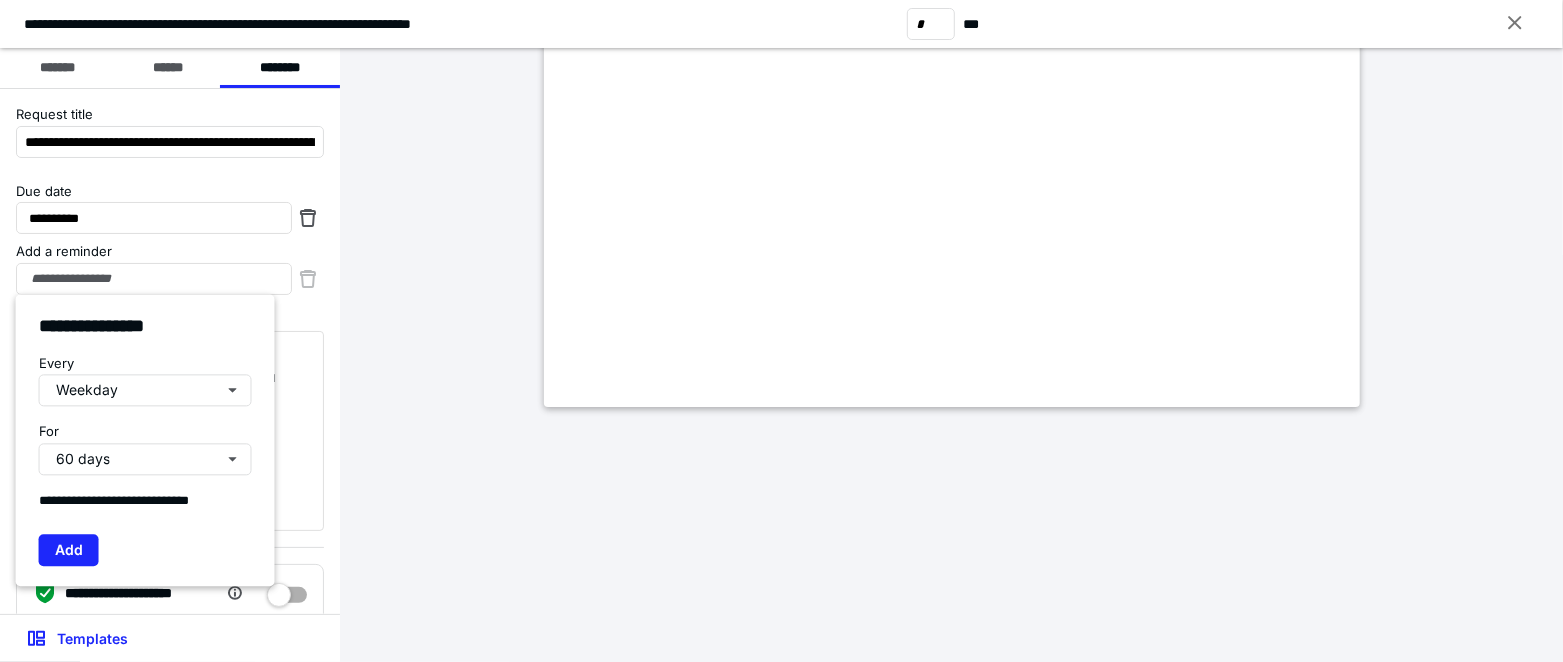 drag, startPoint x: 77, startPoint y: 546, endPoint x: 88, endPoint y: 523, distance: 25.495098 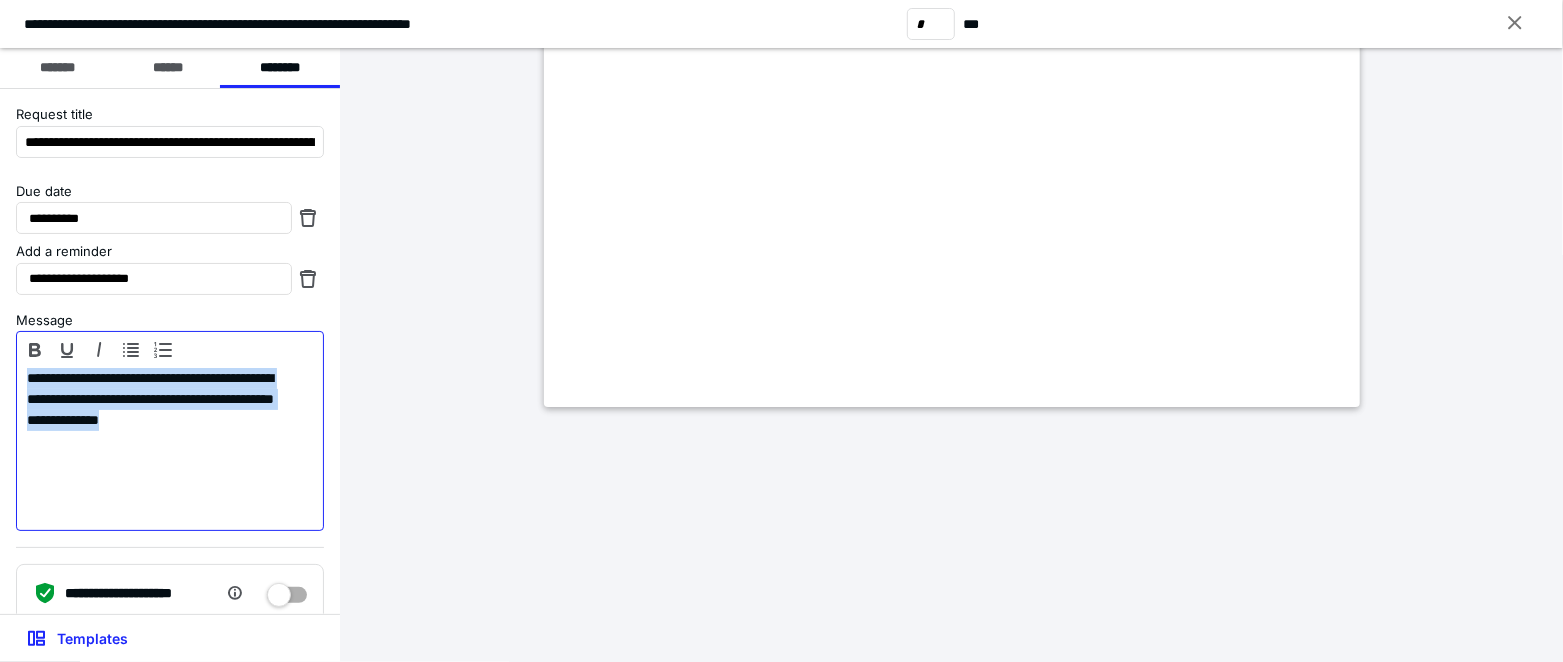 drag, startPoint x: 247, startPoint y: 424, endPoint x: -4, endPoint y: 375, distance: 255.73814 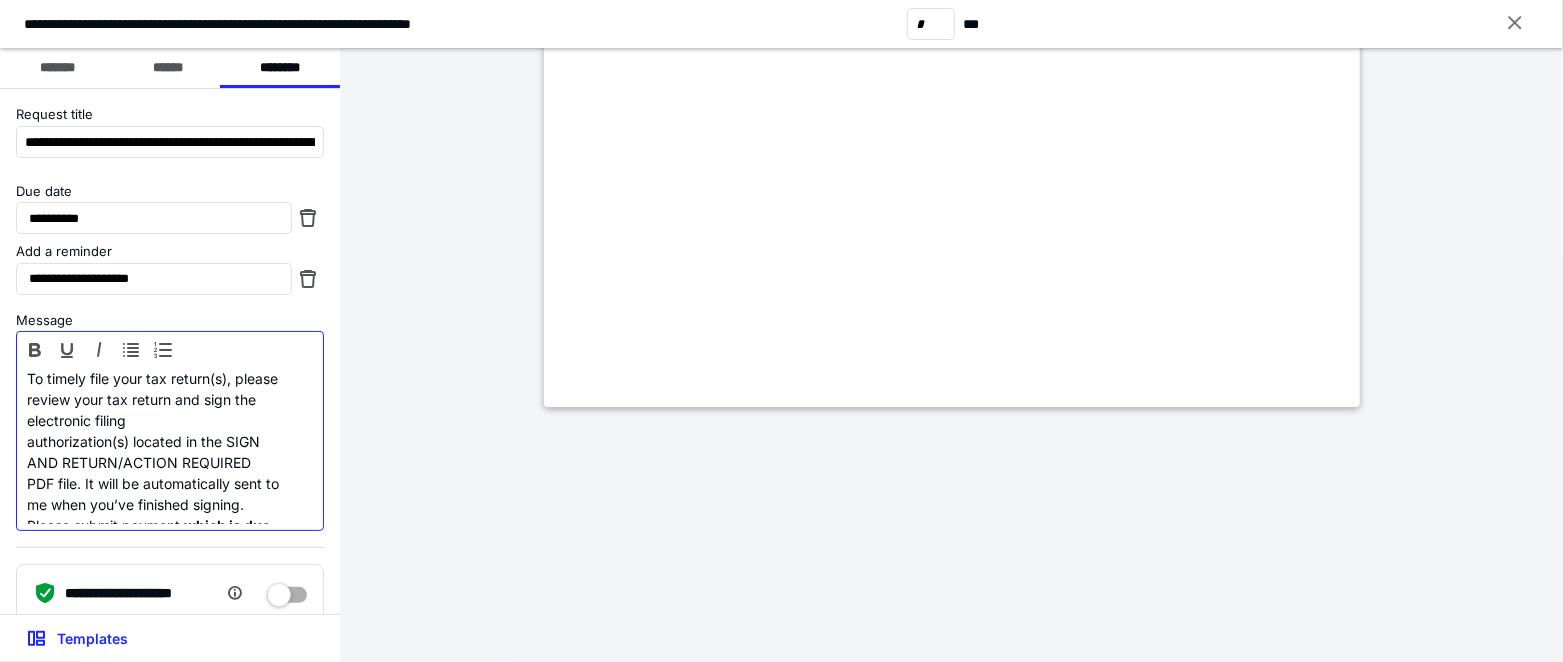 click on "To timely file your tax return(s), please
review your tax return and sign the electronic filing
authorization(s) located in the SIGN AND RETURN/ACTION REQUIRED PDF file. It
will be automatically sent to me when you’ve finished signing." at bounding box center [153, 441] 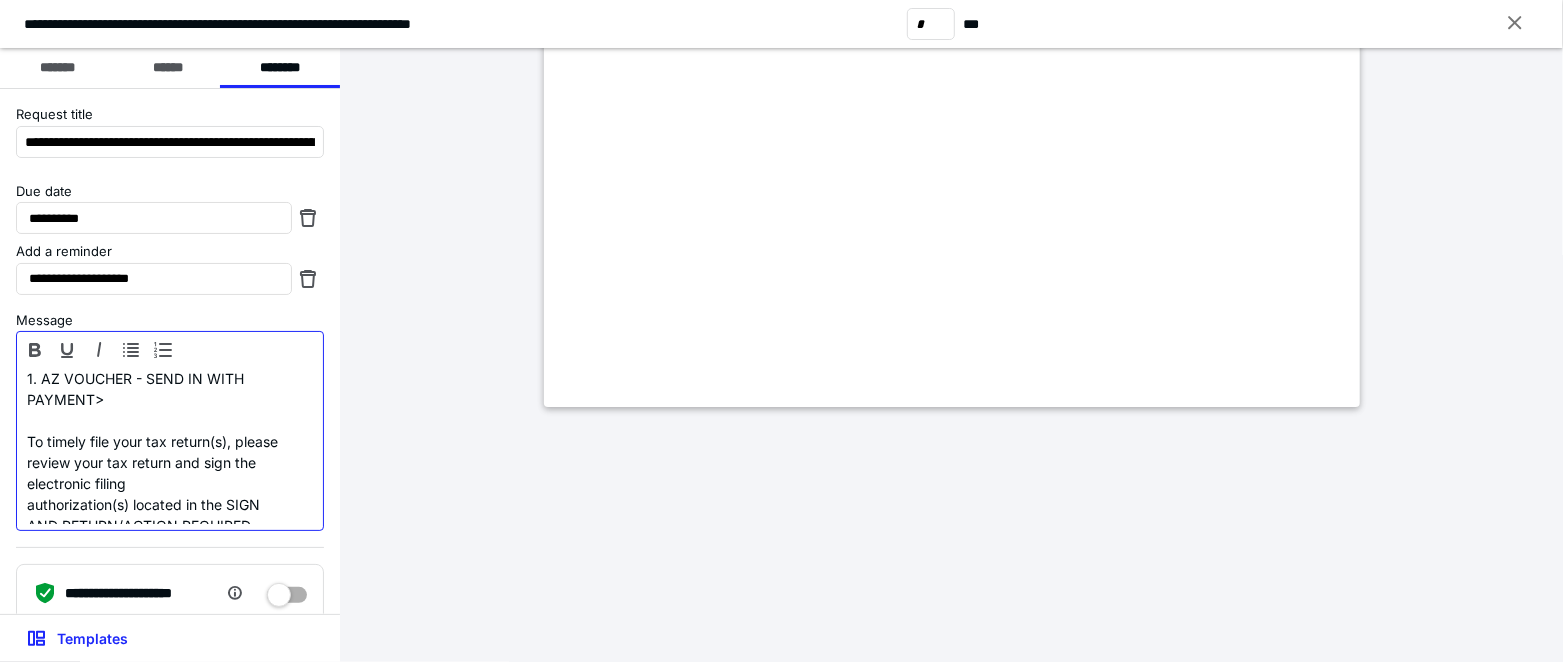 click on "1. AZ VOUCHER - SEND IN WITH PAYMENT>" at bounding box center (153, 389) 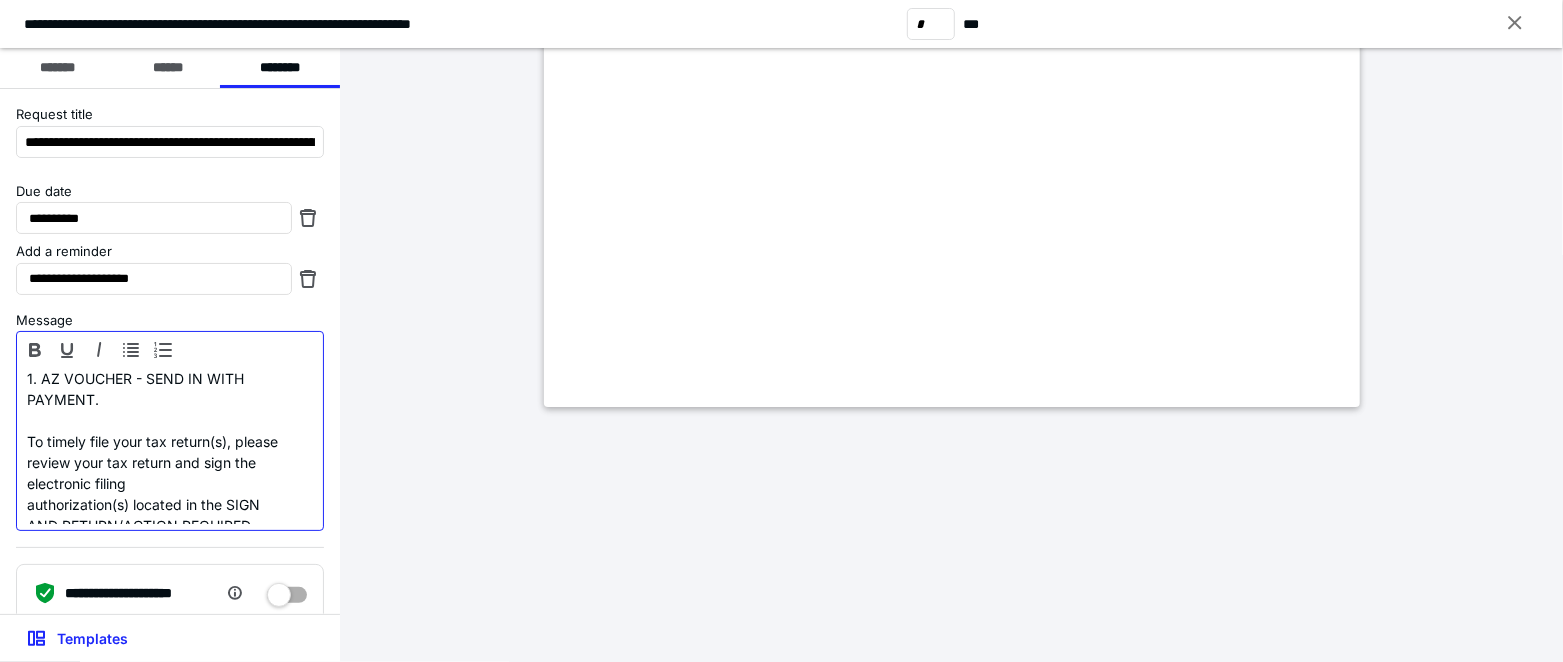 scroll, scrollTop: 63, scrollLeft: 0, axis: vertical 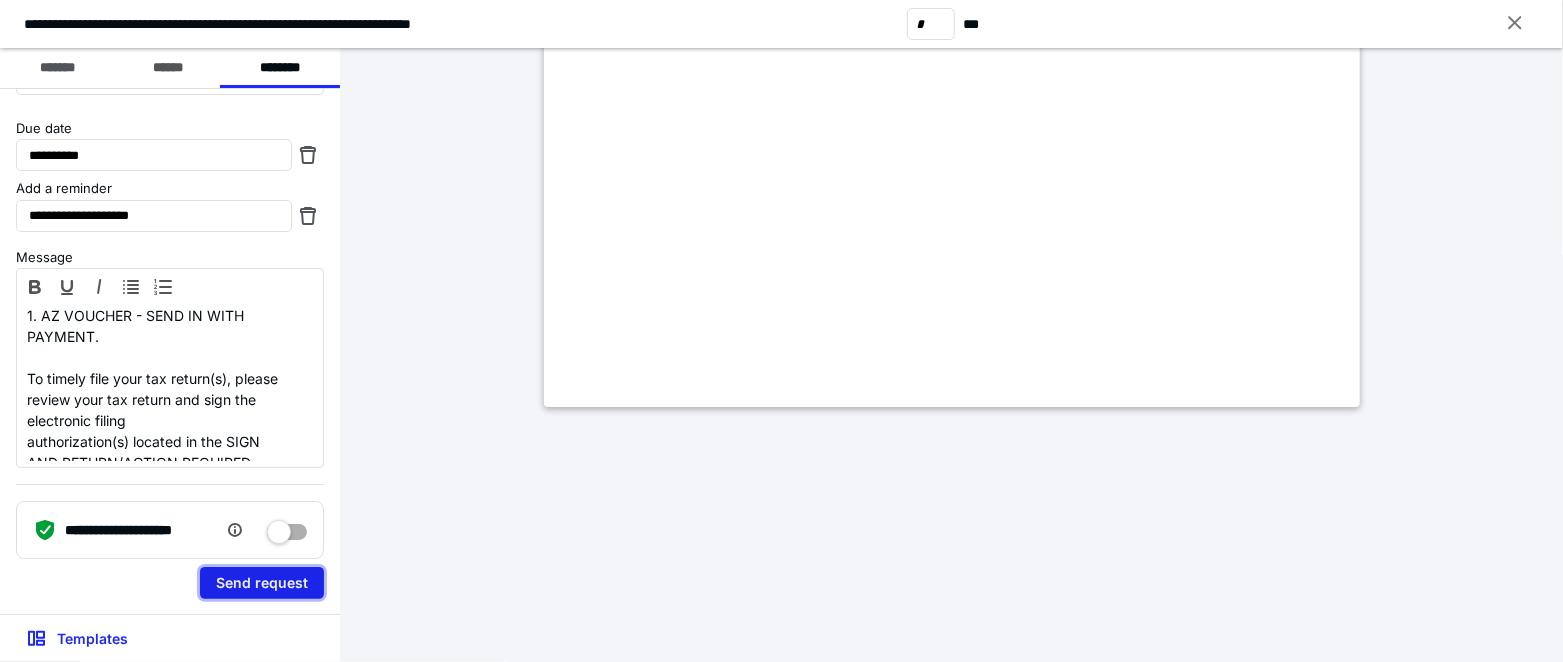 click on "Send request" at bounding box center (262, 583) 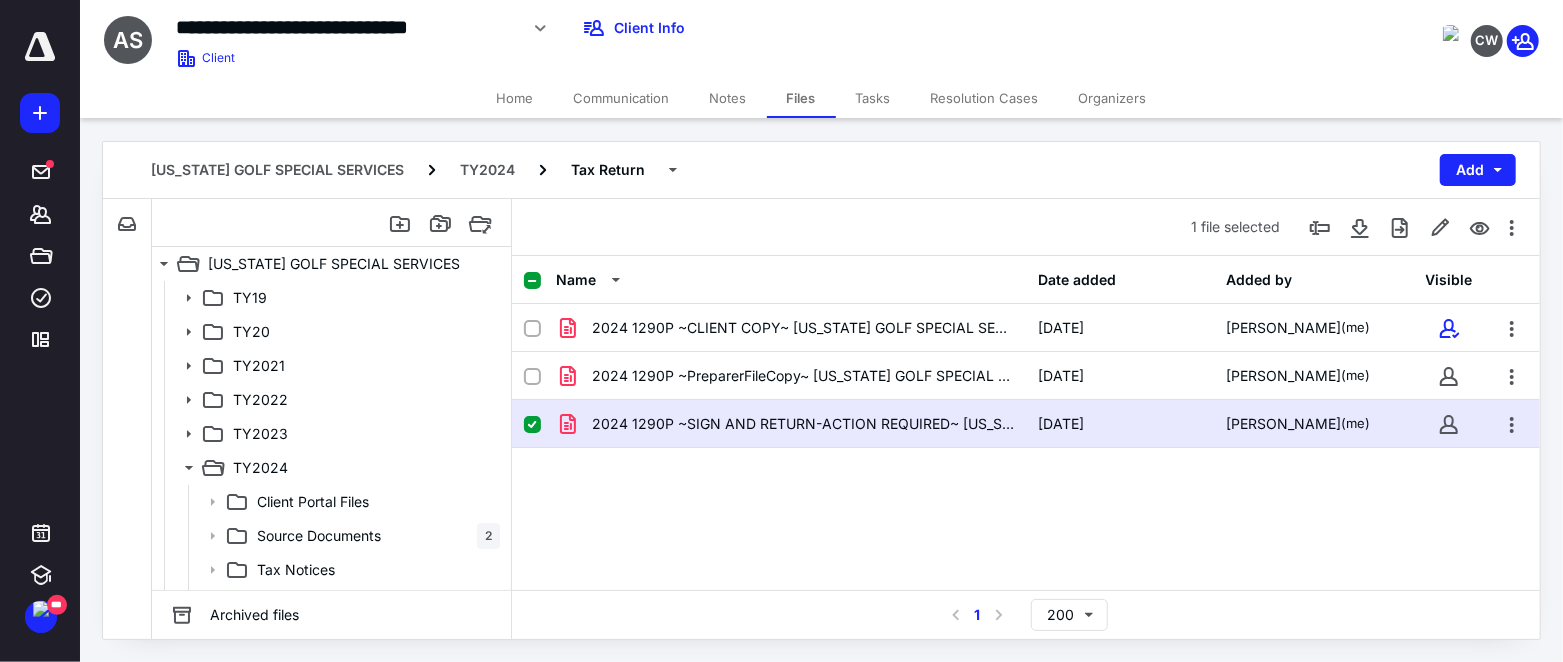 click on "2024 1290P ~CLIENT COPY~ [US_STATE] GOLF SPECIAL SERVICES.pdf [DATE] [PERSON_NAME]  (me) 2024 1290P ~PreparerFileCopy~ [US_STATE] GOLF SPECIAL SERVICE.pdf [DATE] [PERSON_NAME]  (me) 2024 1290P ~SIGN AND RETURN-ACTION REQUIRED~ [US_STATE] GOLF .pdf [DATE] [PERSON_NAME]  (me)" at bounding box center (1026, 454) 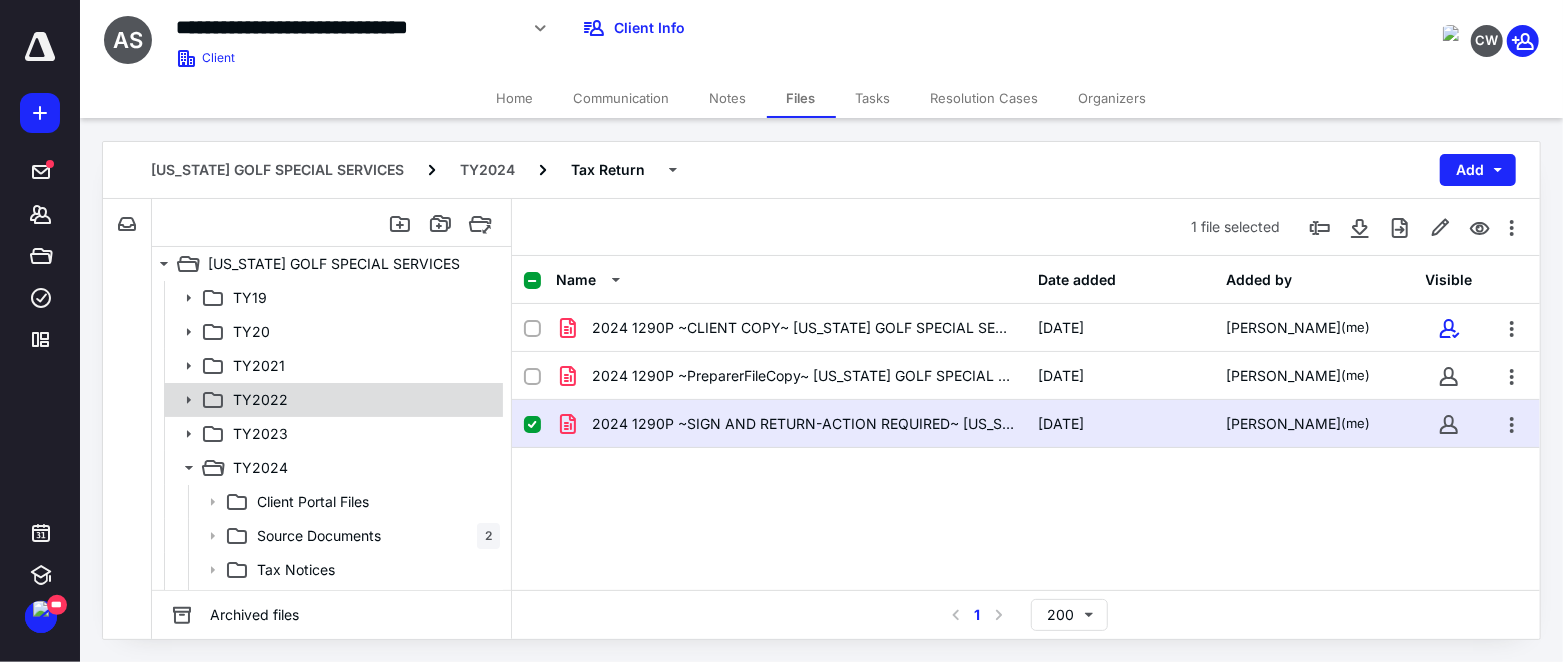scroll, scrollTop: 65, scrollLeft: 0, axis: vertical 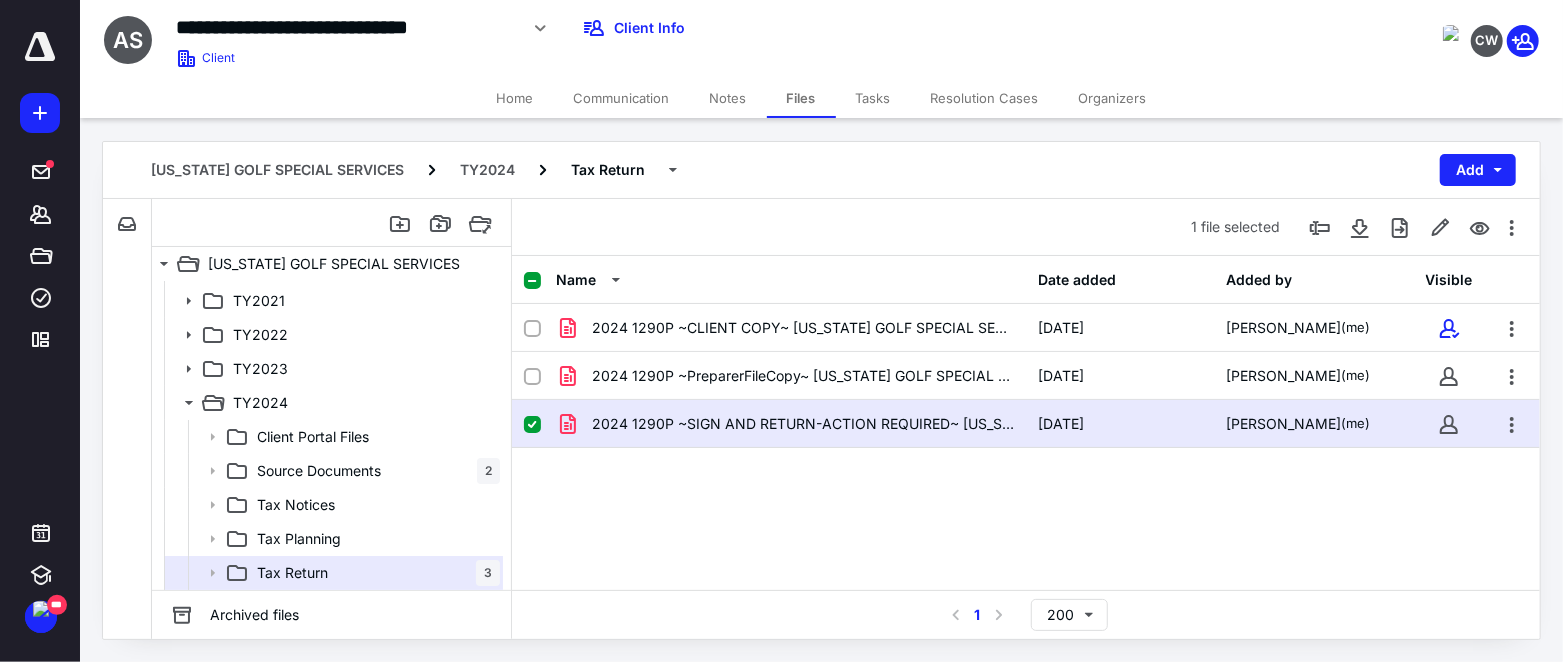 click on "**********" at bounding box center (579, 35) 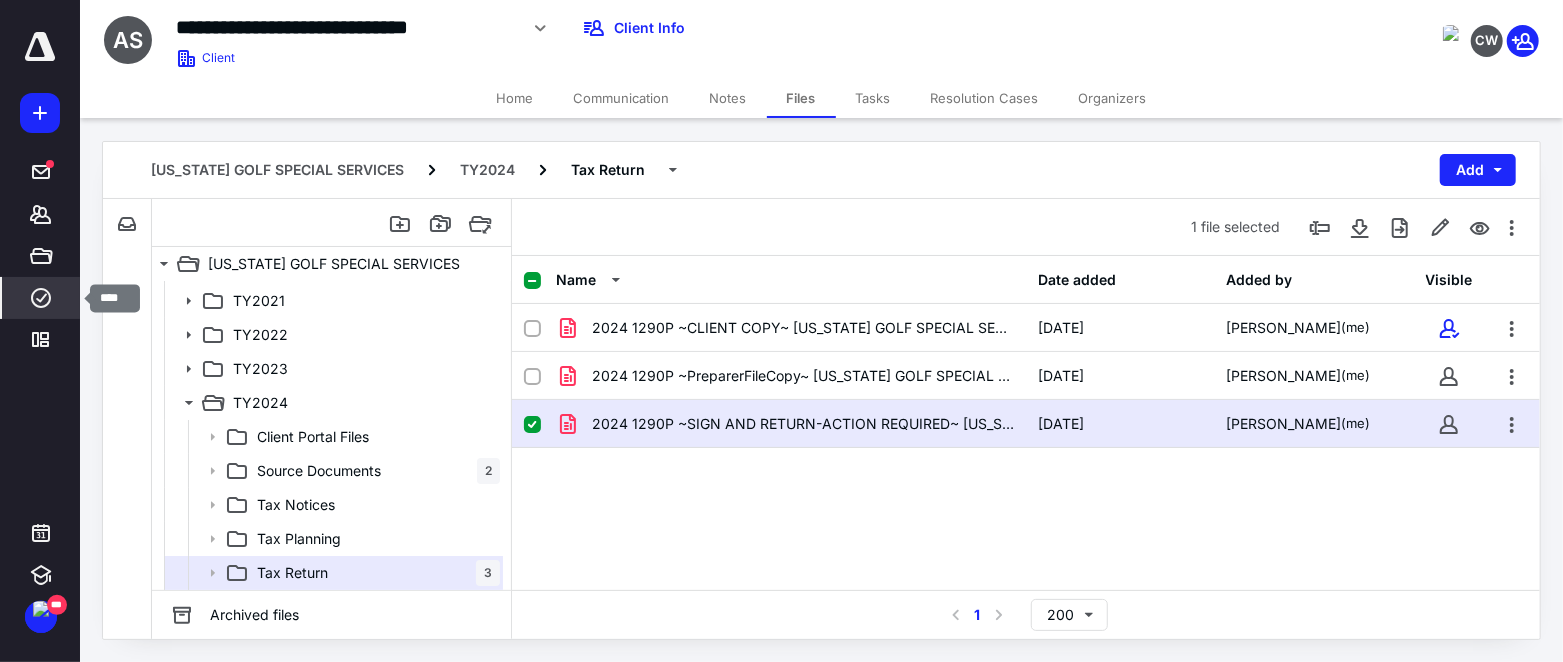 click 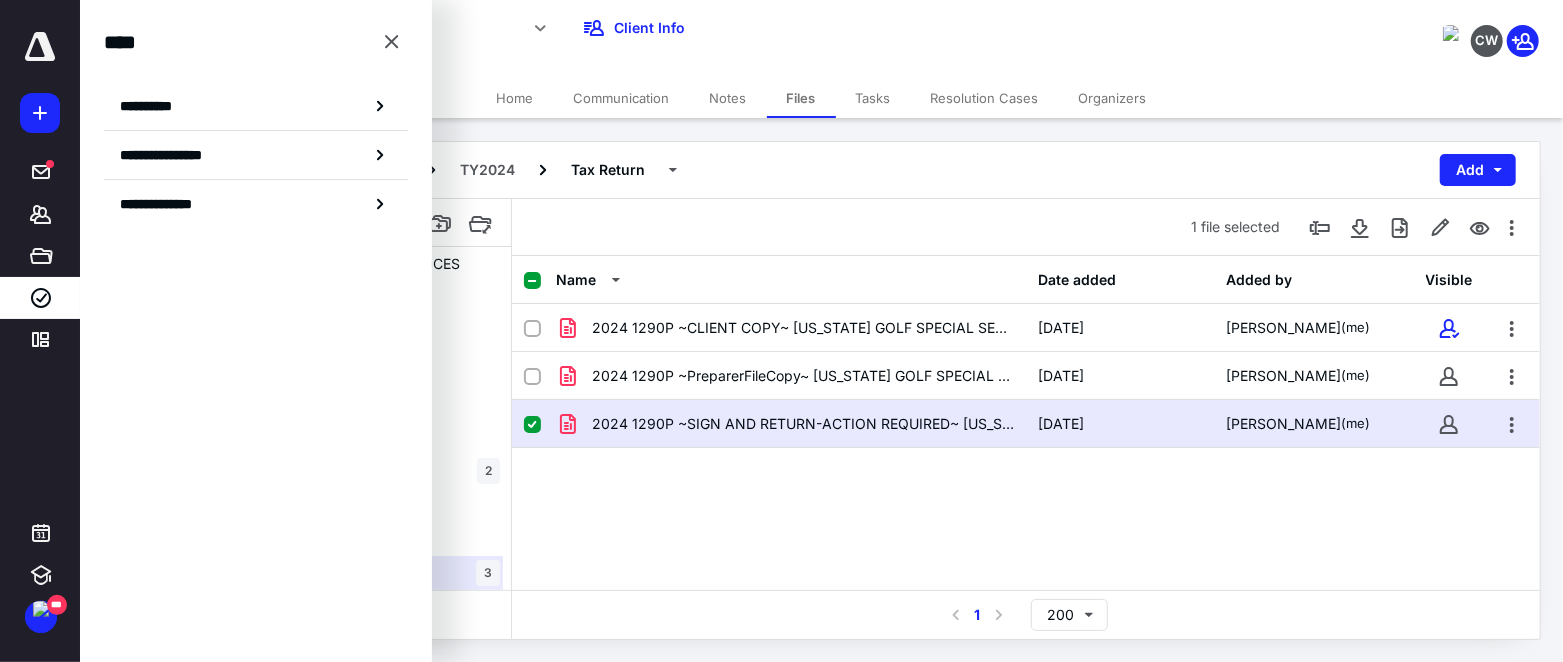 click on "**********" at bounding box center [153, 106] 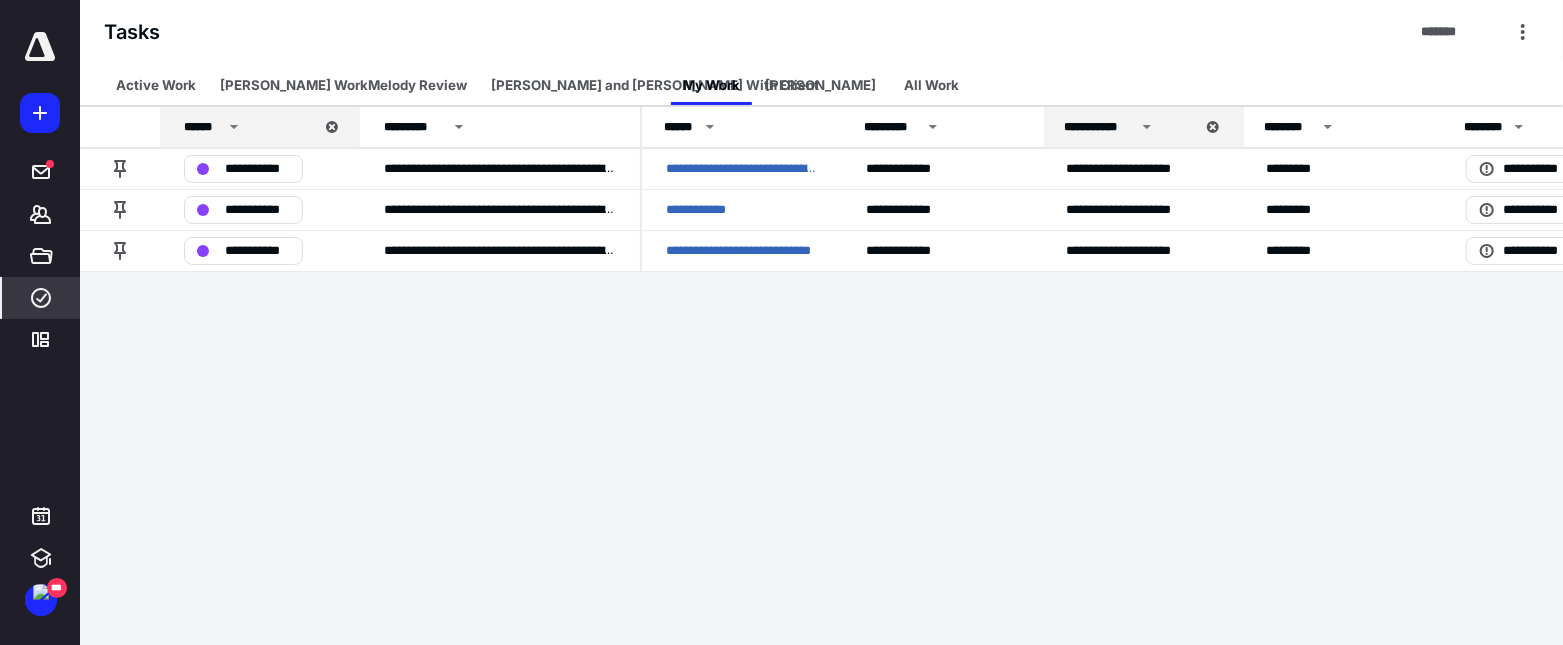 click on "**********" at bounding box center [781, 323] 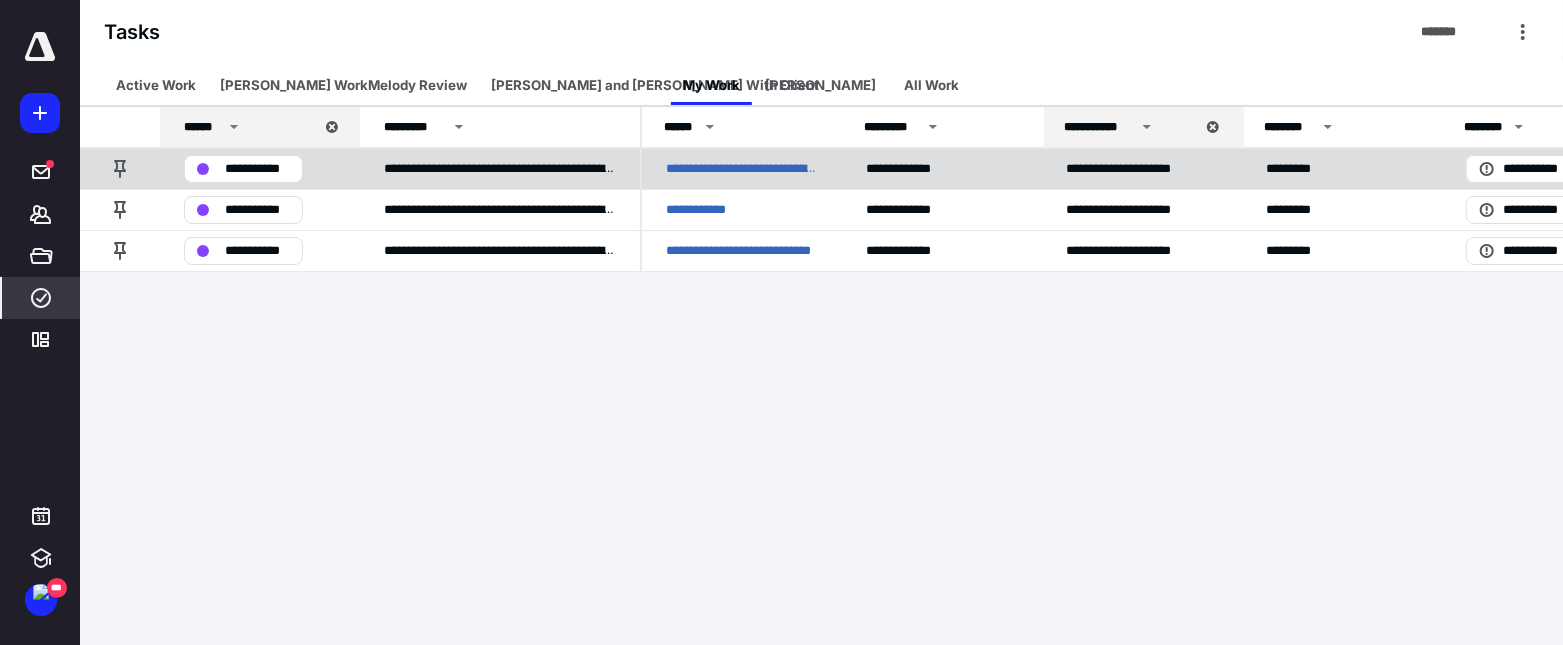 click on "**********" at bounding box center (742, 168) 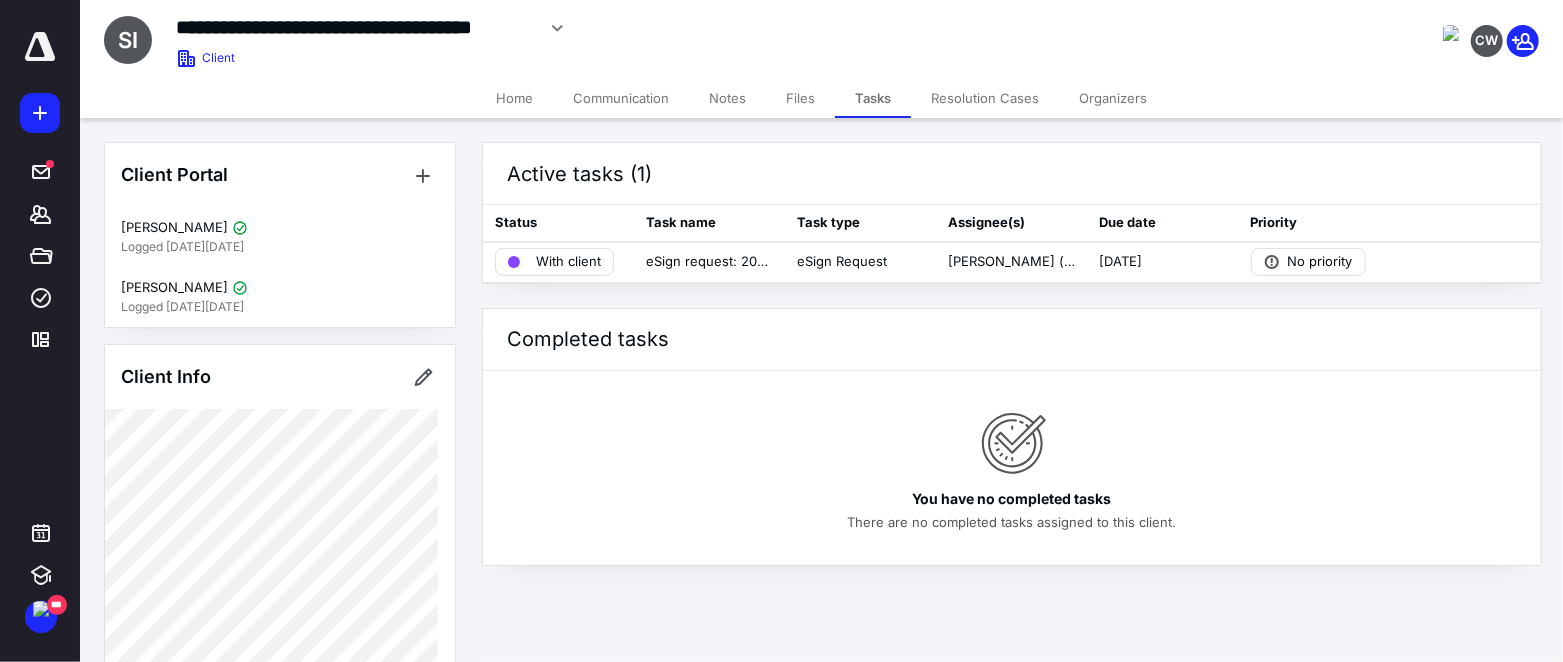 click on "**********" at bounding box center [579, 25] 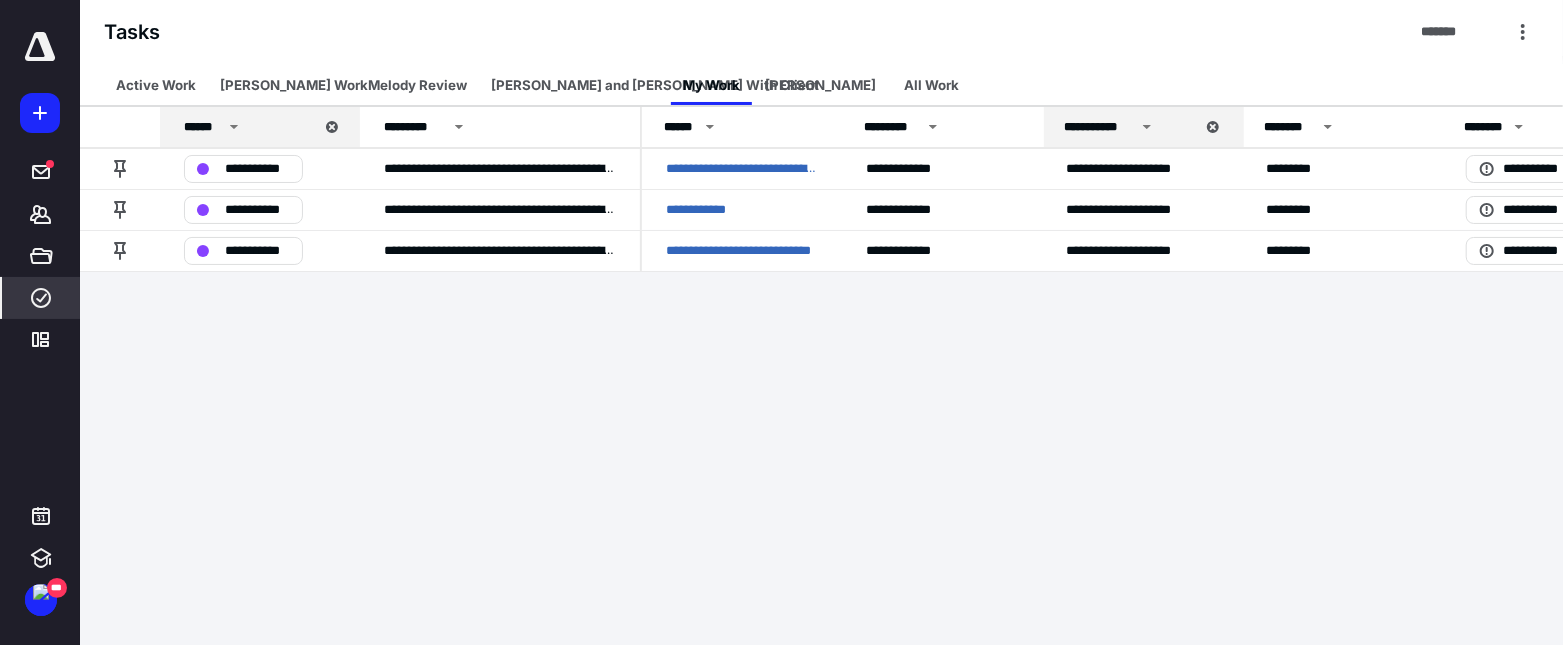 click on "**********" at bounding box center [781, 323] 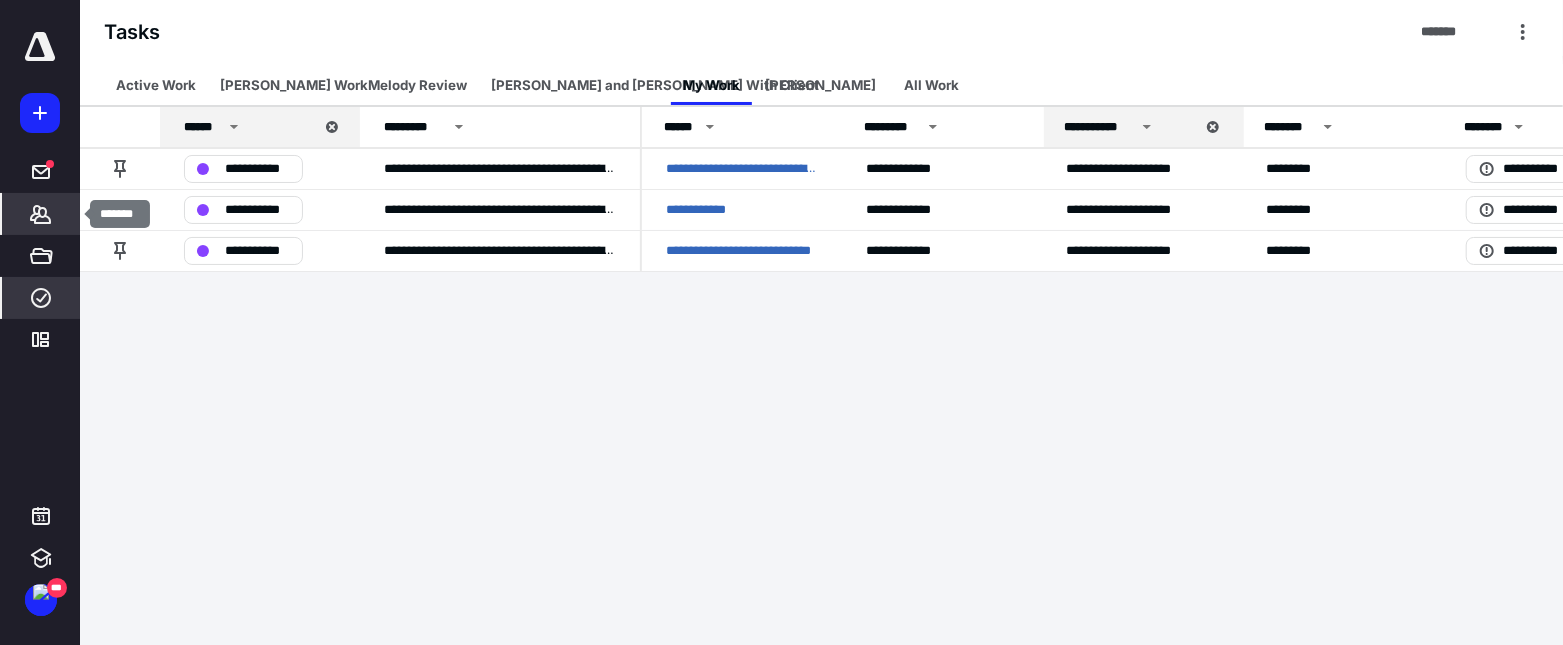 click 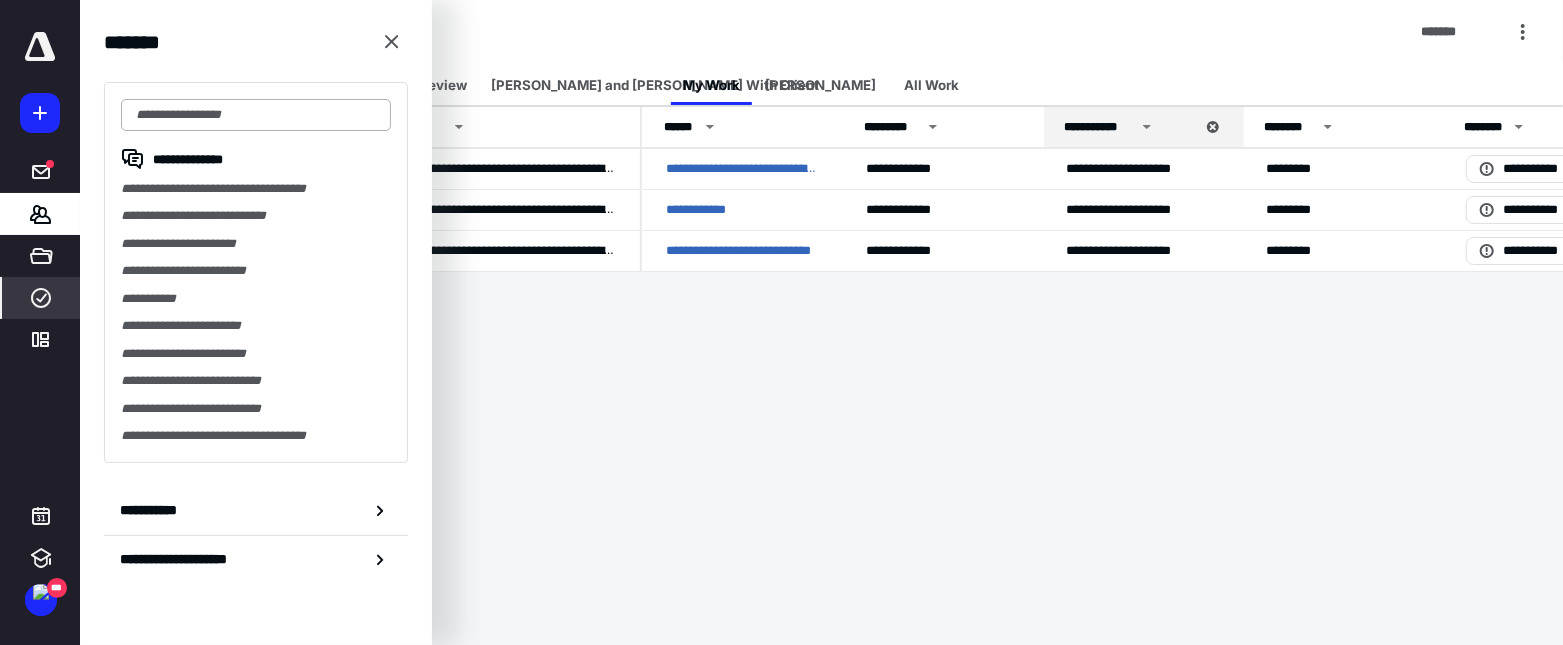 click at bounding box center (256, 115) 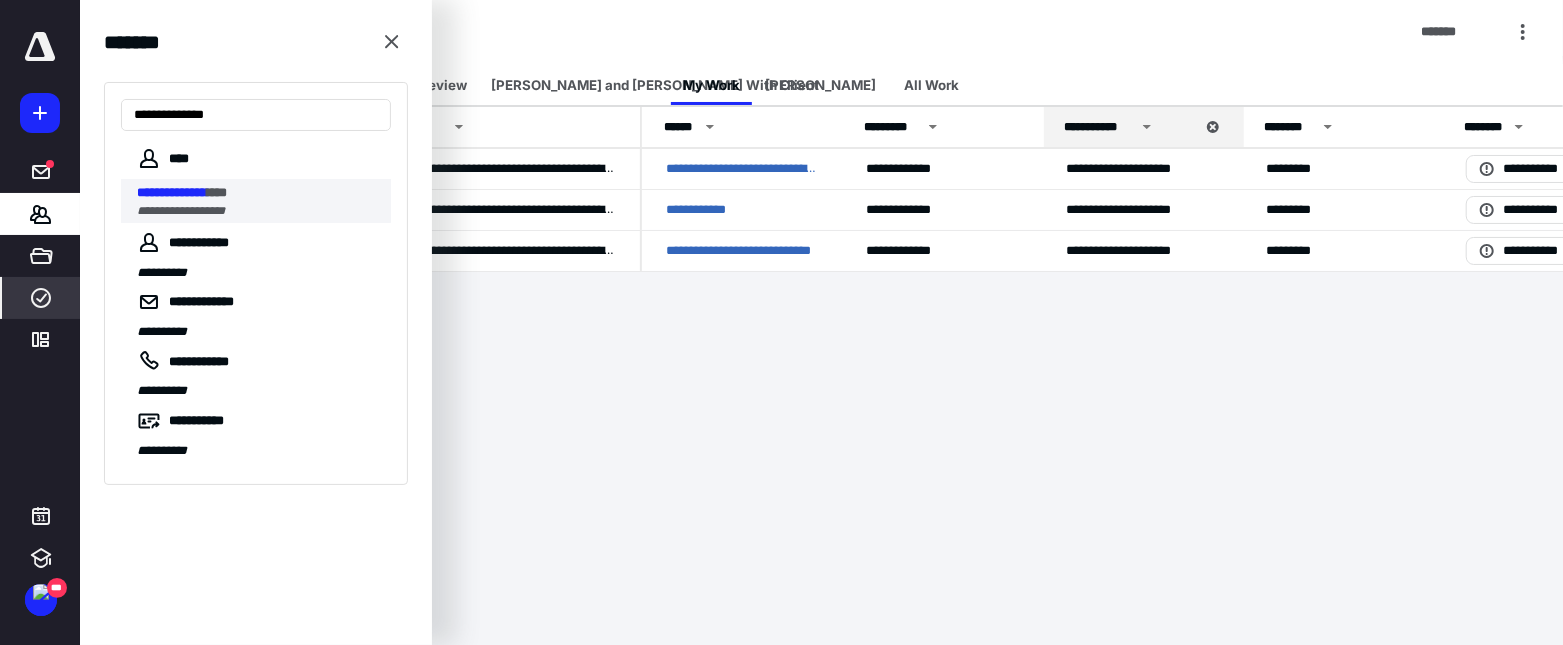 type on "**********" 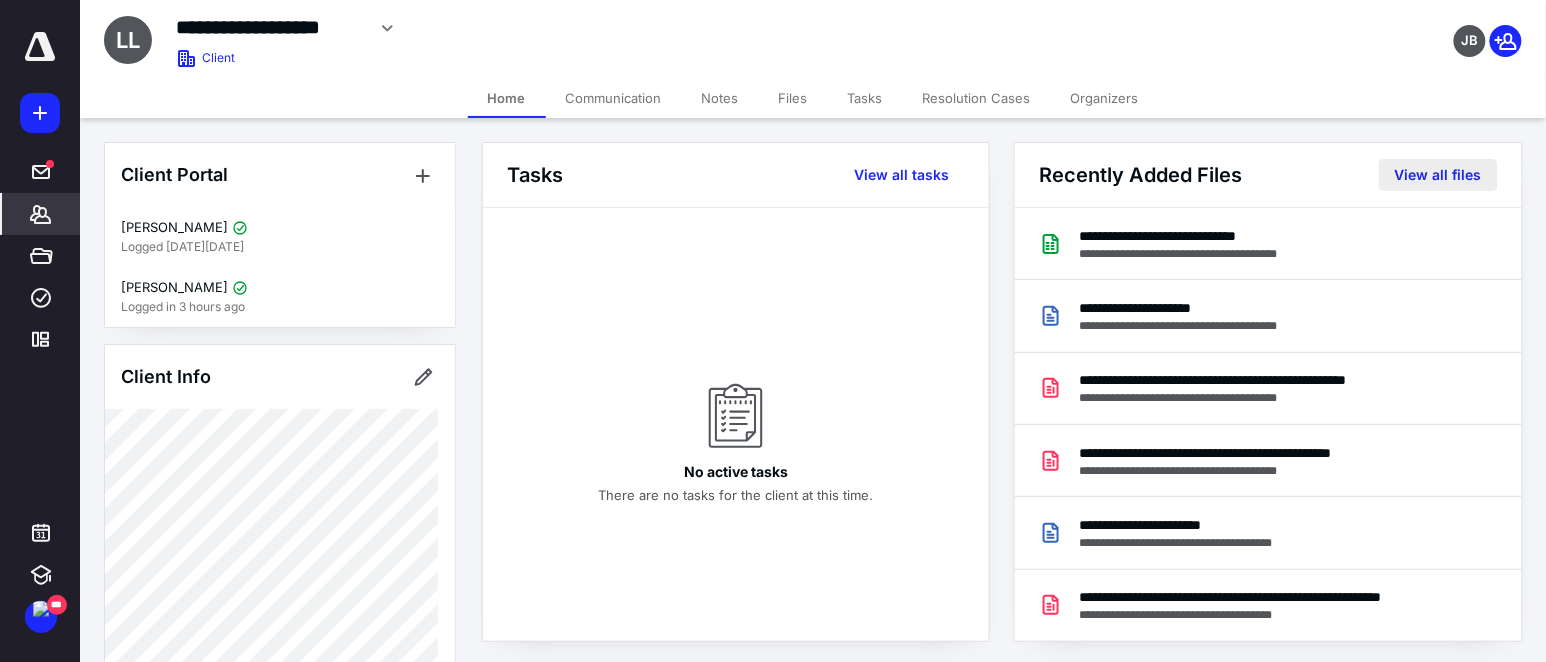 click on "View all files" at bounding box center (1438, 175) 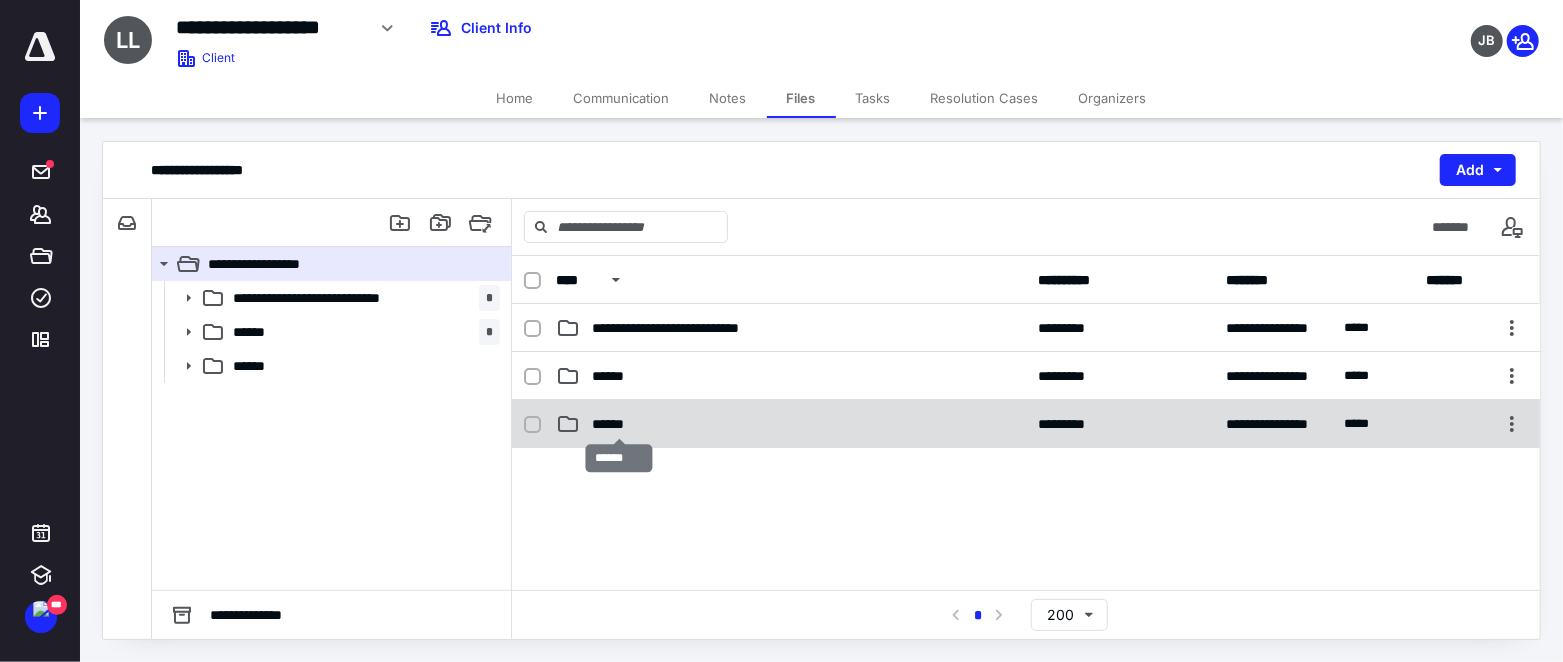 click on "******" at bounding box center (619, 424) 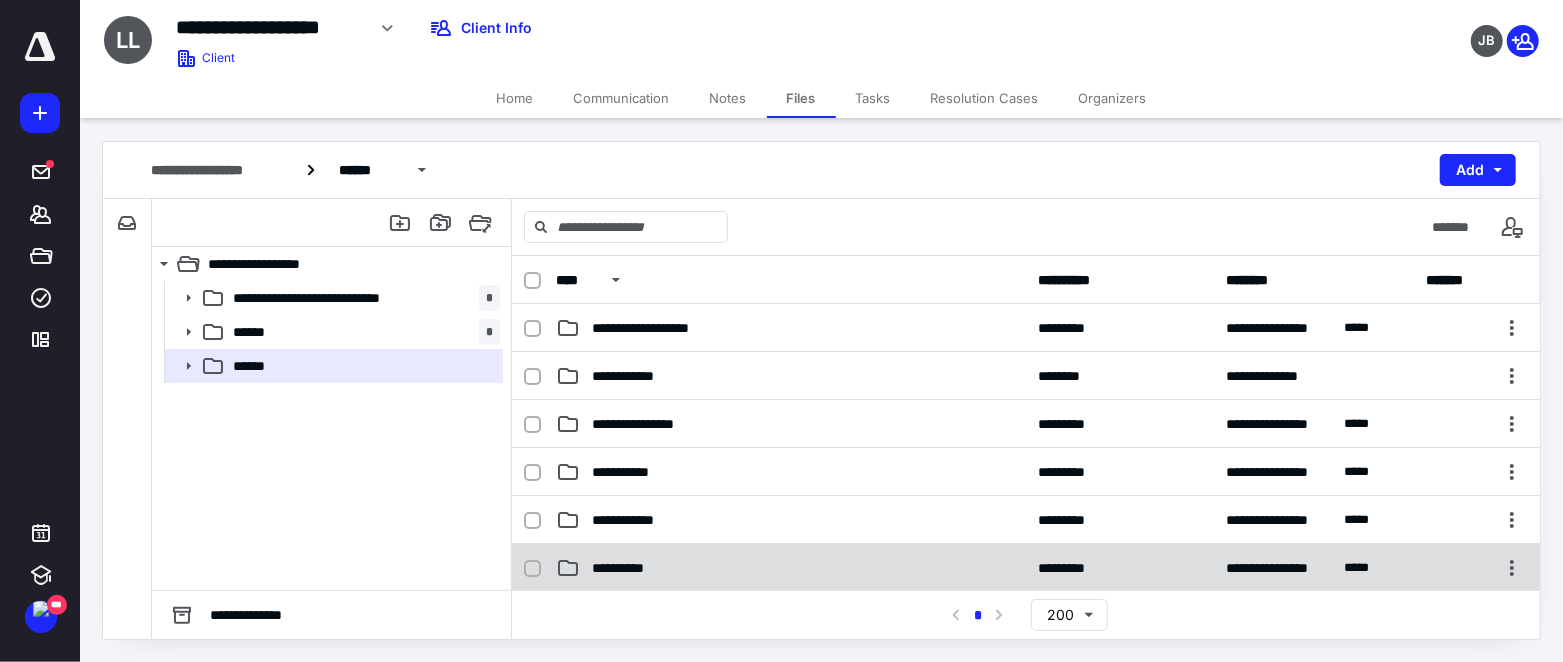click on "**********" at bounding box center (627, 568) 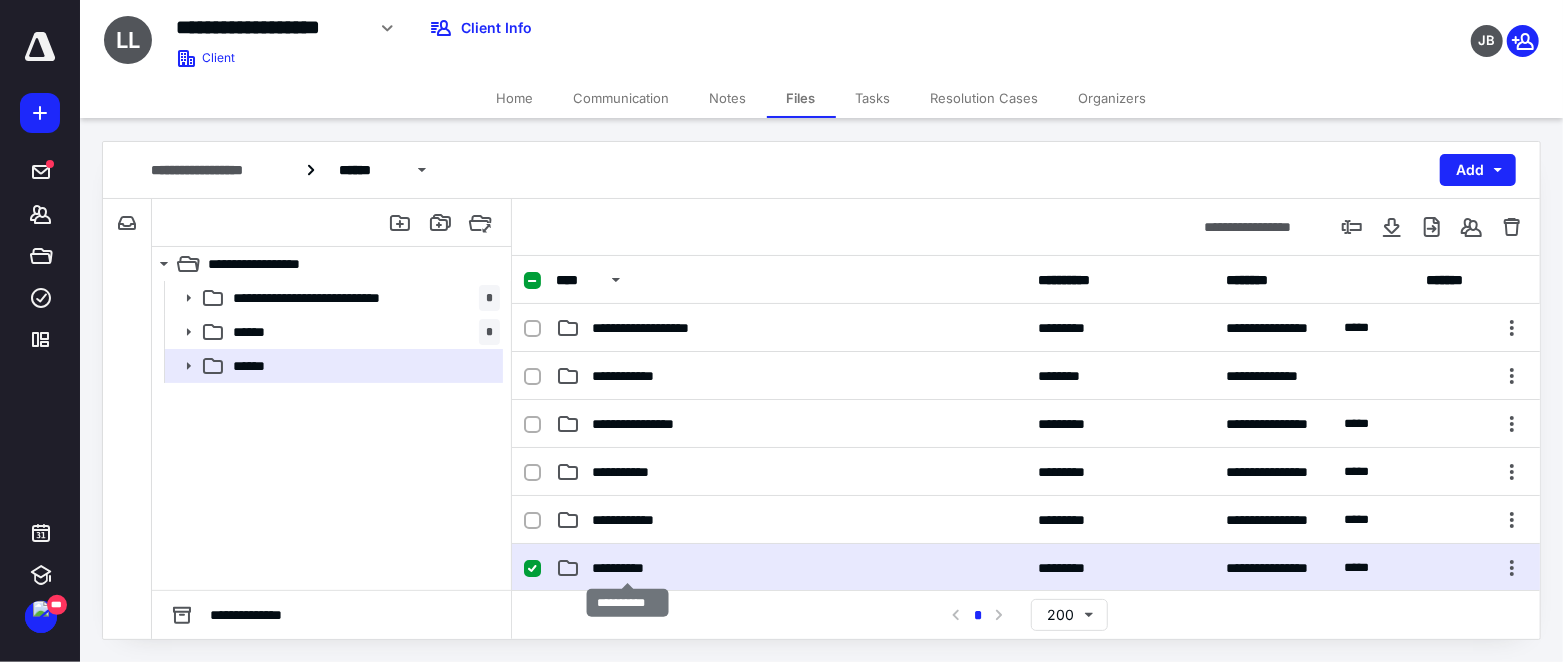 click on "**********" at bounding box center (627, 568) 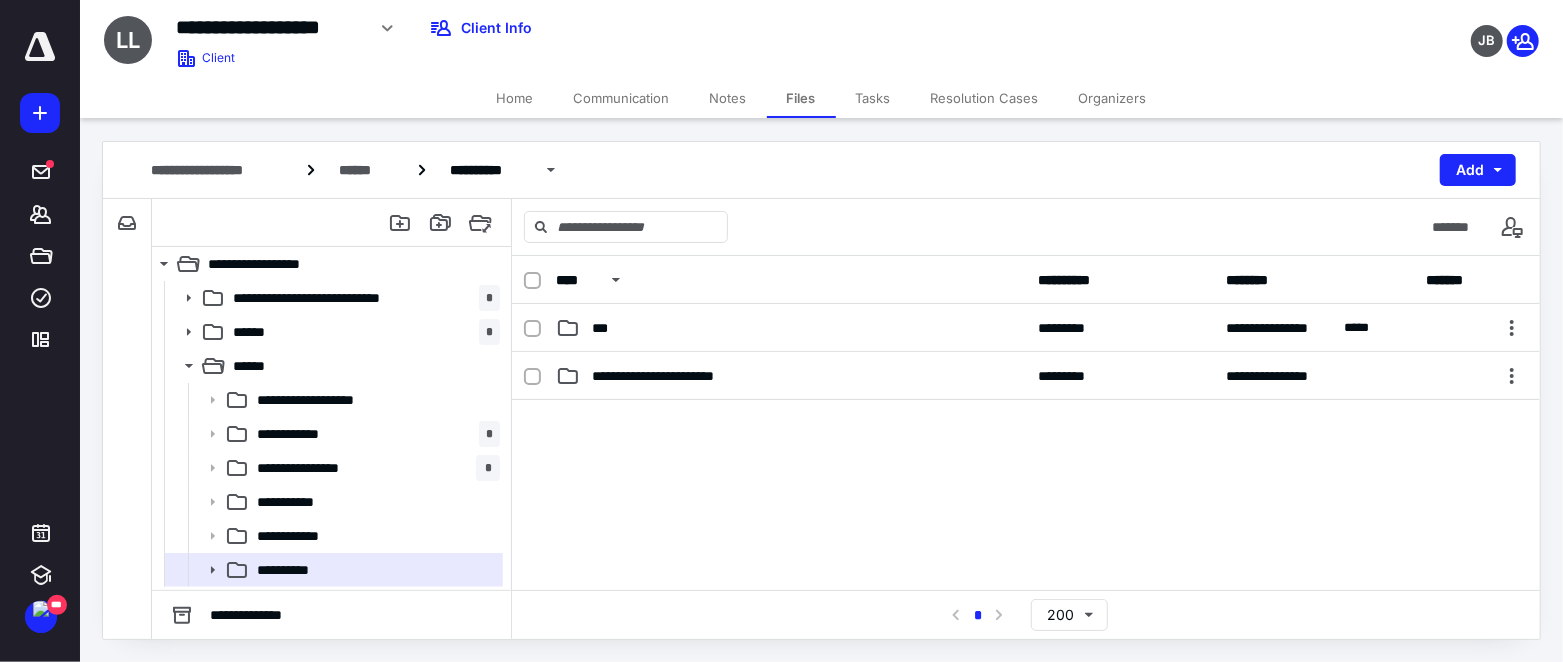 click at bounding box center [1026, 550] 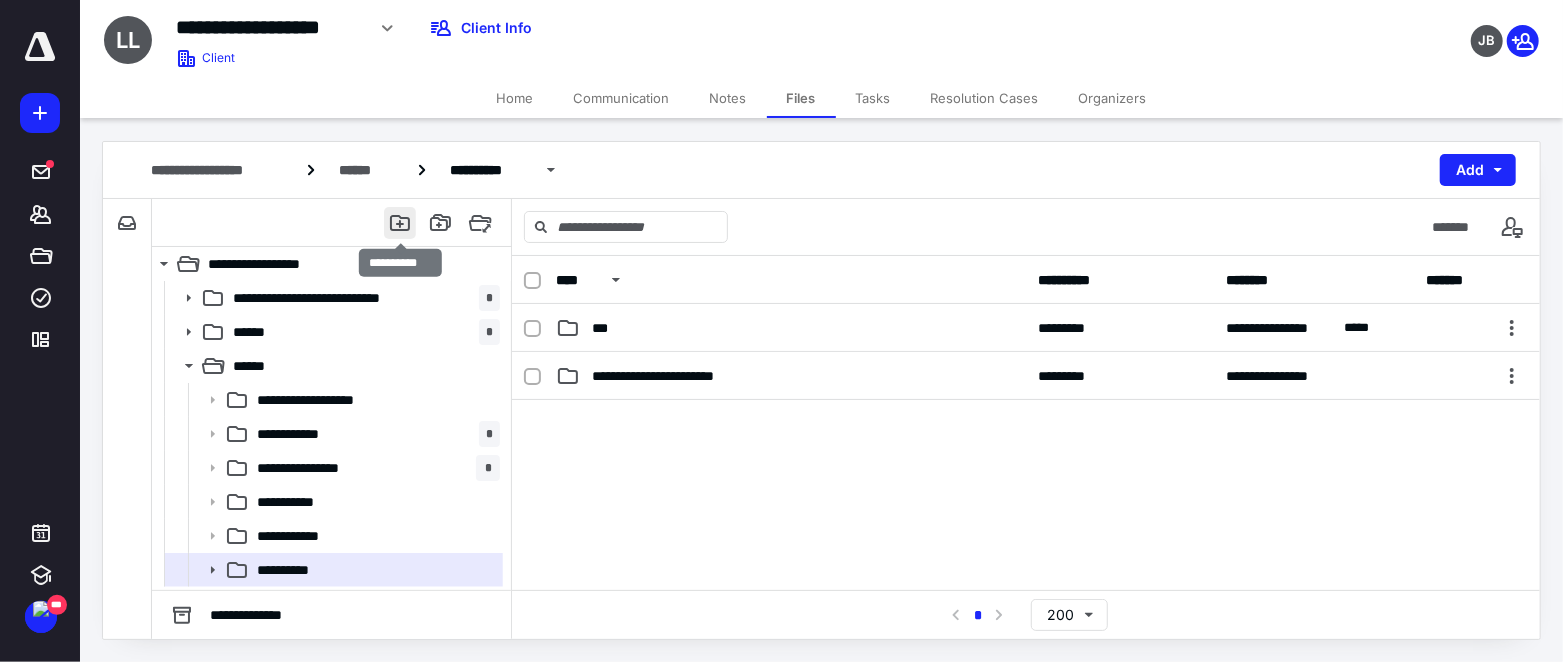 click at bounding box center (400, 223) 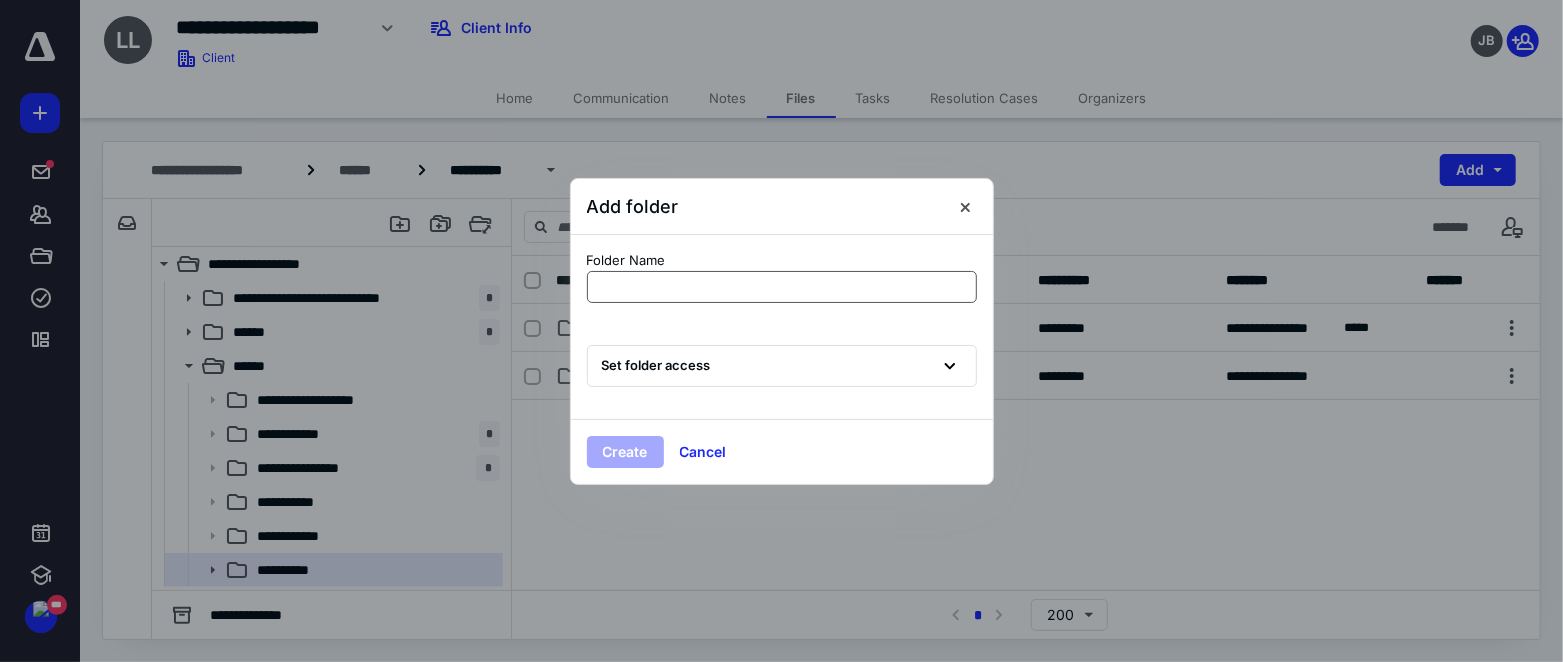 click at bounding box center (782, 287) 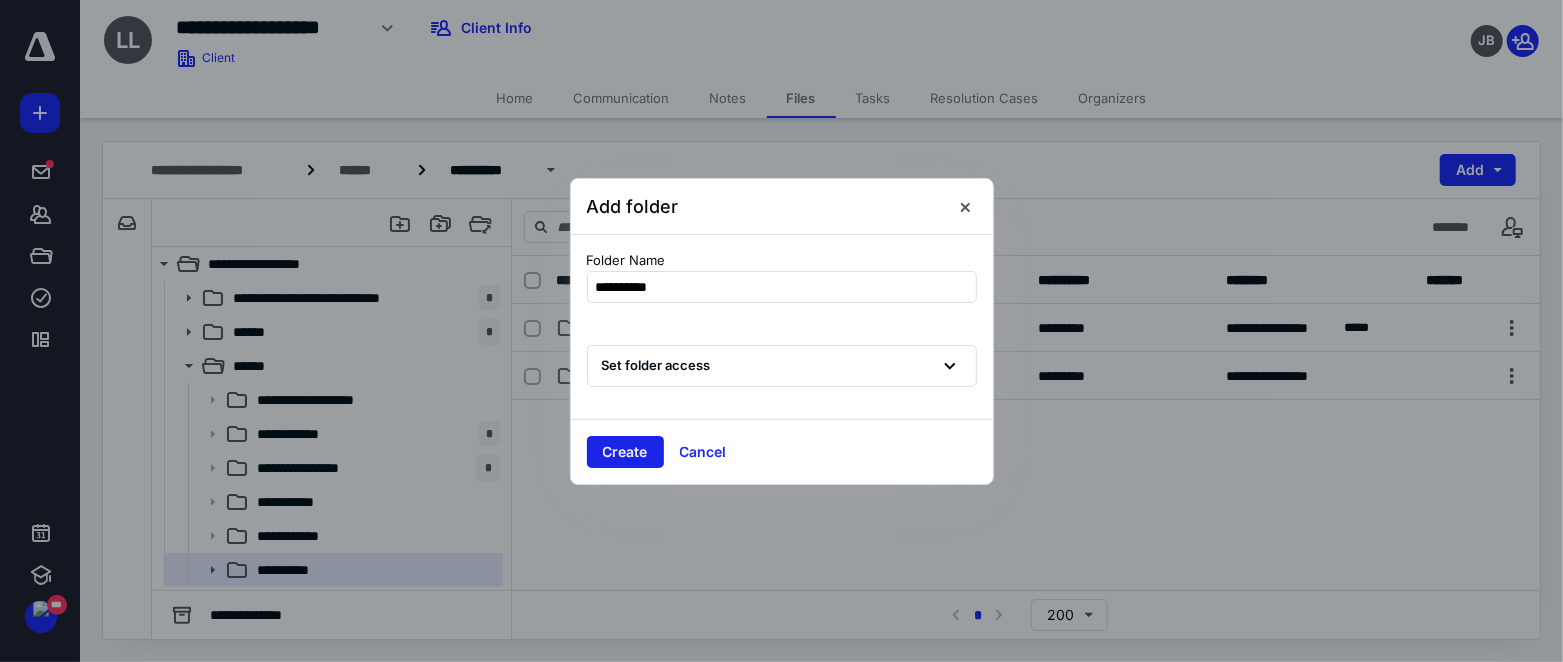 type on "**********" 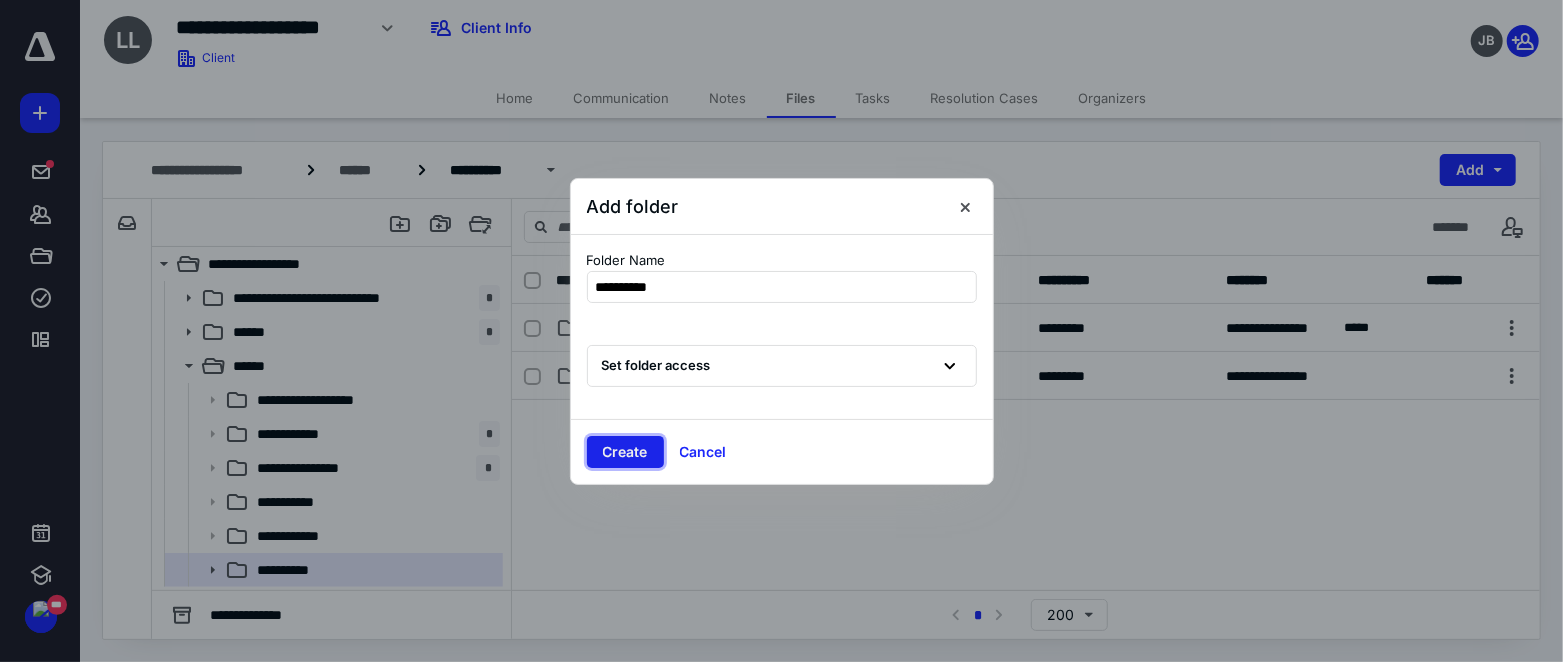 click on "Create" at bounding box center (625, 452) 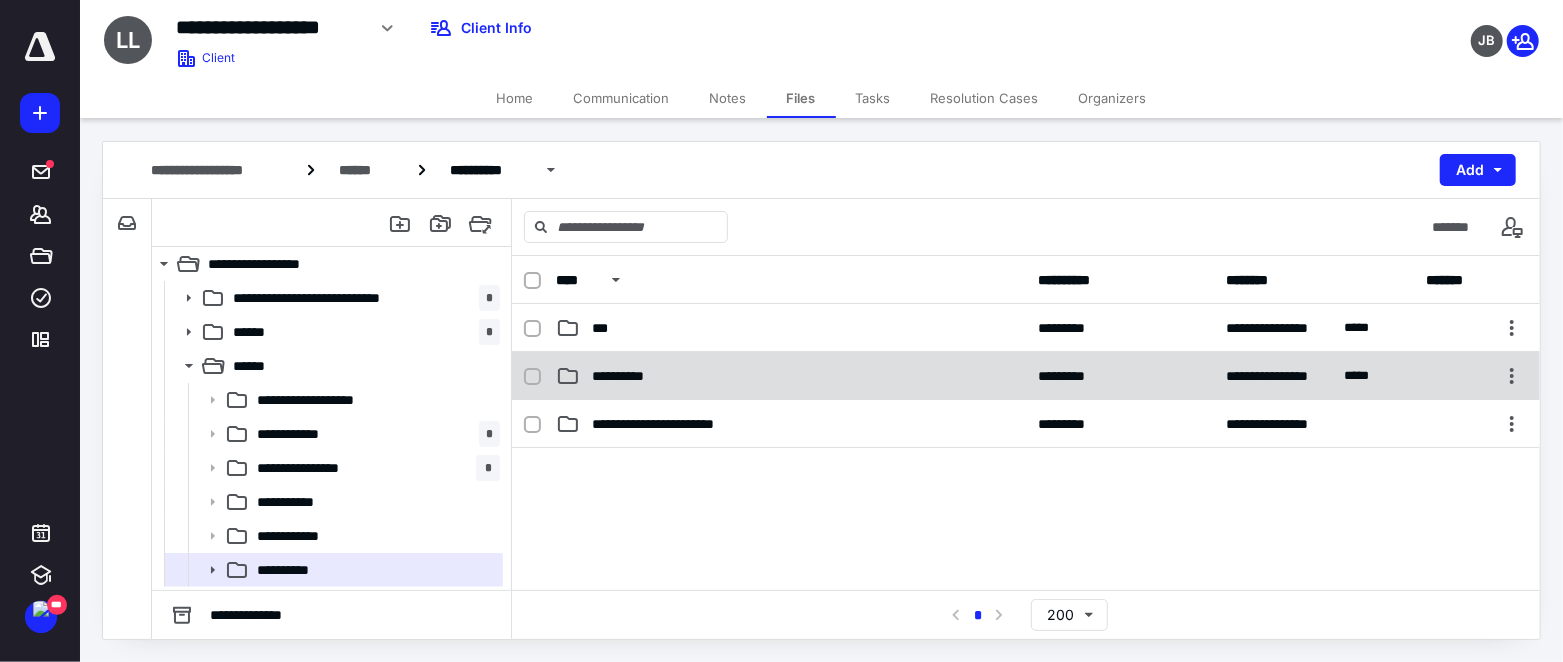 click on "**********" at bounding box center [630, 376] 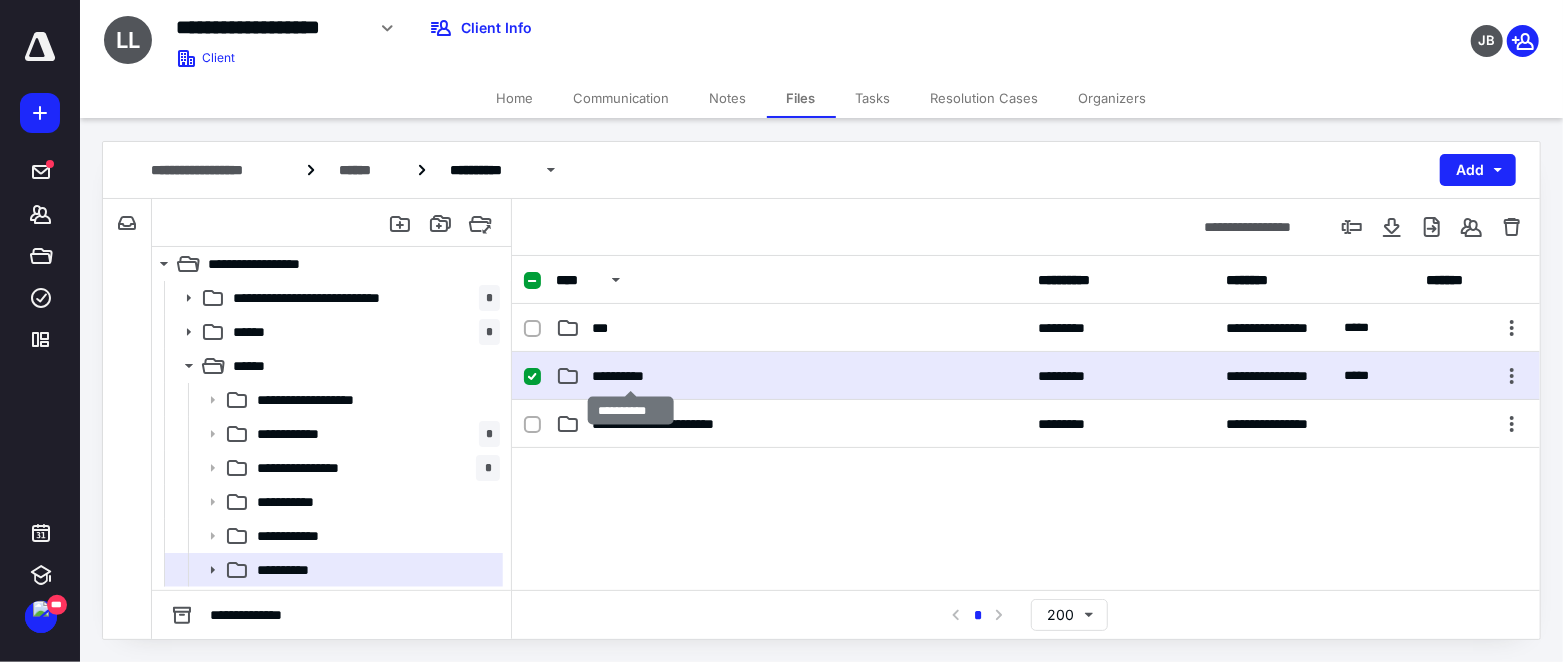 click on "**********" at bounding box center (630, 376) 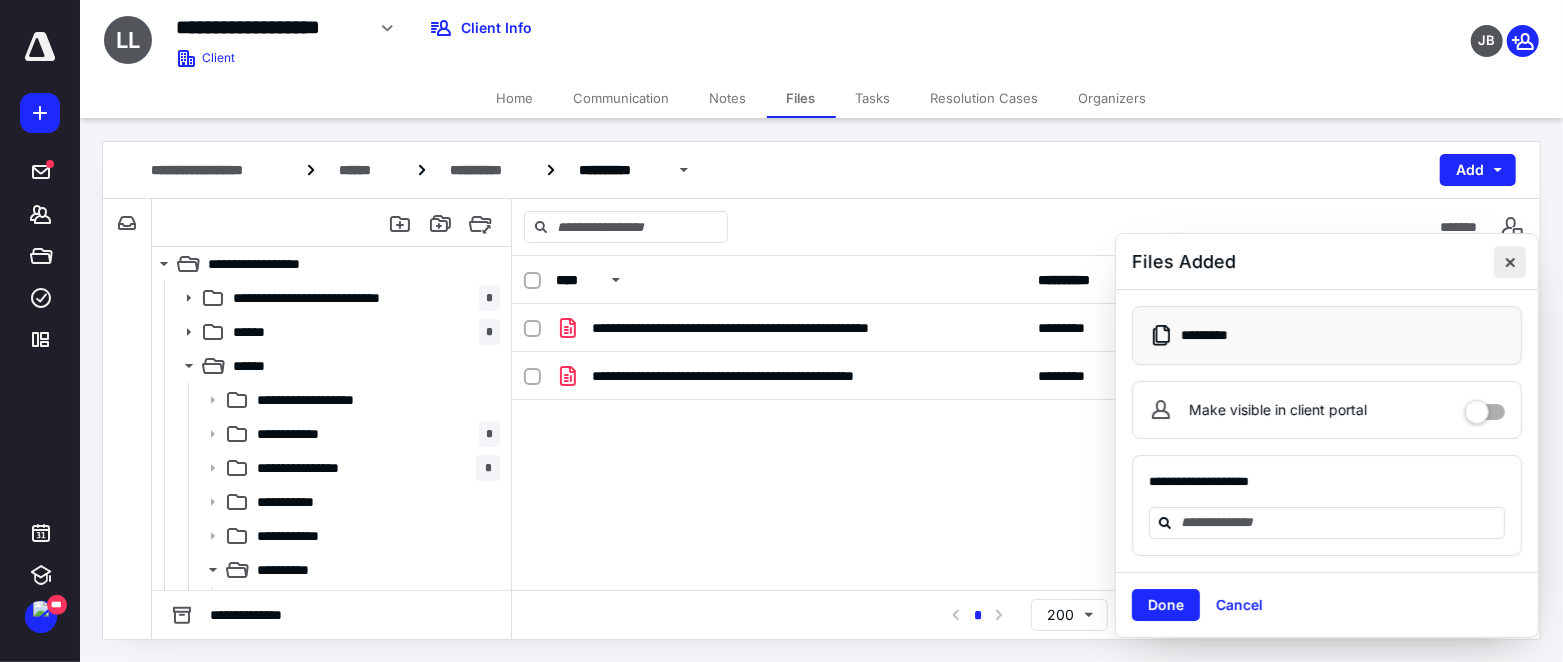 click at bounding box center [1510, 262] 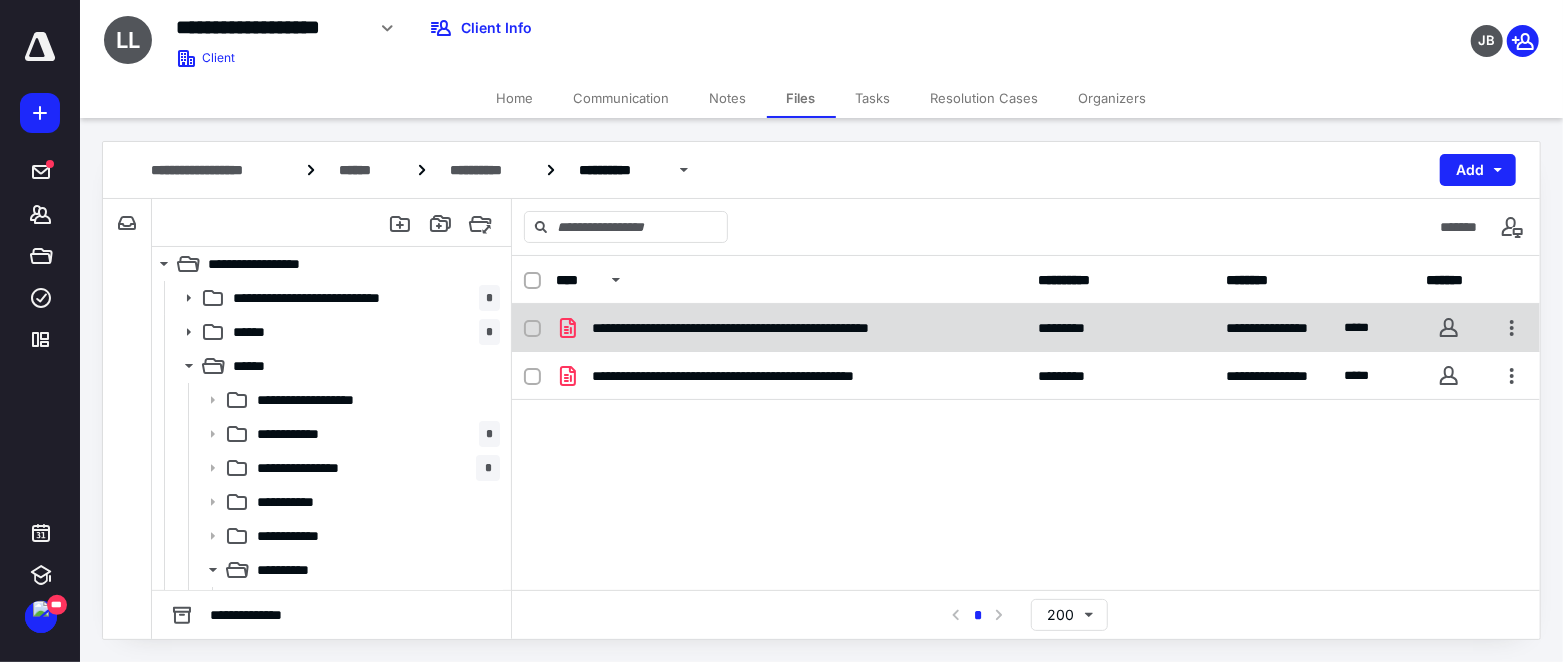 click on "**********" at bounding box center [1026, 328] 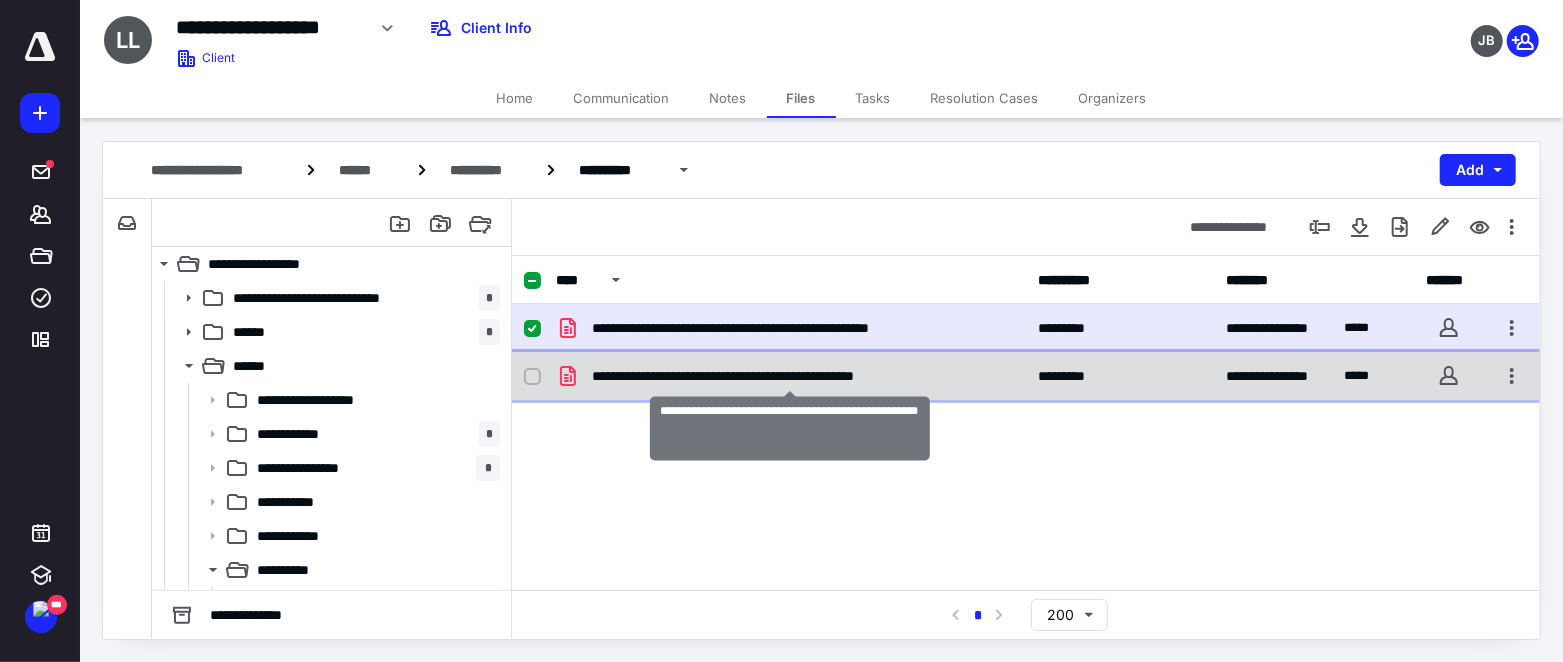 click on "**********" at bounding box center [790, 376] 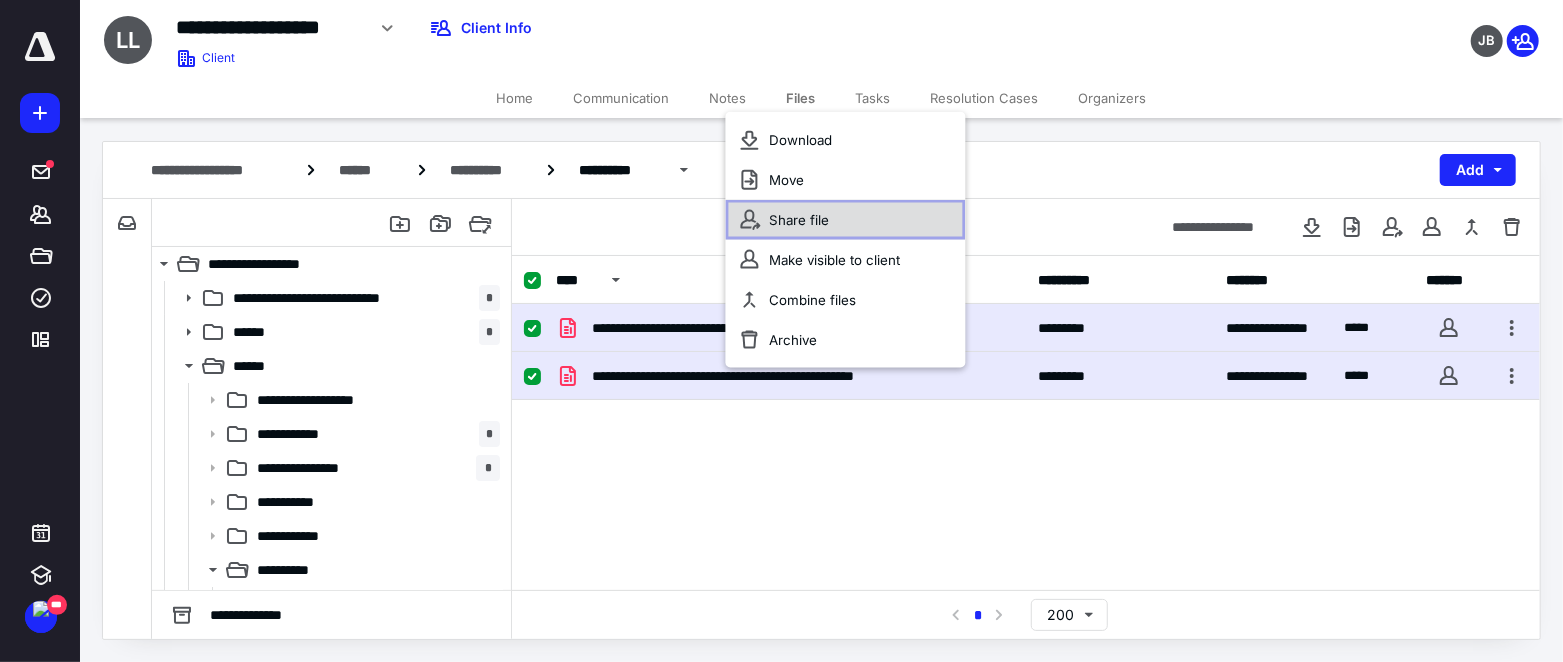 click on "Share file" at bounding box center (800, 220) 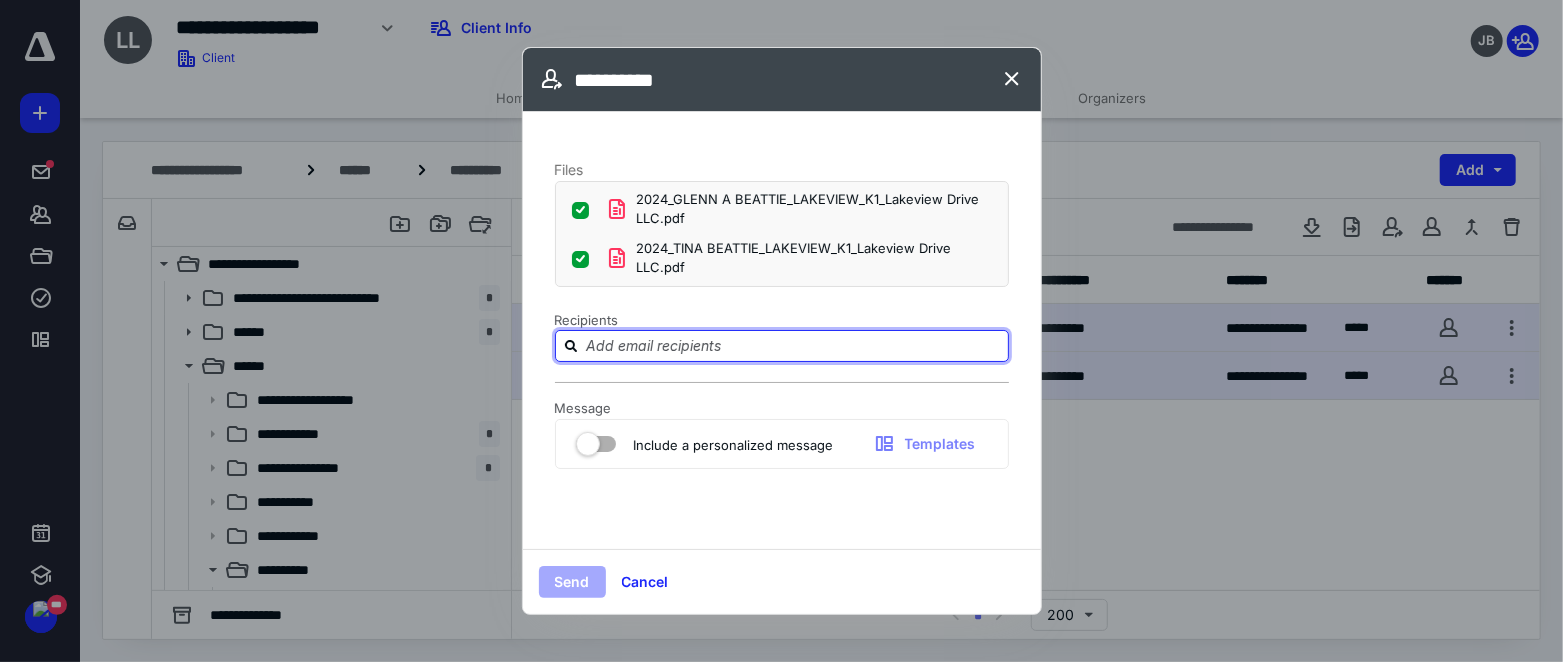 click at bounding box center [794, 345] 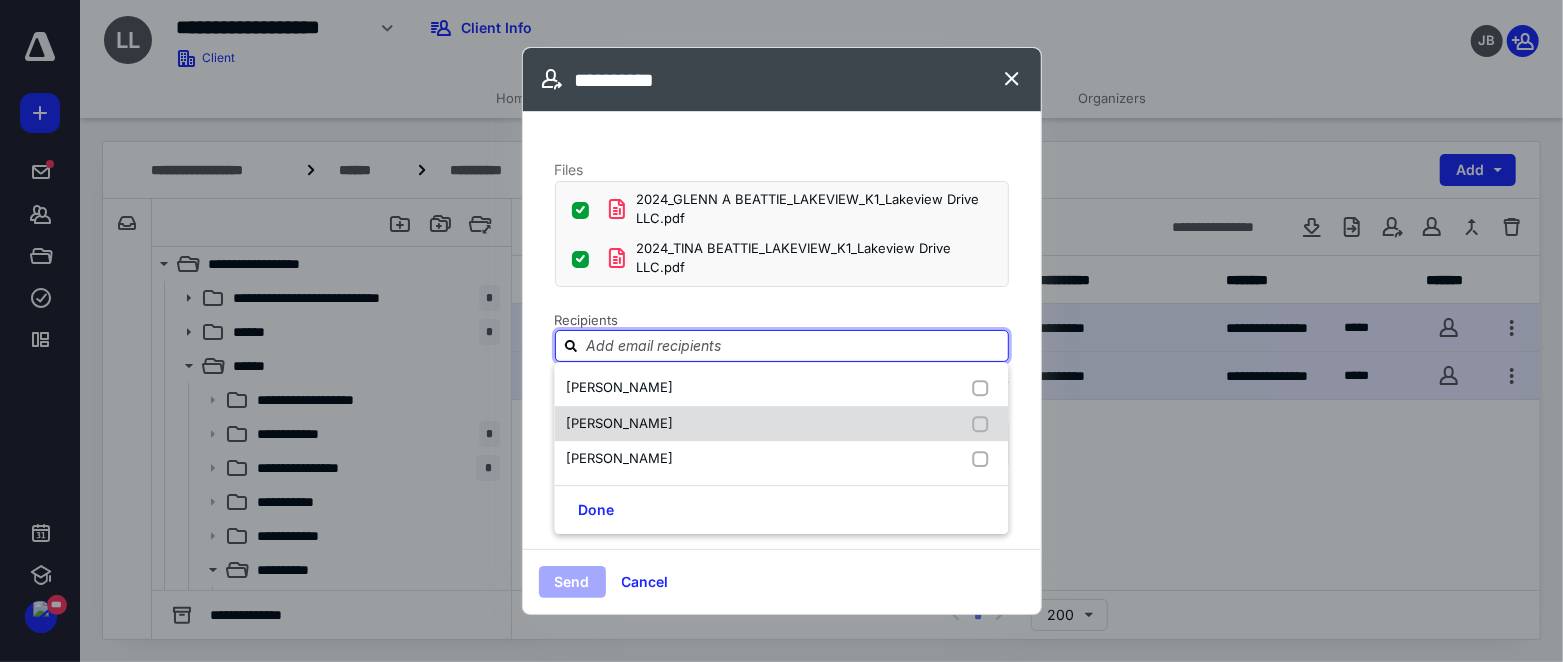 click on "[PERSON_NAME]" at bounding box center (781, 424) 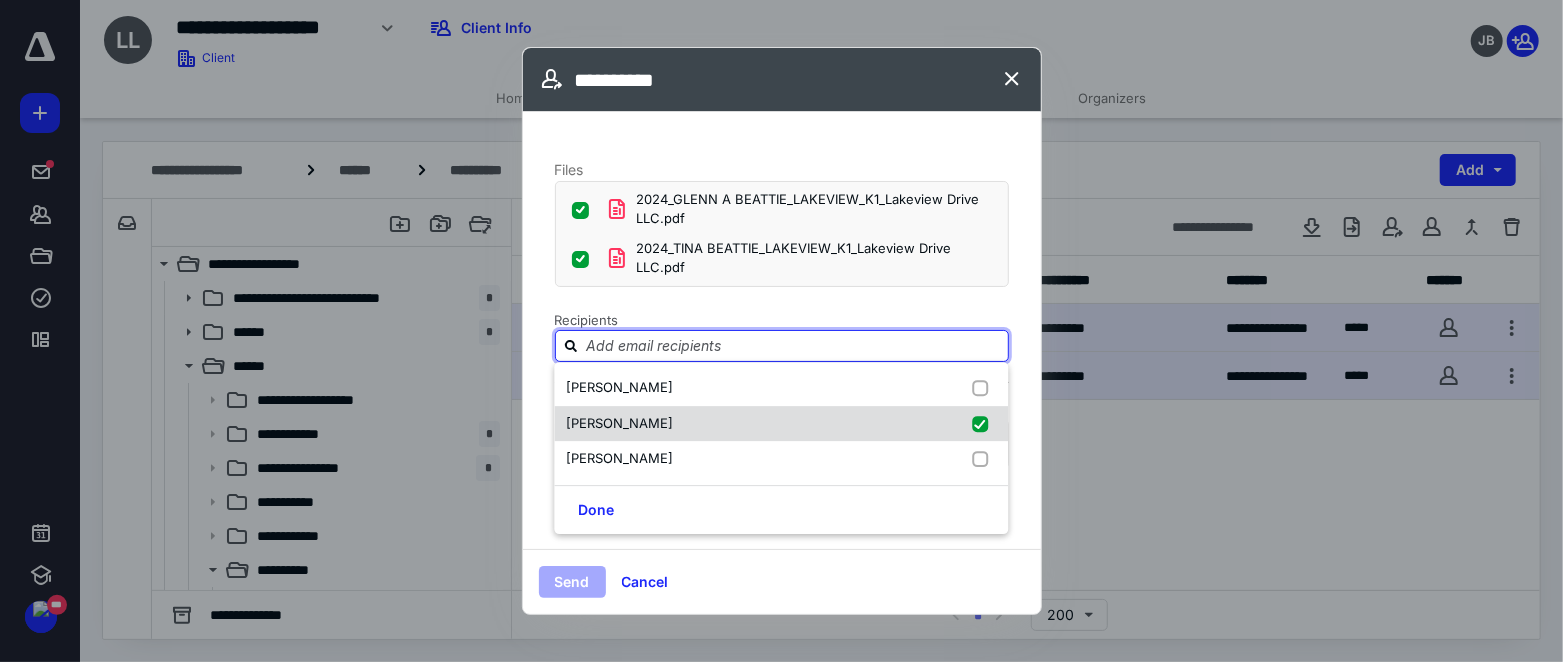 checkbox on "true" 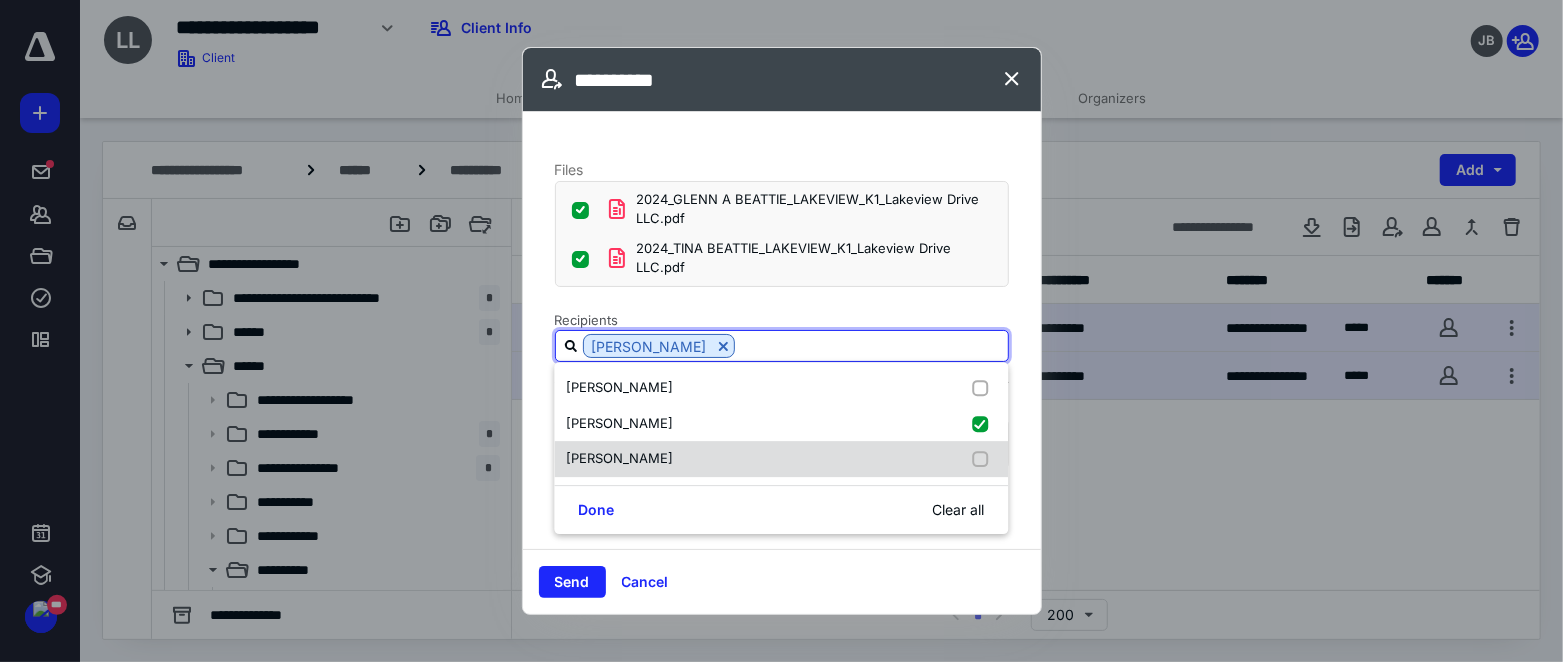 click on "[PERSON_NAME]" at bounding box center (781, 459) 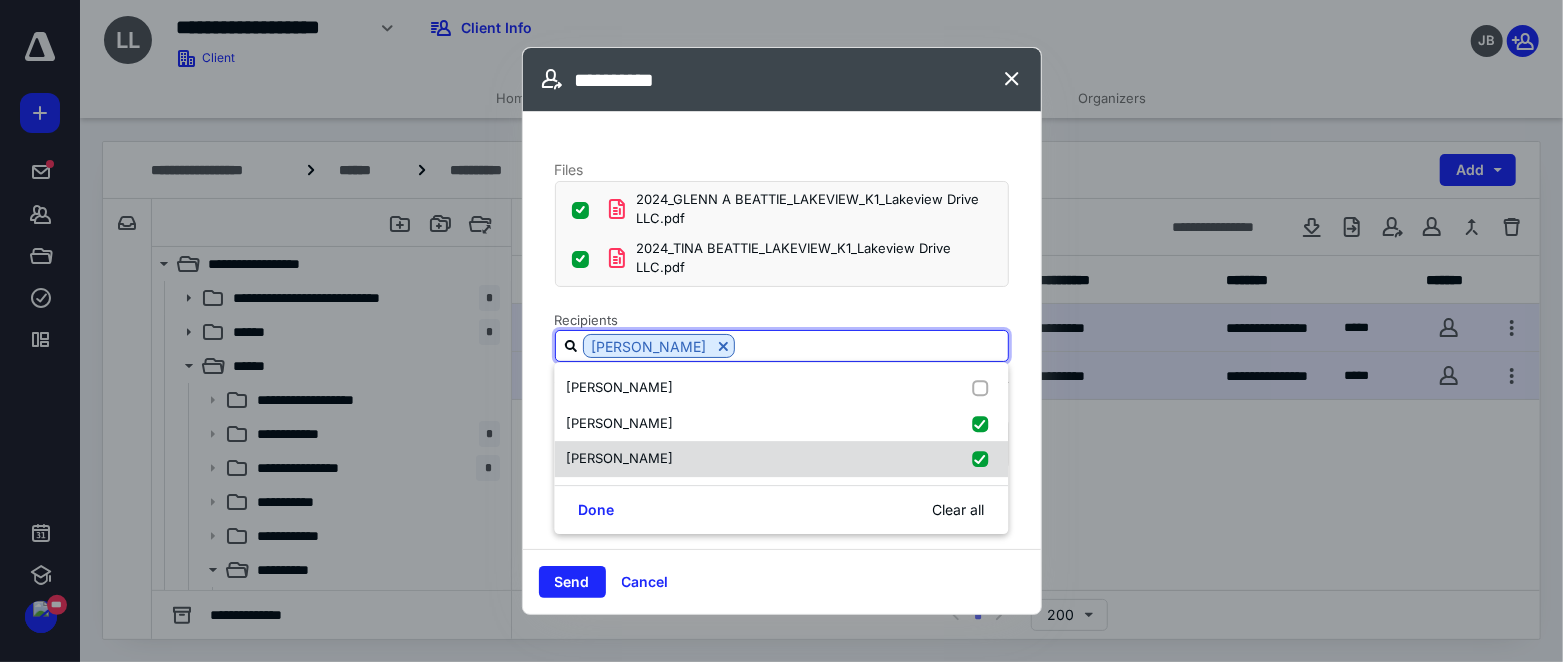 checkbox on "true" 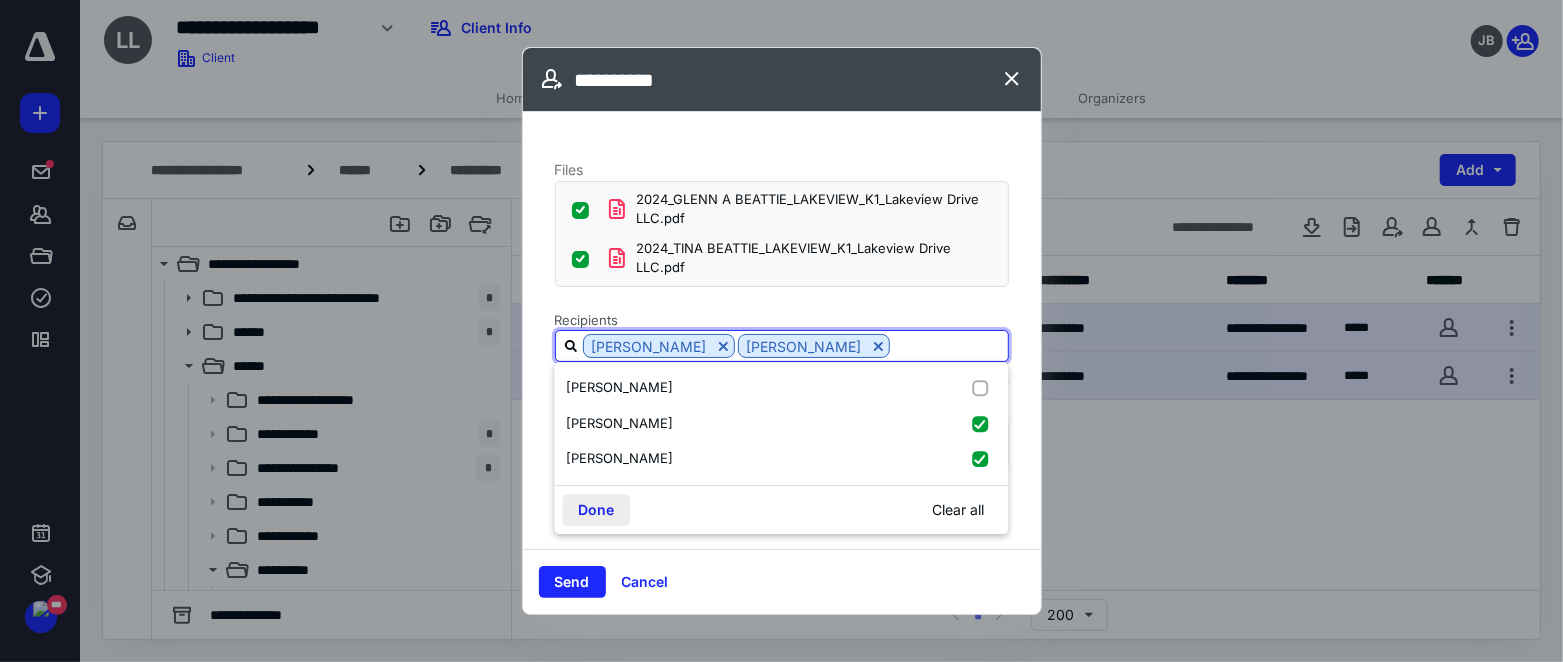 click on "Done" at bounding box center (596, 510) 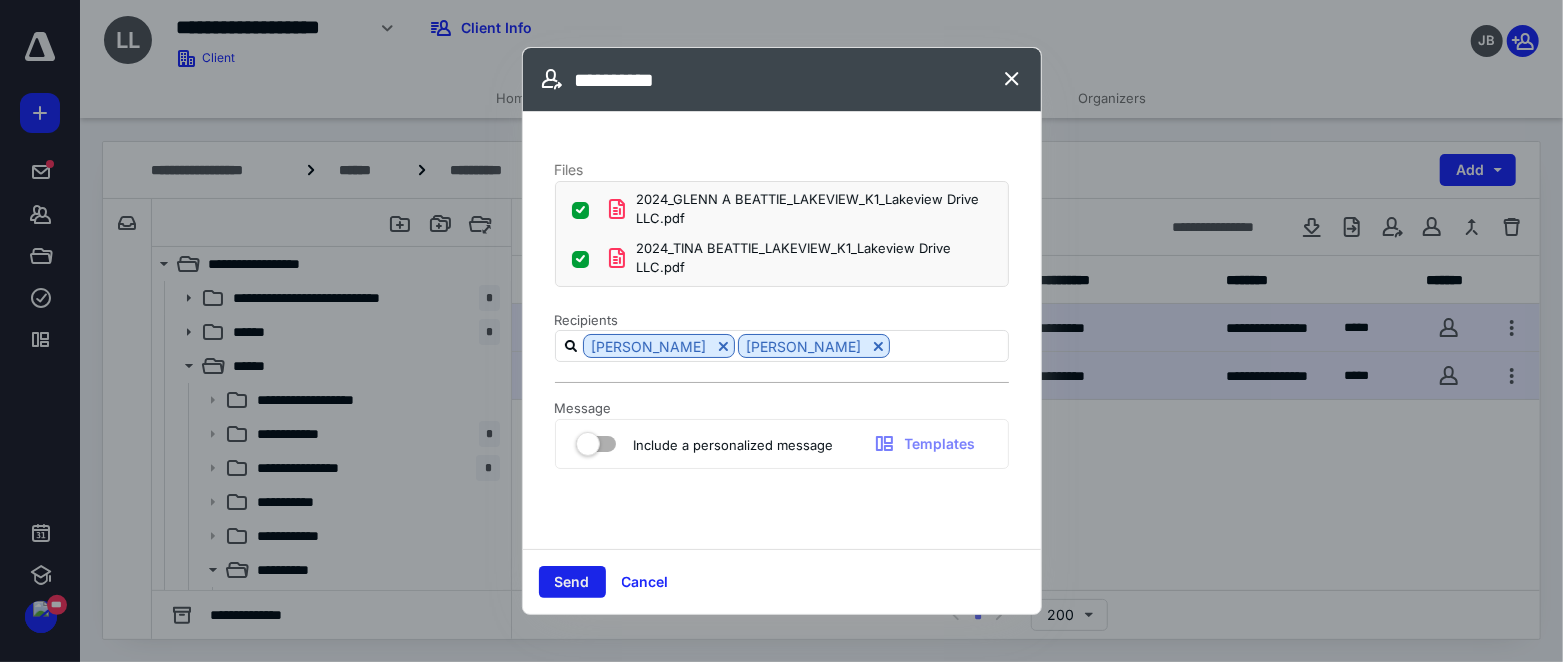 click on "Send" at bounding box center (572, 582) 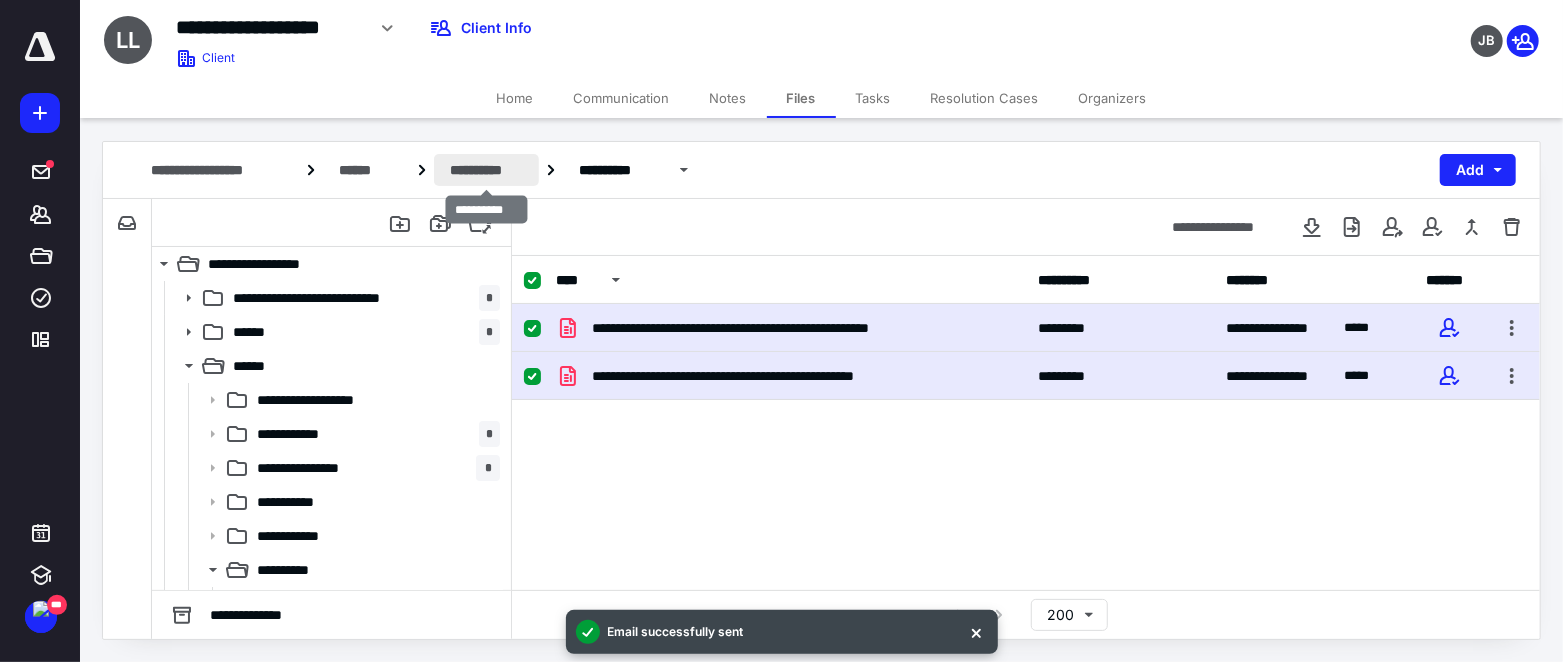 click on "**********" at bounding box center [486, 170] 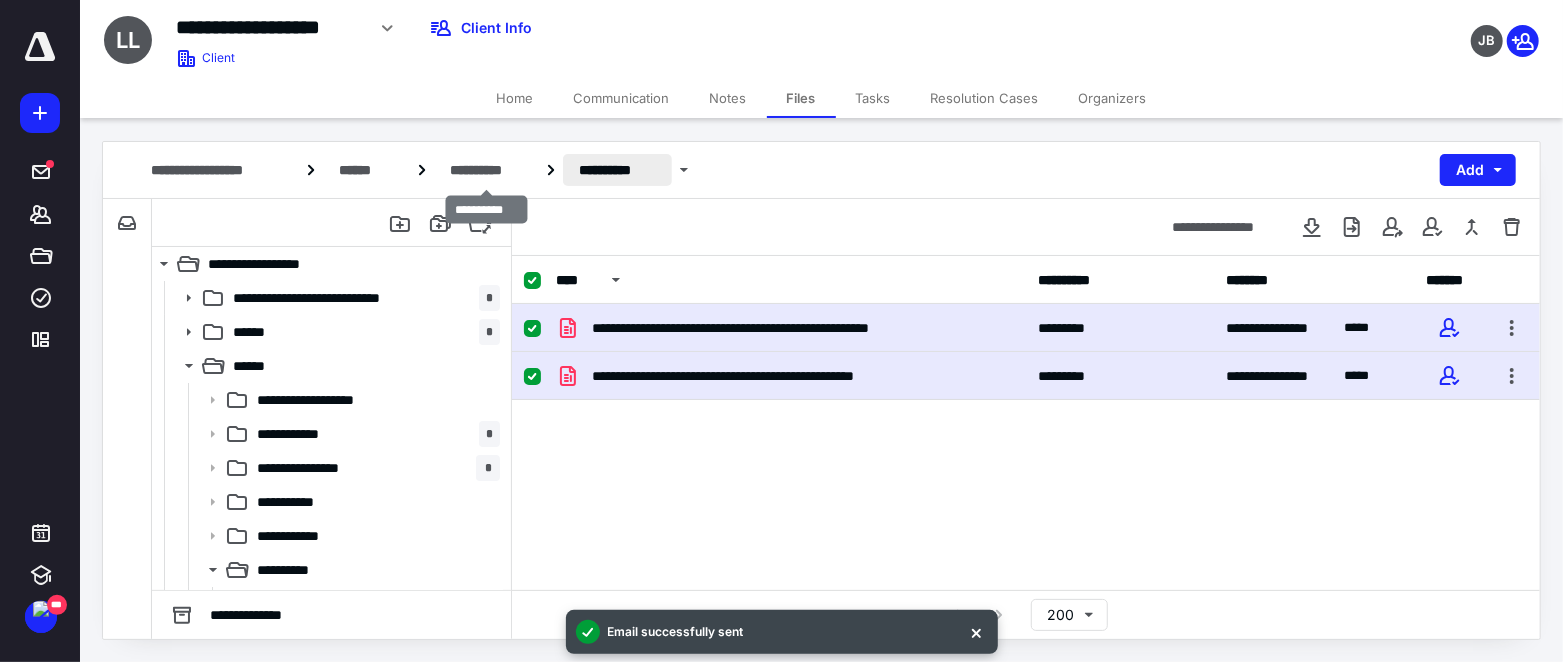 checkbox on "false" 